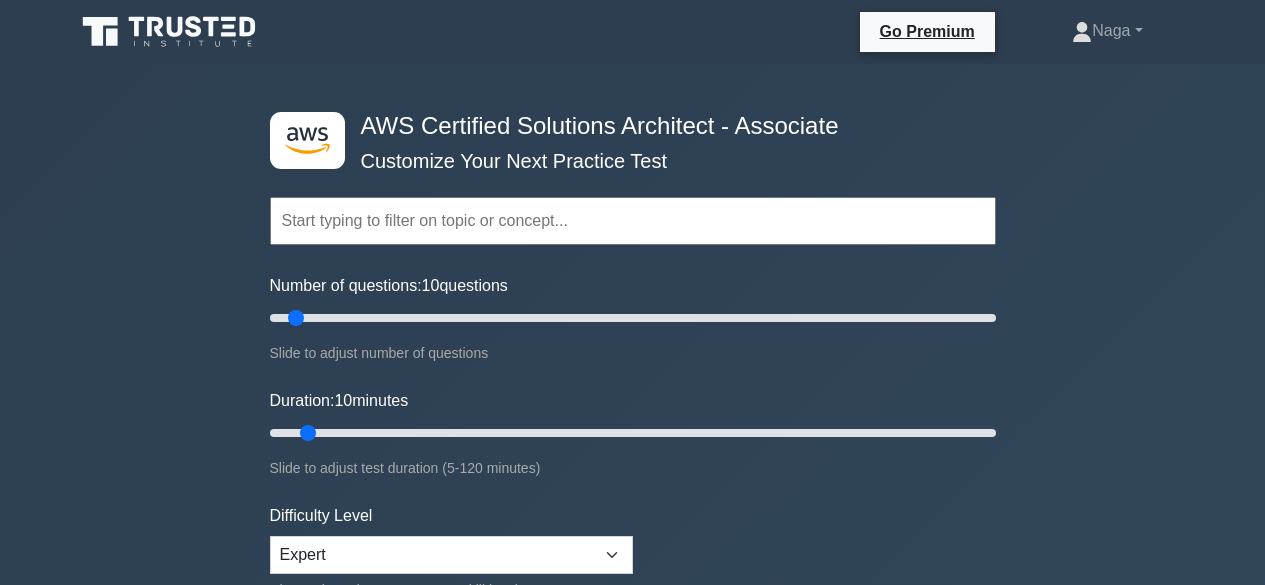 scroll, scrollTop: 0, scrollLeft: 0, axis: both 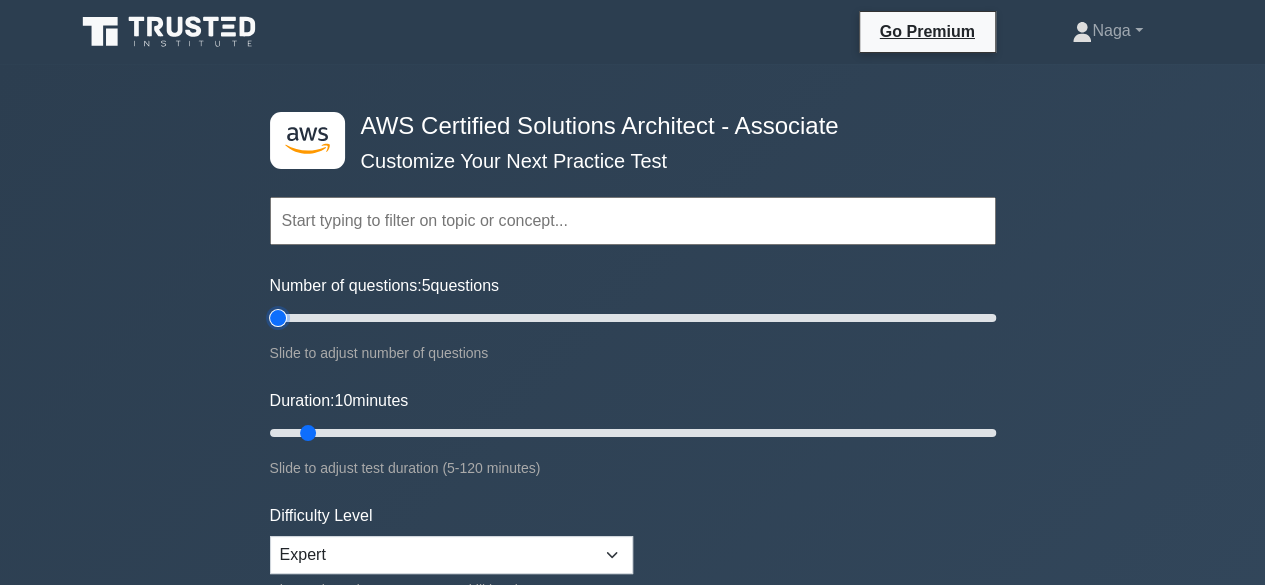 type on "5" 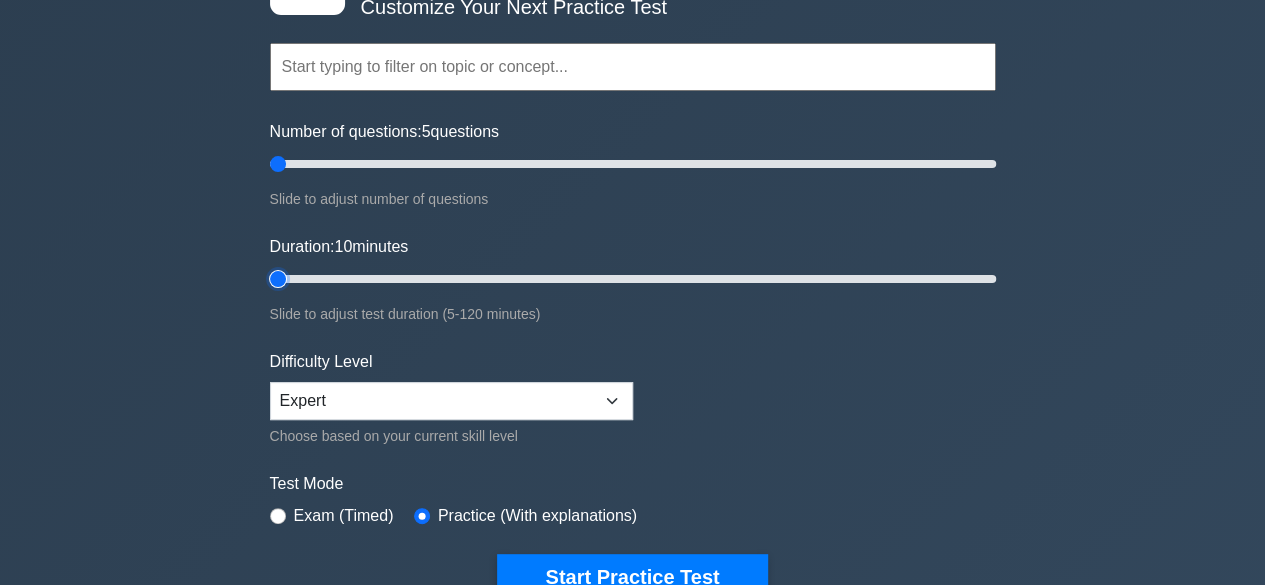 type on "5" 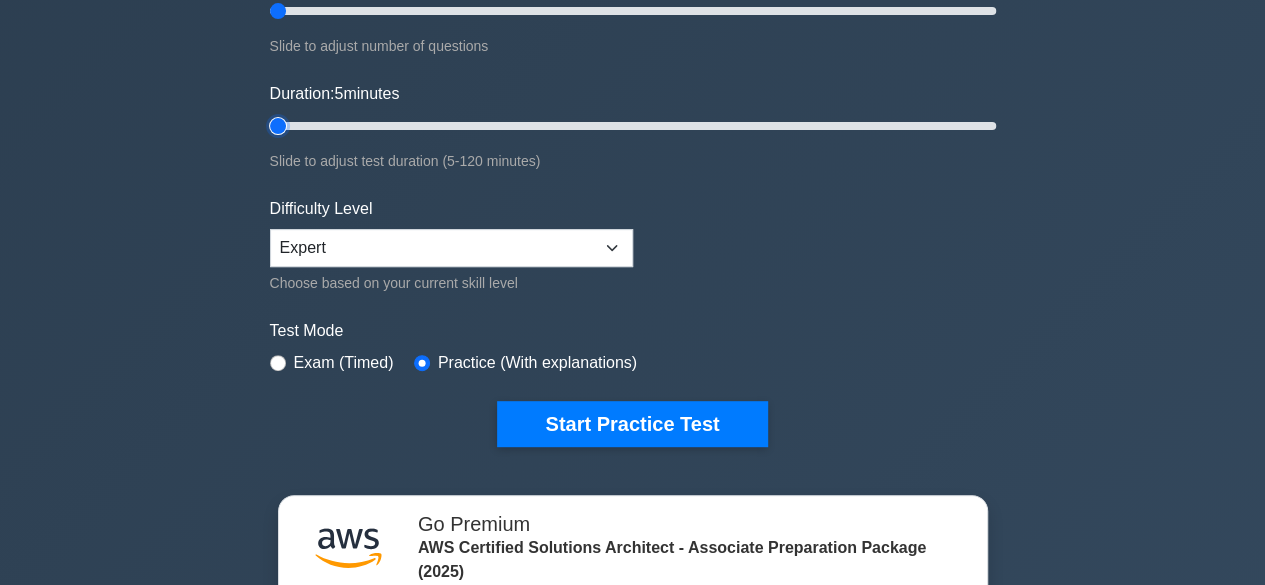 scroll, scrollTop: 309, scrollLeft: 0, axis: vertical 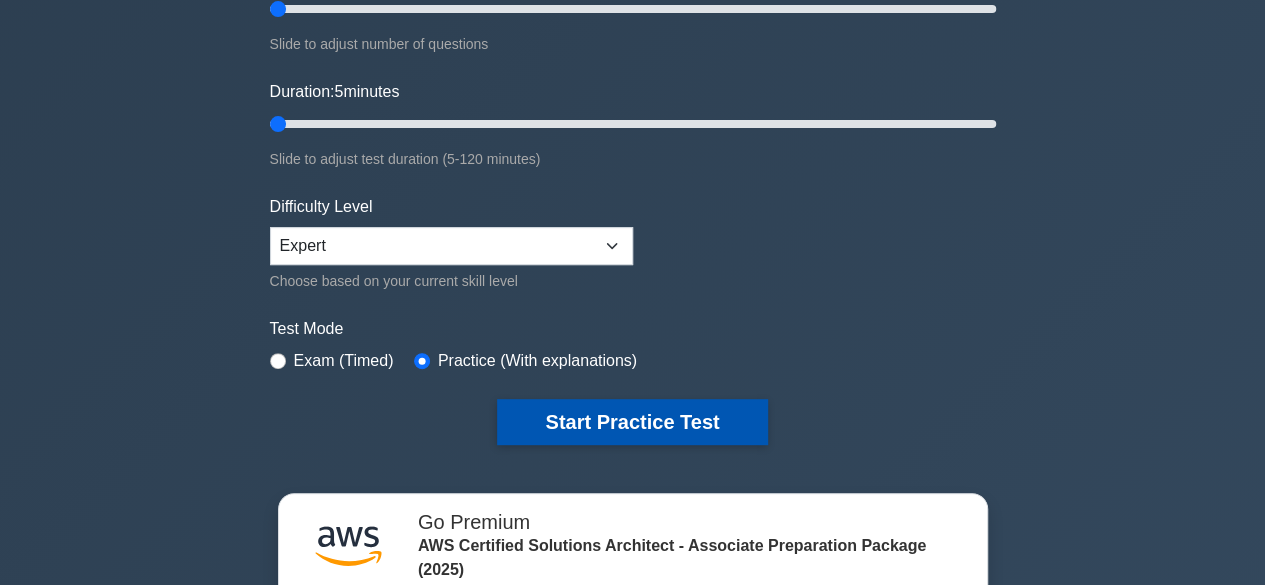 click on "Start Practice Test" at bounding box center (632, 422) 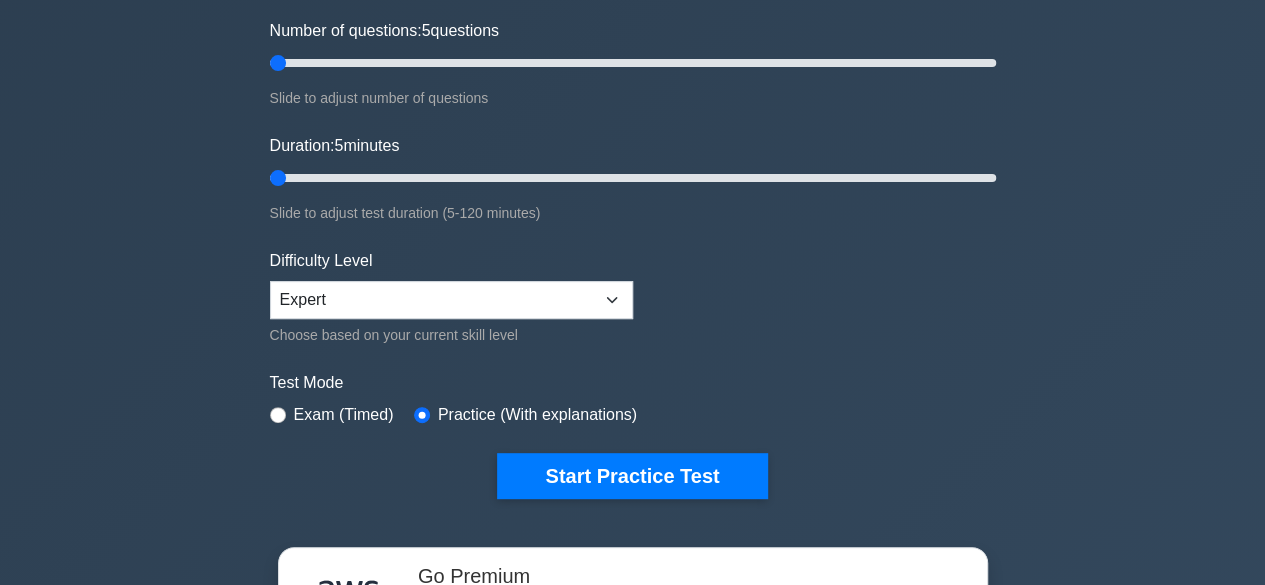 scroll, scrollTop: 256, scrollLeft: 0, axis: vertical 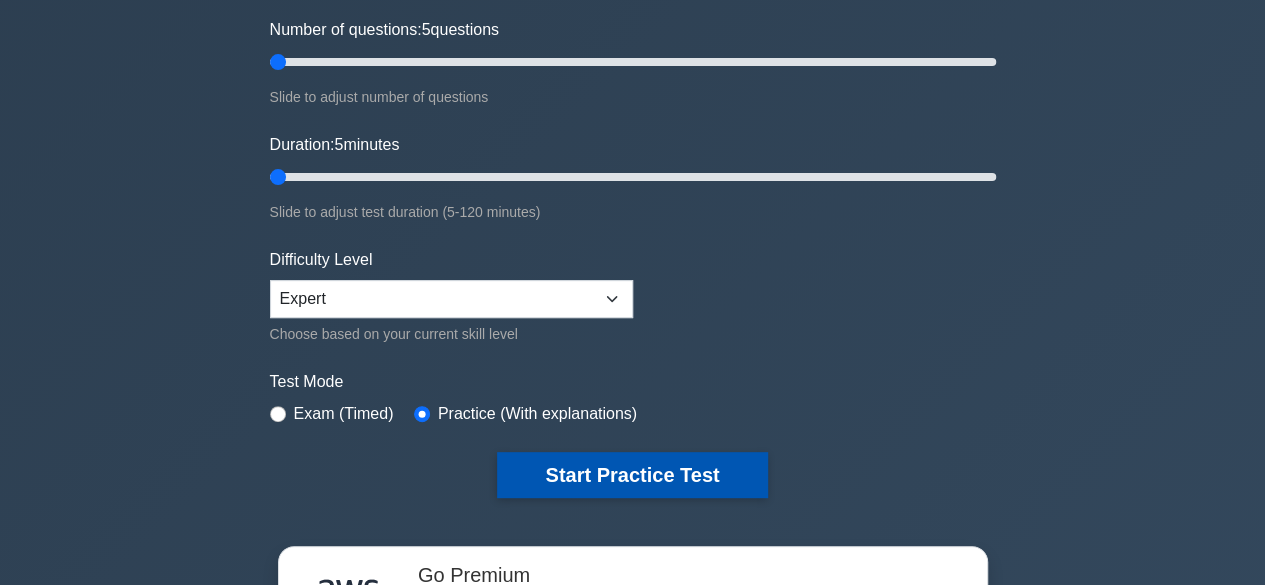 click on "Start Practice Test" at bounding box center [632, 475] 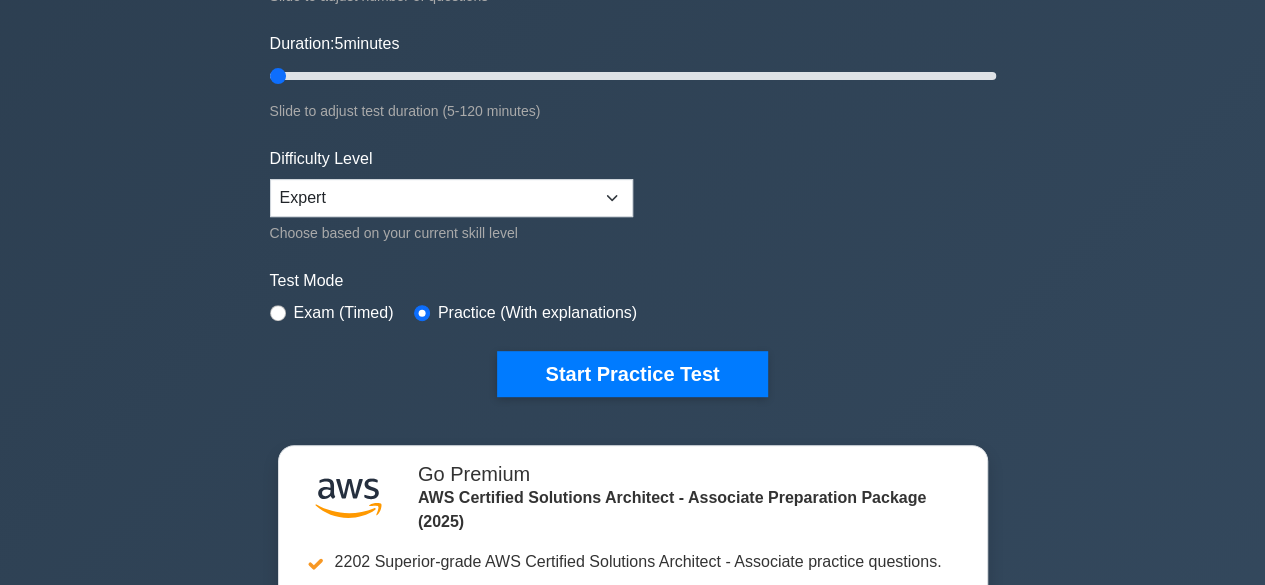 scroll, scrollTop: 394, scrollLeft: 0, axis: vertical 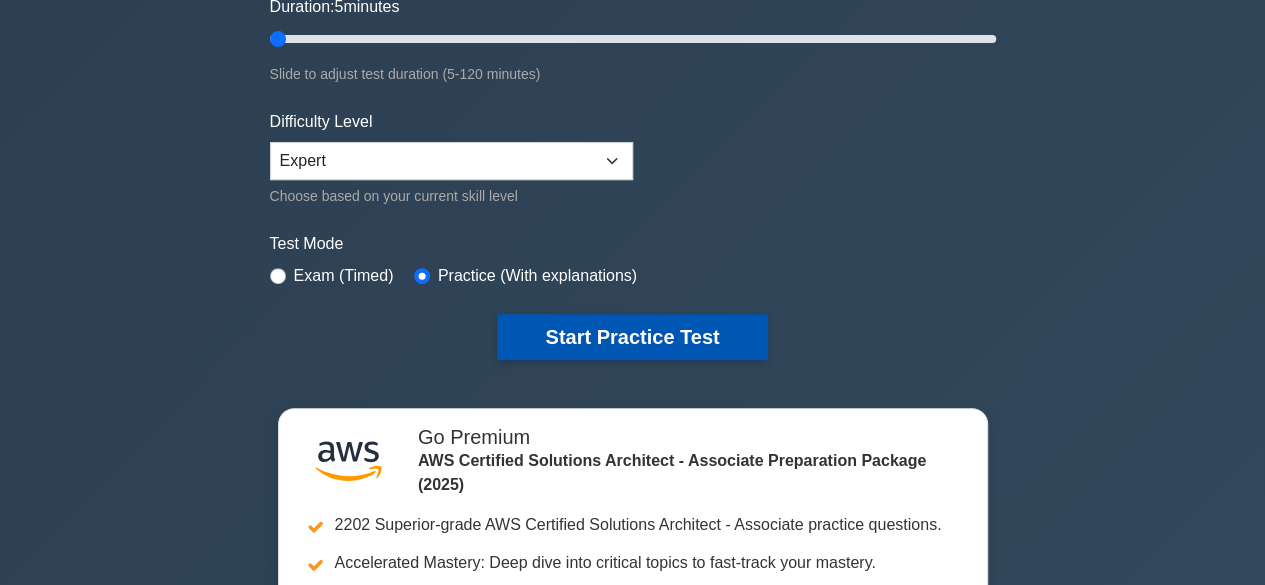 click on "Start Practice Test" at bounding box center [632, 337] 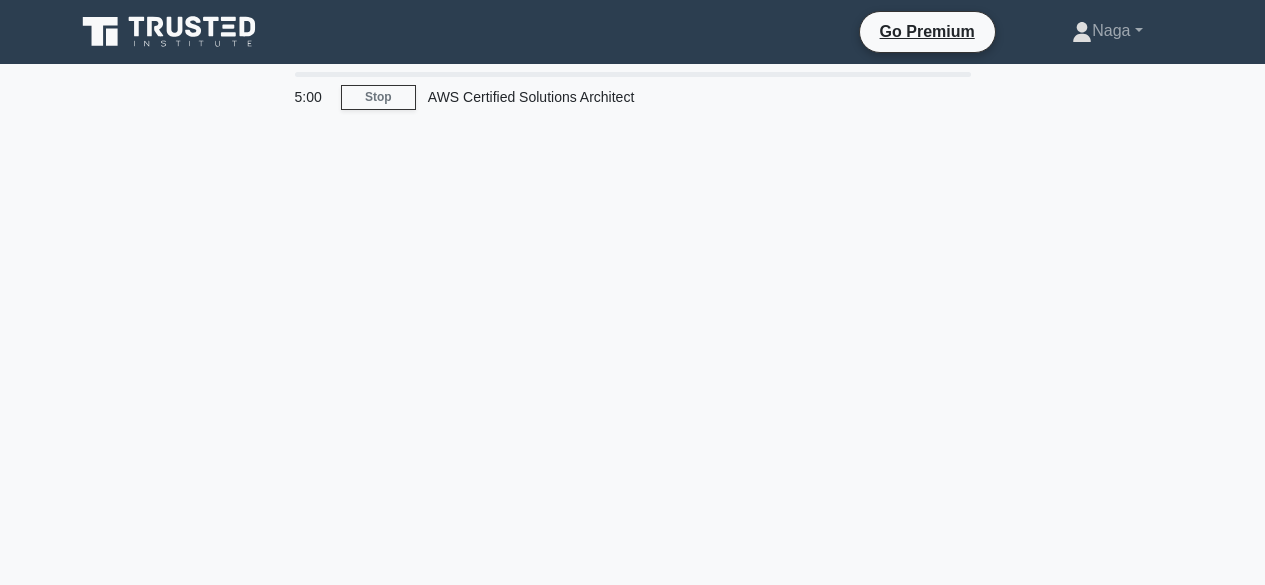 scroll, scrollTop: 0, scrollLeft: 0, axis: both 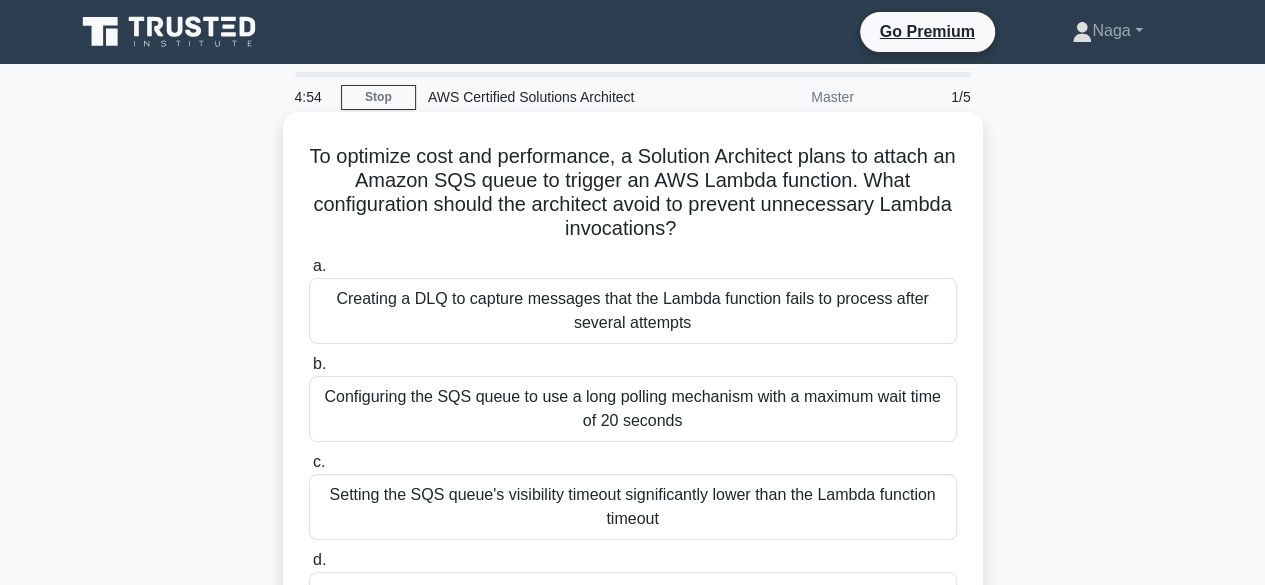 click on "b.
Configuring the SQS queue to use a long polling mechanism with a maximum wait time of 20 seconds" at bounding box center (633, 397) 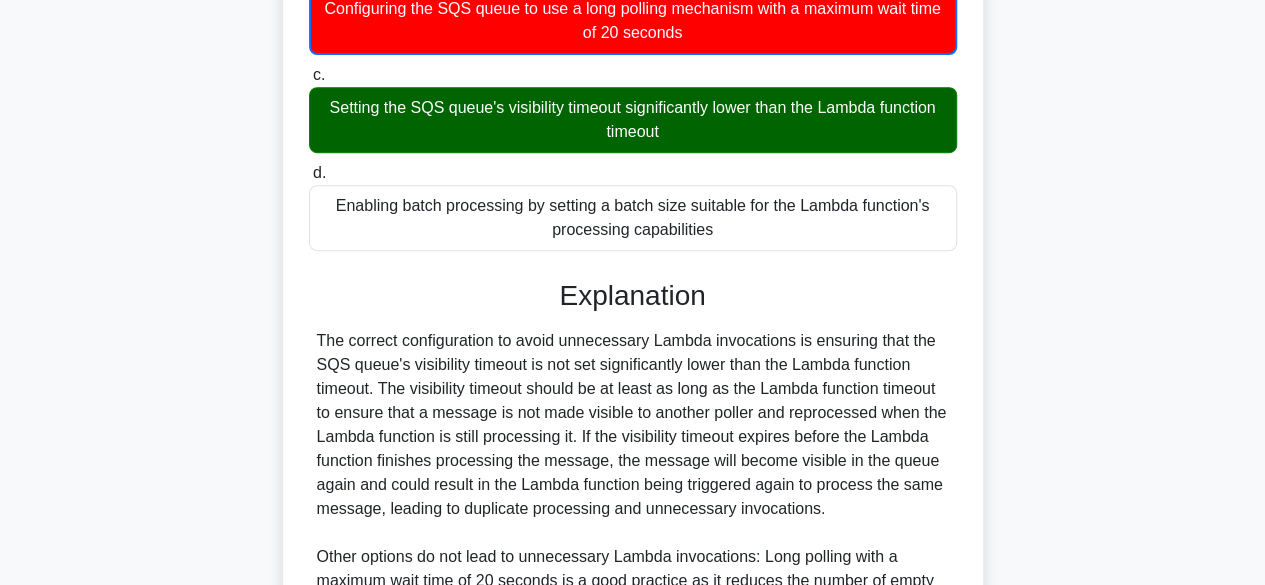 scroll, scrollTop: 672, scrollLeft: 0, axis: vertical 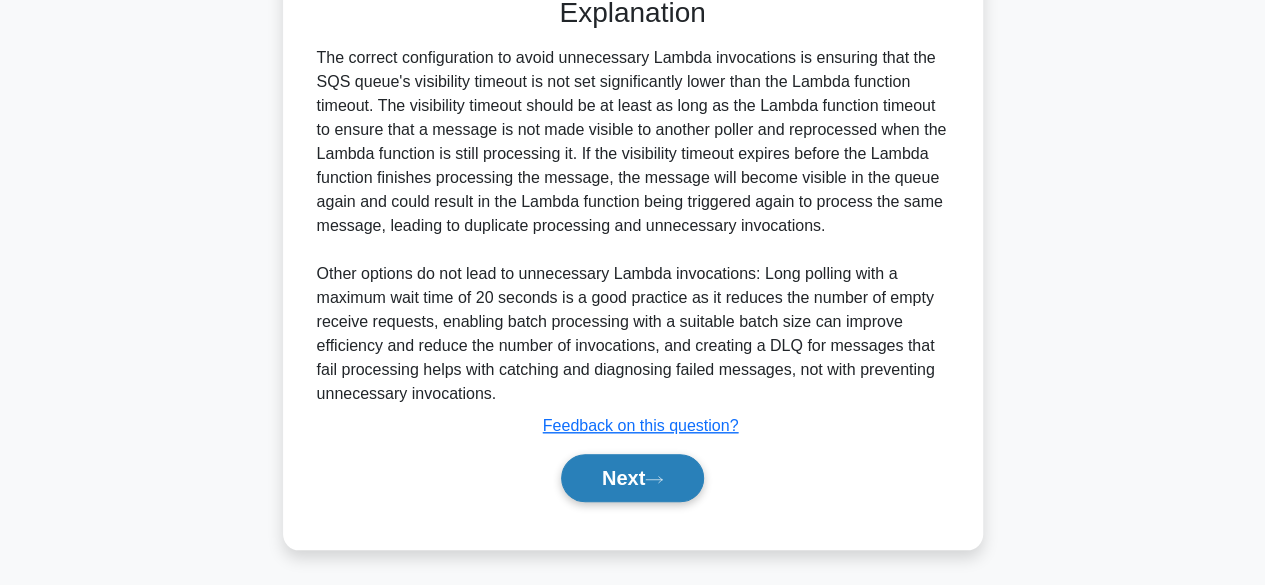 click on "Next" at bounding box center (632, 478) 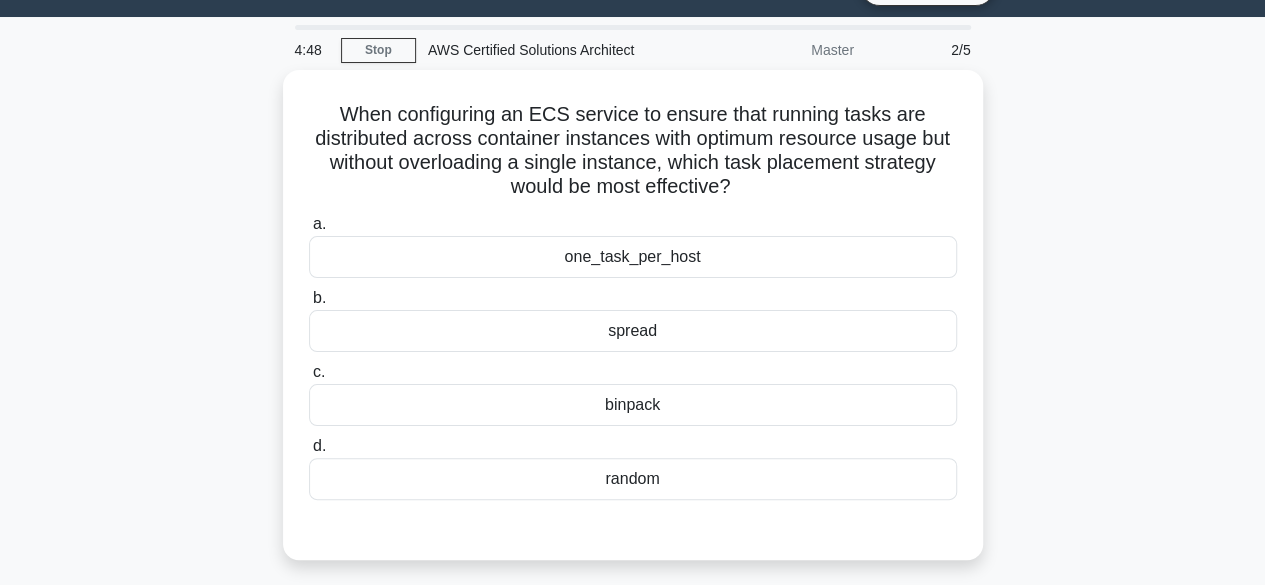 scroll, scrollTop: 68, scrollLeft: 0, axis: vertical 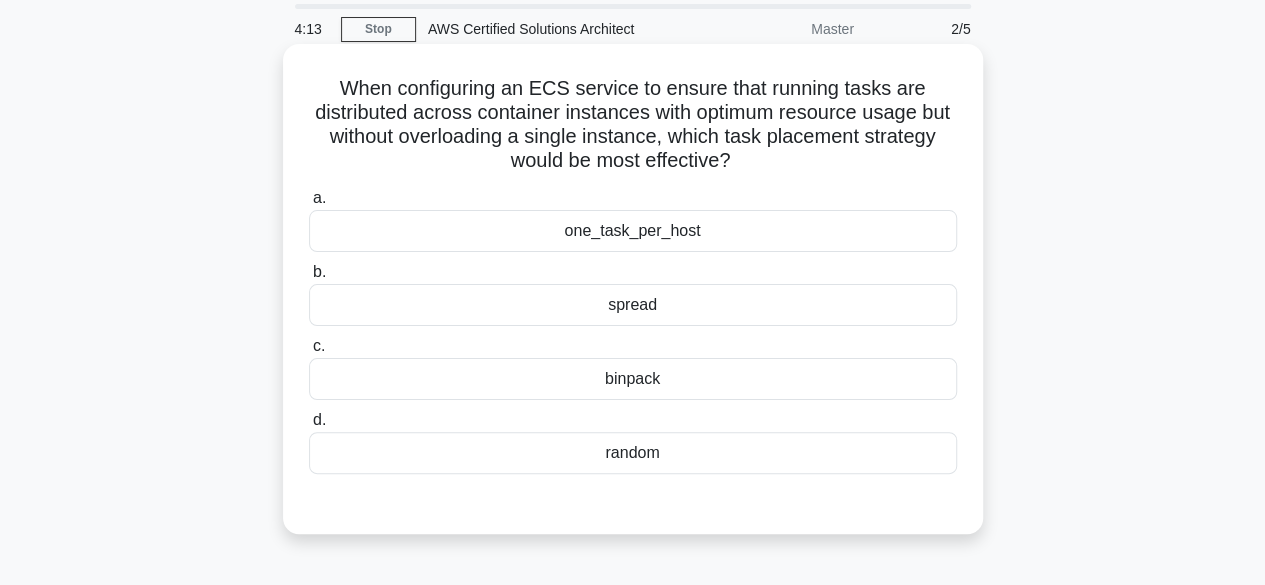 click on "binpack" at bounding box center (633, 379) 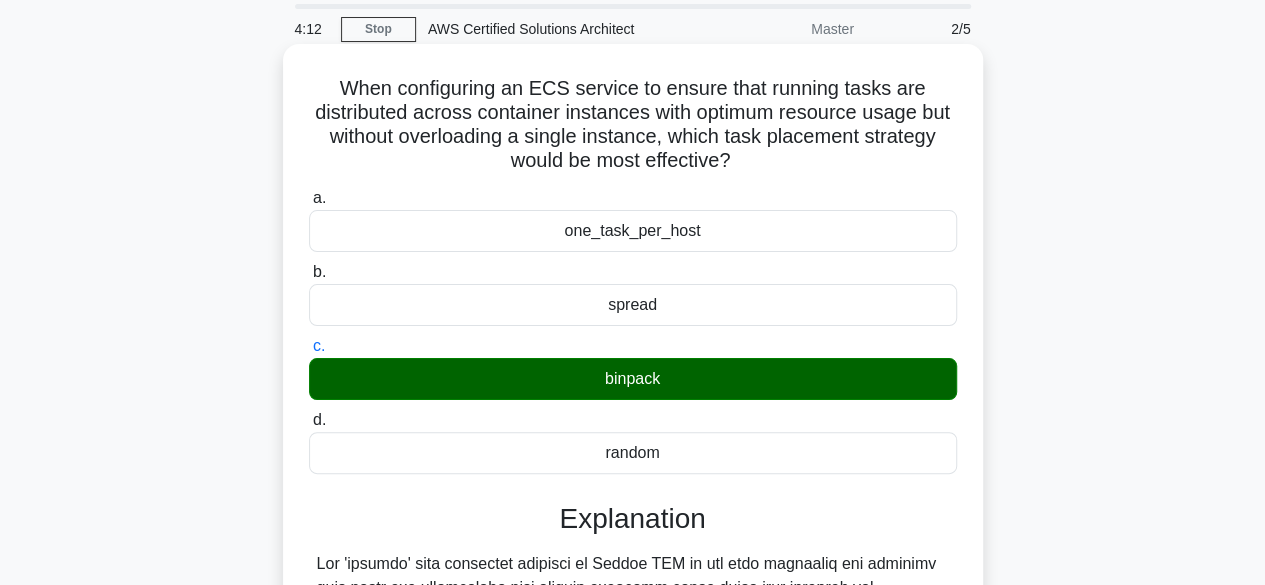 click on "binpack" at bounding box center (633, 379) 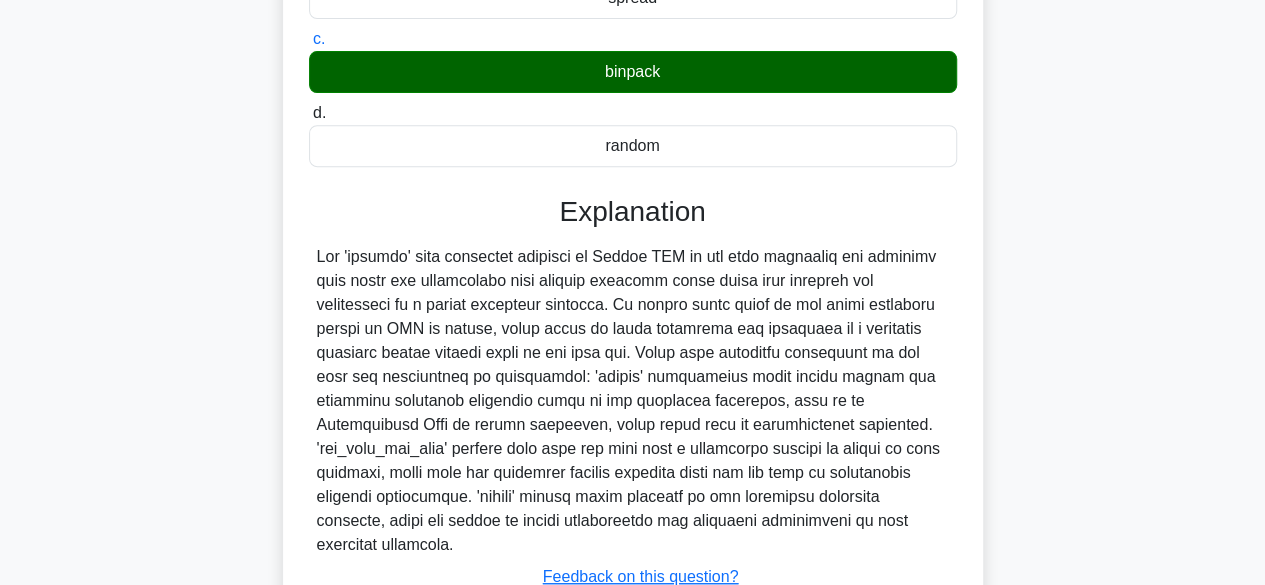 scroll, scrollTop: 501, scrollLeft: 0, axis: vertical 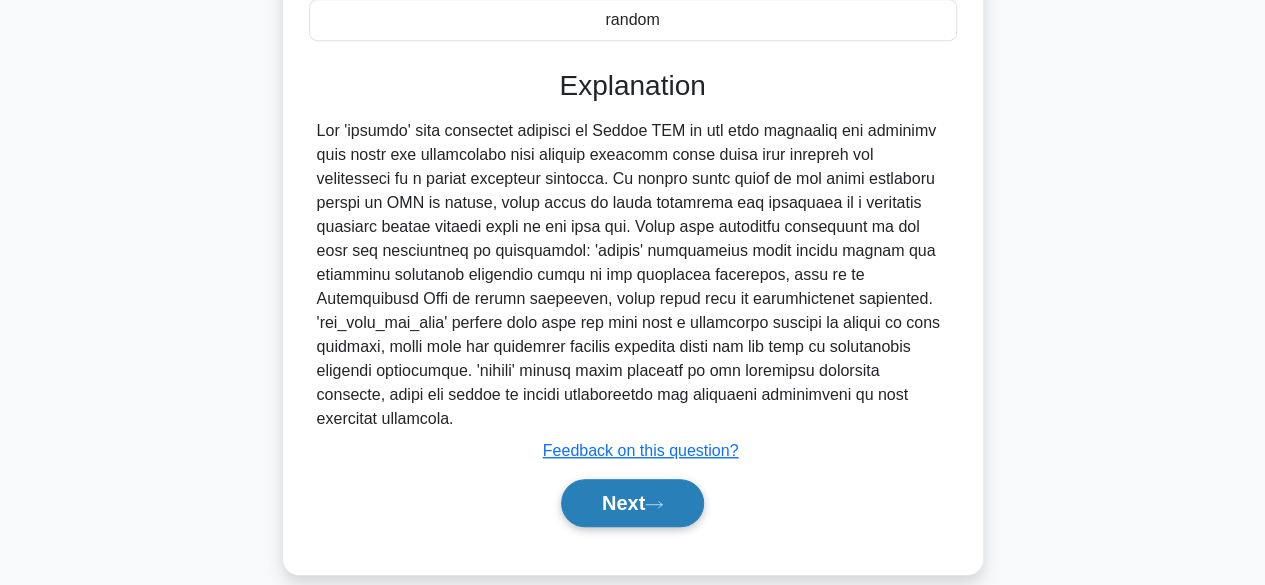 click on "Next" at bounding box center (632, 503) 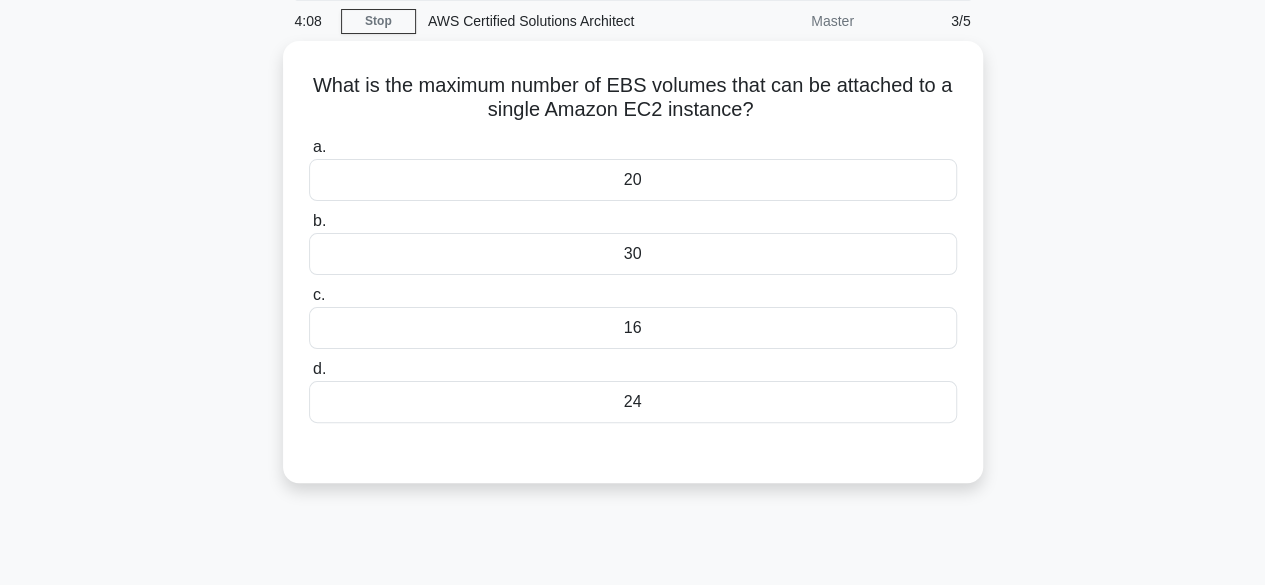 scroll, scrollTop: 75, scrollLeft: 0, axis: vertical 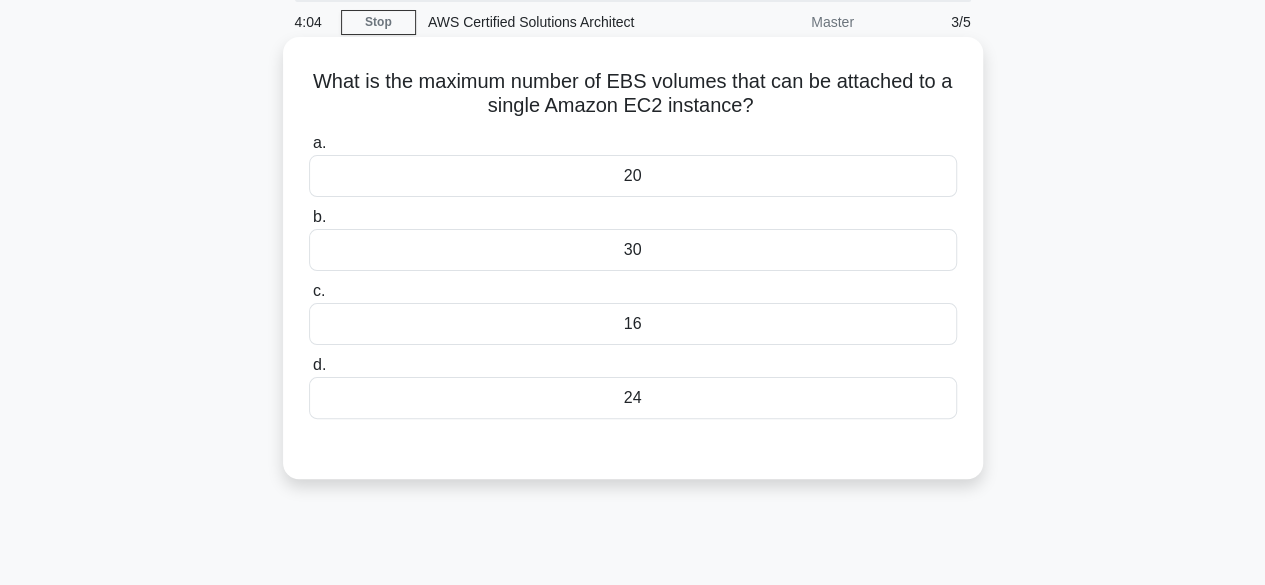 click on "20" at bounding box center (633, 176) 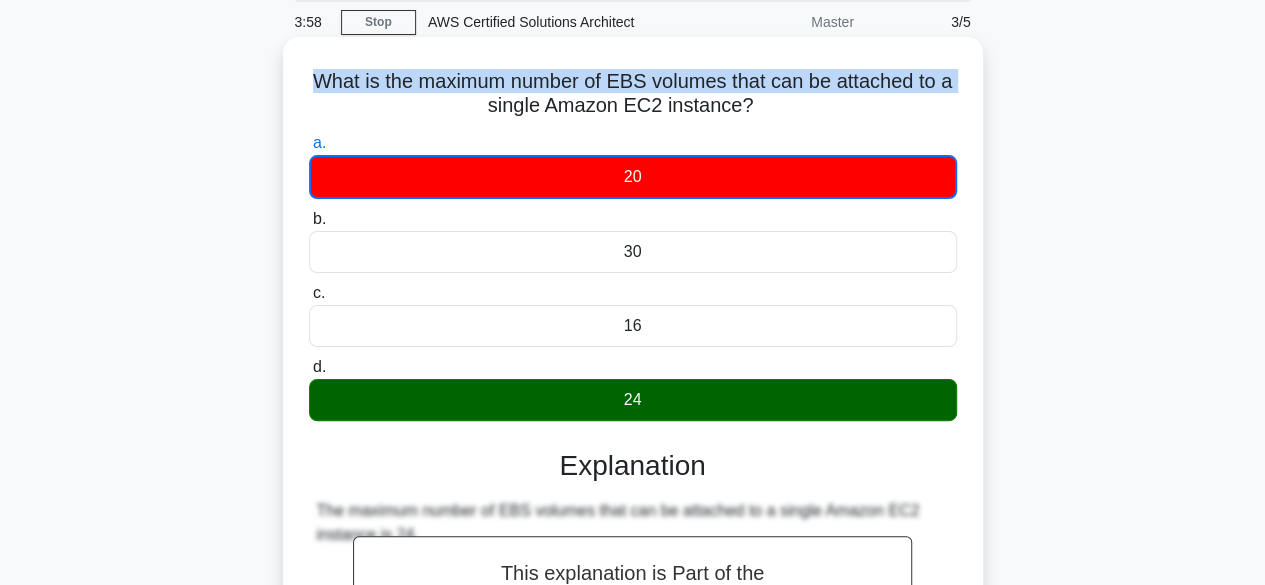 drag, startPoint x: 302, startPoint y: 93, endPoint x: 293, endPoint y: 75, distance: 20.12461 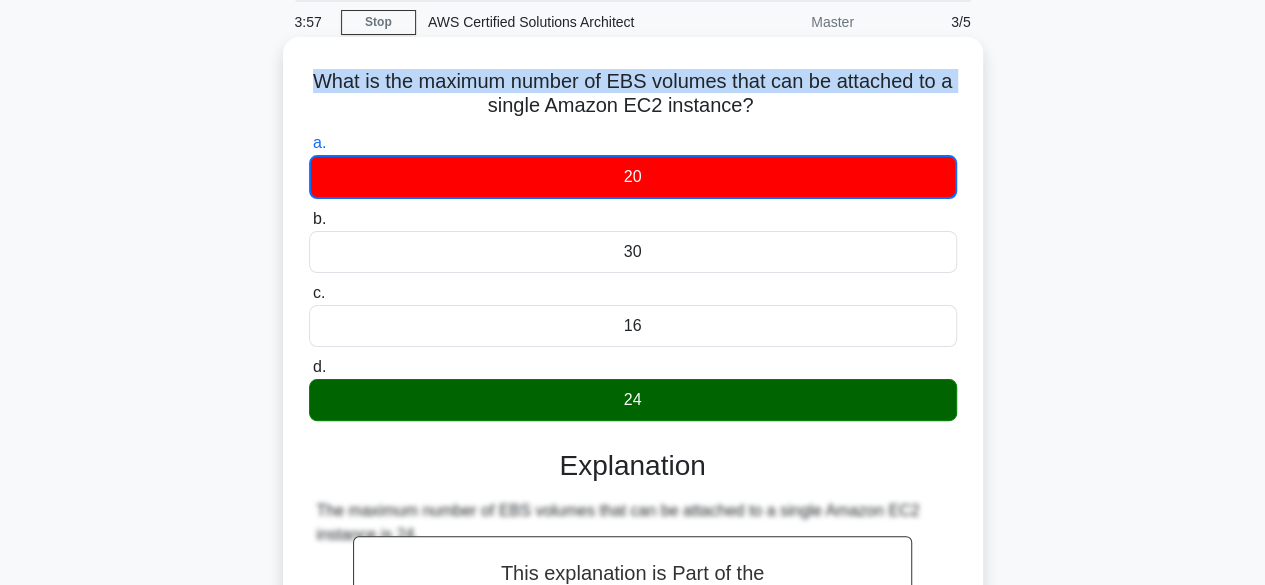 click on "What is the maximum number of EBS volumes that can be attached to a single Amazon EC2 instance?
.spinner_0XTQ{transform-origin:center;animation:spinner_y6GP .75s linear infinite}@keyframes spinner_y6GP{100%{transform:rotate(360deg)}}
a.
20
b. c. d." at bounding box center (633, 459) 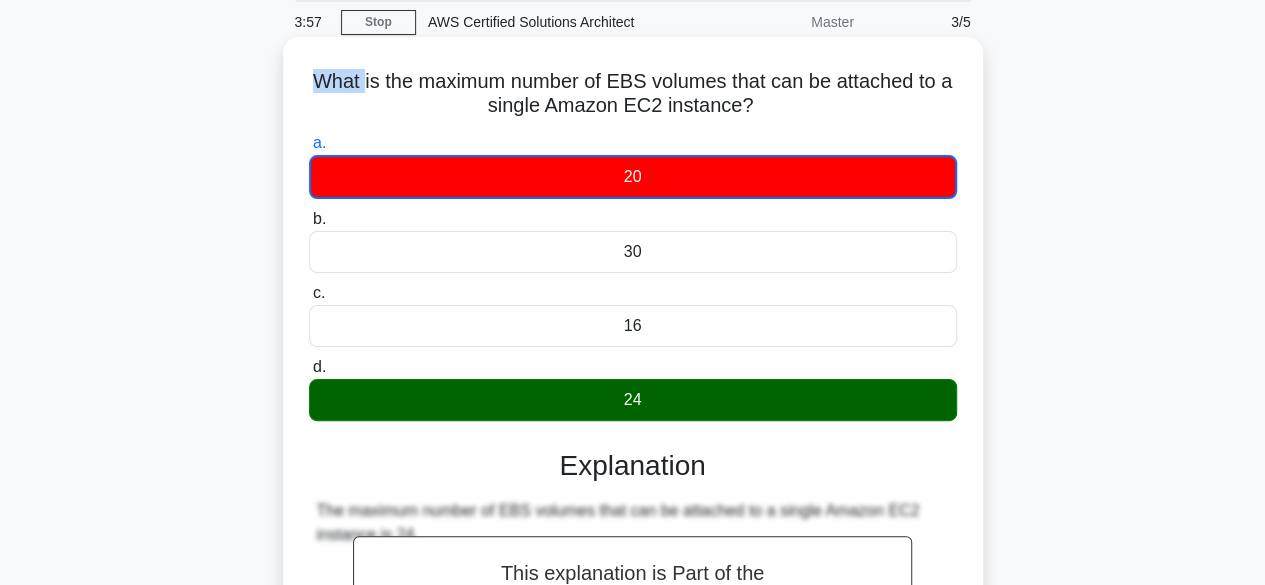 click on "What is the maximum number of EBS volumes that can be attached to a single Amazon EC2 instance?
.spinner_0XTQ{transform-origin:center;animation:spinner_y6GP .75s linear infinite}@keyframes spinner_y6GP{100%{transform:rotate(360deg)}}
a.
20
b. c. d." at bounding box center [633, 459] 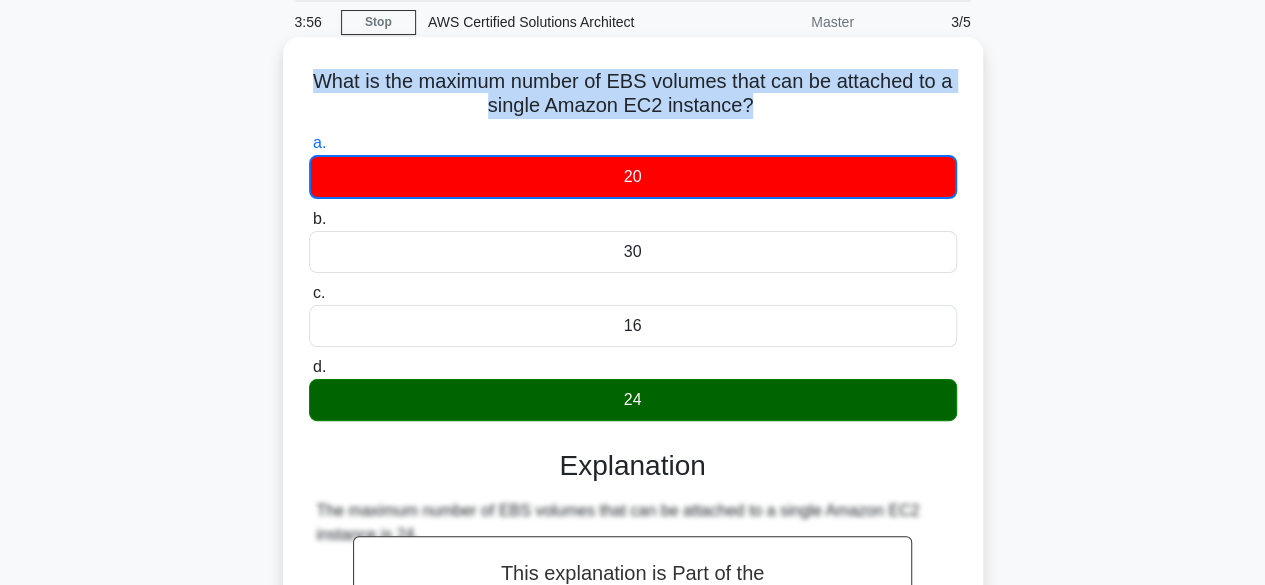drag, startPoint x: 293, startPoint y: 75, endPoint x: 524, endPoint y: 96, distance: 231.95258 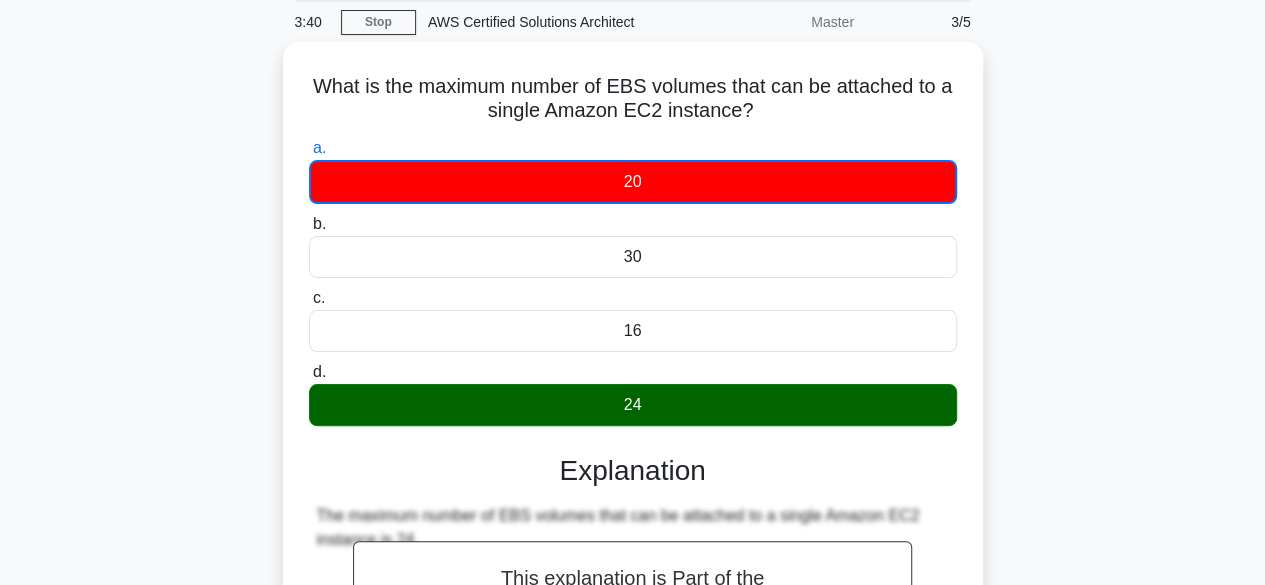 click on "What is the maximum number of EBS volumes that can be attached to a single Amazon EC2 instance?
.spinner_0XTQ{transform-origin:center;animation:spinner_y6GP .75s linear infinite}@keyframes spinner_y6GP{100%{transform:rotate(360deg)}}
a.
20
b. c. d." at bounding box center [633, 476] 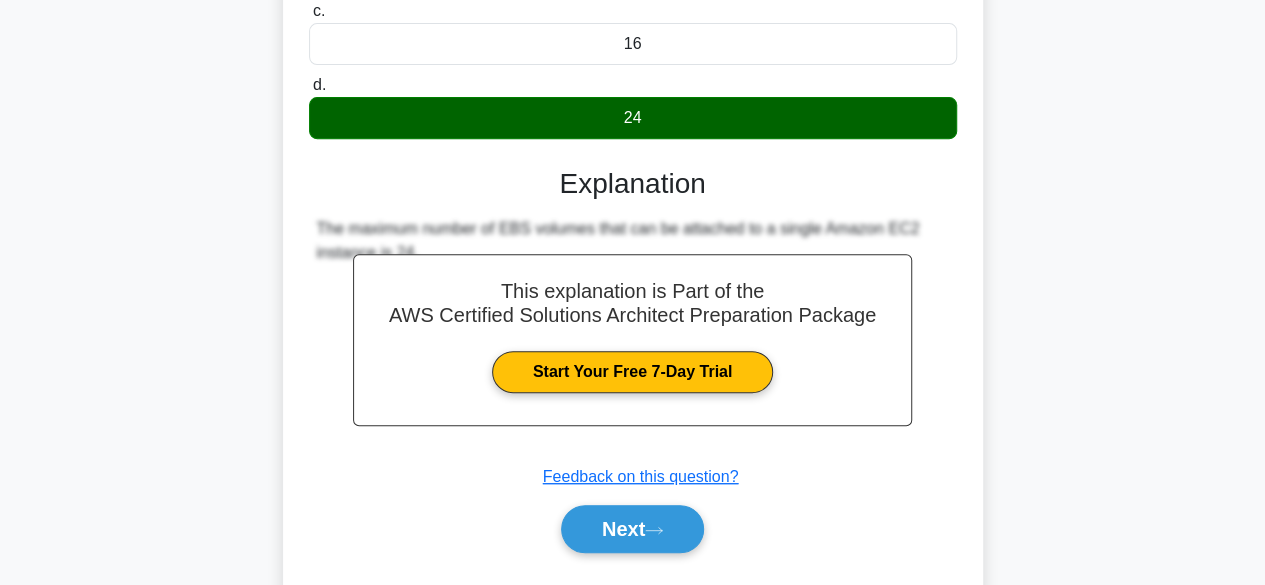 scroll, scrollTop: 495, scrollLeft: 0, axis: vertical 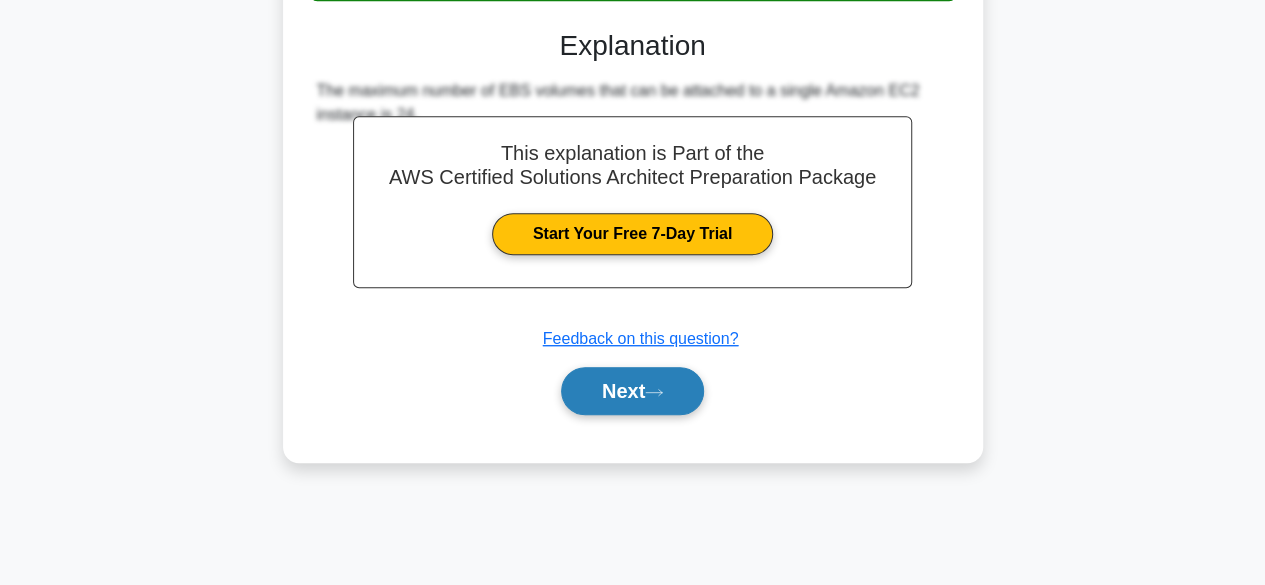 click on "Next" at bounding box center (632, 391) 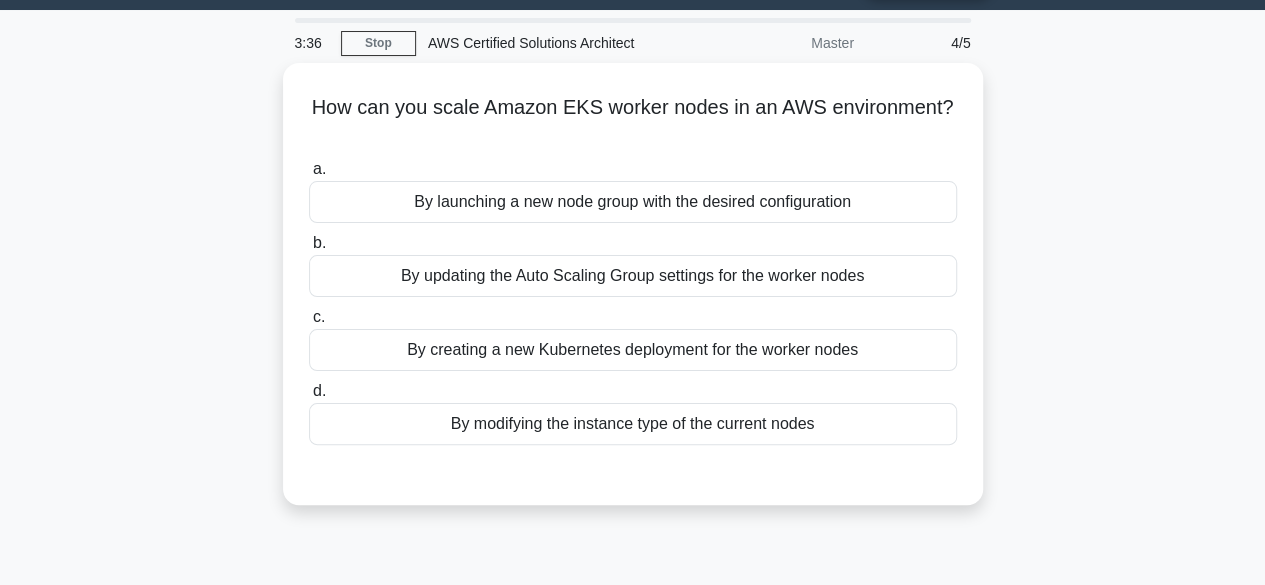 scroll, scrollTop: 41, scrollLeft: 0, axis: vertical 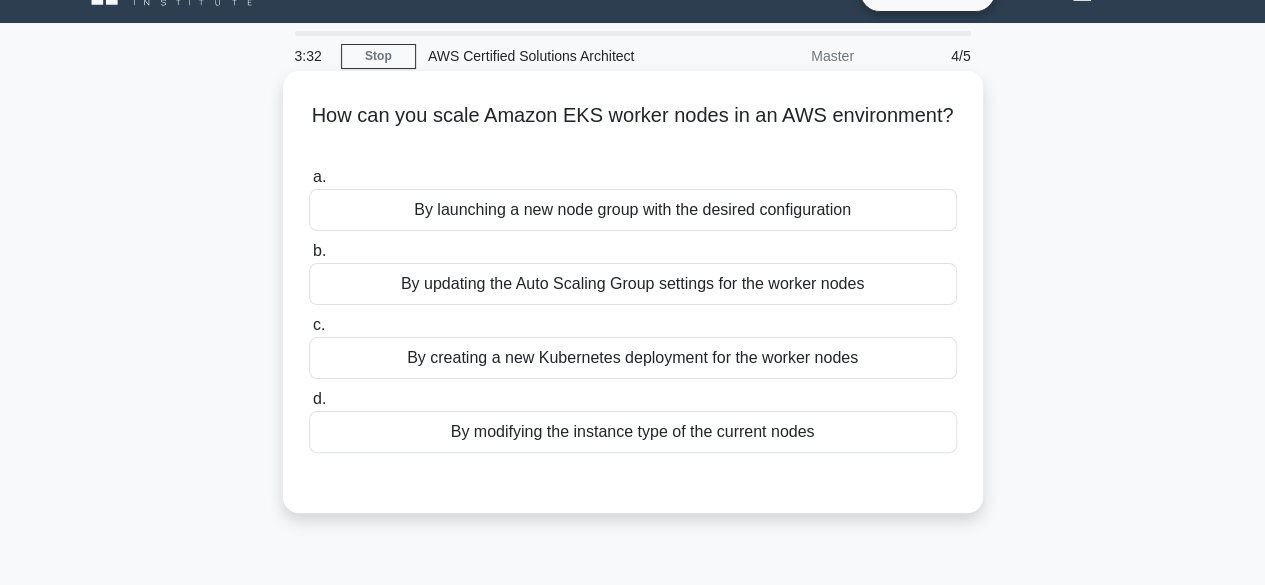 click on "By launching a new node group with the desired configuration" at bounding box center [633, 210] 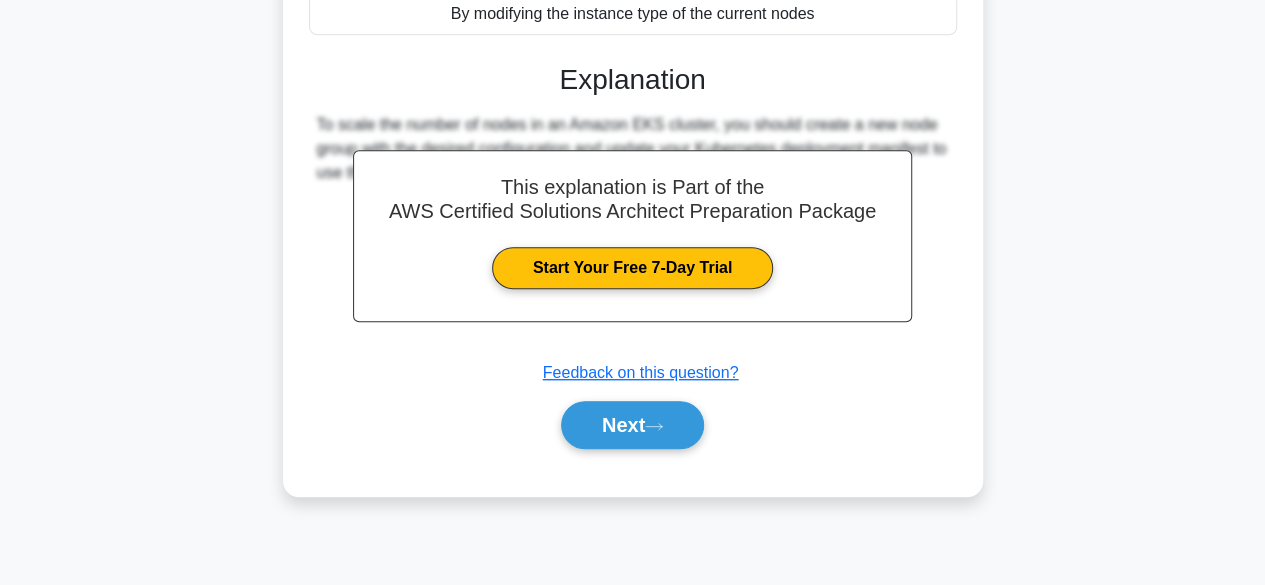 scroll, scrollTop: 495, scrollLeft: 0, axis: vertical 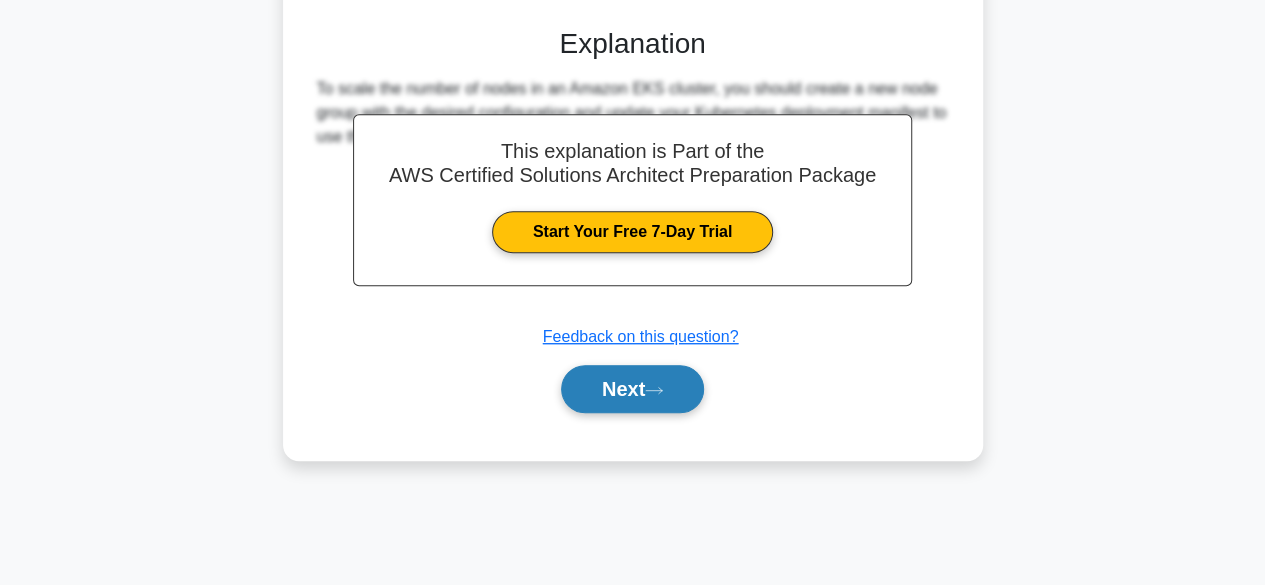 click on "Next" at bounding box center [632, 389] 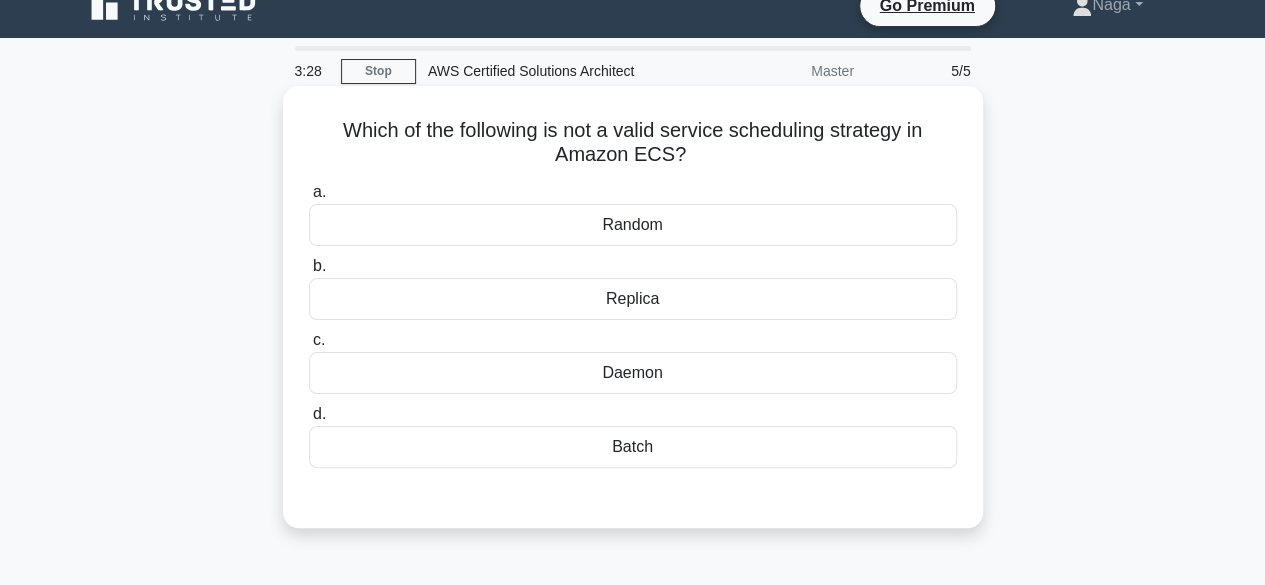 scroll, scrollTop: 25, scrollLeft: 0, axis: vertical 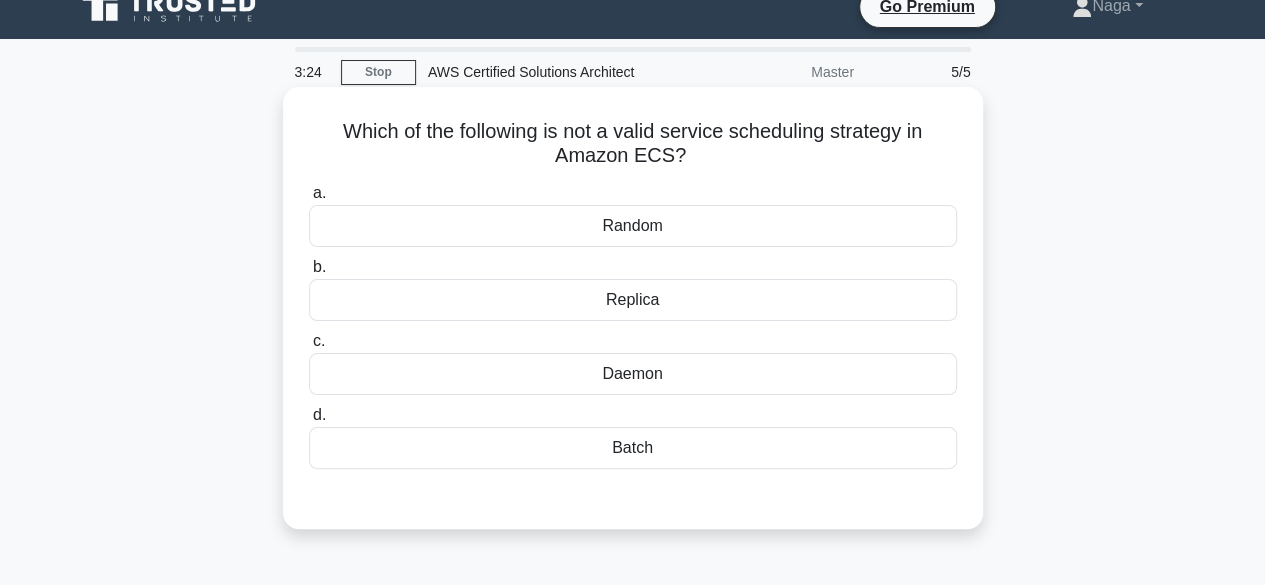 drag, startPoint x: 324, startPoint y: 130, endPoint x: 753, endPoint y: 159, distance: 429.97906 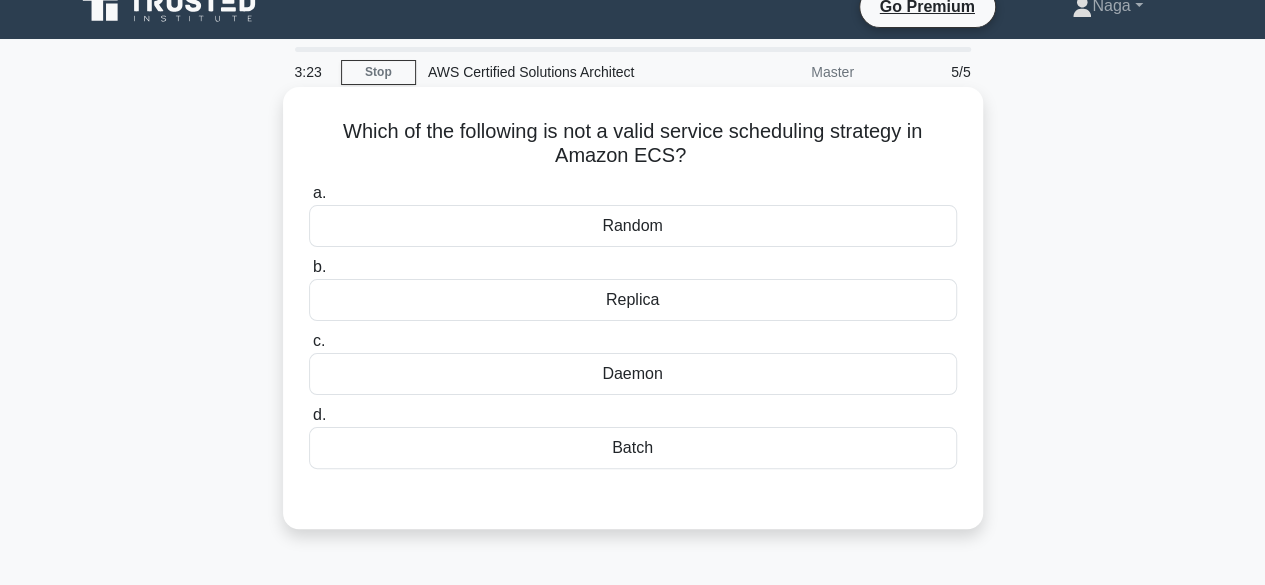 copy on "Which of the following is not a valid service scheduling strategy in Amazon ECS?" 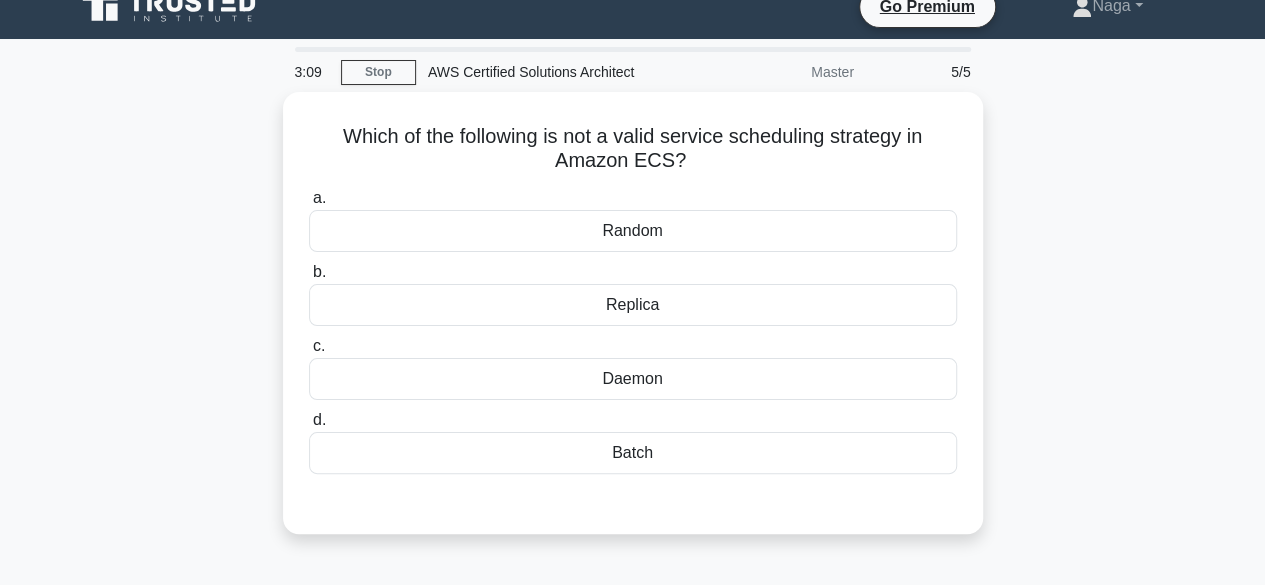 click on "Which of the following is not a valid service scheduling strategy in Amazon ECS?
.spinner_0XTQ{transform-origin:center;animation:spinner_y6GP .75s linear infinite}@keyframes spinner_y6GP{100%{transform:rotate(360deg)}}
a.
Random" at bounding box center [633, 325] 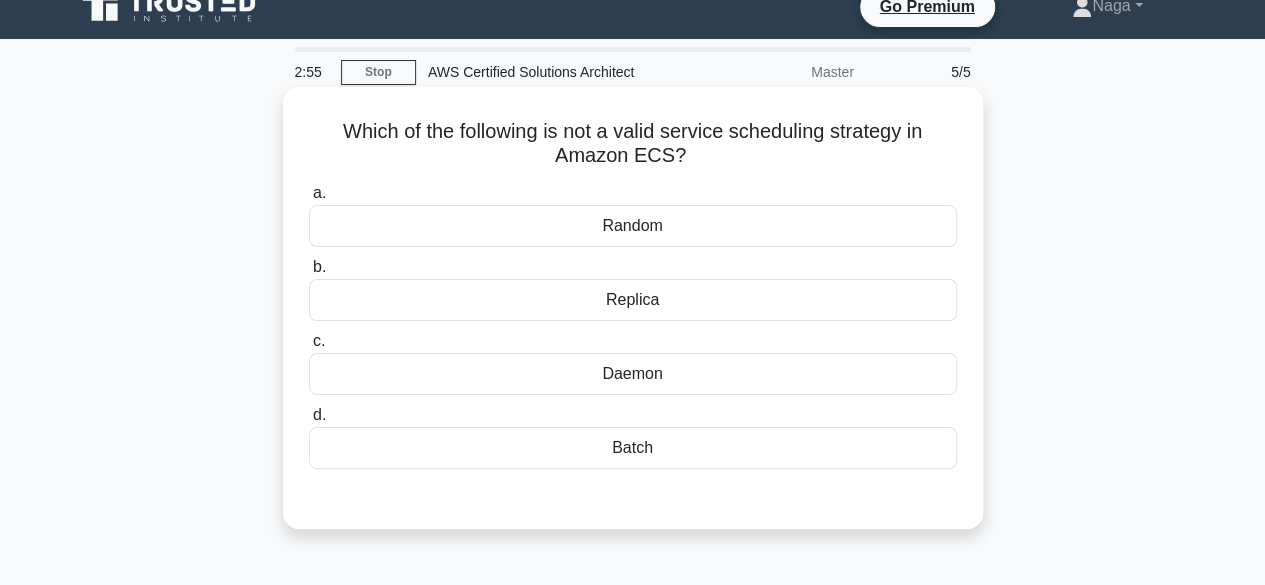 click on "Random" at bounding box center [633, 226] 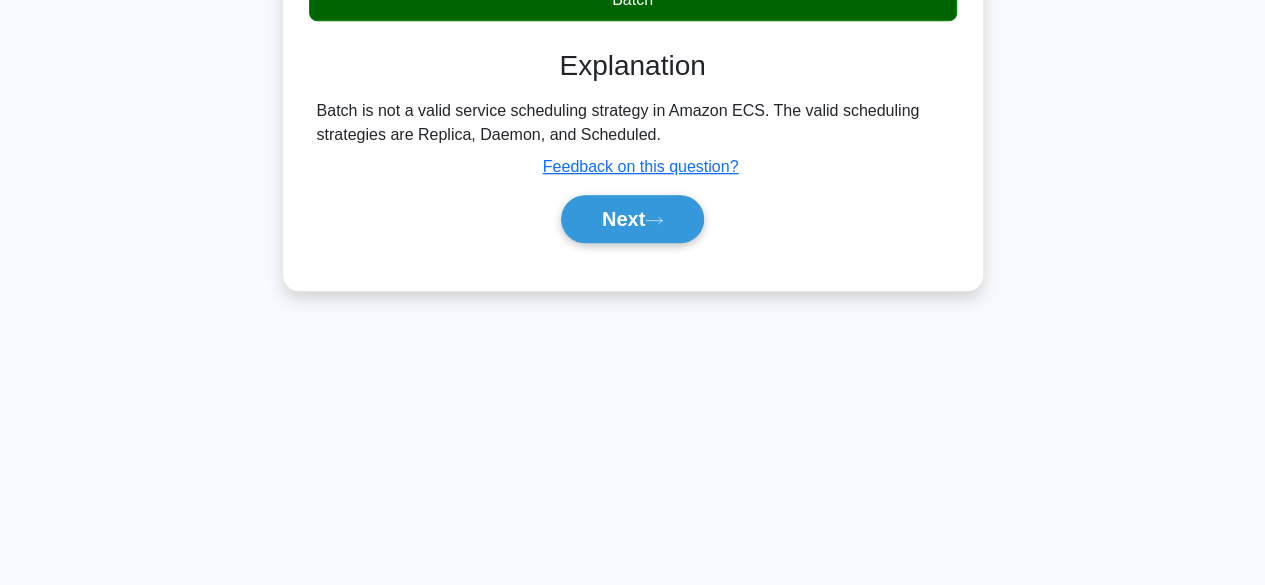 scroll, scrollTop: 495, scrollLeft: 0, axis: vertical 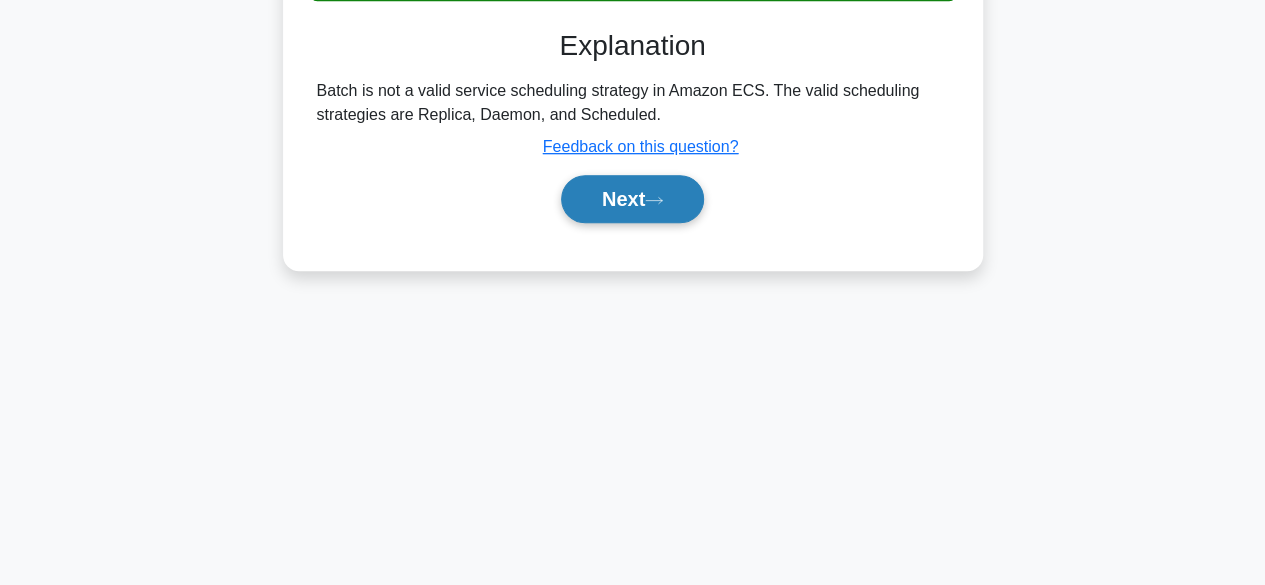 click on "Next" at bounding box center (632, 199) 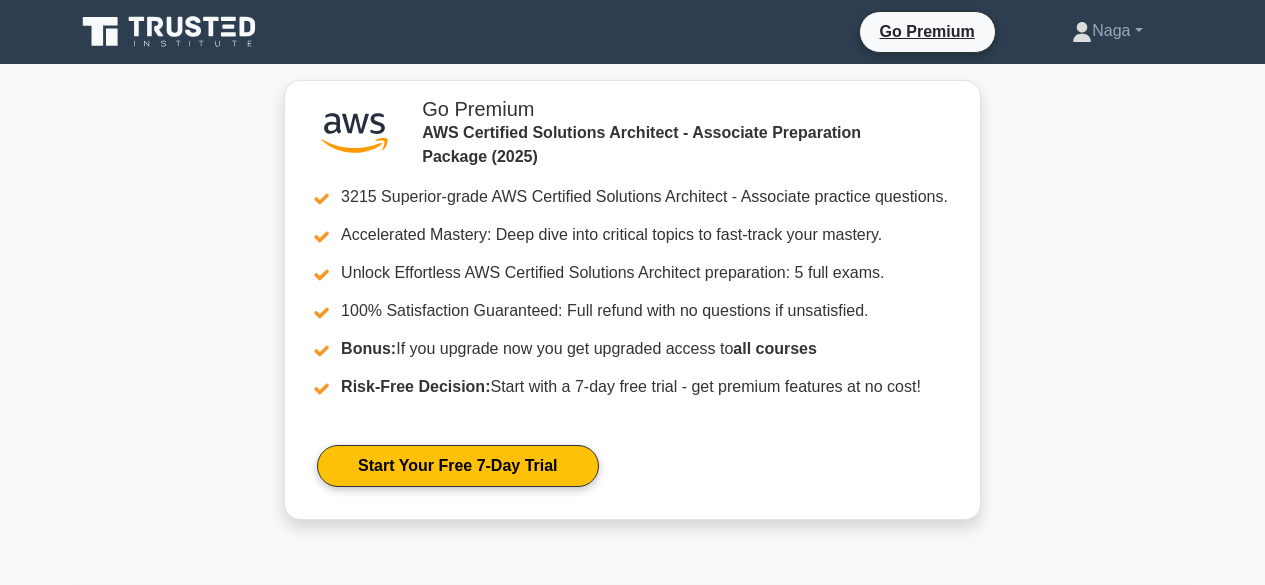 scroll, scrollTop: 26, scrollLeft: 0, axis: vertical 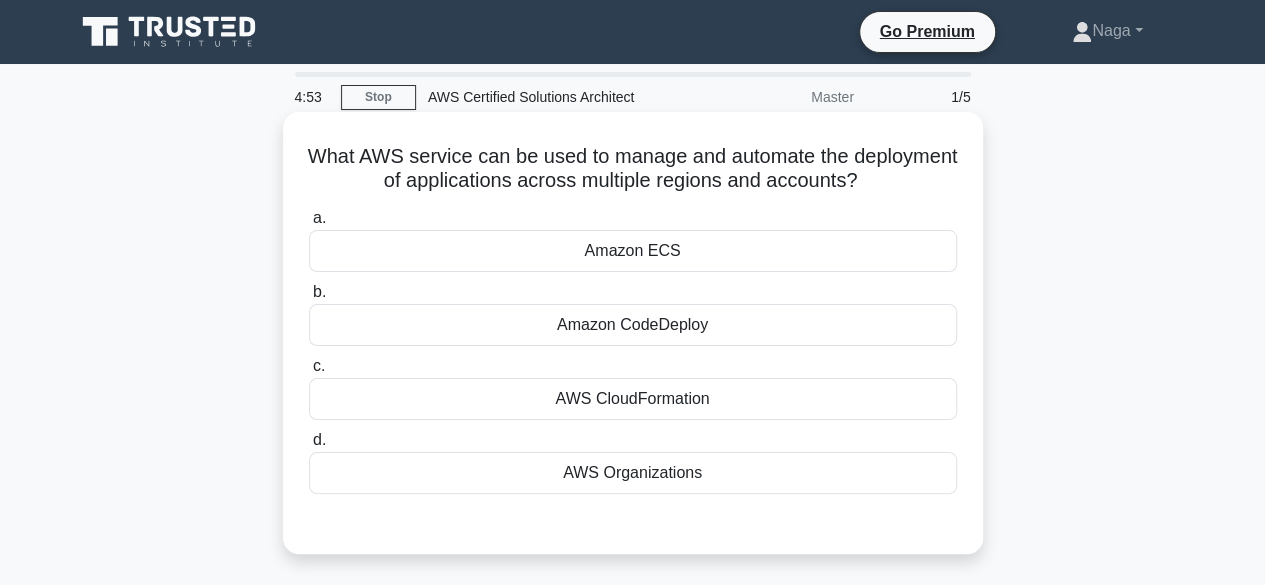 click on "Amazon CodeDeploy" at bounding box center (633, 325) 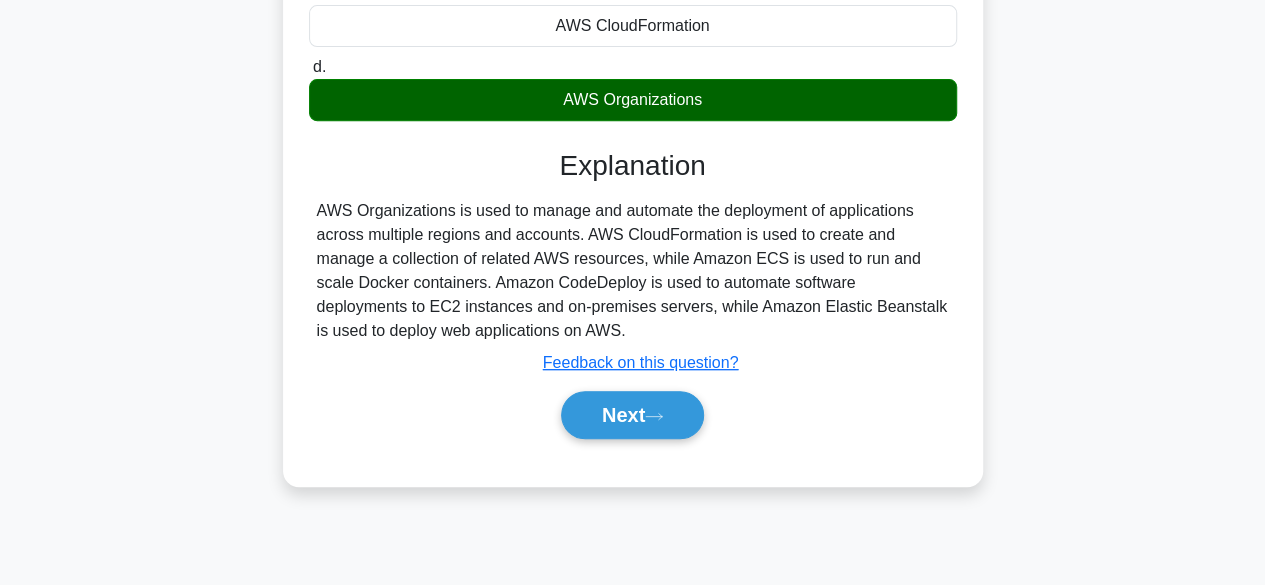scroll, scrollTop: 495, scrollLeft: 0, axis: vertical 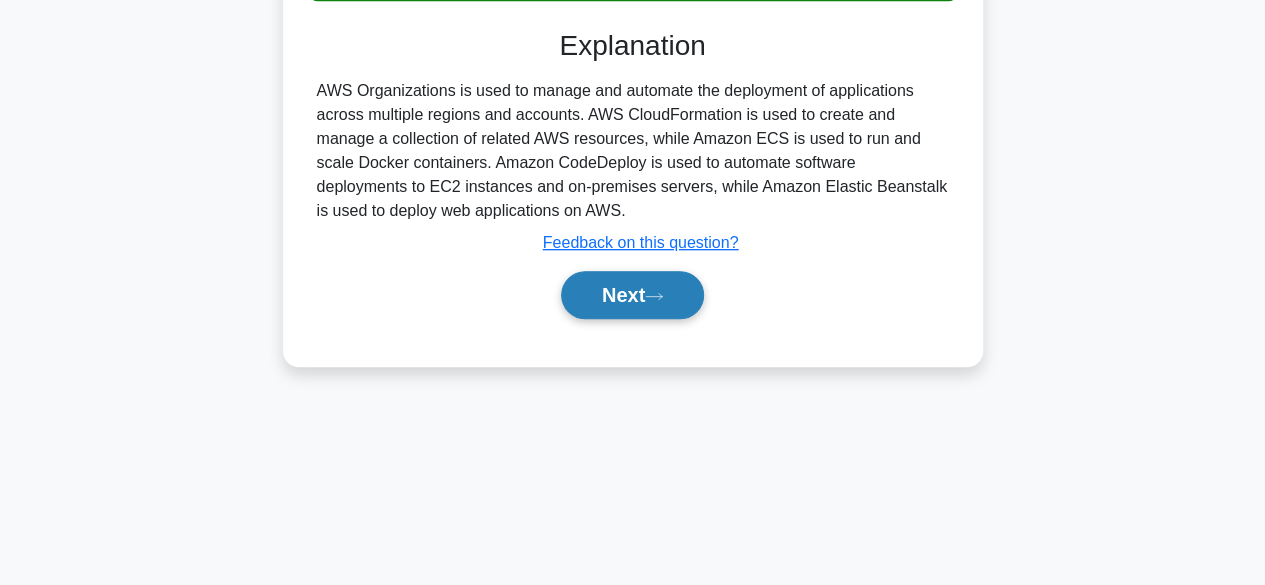click on "Next" at bounding box center (632, 295) 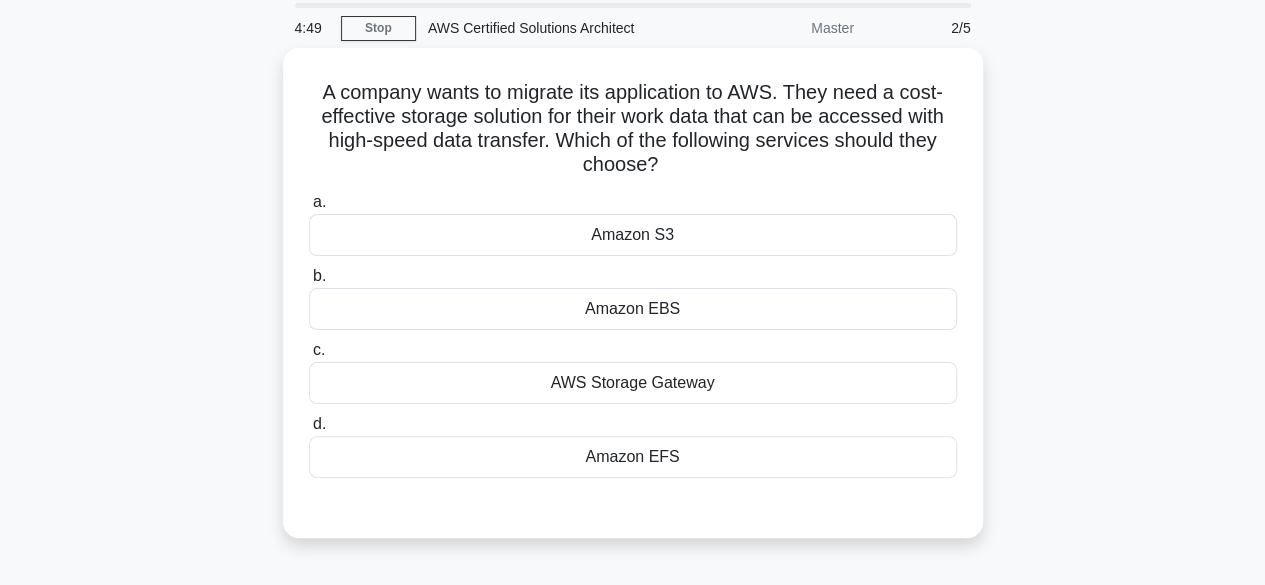 scroll, scrollTop: 65, scrollLeft: 0, axis: vertical 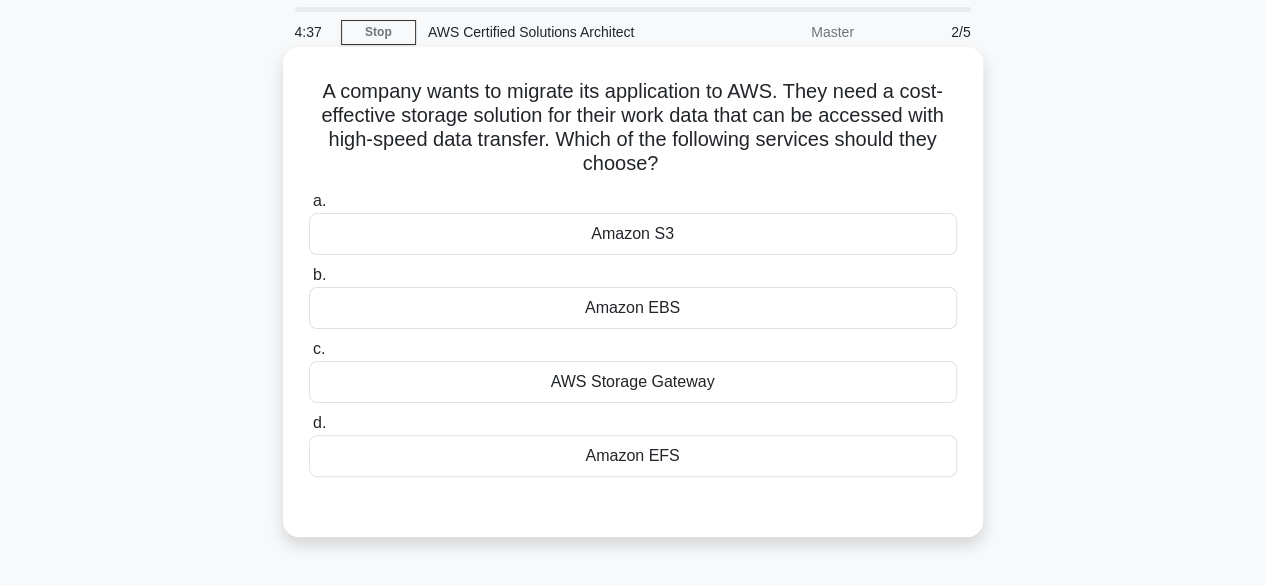 click on "Amazon EBS" at bounding box center (633, 308) 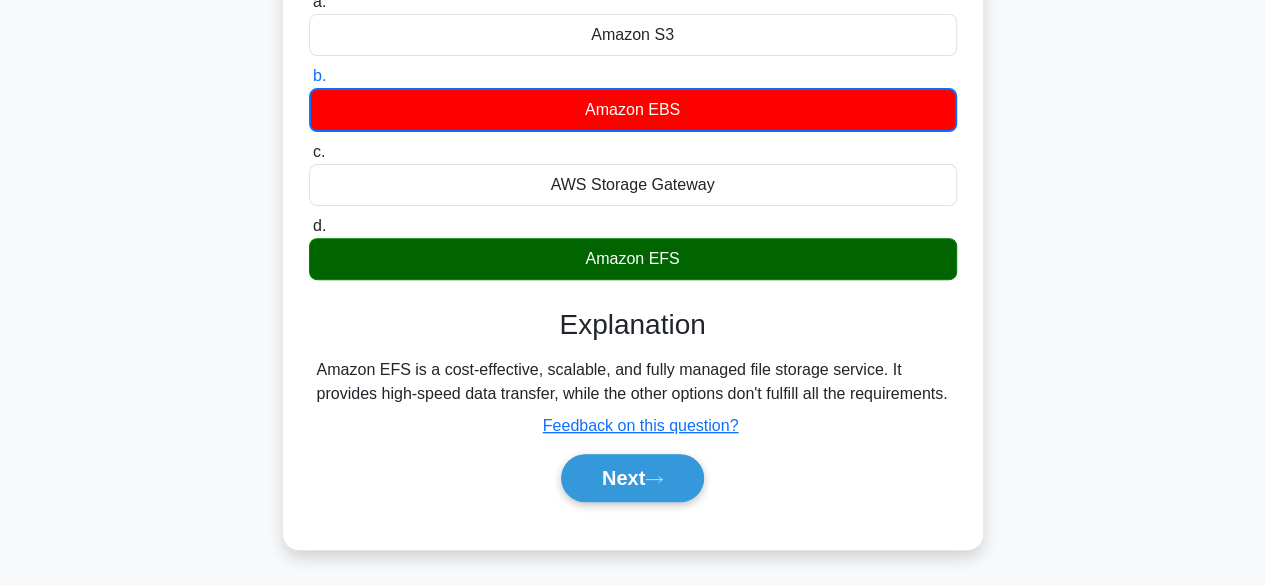 scroll, scrollTop: 495, scrollLeft: 0, axis: vertical 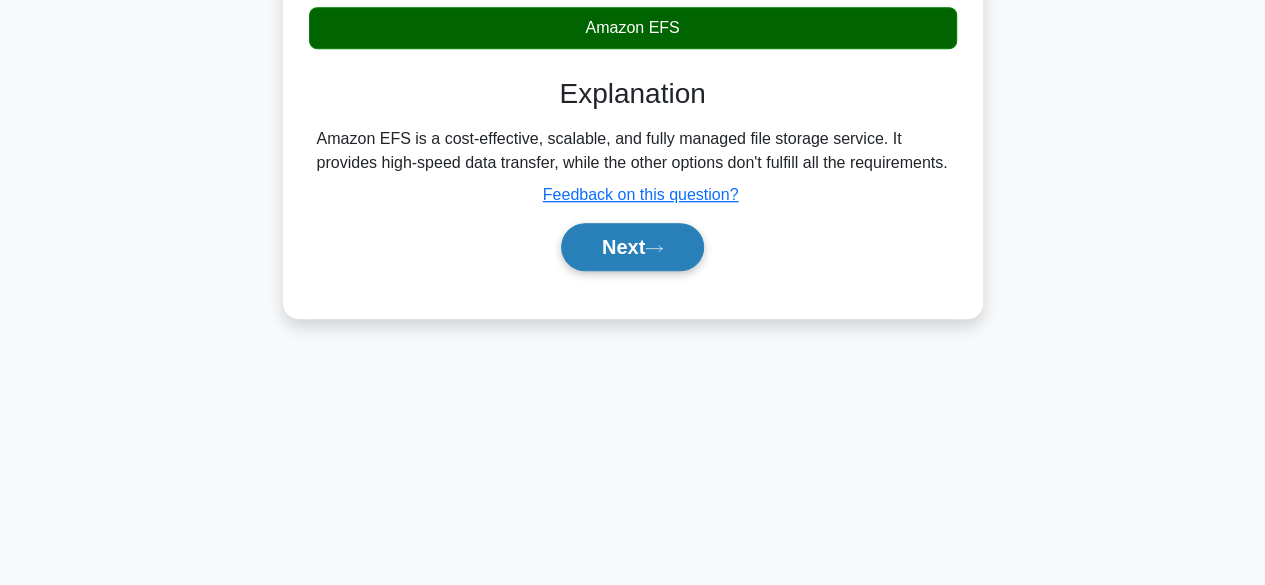 click on "Next" at bounding box center [632, 247] 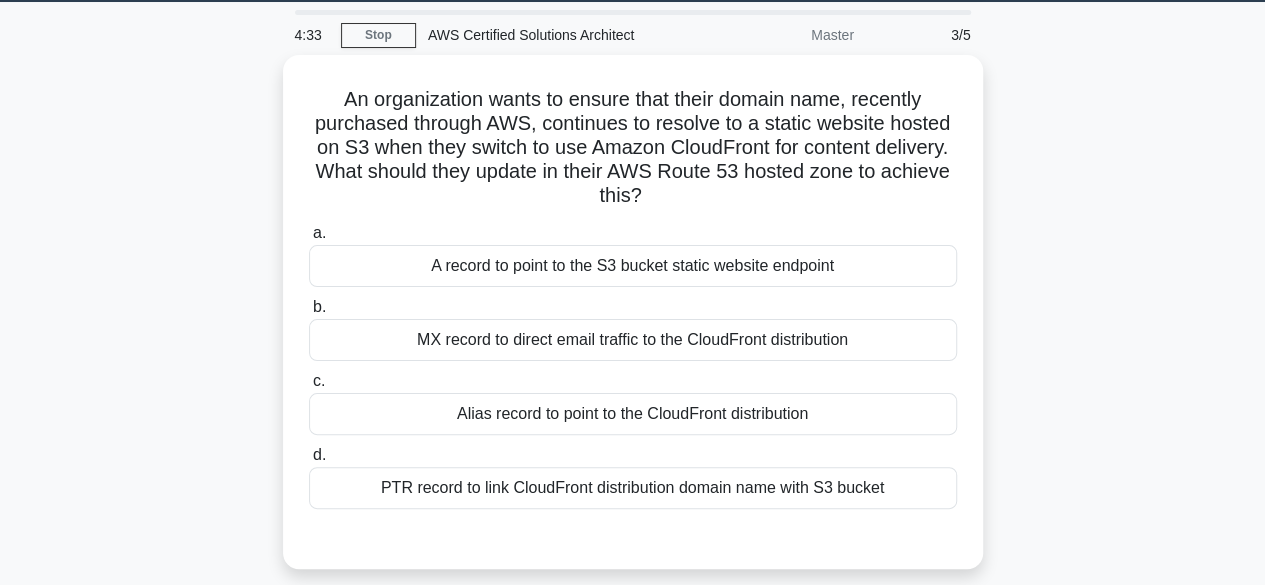 scroll, scrollTop: 61, scrollLeft: 0, axis: vertical 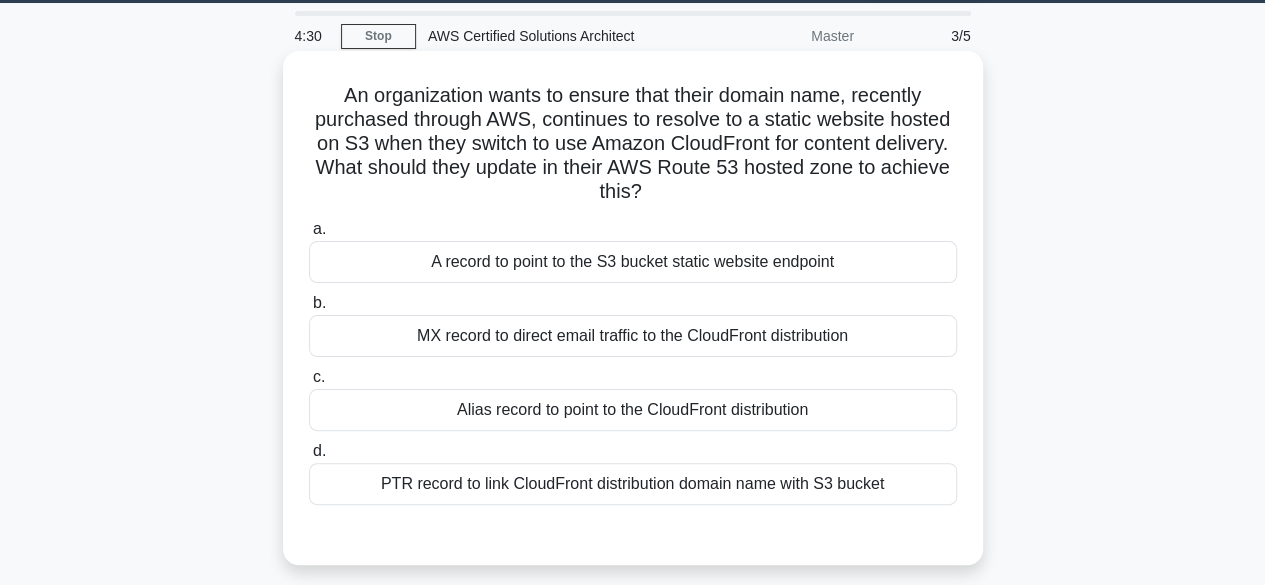 click on "Alias record to point to the CloudFront distribution" at bounding box center (633, 410) 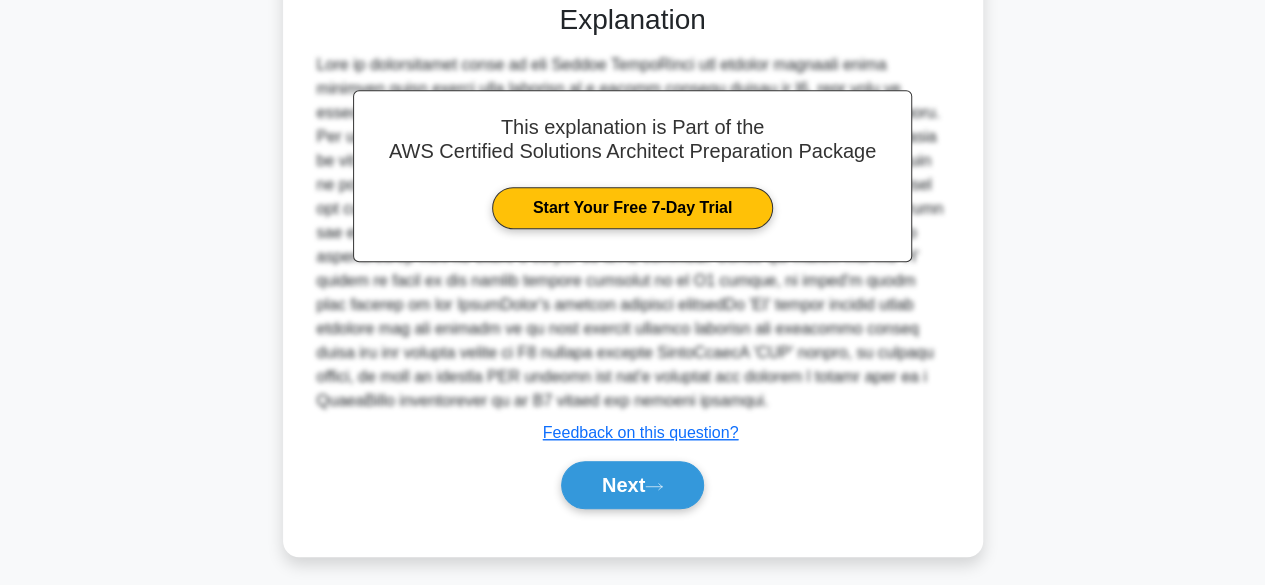scroll, scrollTop: 597, scrollLeft: 0, axis: vertical 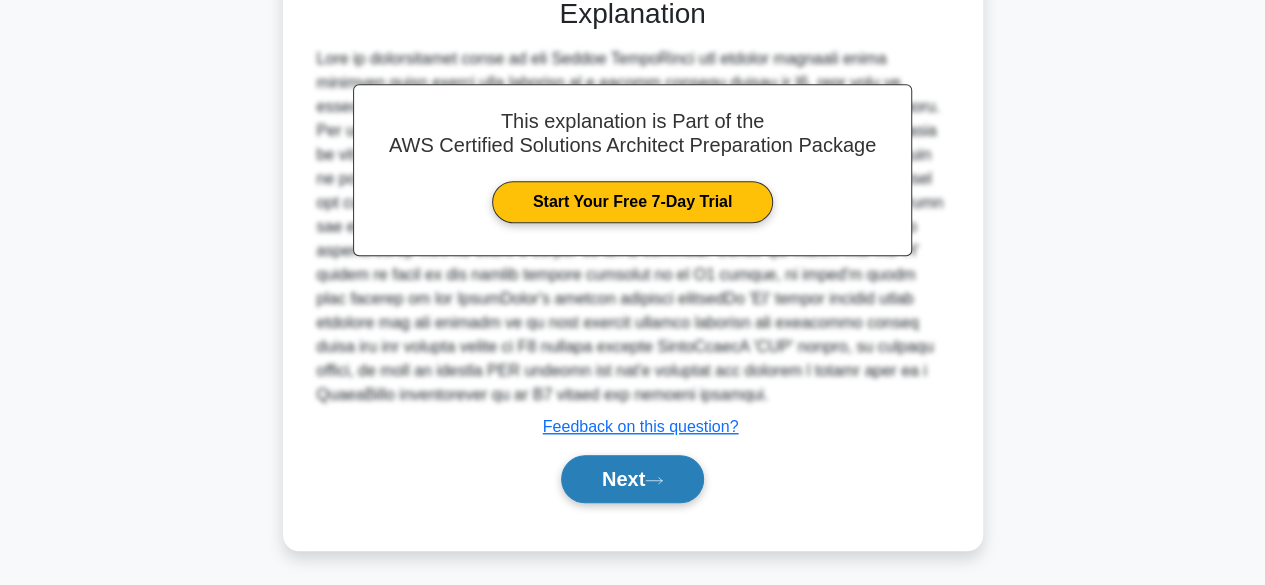 click on "Next" at bounding box center (632, 479) 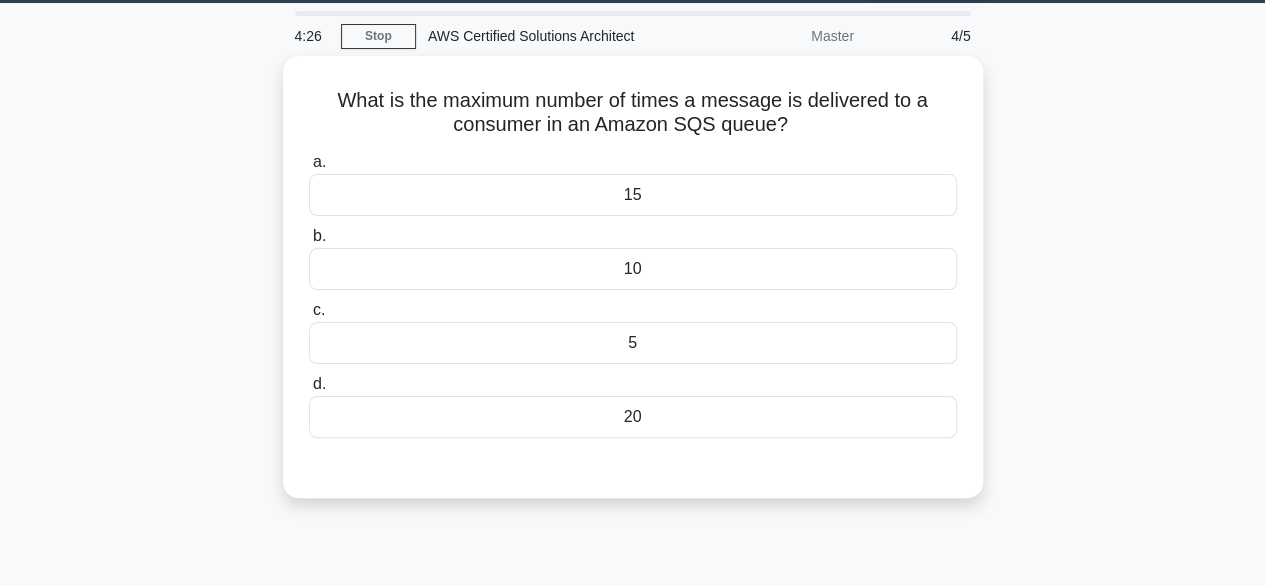 scroll, scrollTop: 57, scrollLeft: 0, axis: vertical 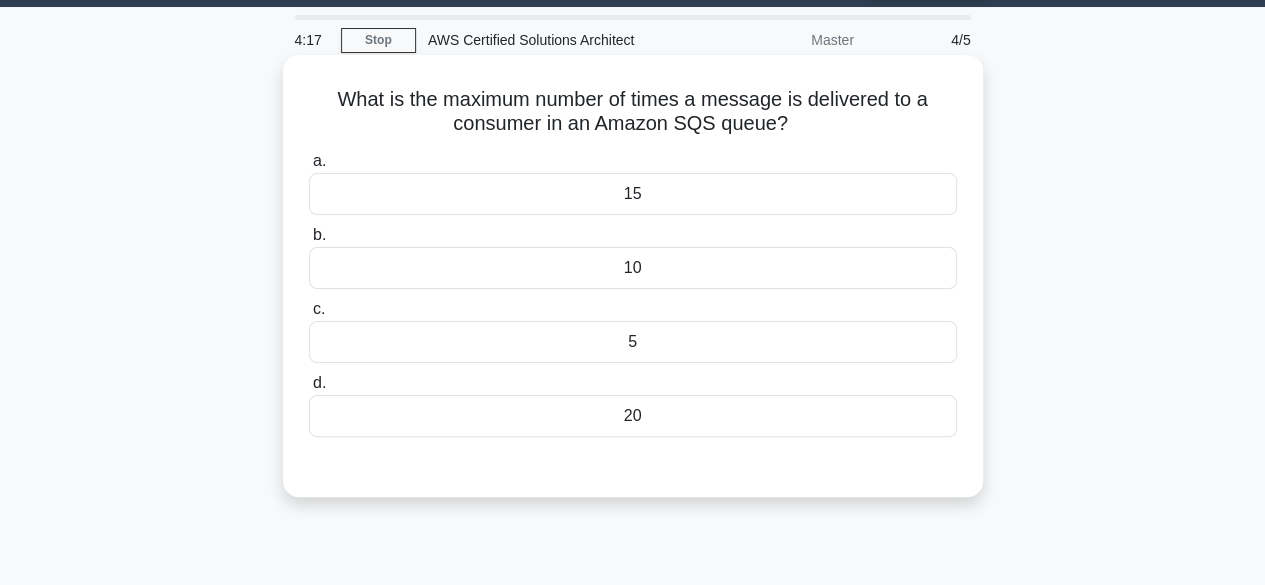click on "20" at bounding box center (633, 416) 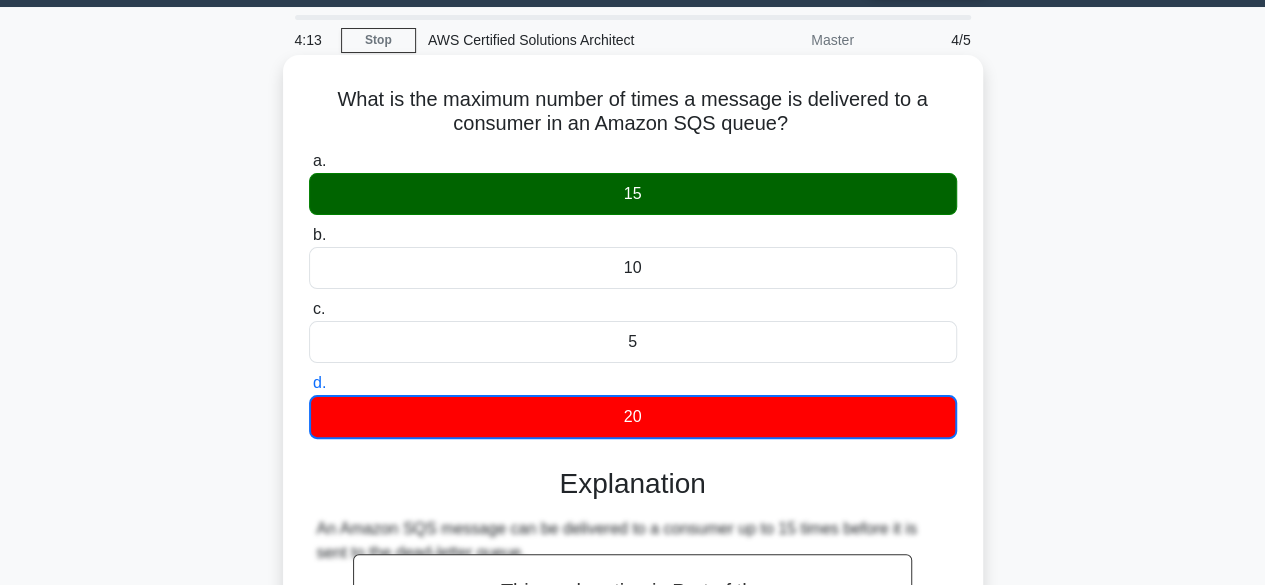 drag, startPoint x: 326, startPoint y: 93, endPoint x: 822, endPoint y: 128, distance: 497.23334 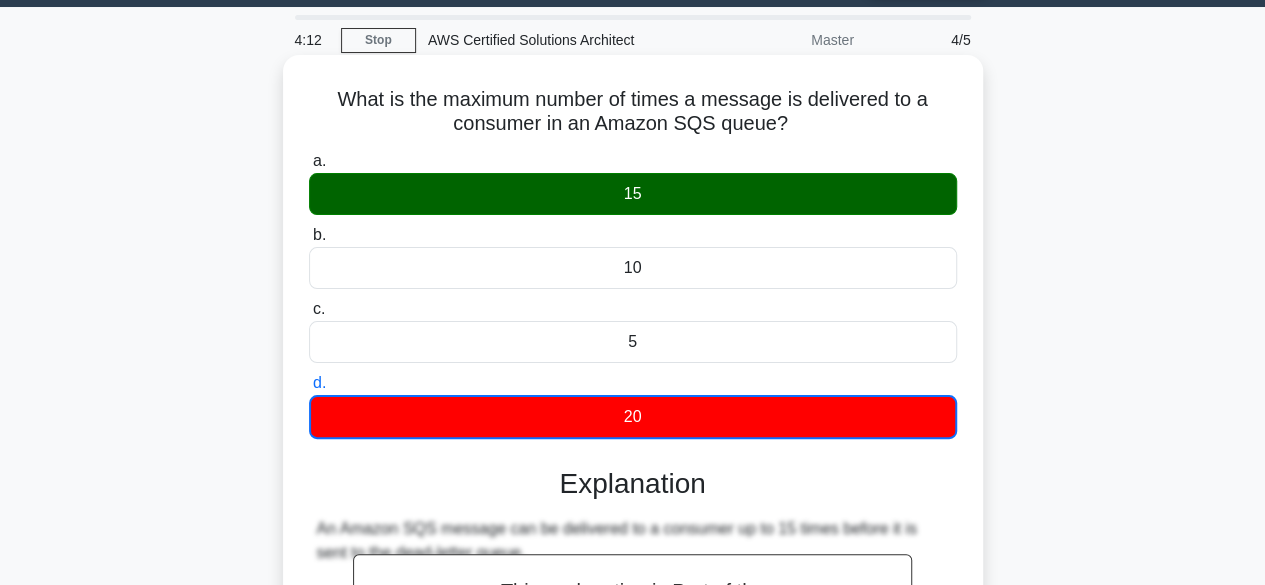 copy on "What is the maximum number of times a message is delivered to a consumer in an Amazon SQS queue?" 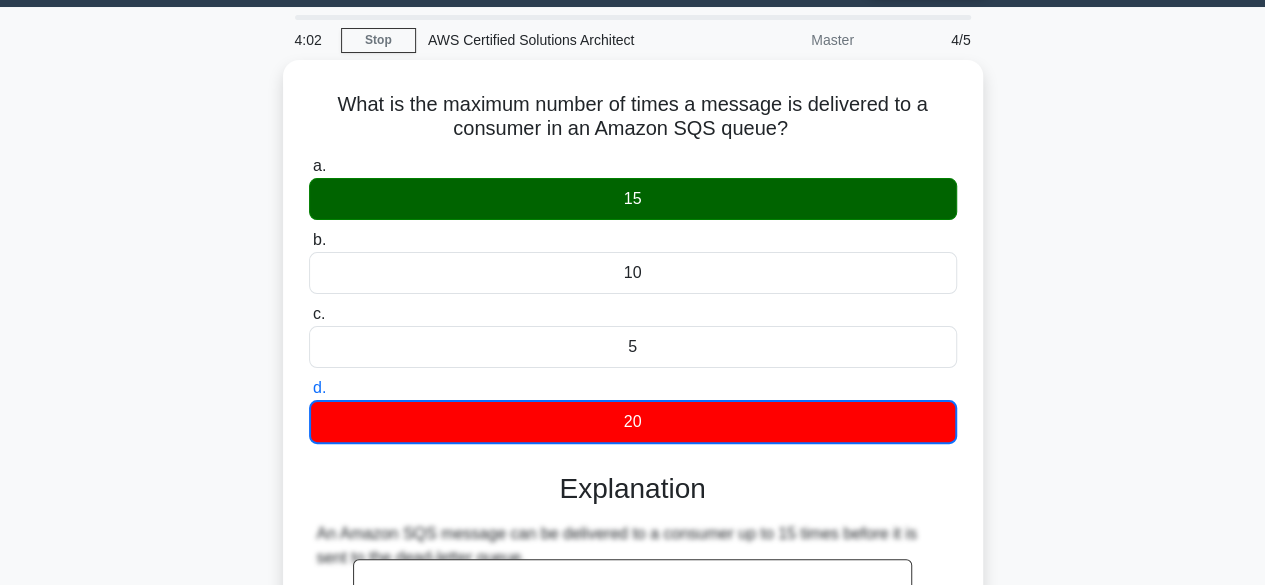 click on "What is the maximum number of times a message is delivered to a consumer in an Amazon SQS queue?
.spinner_0XTQ{transform-origin:center;animation:spinner_y6GP .75s linear infinite}@keyframes spinner_y6GP{100%{transform:rotate(360deg)}}
a.
15
b. c. d." at bounding box center [633, 494] 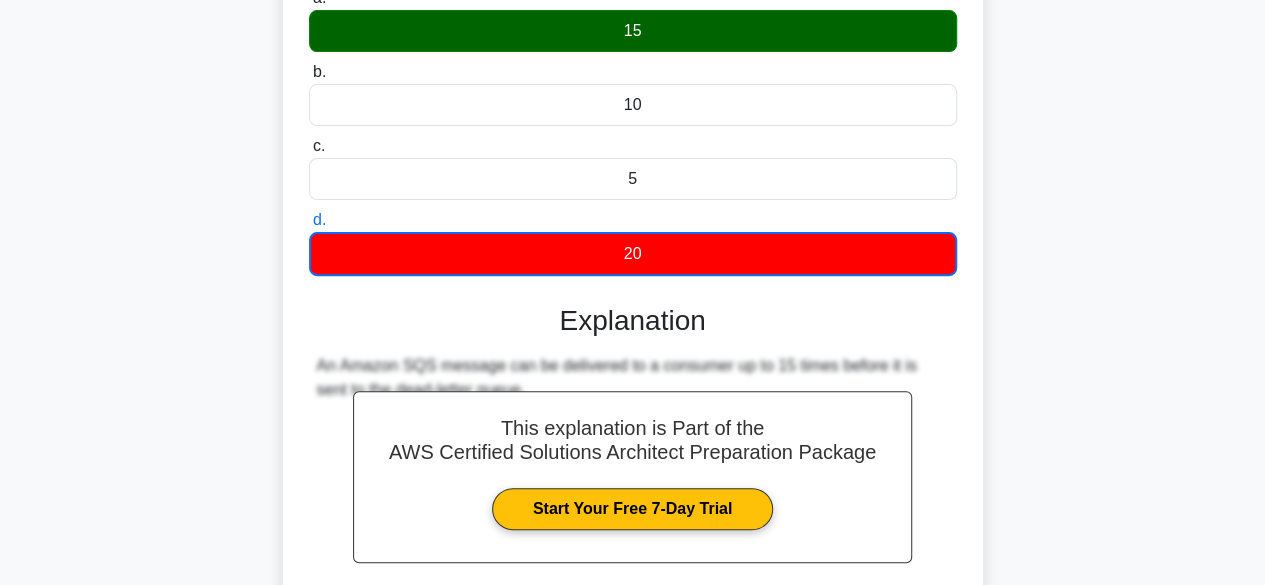 scroll, scrollTop: 495, scrollLeft: 0, axis: vertical 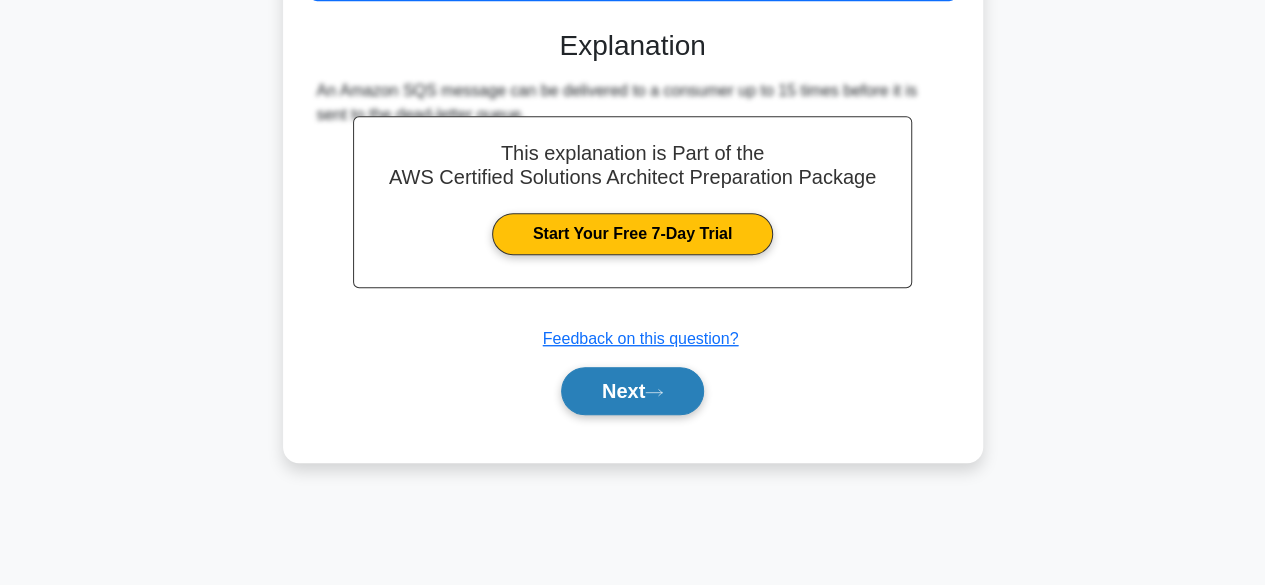 click on "Next" at bounding box center (632, 391) 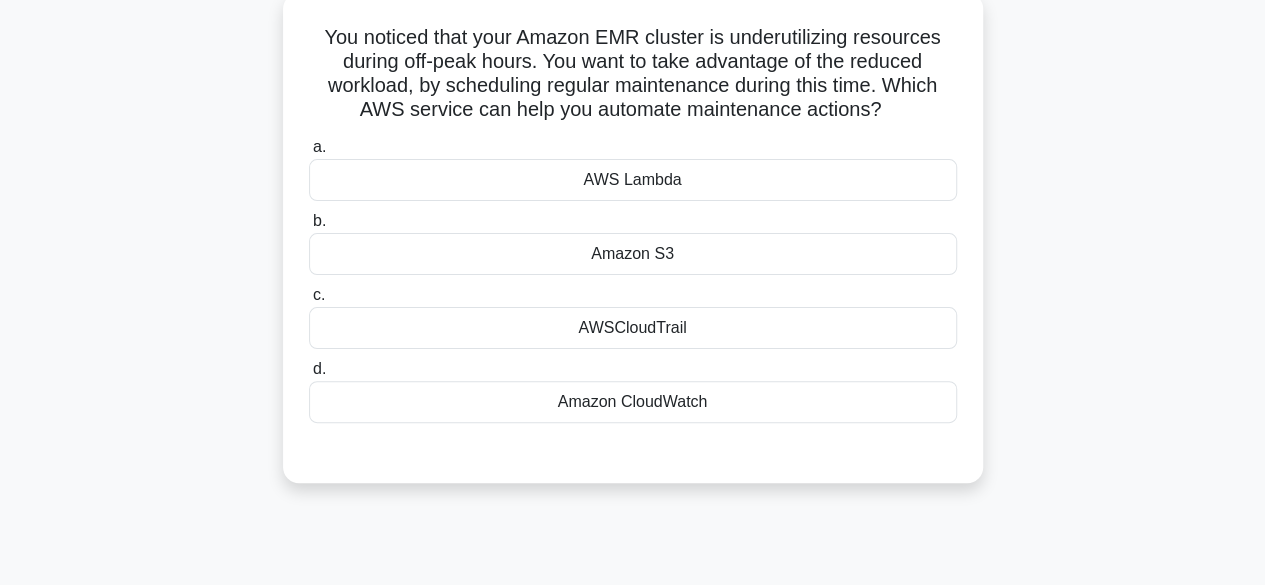 scroll, scrollTop: 123, scrollLeft: 0, axis: vertical 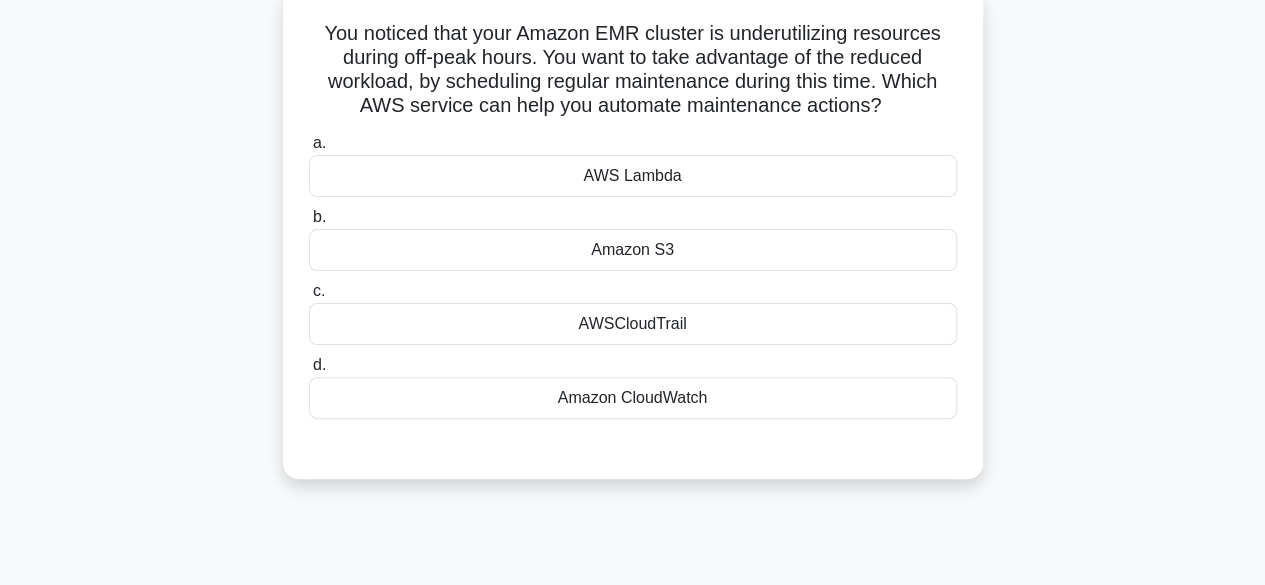 click on "Amazon CloudWatch" at bounding box center [633, 398] 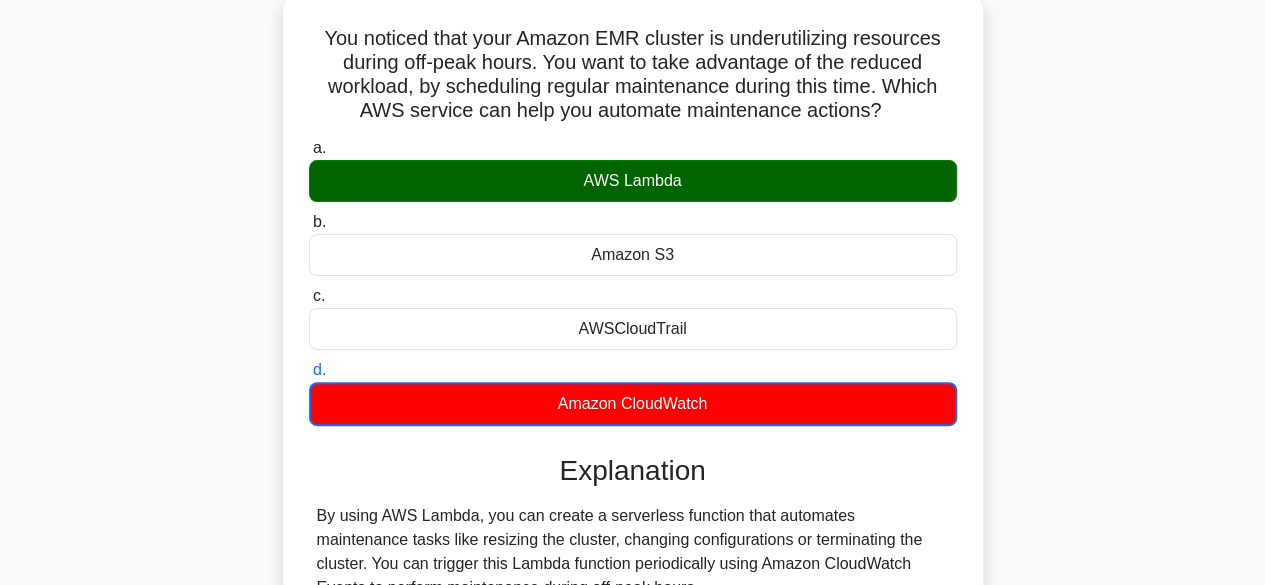 click on "You noticed that your Amazon EMR cluster is underutilizing resources during off-peak hours. You want to take advantage of the reduced workload, by scheduling regular maintenance during this time. Which AWS service can help you automate maintenance actions?
.spinner_0XTQ{transform-origin:center;animation:spinner_y6GP .75s linear infinite}@keyframes spinner_y6GP{100%{transform:rotate(360deg)}}
a.
b. c. d." at bounding box center [633, 380] 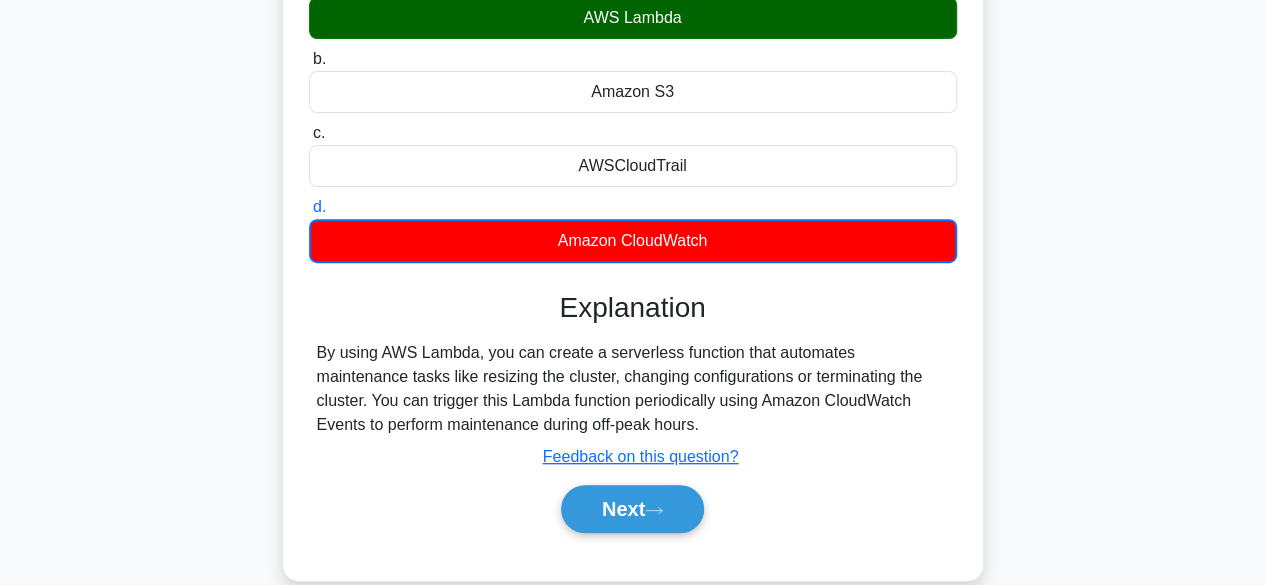 scroll, scrollTop: 495, scrollLeft: 0, axis: vertical 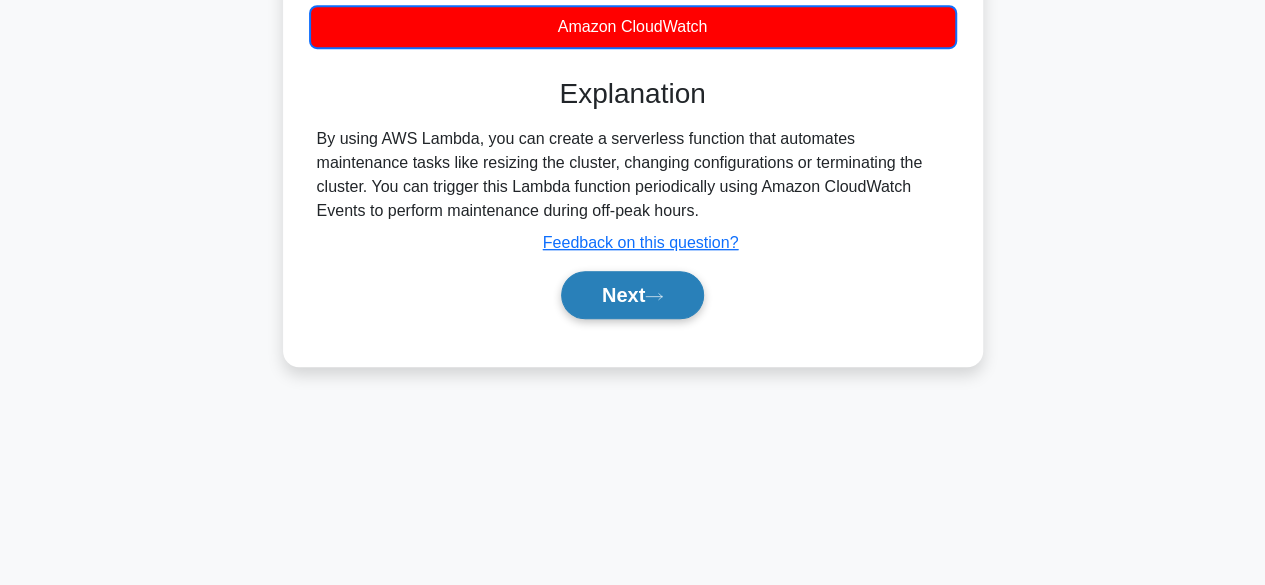 click on "Next" at bounding box center (632, 295) 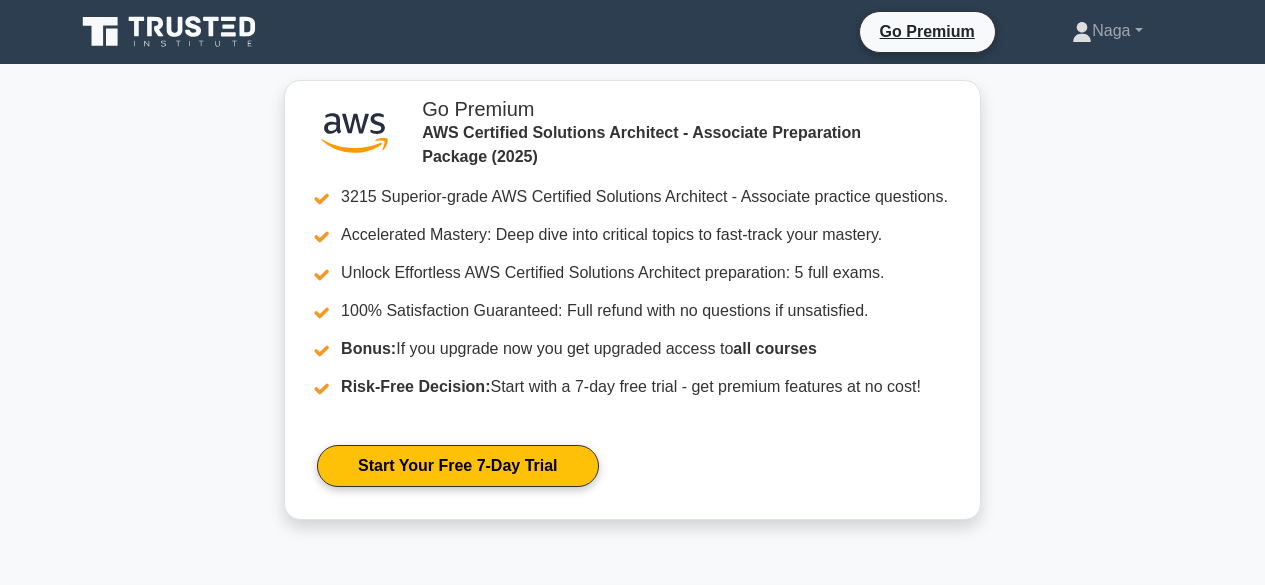 scroll, scrollTop: 0, scrollLeft: 0, axis: both 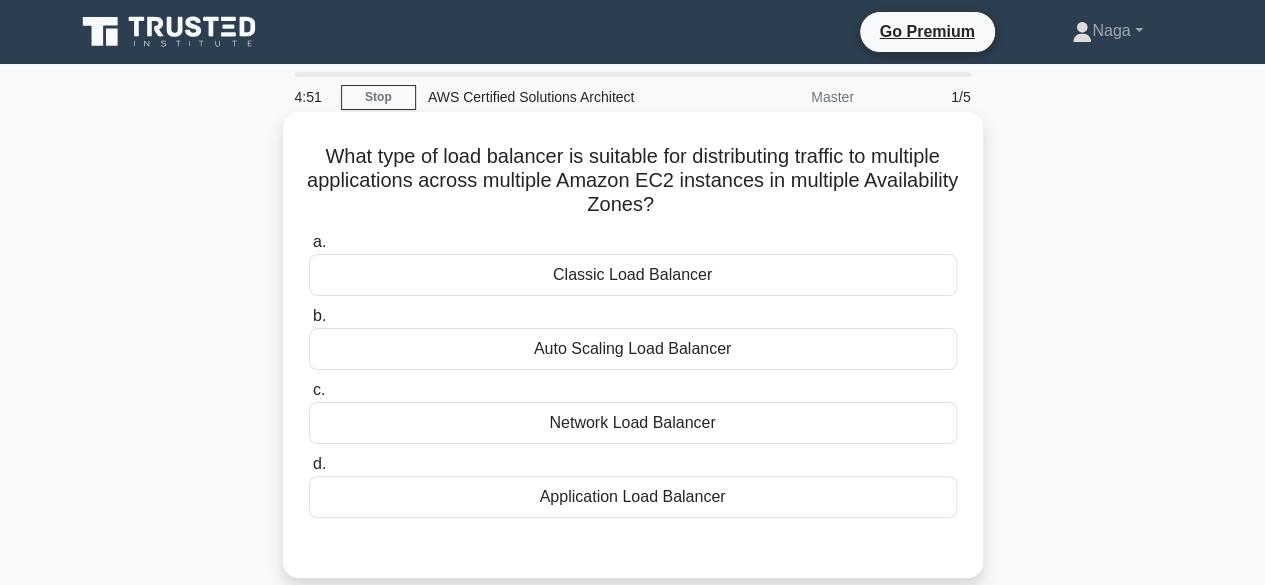click on "Application Load Balancer" at bounding box center [633, 497] 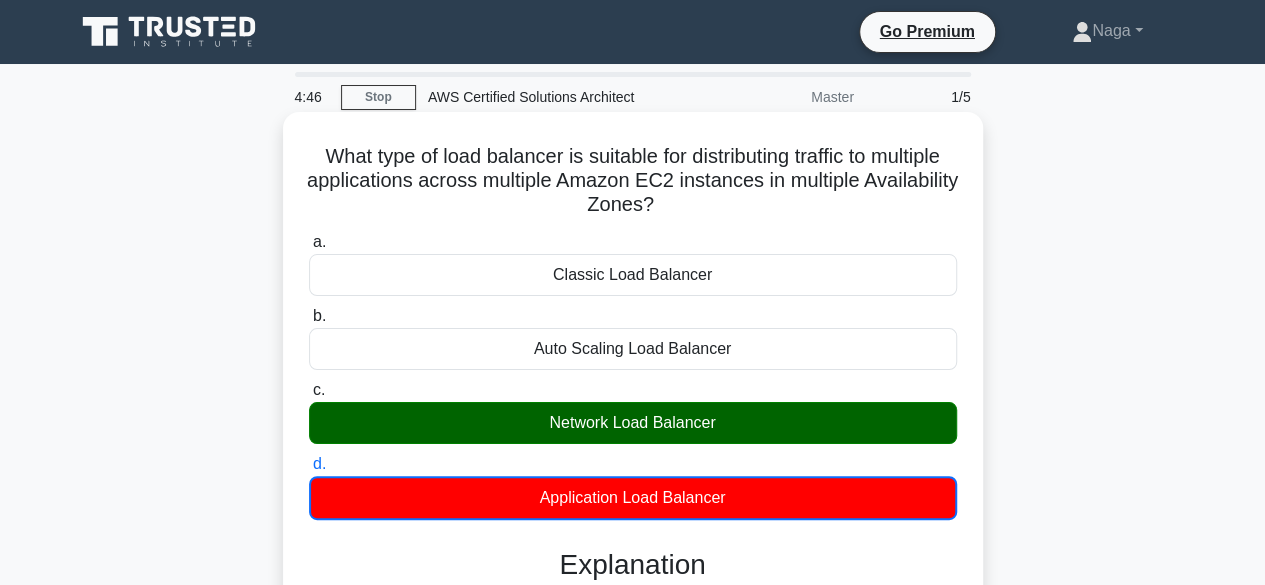 drag, startPoint x: 306, startPoint y: 149, endPoint x: 792, endPoint y: 209, distance: 489.6897 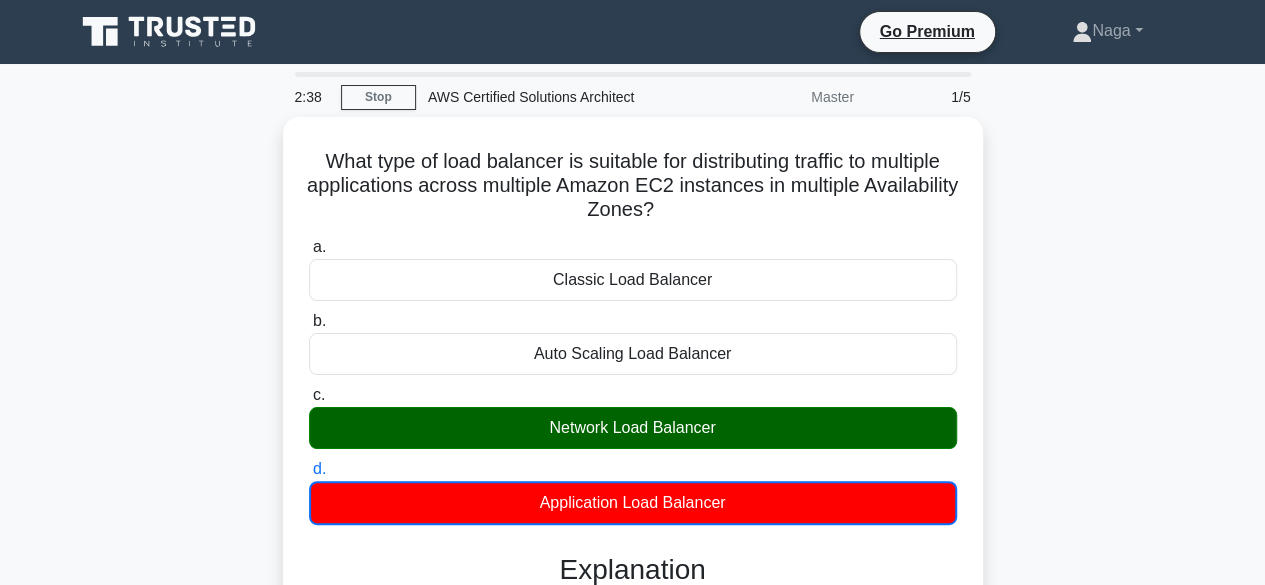 click on "What type of load balancer is suitable for distributing traffic to multiple applications across multiple Amazon EC2 instances in multiple Availability Zones?
.spinner_0XTQ{transform-origin:center;animation:spinner_y6GP .75s linear infinite}@keyframes spinner_y6GP{100%{transform:rotate(360deg)}}
a.
Classic Load Balancer
b. c. d." at bounding box center (633, 491) 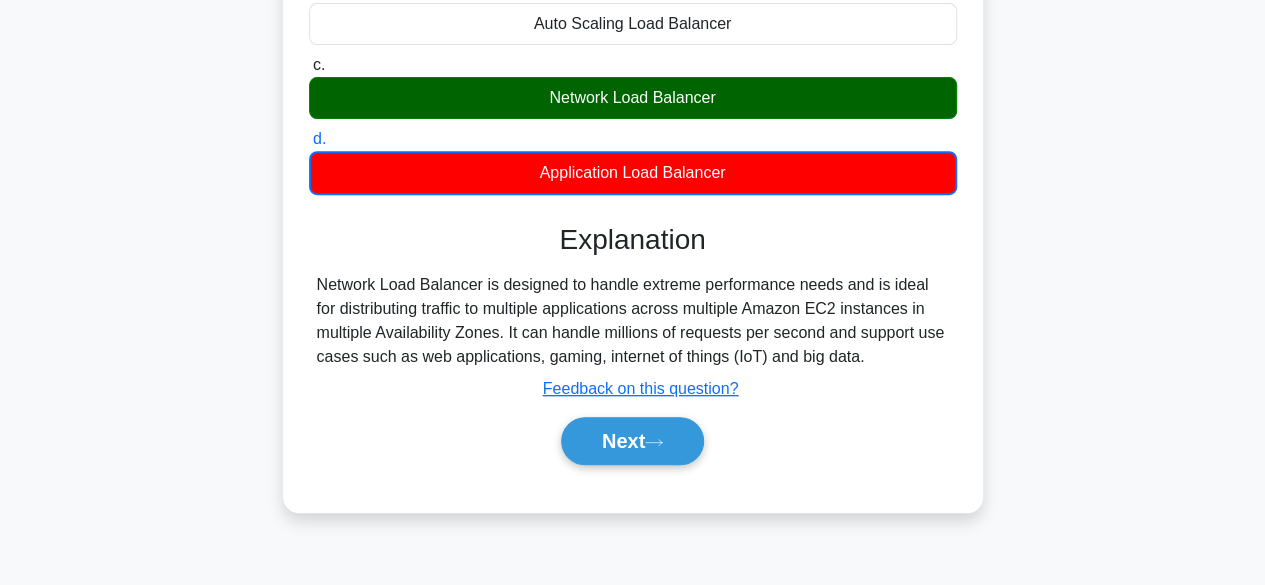 scroll, scrollTop: 495, scrollLeft: 0, axis: vertical 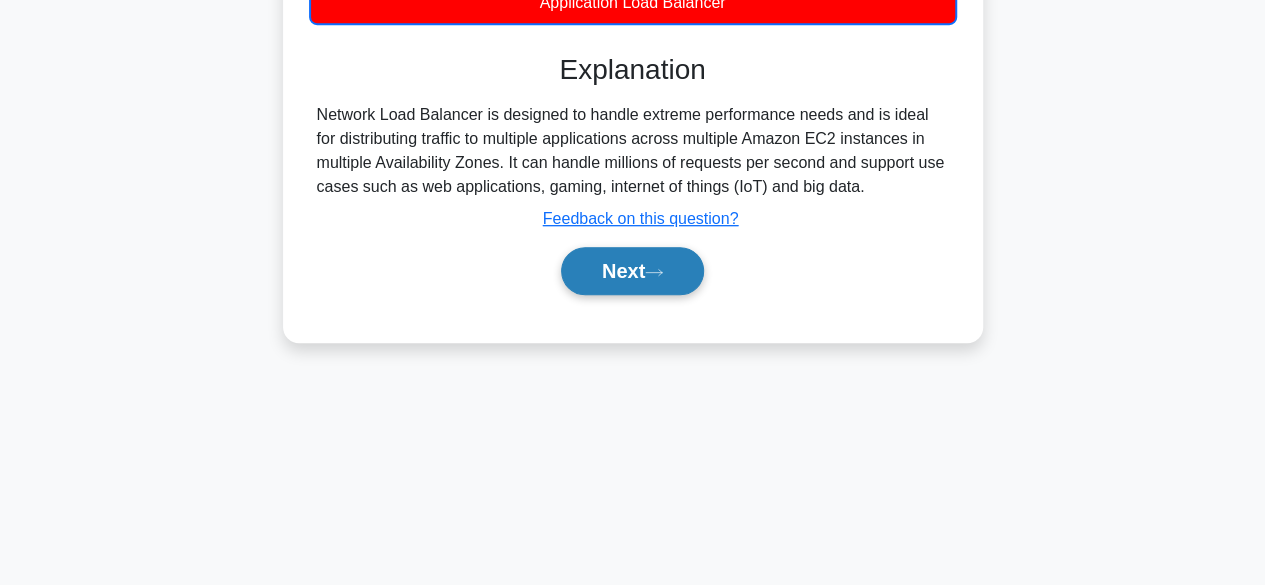 click on "Next" at bounding box center (632, 271) 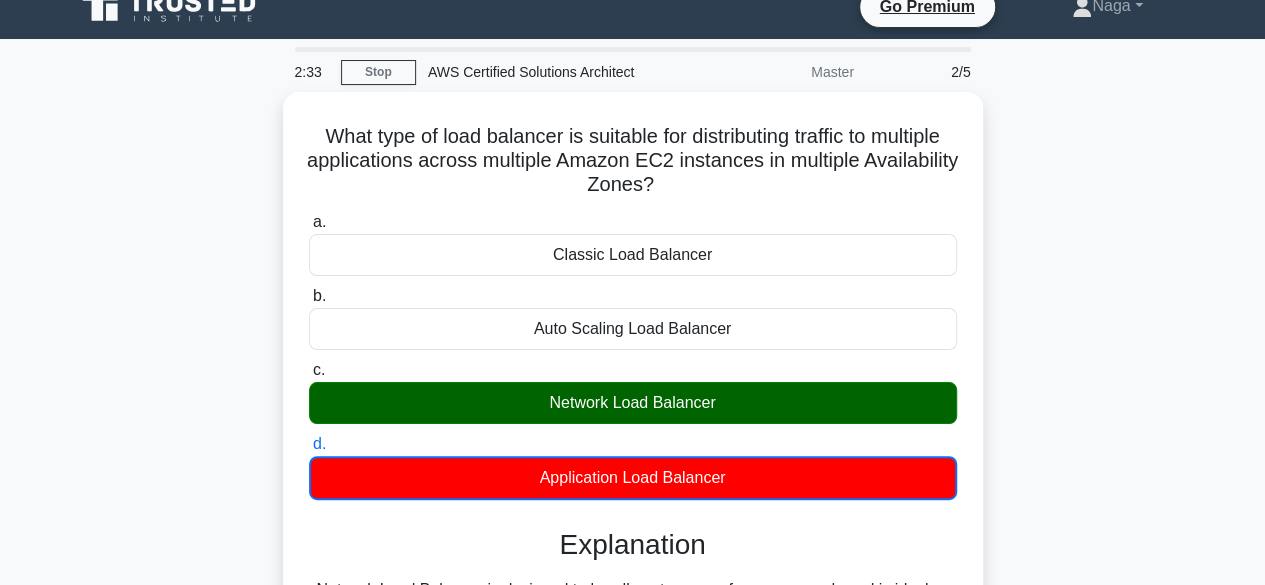 scroll, scrollTop: 0, scrollLeft: 0, axis: both 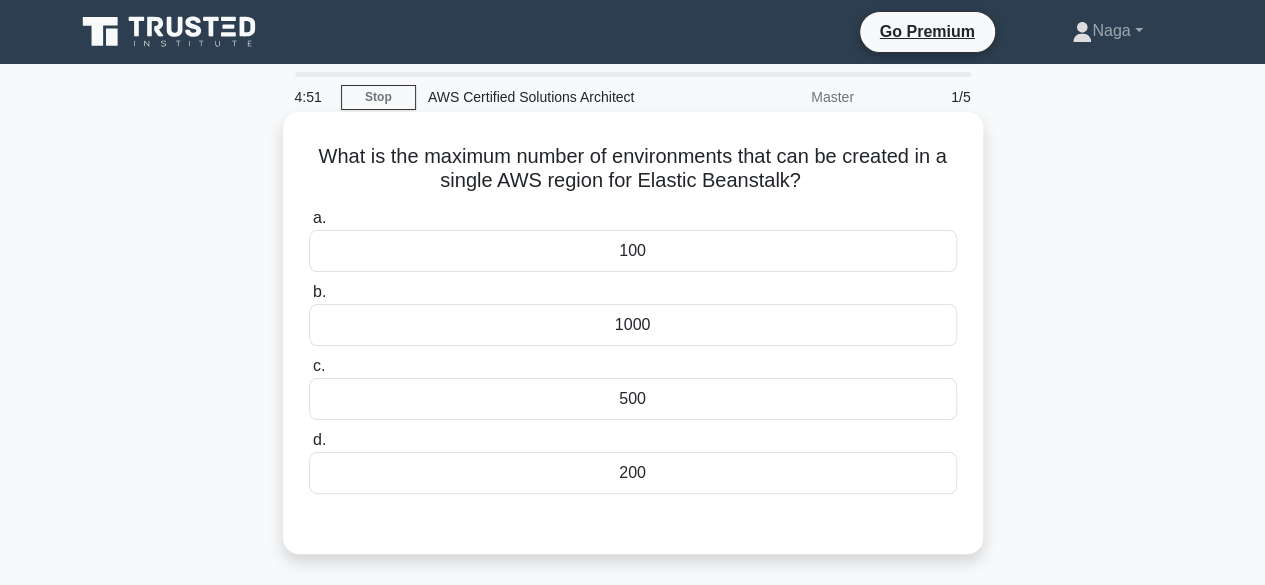 click on "100" at bounding box center [633, 251] 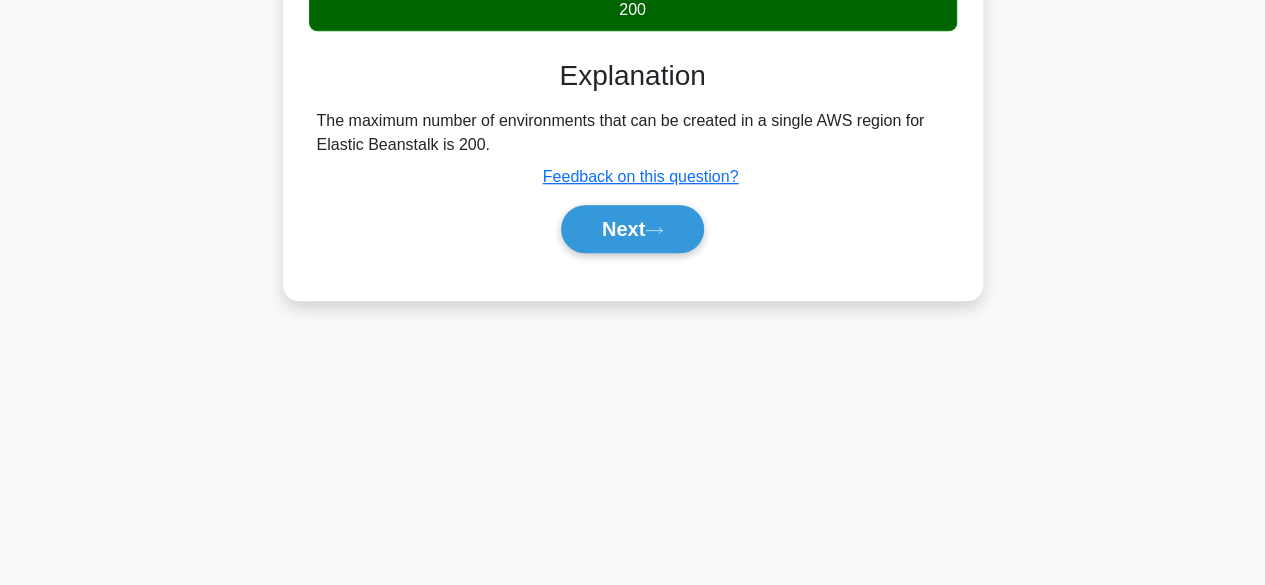 scroll, scrollTop: 495, scrollLeft: 0, axis: vertical 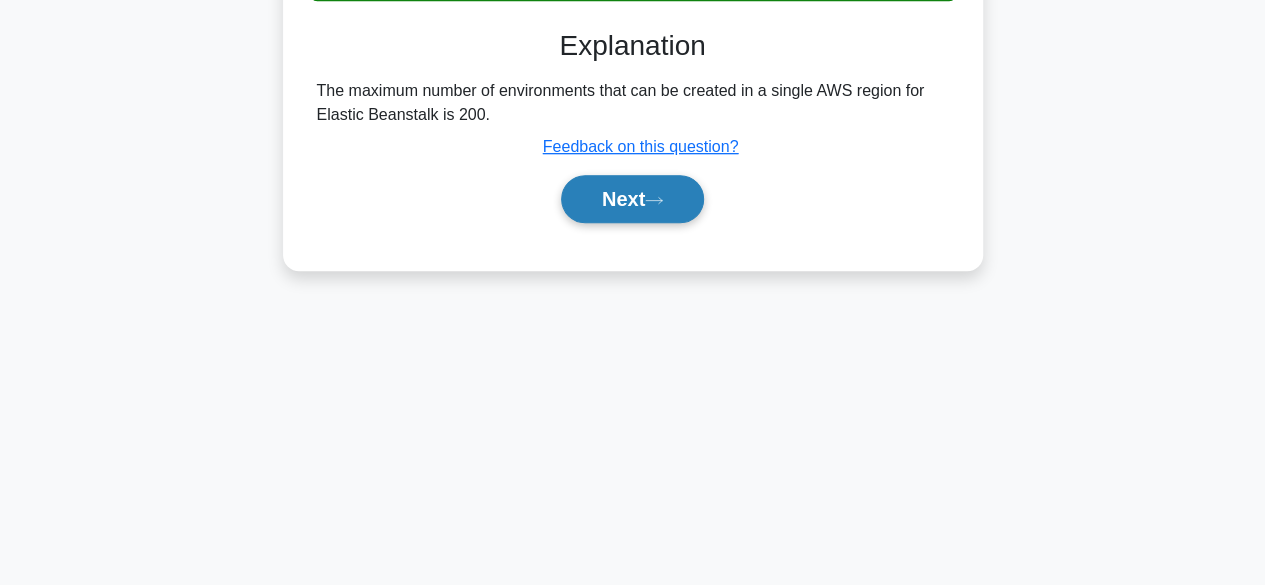 click on "Next" at bounding box center [632, 199] 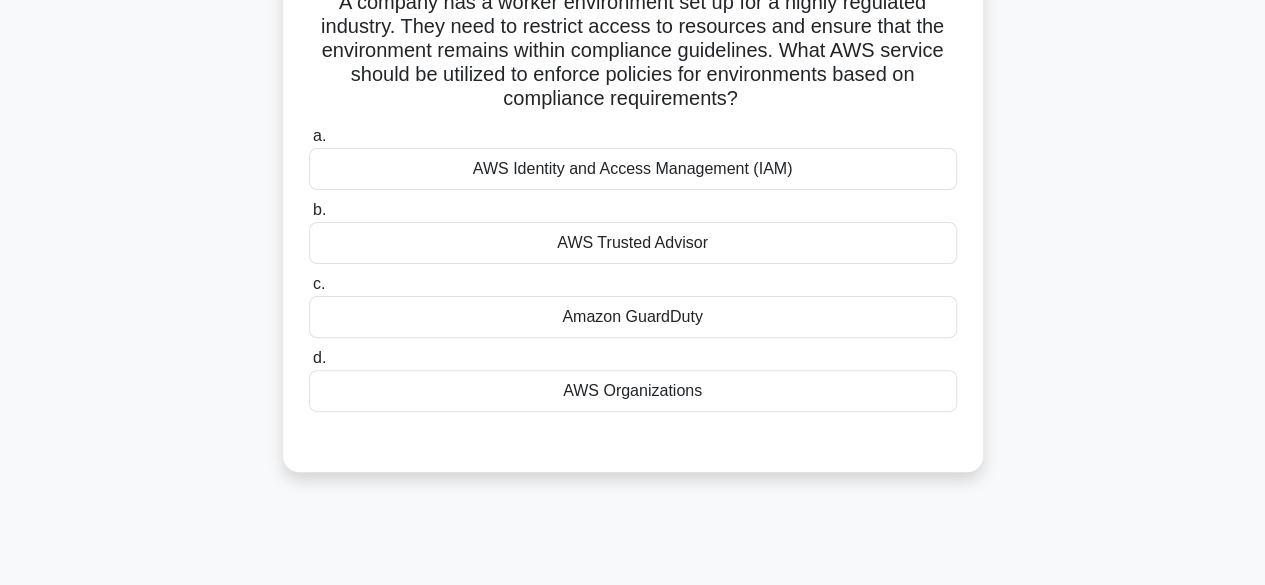 scroll, scrollTop: 107, scrollLeft: 0, axis: vertical 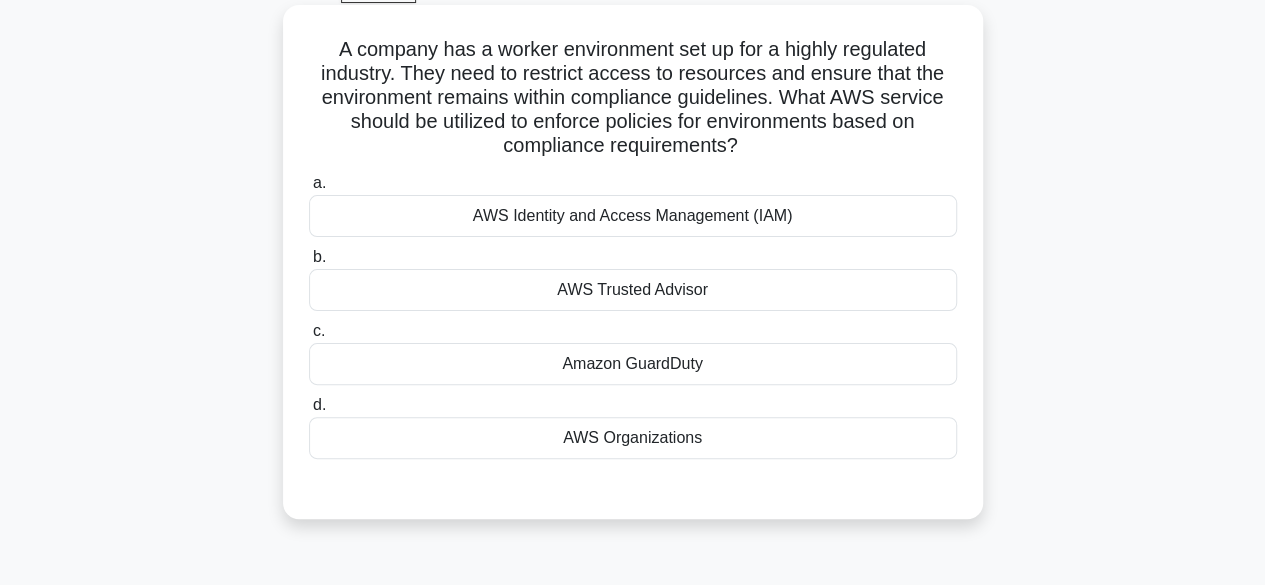 click on "AWS Identity and Access Management (IAM)" at bounding box center [633, 216] 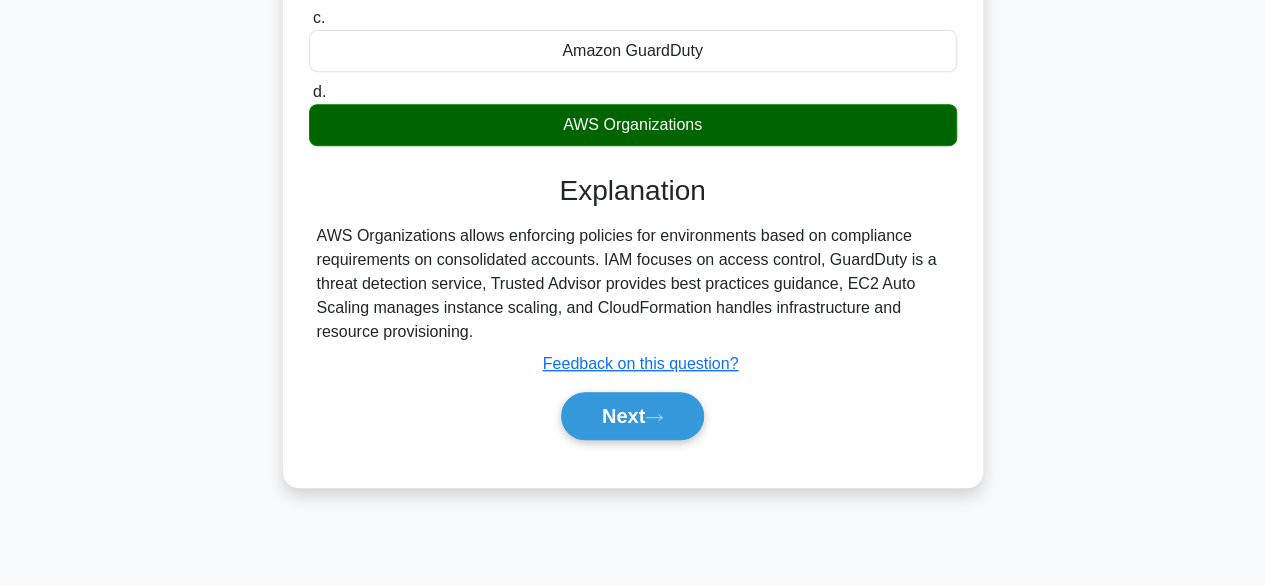 scroll, scrollTop: 495, scrollLeft: 0, axis: vertical 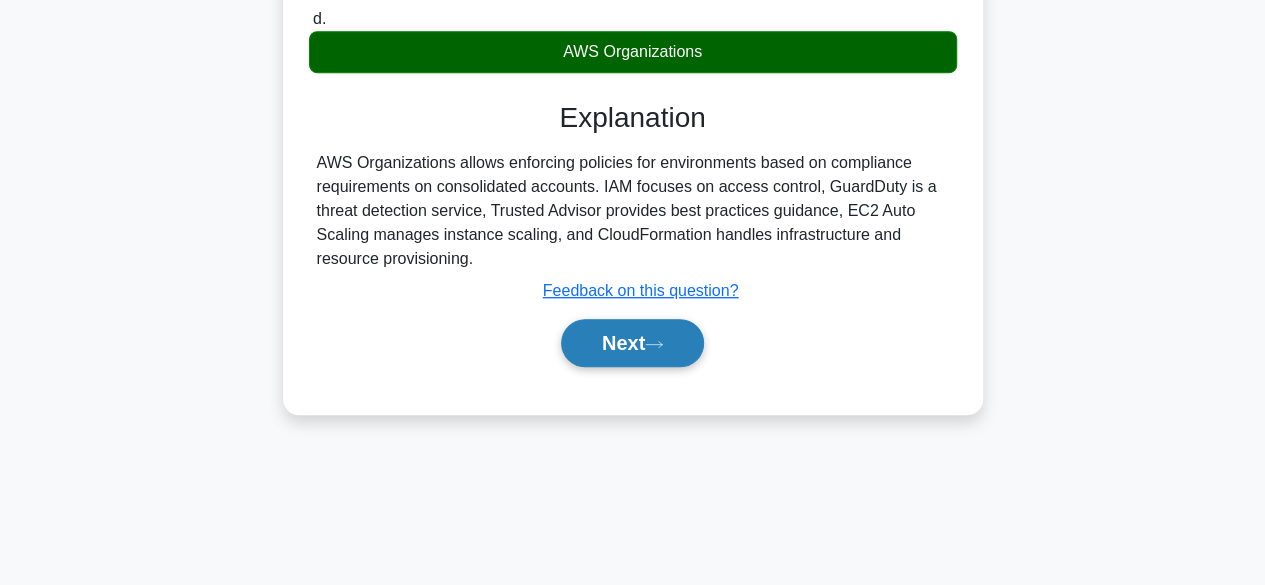 click on "Next" at bounding box center [632, 343] 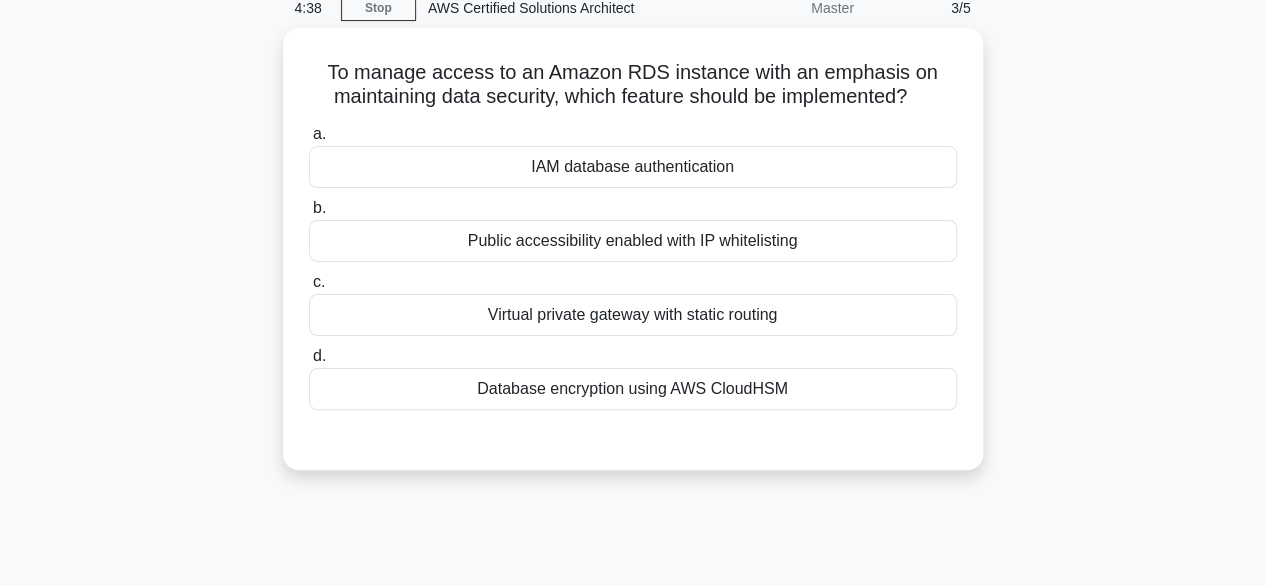scroll, scrollTop: 88, scrollLeft: 0, axis: vertical 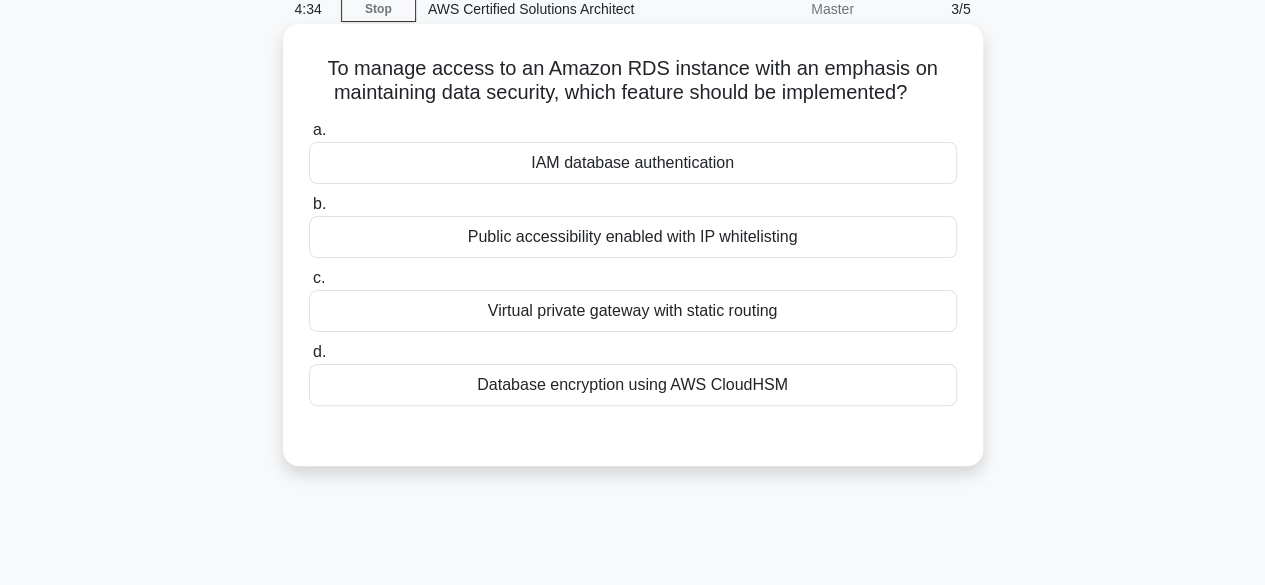 click on "Public accessibility enabled with IP whitelisting" at bounding box center [633, 237] 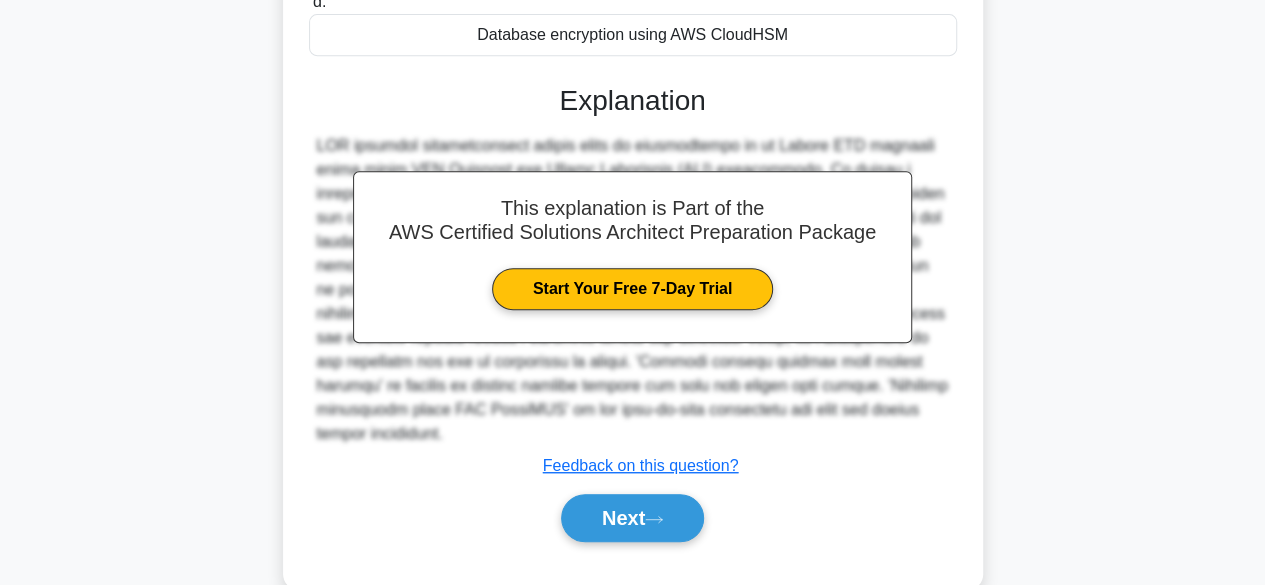 scroll, scrollTop: 495, scrollLeft: 0, axis: vertical 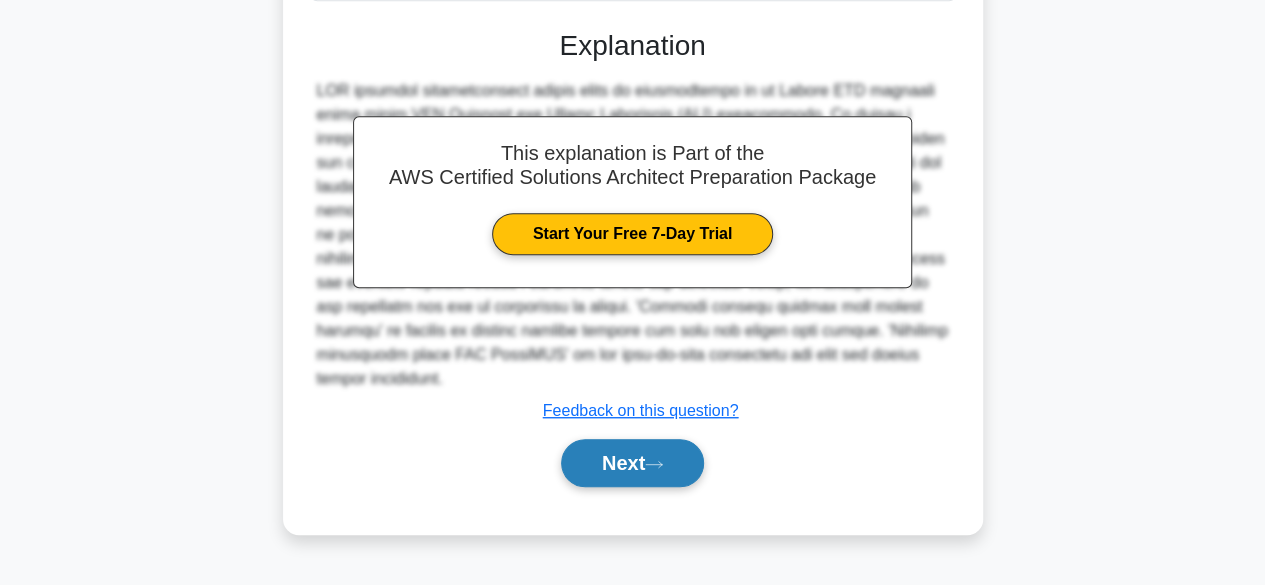 click on "Next" at bounding box center (632, 463) 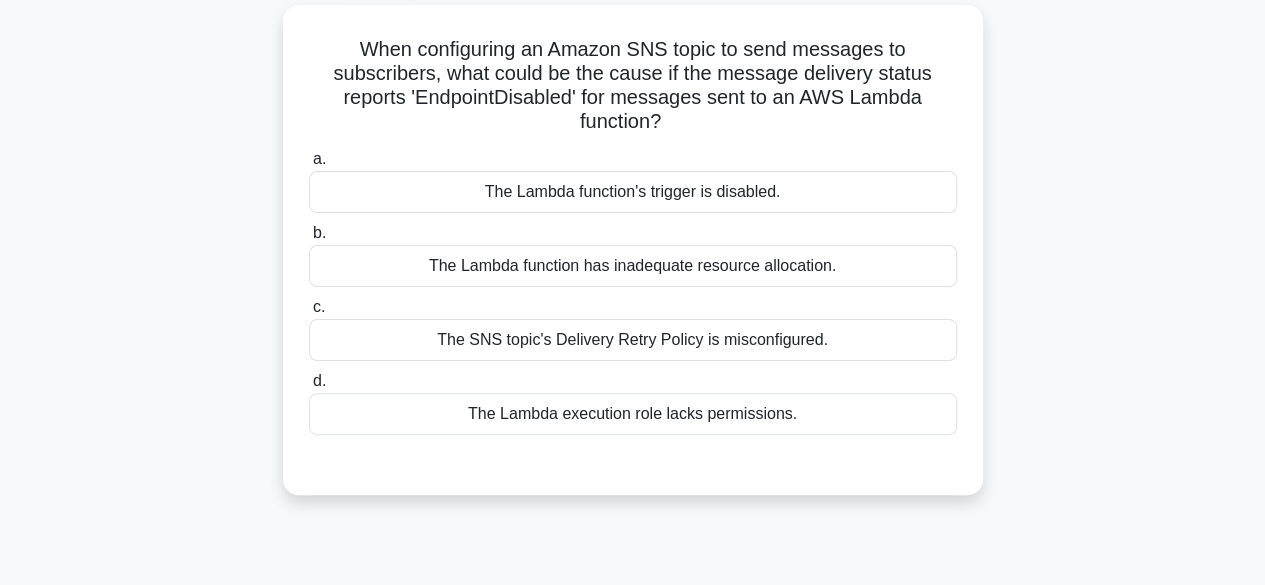 scroll, scrollTop: 111, scrollLeft: 0, axis: vertical 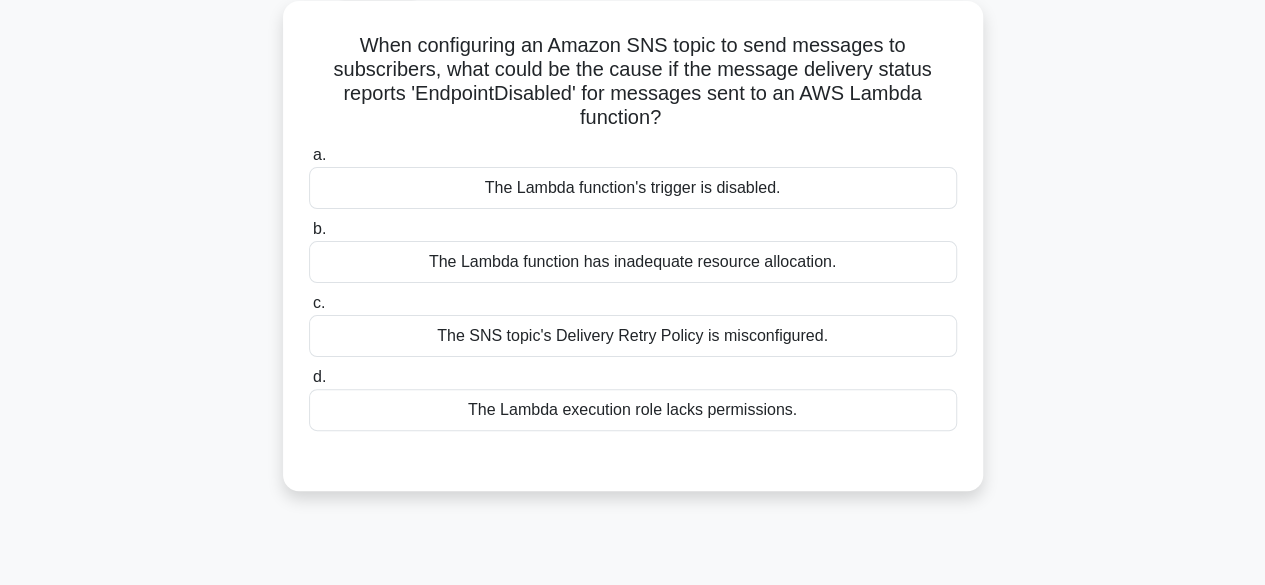 click on "The Lambda function's trigger is disabled." at bounding box center (633, 188) 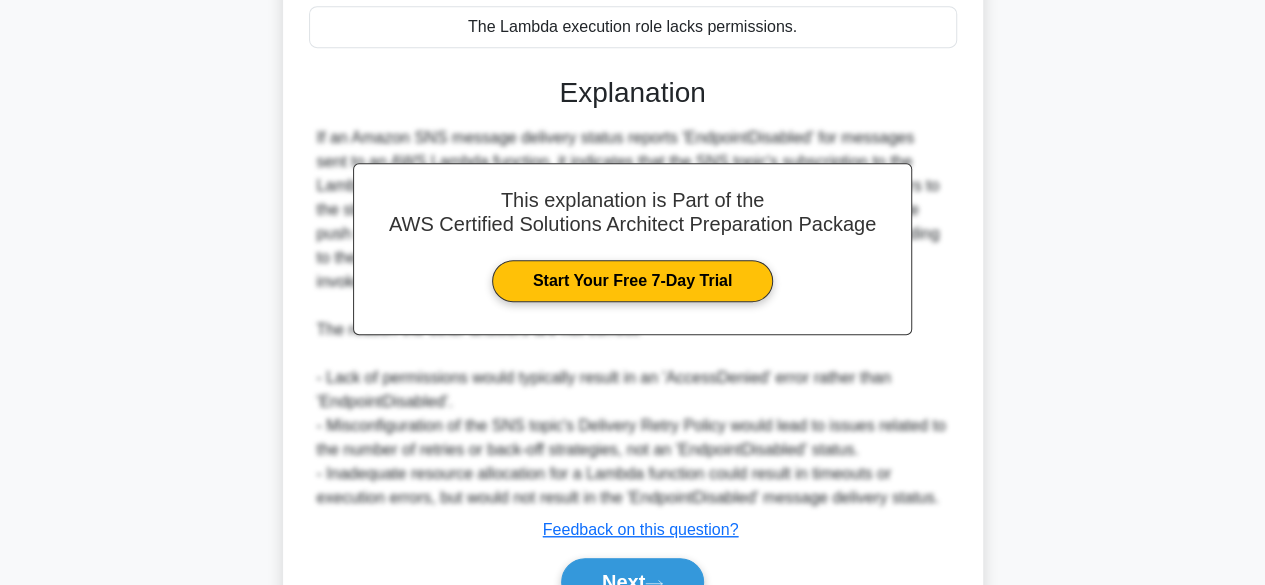 scroll, scrollTop: 597, scrollLeft: 0, axis: vertical 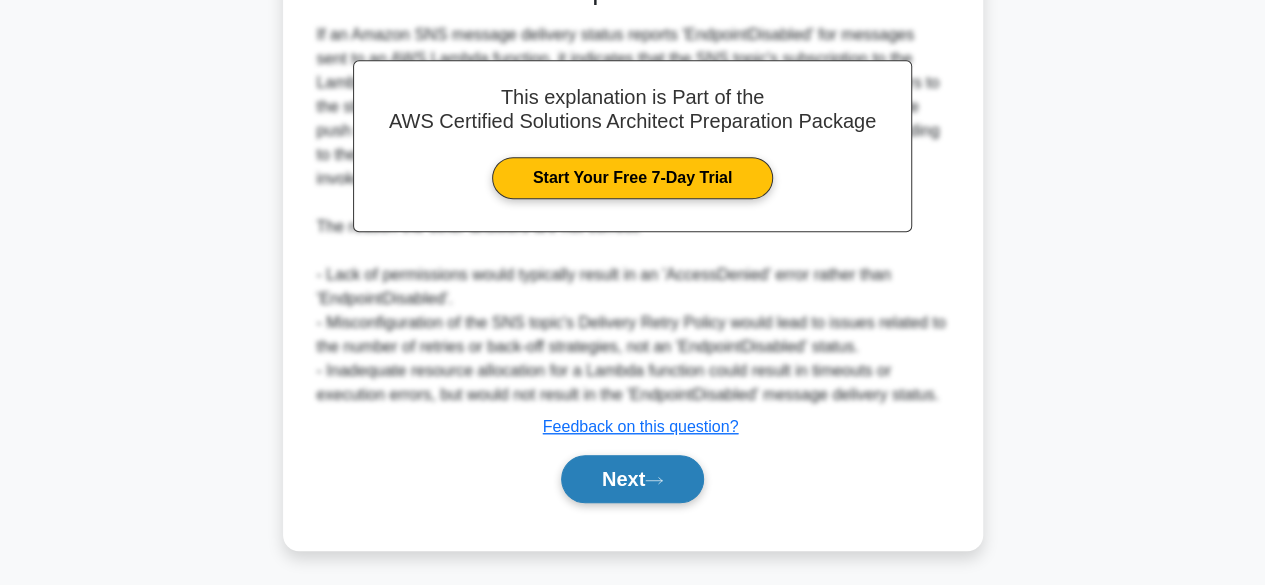 click on "Next" at bounding box center [632, 479] 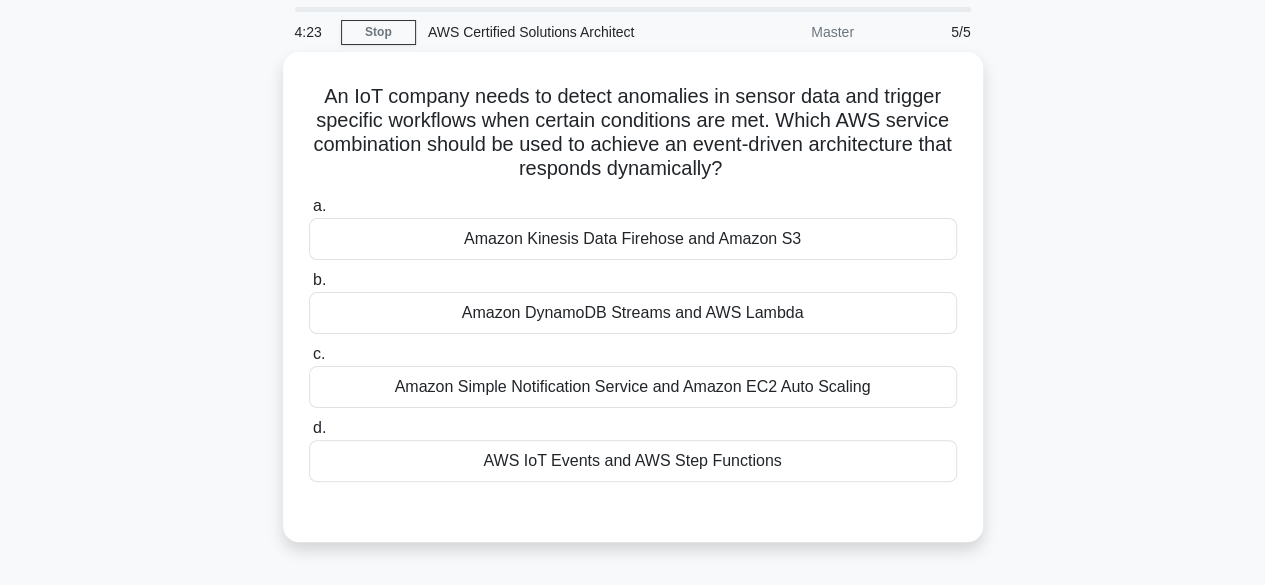 scroll, scrollTop: 64, scrollLeft: 0, axis: vertical 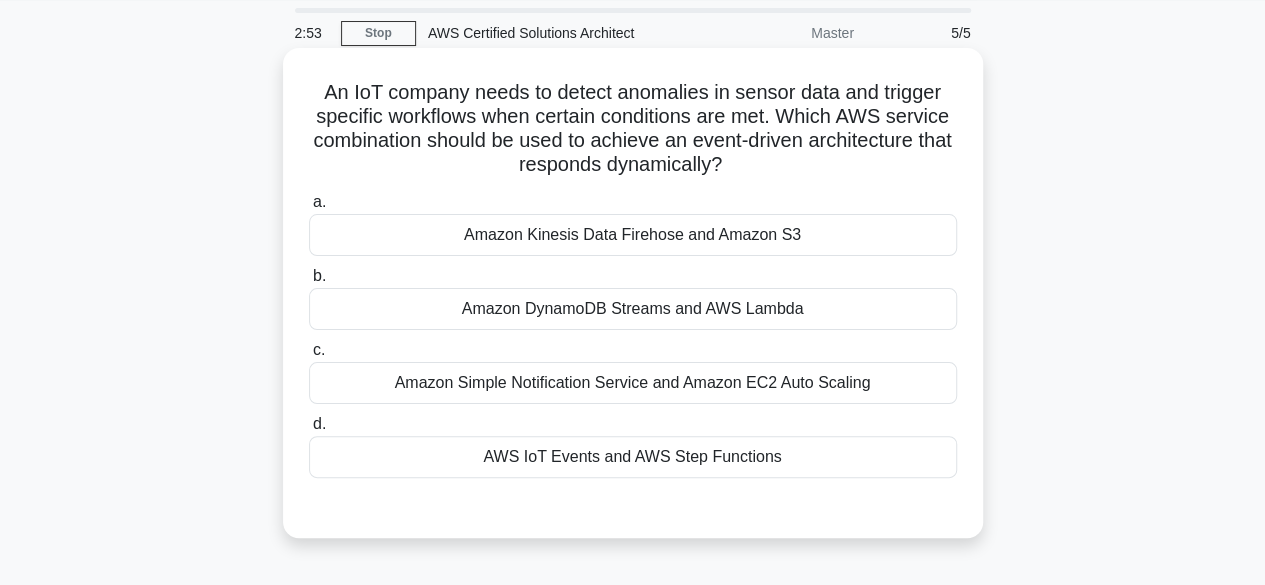 click on "Amazon Kinesis Data Firehose and Amazon S3" at bounding box center (633, 235) 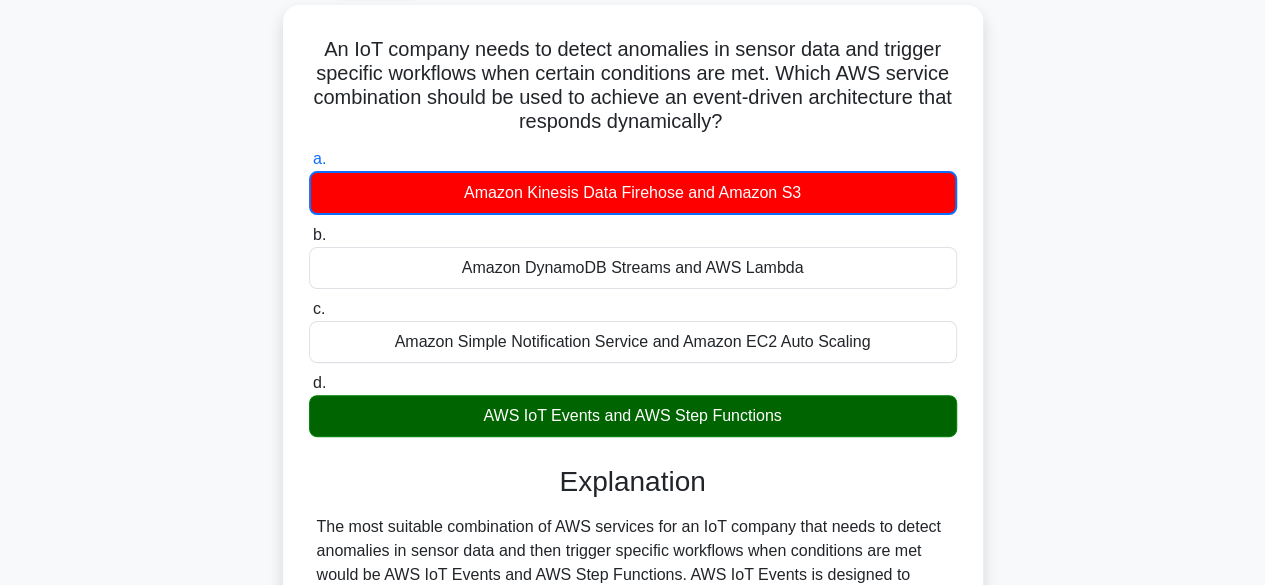 scroll, scrollTop: 118, scrollLeft: 0, axis: vertical 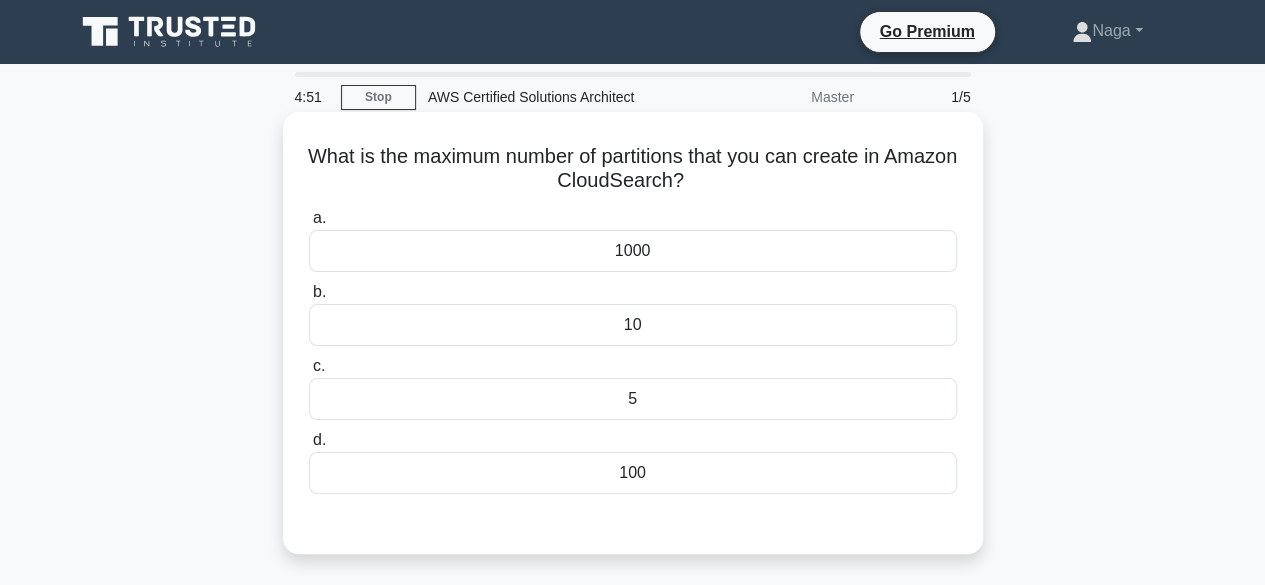 click on "5" at bounding box center [633, 399] 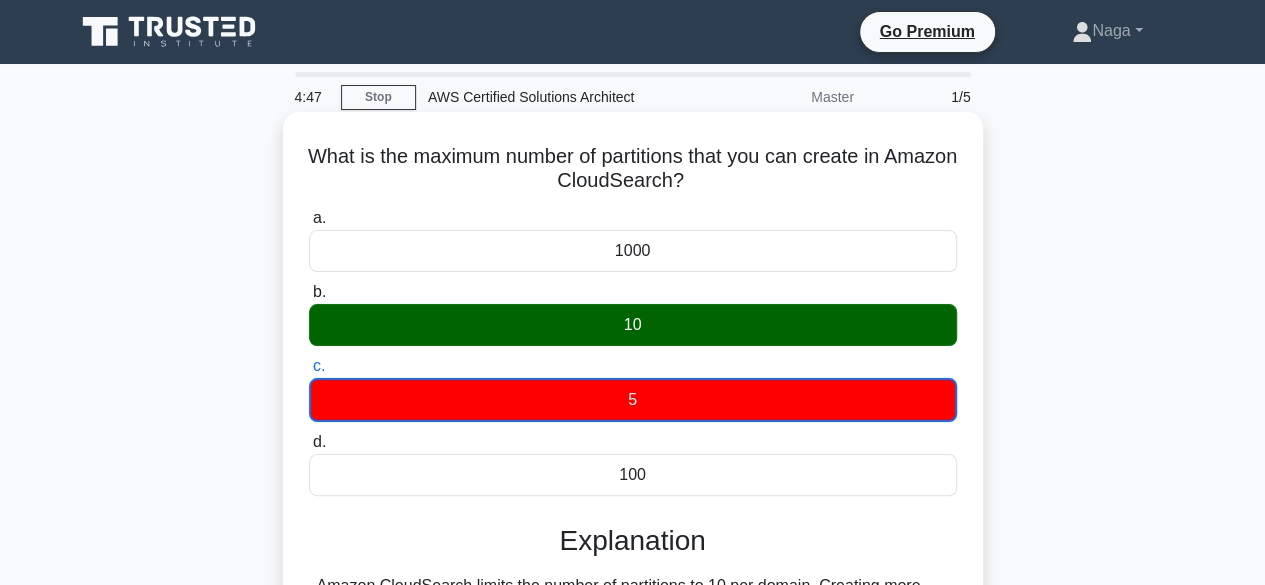 drag, startPoint x: 330, startPoint y: 153, endPoint x: 784, endPoint y: 192, distance: 455.67203 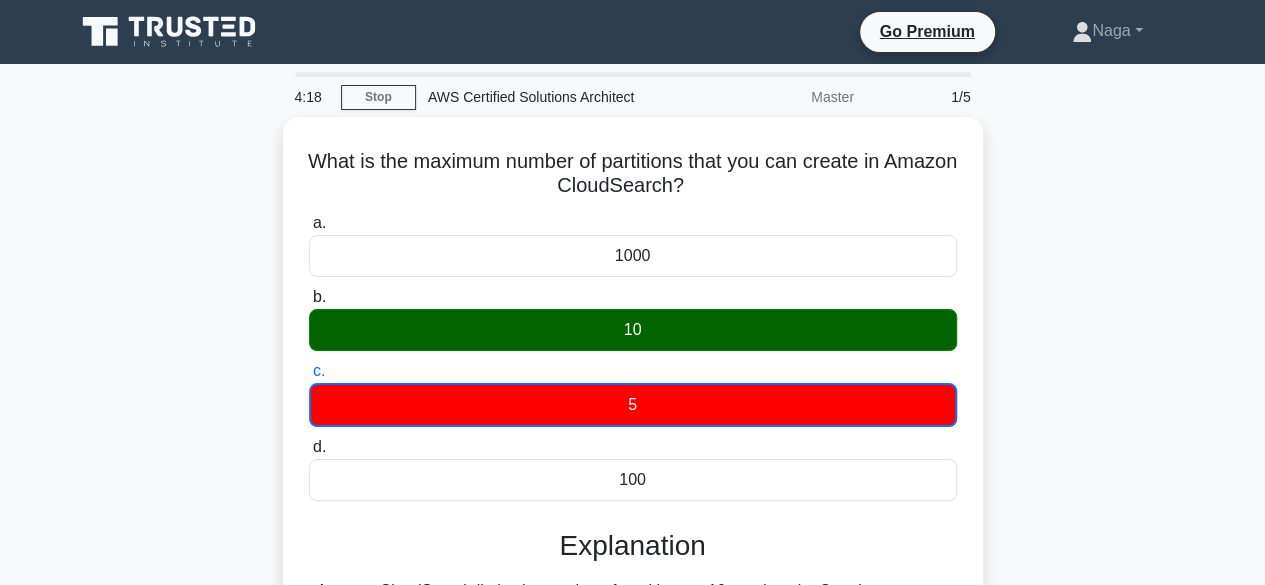 click on "What is the maximum number of partitions that you can create in Amazon CloudSearch?
.spinner_0XTQ{transform-origin:center;animation:spinner_y6GP .75s linear infinite}@keyframes spinner_y6GP{100%{transform:rotate(360deg)}}
a.
1000" at bounding box center (633, 455) 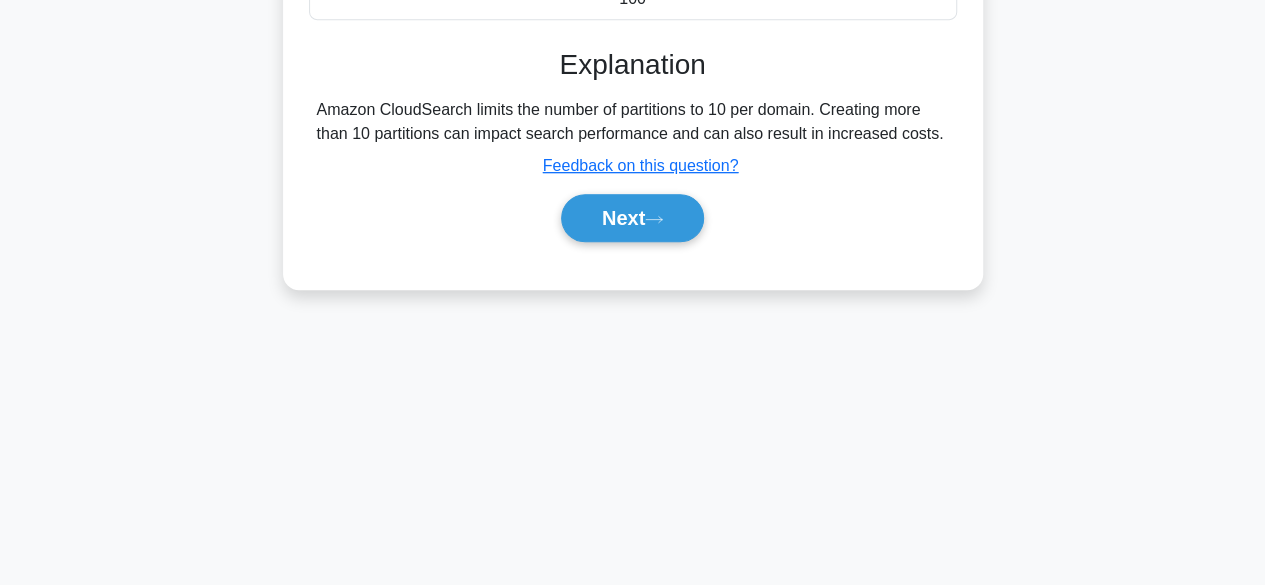 scroll, scrollTop: 478, scrollLeft: 0, axis: vertical 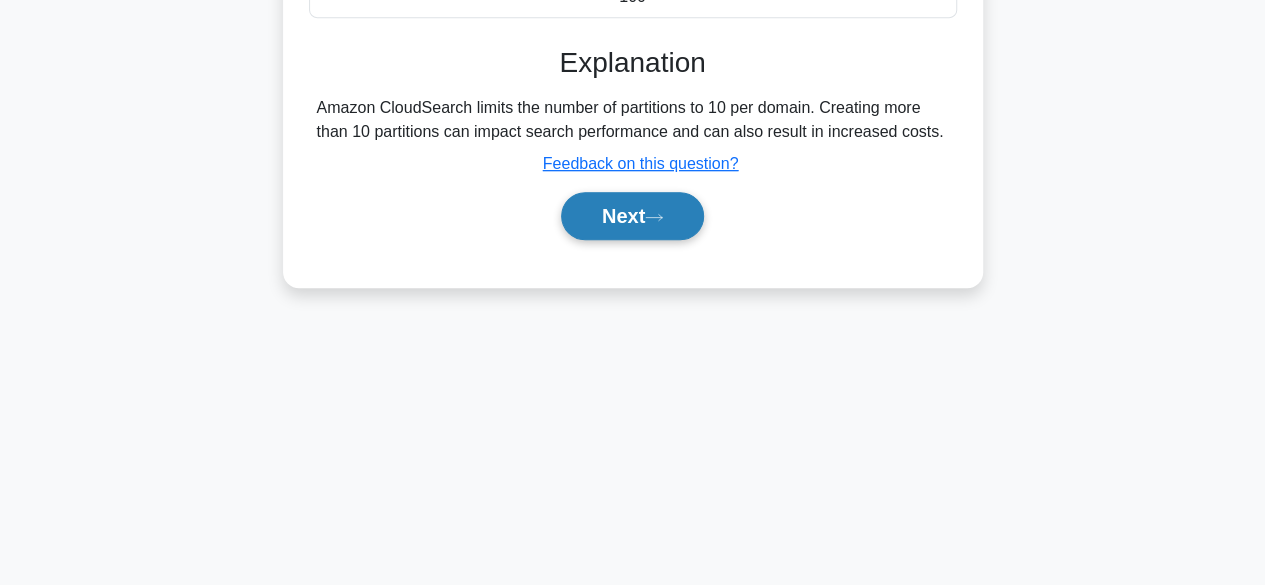 click on "Next" at bounding box center (632, 216) 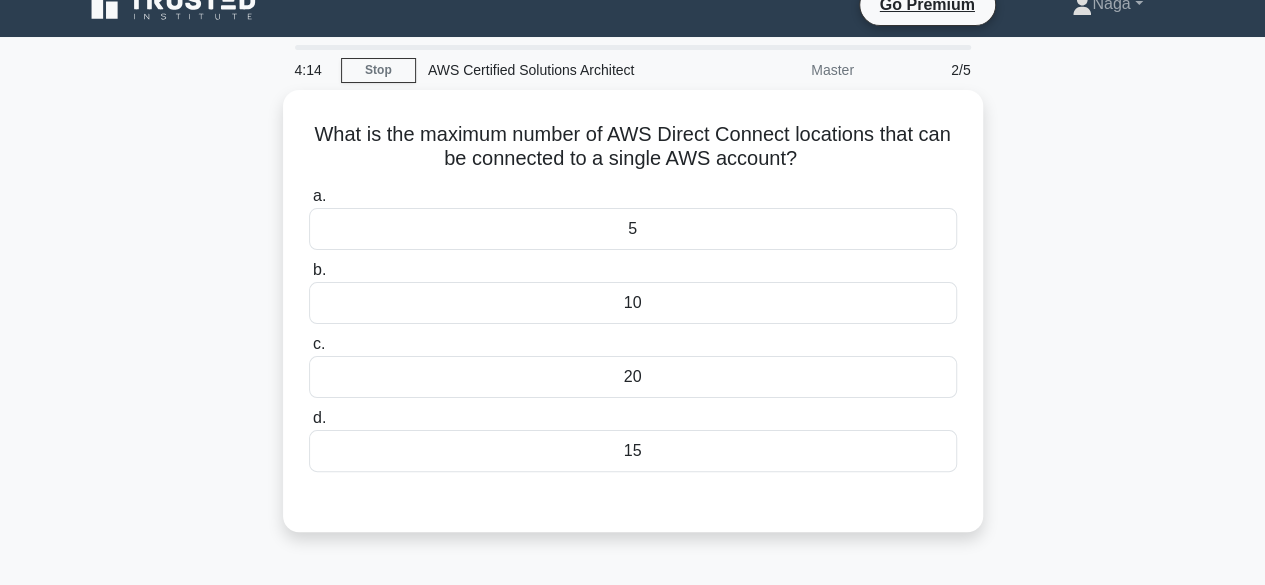 scroll, scrollTop: 25, scrollLeft: 0, axis: vertical 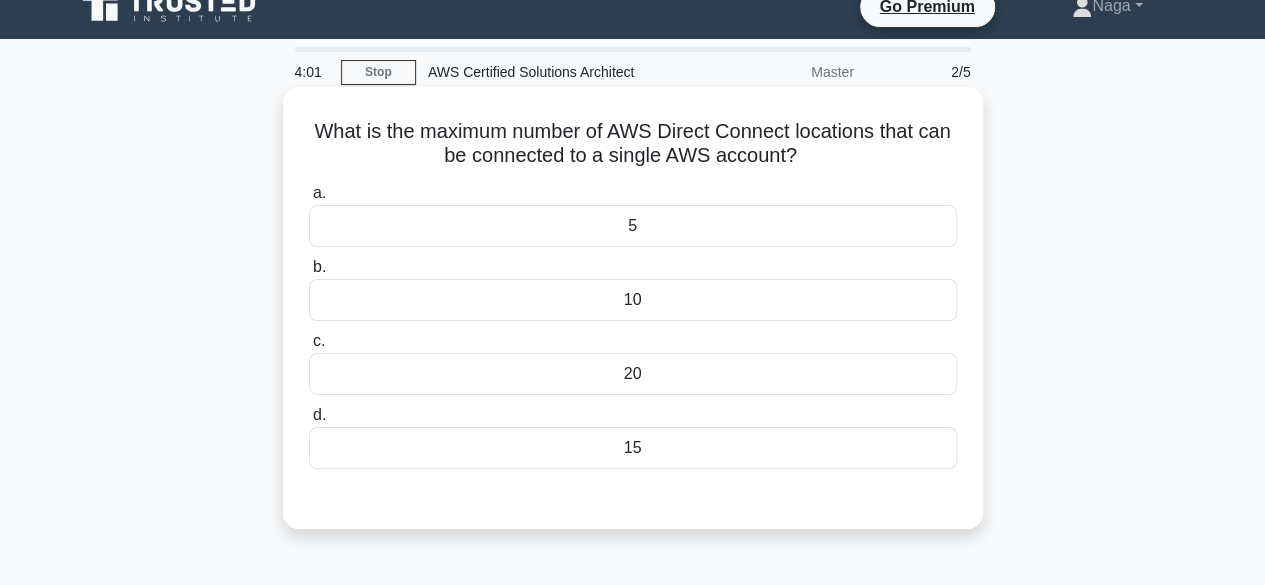 click on "10" at bounding box center [633, 300] 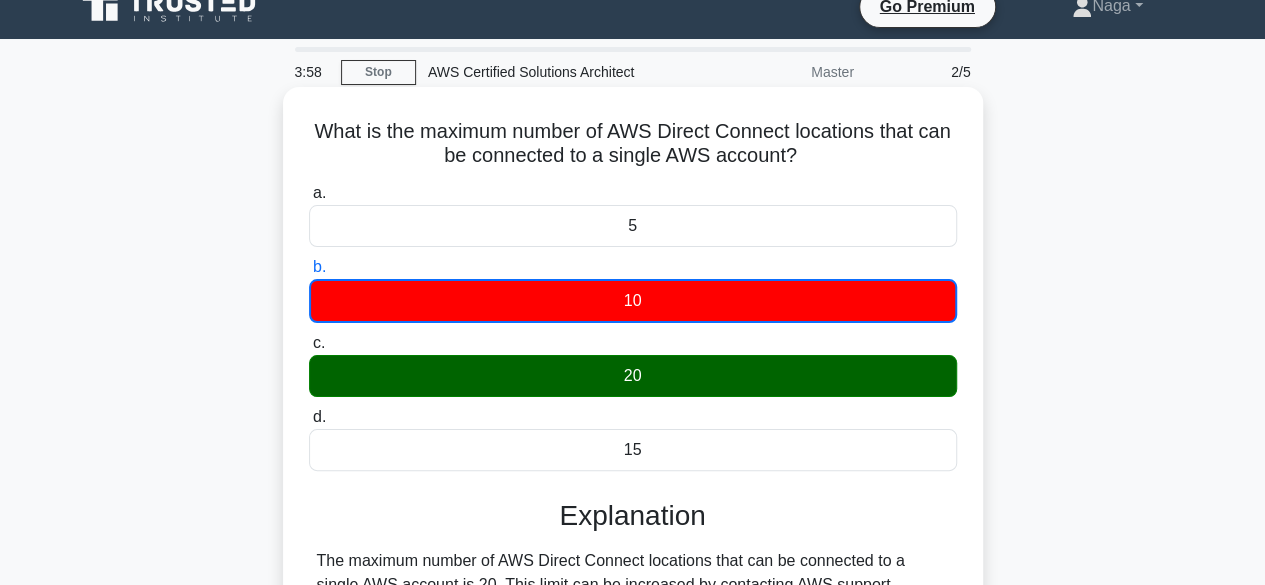 drag, startPoint x: 316, startPoint y: 127, endPoint x: 858, endPoint y: 149, distance: 542.4463 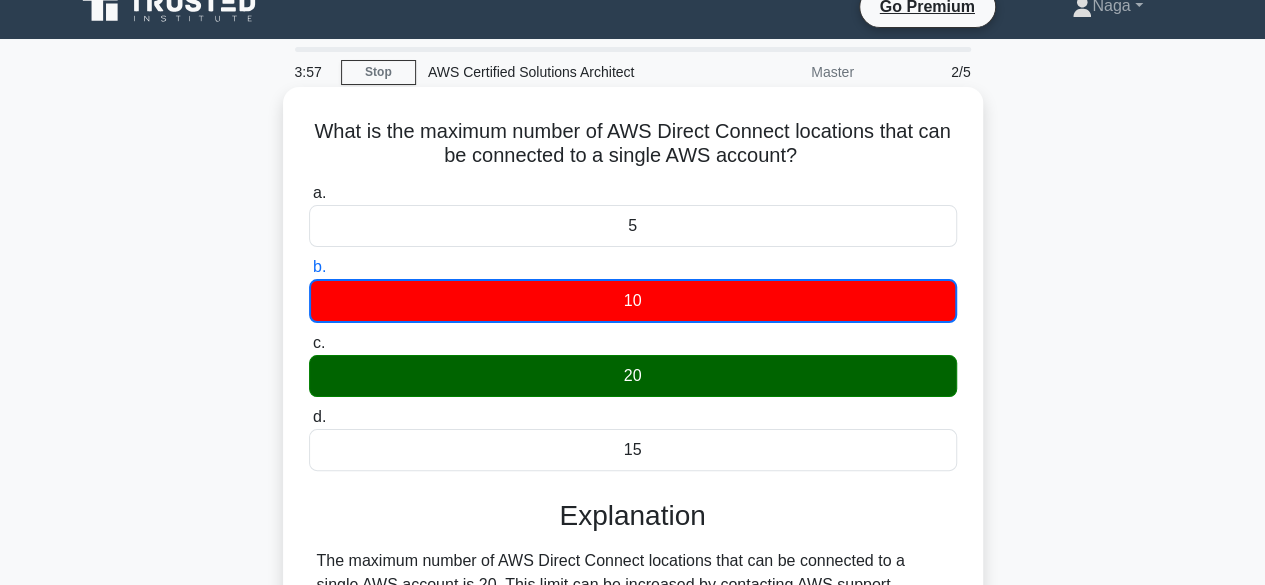 copy on "What is the maximum number of AWS Direct Connect locations that can be connected to a single AWS account?" 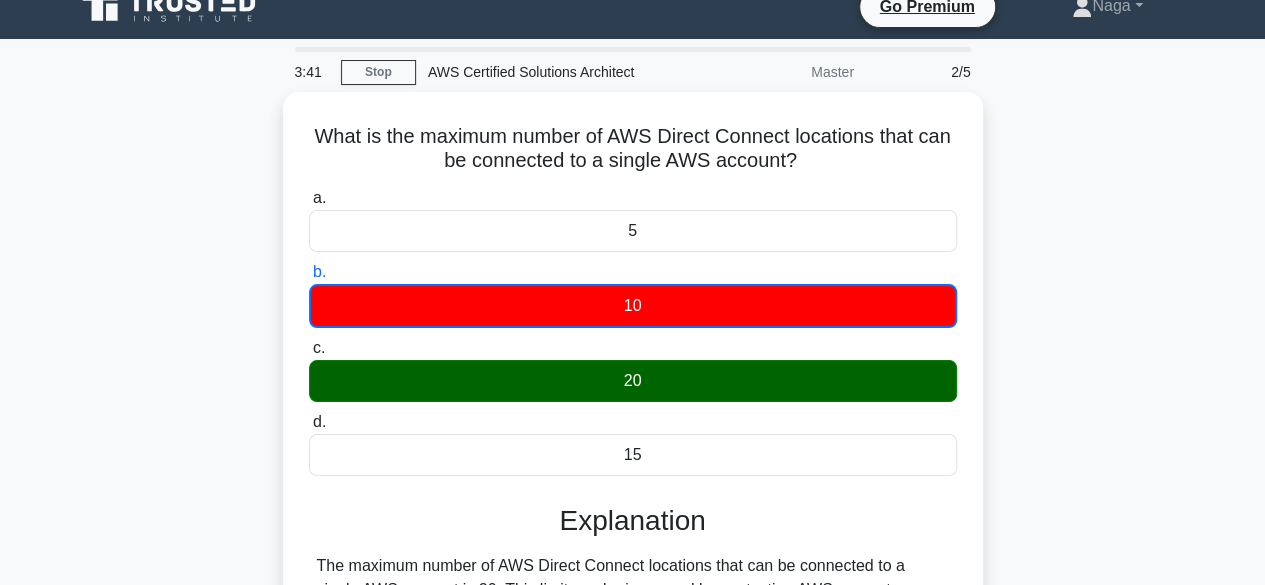 click on "What is the maximum number of AWS Direct Connect locations that can be connected to a single AWS account?
.spinner_0XTQ{transform-origin:center;animation:spinner_y6GP .75s linear infinite}@keyframes spinner_y6GP{100%{transform:rotate(360deg)}}
a.
5
b. c. d." at bounding box center (633, 430) 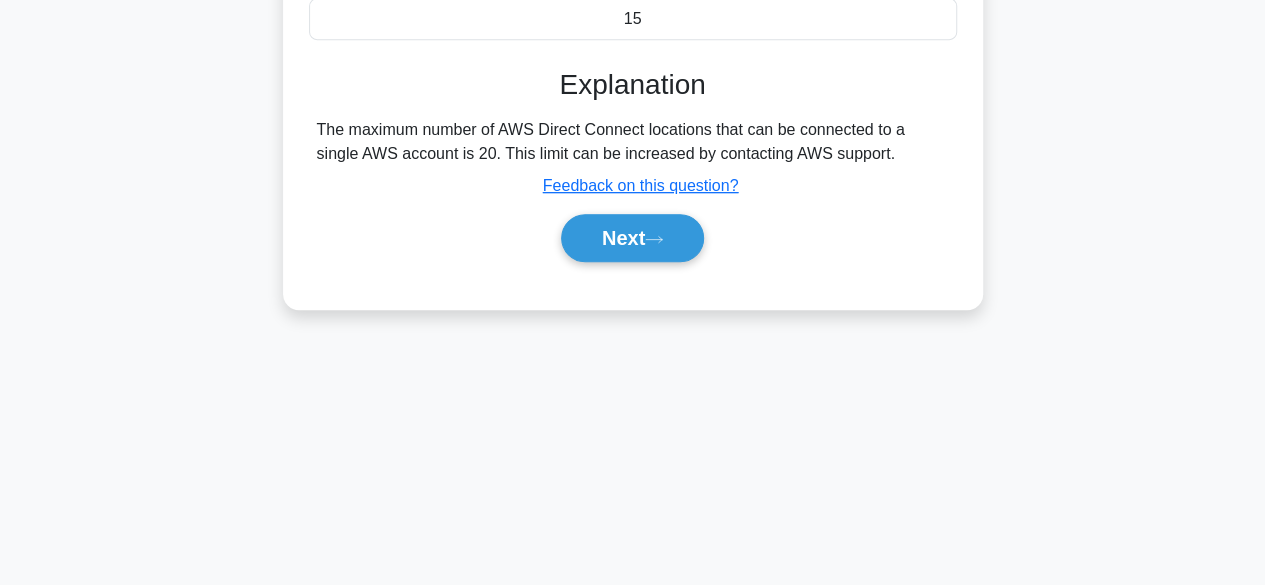 scroll, scrollTop: 465, scrollLeft: 0, axis: vertical 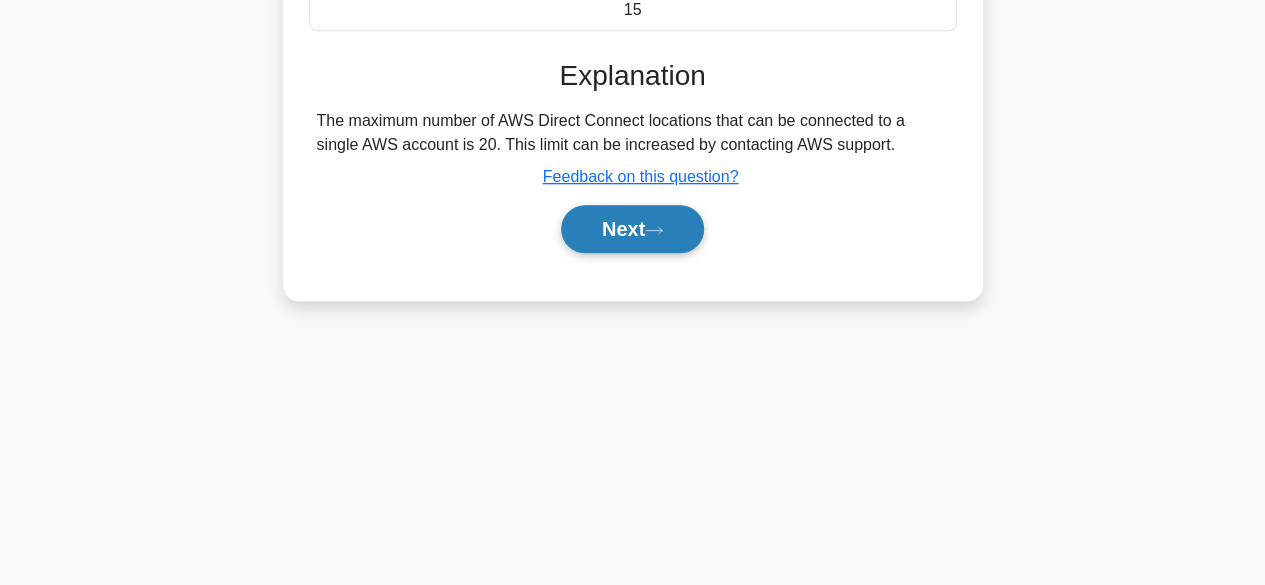 click on "Next" at bounding box center (632, 229) 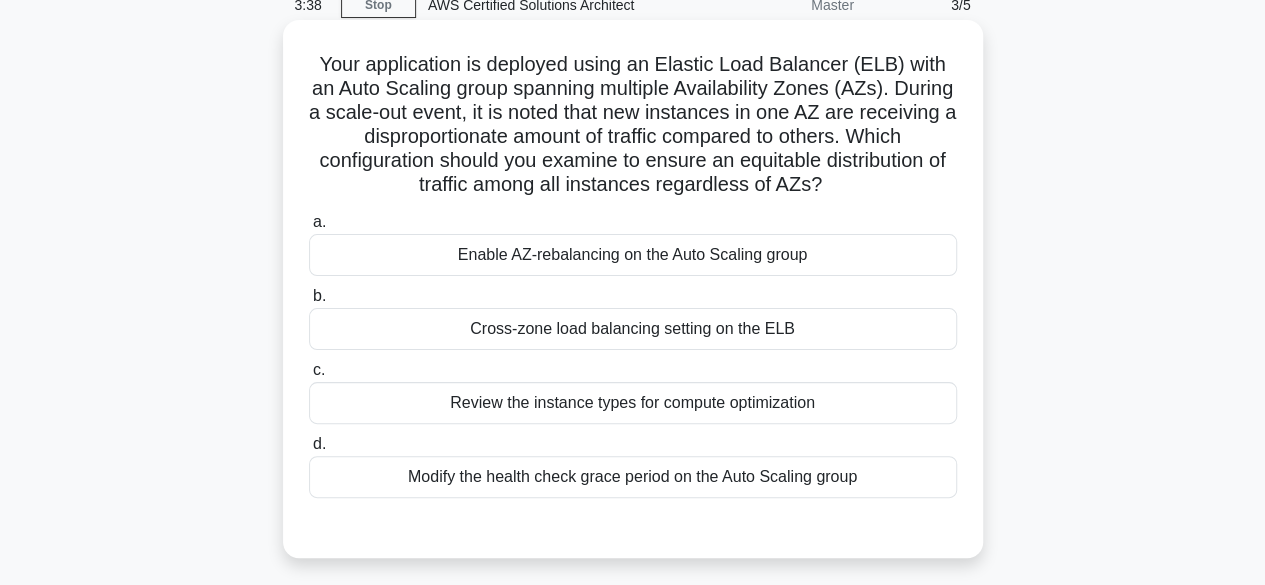scroll, scrollTop: 91, scrollLeft: 0, axis: vertical 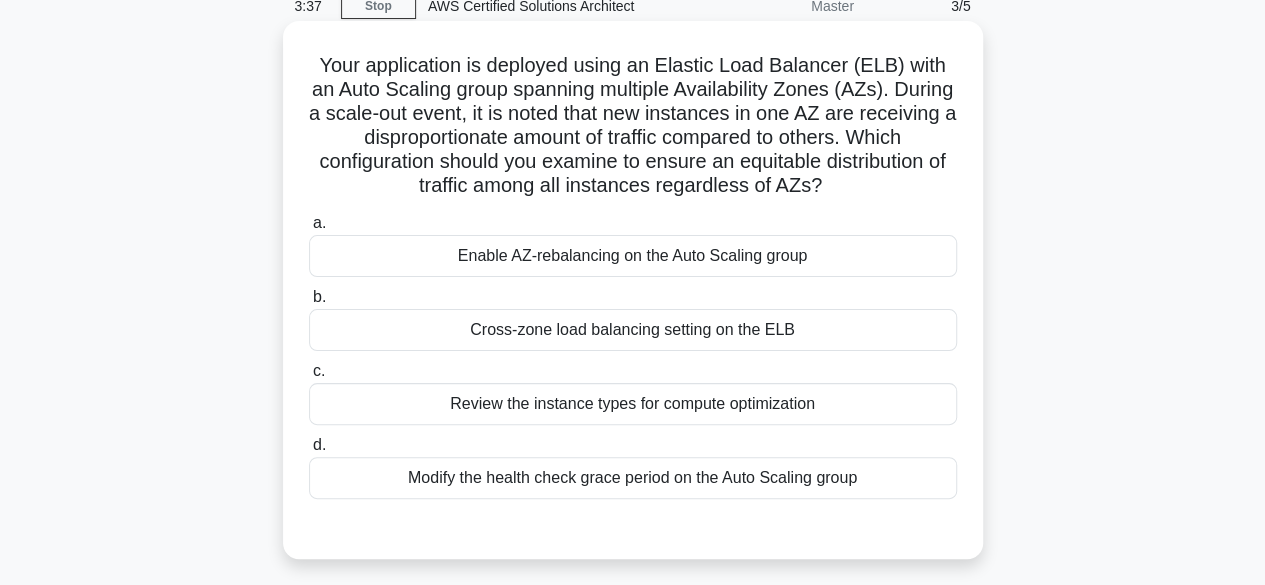 click on "Enable AZ-rebalancing on the Auto Scaling group" at bounding box center (633, 256) 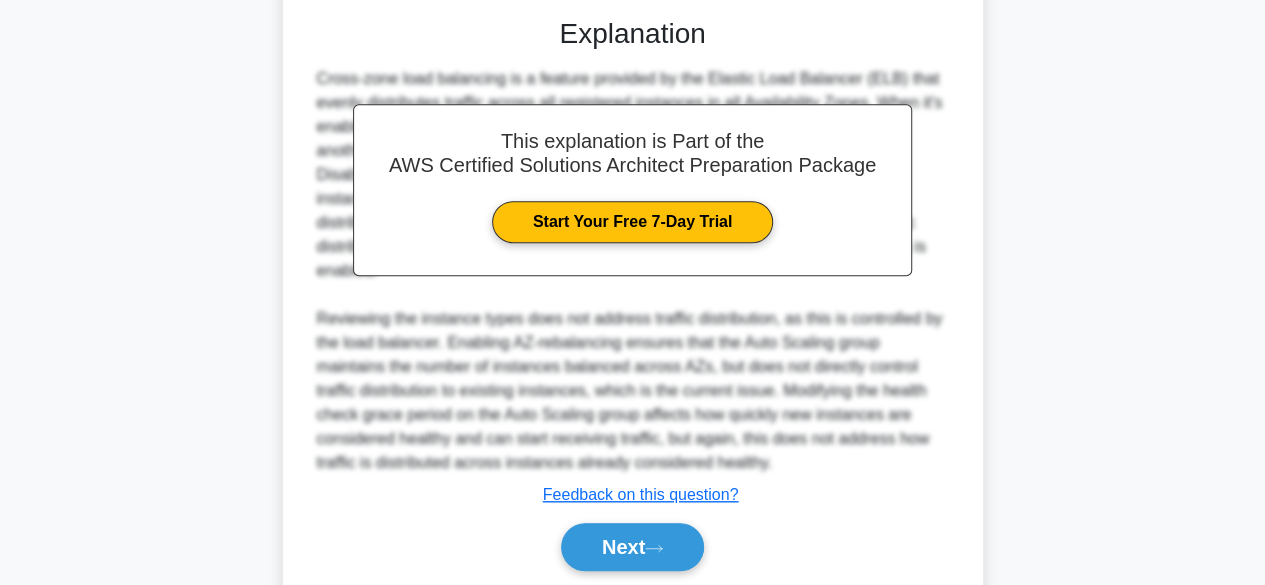scroll, scrollTop: 672, scrollLeft: 0, axis: vertical 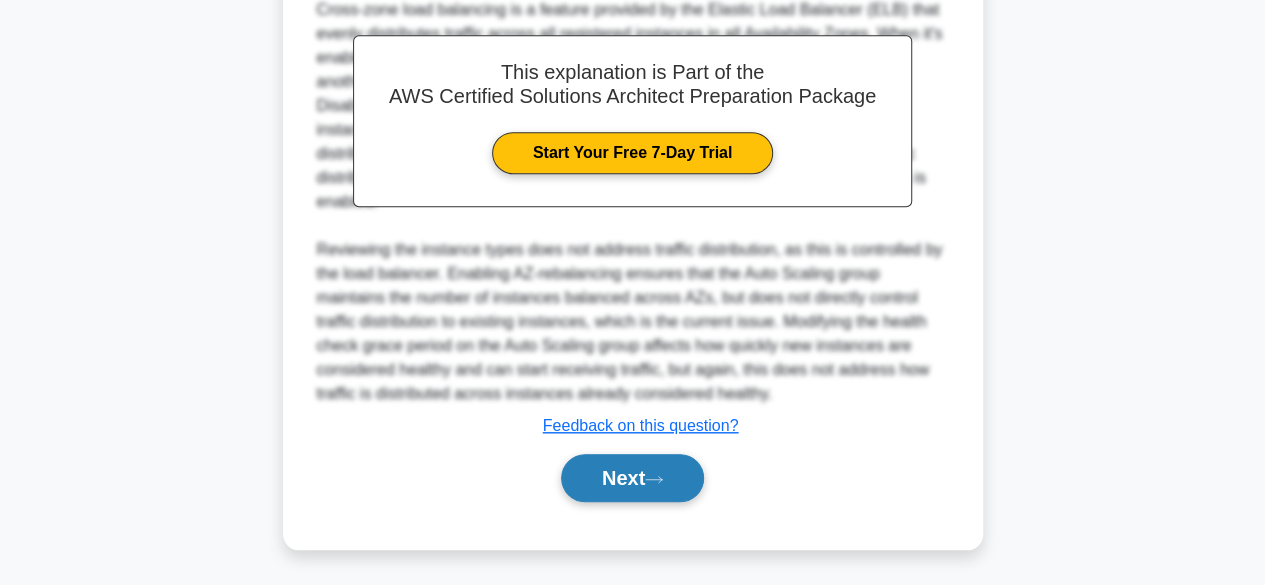 click on "Next" at bounding box center (632, 478) 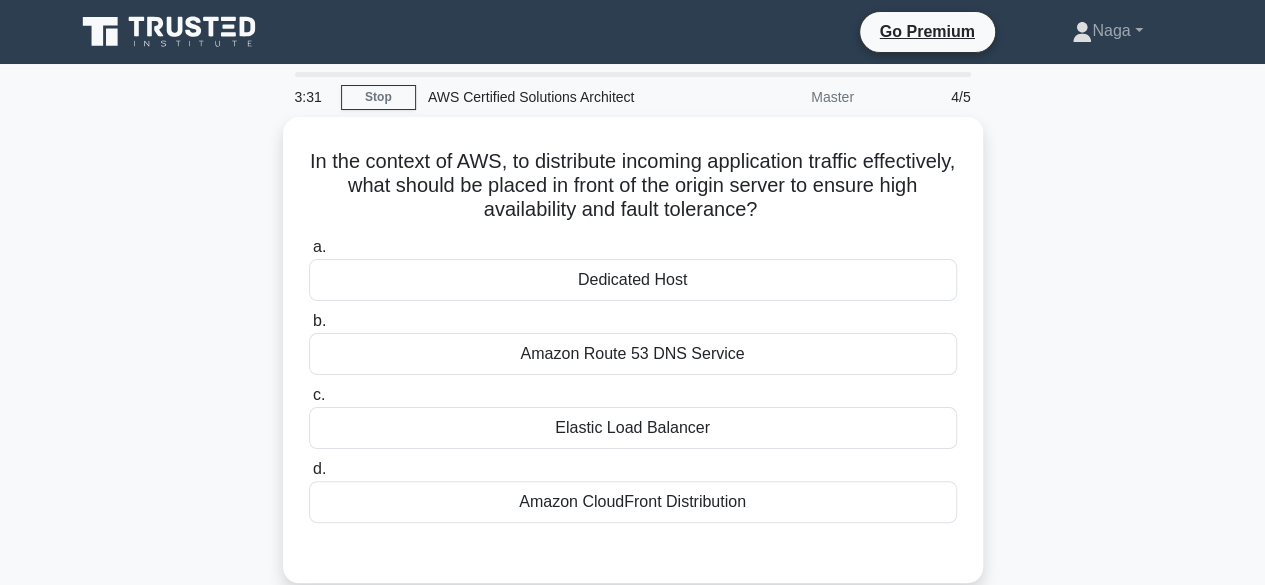 scroll, scrollTop: 75, scrollLeft: 0, axis: vertical 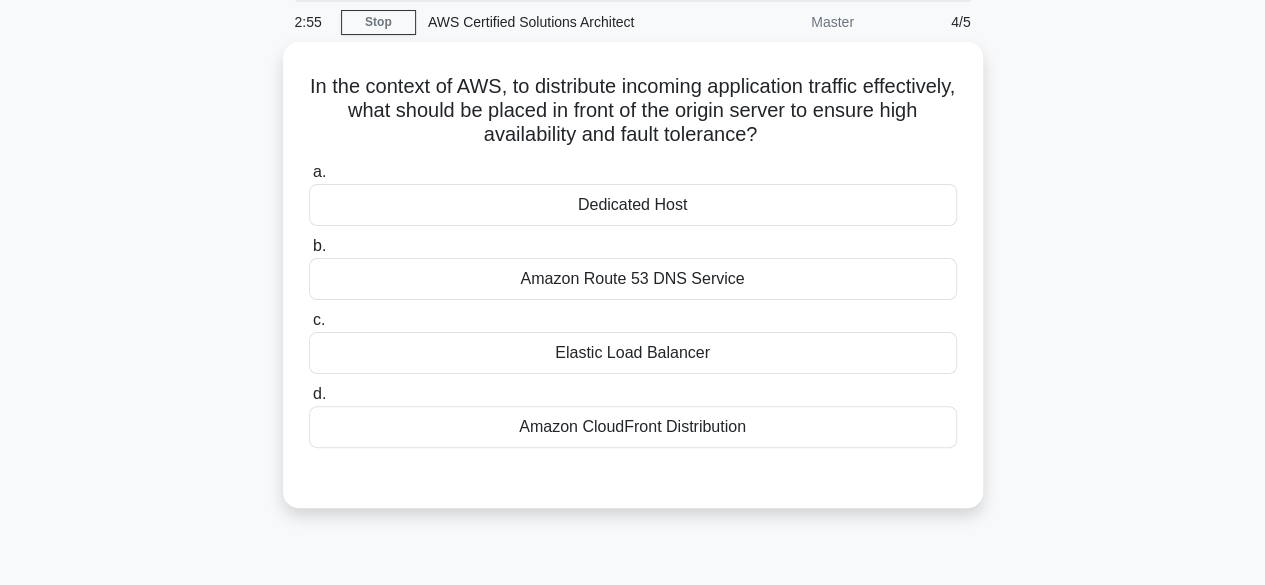 click on "In the context of AWS, to distribute incoming application traffic effectively, what should be placed in front of the origin server to ensure high availability and fault tolerance?
.spinner_0XTQ{transform-origin:center;animation:spinner_y6GP .75s linear infinite}@keyframes spinner_y6GP{100%{transform:rotate(360deg)}}
a.
Dedicated Host
b. c. d." at bounding box center [633, 287] 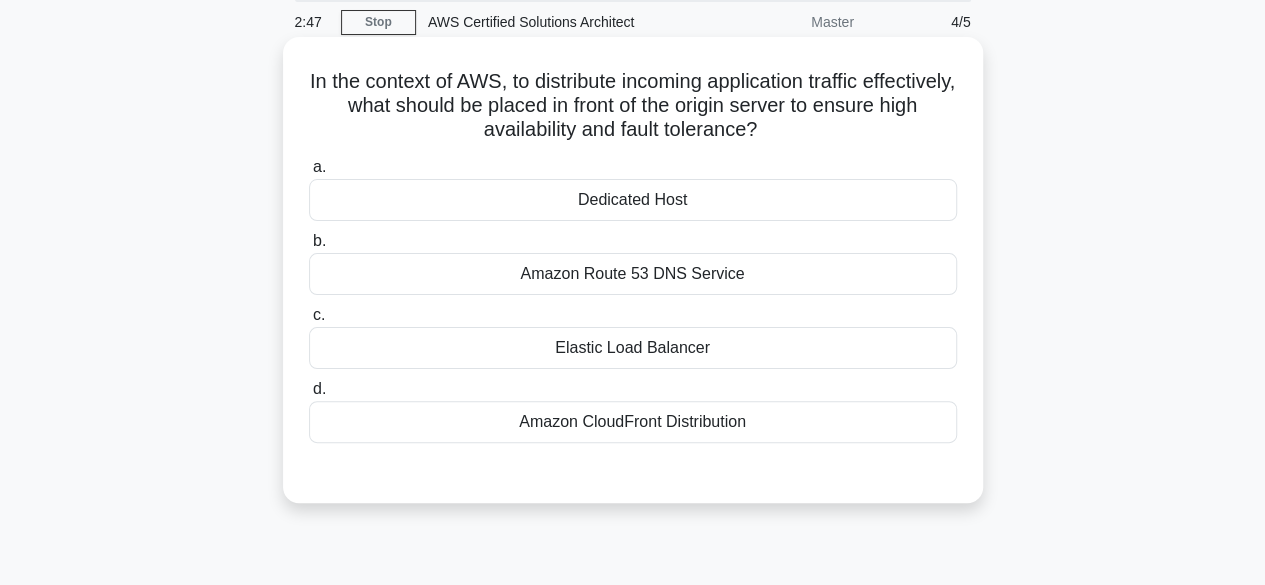 click on "Elastic Load Balancer" at bounding box center (633, 348) 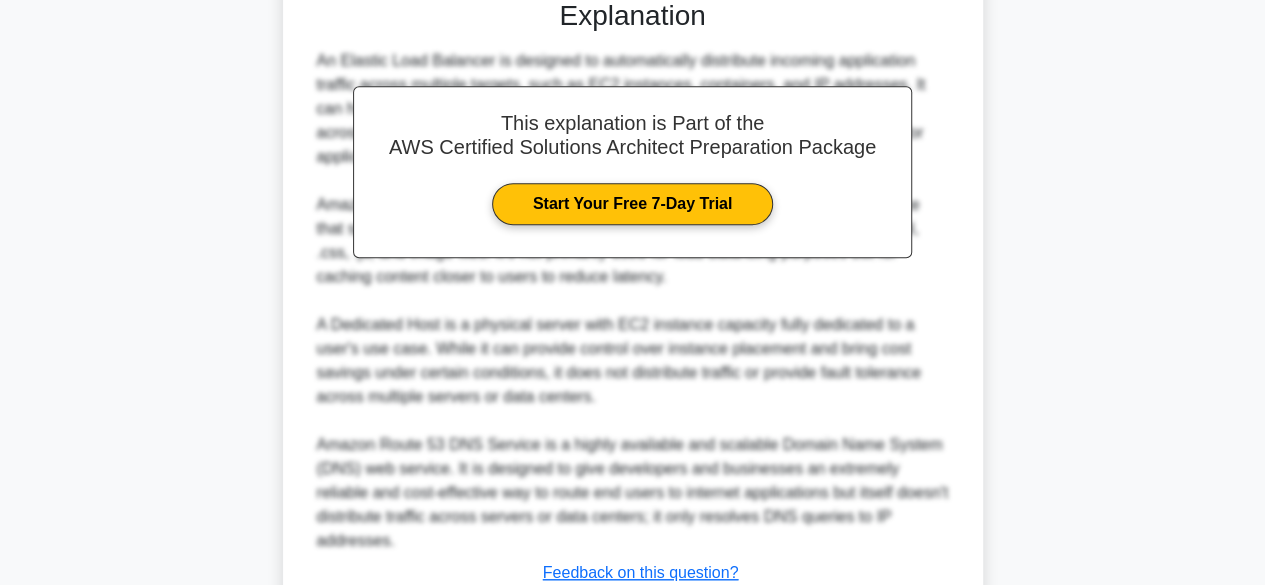 scroll, scrollTop: 693, scrollLeft: 0, axis: vertical 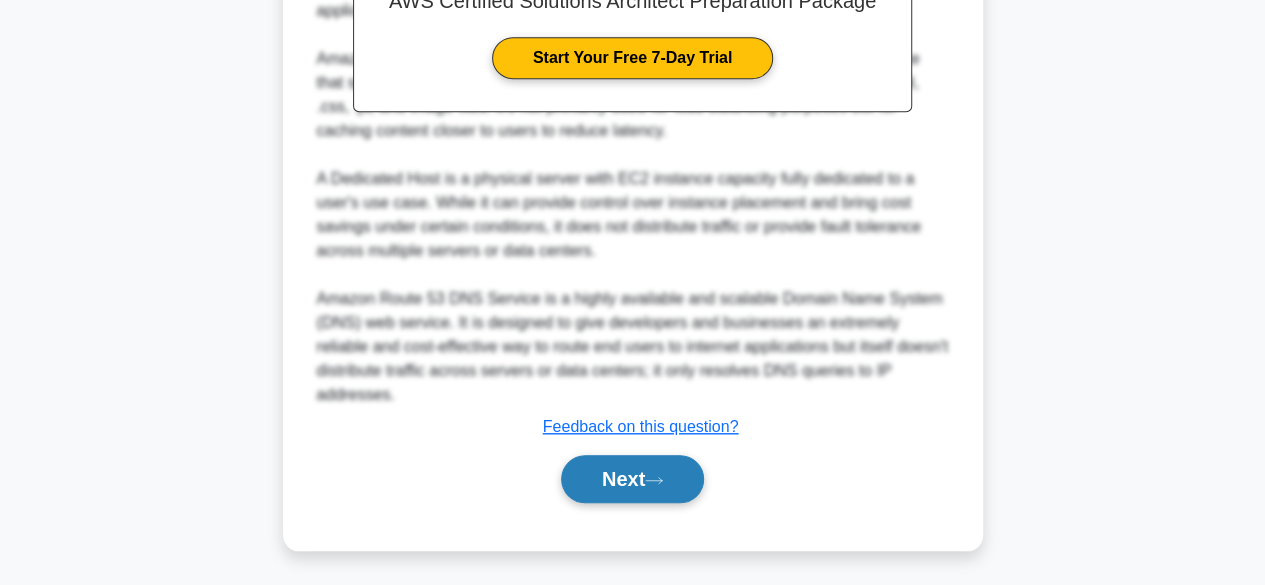 click on "Next" at bounding box center [632, 479] 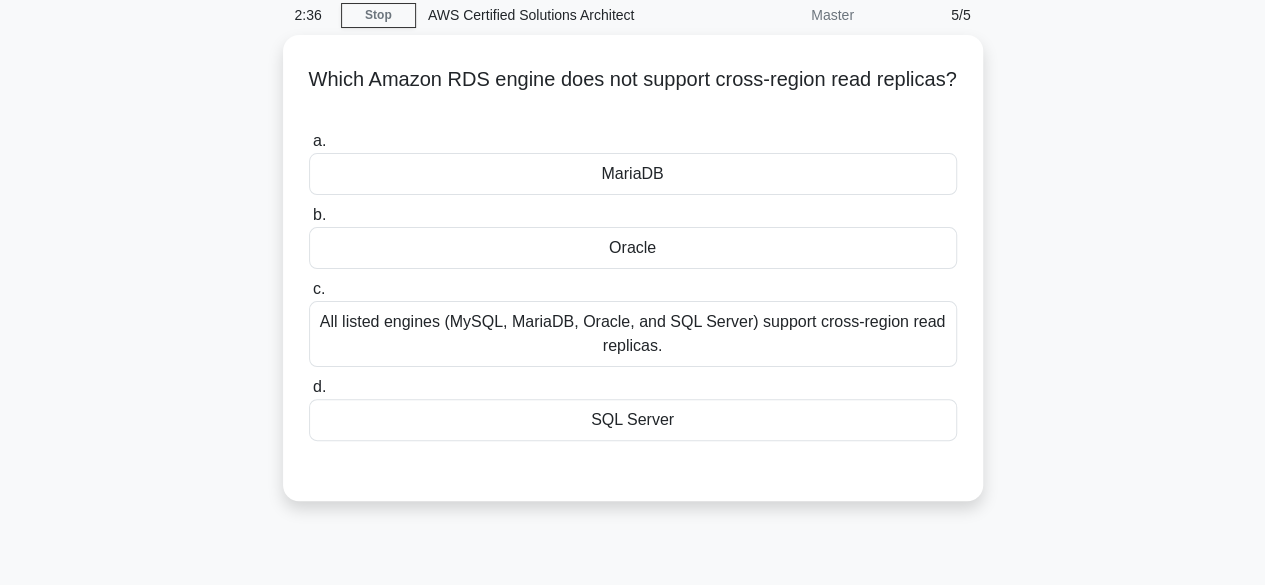 scroll, scrollTop: 88, scrollLeft: 0, axis: vertical 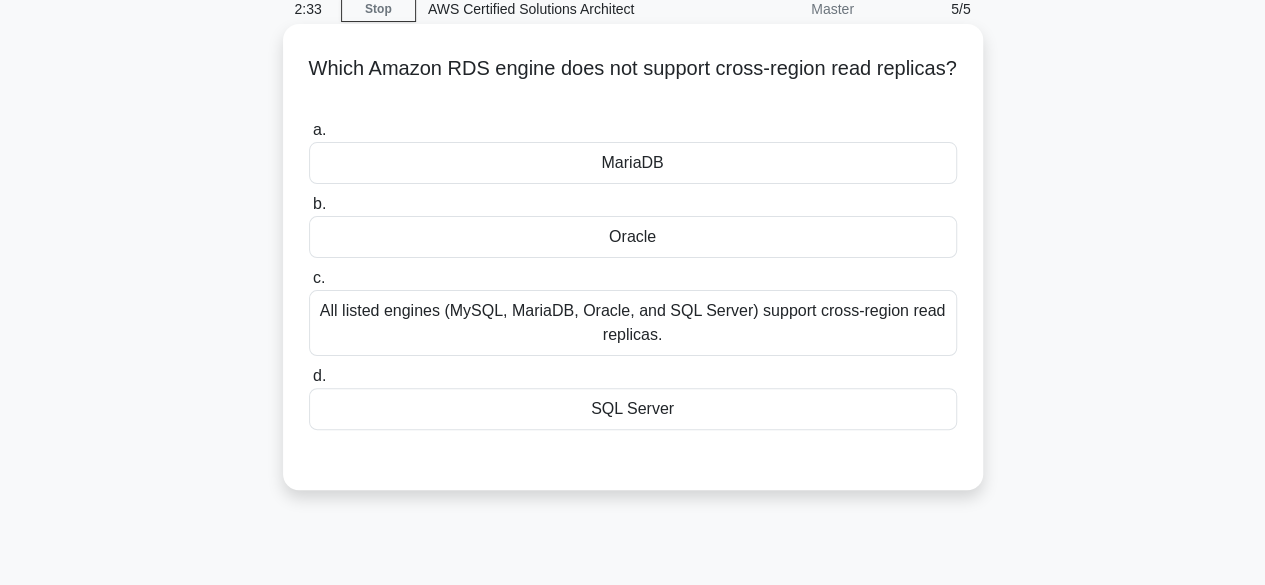 click on "MariaDB" at bounding box center (633, 163) 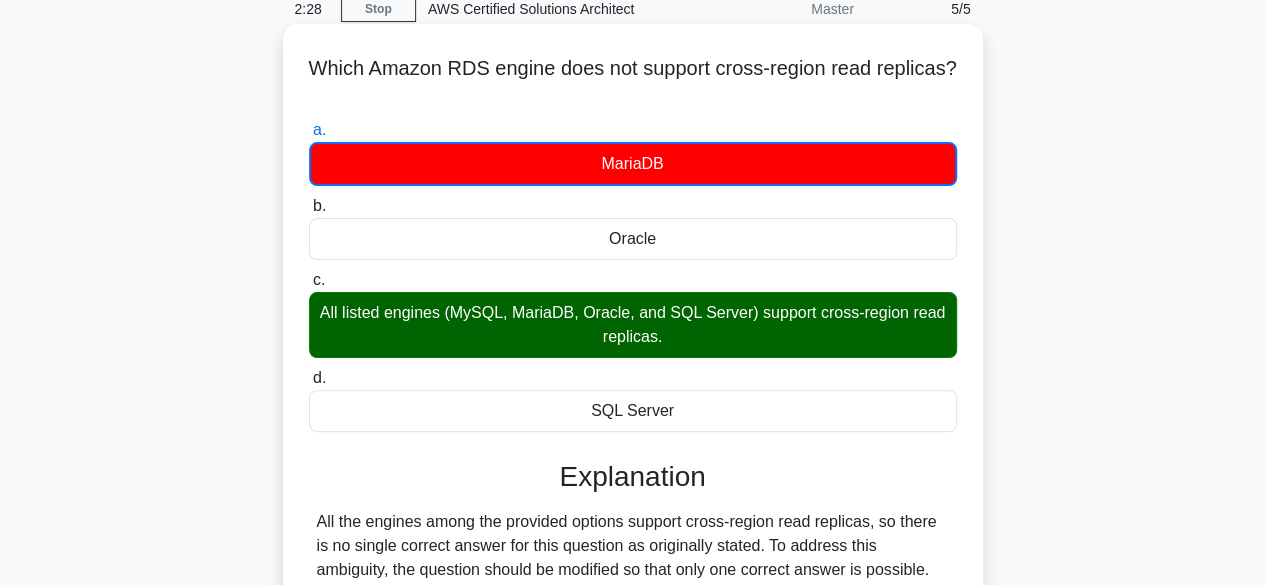 drag, startPoint x: 338, startPoint y: 62, endPoint x: 667, endPoint y: 95, distance: 330.65088 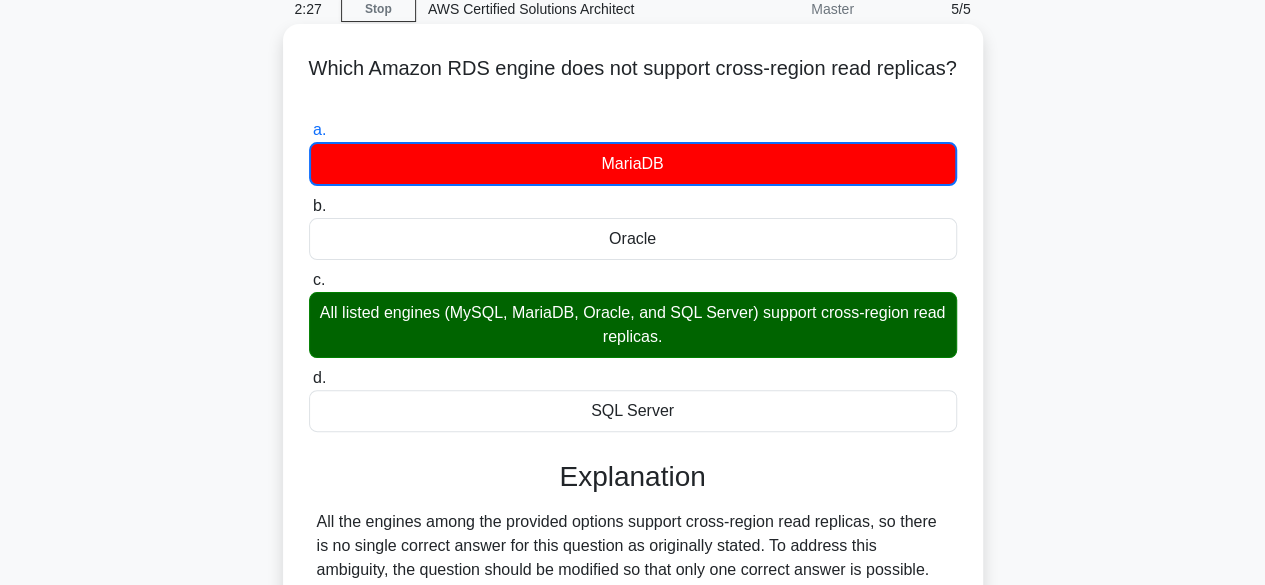 copy on "Which Amazon RDS engine does not support cross-region read replicas?" 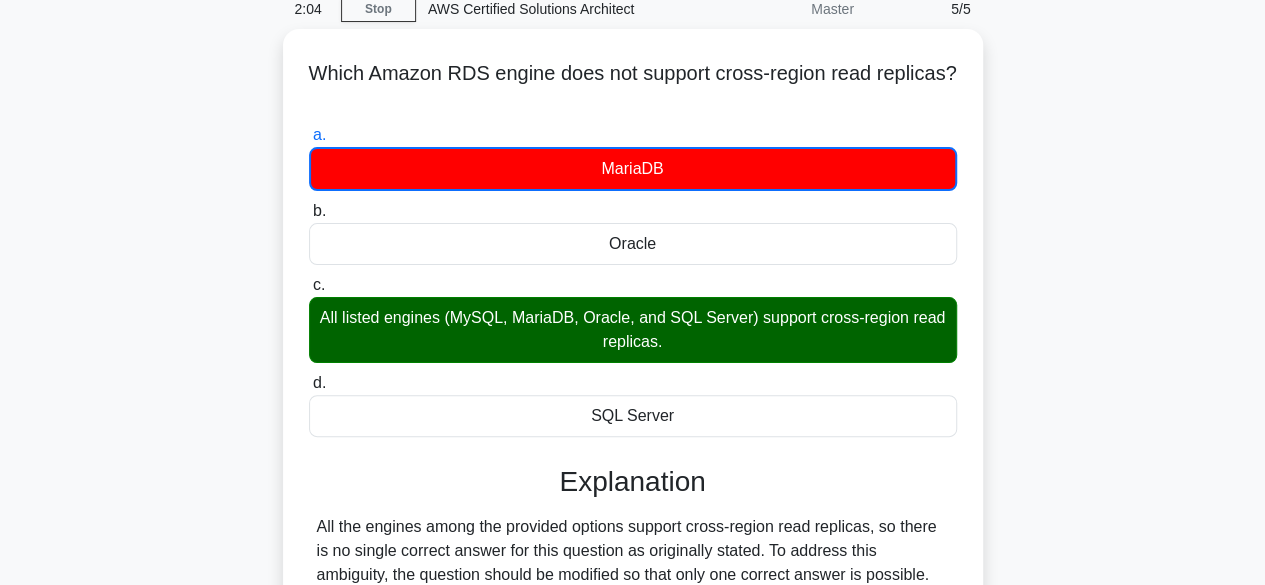 click on "Which Amazon RDS engine does not support cross-region read replicas?
.spinner_0XTQ{transform-origin:center;animation:spinner_y6GP .75s linear infinite}@keyframes spinner_y6GP{100%{transform:rotate(360deg)}}
a.
MariaDB
b. c. d." at bounding box center (633, 391) 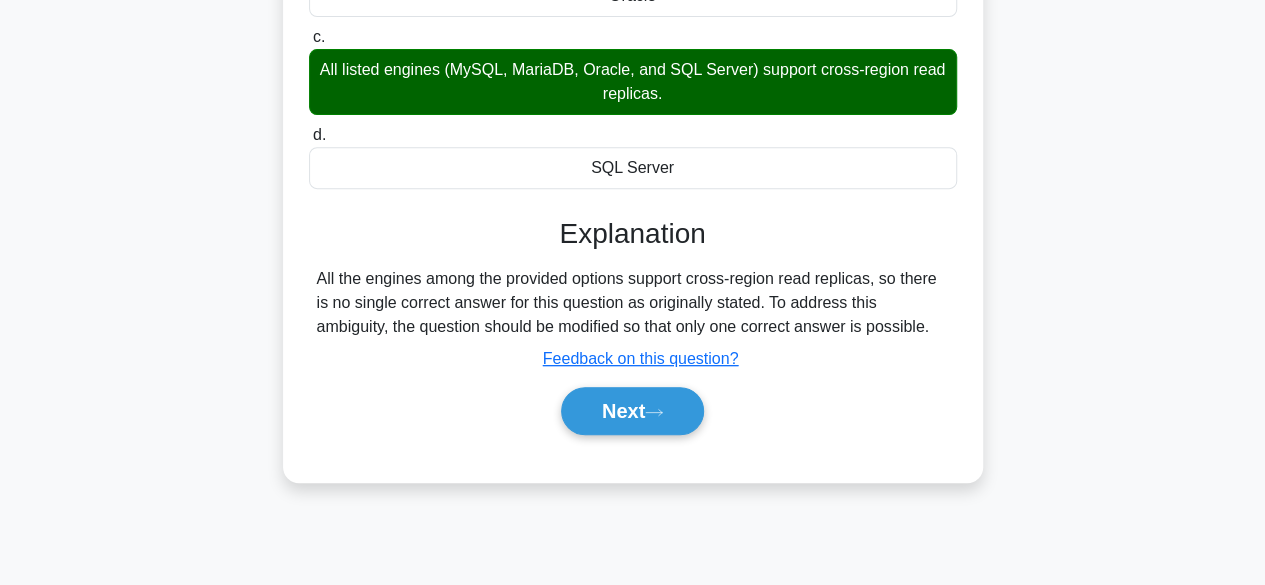 scroll, scrollTop: 495, scrollLeft: 0, axis: vertical 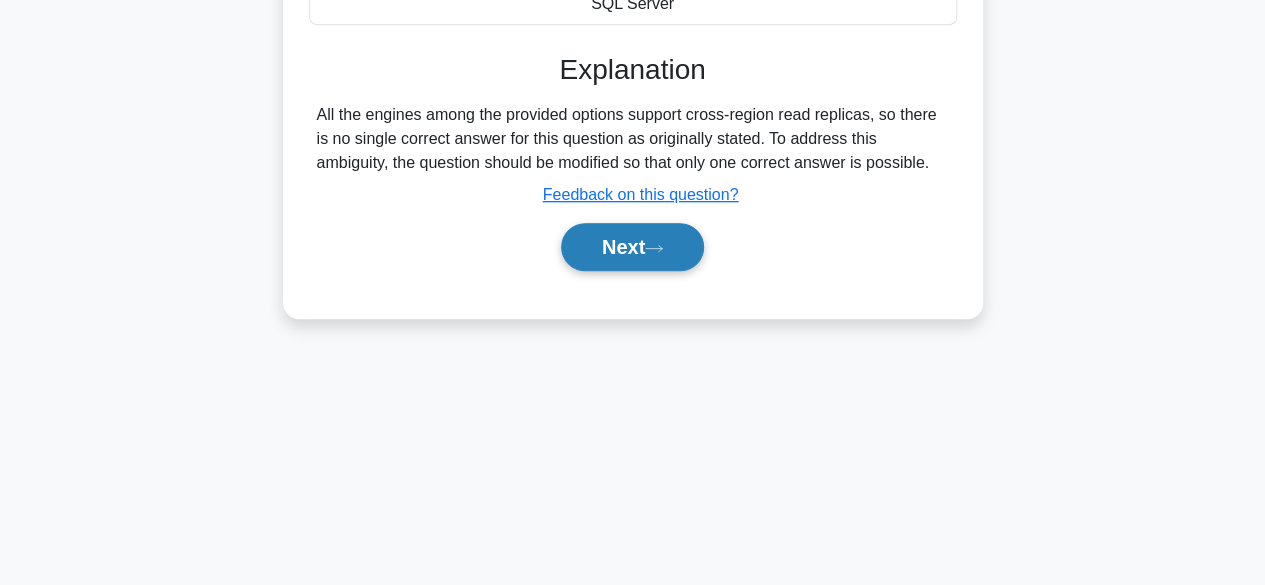 click on "Next" at bounding box center (632, 247) 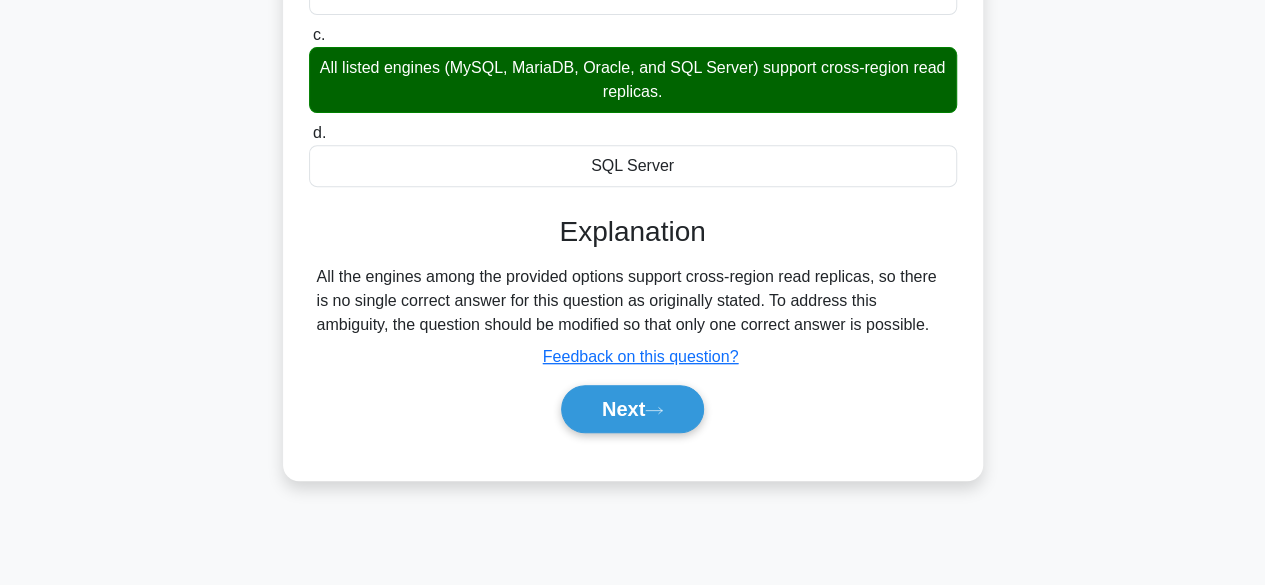 scroll, scrollTop: 218, scrollLeft: 0, axis: vertical 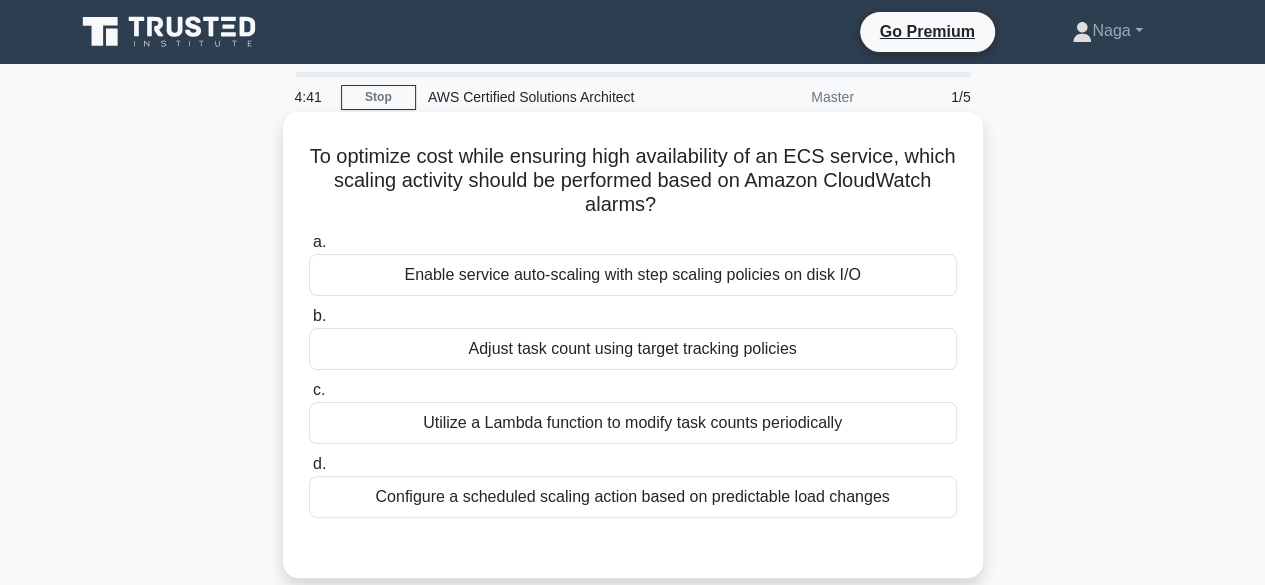 click on "Enable service auto-scaling with step scaling policies on disk I/O" at bounding box center [633, 275] 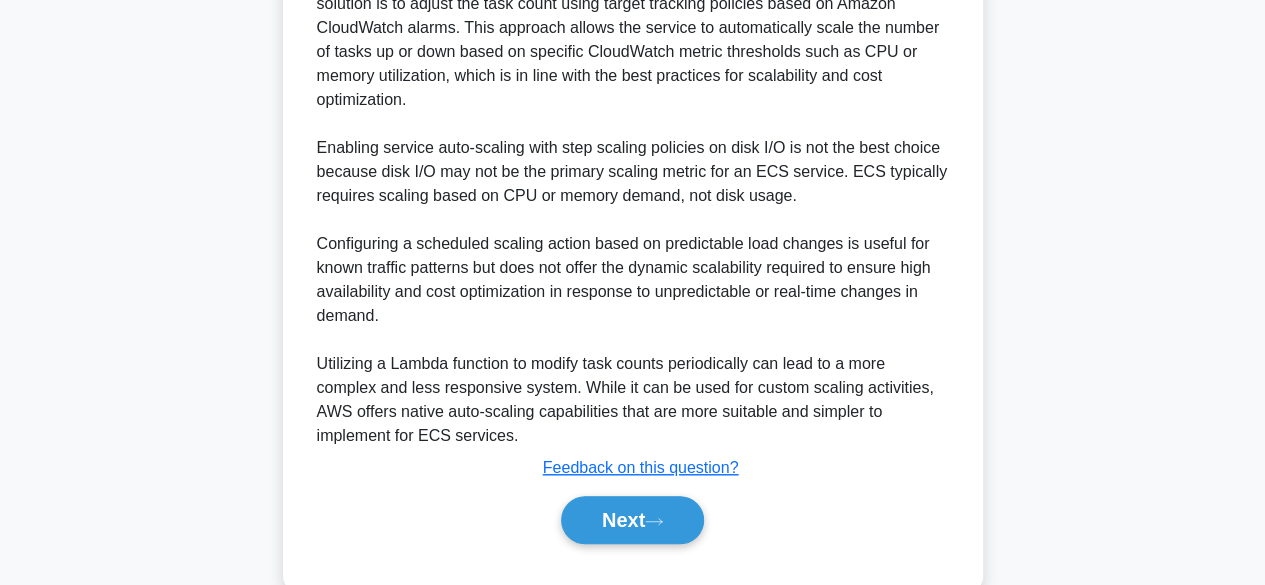 scroll, scrollTop: 672, scrollLeft: 0, axis: vertical 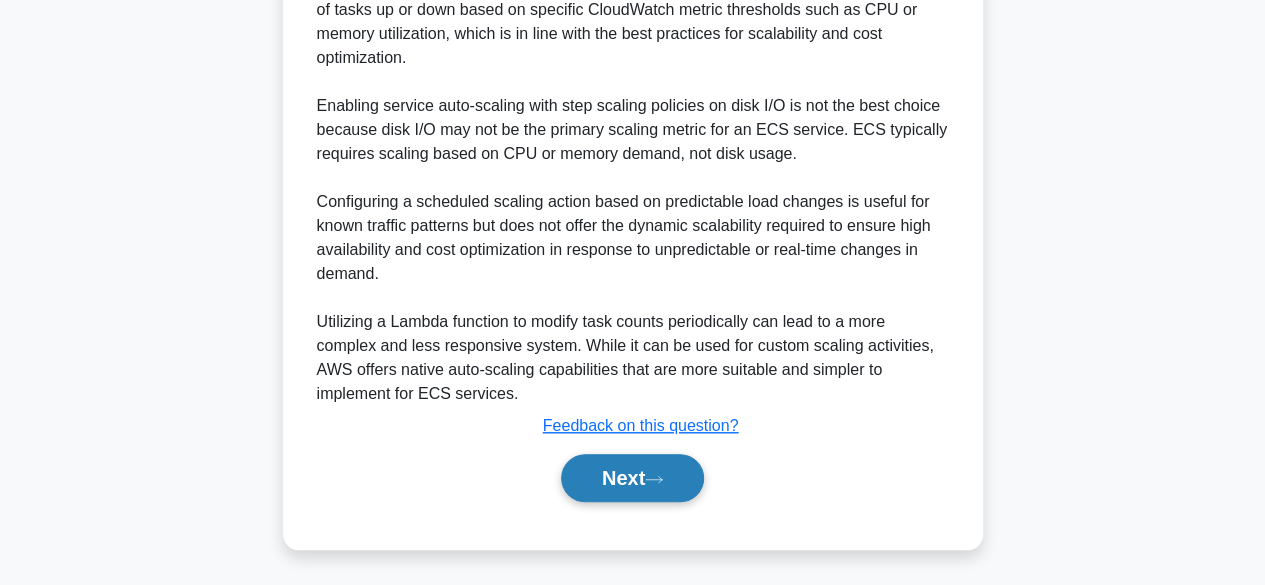 click on "Next" at bounding box center [632, 478] 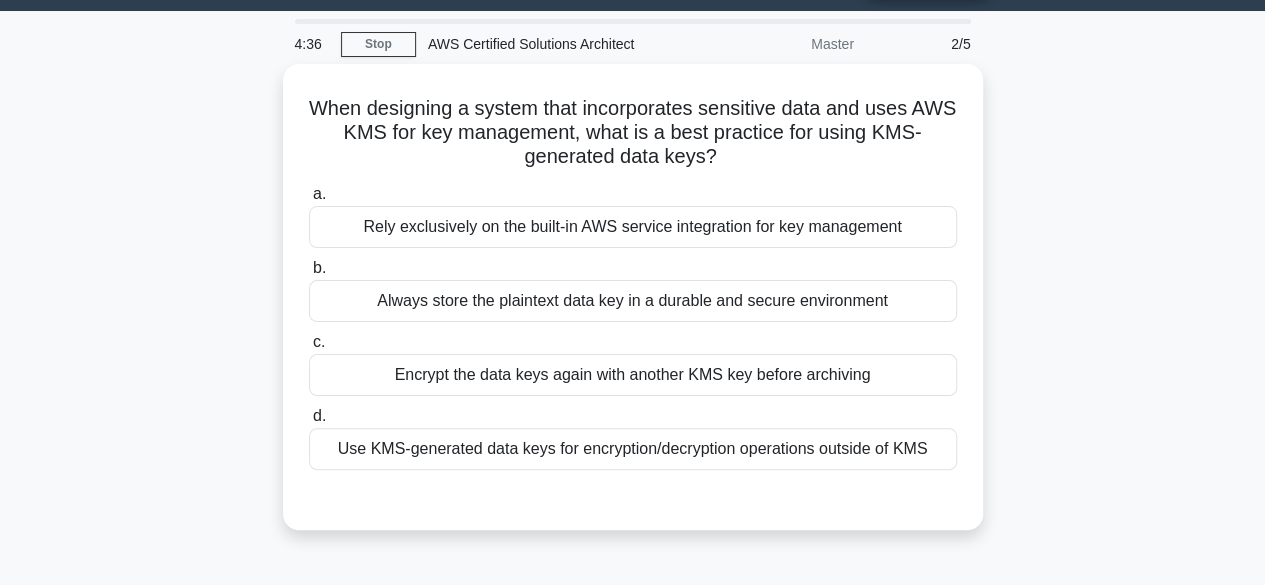 scroll, scrollTop: 40, scrollLeft: 0, axis: vertical 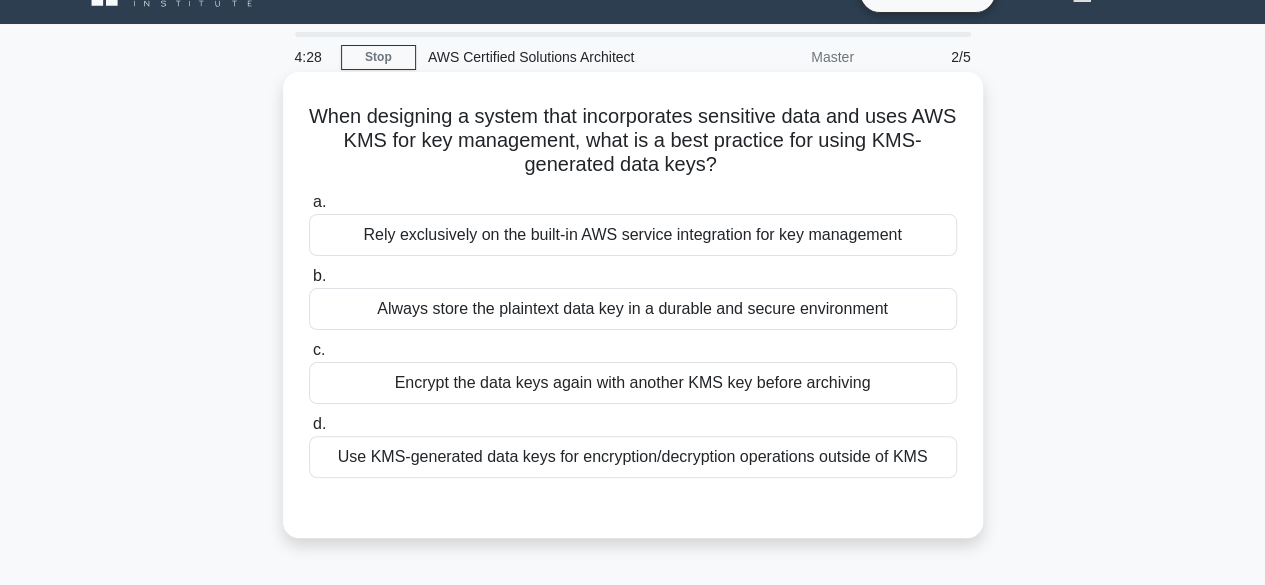 click on "Always store the plaintext data key in a durable and secure environment" at bounding box center [633, 309] 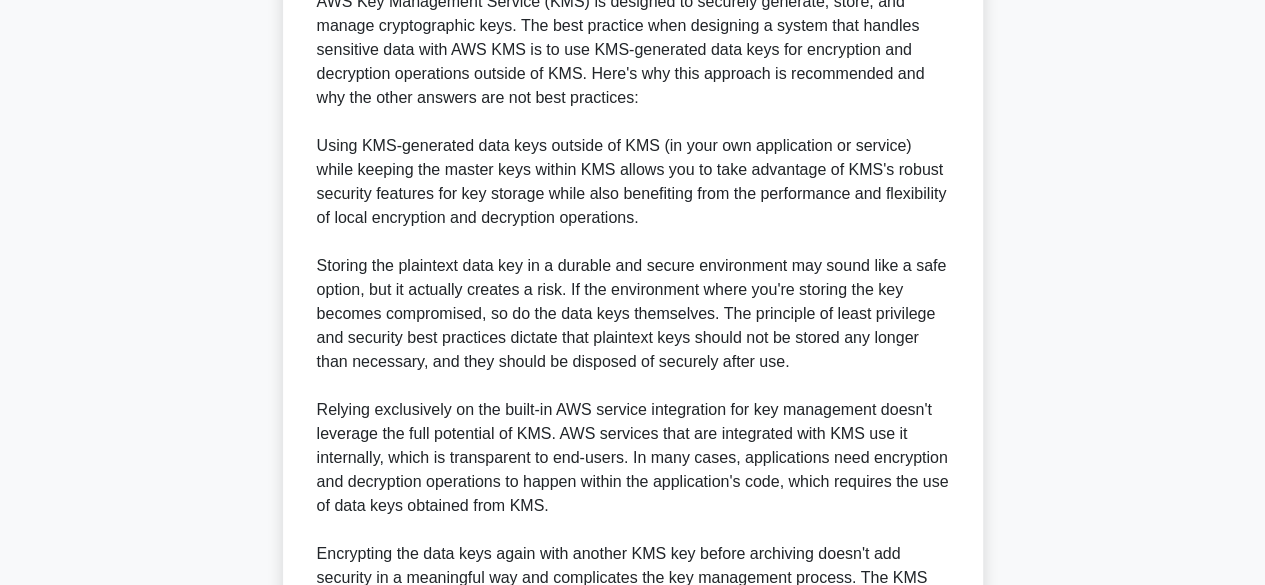 scroll, scrollTop: 864, scrollLeft: 0, axis: vertical 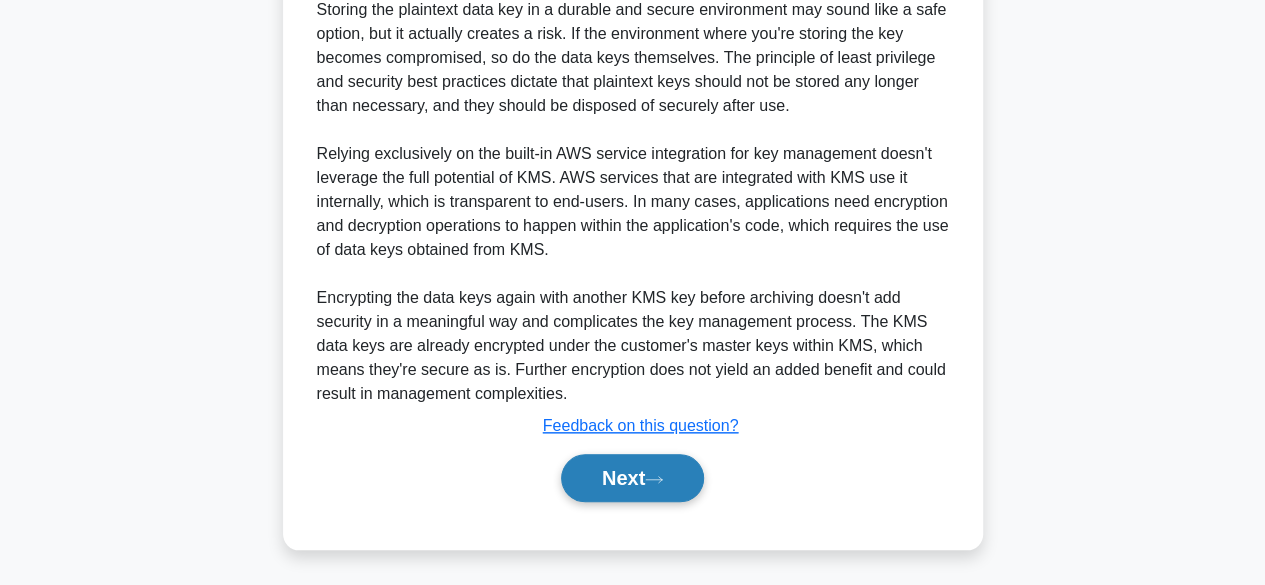 click on "Next" at bounding box center (632, 478) 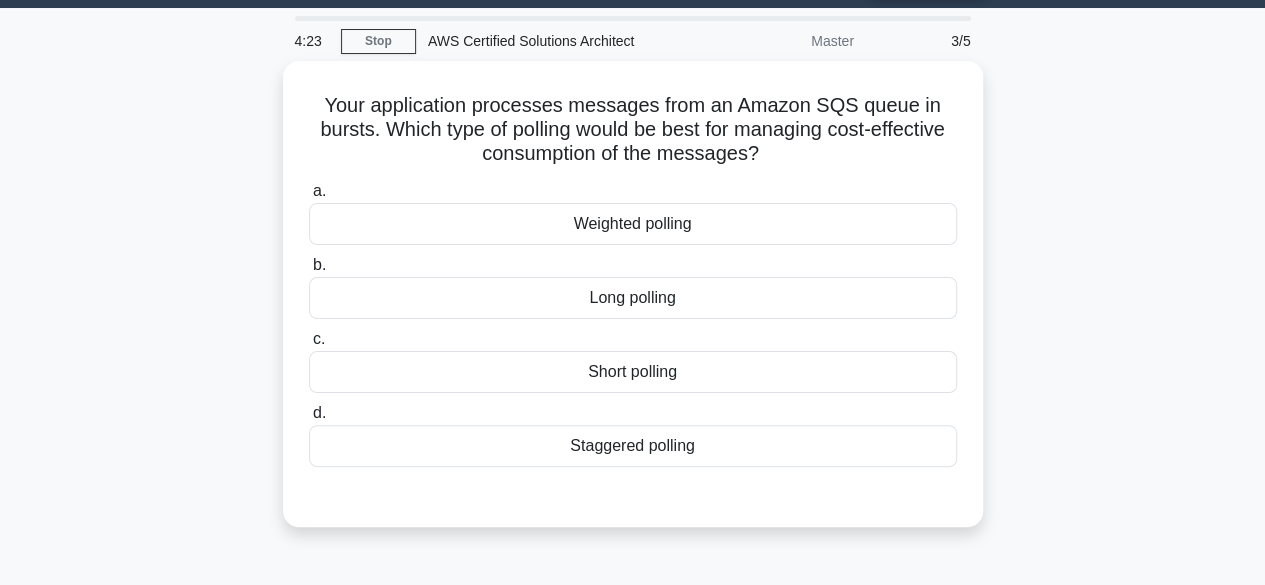 scroll, scrollTop: 55, scrollLeft: 0, axis: vertical 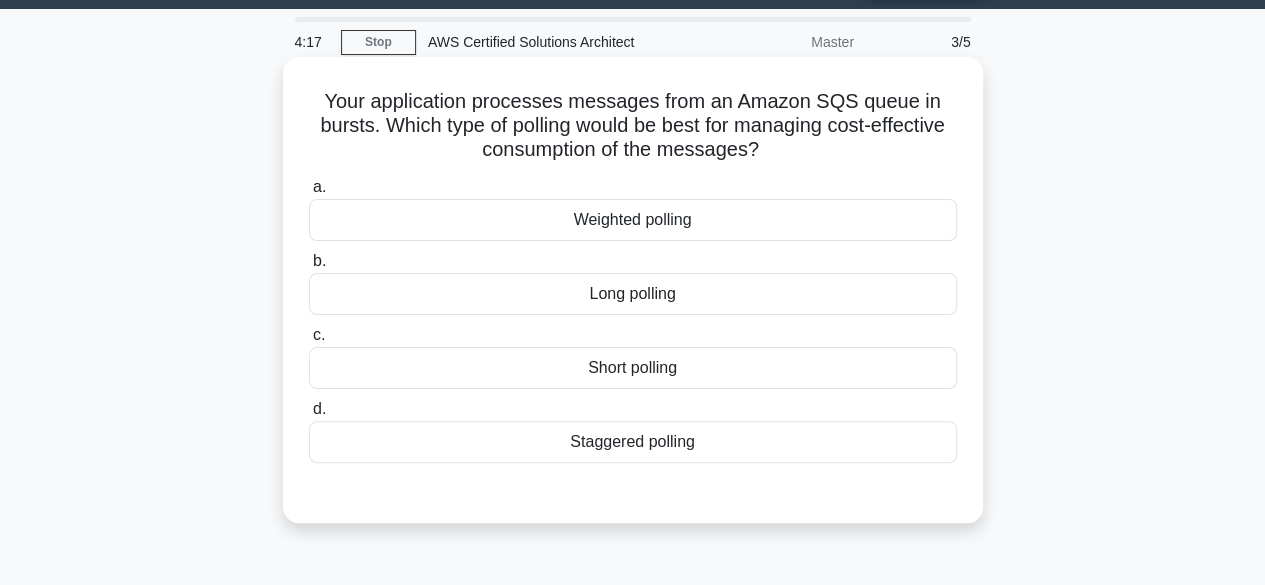 click on "Short polling" at bounding box center (633, 368) 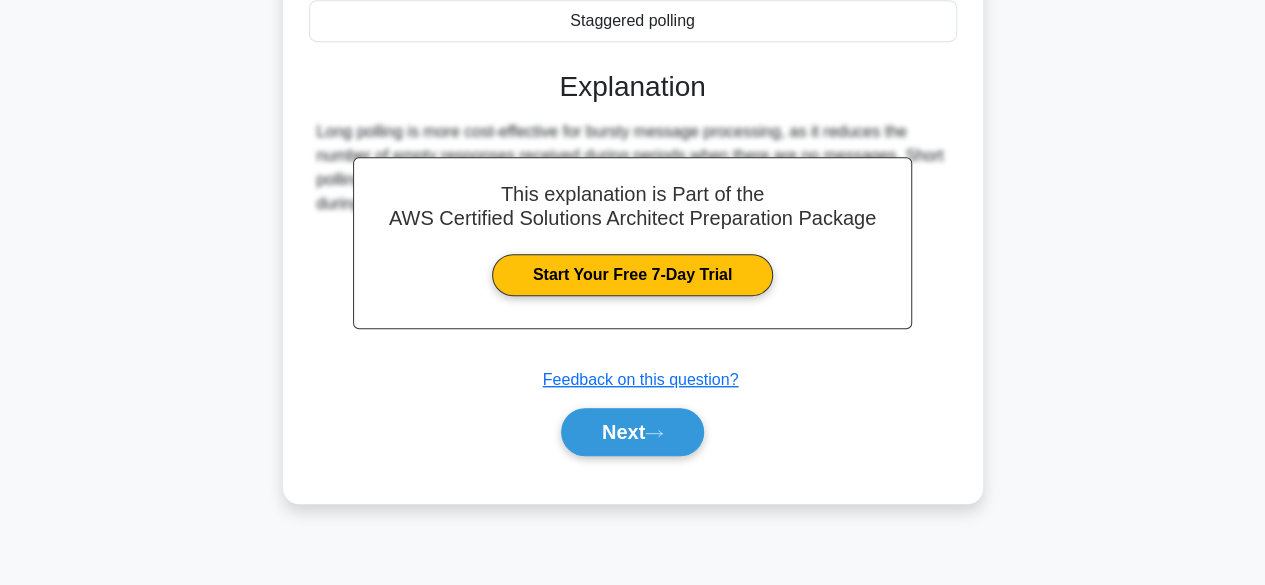 scroll, scrollTop: 495, scrollLeft: 0, axis: vertical 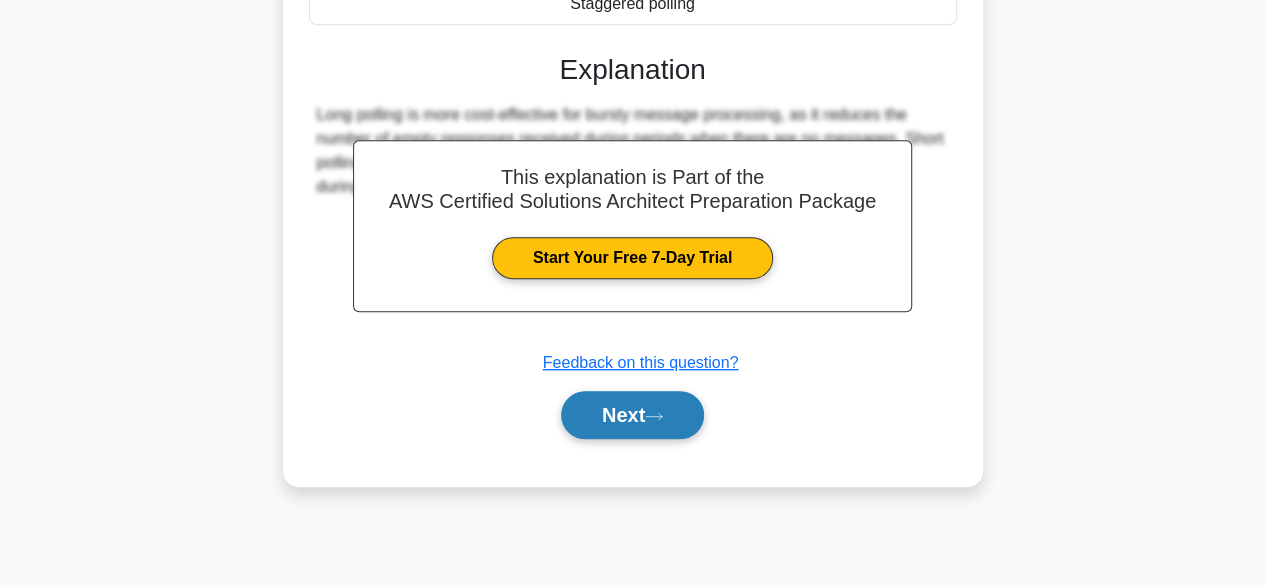 click on "Next" at bounding box center [632, 415] 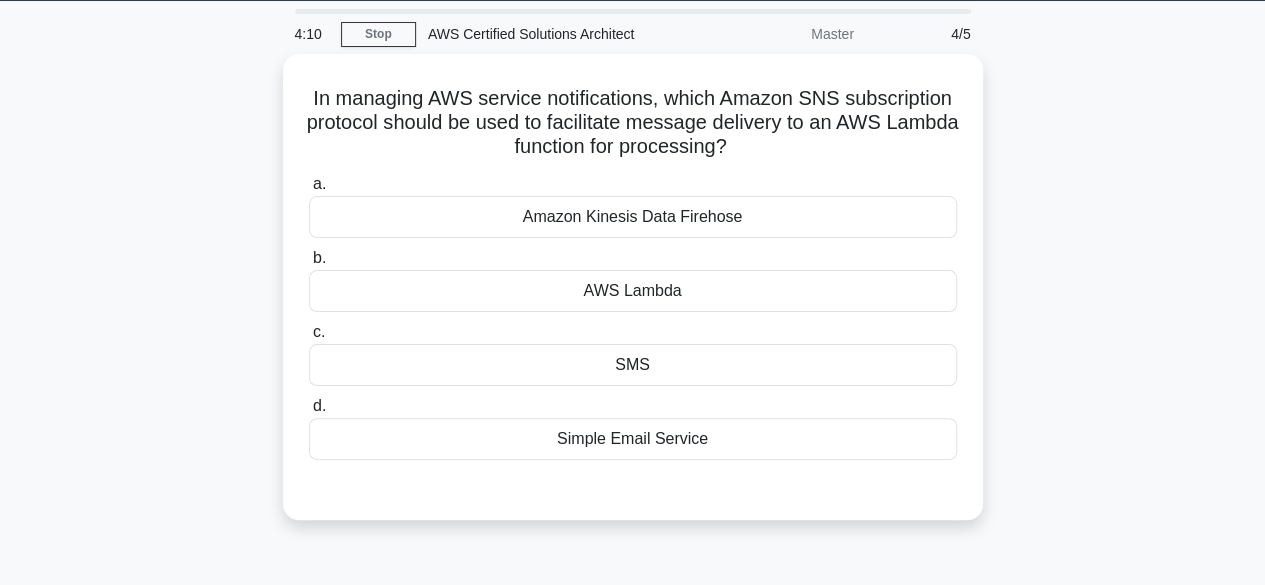 scroll, scrollTop: 62, scrollLeft: 0, axis: vertical 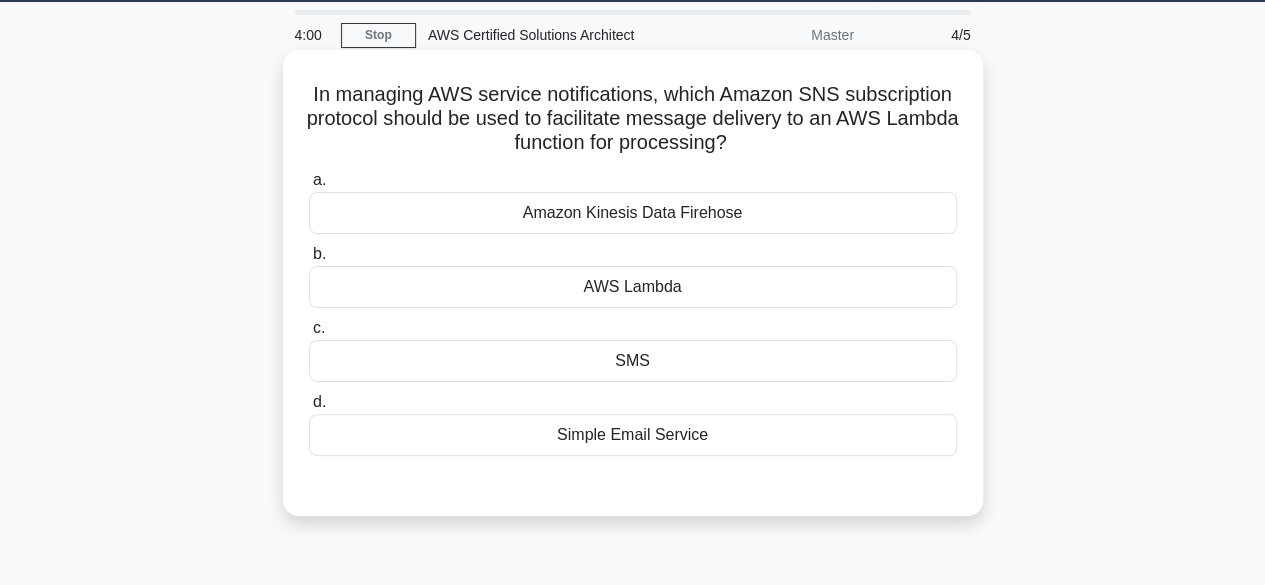 click on "AWS Lambda" at bounding box center (633, 287) 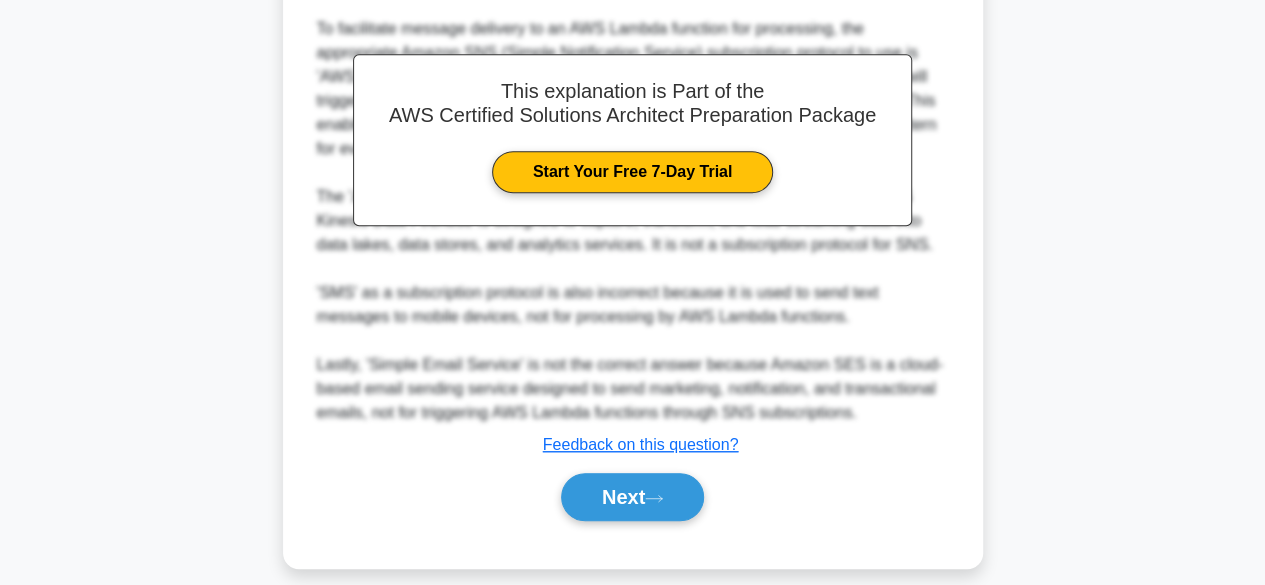 scroll, scrollTop: 585, scrollLeft: 0, axis: vertical 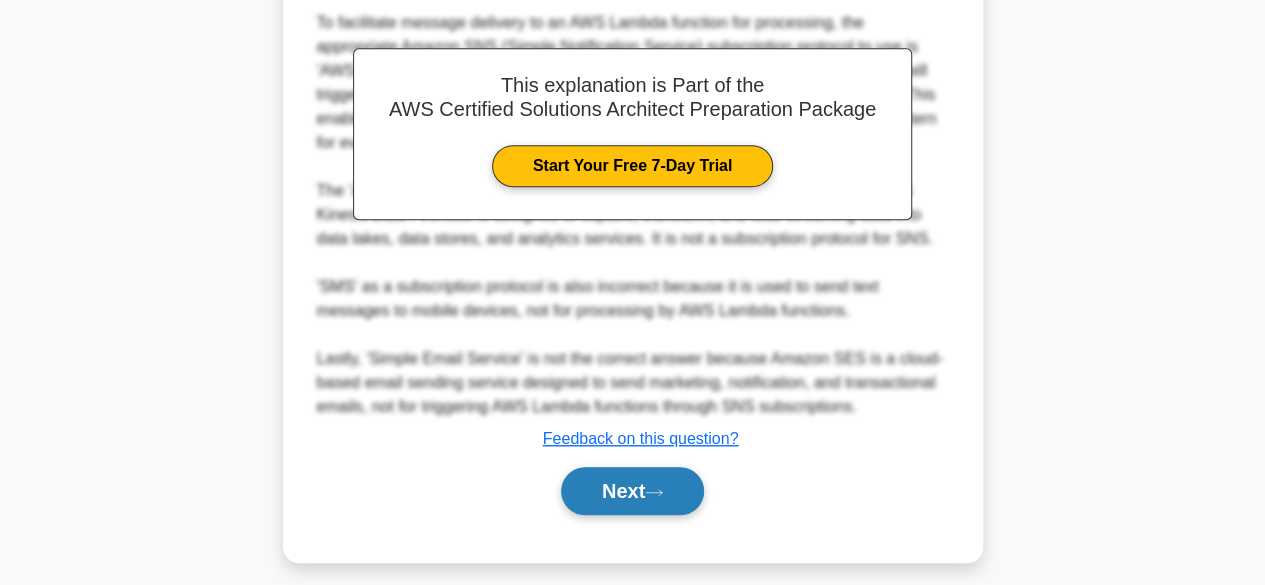 click on "Next" at bounding box center [632, 491] 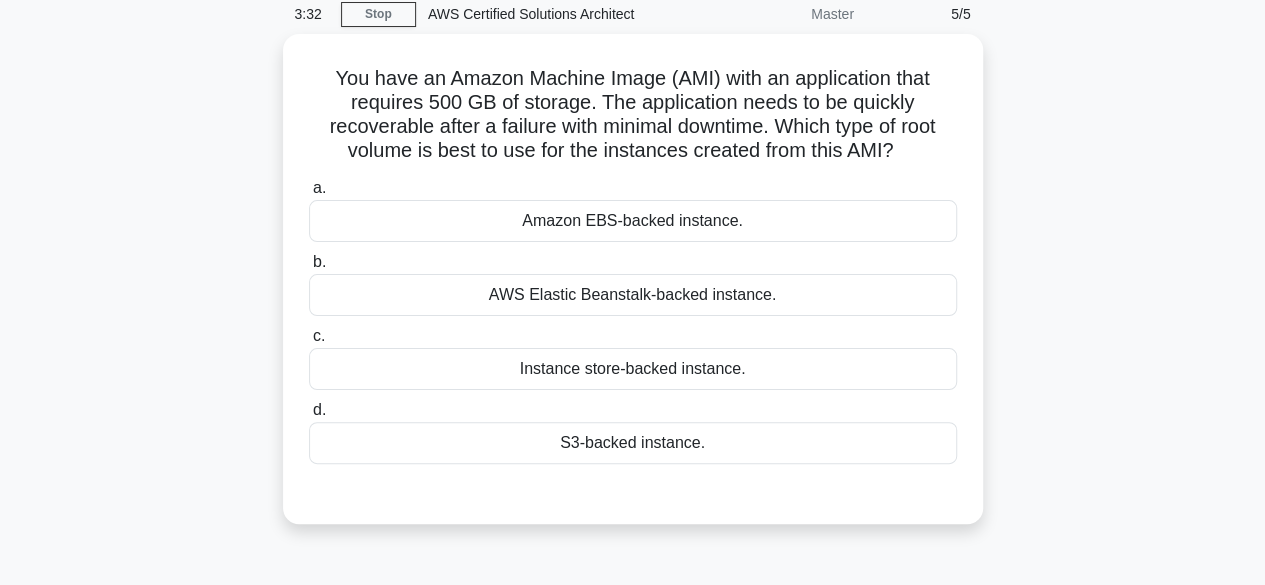 scroll, scrollTop: 82, scrollLeft: 0, axis: vertical 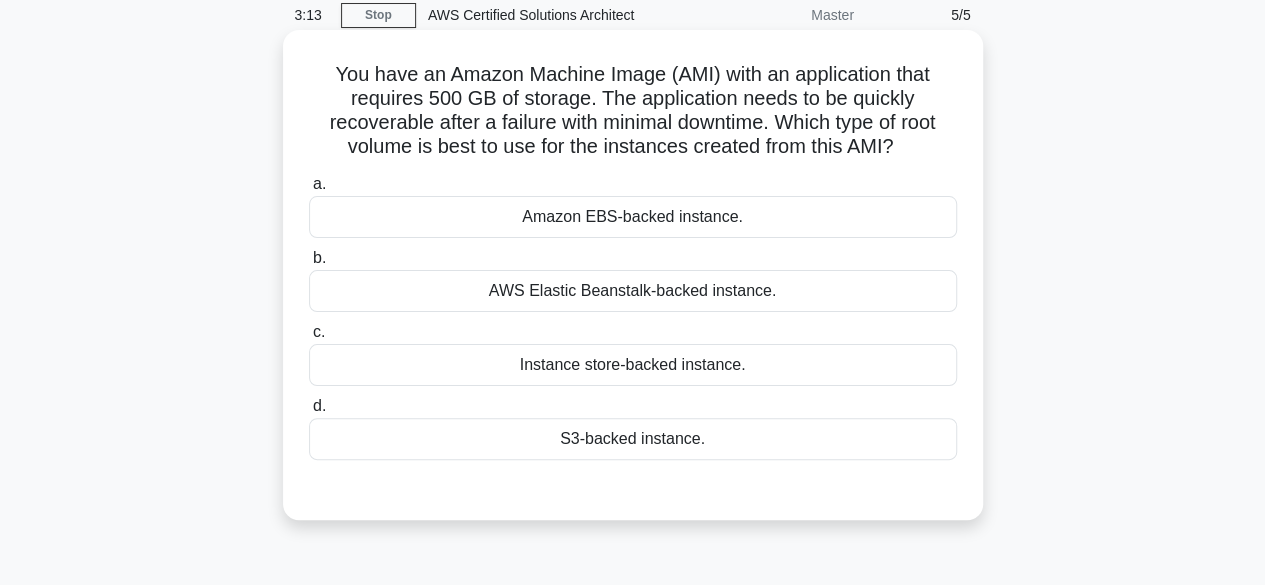 click on "Amazon EBS-backed instance." at bounding box center (633, 217) 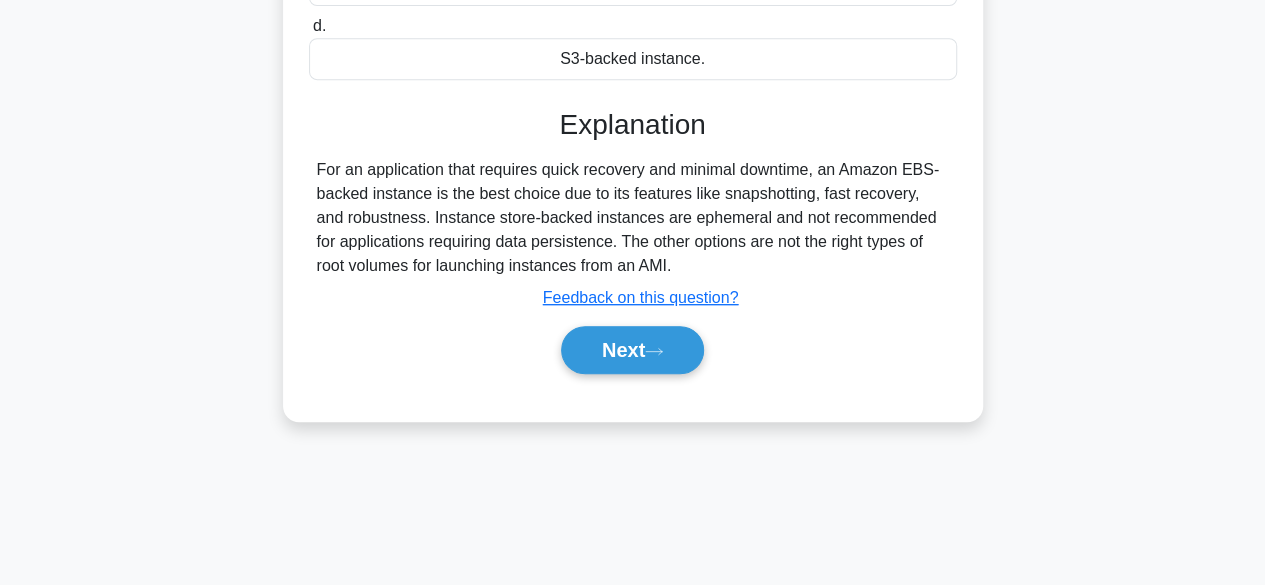 scroll, scrollTop: 495, scrollLeft: 0, axis: vertical 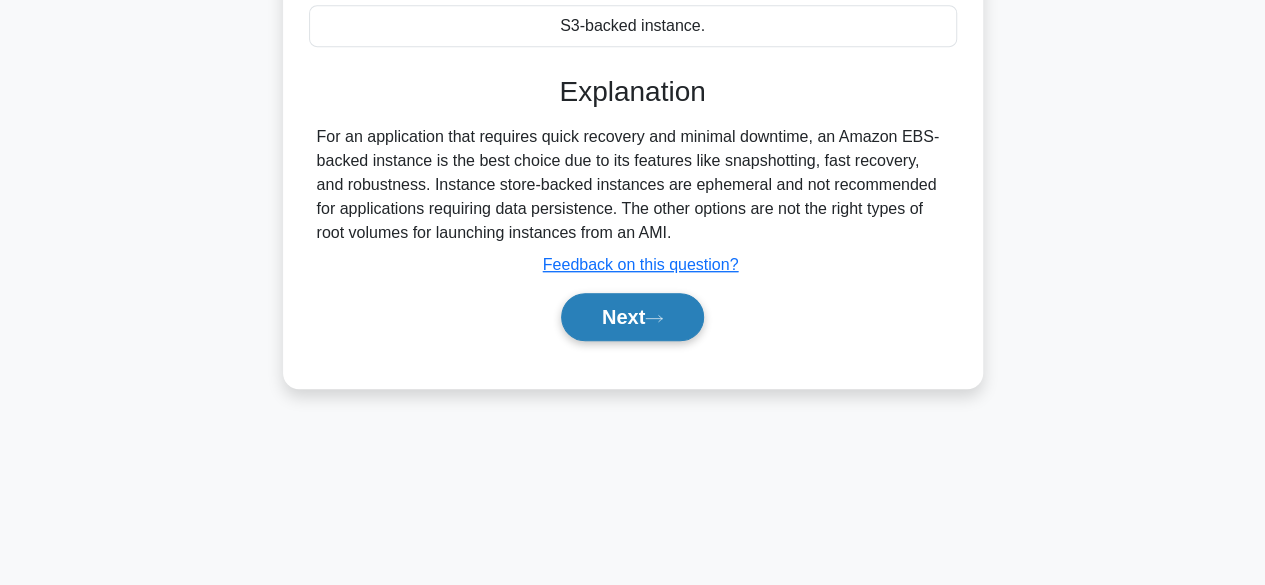 click on "Next" at bounding box center [632, 317] 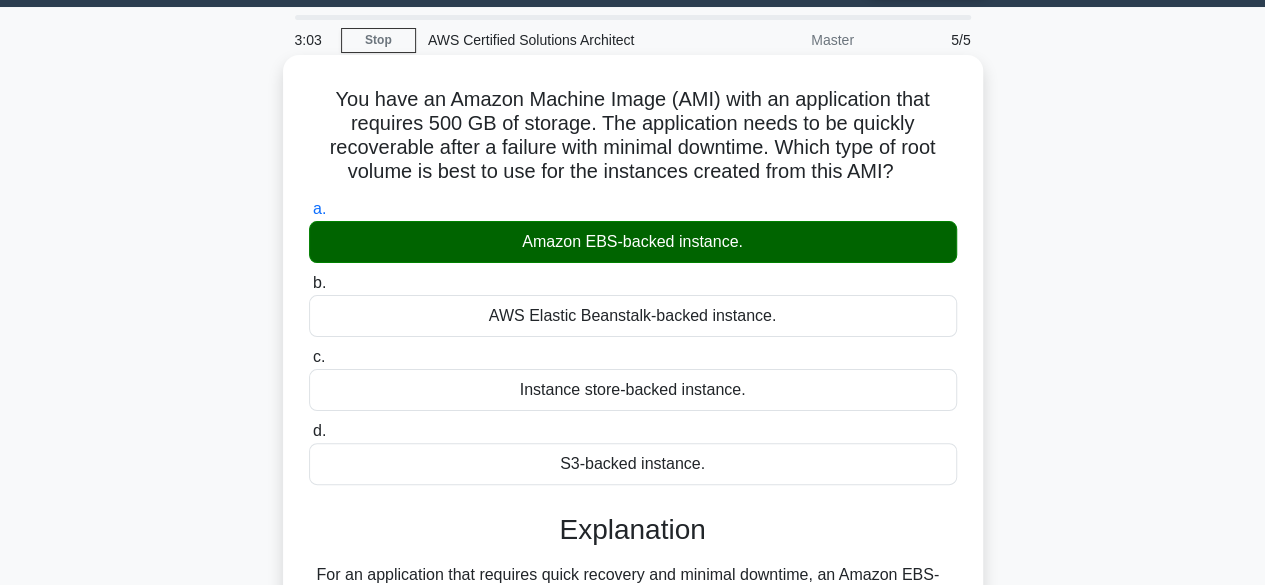 scroll, scrollTop: 31, scrollLeft: 0, axis: vertical 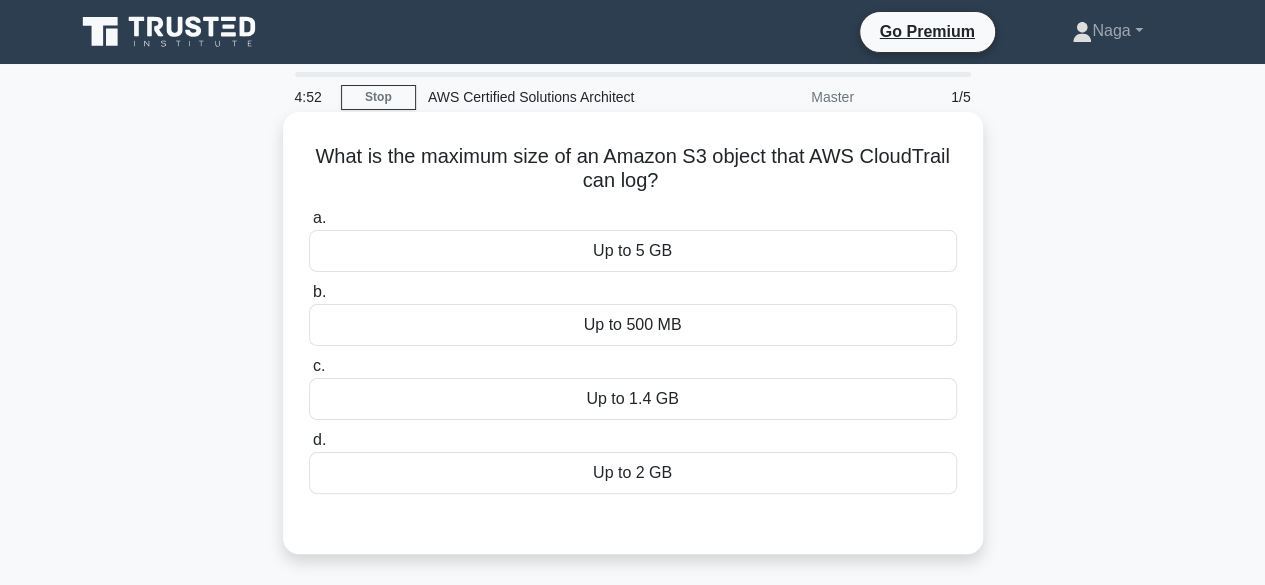 click on "Up to 500 MB" at bounding box center [633, 325] 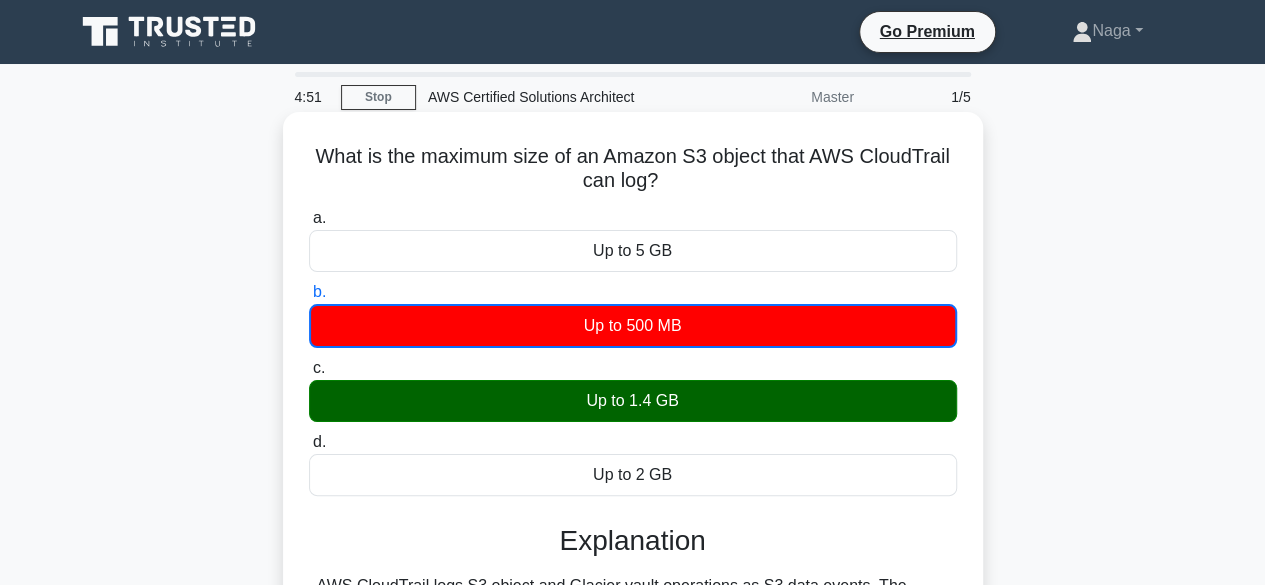 scroll, scrollTop: 495, scrollLeft: 0, axis: vertical 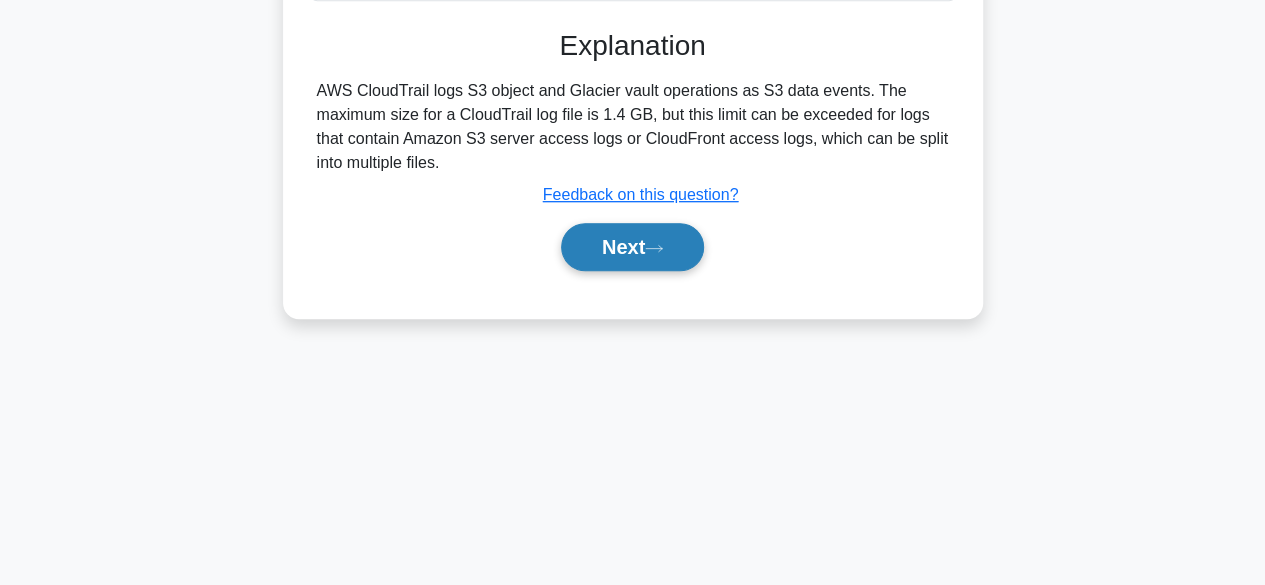 click on "Next" at bounding box center [632, 247] 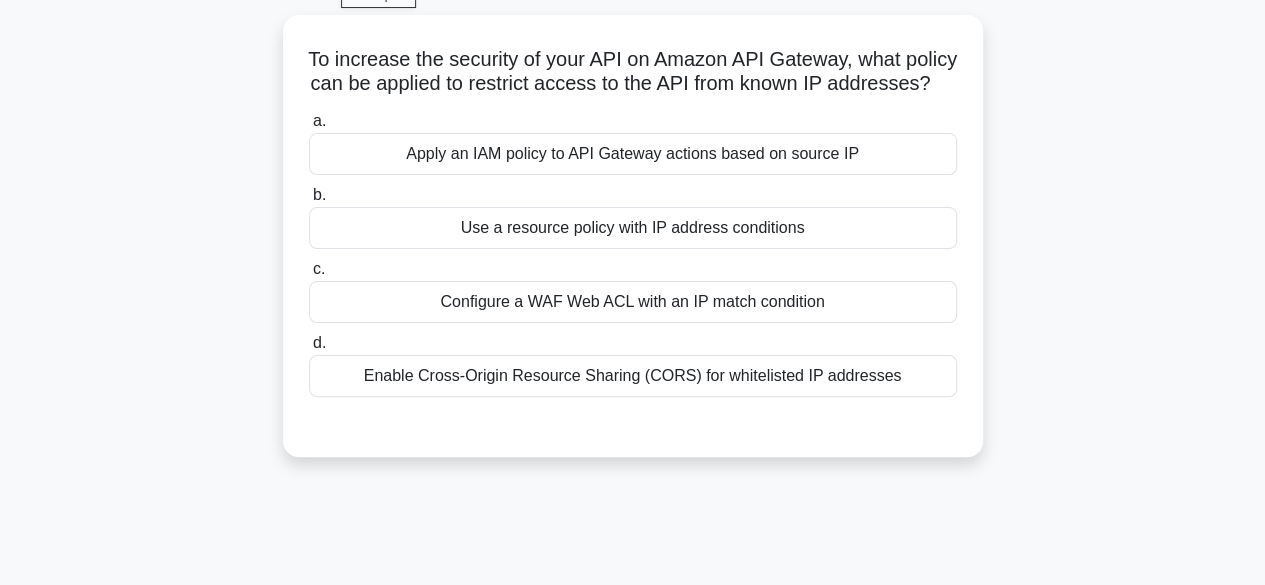 scroll, scrollTop: 100, scrollLeft: 0, axis: vertical 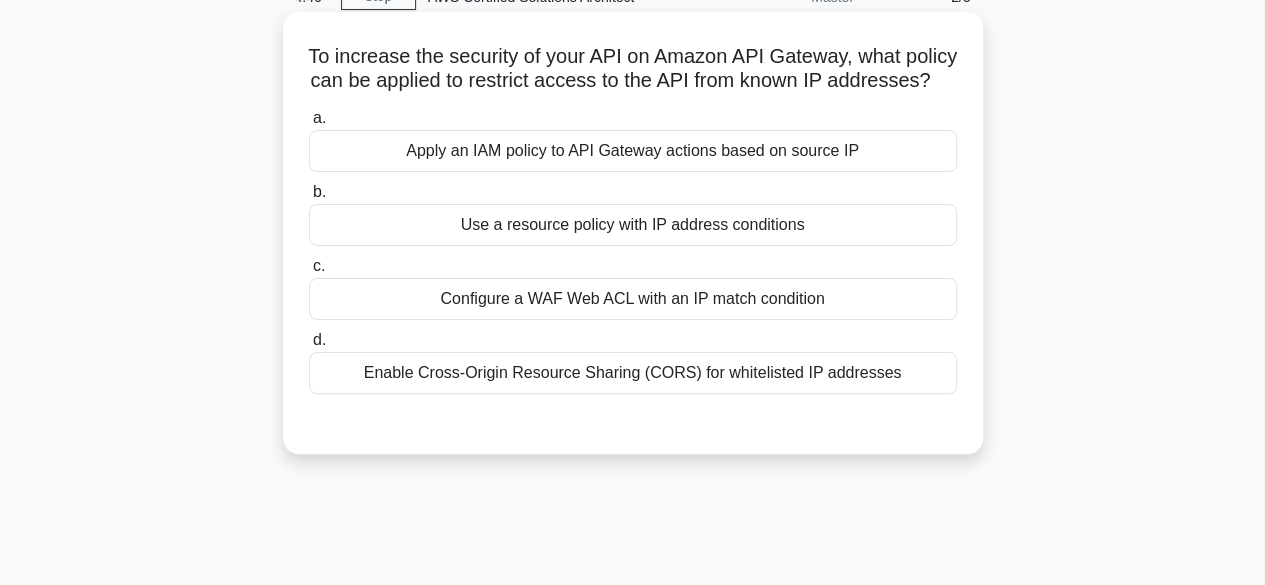 click on "Apply an IAM policy to API Gateway actions based on source IP" at bounding box center [633, 151] 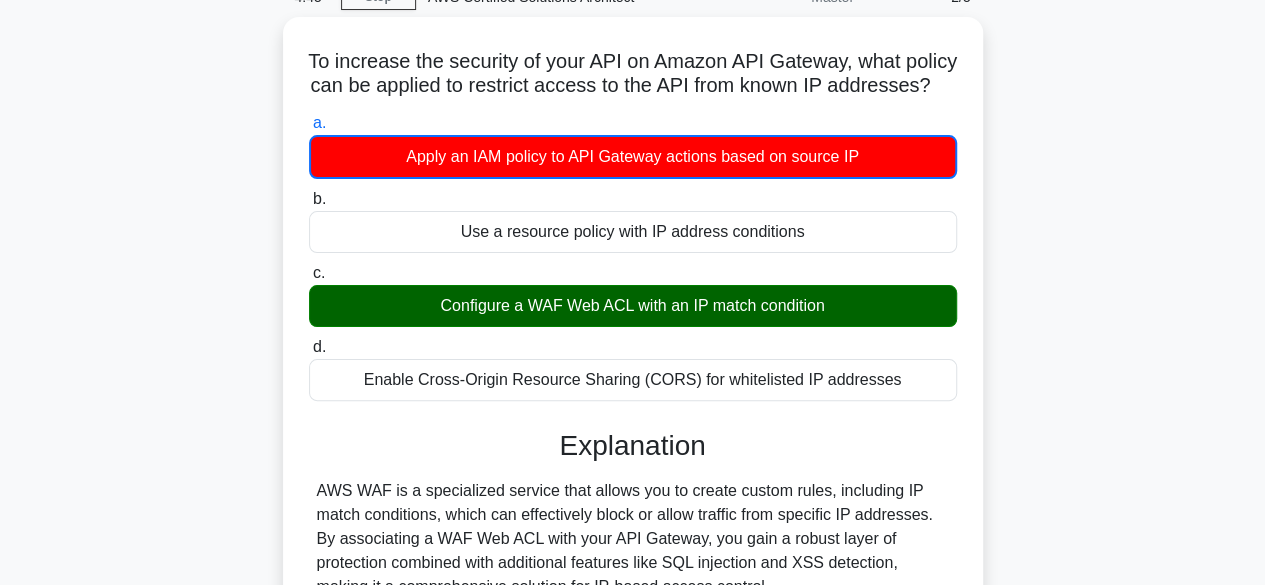 scroll, scrollTop: 495, scrollLeft: 0, axis: vertical 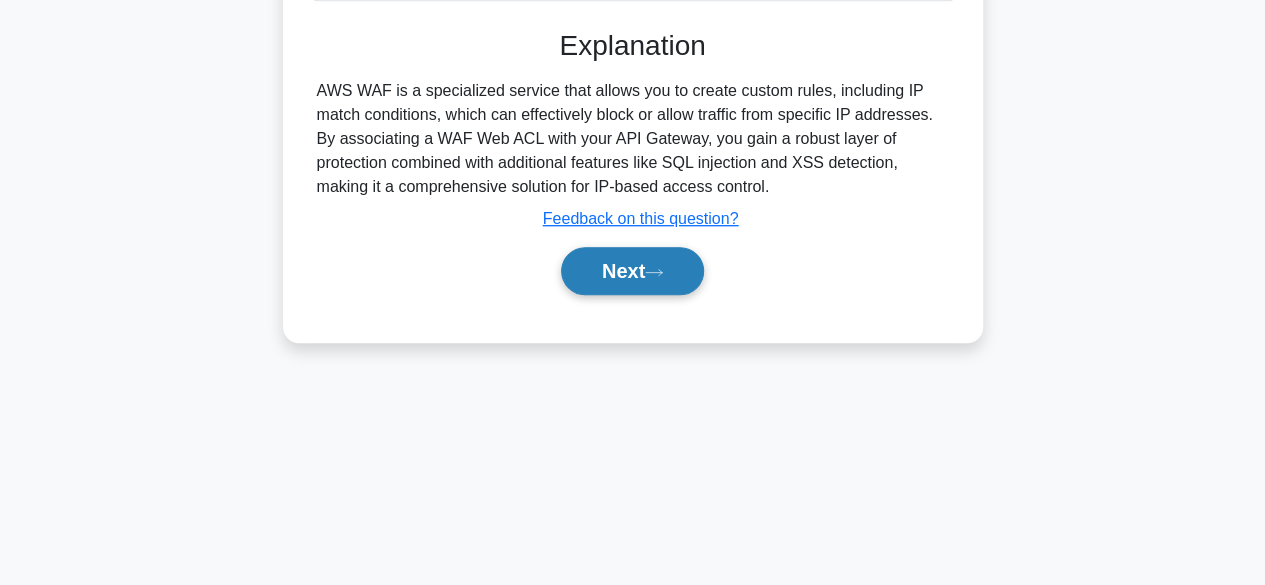 click on "Next" at bounding box center [632, 271] 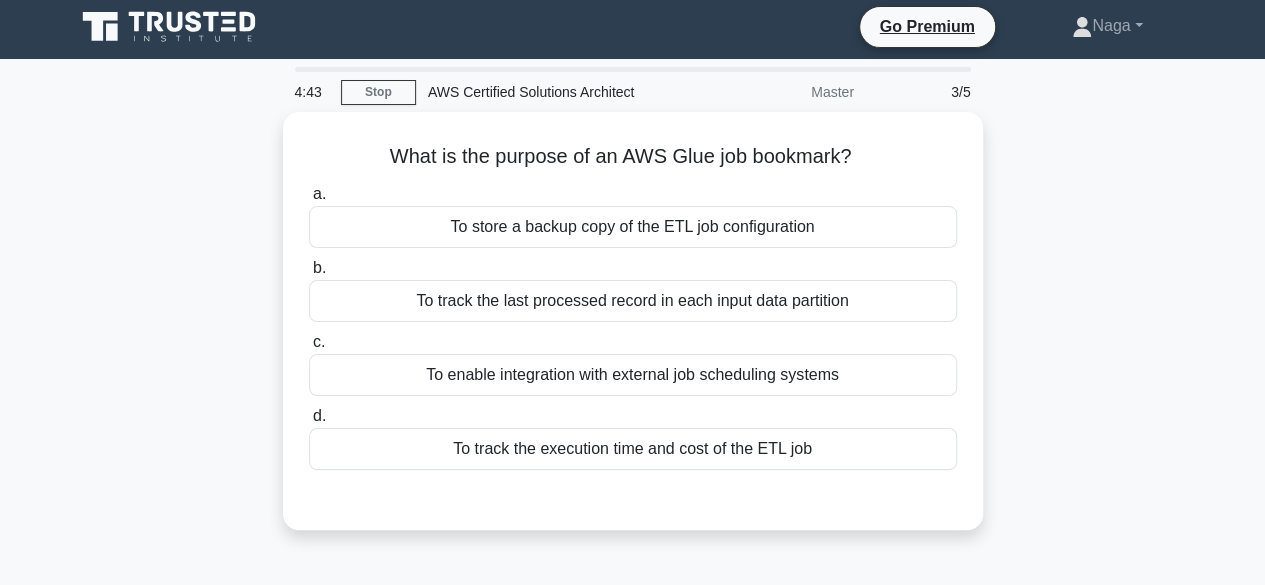 scroll, scrollTop: 0, scrollLeft: 0, axis: both 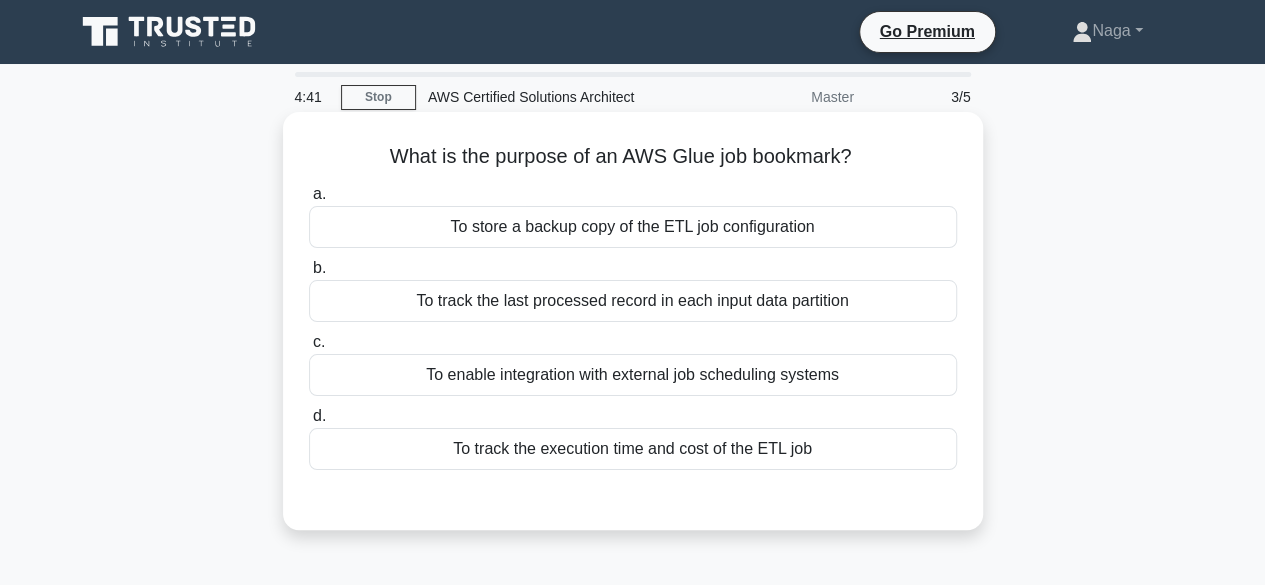 click on "To store a backup copy of the ETL job configuration" at bounding box center [633, 227] 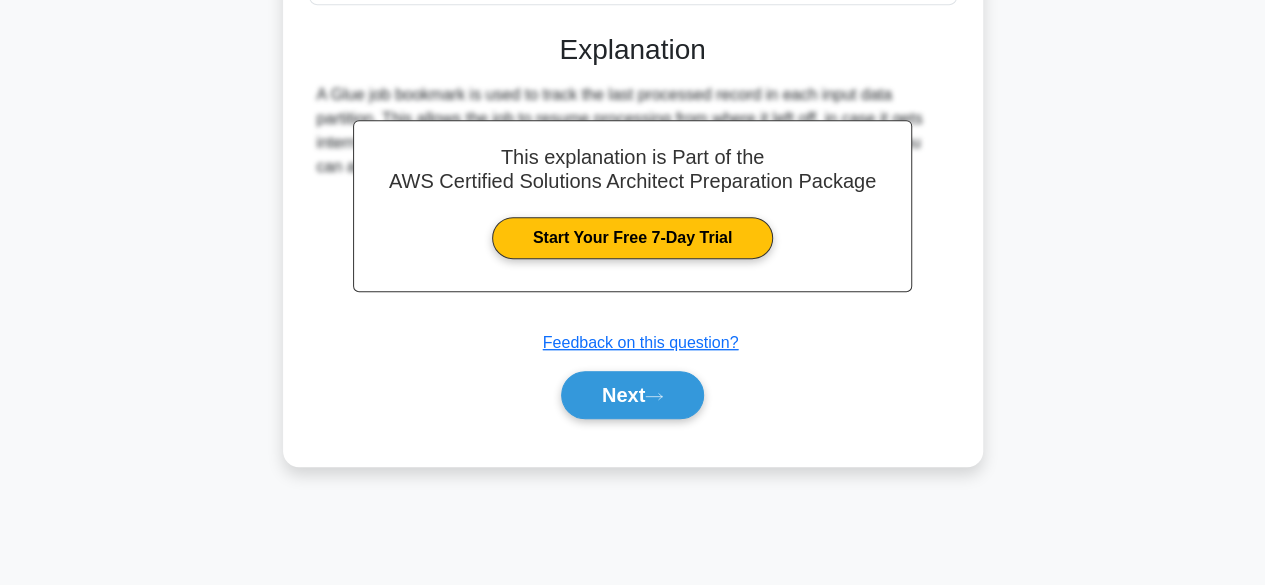 scroll, scrollTop: 495, scrollLeft: 0, axis: vertical 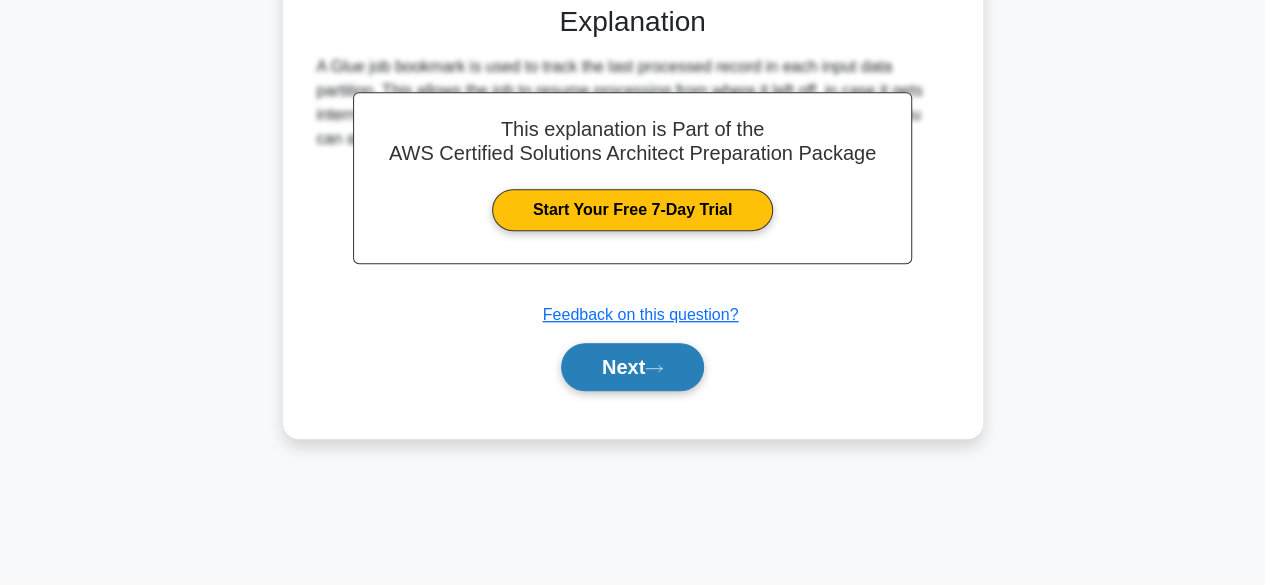 click on "Next" at bounding box center (632, 367) 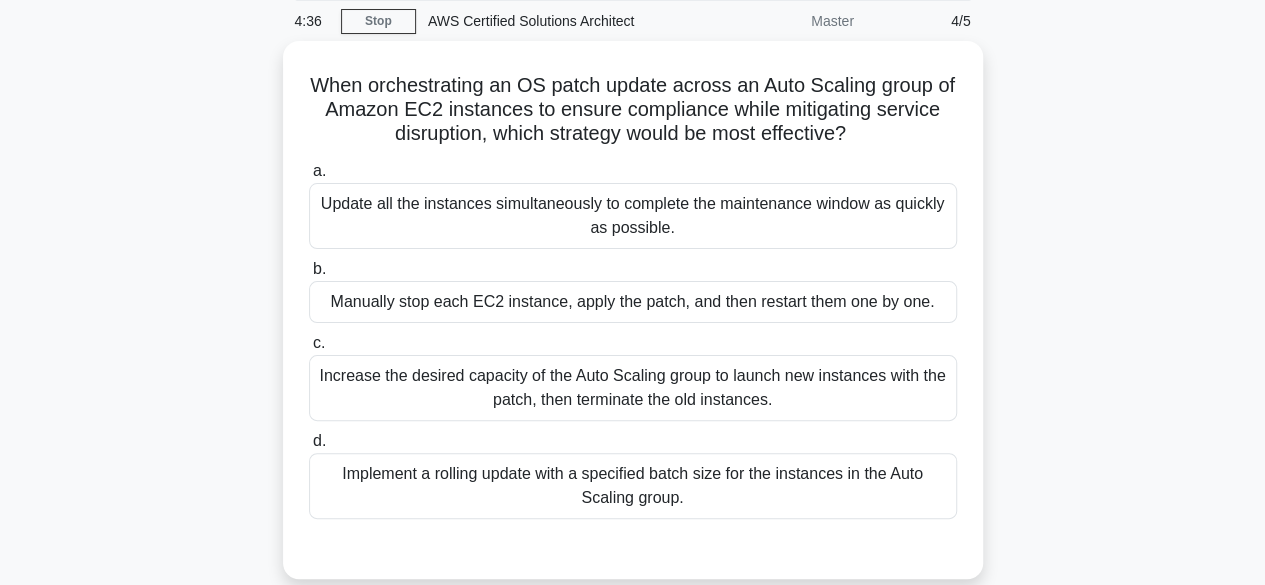 scroll, scrollTop: 75, scrollLeft: 0, axis: vertical 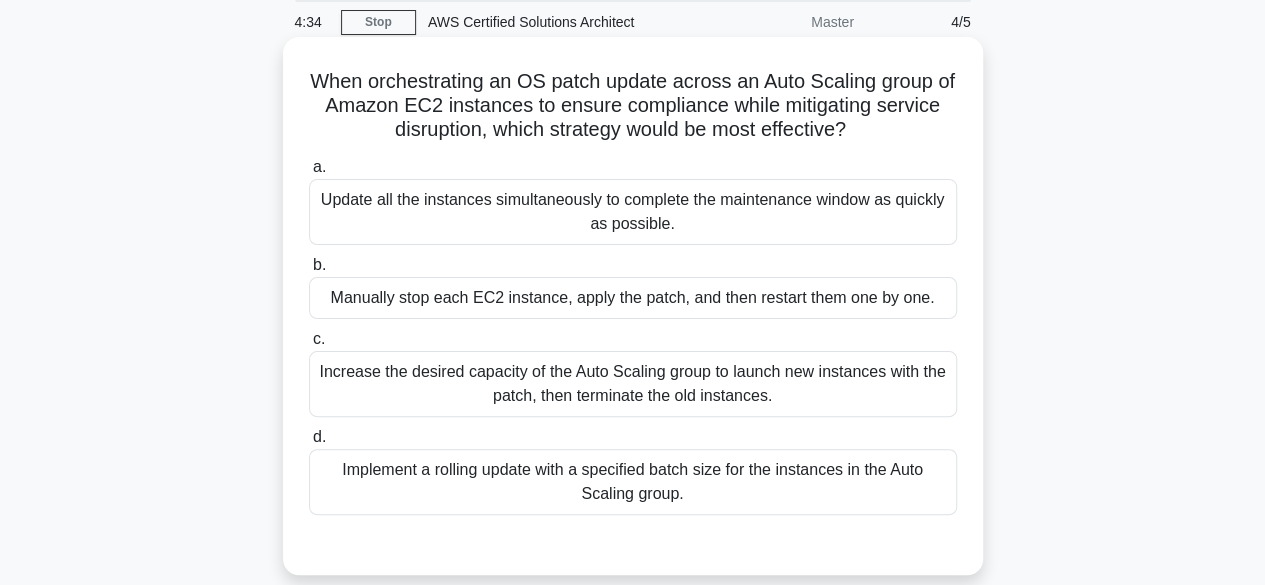 click on "Manually stop each EC2 instance, apply the patch, and then restart them one by one." at bounding box center (633, 298) 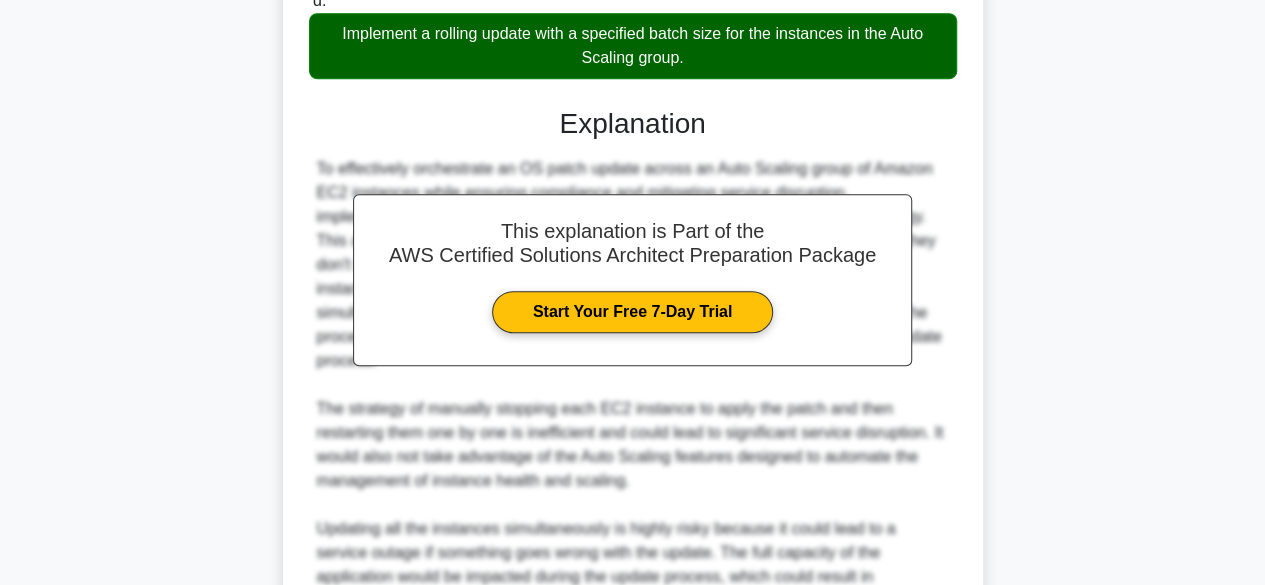 scroll, scrollTop: 840, scrollLeft: 0, axis: vertical 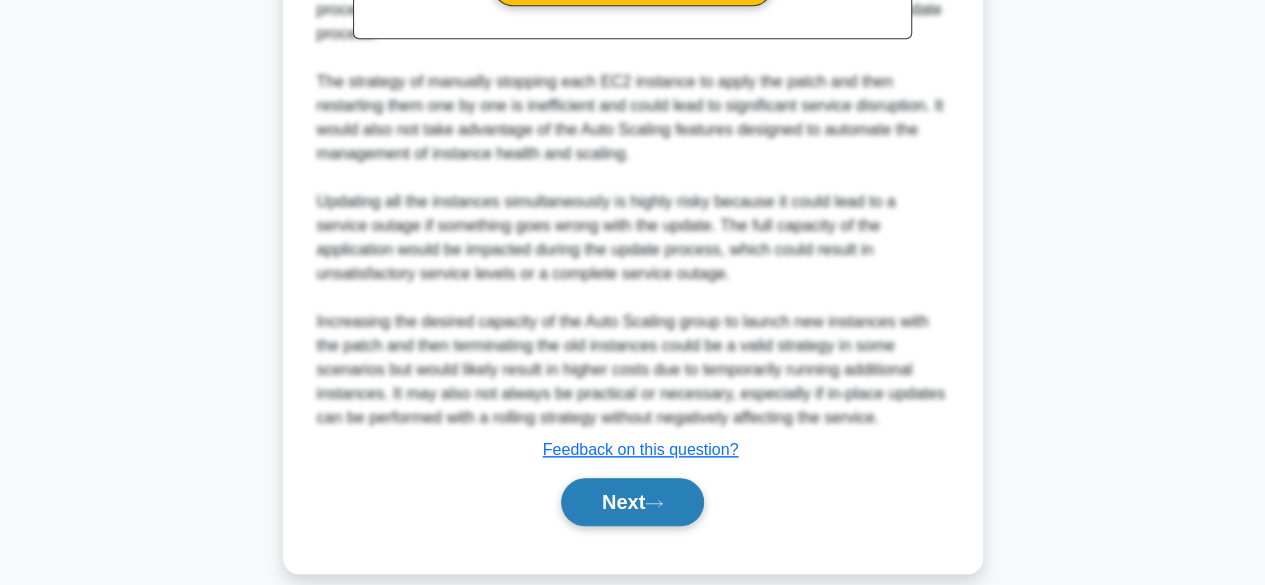 click on "Next" at bounding box center (632, 502) 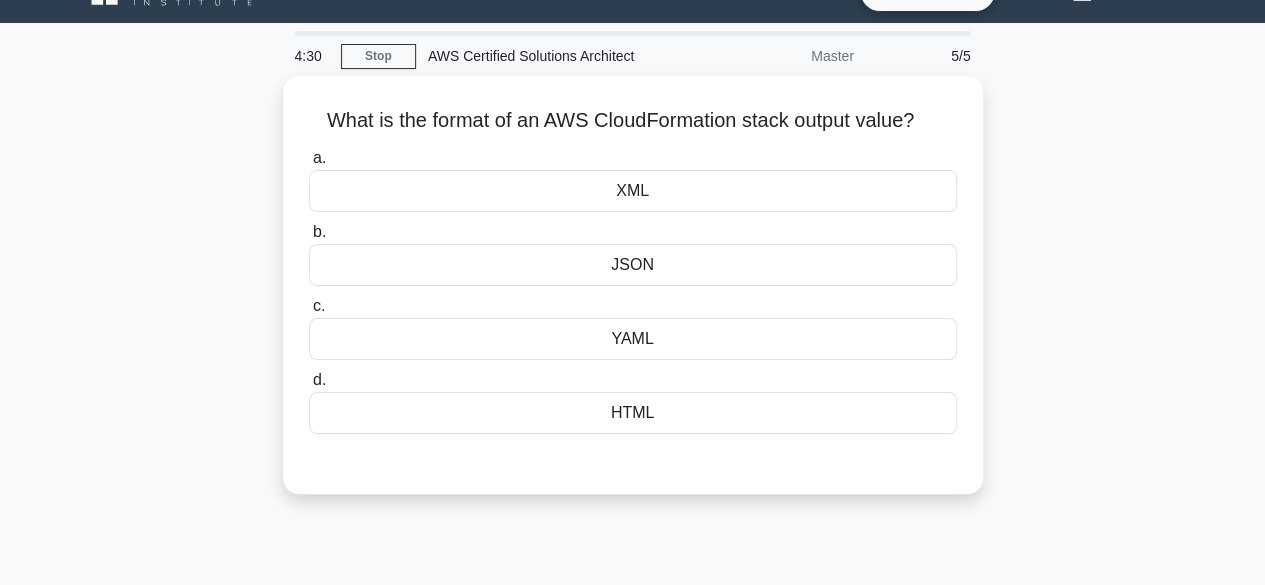 scroll, scrollTop: 38, scrollLeft: 0, axis: vertical 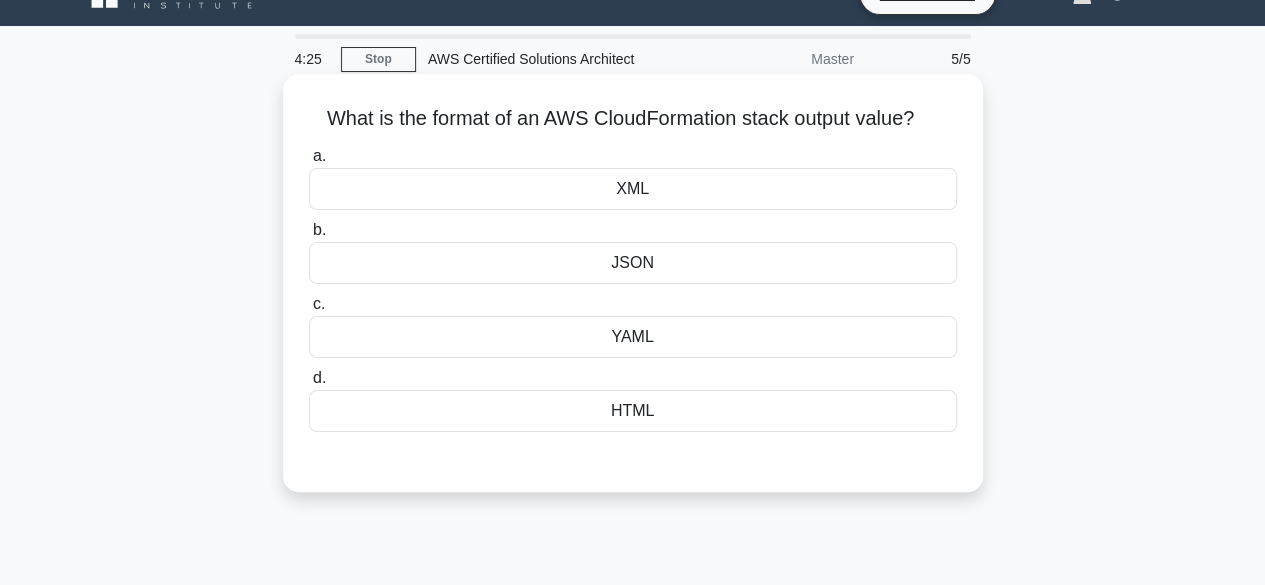 click on "JSON" at bounding box center [633, 263] 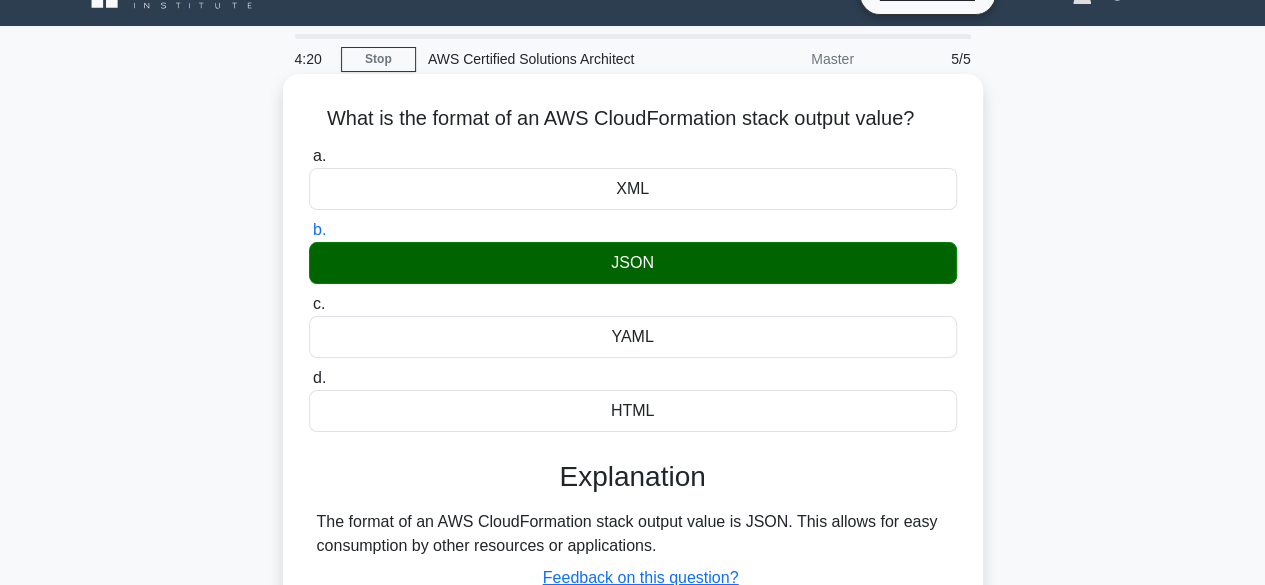 drag, startPoint x: 313, startPoint y: 113, endPoint x: 933, endPoint y: 134, distance: 620.3555 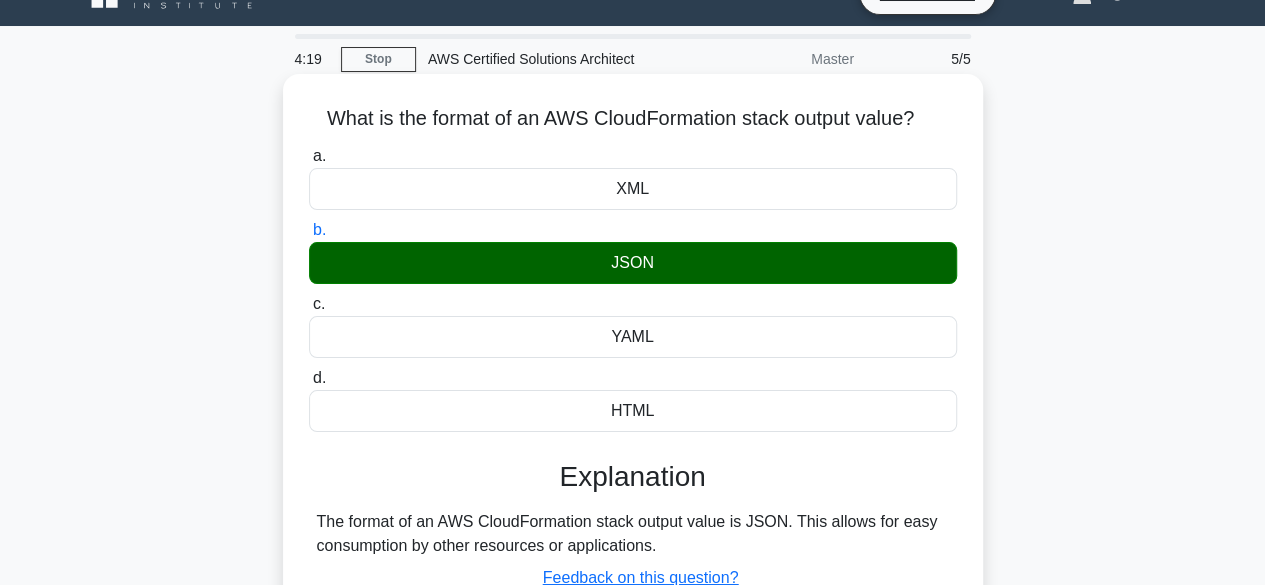 copy on "What is the format of an AWS CloudFormation stack output value?" 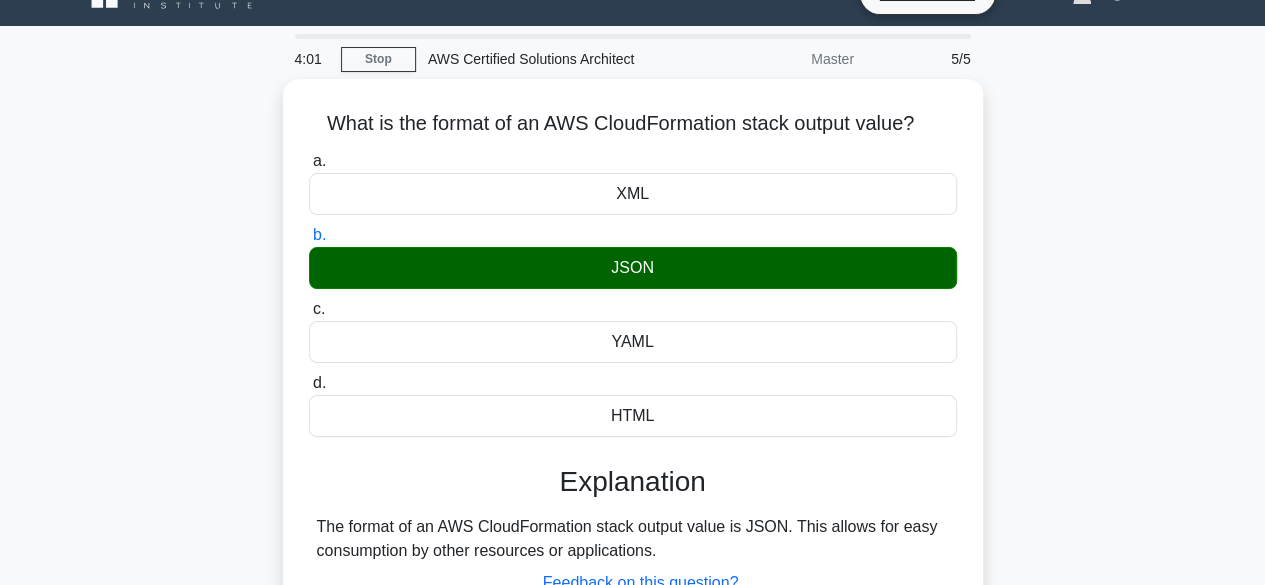 click on "What is the format of an AWS CloudFormation stack output value?
.spinner_0XTQ{transform-origin:center;animation:spinner_y6GP .75s linear infinite}@keyframes spinner_y6GP{100%{transform:rotate(360deg)}}
a.
XML
b. c. d." at bounding box center [633, 404] 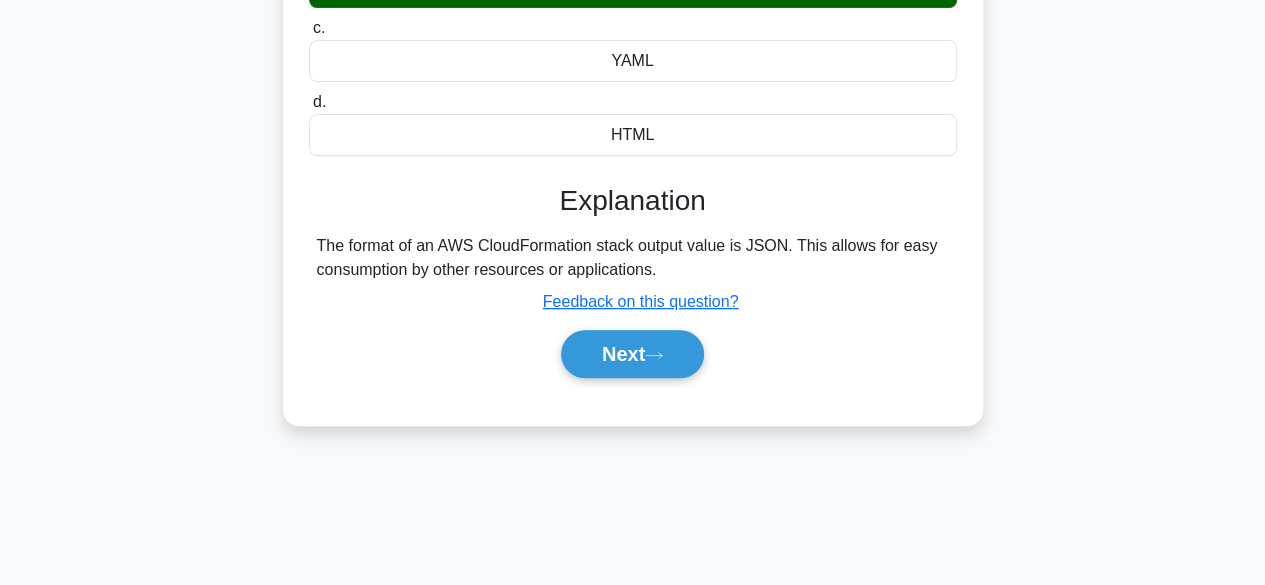 scroll, scrollTop: 495, scrollLeft: 0, axis: vertical 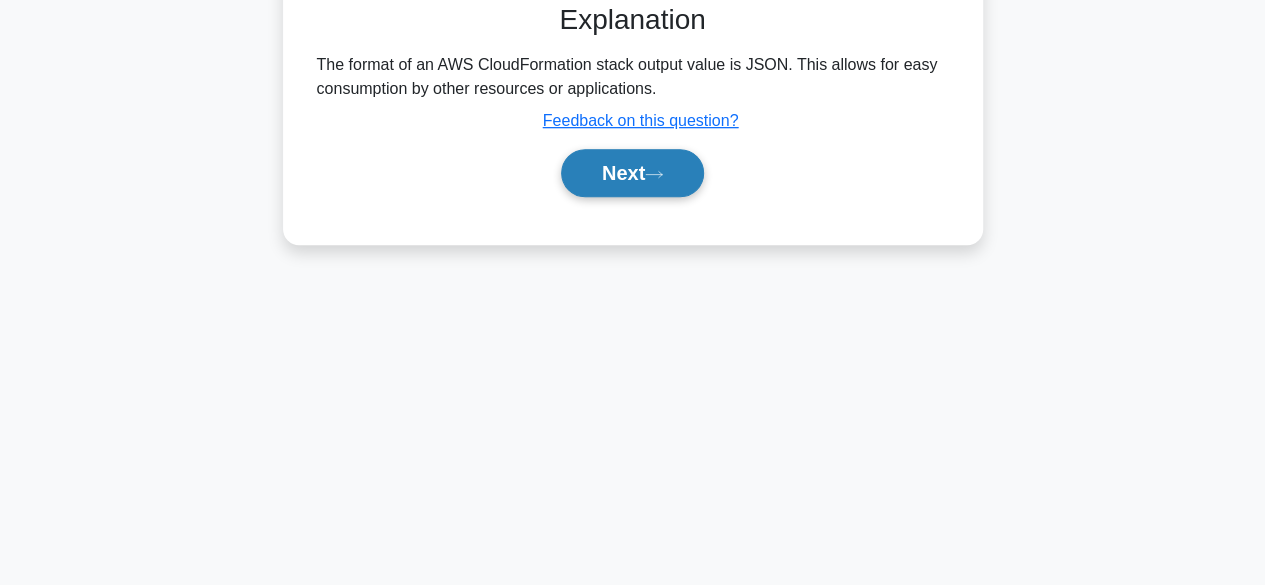 click on "Next" at bounding box center (632, 173) 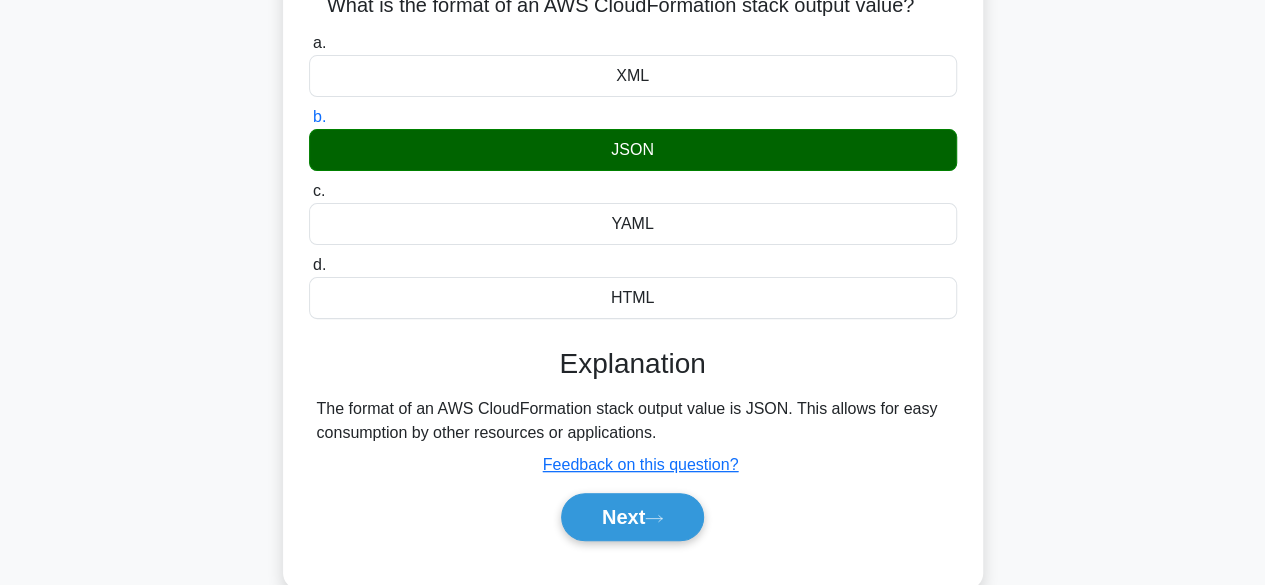 scroll, scrollTop: 100, scrollLeft: 0, axis: vertical 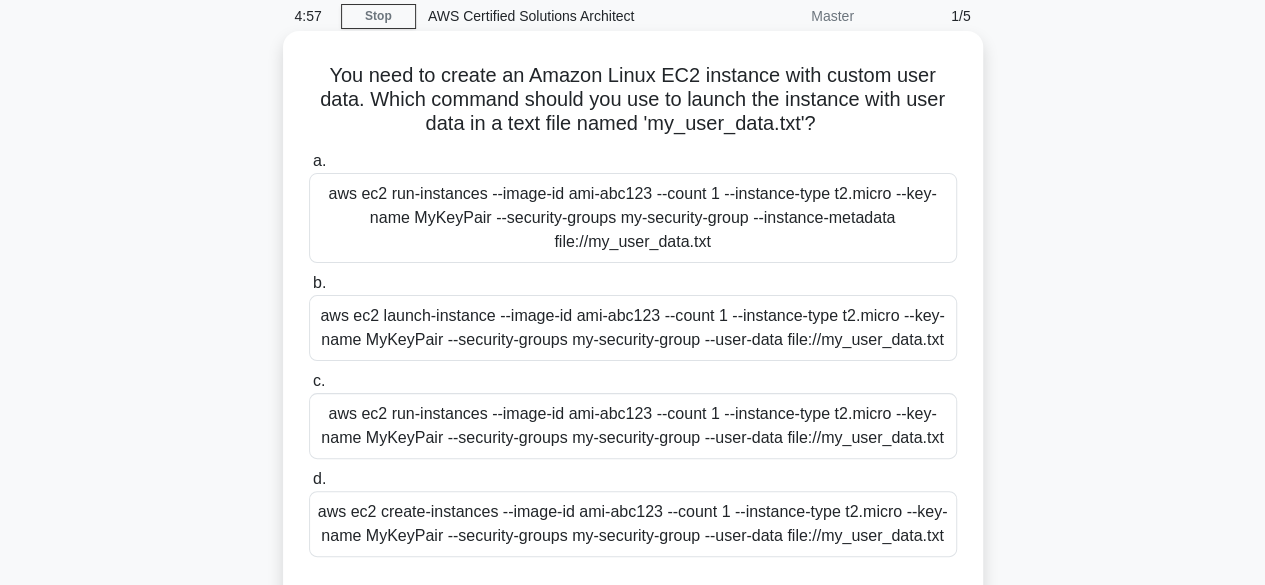 click on "aws ec2 run-instances --image-id ami-abc123 --count 1 --instance-type t2.micro --key-name MyKeyPair --security-groups my-security-group --instance-metadata file://my_user_data.txt" at bounding box center [633, 218] 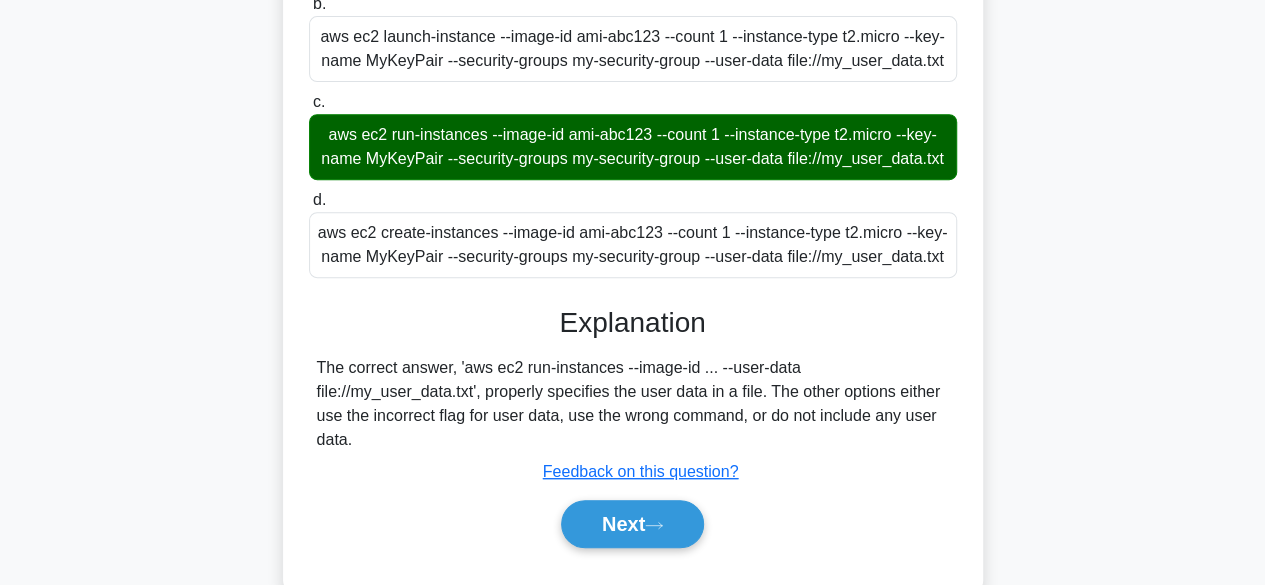 scroll, scrollTop: 495, scrollLeft: 0, axis: vertical 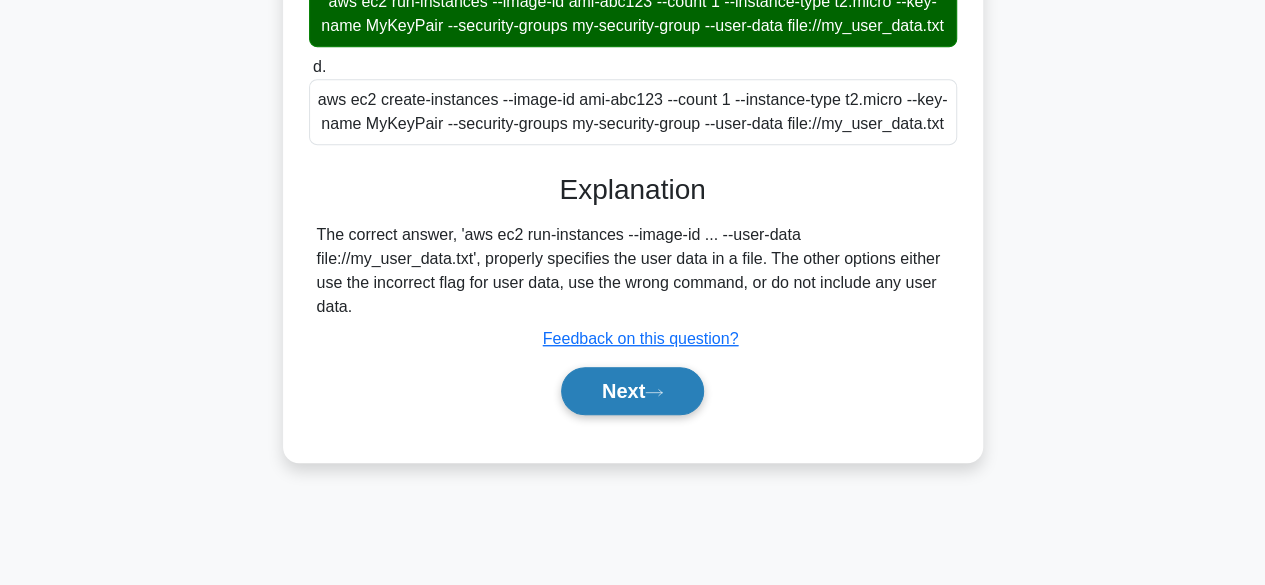 click on "Next" at bounding box center [632, 391] 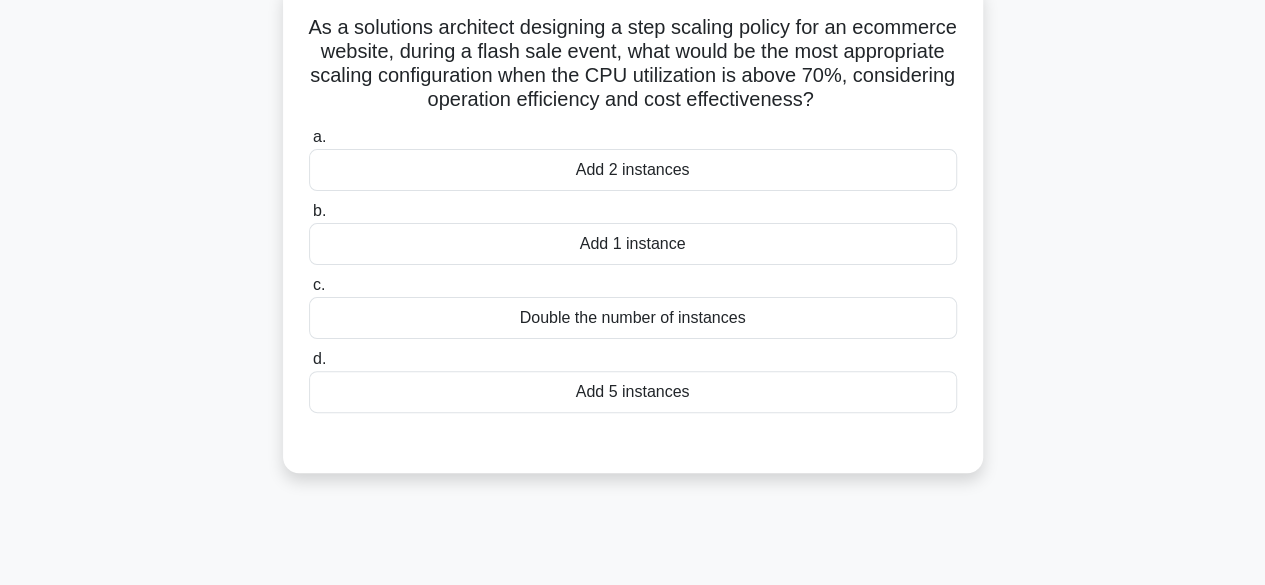 scroll, scrollTop: 135, scrollLeft: 0, axis: vertical 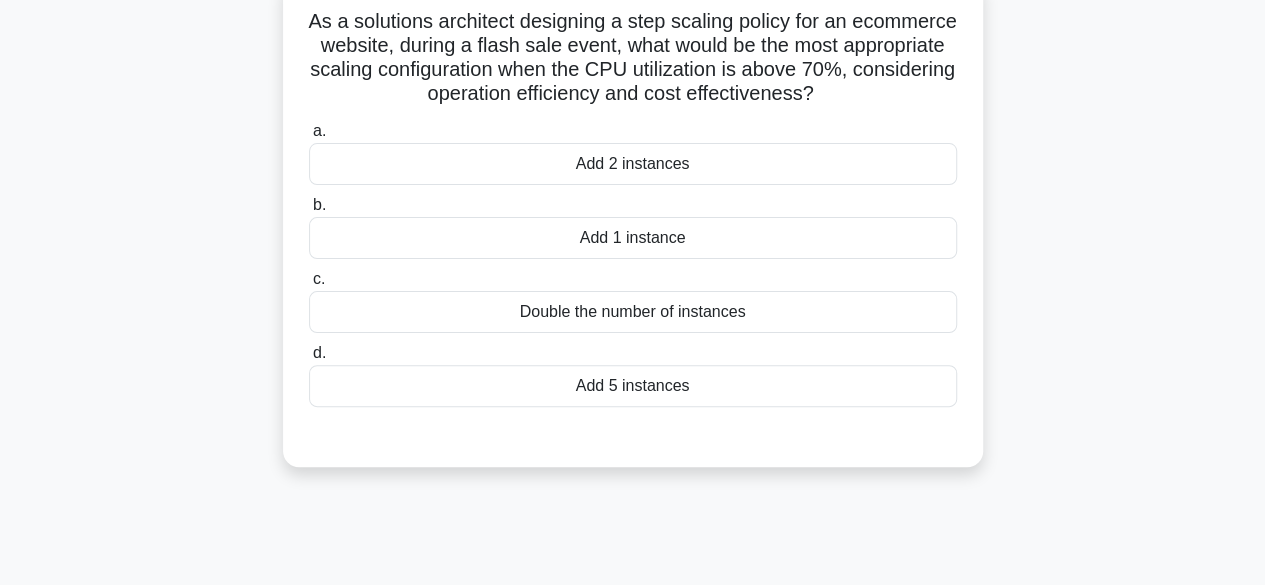 click on "Add 2 instances" at bounding box center (633, 164) 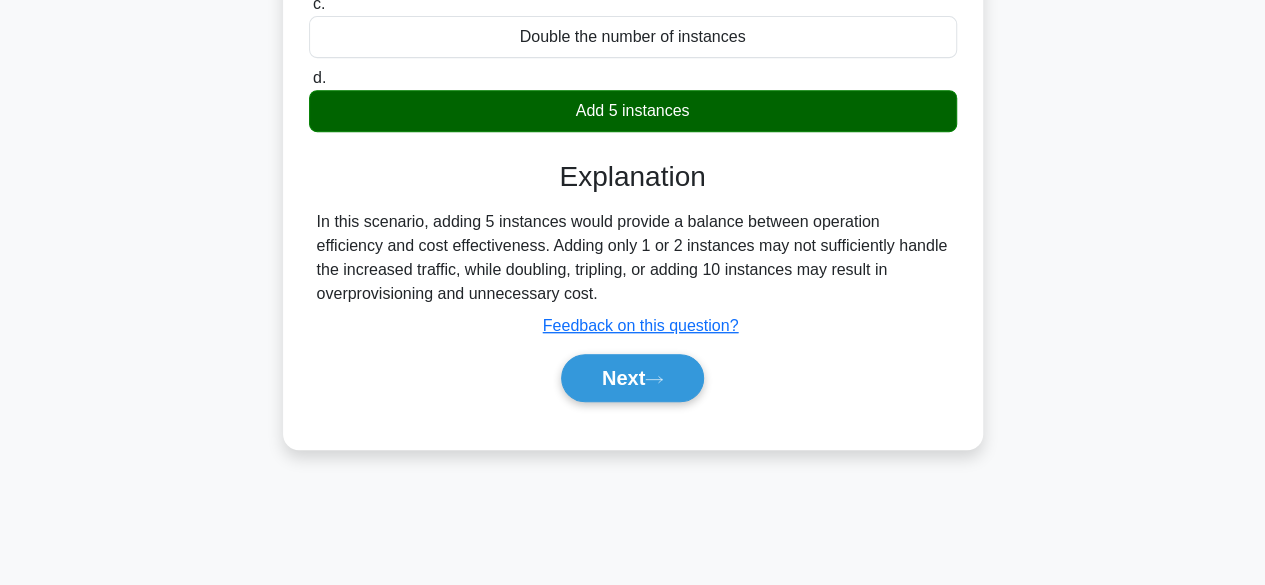 scroll, scrollTop: 495, scrollLeft: 0, axis: vertical 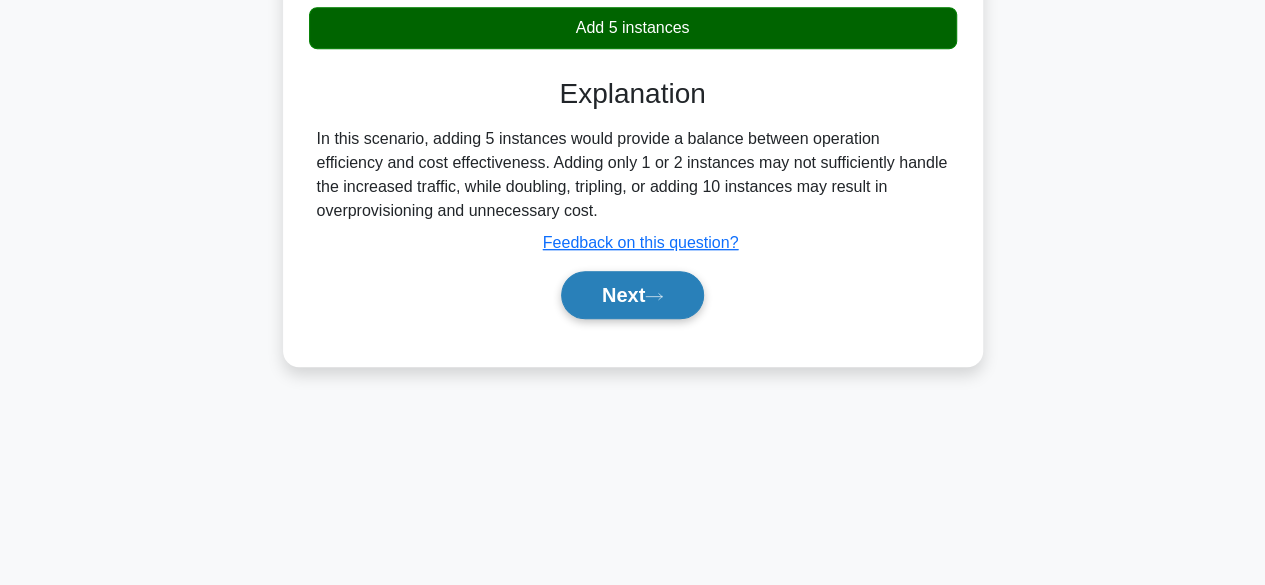 click on "Next" at bounding box center (632, 295) 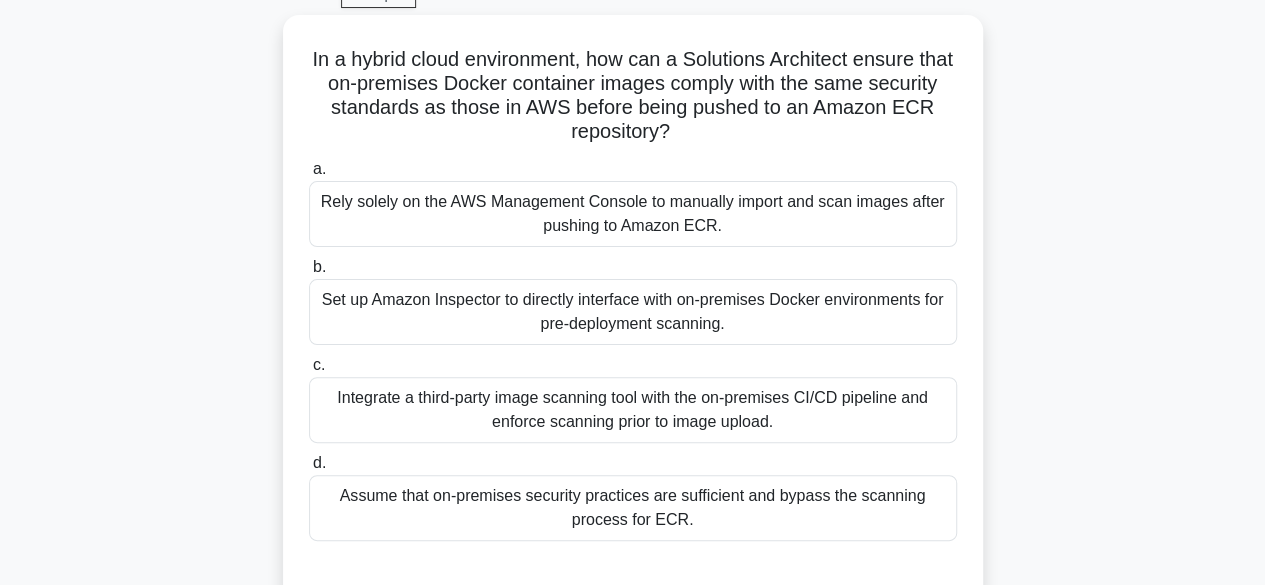 scroll, scrollTop: 101, scrollLeft: 0, axis: vertical 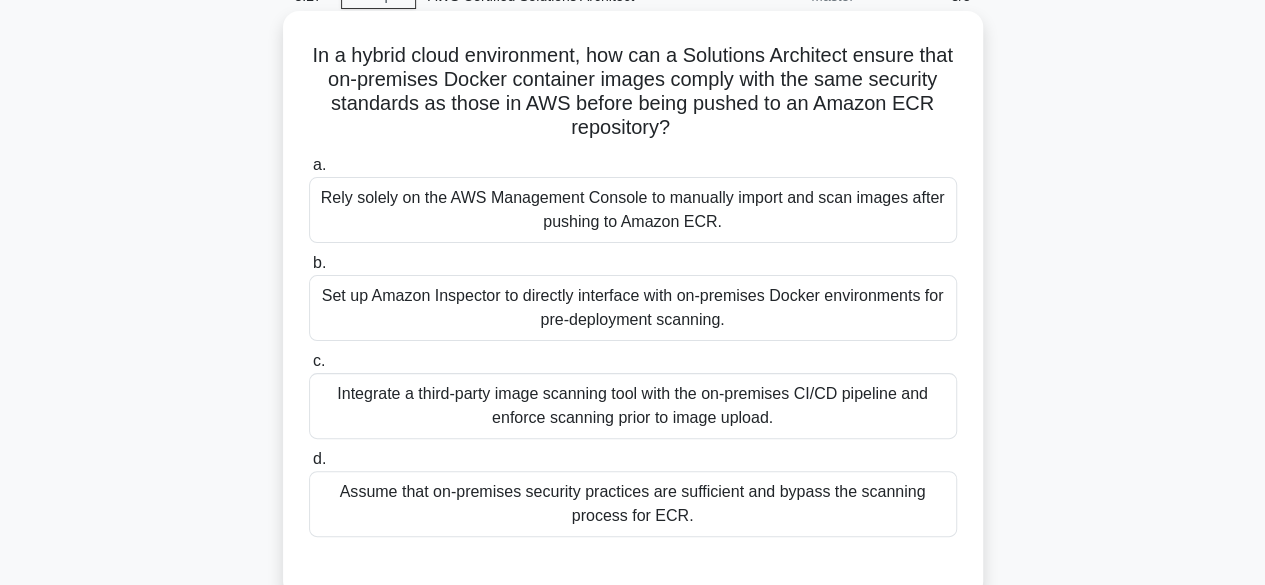 click on "Rely solely on the AWS Management Console to manually import and scan images after pushing to Amazon ECR." at bounding box center (633, 210) 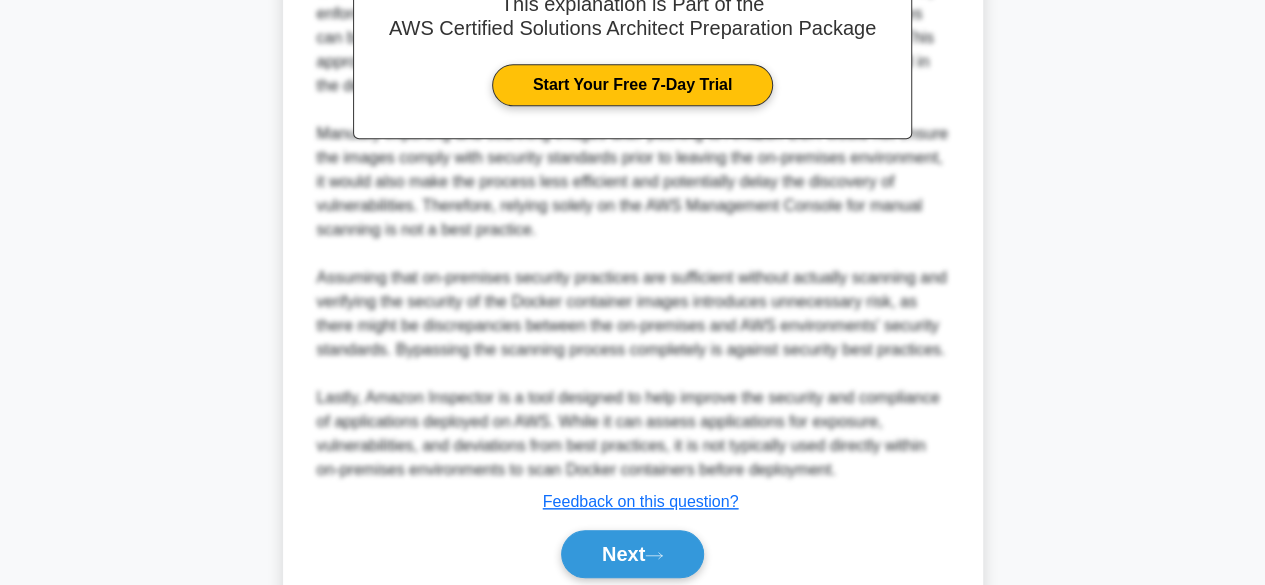 scroll, scrollTop: 864, scrollLeft: 0, axis: vertical 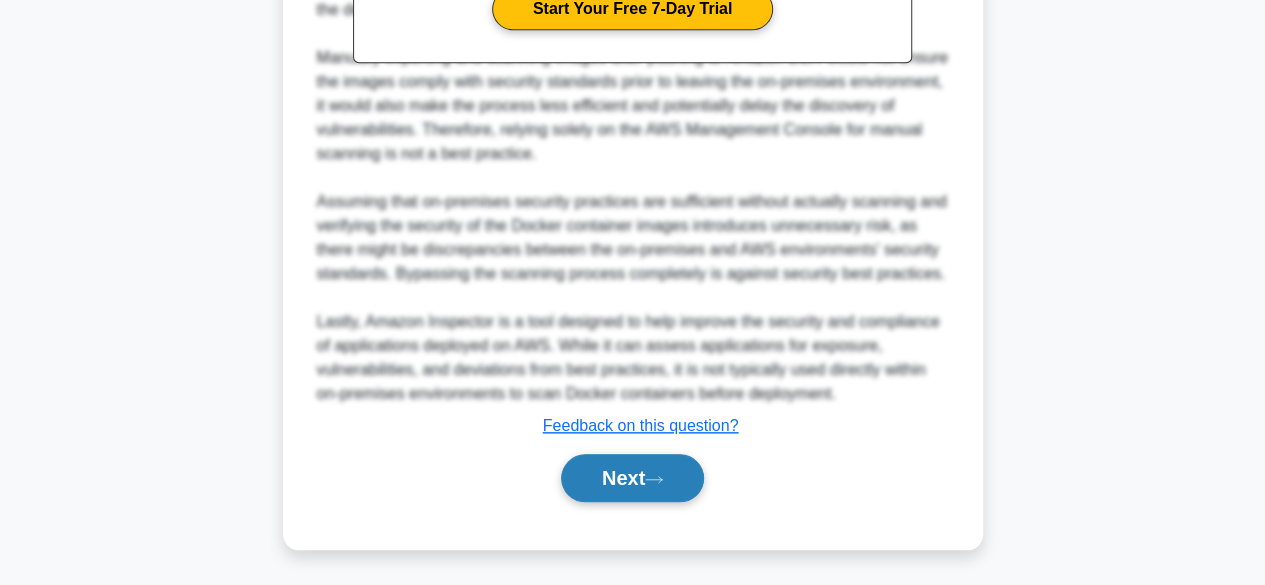 click on "Next" at bounding box center [632, 478] 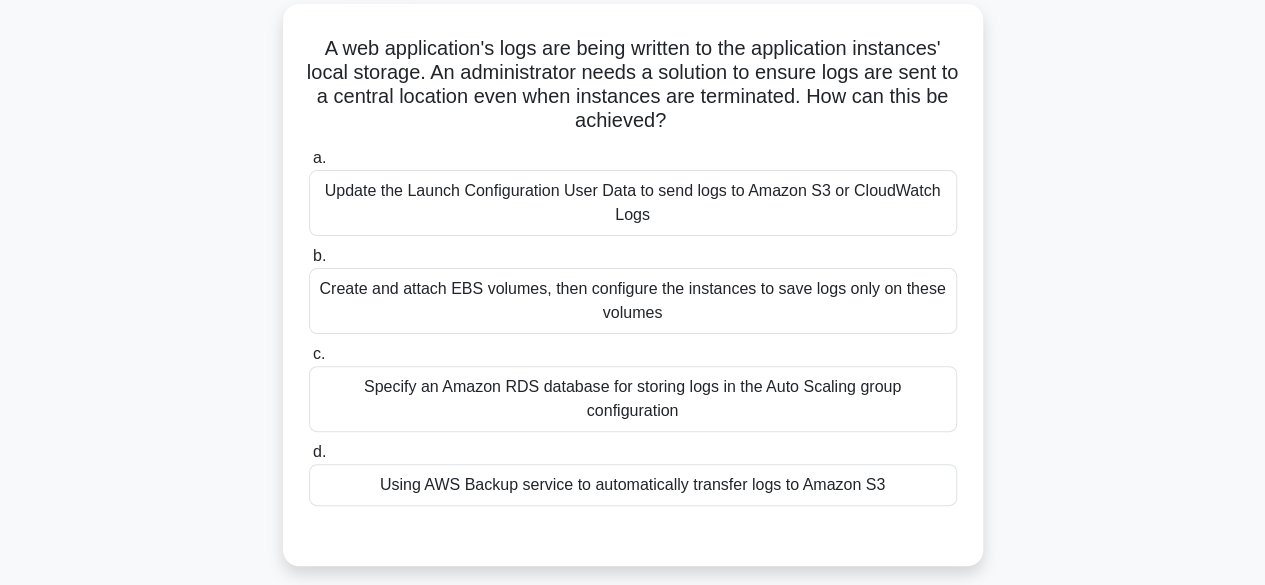 scroll, scrollTop: 112, scrollLeft: 0, axis: vertical 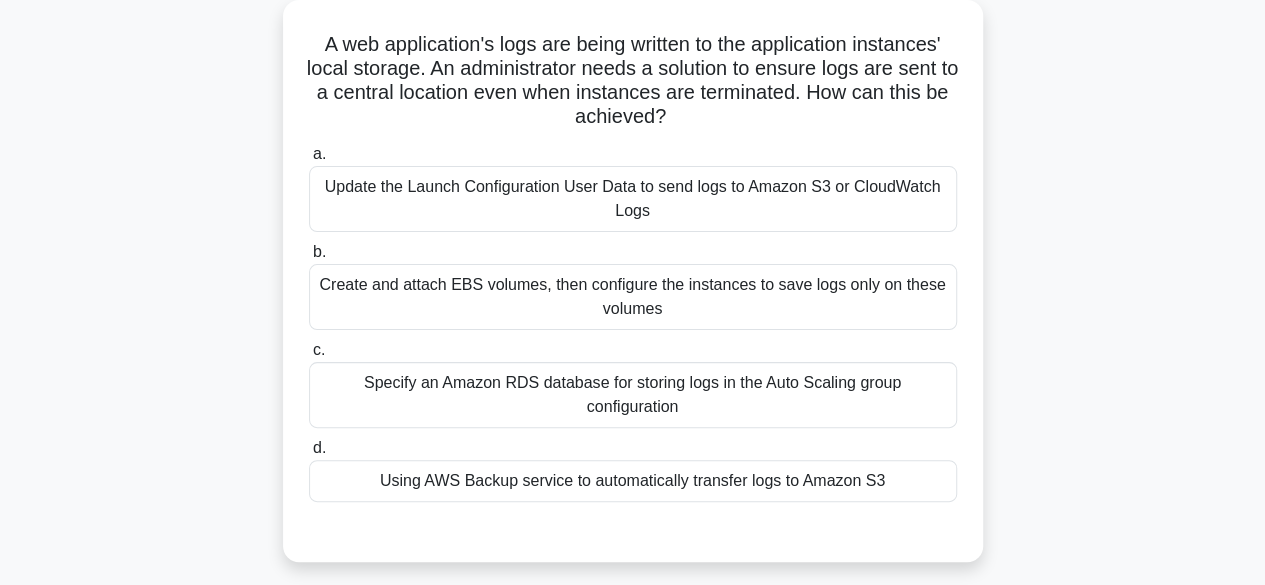 click on "Create and attach EBS volumes, then configure the instances to save logs only on these volumes" at bounding box center [633, 297] 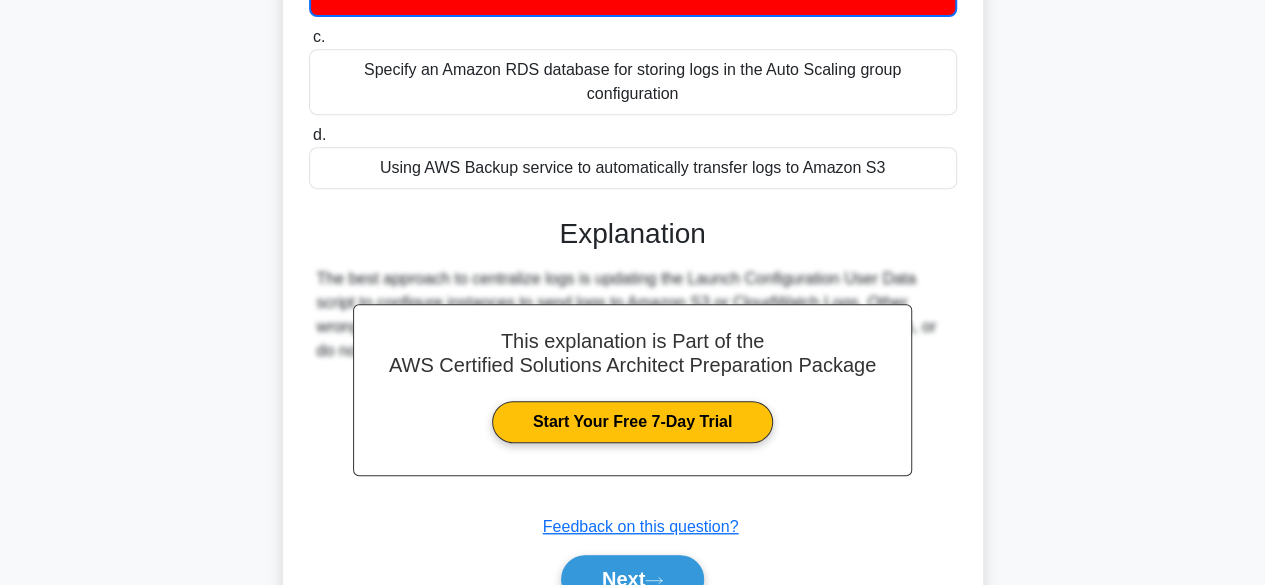 scroll, scrollTop: 528, scrollLeft: 0, axis: vertical 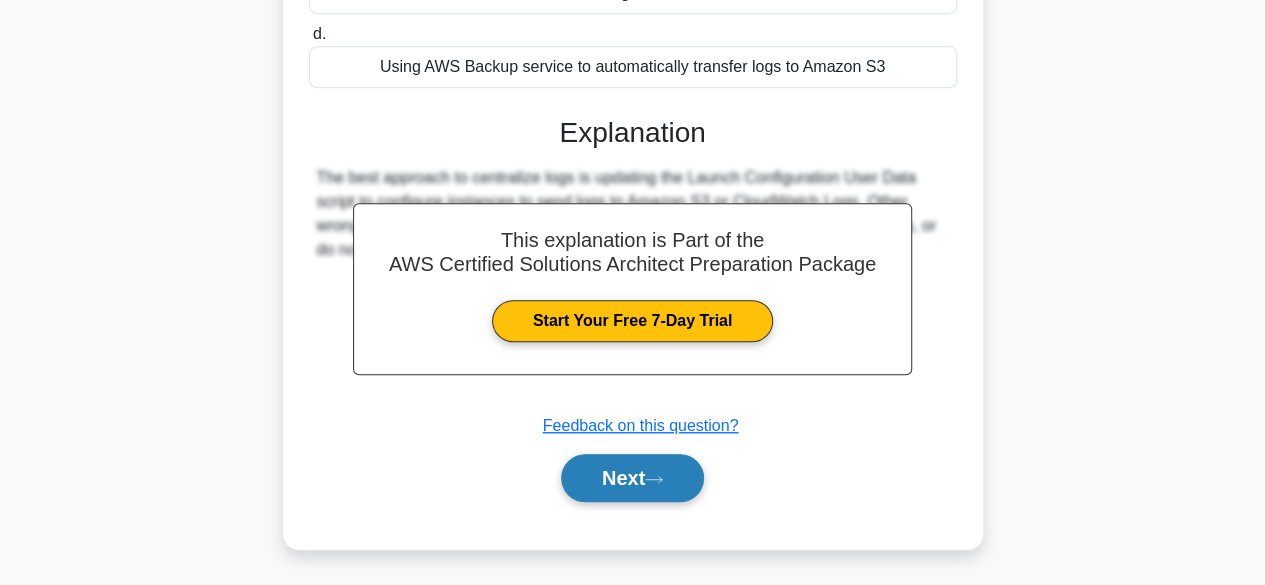 click on "Next" at bounding box center [632, 478] 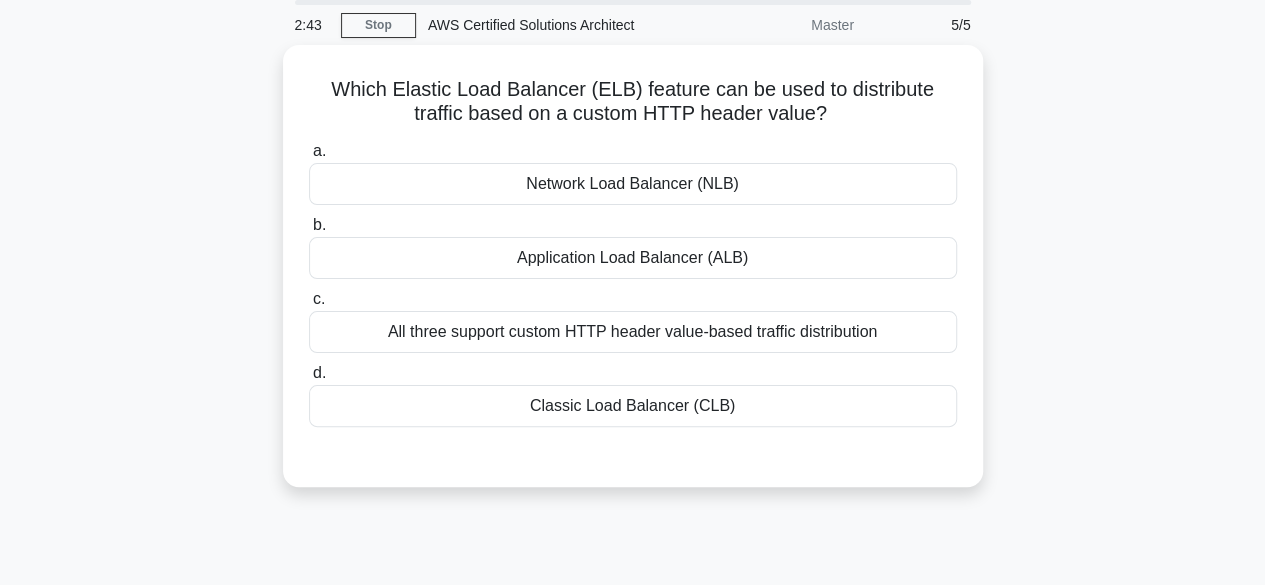 scroll, scrollTop: 70, scrollLeft: 0, axis: vertical 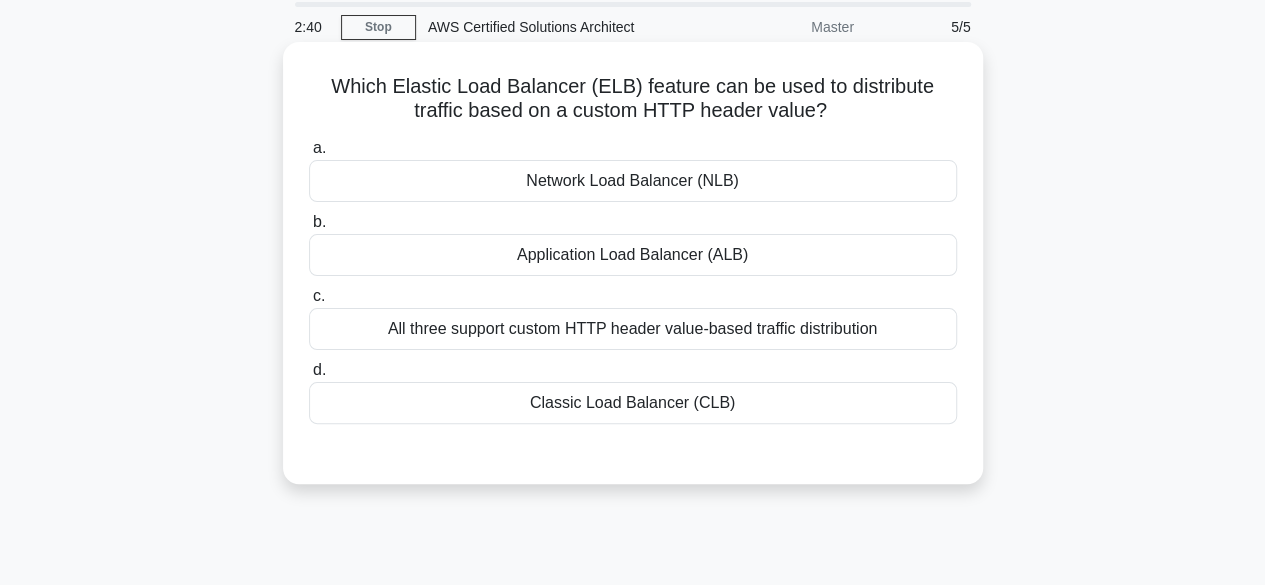 click on "Application Load Balancer (ALB)" at bounding box center [633, 255] 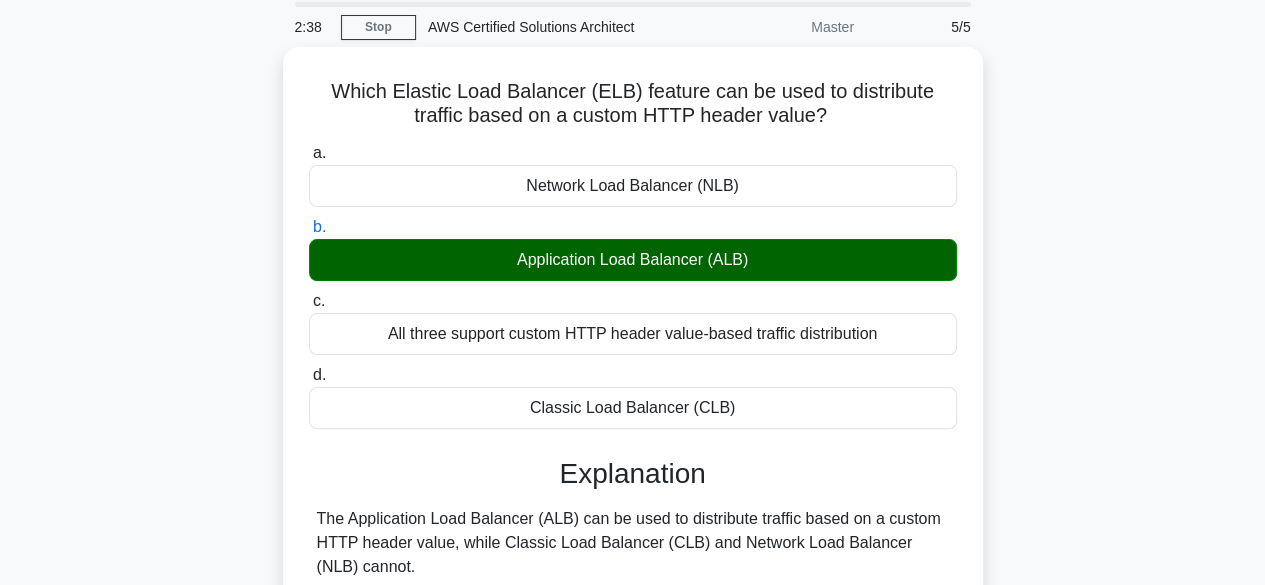 scroll, scrollTop: 495, scrollLeft: 0, axis: vertical 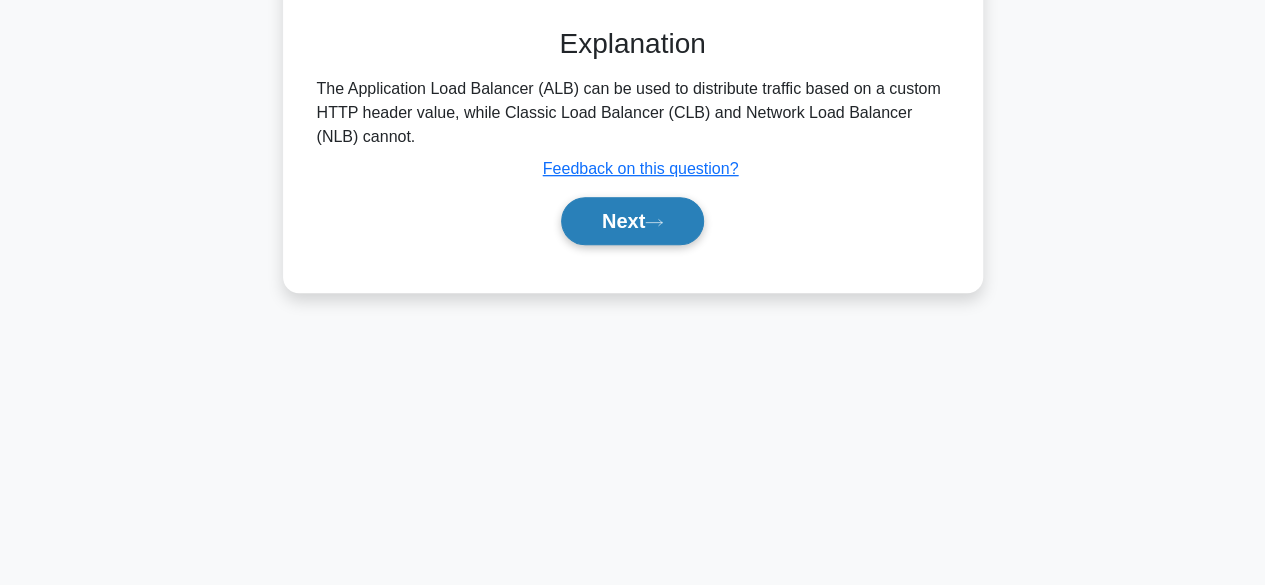 click on "Next" at bounding box center [632, 221] 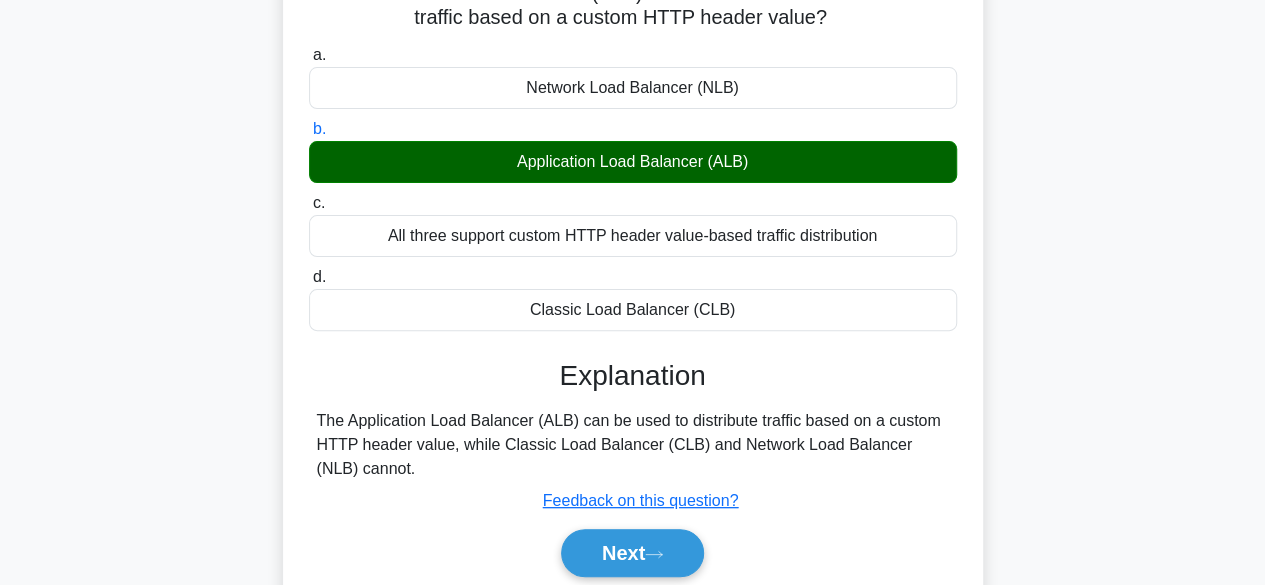 scroll, scrollTop: 92, scrollLeft: 0, axis: vertical 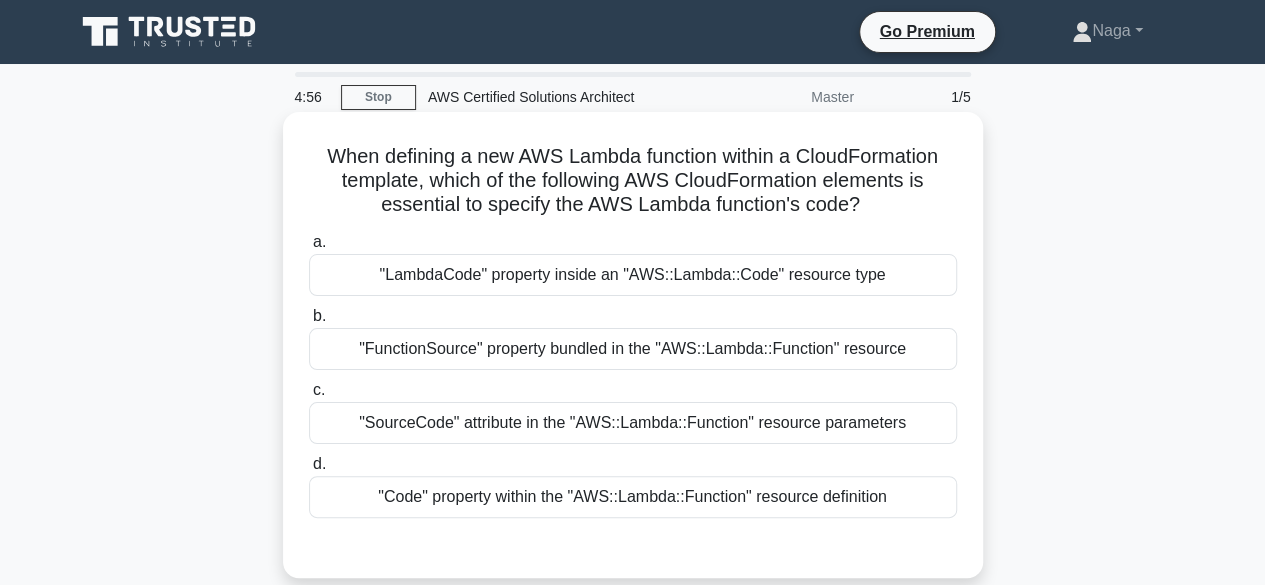click on ""FunctionSource" property bundled in the "AWS::Lambda::Function" resource" at bounding box center (633, 349) 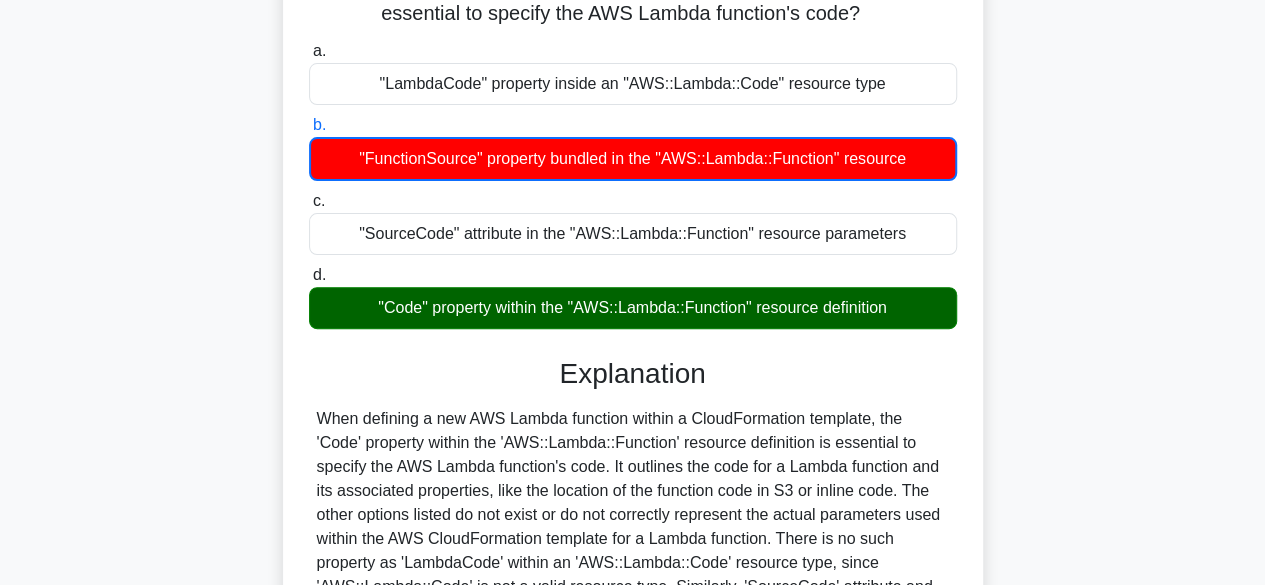 scroll, scrollTop: 495, scrollLeft: 0, axis: vertical 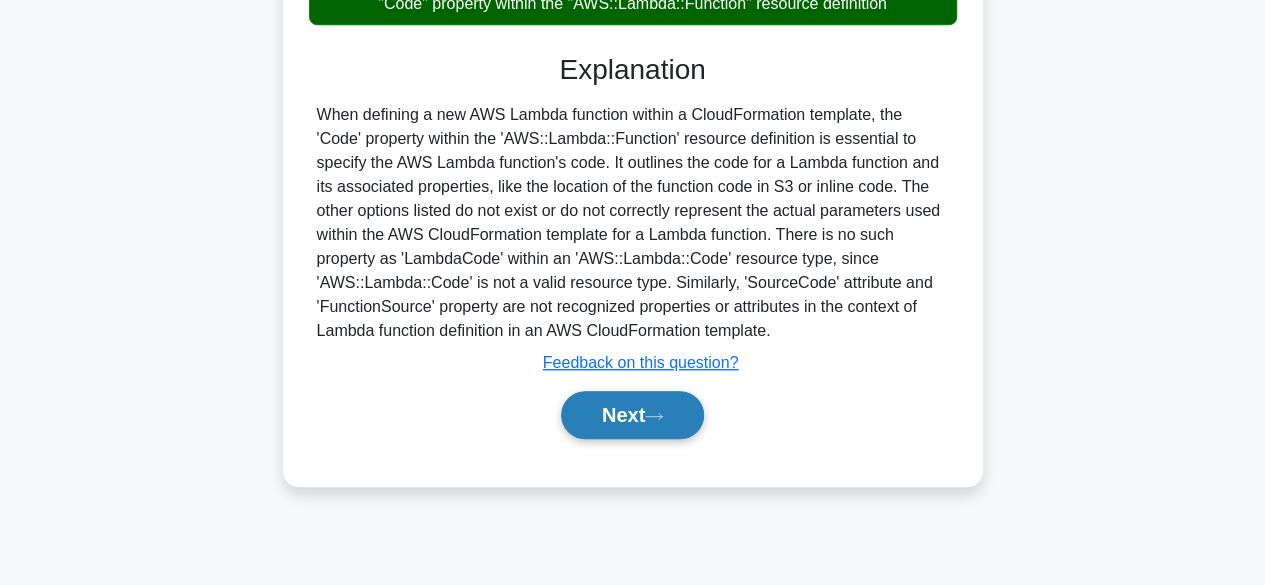 click on "Next" at bounding box center [632, 415] 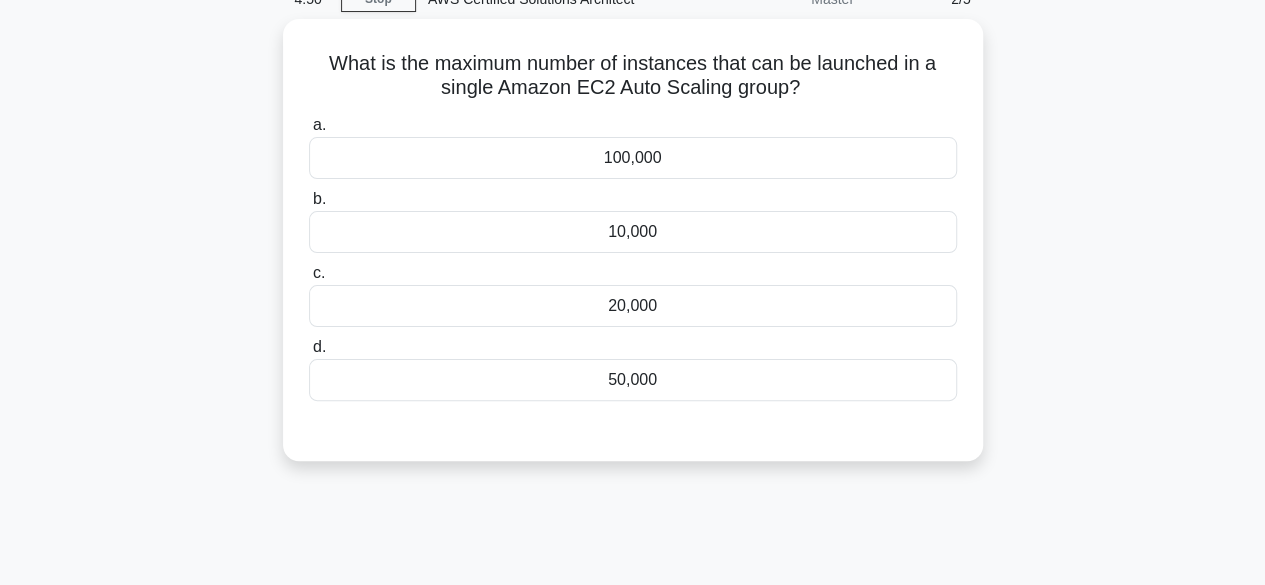 scroll, scrollTop: 95, scrollLeft: 0, axis: vertical 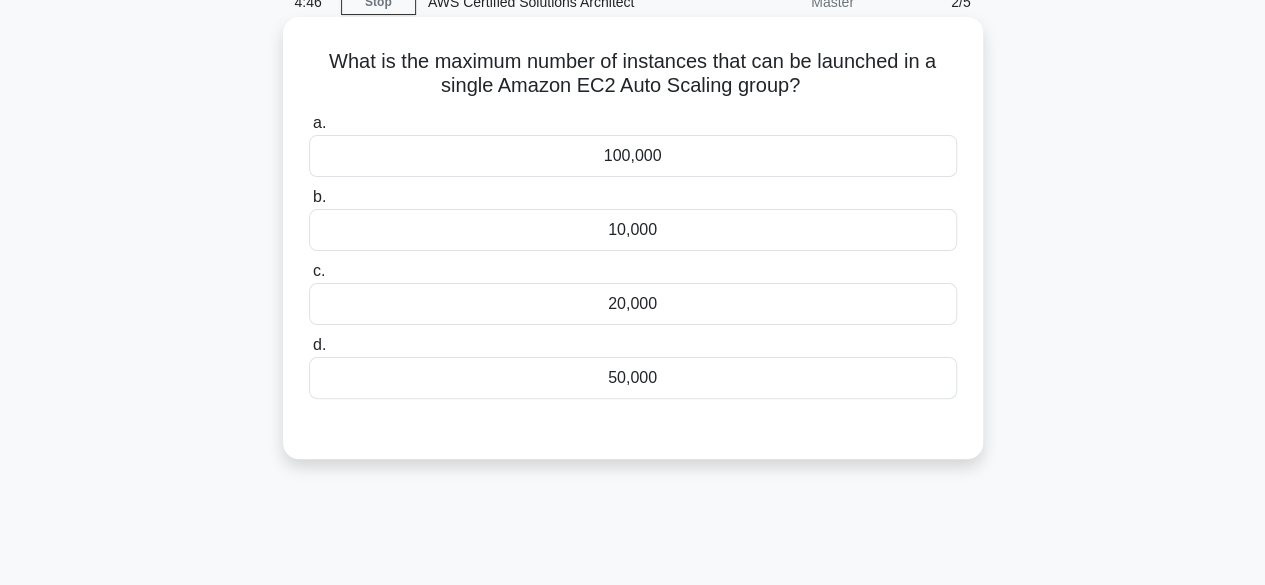 click on "10,000" at bounding box center (633, 230) 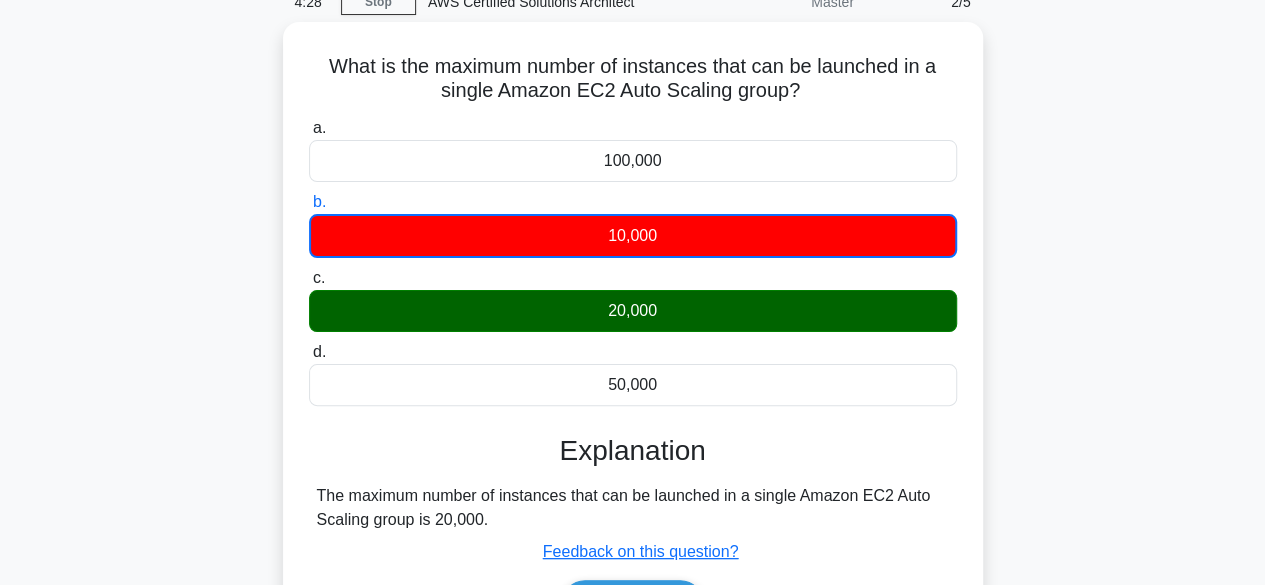click on "What is the maximum number of instances that can be launched in a single Amazon EC2 Auto Scaling group?
.spinner_0XTQ{transform-origin:center;animation:spinner_y6GP .75s linear infinite}@keyframes spinner_y6GP{100%{transform:rotate(360deg)}}
a.
100,000
b. c. d." at bounding box center (633, 360) 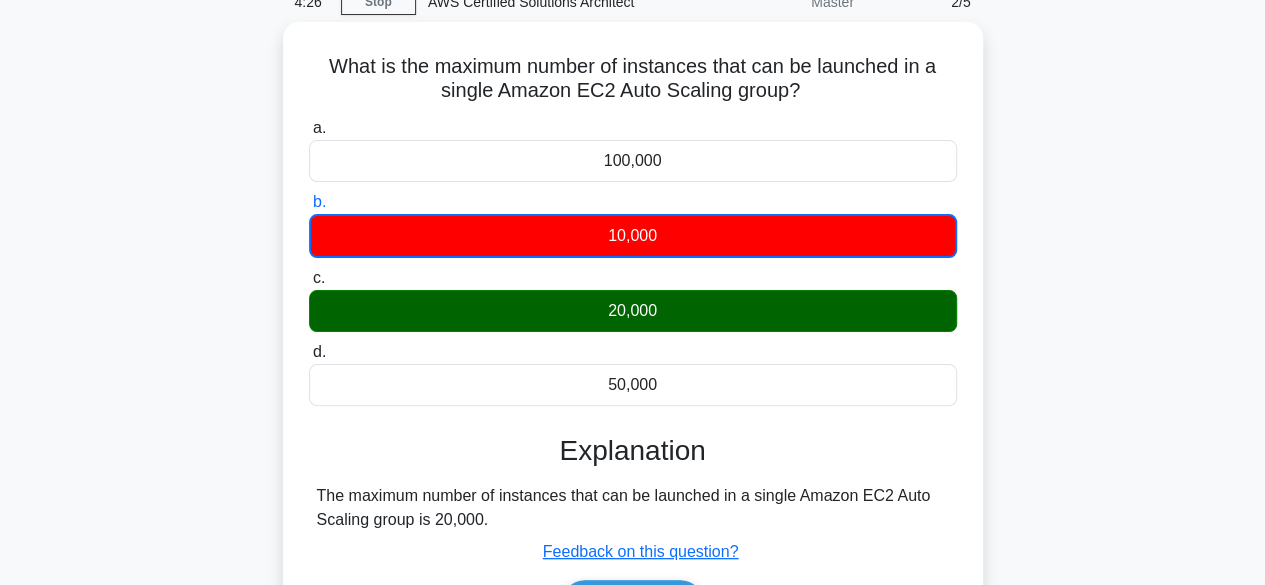 click on "What is the maximum number of instances that can be launched in a single Amazon EC2 Auto Scaling group?
.spinner_0XTQ{transform-origin:center;animation:spinner_y6GP .75s linear infinite}@keyframes spinner_y6GP{100%{transform:rotate(360deg)}}
a.
100,000
b. c. d." at bounding box center (633, 360) 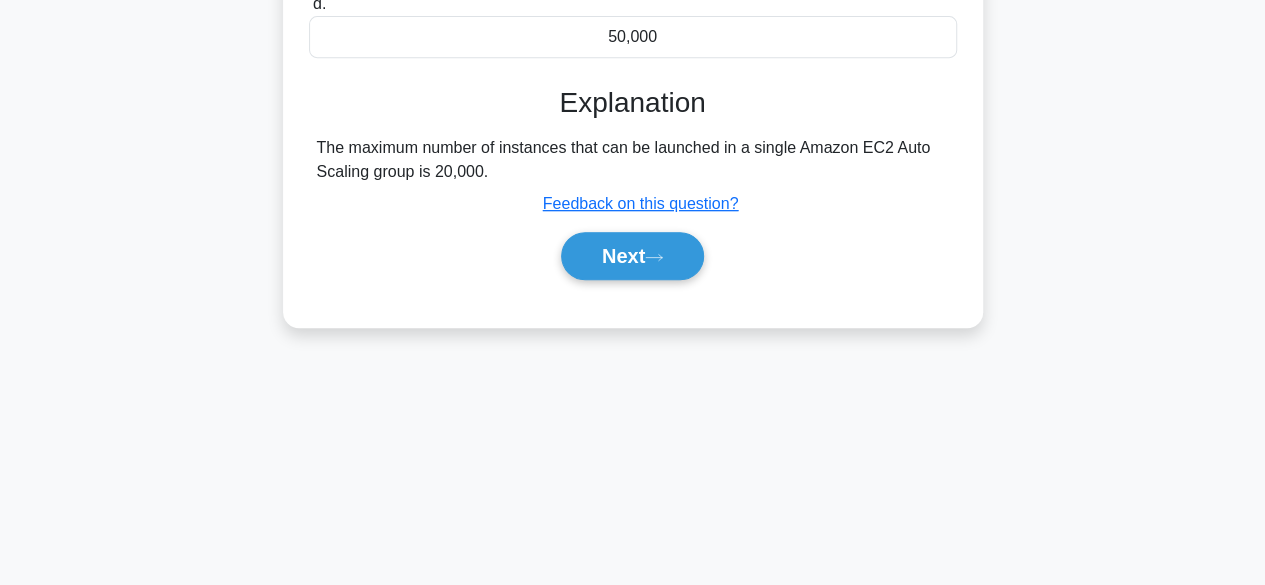 scroll, scrollTop: 495, scrollLeft: 0, axis: vertical 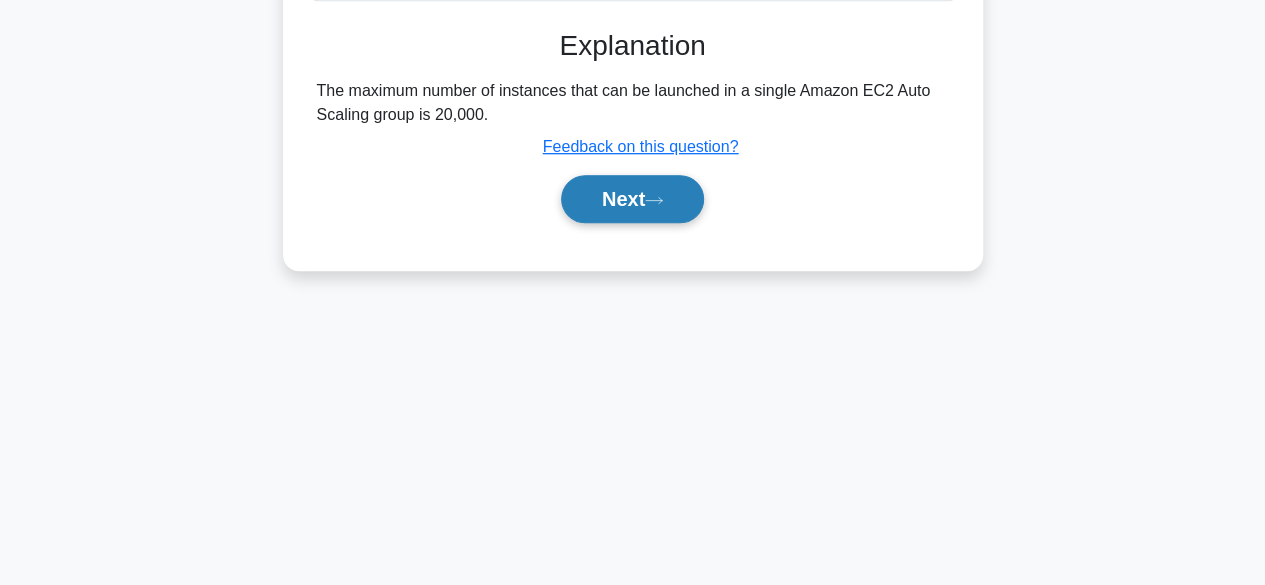 click on "Next" at bounding box center [632, 199] 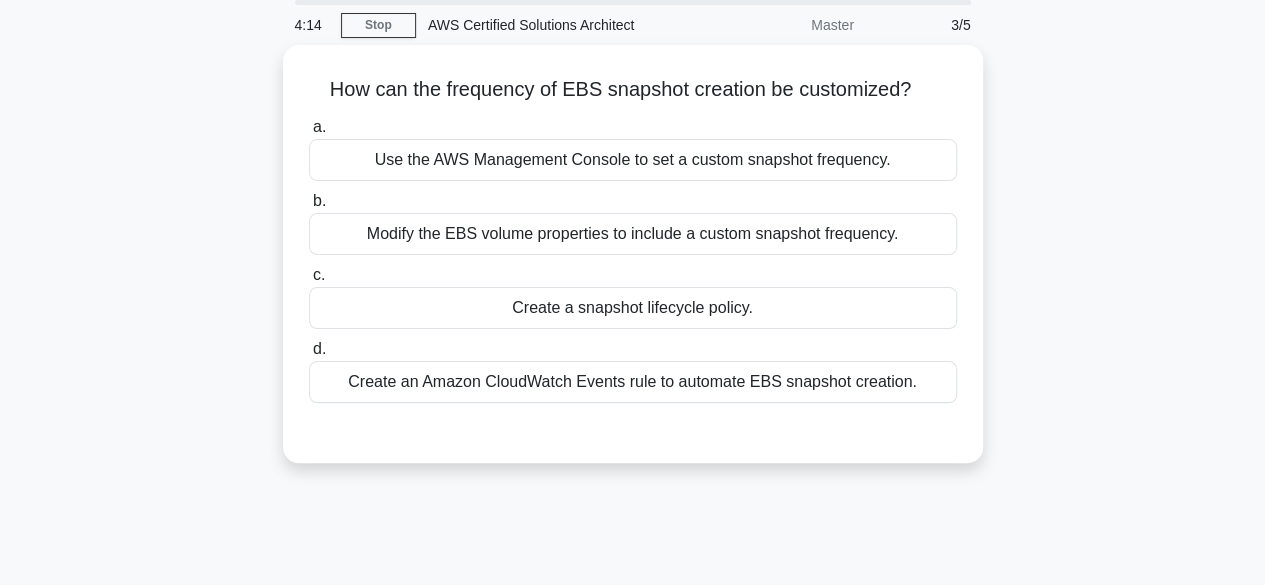 scroll, scrollTop: 66, scrollLeft: 0, axis: vertical 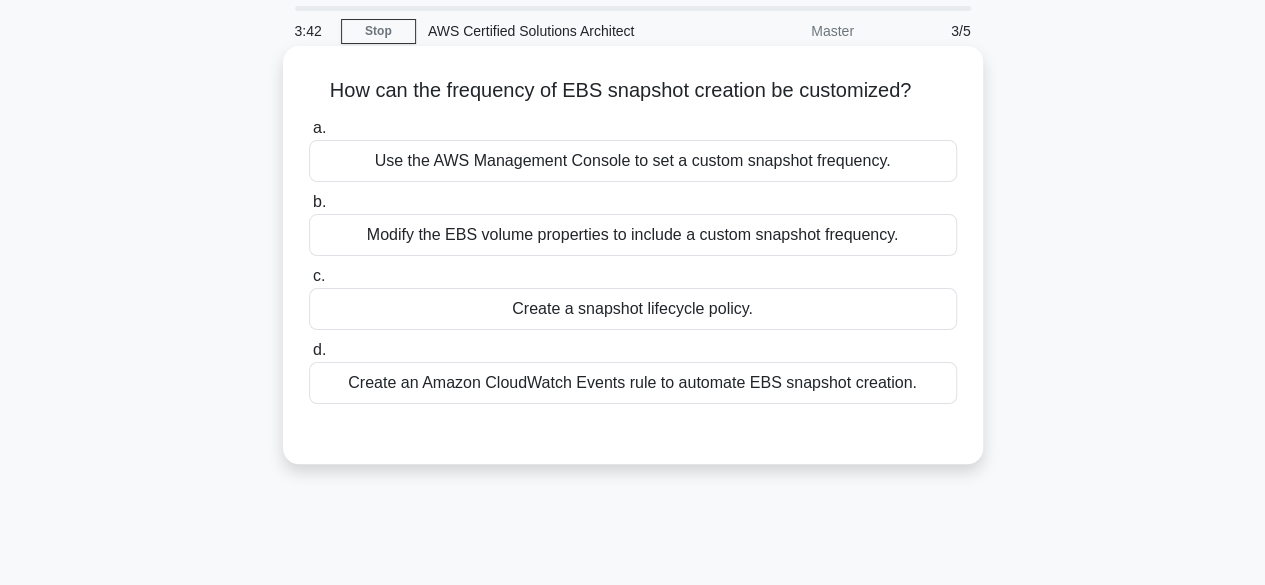 click on "Modify the EBS volume properties to include a custom snapshot frequency." at bounding box center (633, 235) 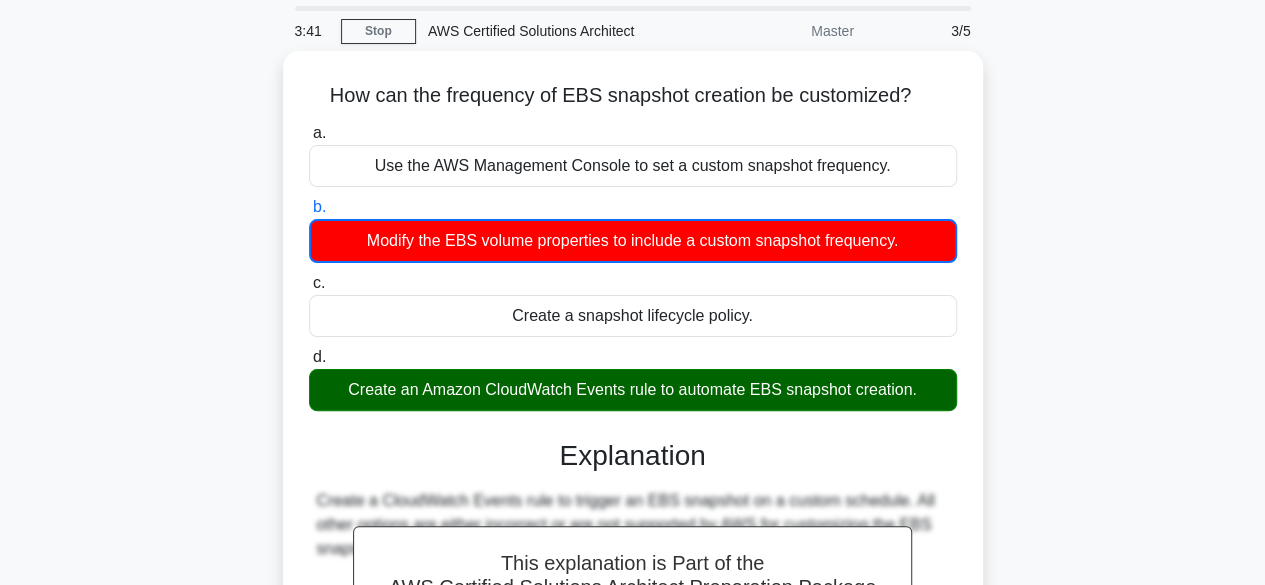 scroll, scrollTop: 495, scrollLeft: 0, axis: vertical 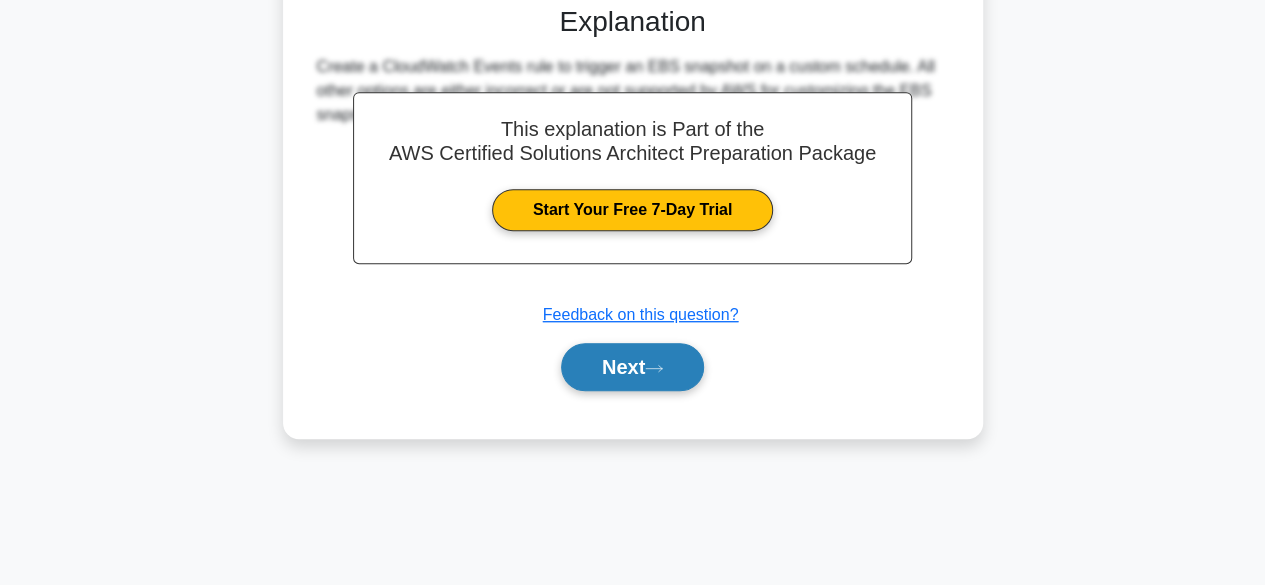 click on "Next" at bounding box center [632, 367] 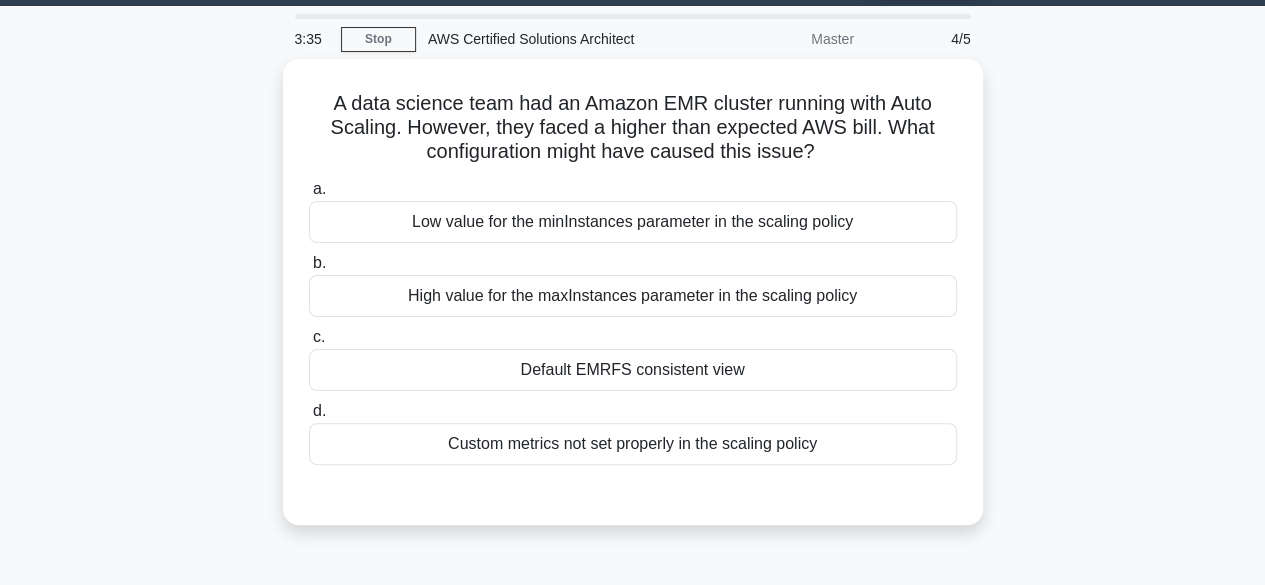 scroll, scrollTop: 59, scrollLeft: 0, axis: vertical 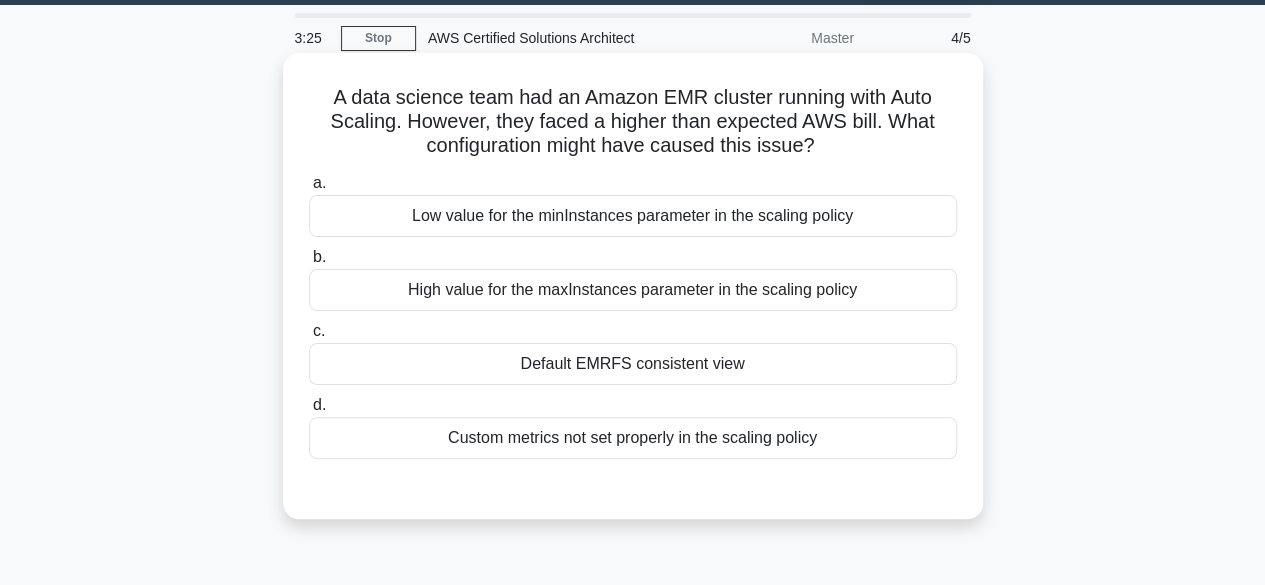click on "Default EMRFS consistent view" at bounding box center (633, 364) 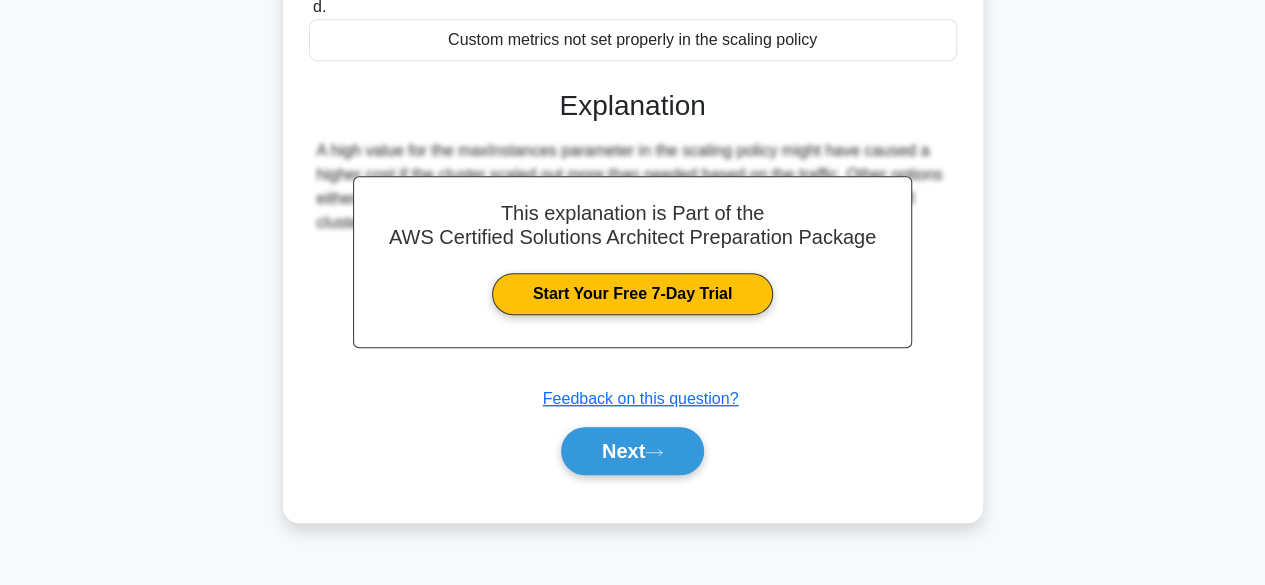 scroll, scrollTop: 465, scrollLeft: 0, axis: vertical 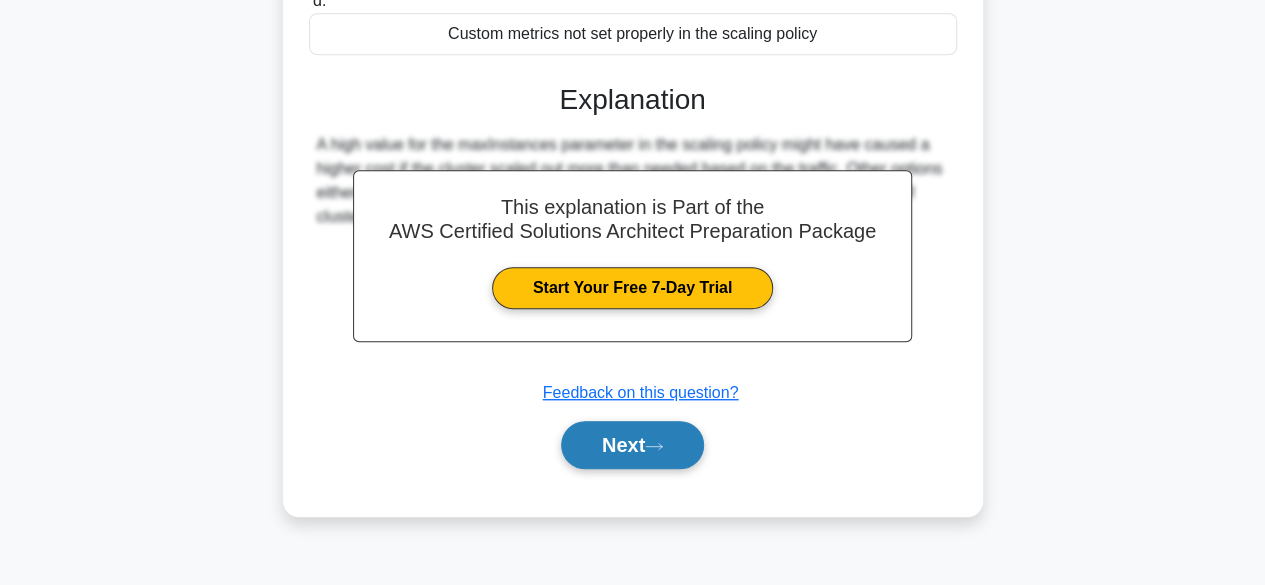 click on "Next" at bounding box center [632, 445] 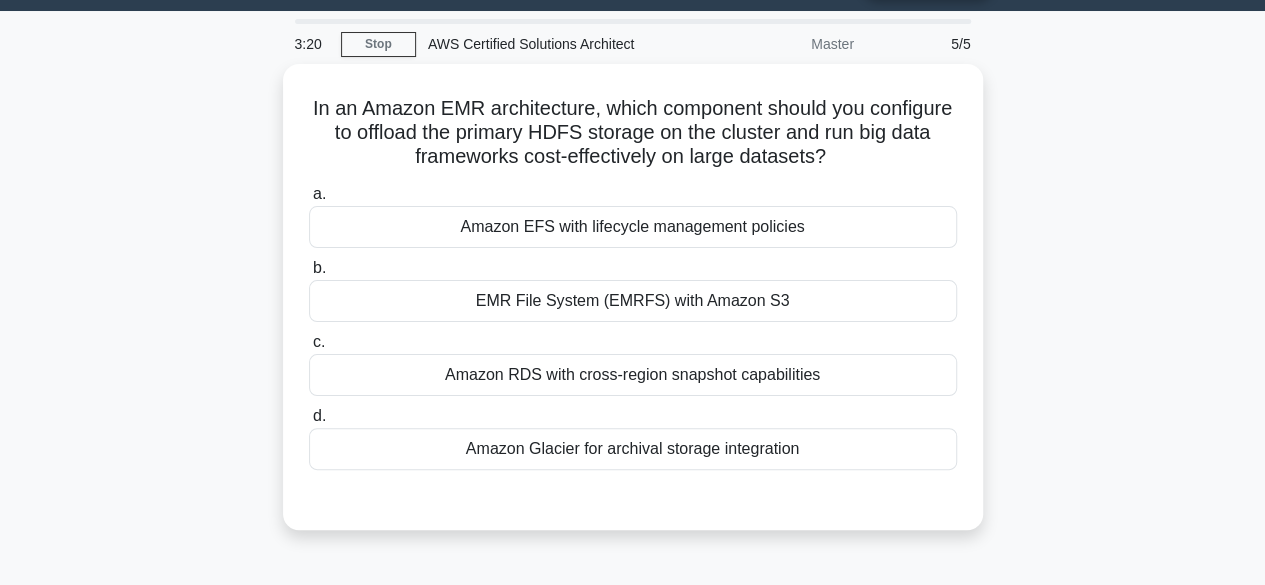 scroll, scrollTop: 44, scrollLeft: 0, axis: vertical 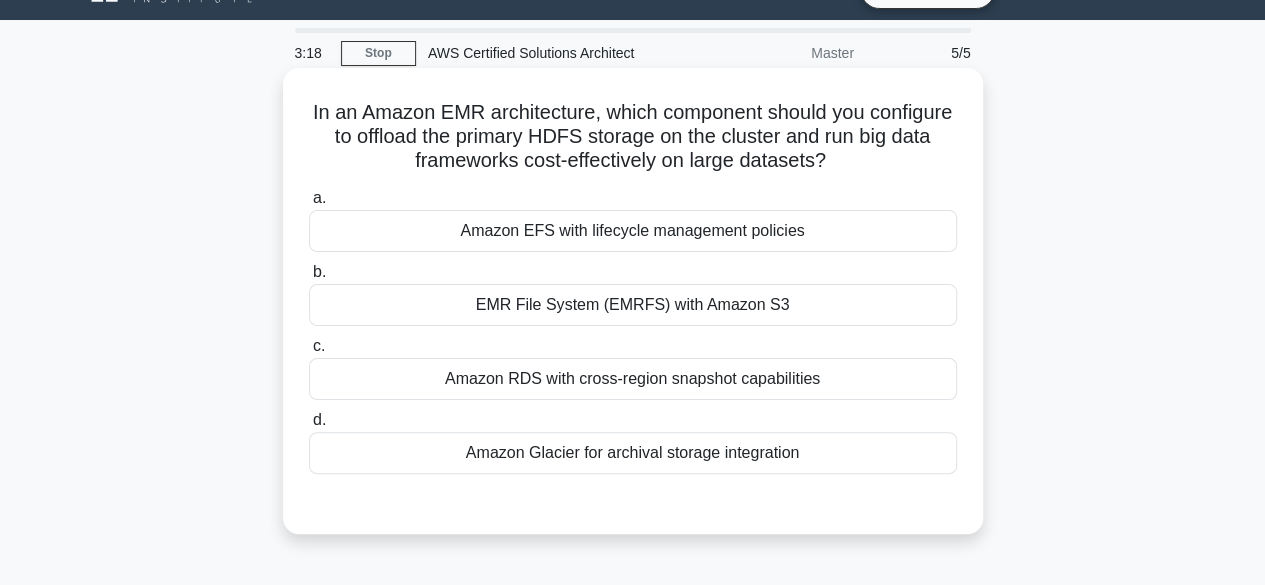 click on "EMR File System (EMRFS) with Amazon S3" at bounding box center (633, 305) 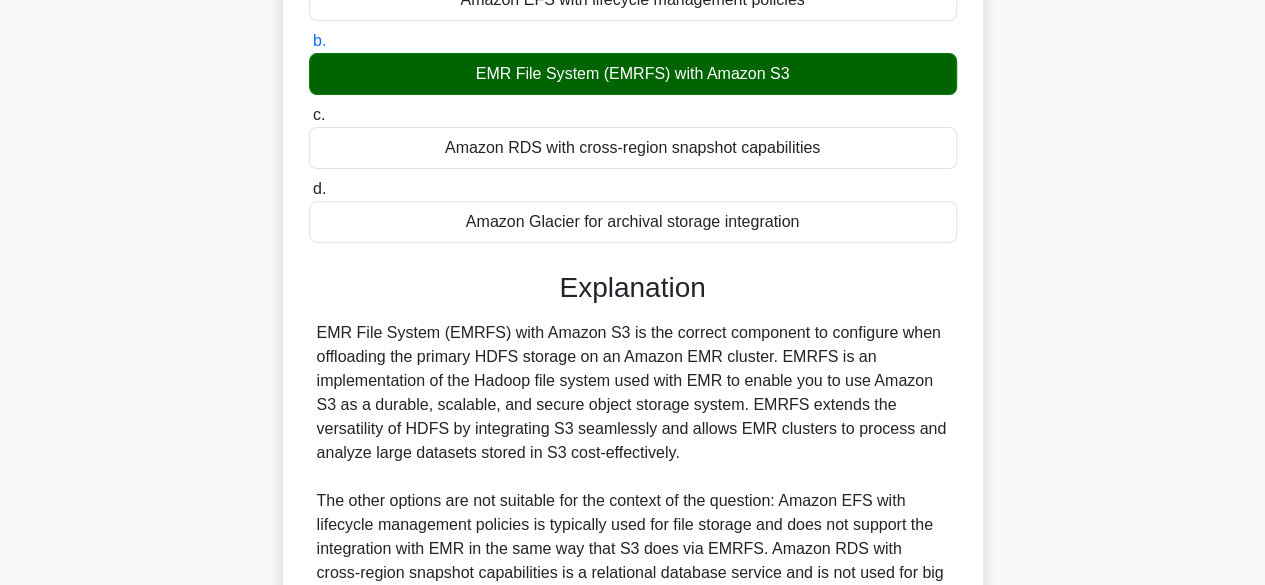scroll, scrollTop: 525, scrollLeft: 0, axis: vertical 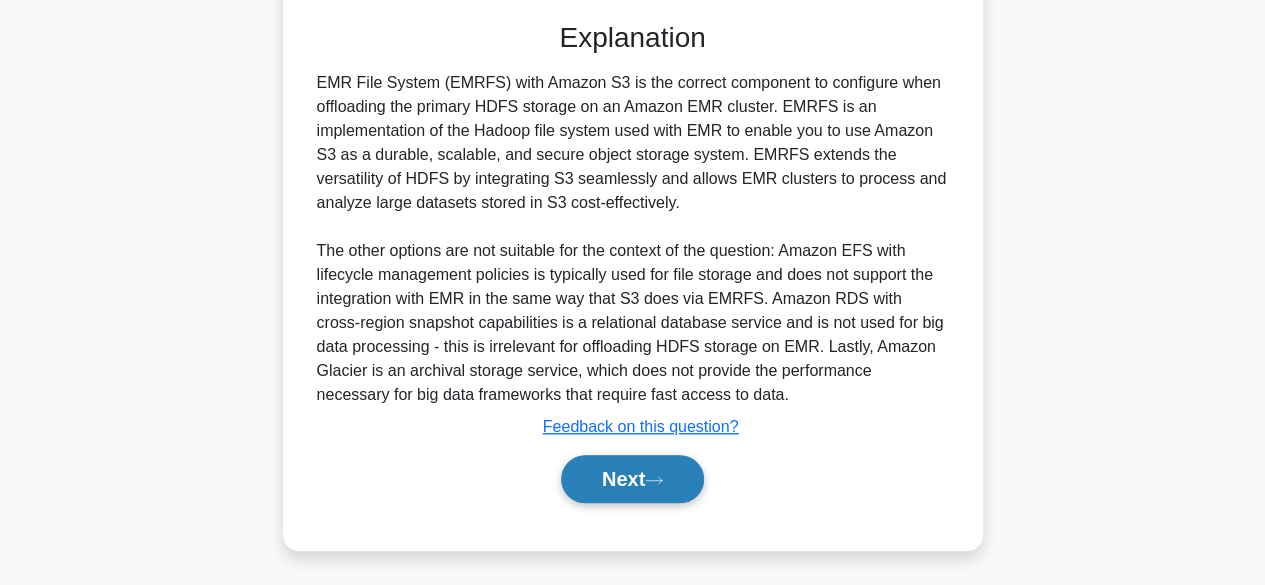 click 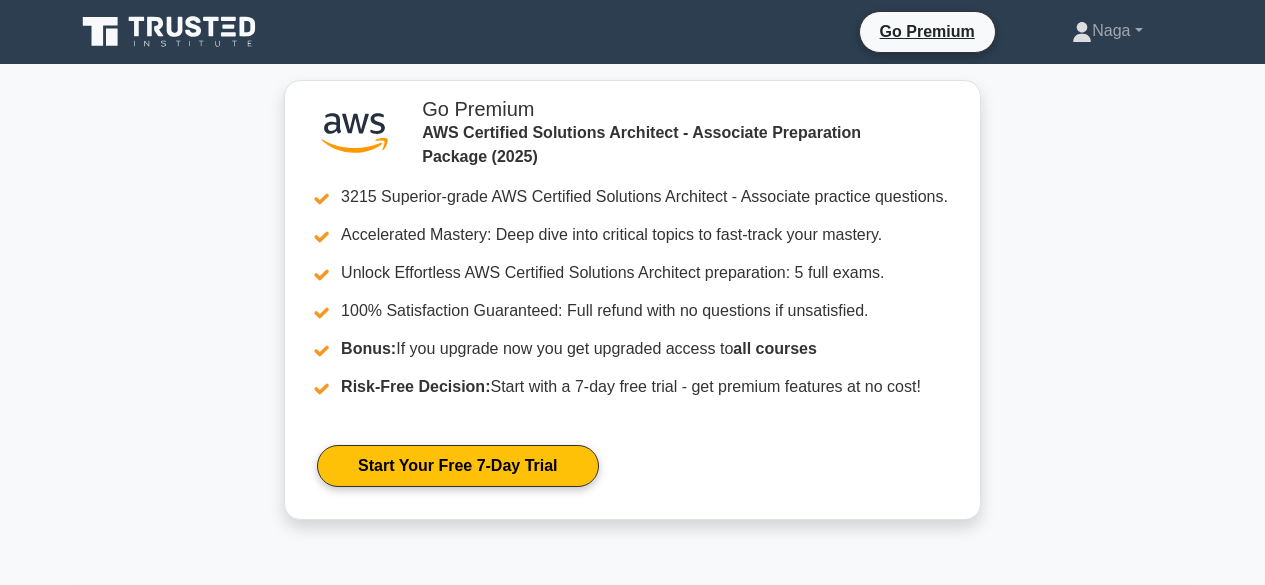 scroll, scrollTop: 416, scrollLeft: 0, axis: vertical 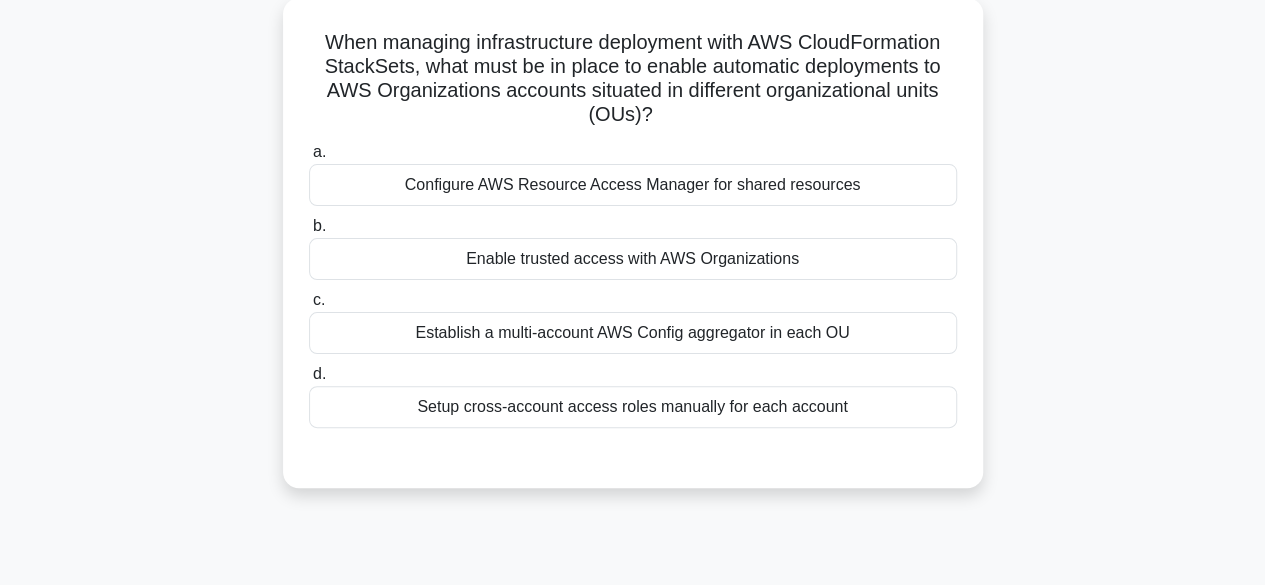 click on "Configure AWS Resource Access Manager for shared resources" at bounding box center (633, 185) 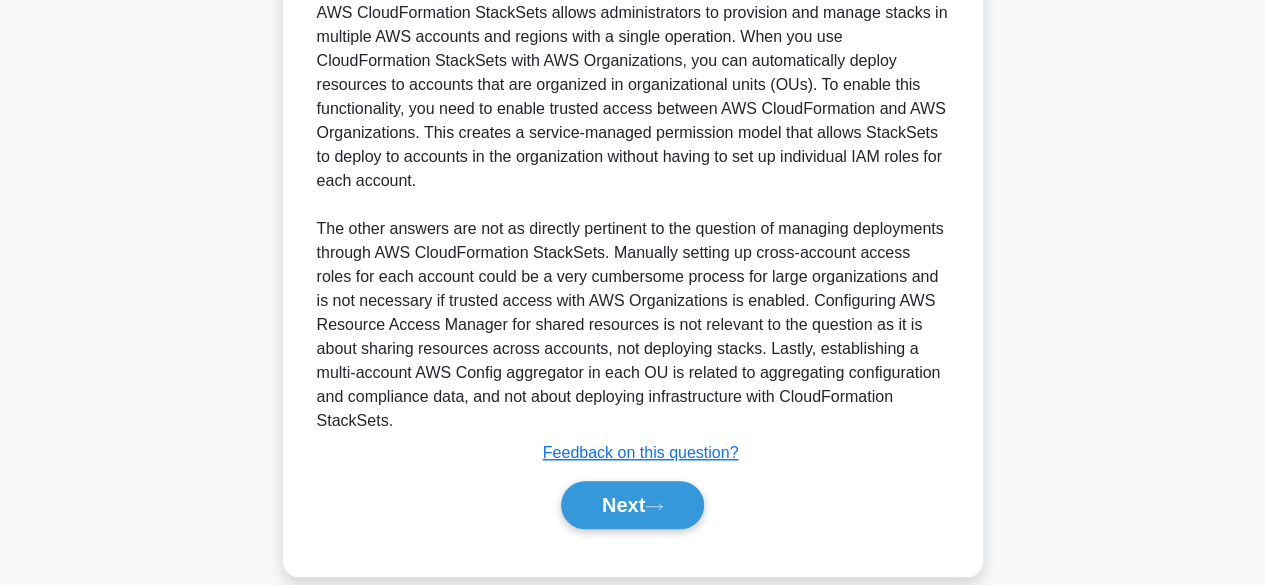 scroll, scrollTop: 622, scrollLeft: 0, axis: vertical 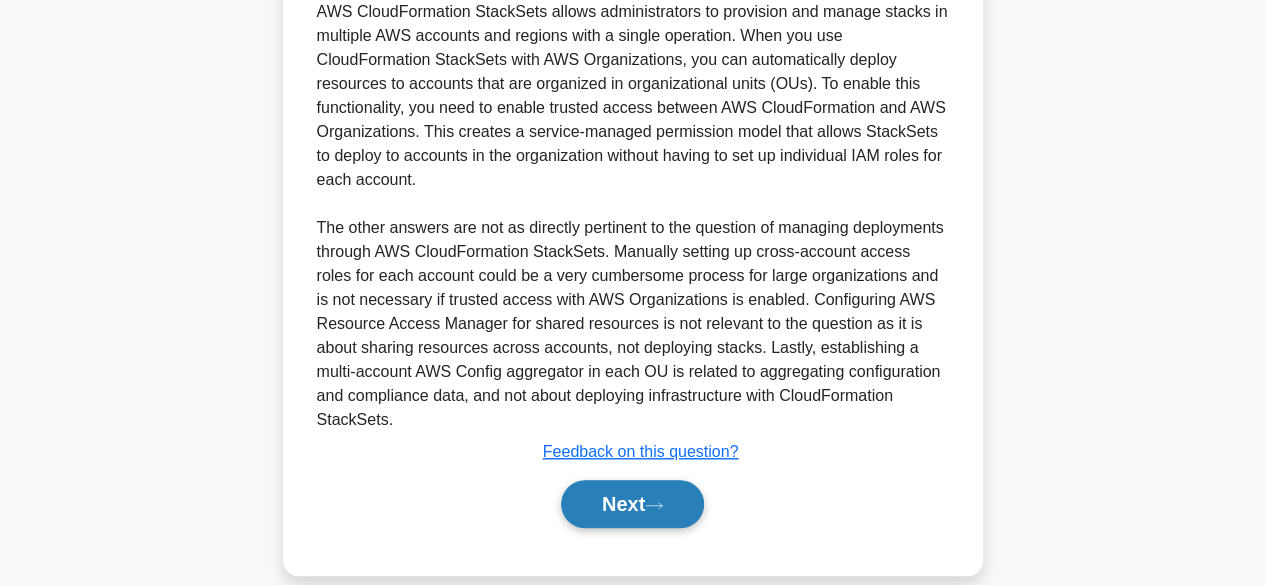 click on "Next" at bounding box center (632, 504) 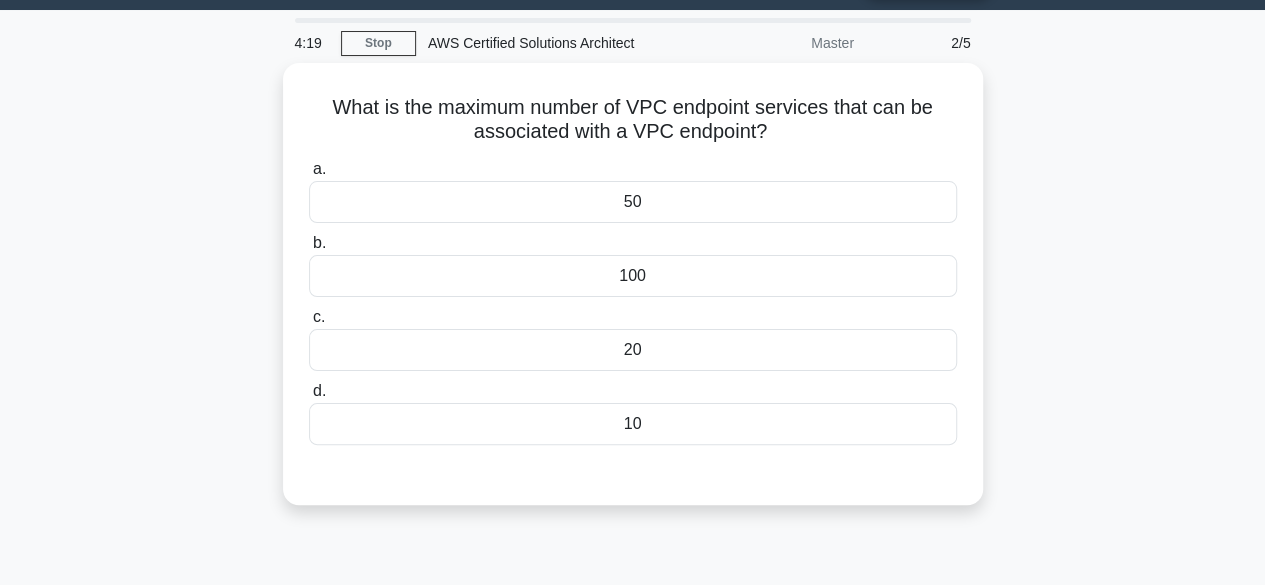 scroll, scrollTop: 51, scrollLeft: 0, axis: vertical 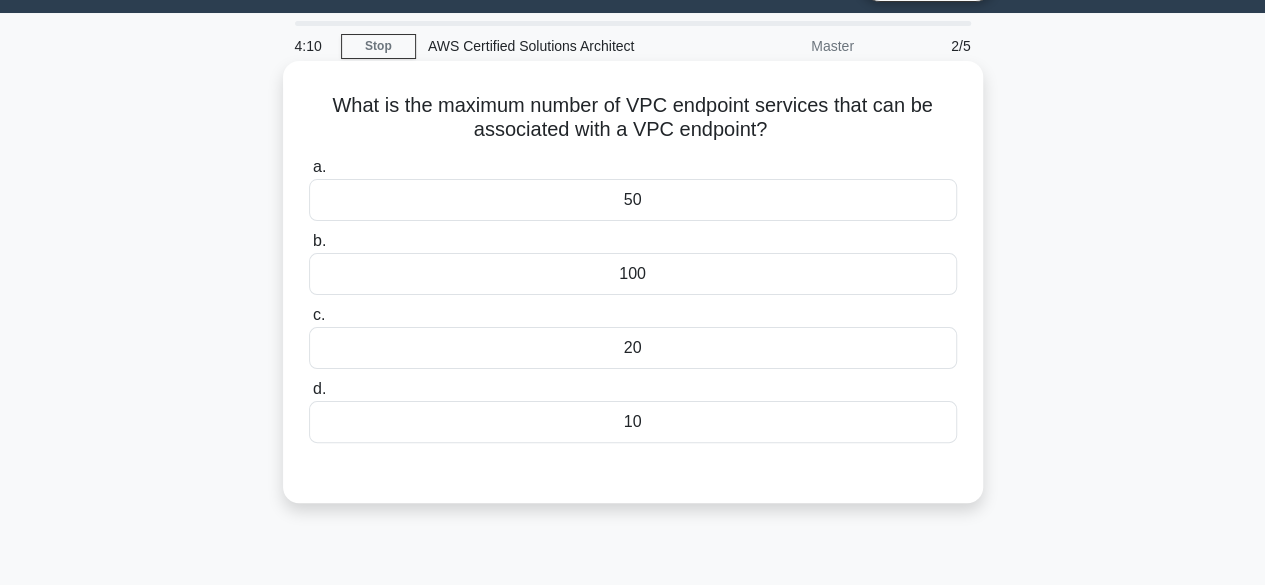 click on "50" at bounding box center (633, 200) 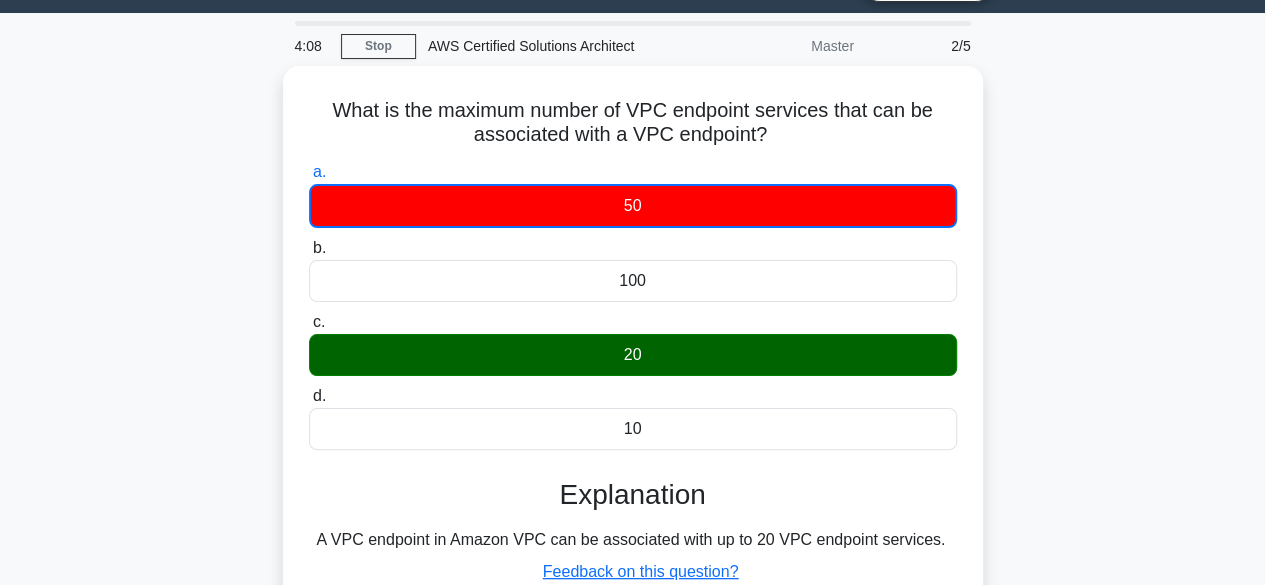 scroll, scrollTop: 495, scrollLeft: 0, axis: vertical 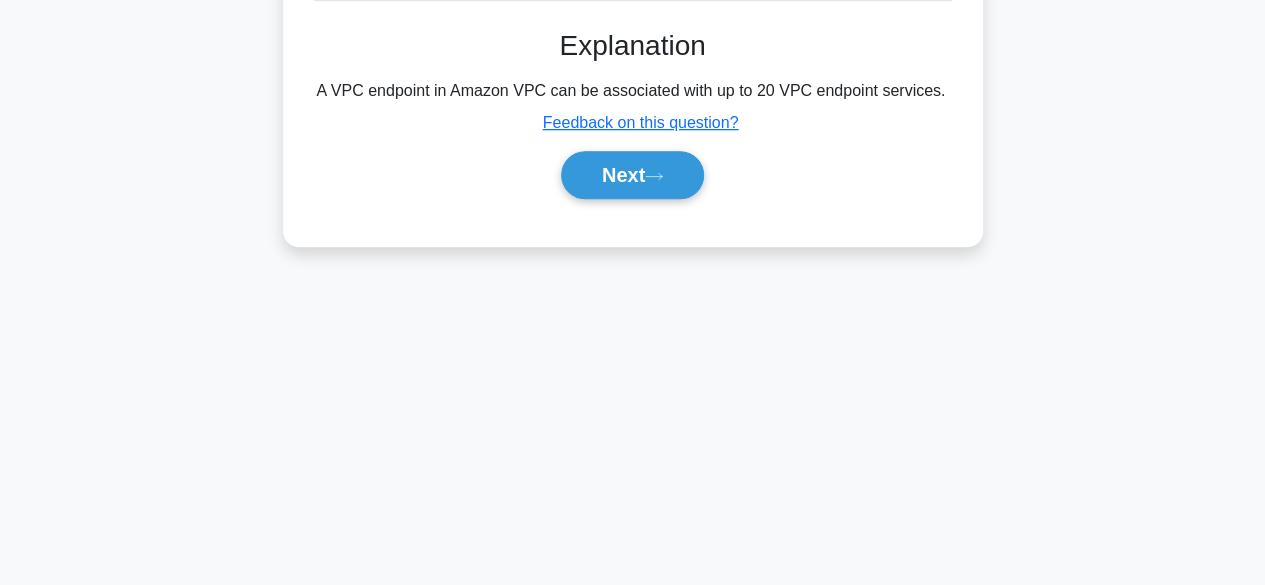 click on "a.
50
b.
100
c. d." at bounding box center (633, -35) 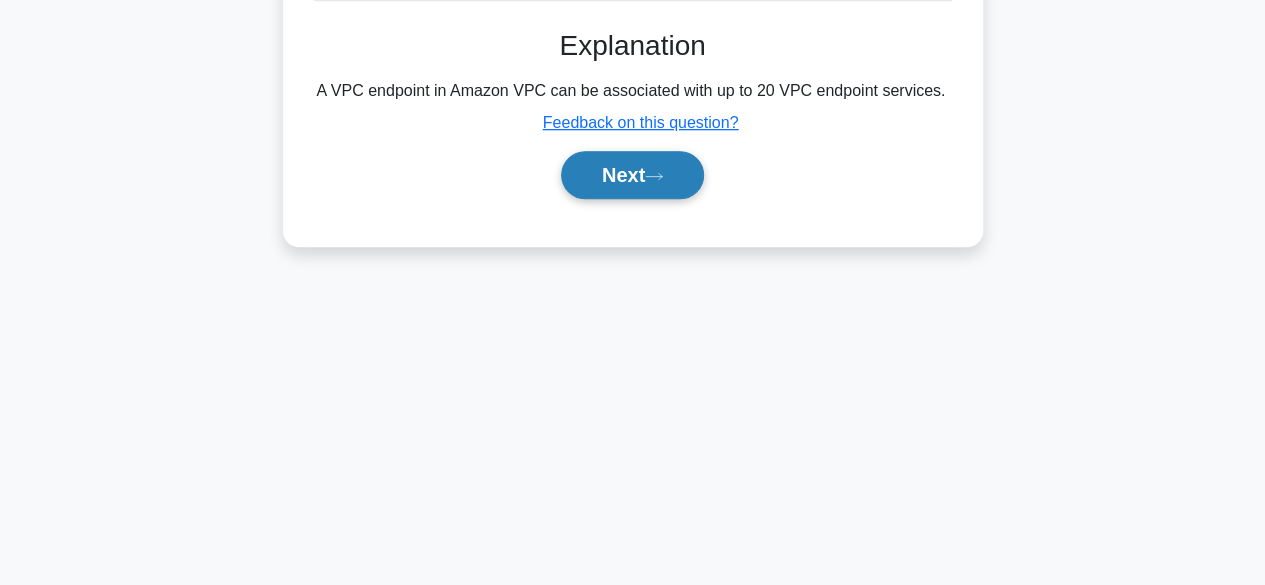click on "Next" at bounding box center (632, 175) 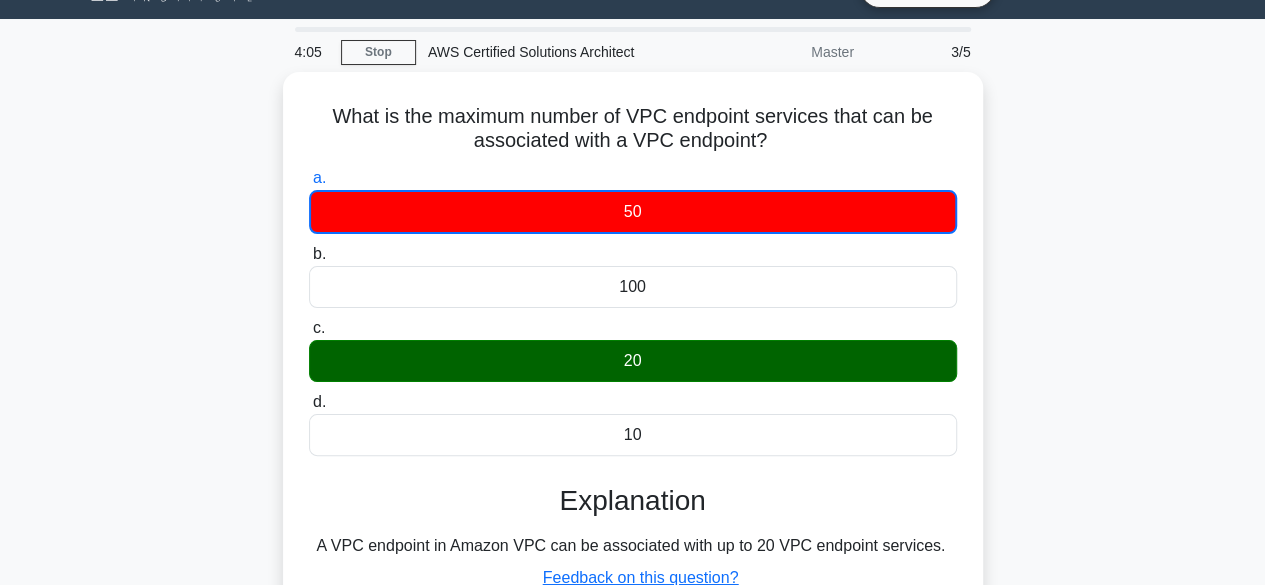 scroll, scrollTop: 0, scrollLeft: 0, axis: both 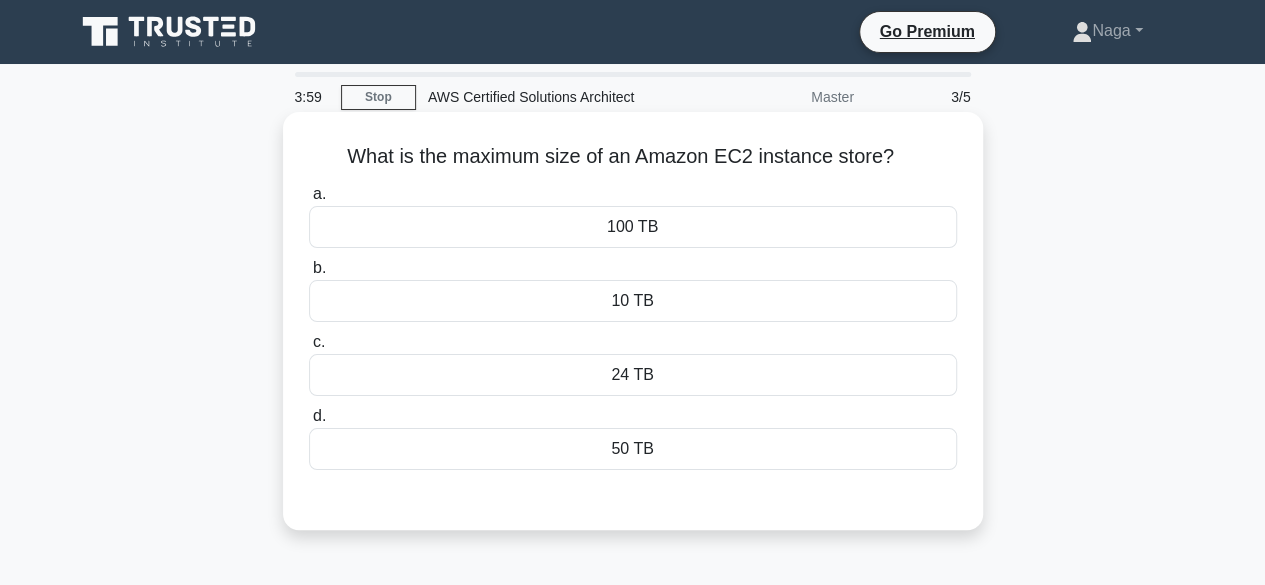 click on "24 TB" at bounding box center [633, 375] 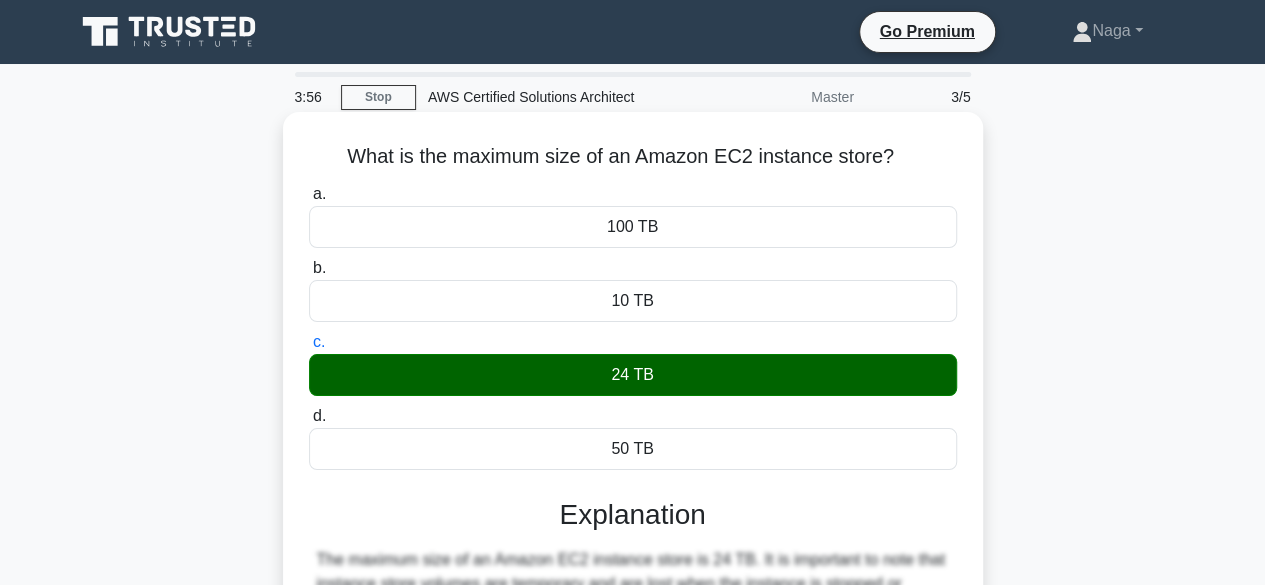 drag, startPoint x: 334, startPoint y: 153, endPoint x: 899, endPoint y: 165, distance: 565.12744 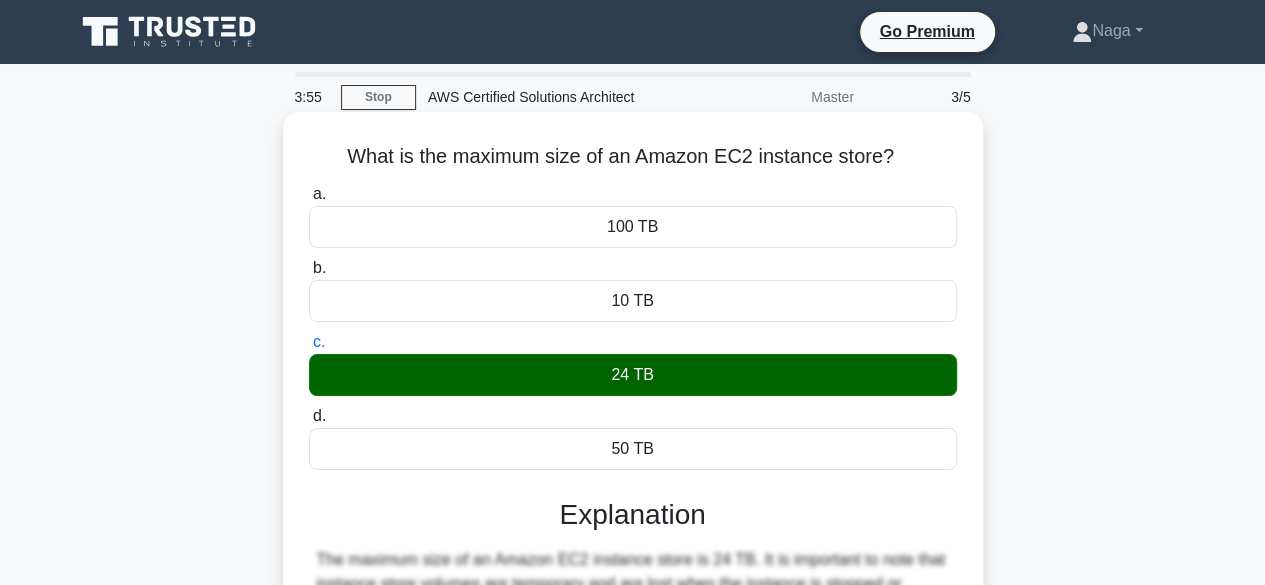 copy on "What is the maximum size of an Amazon EC2 instance store?" 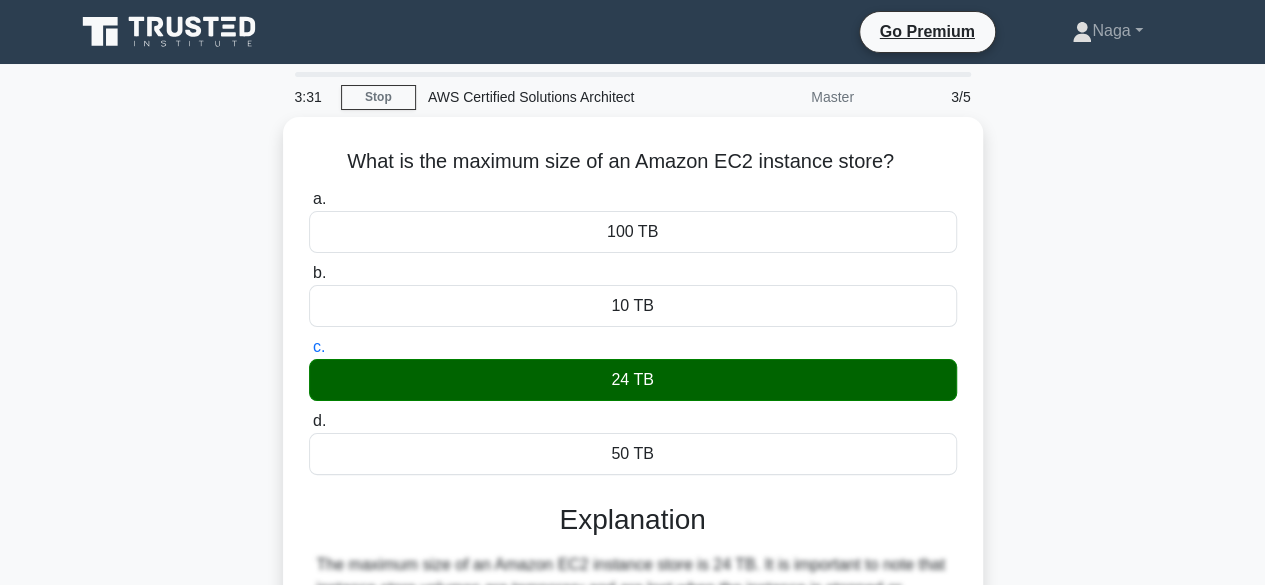 click on "What is the maximum size of an Amazon EC2 instance store?
.spinner_0XTQ{transform-origin:center;animation:spinner_y6GP .75s linear infinite}@keyframes spinner_y6GP{100%{transform:rotate(360deg)}}
a.
100 TB
b. c. d." at bounding box center [633, 538] 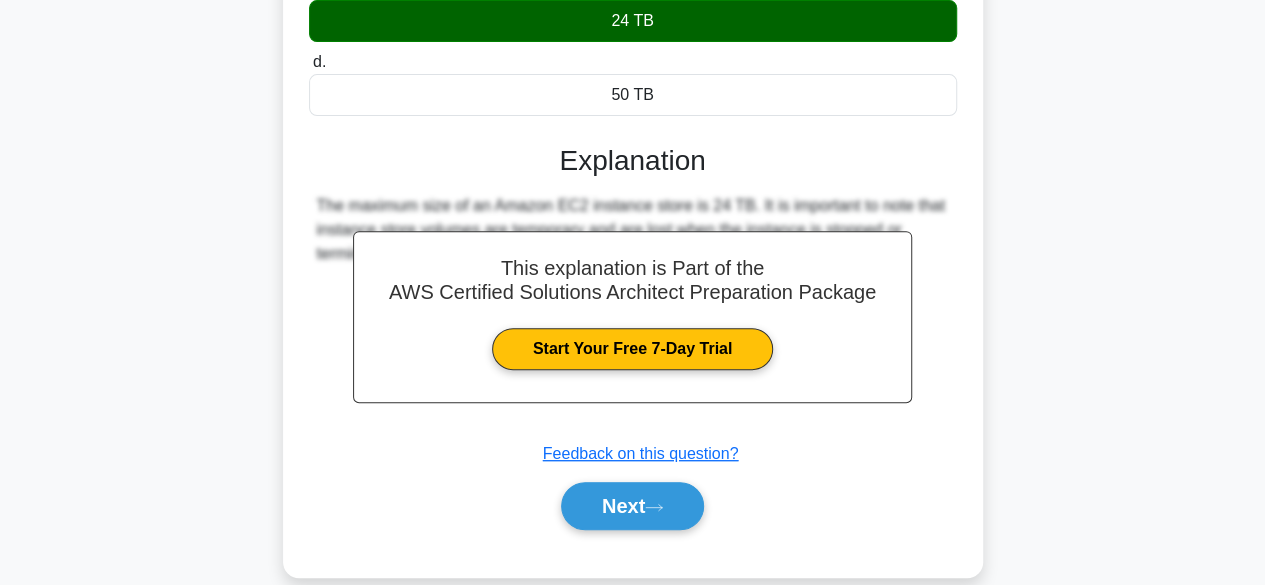 scroll, scrollTop: 357, scrollLeft: 0, axis: vertical 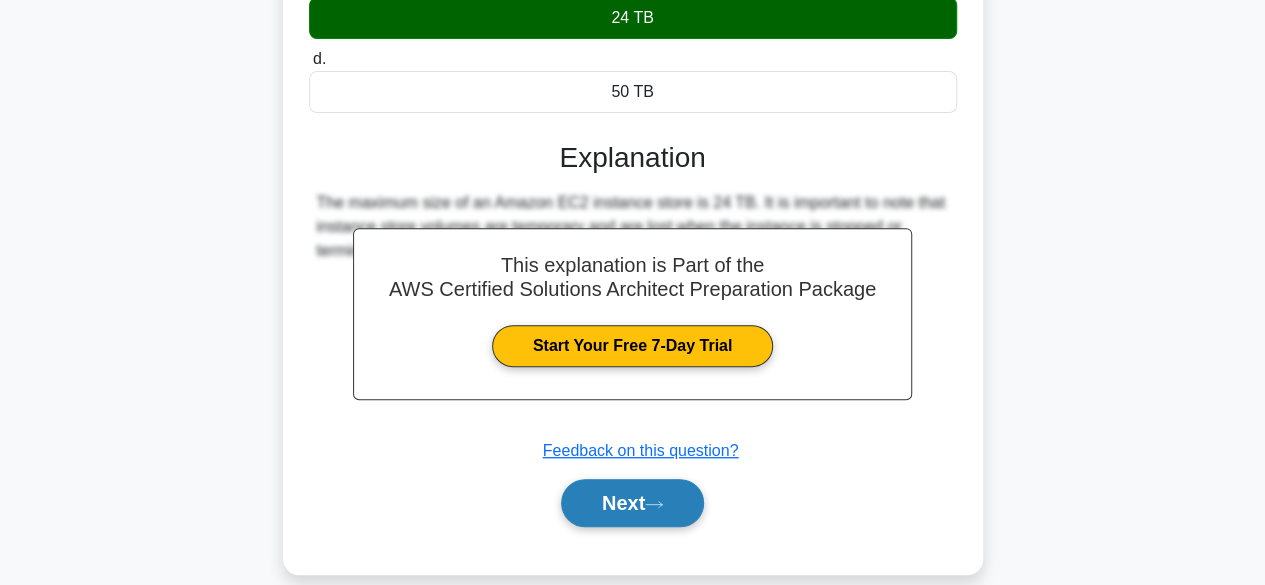 click on "Next" at bounding box center (632, 503) 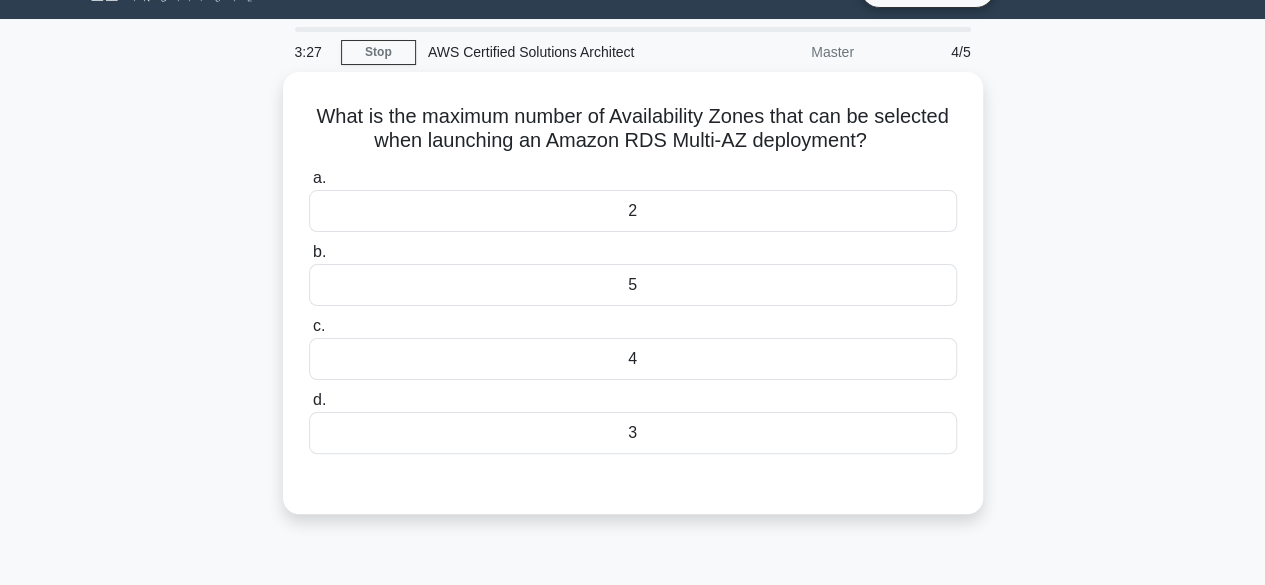 scroll, scrollTop: 0, scrollLeft: 0, axis: both 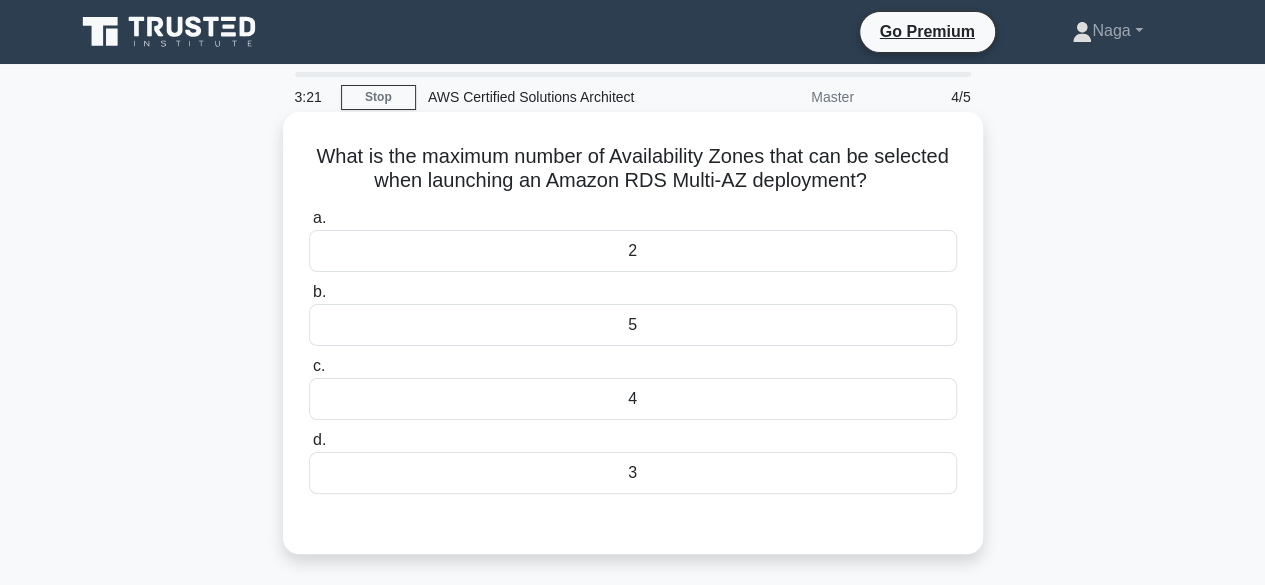 click on "2" at bounding box center [633, 251] 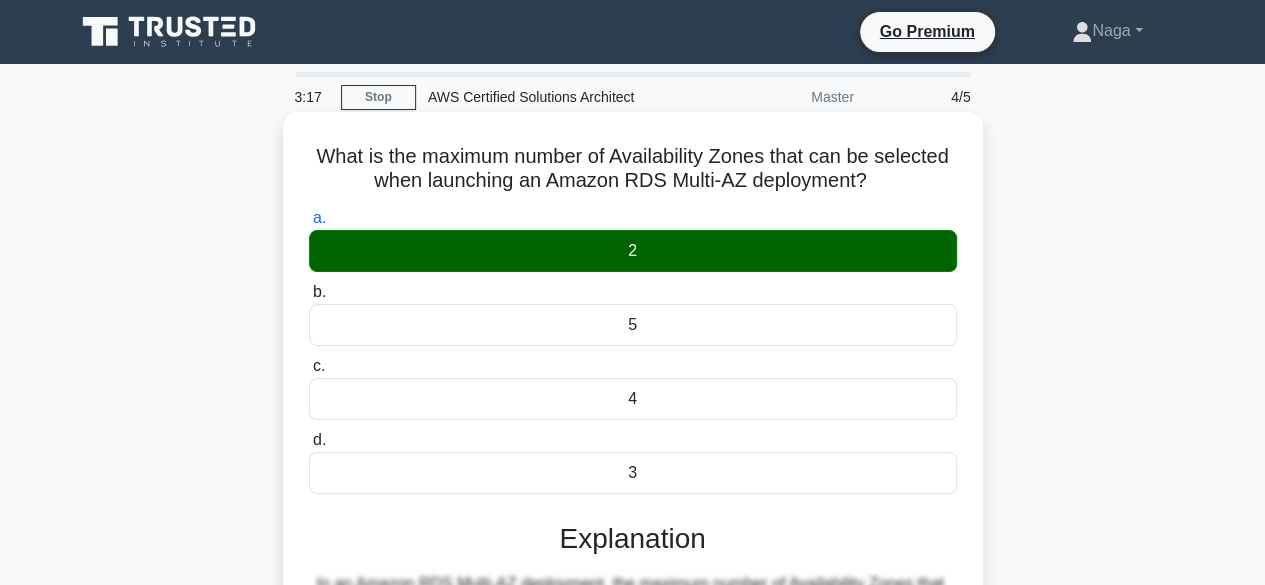 drag, startPoint x: 306, startPoint y: 158, endPoint x: 882, endPoint y: 186, distance: 576.6802 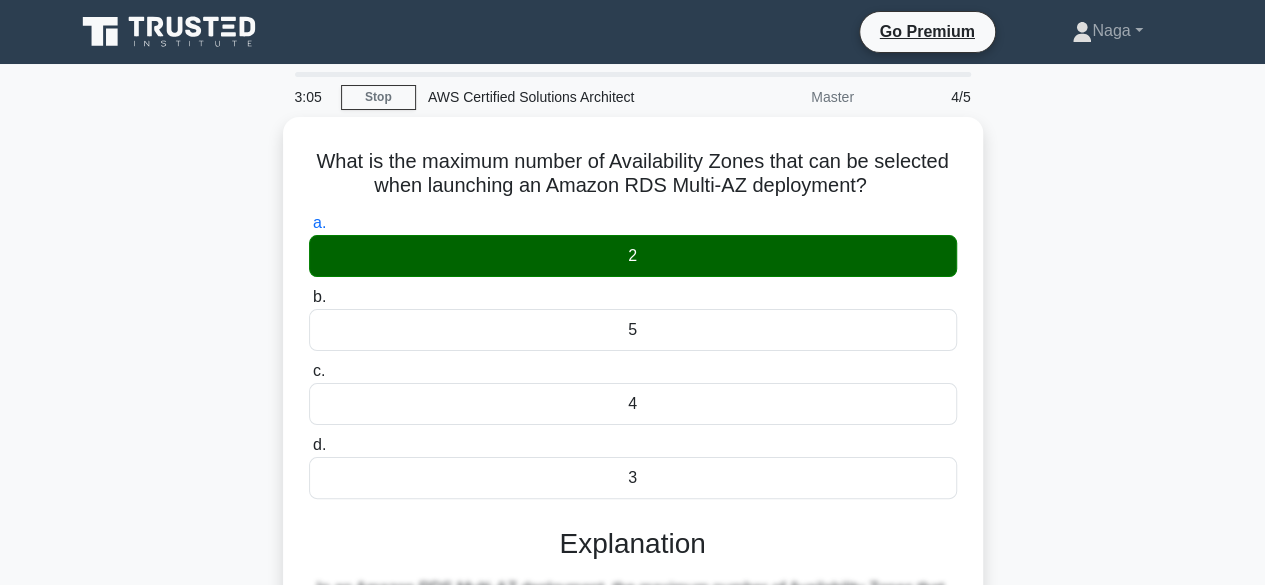 click on "What is the maximum number of Availability Zones that can be selected when launching an Amazon RDS Multi-AZ deployment?
.spinner_0XTQ{transform-origin:center;animation:spinner_y6GP .75s linear infinite}@keyframes spinner_y6GP{100%{transform:rotate(360deg)}}
a.
[NUMBER]" at bounding box center (633, 550) 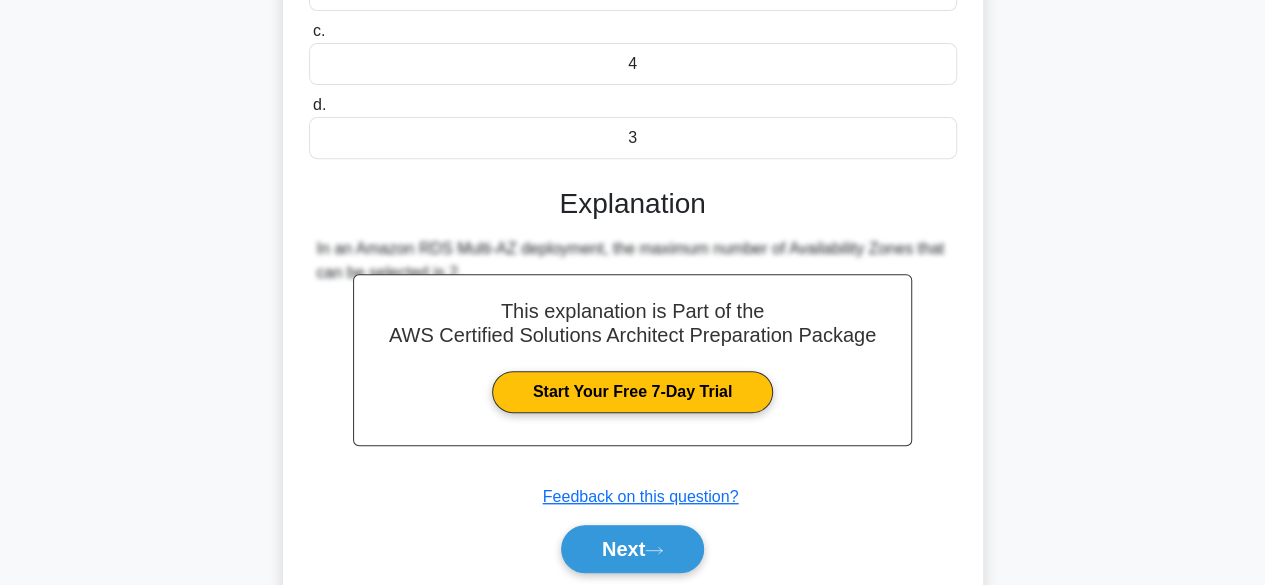 scroll, scrollTop: 345, scrollLeft: 0, axis: vertical 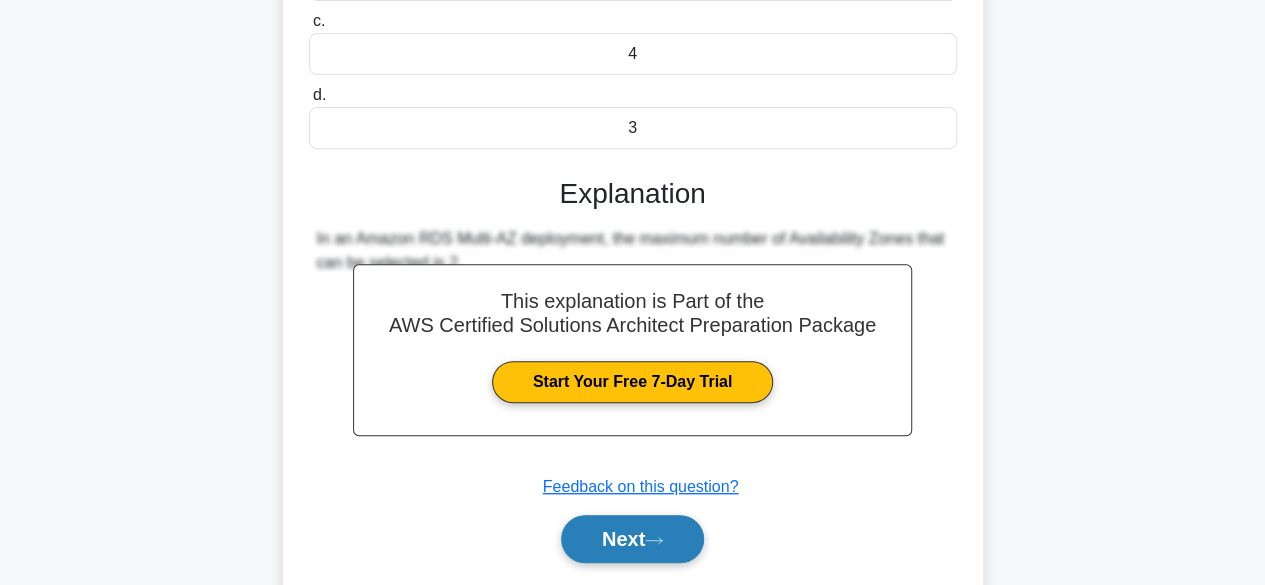 click on "Next" at bounding box center [632, 539] 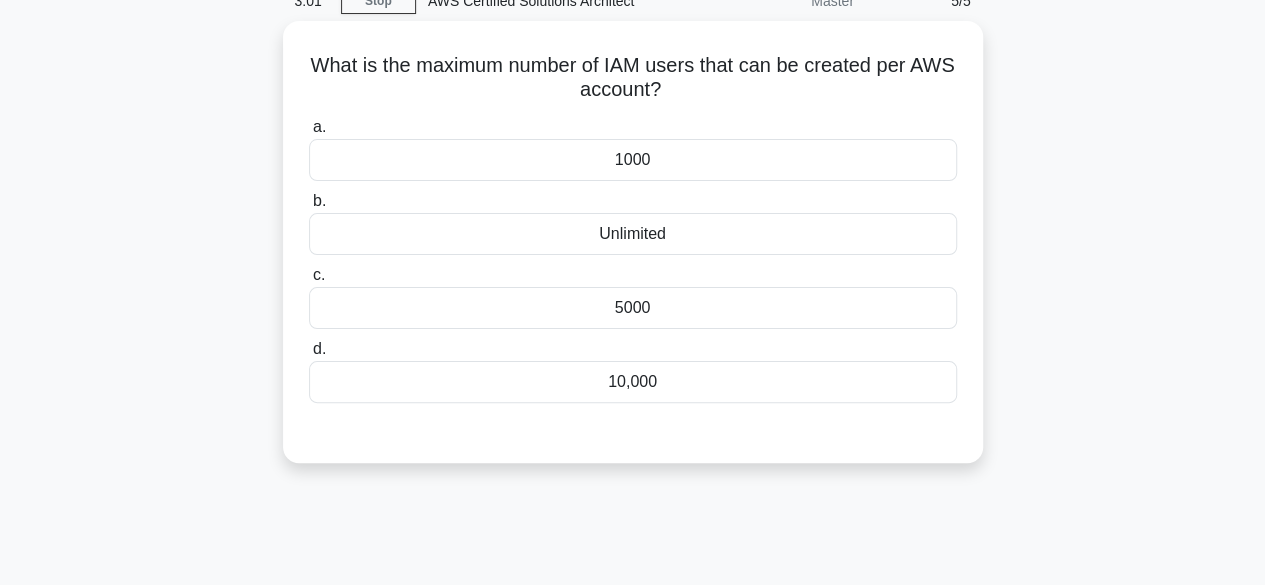 scroll, scrollTop: 91, scrollLeft: 0, axis: vertical 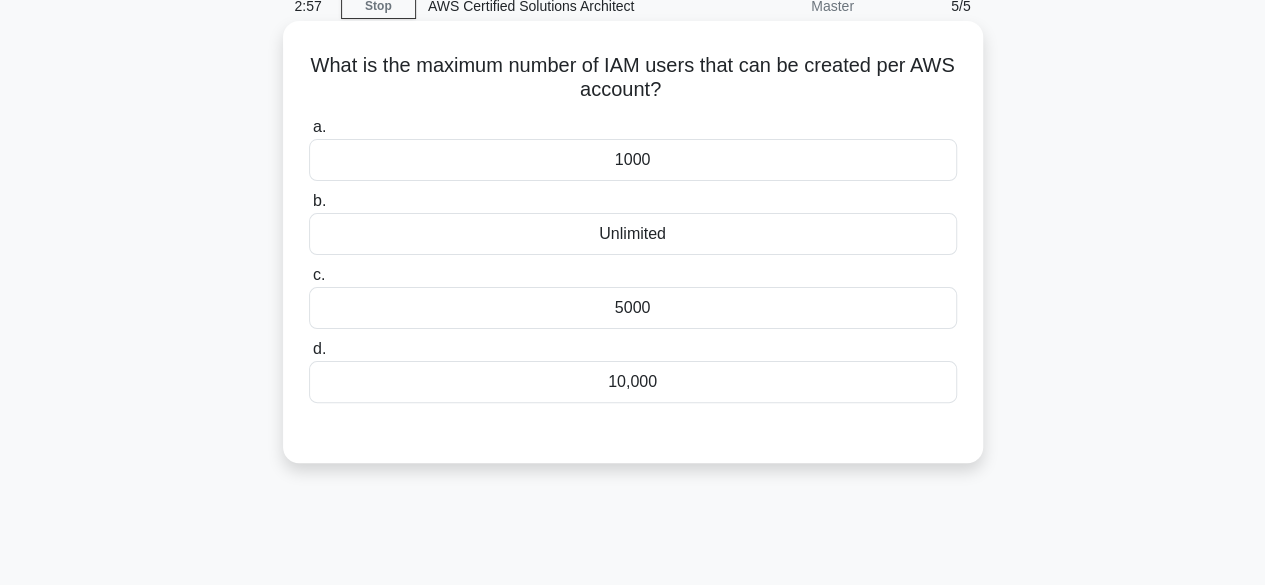 click on "Unlimited" at bounding box center (633, 234) 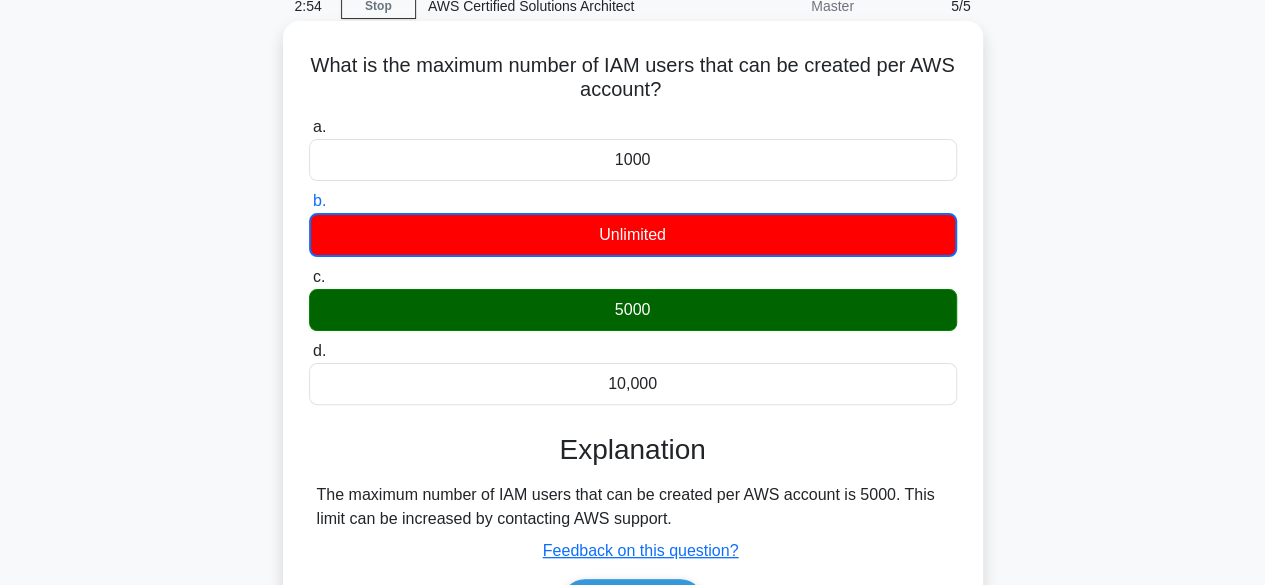 drag, startPoint x: 323, startPoint y: 73, endPoint x: 685, endPoint y: 91, distance: 362.44724 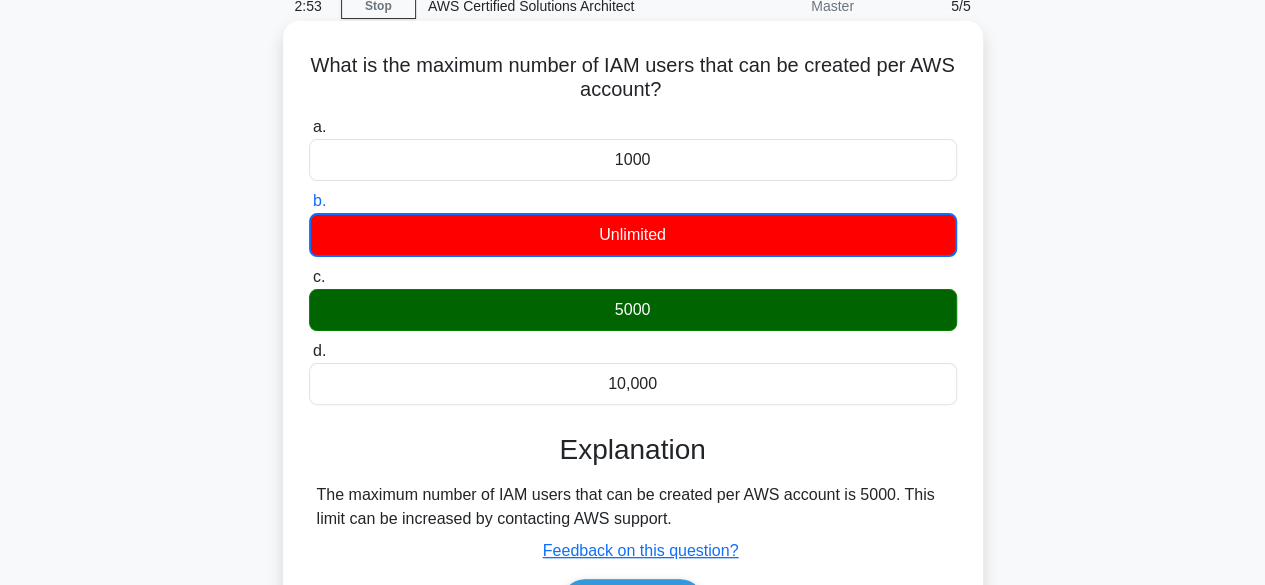 copy on "What is the maximum number of IAM users that can be created per AWS account?" 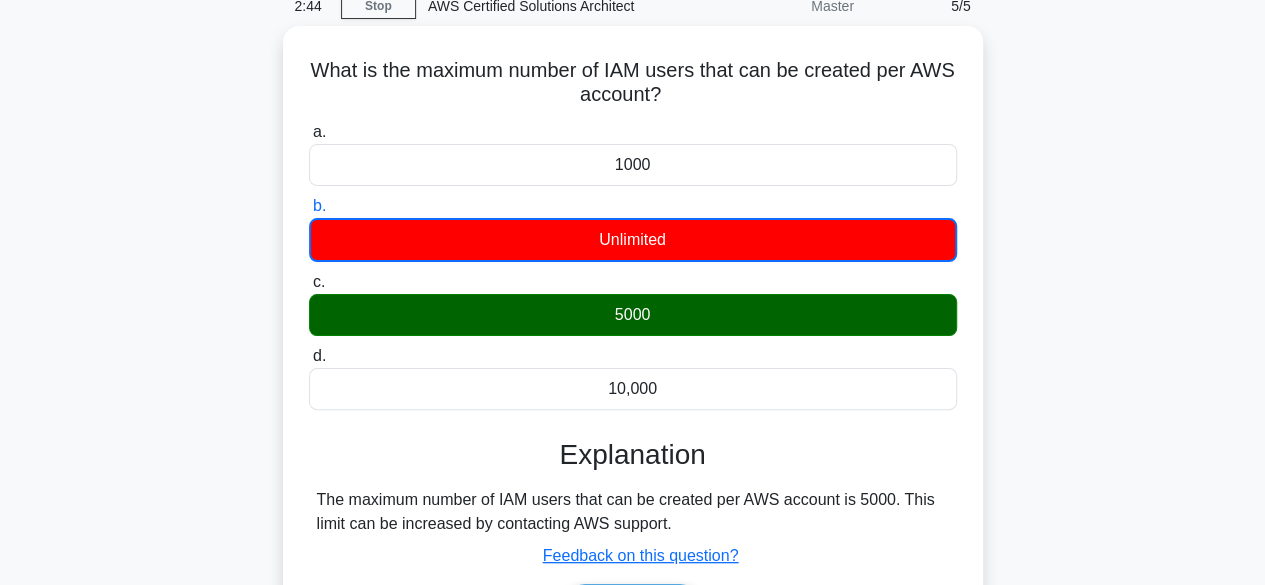 click on "What is the maximum number of IAM users that can be created per AWS account?
.spinner_0XTQ{transform-origin:center;animation:spinner_y6GP .75s linear infinite}@keyframes spinner_y6GP{100%{transform:rotate(360deg)}}
a.
1000
b. c." at bounding box center (633, 364) 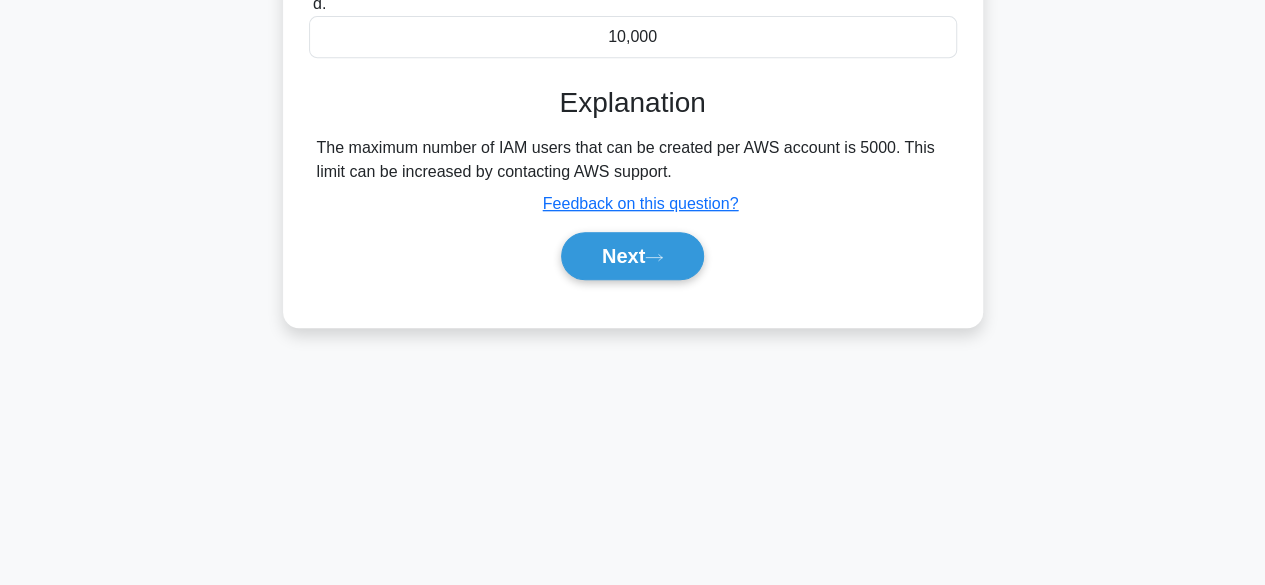 scroll, scrollTop: 453, scrollLeft: 0, axis: vertical 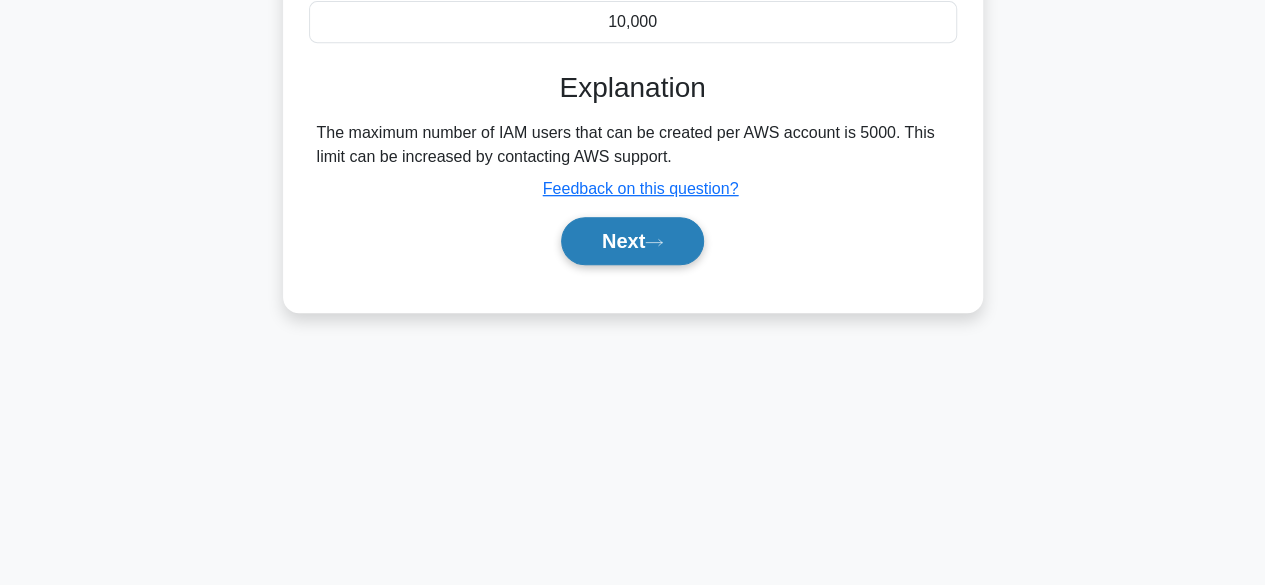click on "Next" at bounding box center [632, 241] 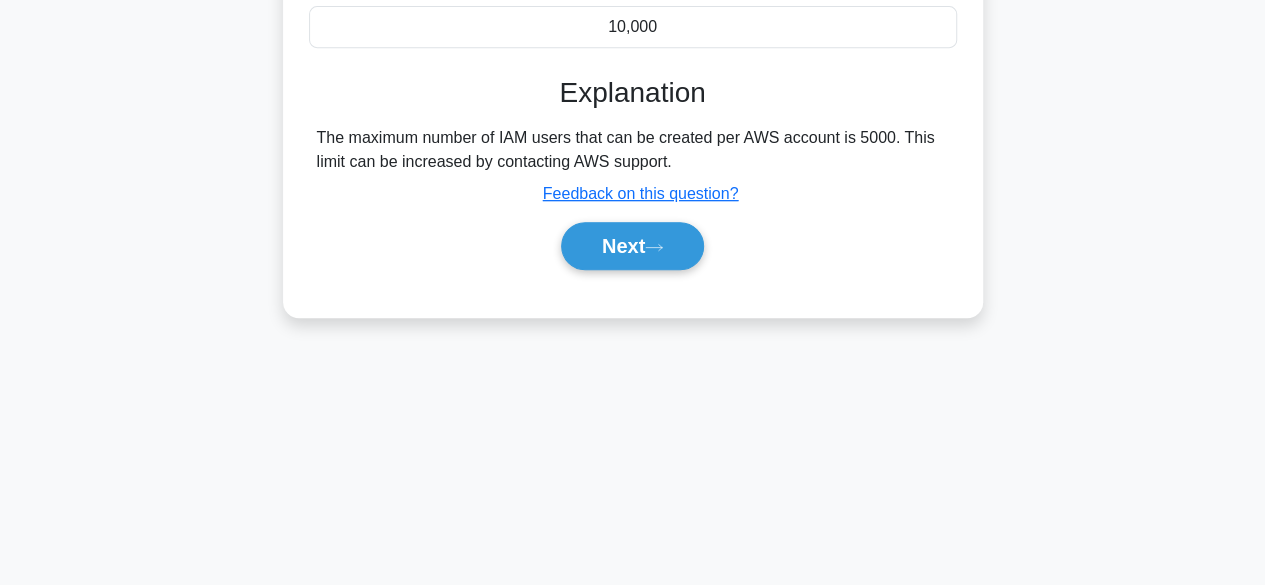 scroll, scrollTop: 411, scrollLeft: 0, axis: vertical 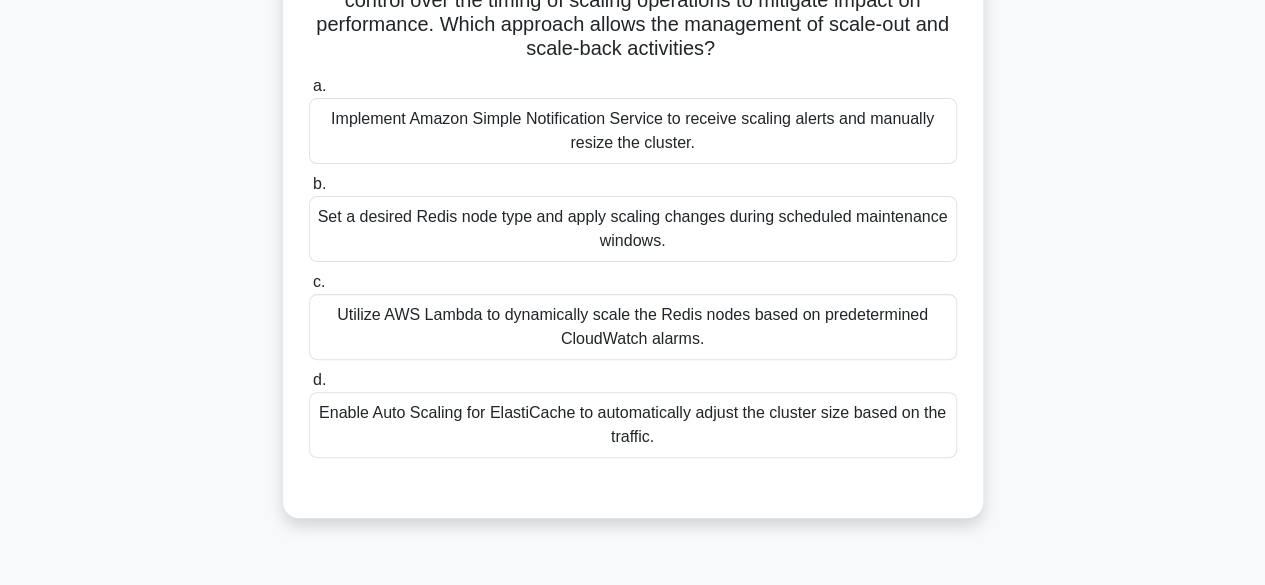 click on "Set a desired Redis node type and apply scaling changes during scheduled maintenance windows." at bounding box center [633, 229] 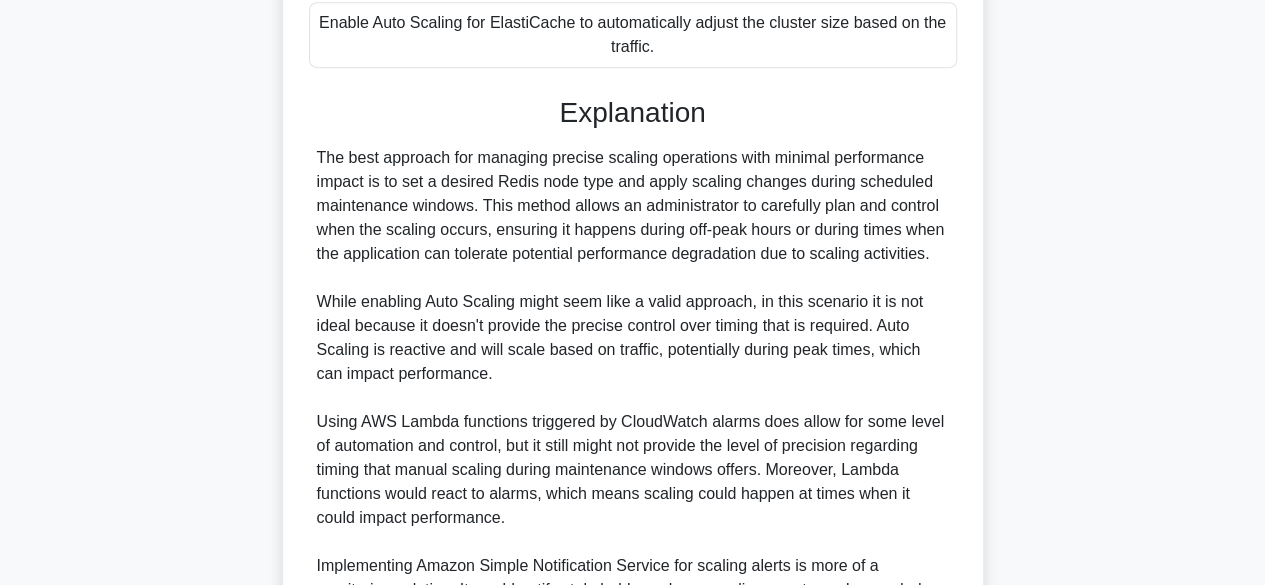 scroll, scrollTop: 813, scrollLeft: 0, axis: vertical 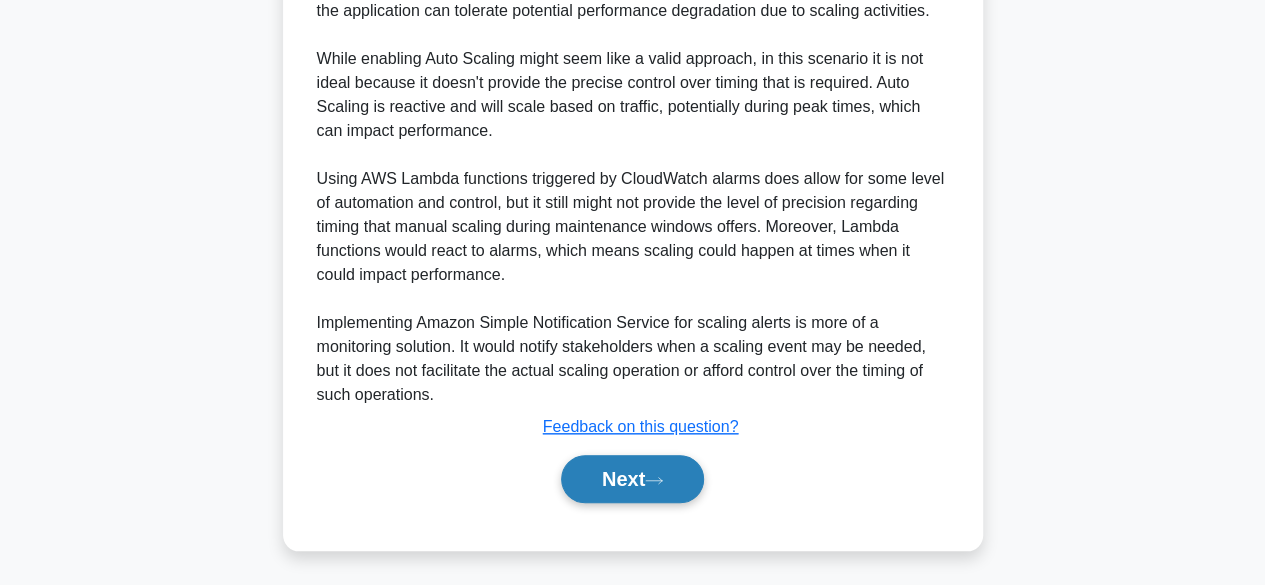 click on "Next" at bounding box center [632, 479] 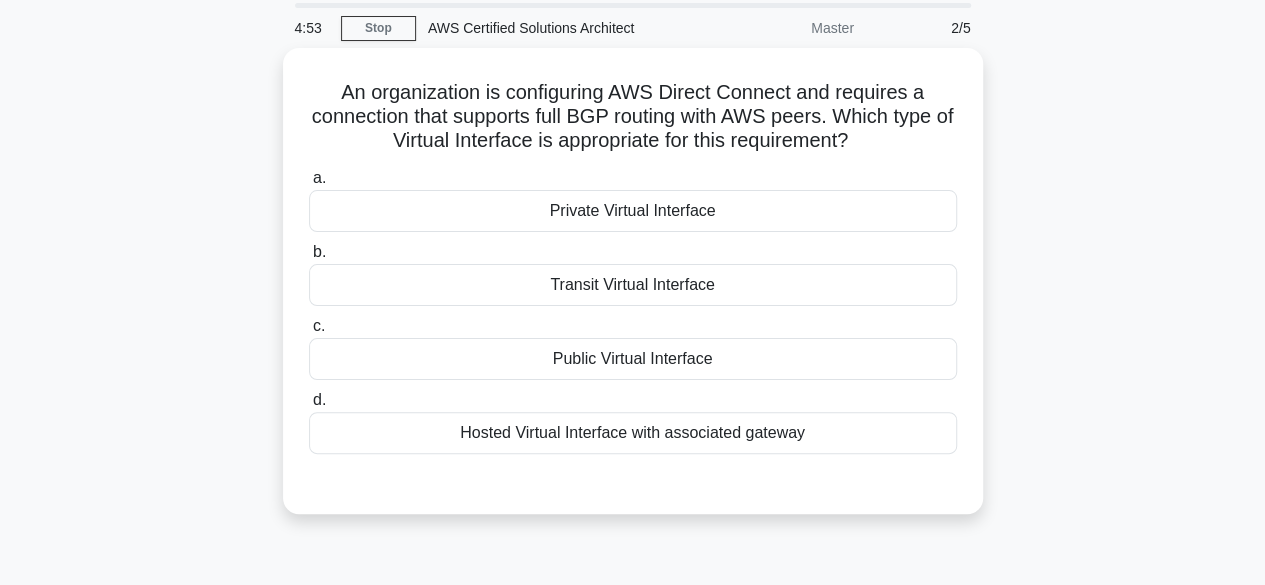 scroll, scrollTop: 68, scrollLeft: 0, axis: vertical 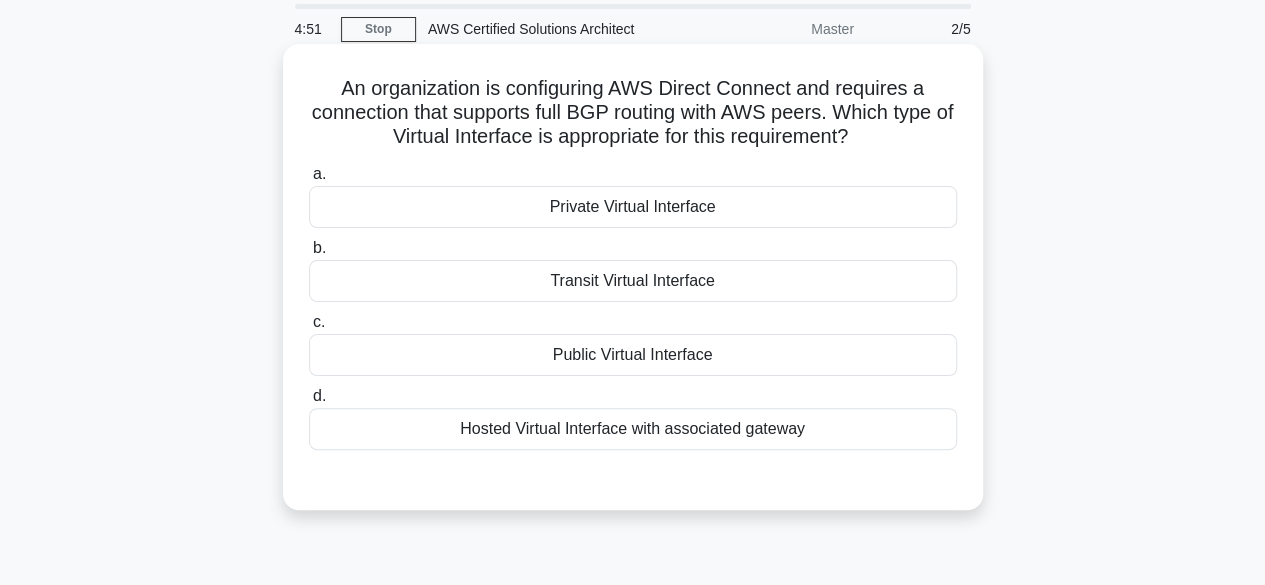 click on "Transit Virtual Interface" at bounding box center [633, 281] 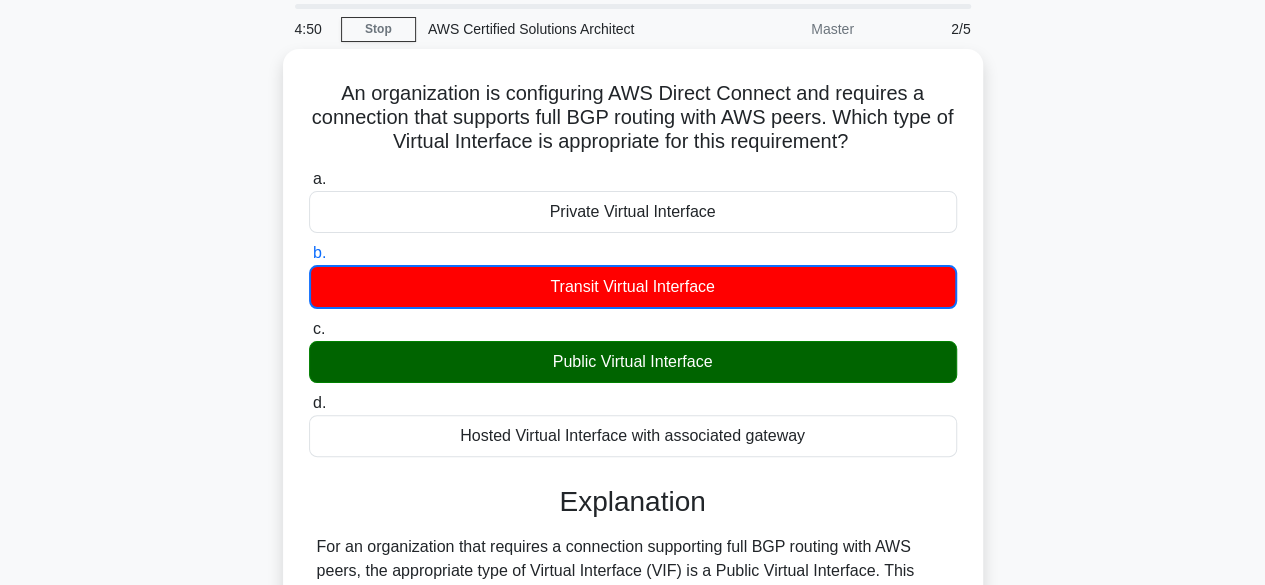 scroll, scrollTop: 528, scrollLeft: 0, axis: vertical 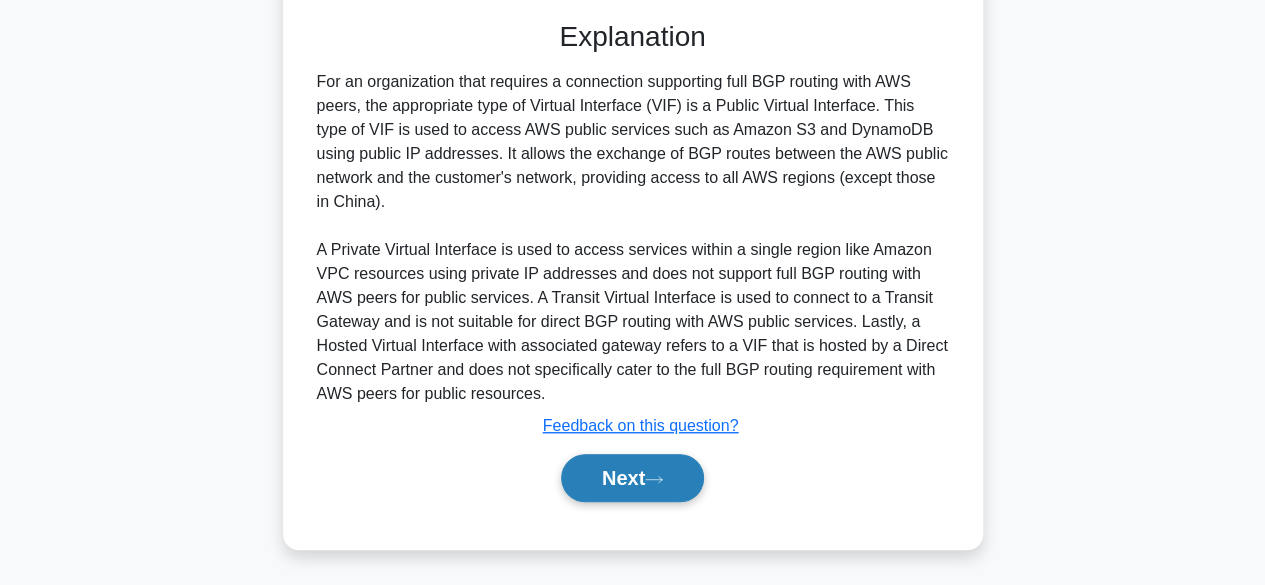click on "Next" at bounding box center (632, 478) 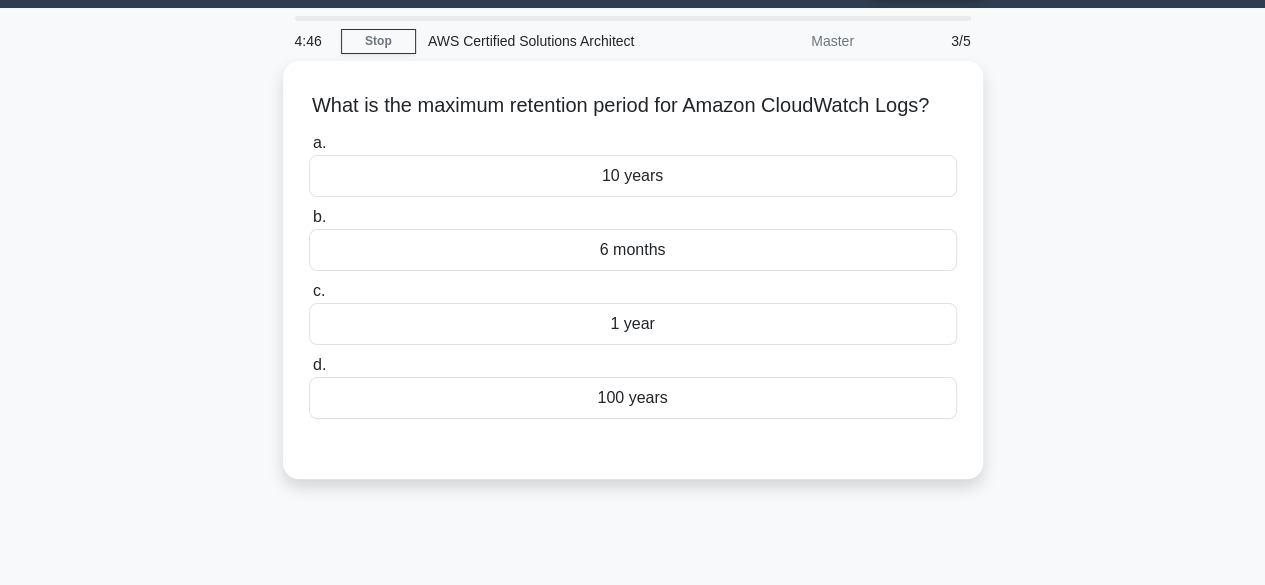 scroll, scrollTop: 55, scrollLeft: 0, axis: vertical 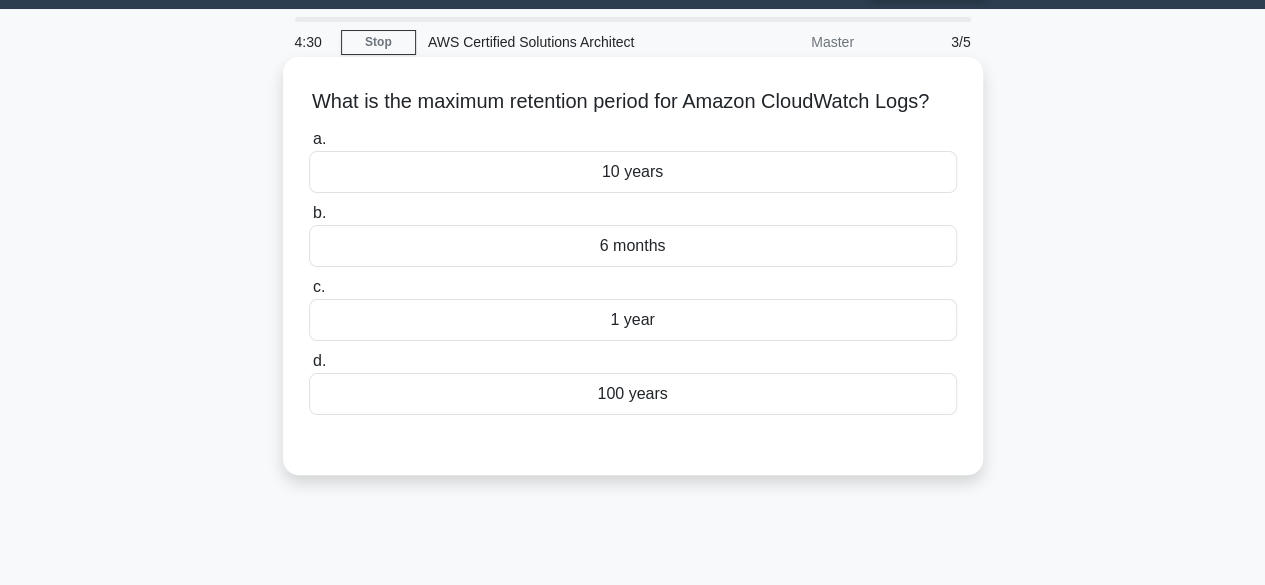 click on "1 year" at bounding box center [633, 320] 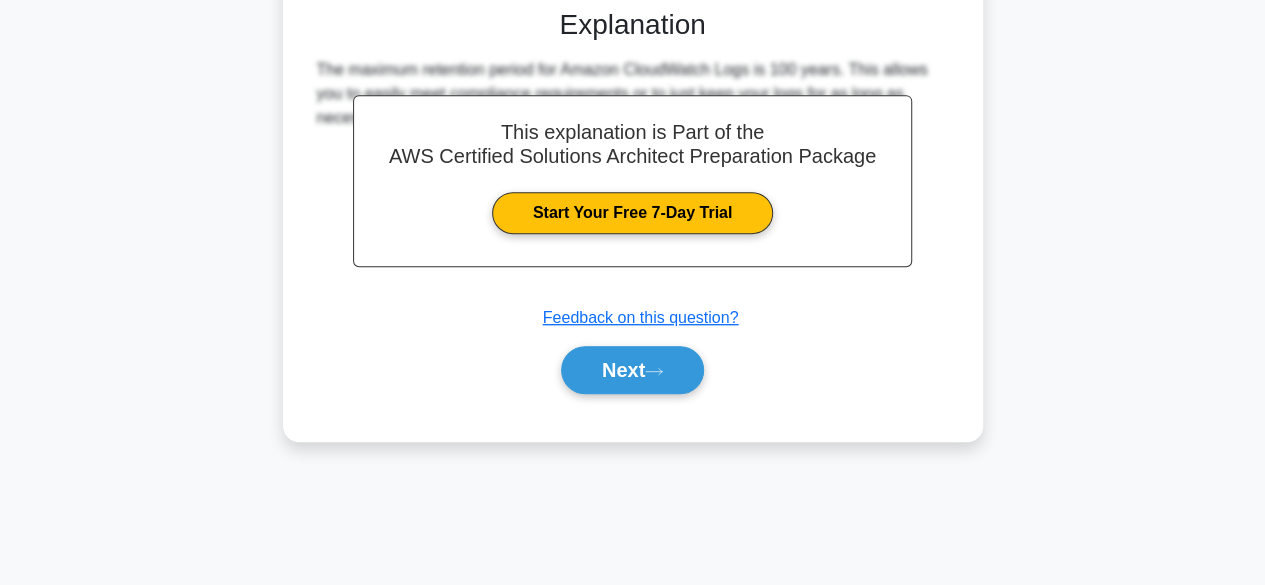 scroll, scrollTop: 493, scrollLeft: 0, axis: vertical 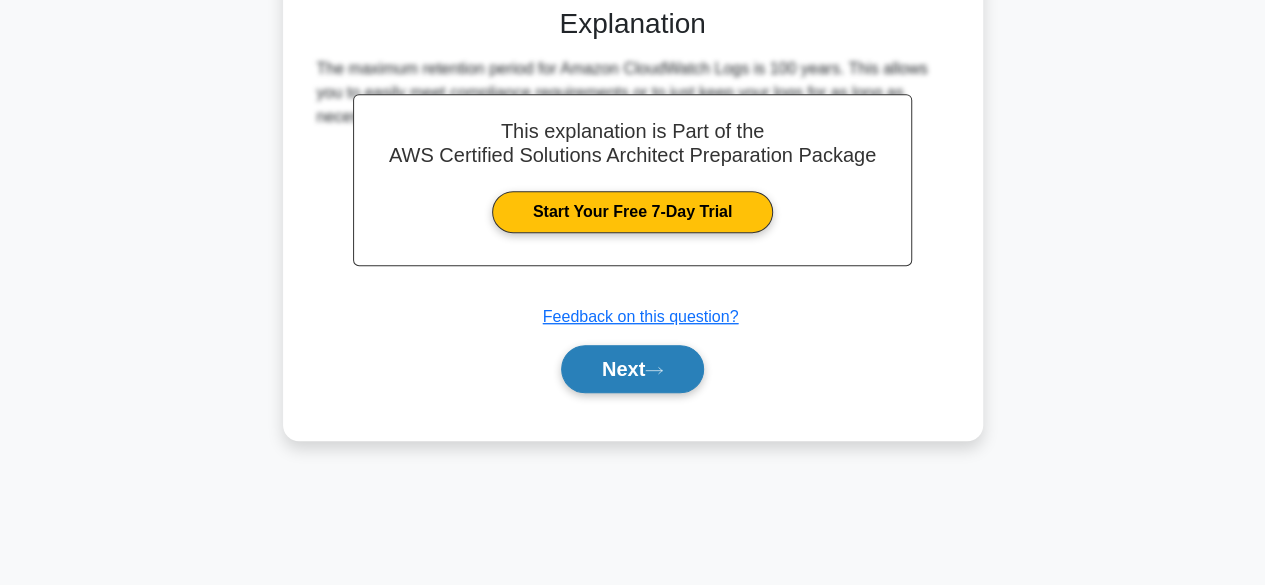 click on "Next" at bounding box center [632, 369] 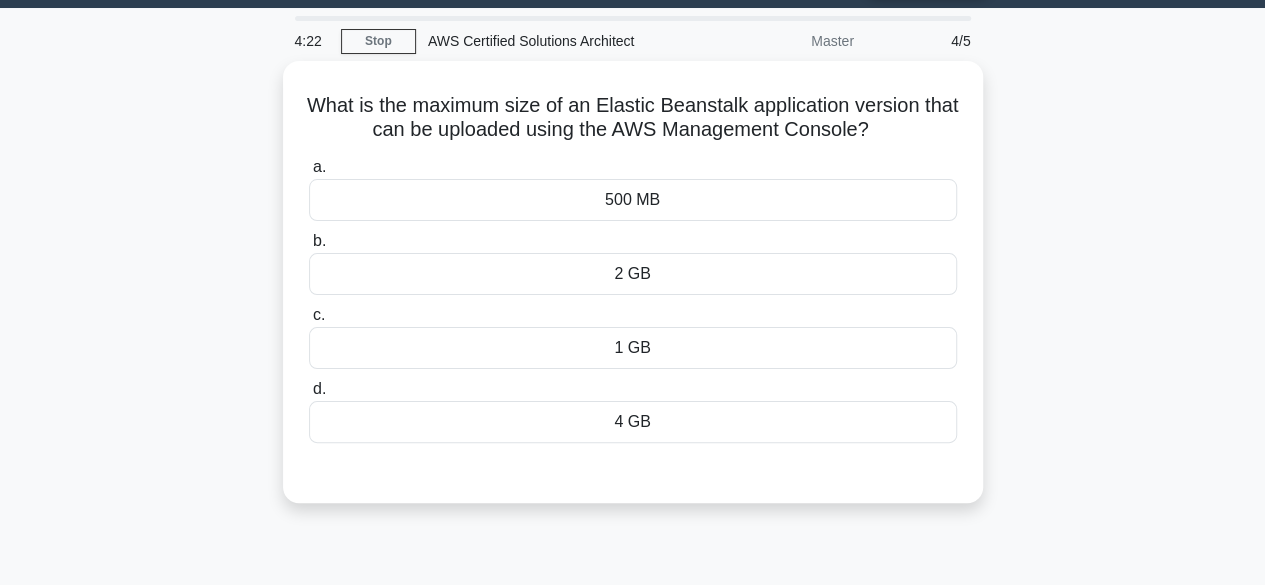 scroll, scrollTop: 60, scrollLeft: 0, axis: vertical 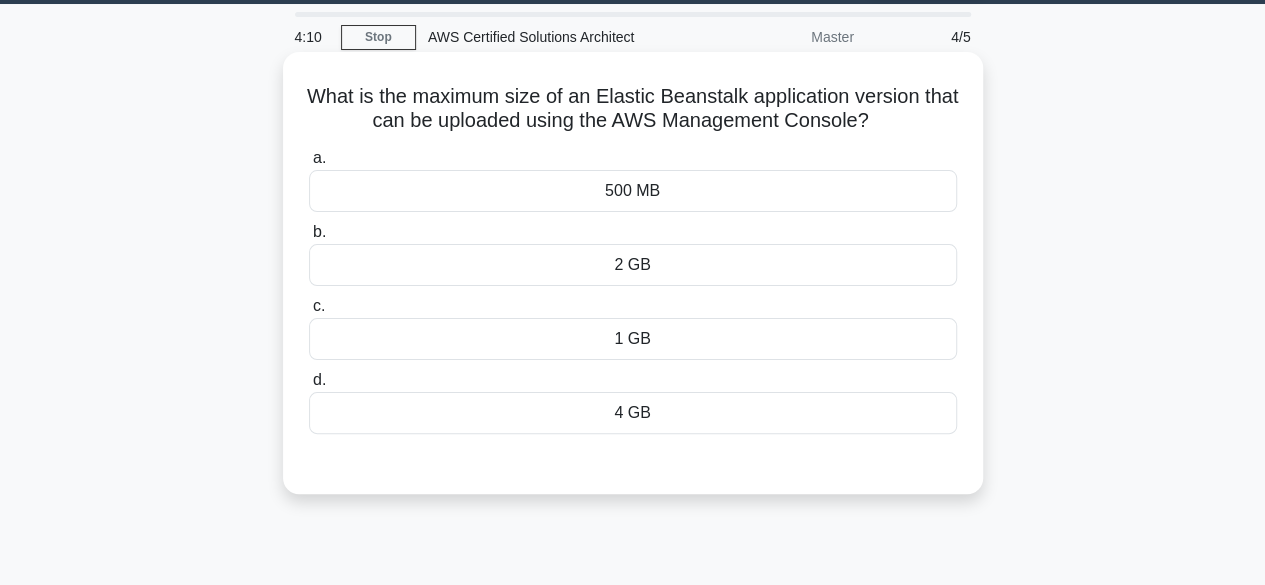 click on "1 GB" at bounding box center (633, 339) 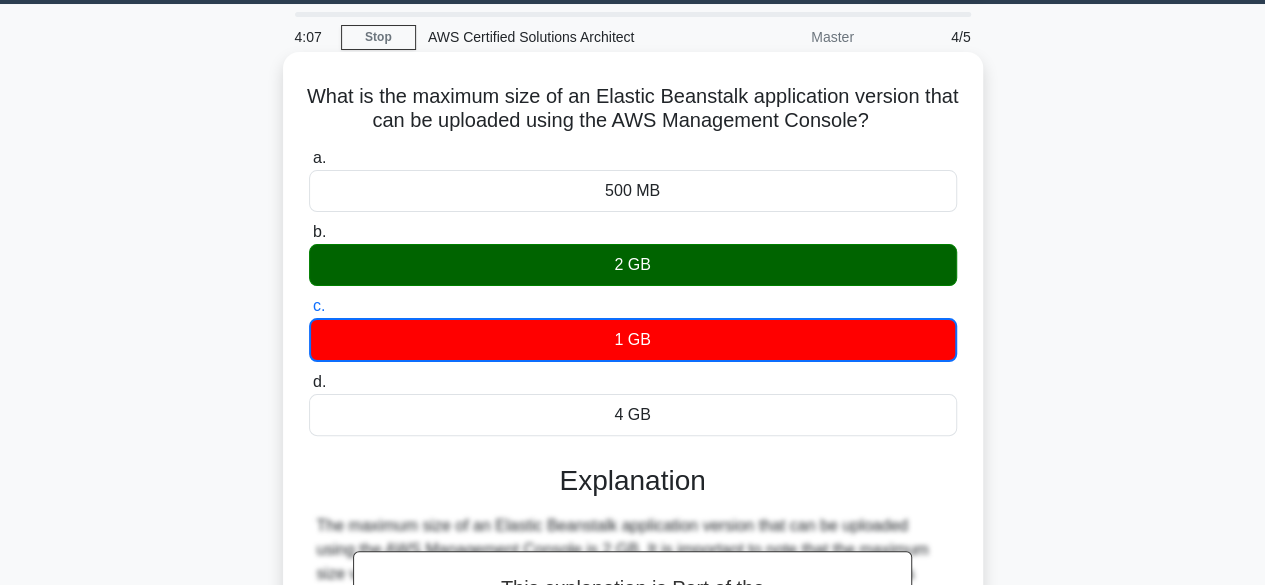 scroll, scrollTop: 495, scrollLeft: 0, axis: vertical 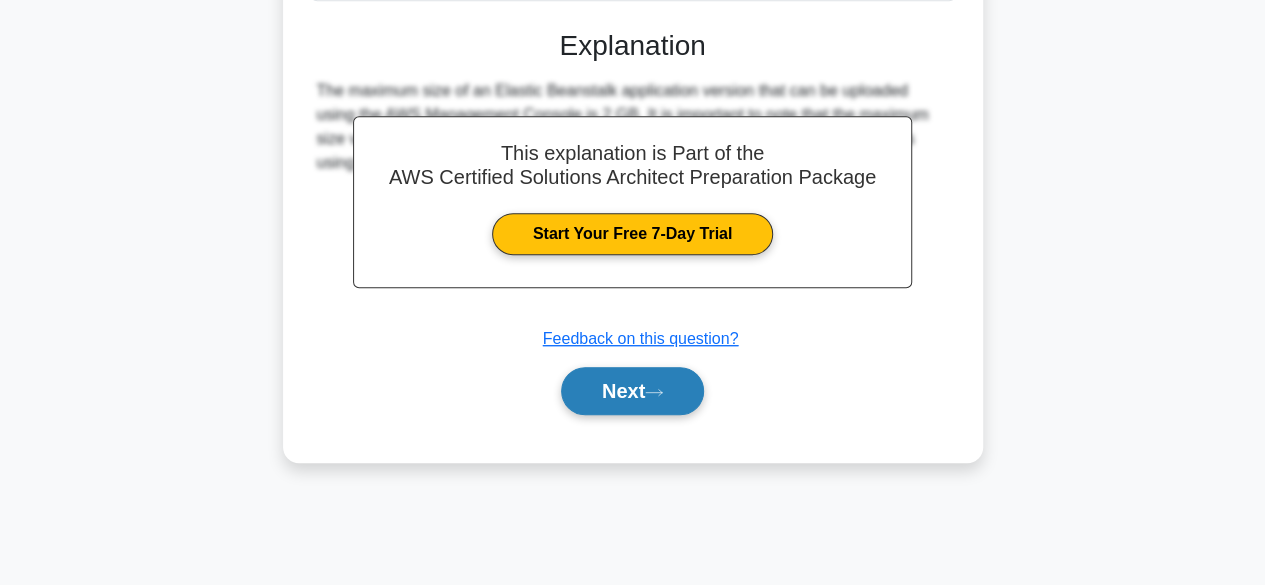 click on "Next" at bounding box center (632, 391) 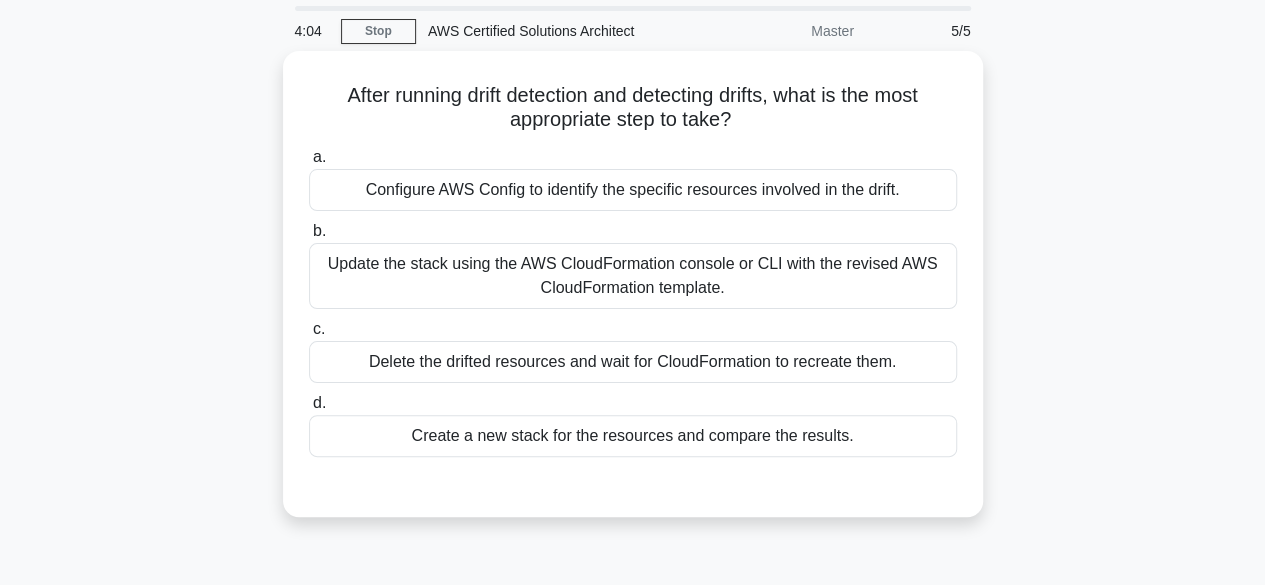 scroll, scrollTop: 61, scrollLeft: 0, axis: vertical 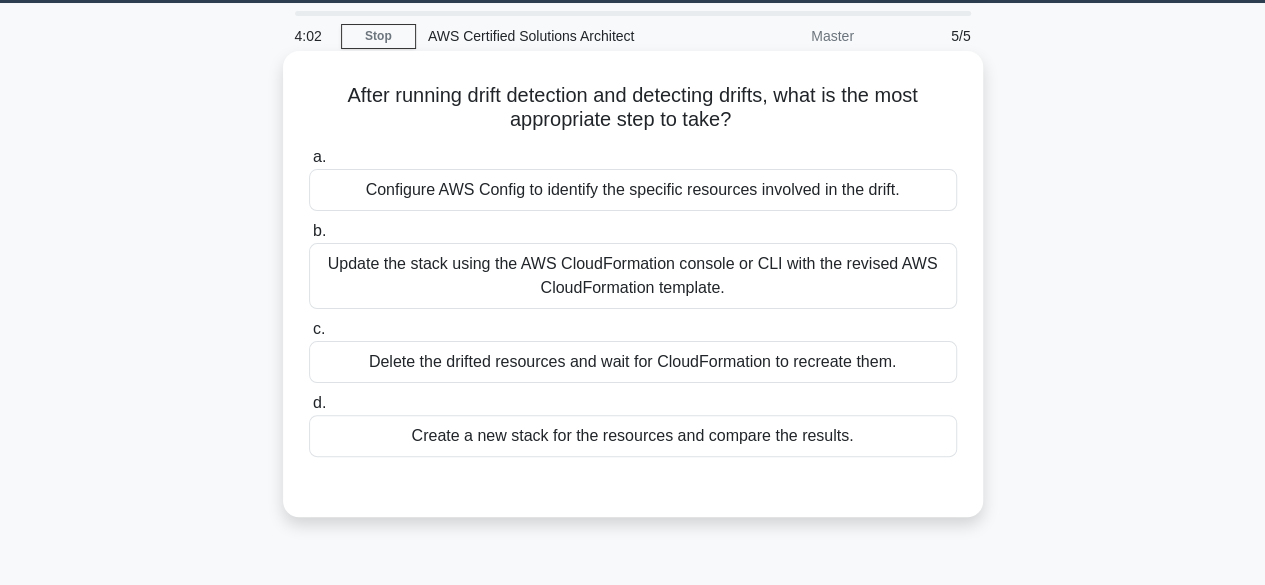 click on "Configure AWS Config to identify the specific resources involved in the drift." at bounding box center (633, 190) 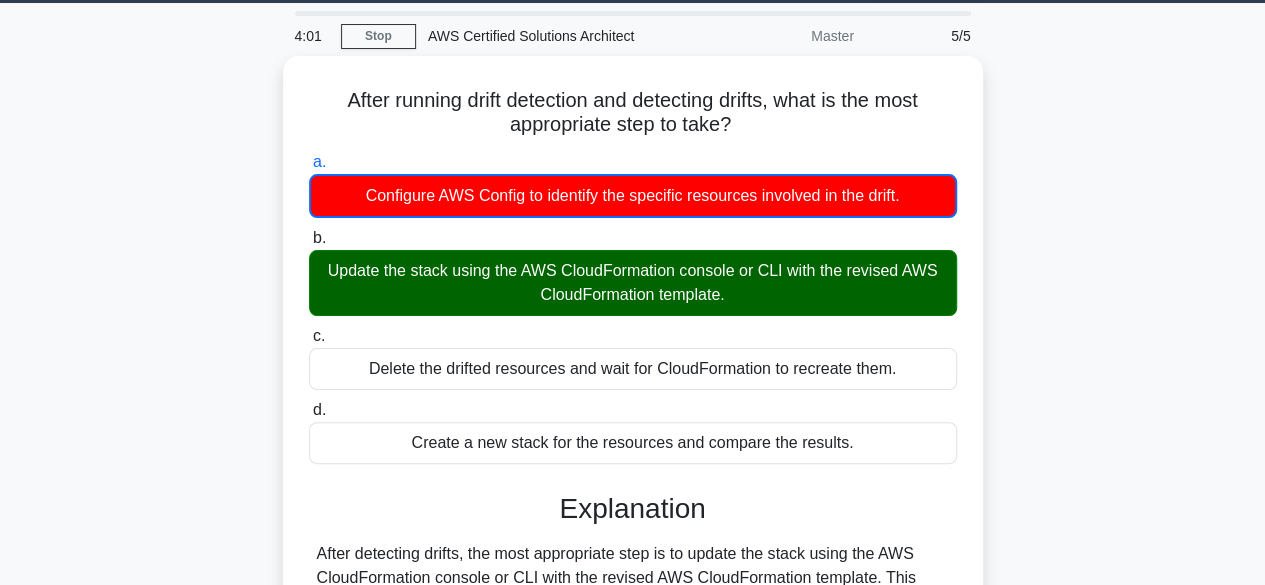 scroll, scrollTop: 495, scrollLeft: 0, axis: vertical 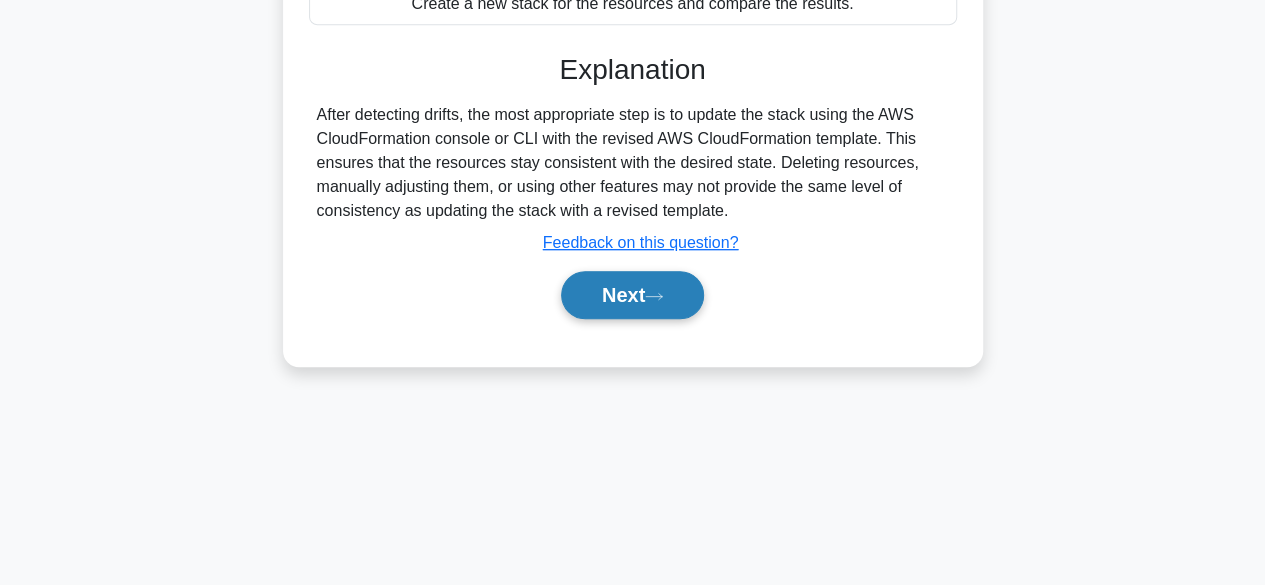 click on "Next" at bounding box center [632, 295] 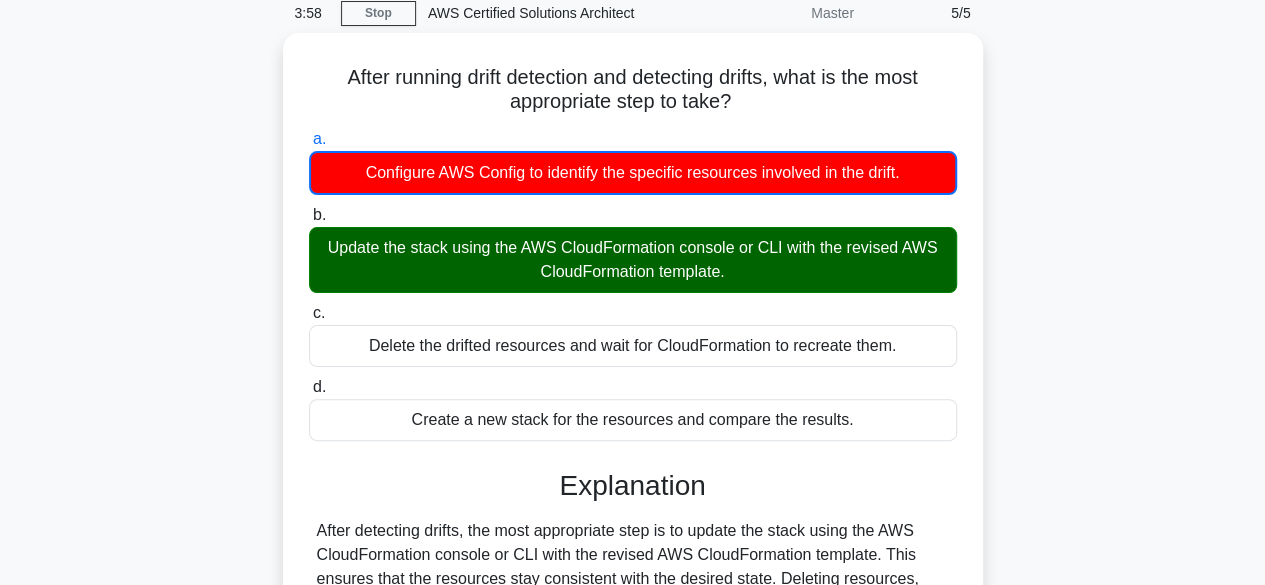 scroll, scrollTop: 83, scrollLeft: 0, axis: vertical 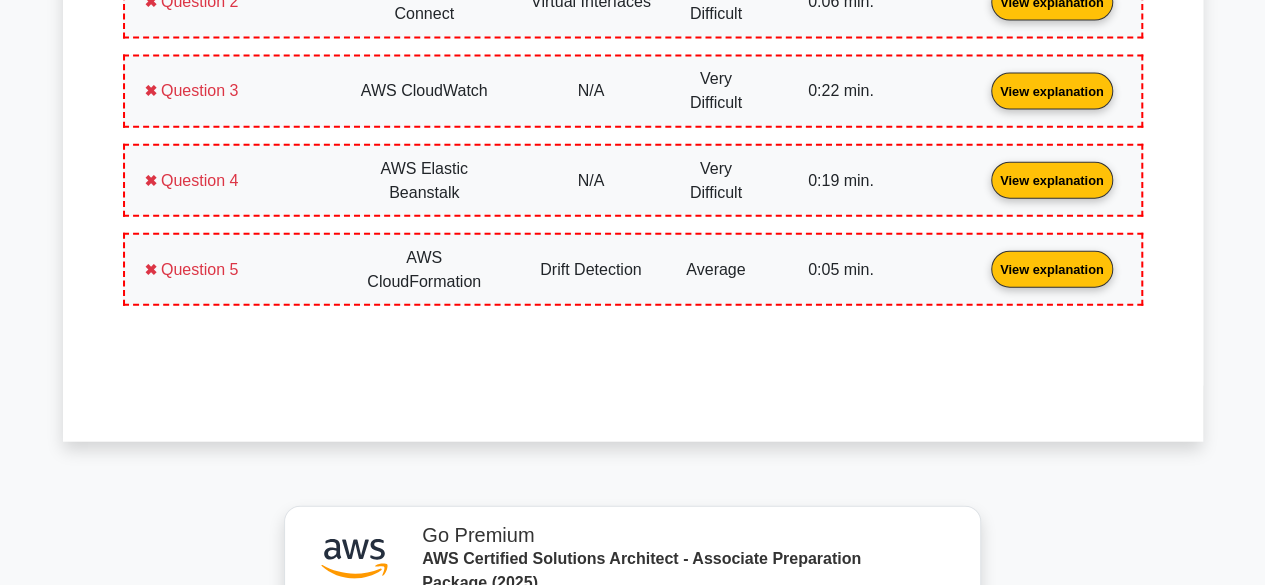 click on "View explanation" at bounding box center (1052, 90) 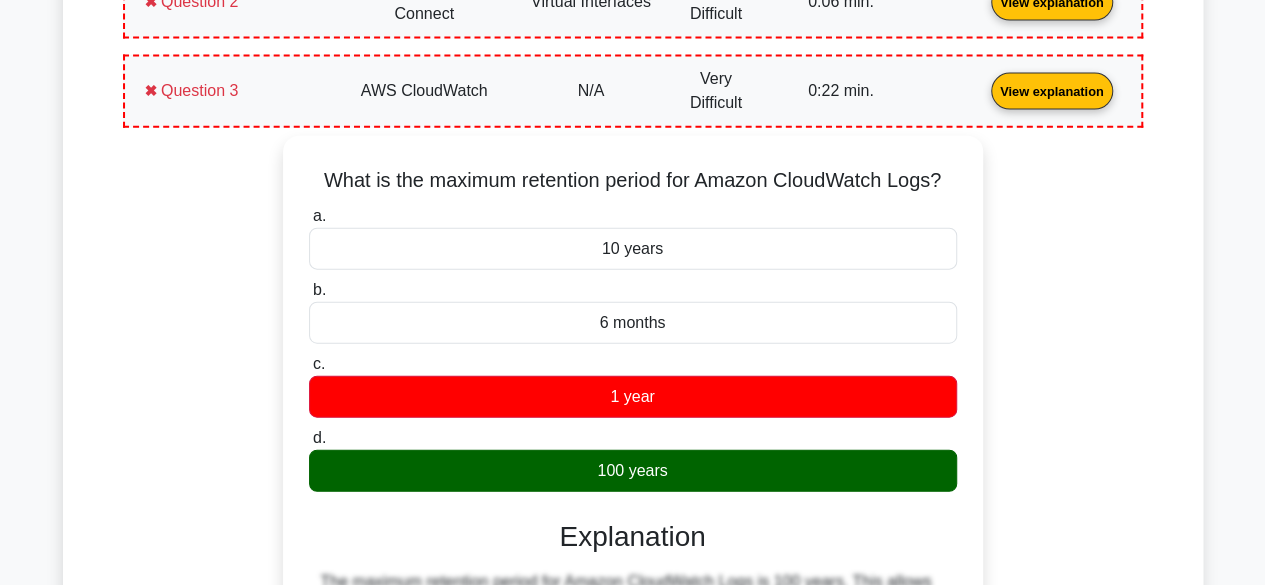 click on "What is the maximum retention period for Amazon CloudWatch Logs?
a.
10 years
b.
c." at bounding box center (633, 541) 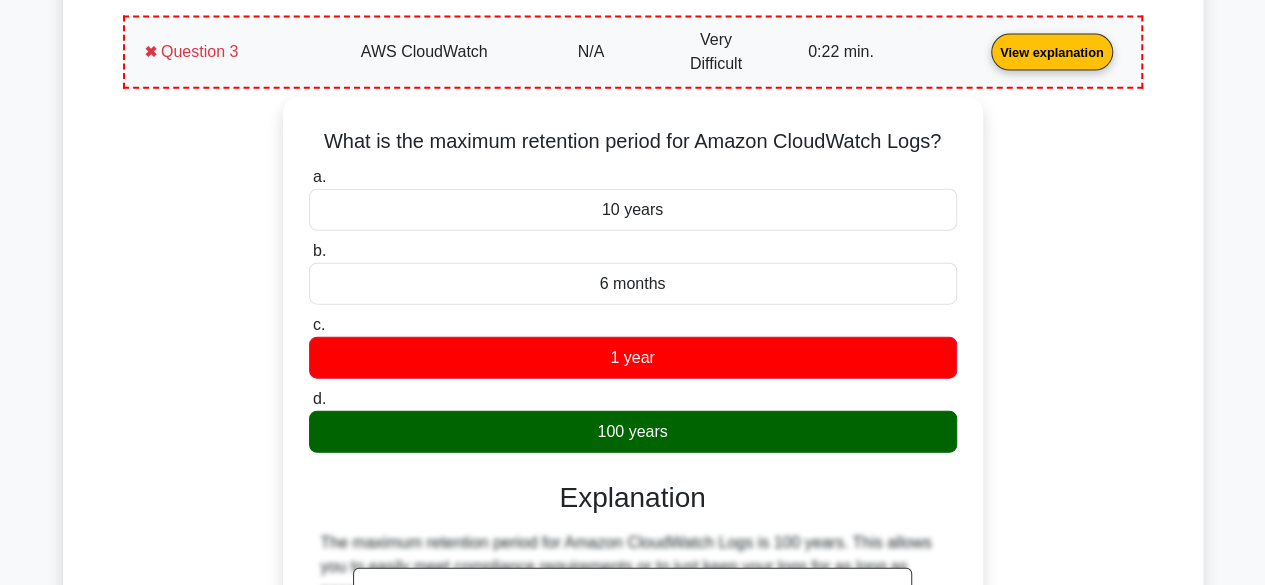 scroll, scrollTop: 2298, scrollLeft: 0, axis: vertical 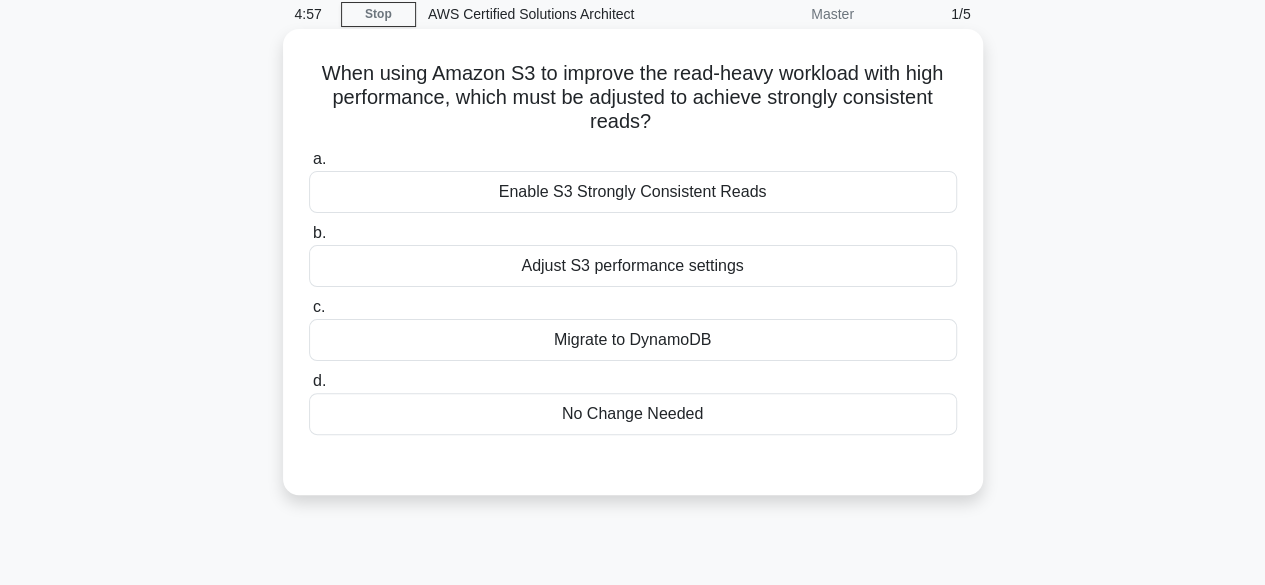click on "Enable S3 Strongly Consistent Reads" at bounding box center (633, 192) 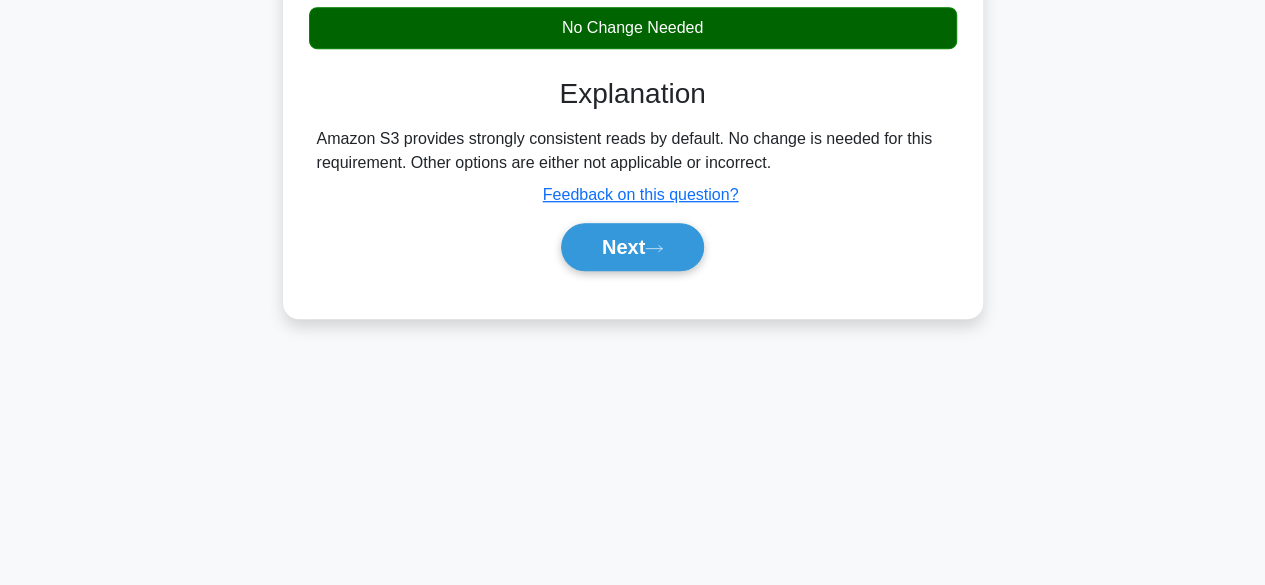 scroll, scrollTop: 495, scrollLeft: 0, axis: vertical 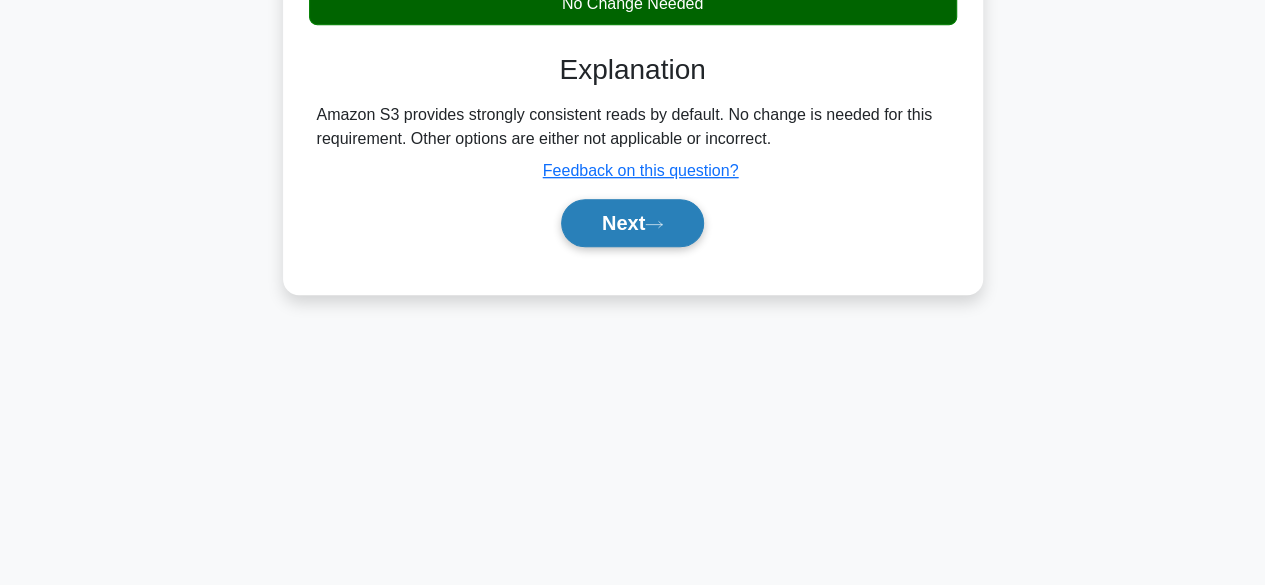 click on "Next" at bounding box center [632, 223] 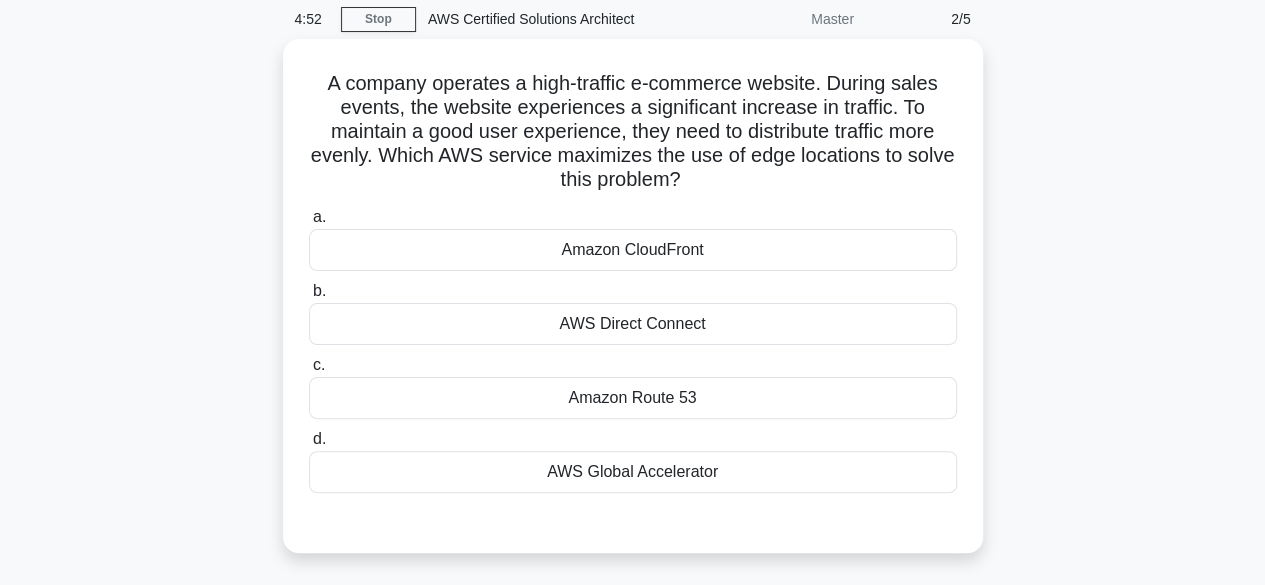 scroll, scrollTop: 77, scrollLeft: 0, axis: vertical 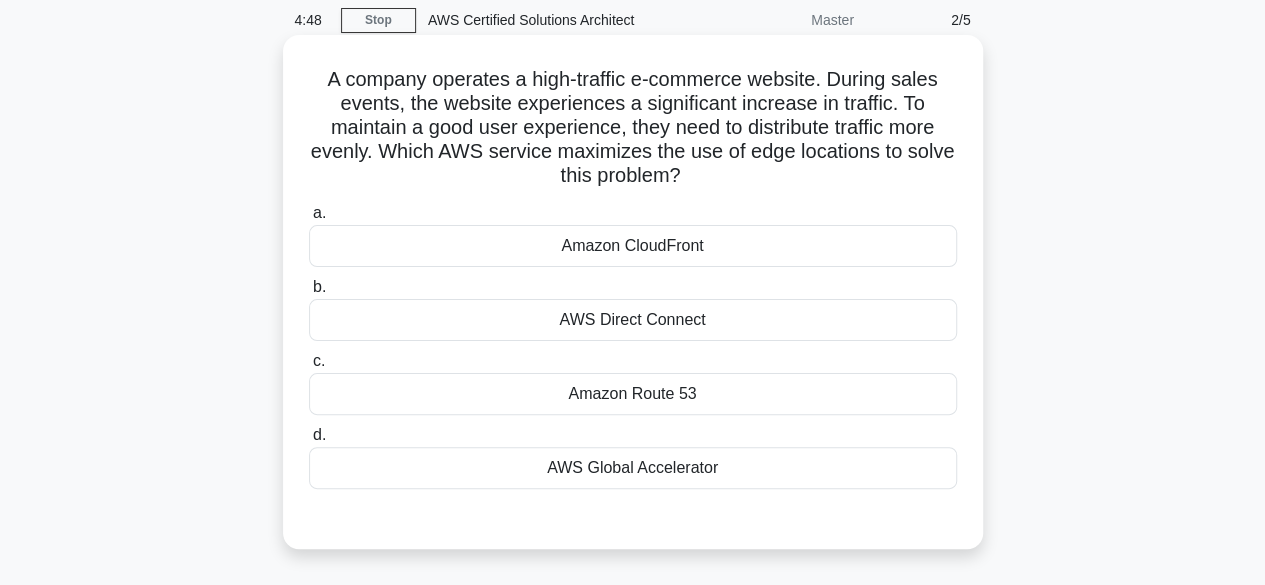 click on "AWS Global Accelerator" at bounding box center (633, 468) 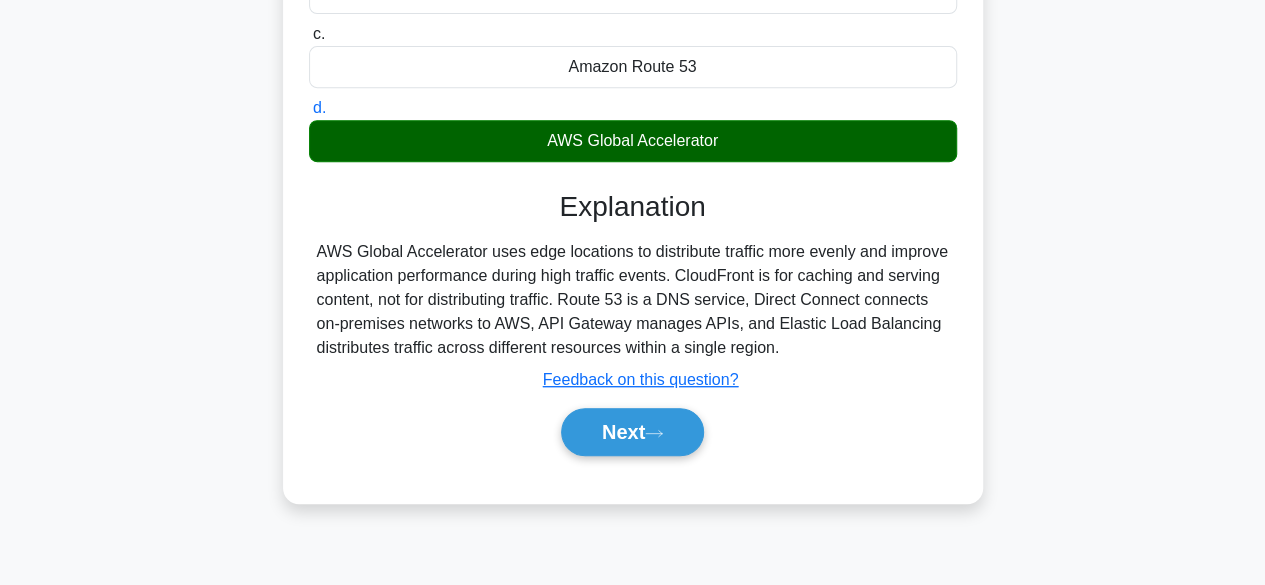 scroll, scrollTop: 495, scrollLeft: 0, axis: vertical 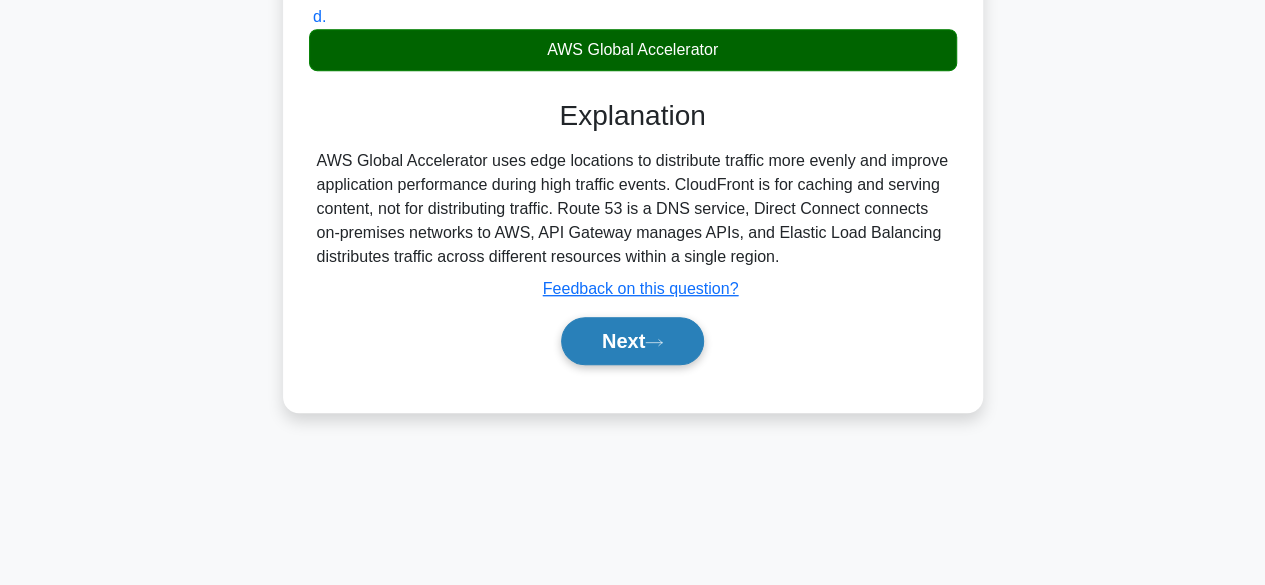 click on "Next" at bounding box center [632, 341] 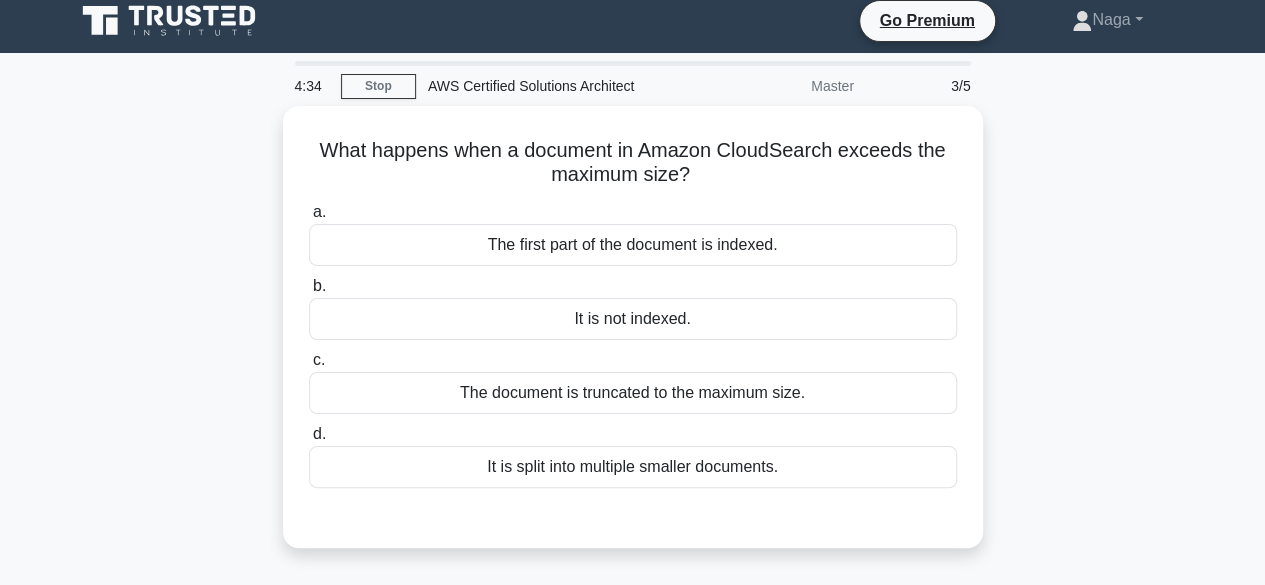 scroll, scrollTop: 10, scrollLeft: 0, axis: vertical 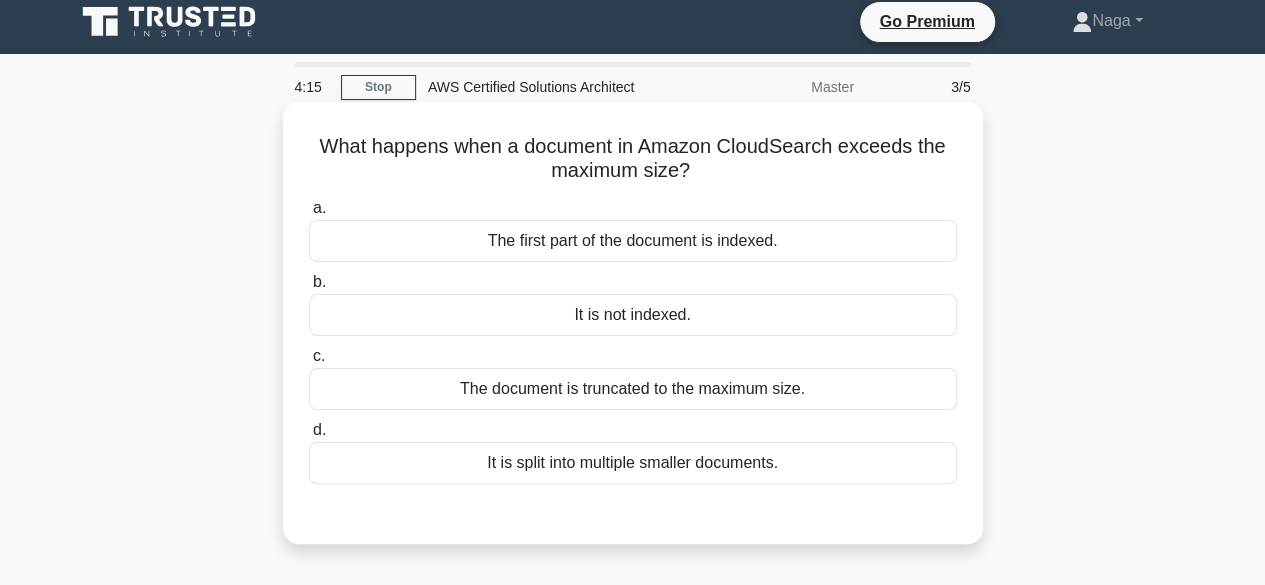 click on "The document is truncated to the maximum size." at bounding box center (633, 389) 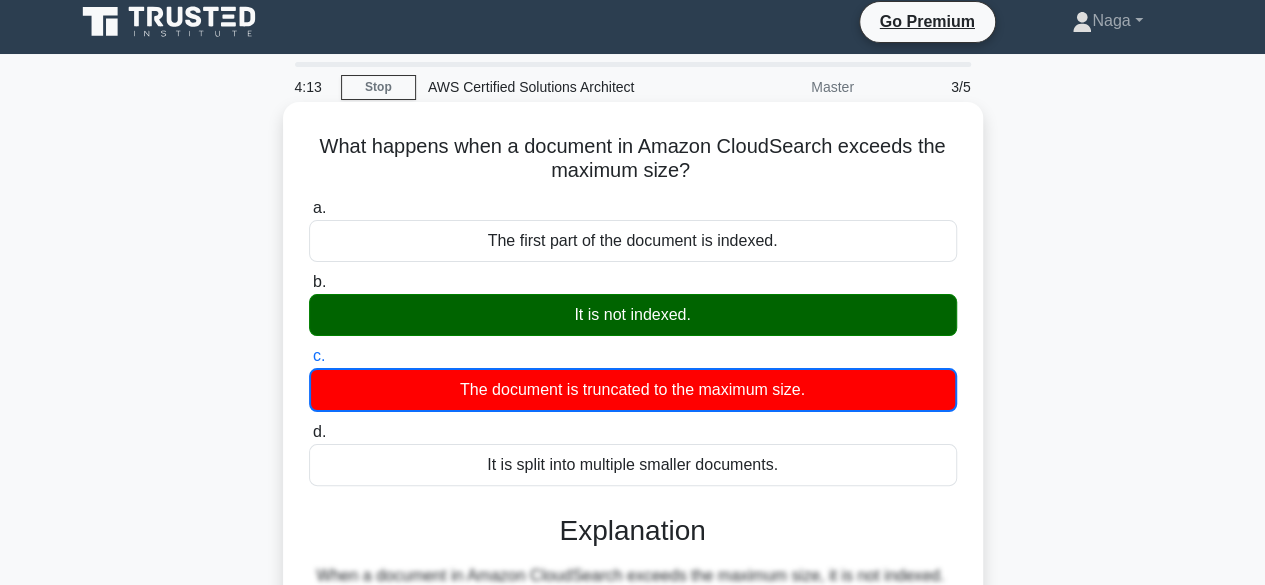 scroll, scrollTop: 495, scrollLeft: 0, axis: vertical 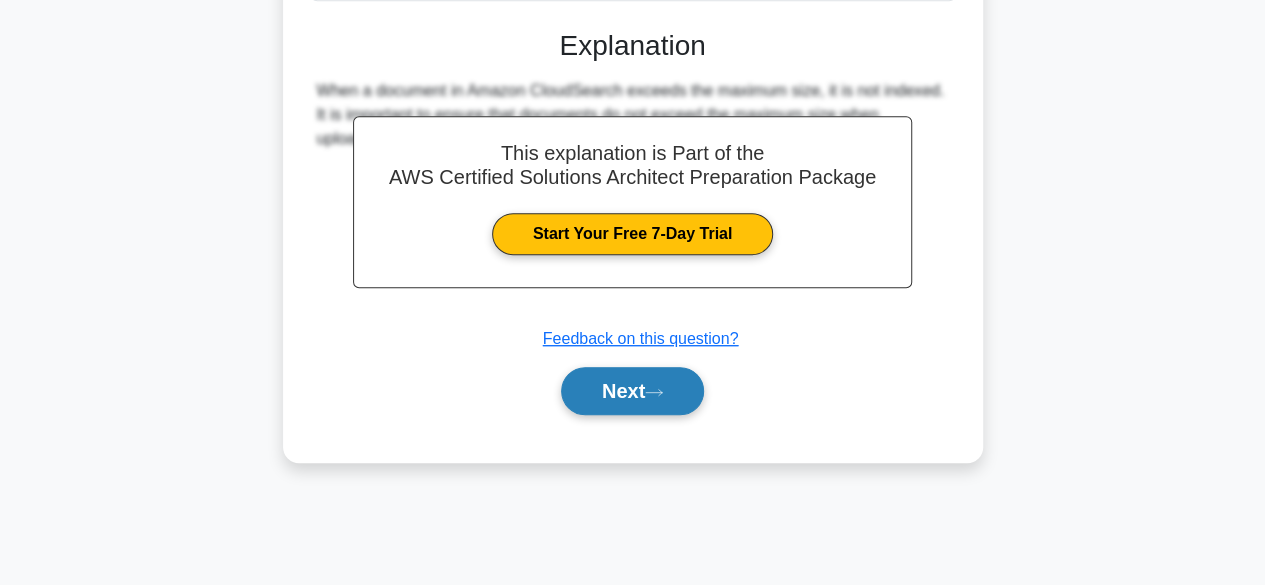 click on "Next" at bounding box center (632, 391) 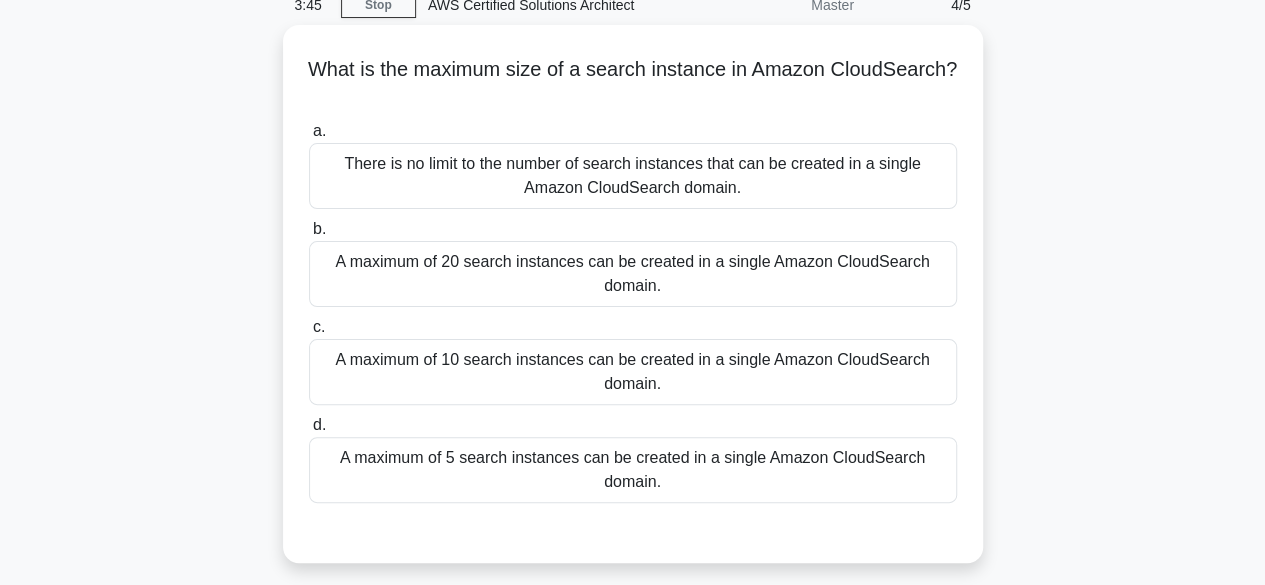scroll, scrollTop: 110, scrollLeft: 0, axis: vertical 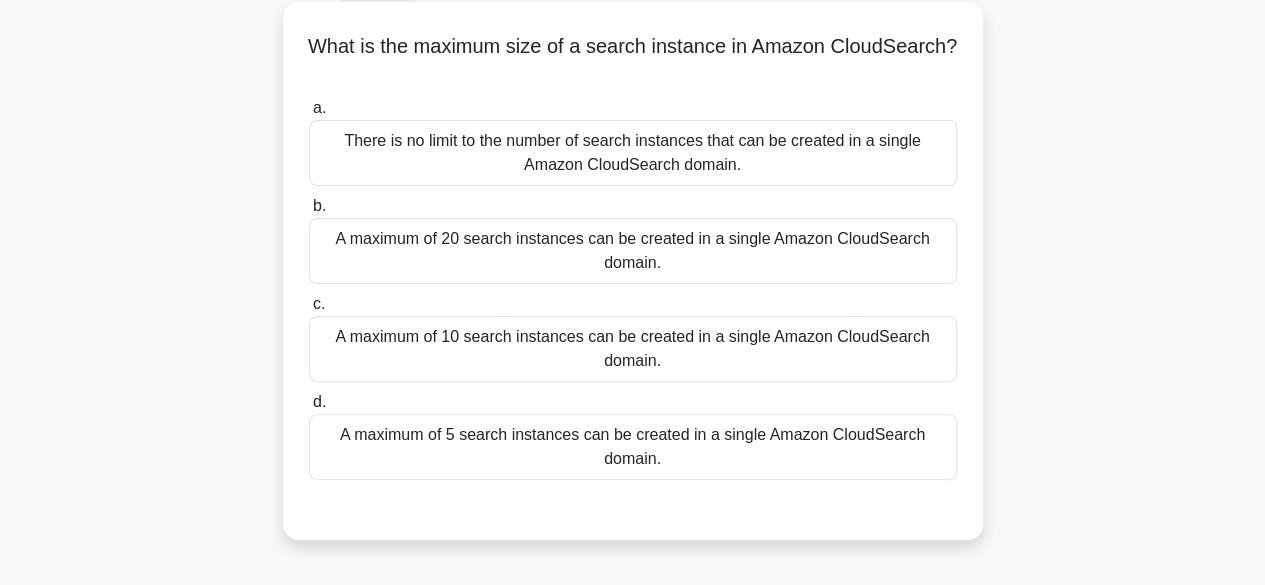 click on "A maximum of 10 search instances can be created in a single Amazon CloudSearch domain." at bounding box center [633, 349] 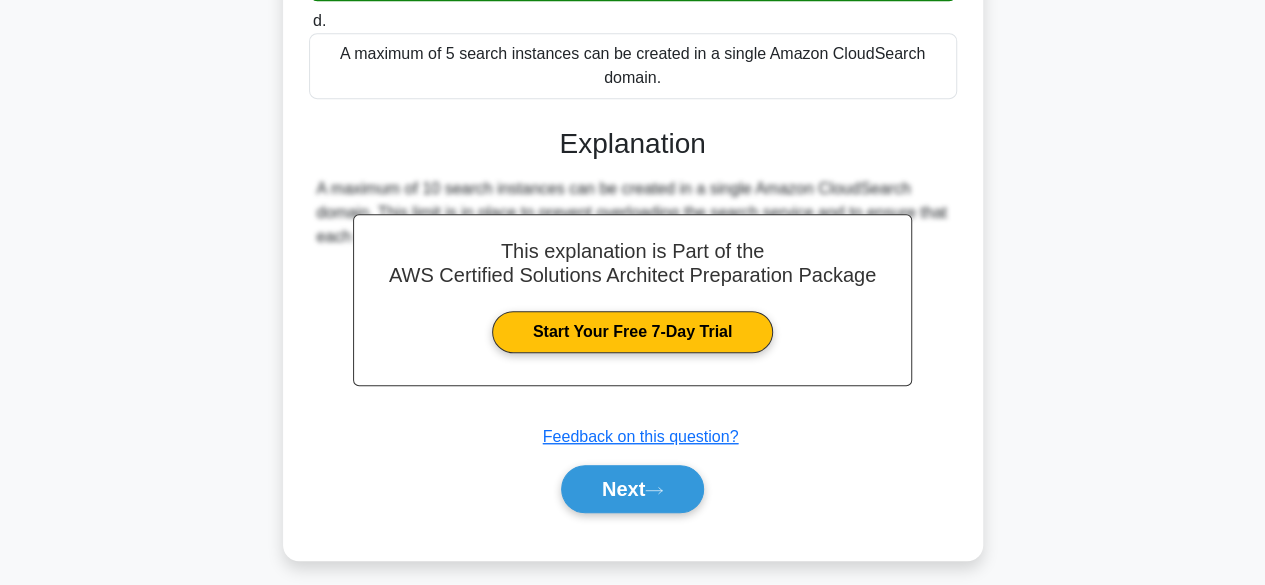 scroll, scrollTop: 495, scrollLeft: 0, axis: vertical 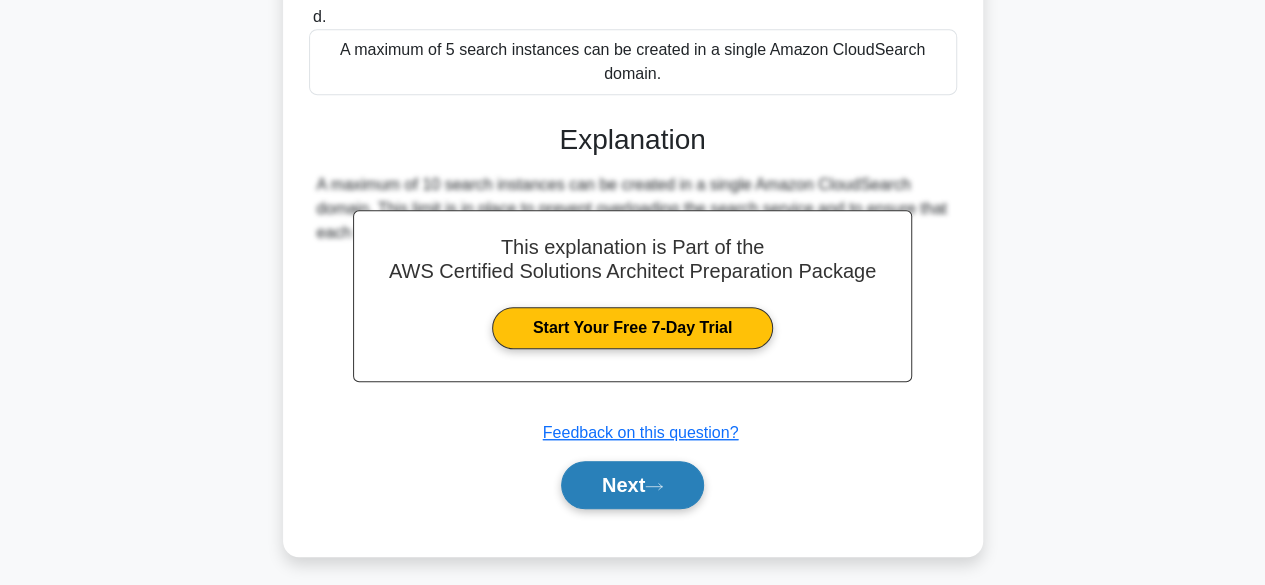 click on "Next" at bounding box center [632, 485] 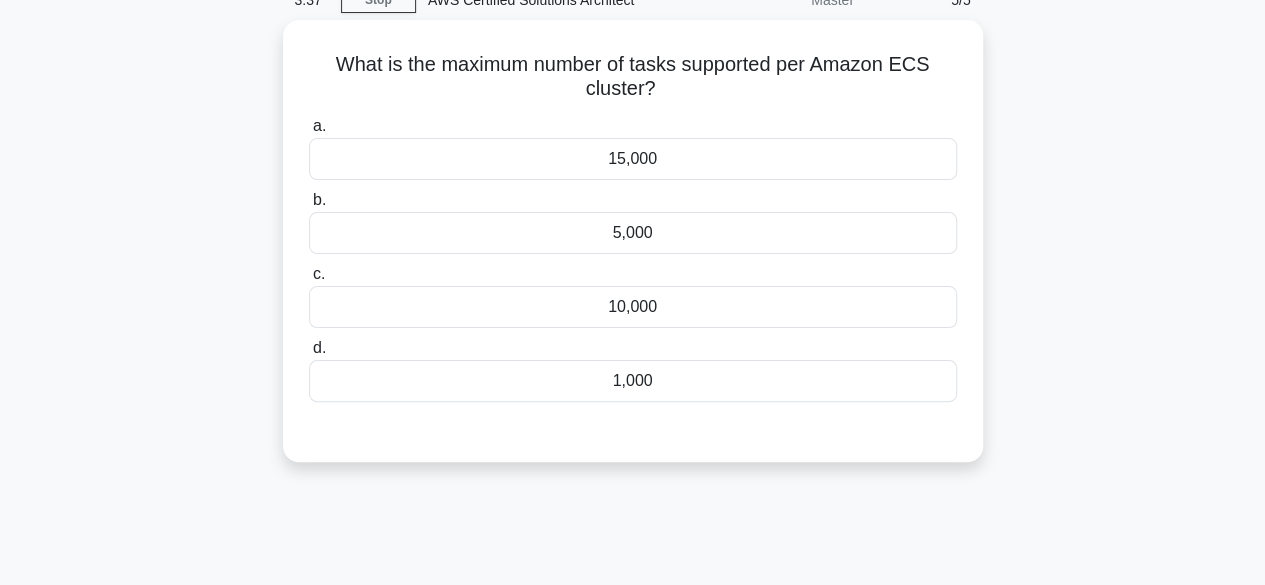 scroll, scrollTop: 73, scrollLeft: 0, axis: vertical 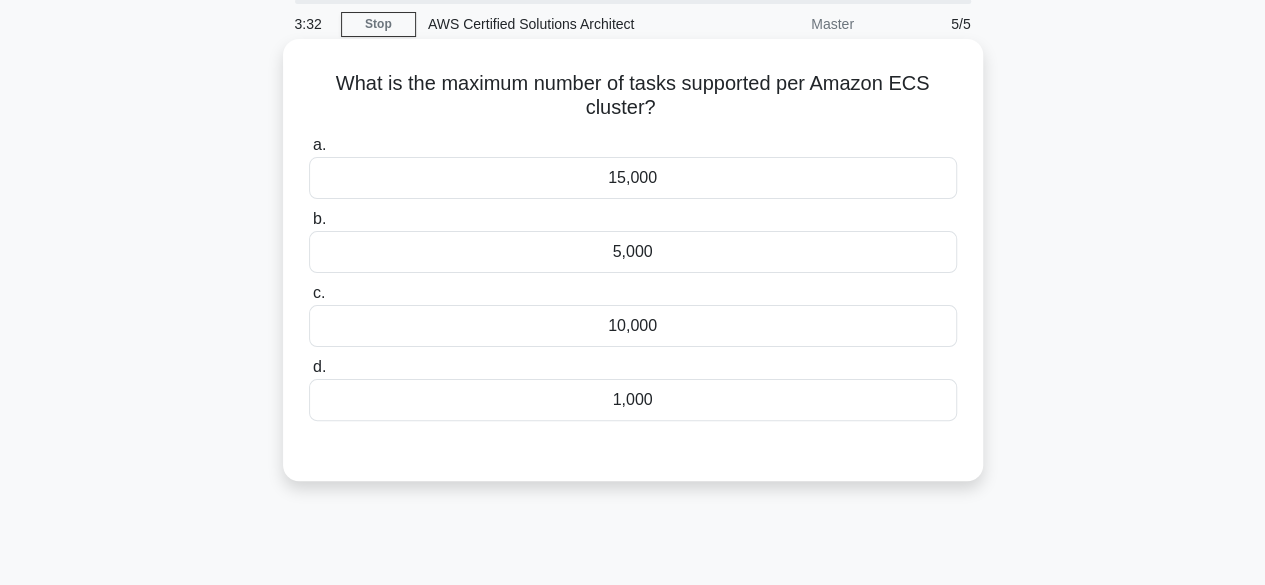 click on "5,000" at bounding box center (633, 252) 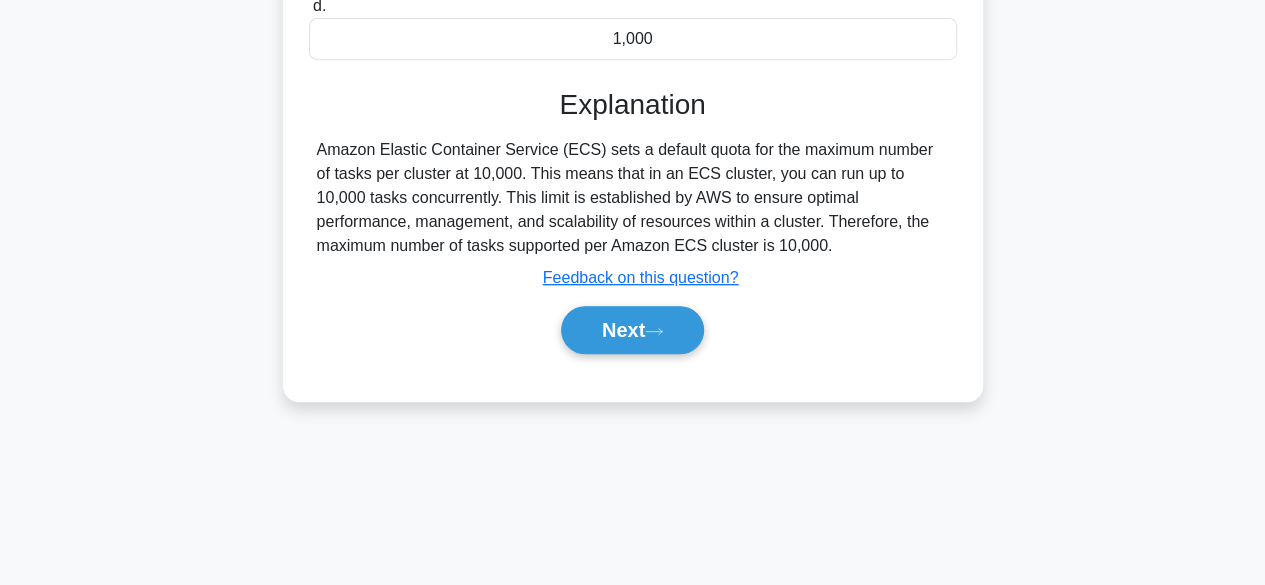 scroll, scrollTop: 495, scrollLeft: 0, axis: vertical 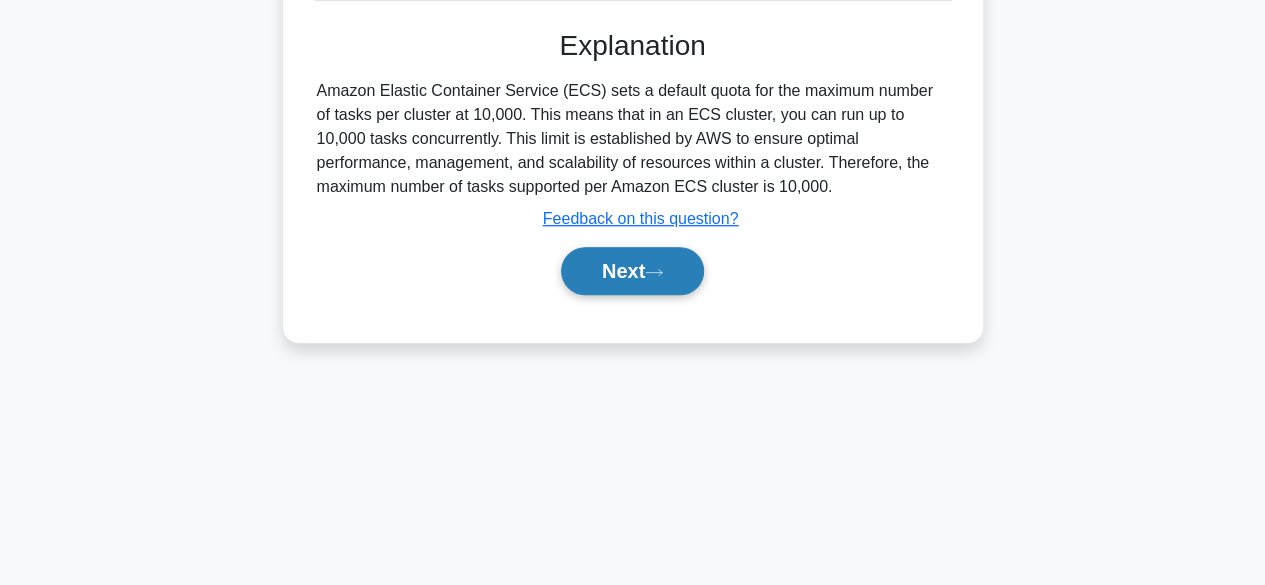 click on "Next" at bounding box center [632, 271] 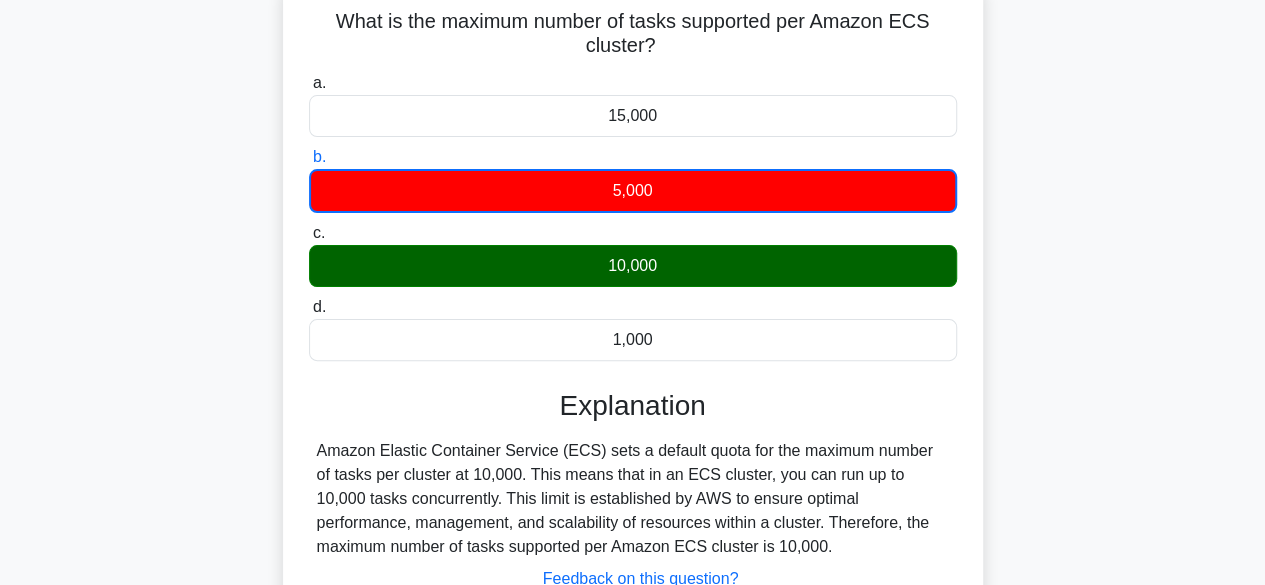 scroll, scrollTop: 135, scrollLeft: 0, axis: vertical 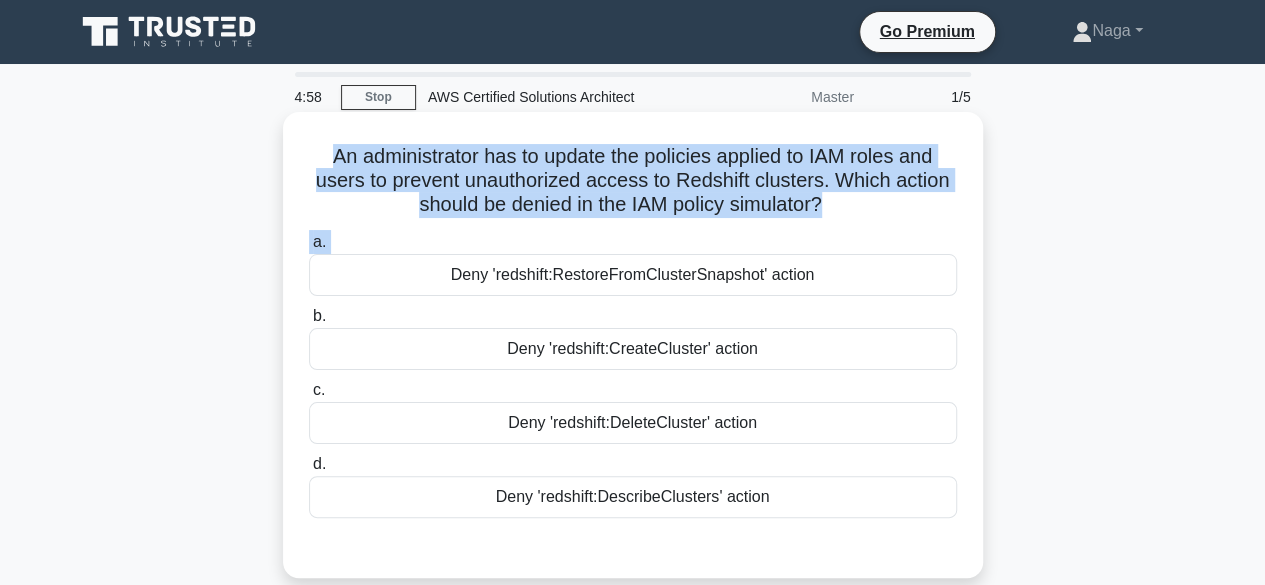 drag, startPoint x: 0, startPoint y: 0, endPoint x: 288, endPoint y: 281, distance: 402.3742 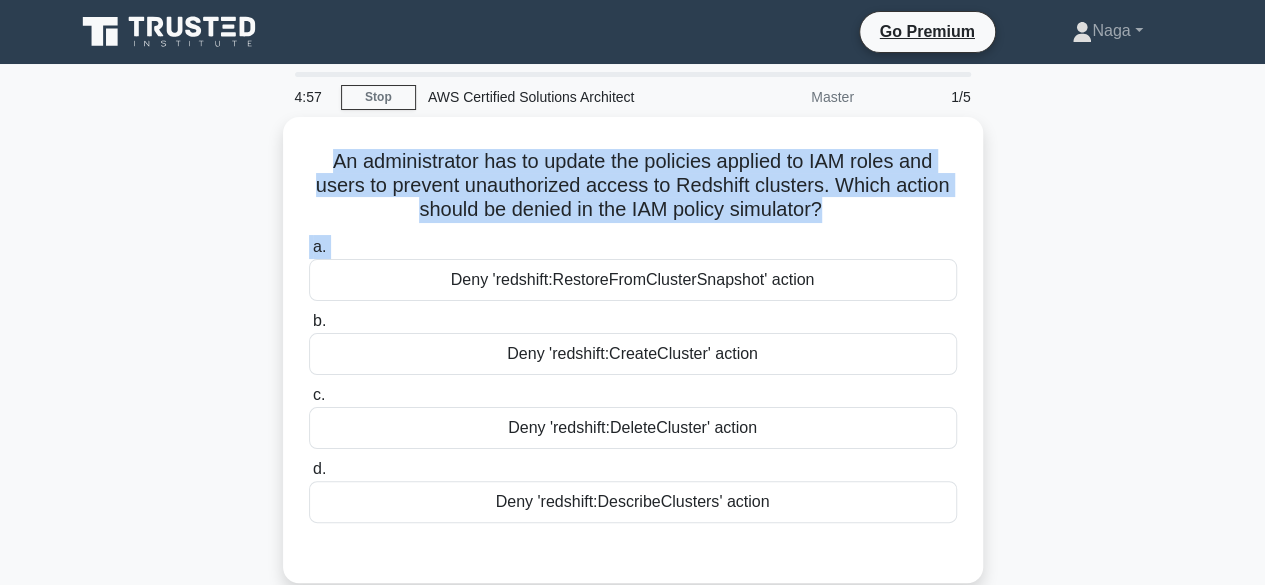 click on "An administrator has to update the policies applied to IAM roles and users to prevent unauthorized access to Redshift clusters. Which action should be denied in the IAM policy simulator?
.spinner_0XTQ{transform-origin:center;animation:spinner_y6GP .75s linear infinite}@keyframes spinner_y6GP{100%{transform:rotate(360deg)}}
a.
Deny 'redshift:RestoreFromClusterSnapshot' action
b. c. d." at bounding box center [633, 362] 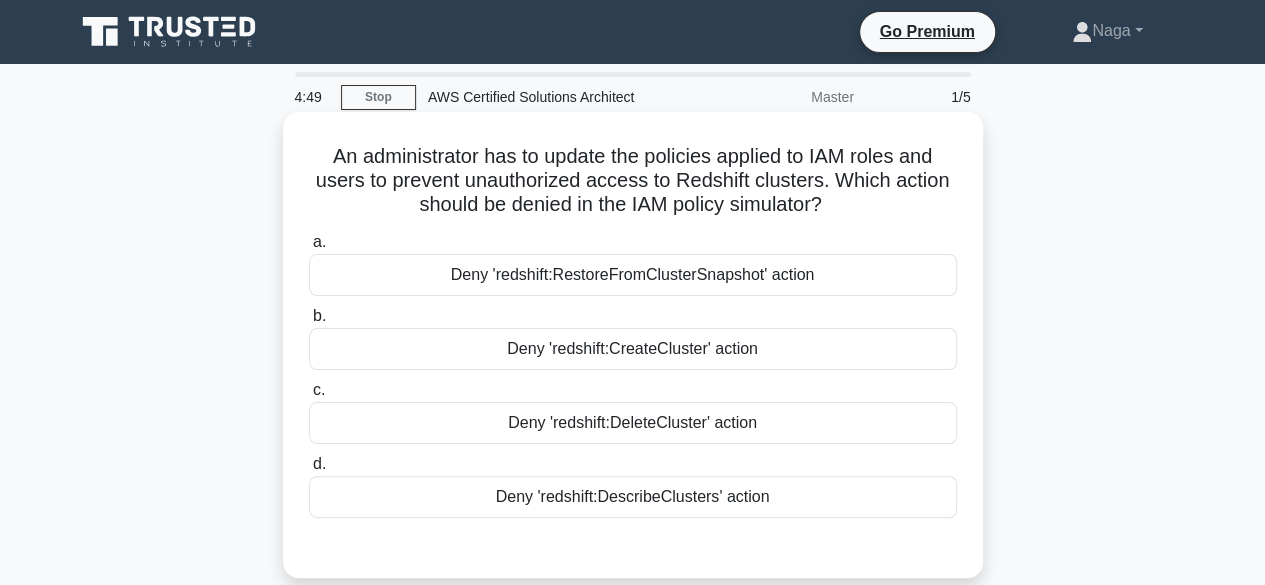 click on "Deny 'redshift:RestoreFromClusterSnapshot' action" at bounding box center [633, 275] 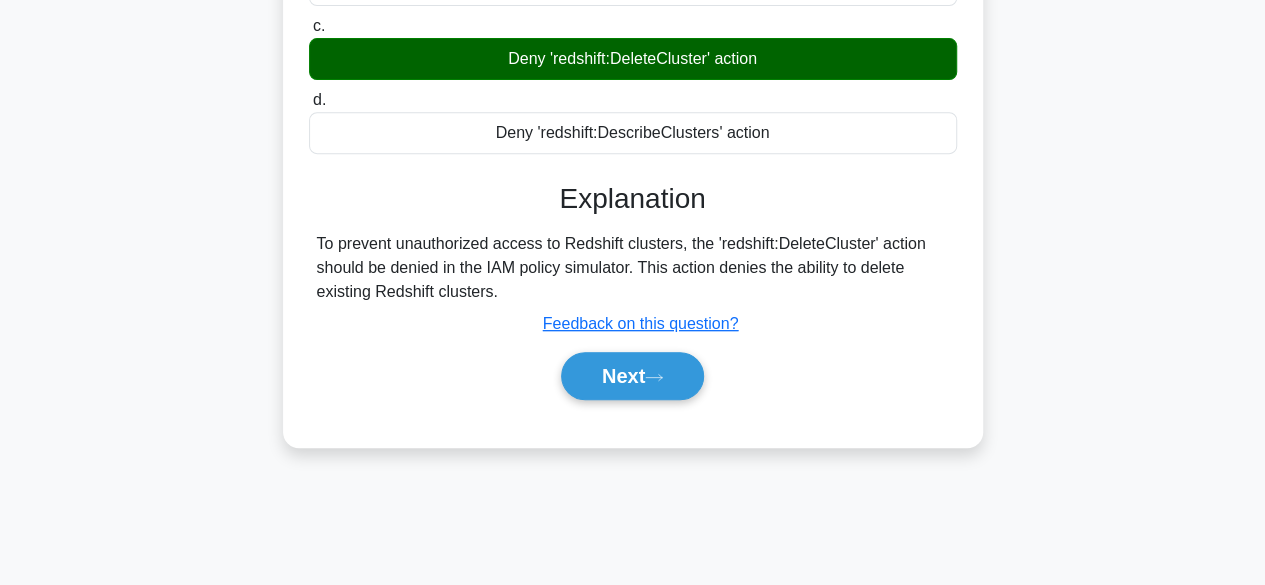 scroll, scrollTop: 495, scrollLeft: 0, axis: vertical 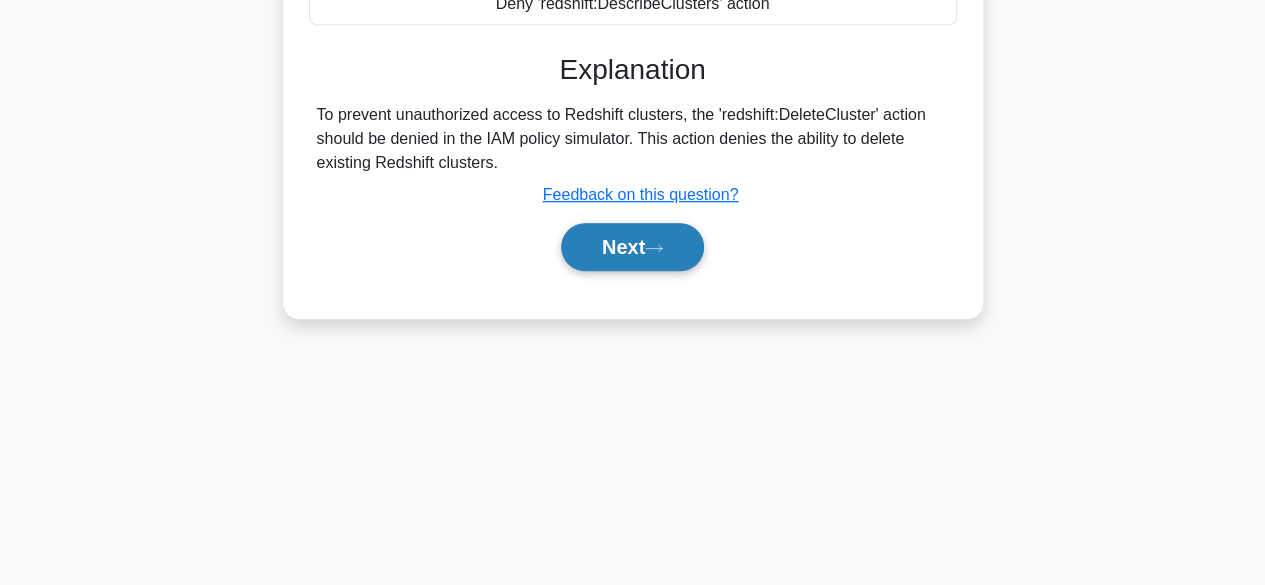 click on "Next" at bounding box center (632, 247) 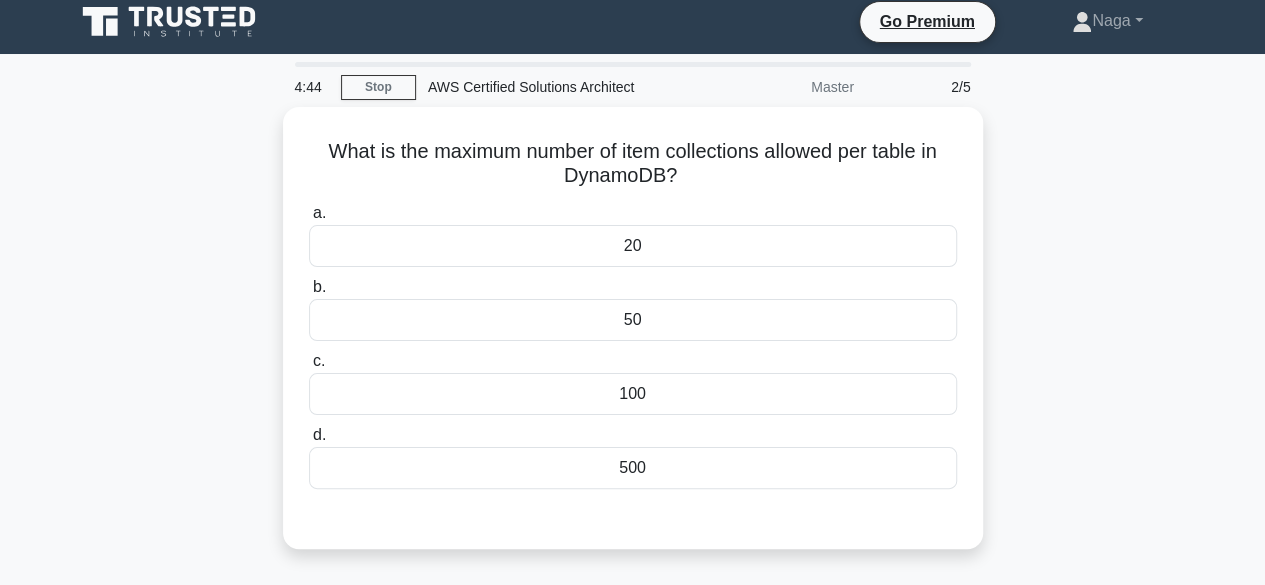 scroll, scrollTop: 7, scrollLeft: 0, axis: vertical 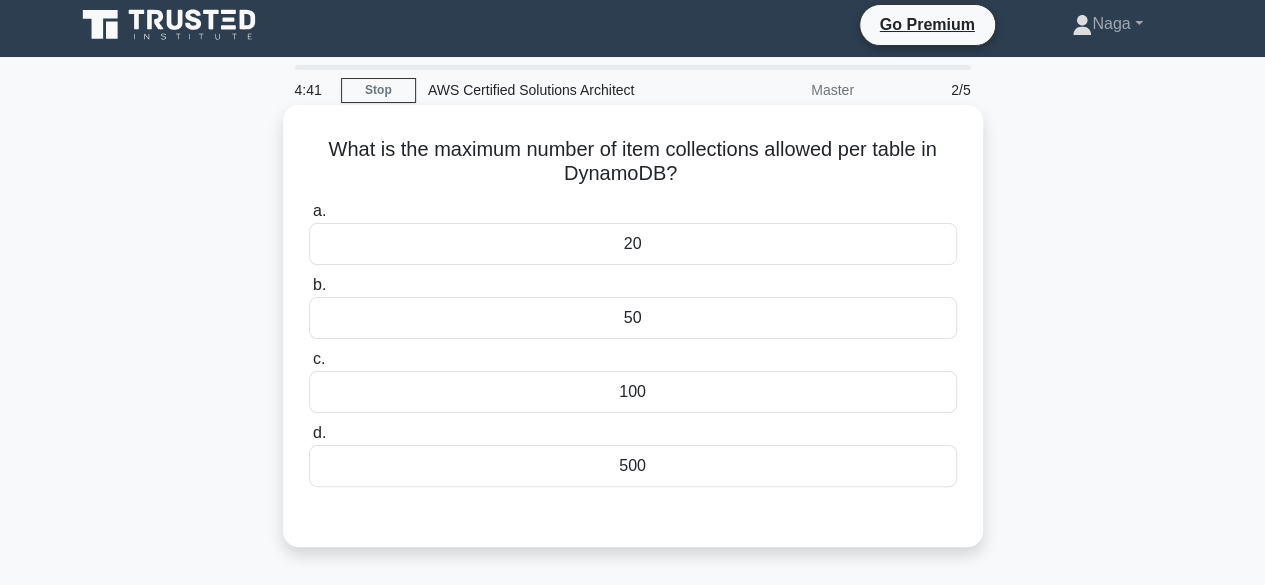 click on "50" at bounding box center (633, 318) 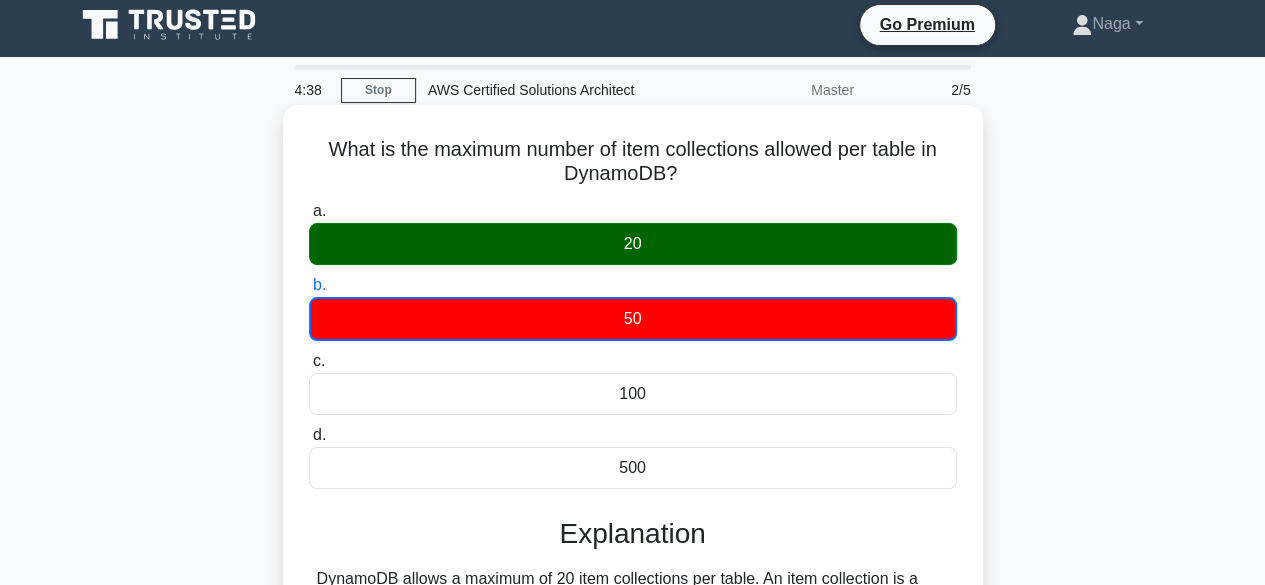 drag, startPoint x: 315, startPoint y: 142, endPoint x: 721, endPoint y: 170, distance: 406.9644 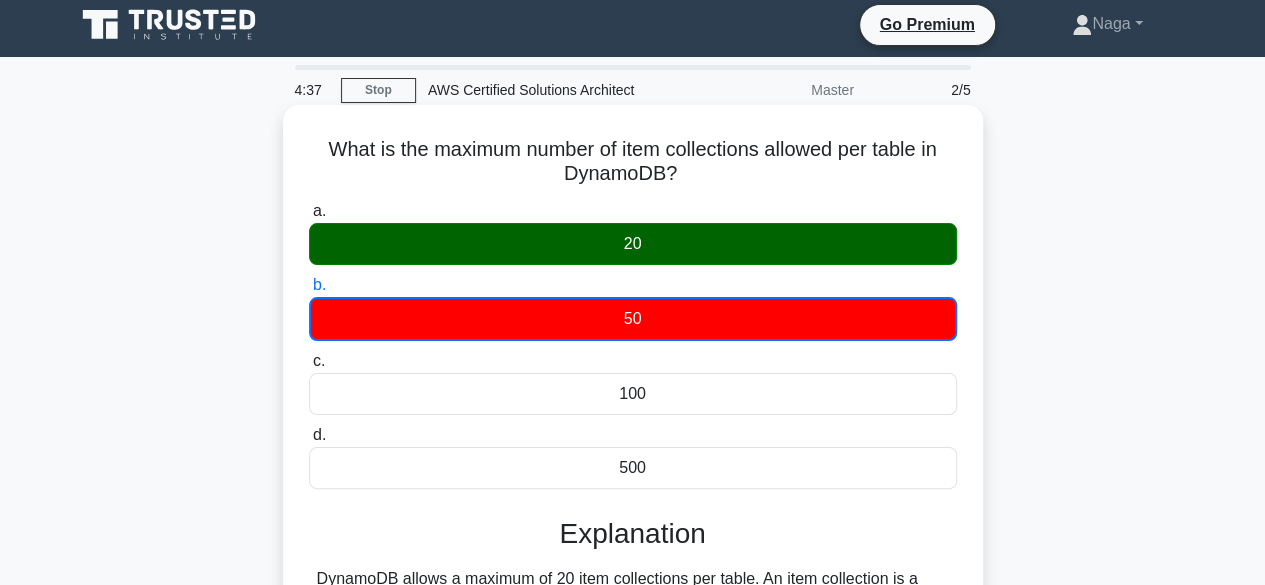 copy on "What is the maximum number of item collections allowed per table in DynamoDB?" 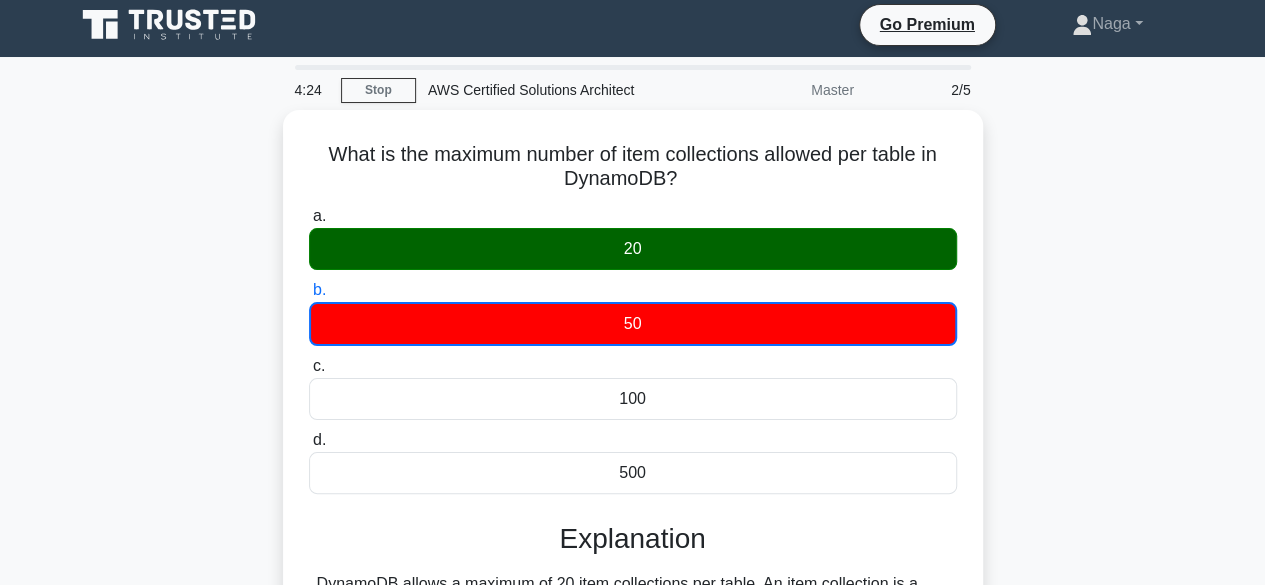click on "What is the maximum number of item collections allowed per table in DynamoDB?
.spinner_0XTQ{transform-origin:center;animation:spinner_y6GP .75s linear infinite}@keyframes spinner_y6GP{100%{transform:rotate(360deg)}}
a.
20
b. c." at bounding box center [633, 448] 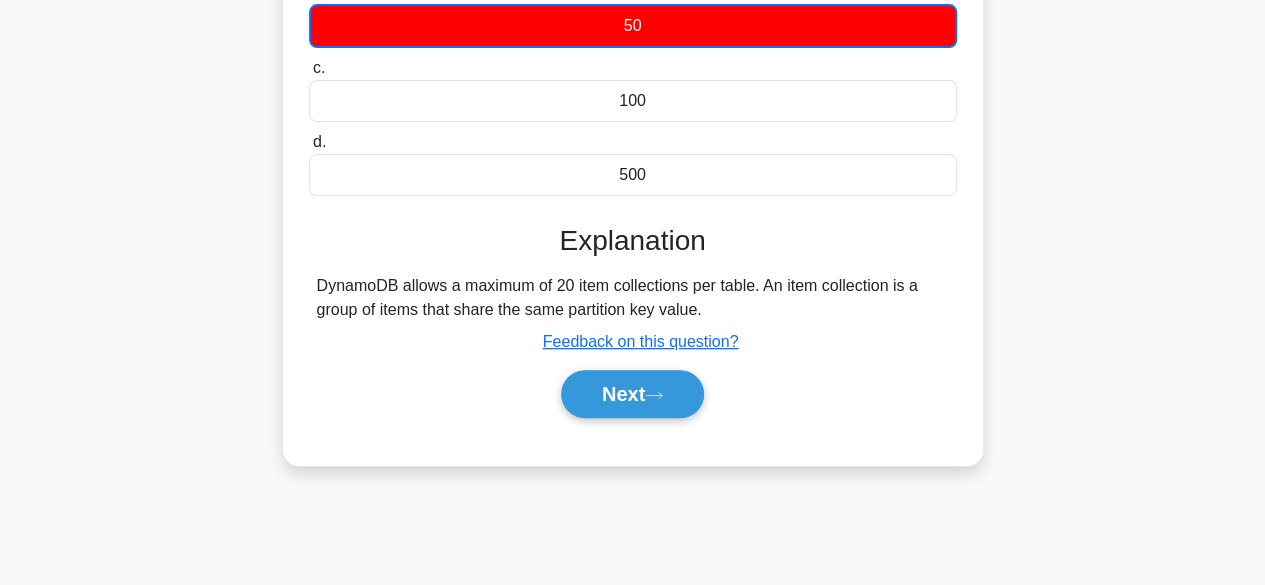 scroll, scrollTop: 495, scrollLeft: 0, axis: vertical 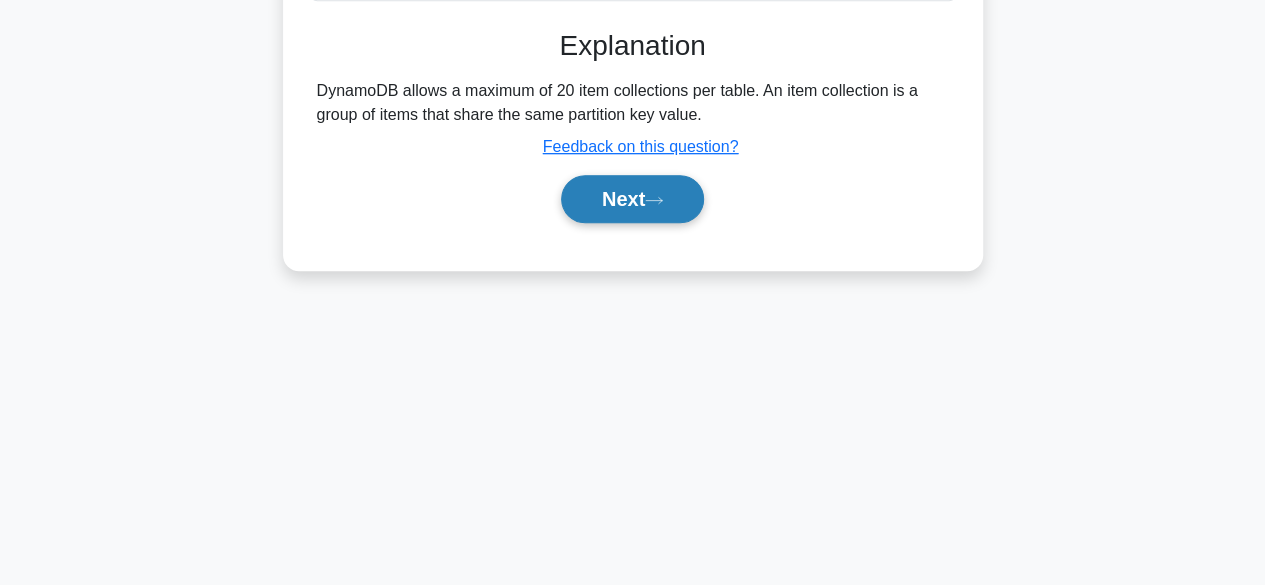 click on "Next" at bounding box center [632, 199] 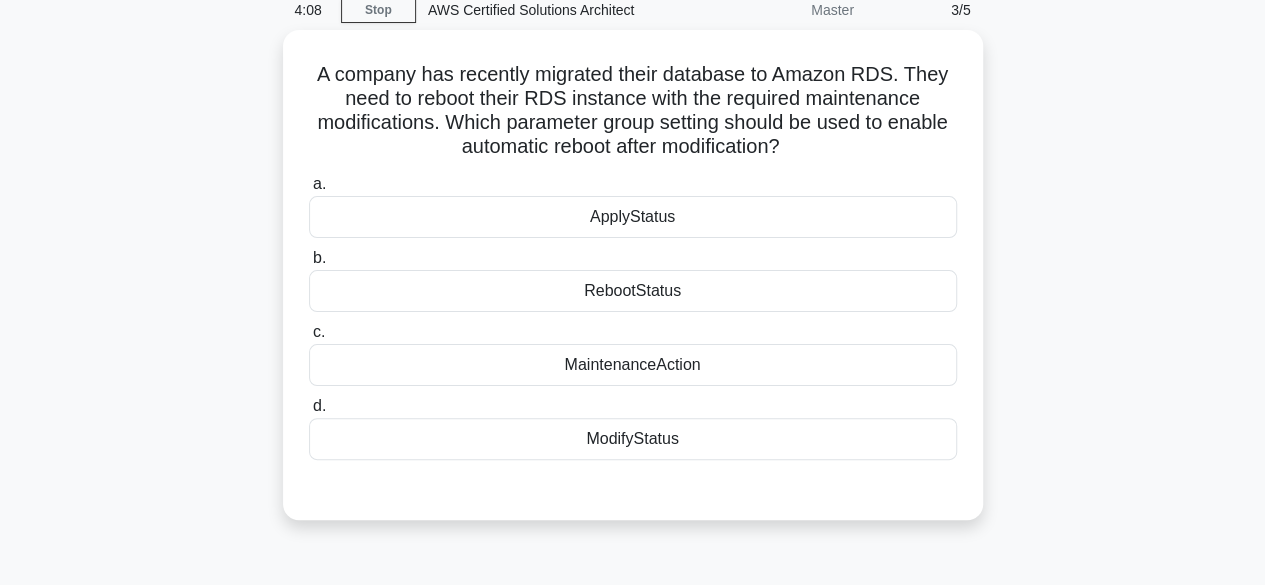 scroll, scrollTop: 85, scrollLeft: 0, axis: vertical 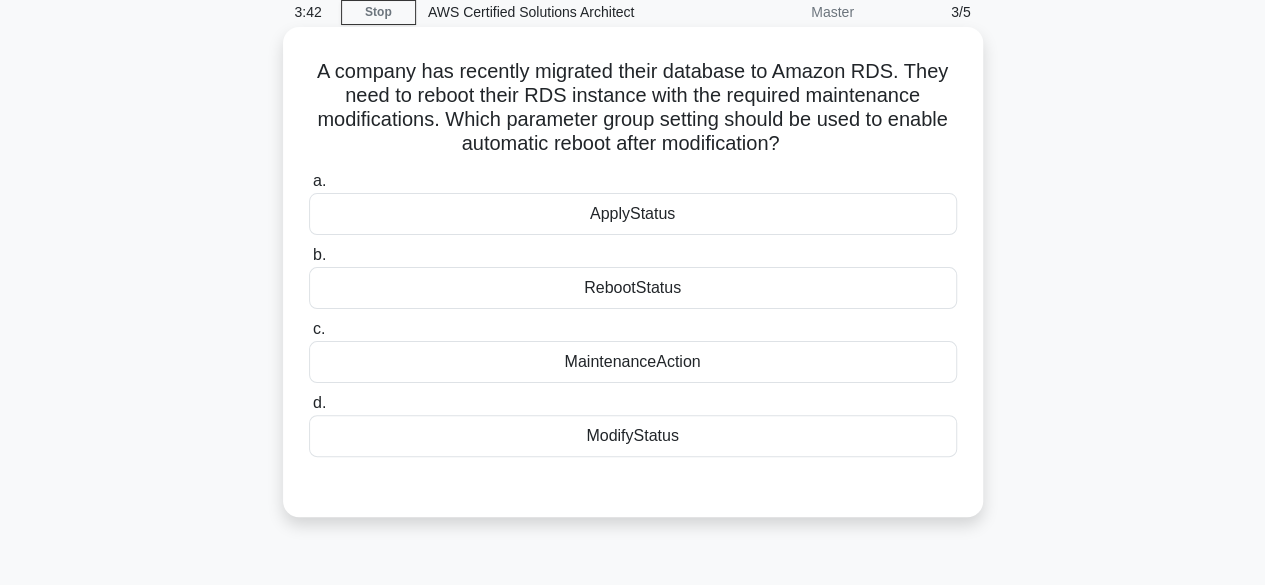 click on "MaintenanceAction" at bounding box center (633, 362) 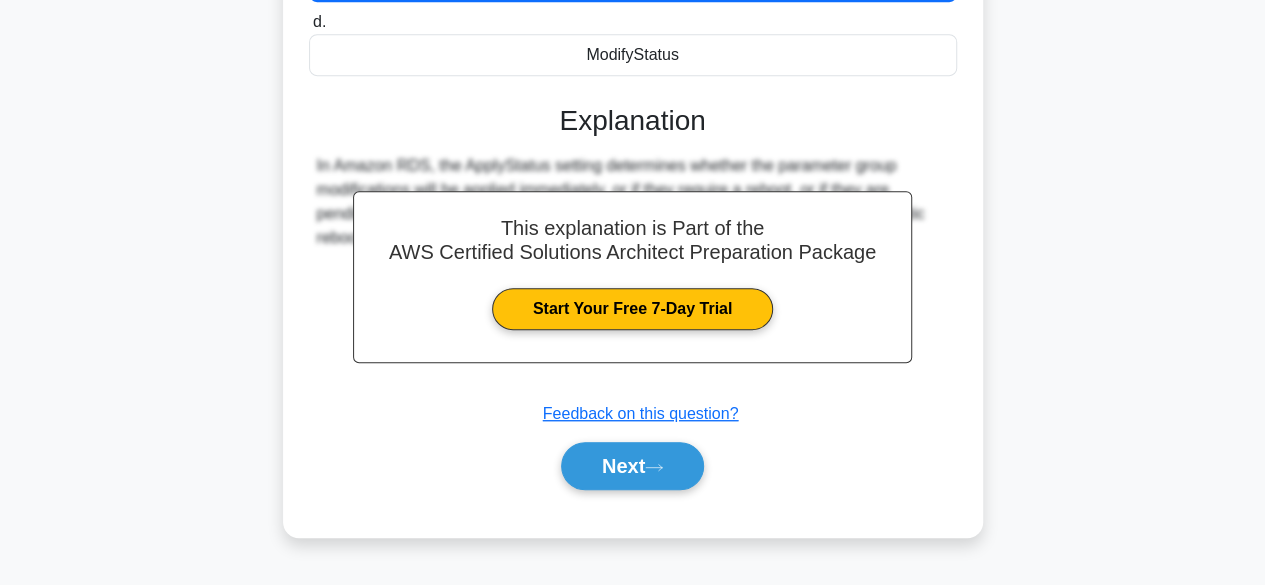 scroll, scrollTop: 495, scrollLeft: 0, axis: vertical 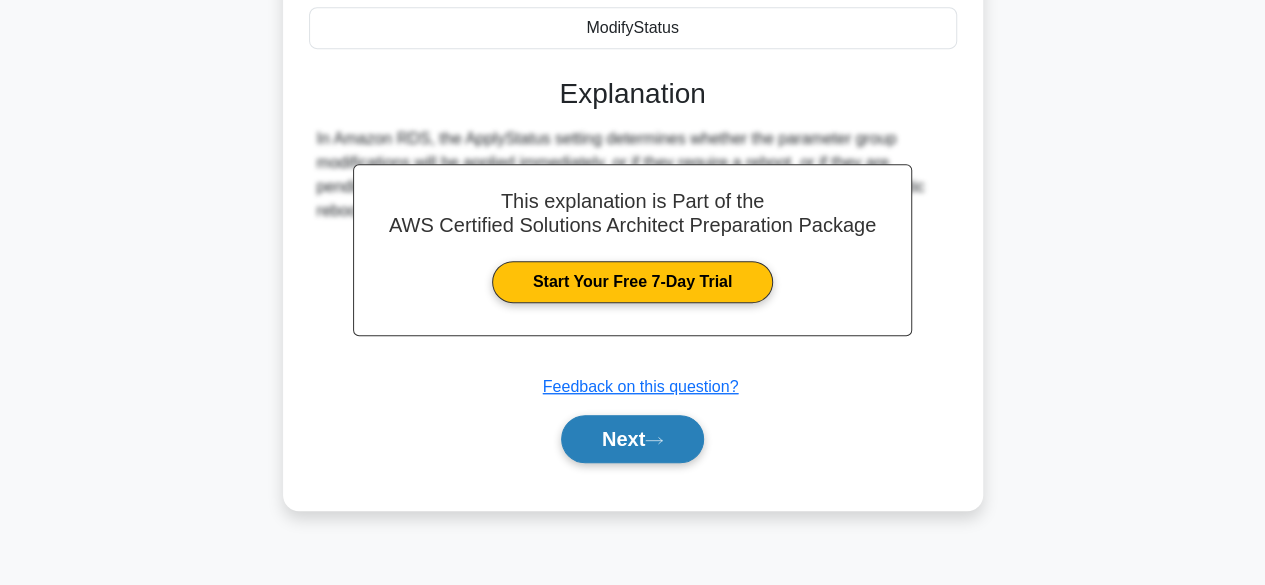 click on "Next" at bounding box center (632, 439) 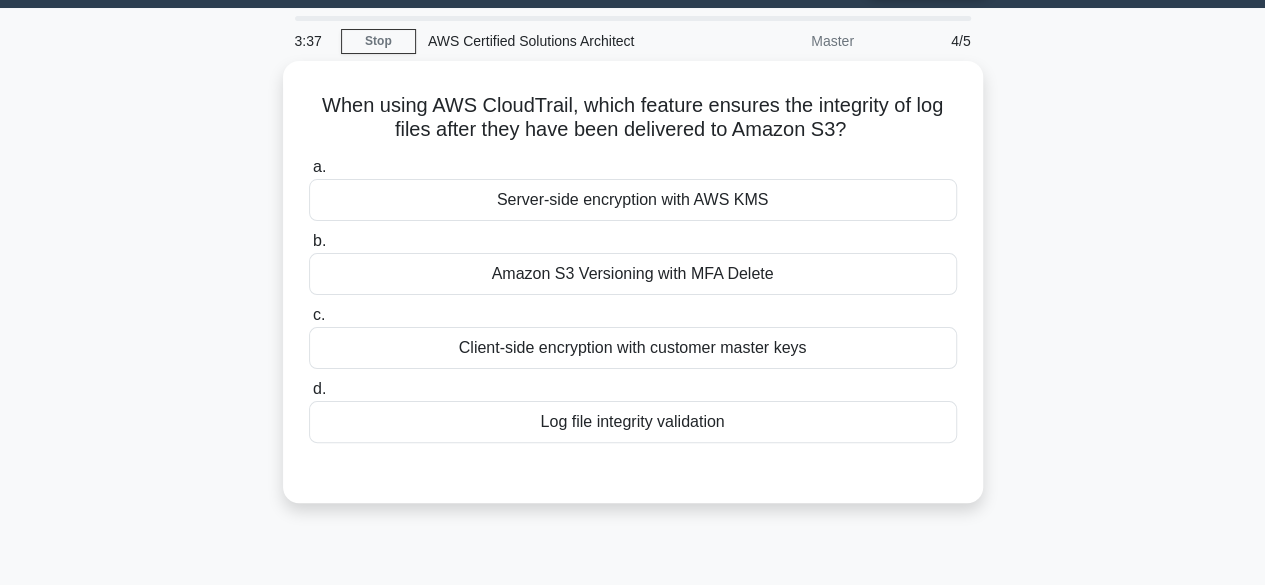 scroll, scrollTop: 35, scrollLeft: 0, axis: vertical 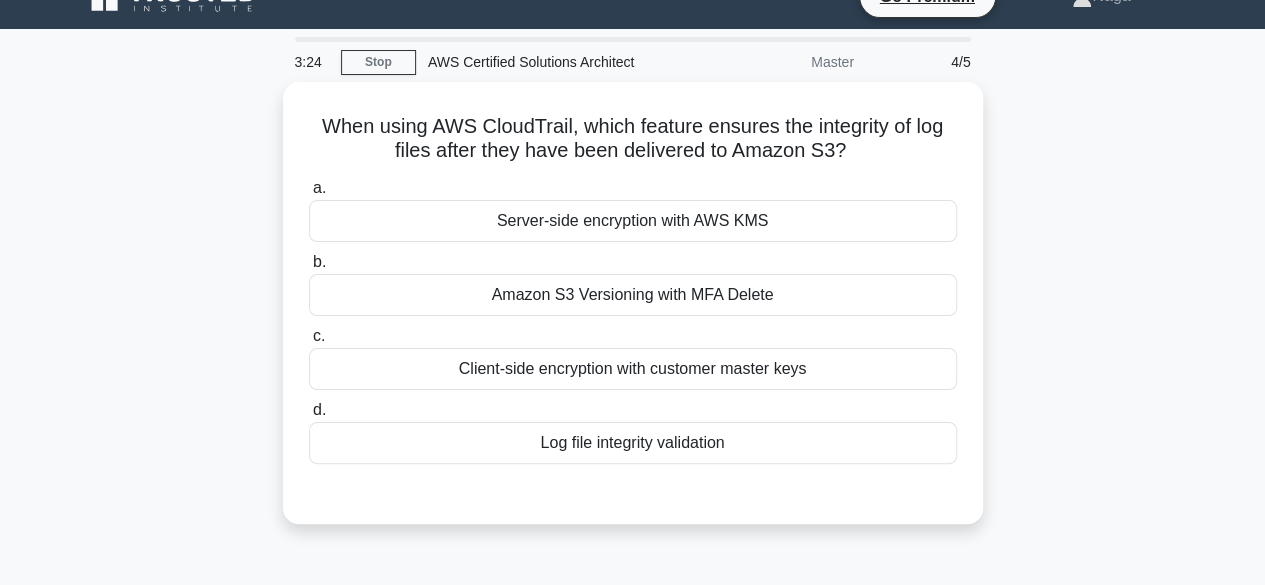 drag, startPoint x: 182, startPoint y: 203, endPoint x: 166, endPoint y: 276, distance: 74.73286 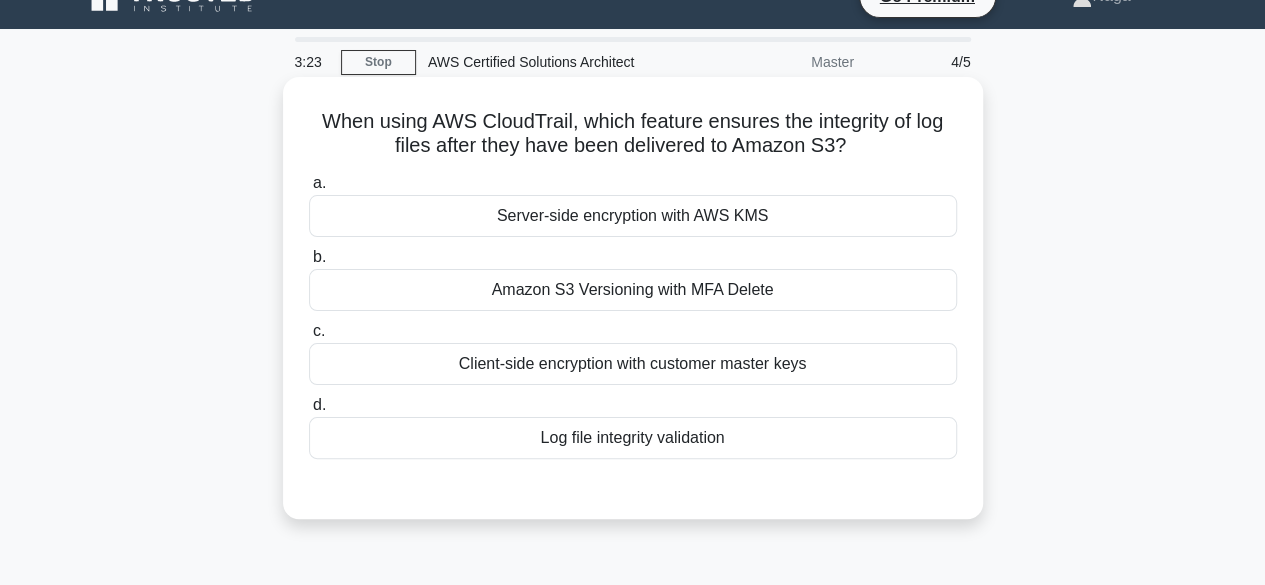 click on "Amazon S3 Versioning with MFA Delete" at bounding box center (633, 290) 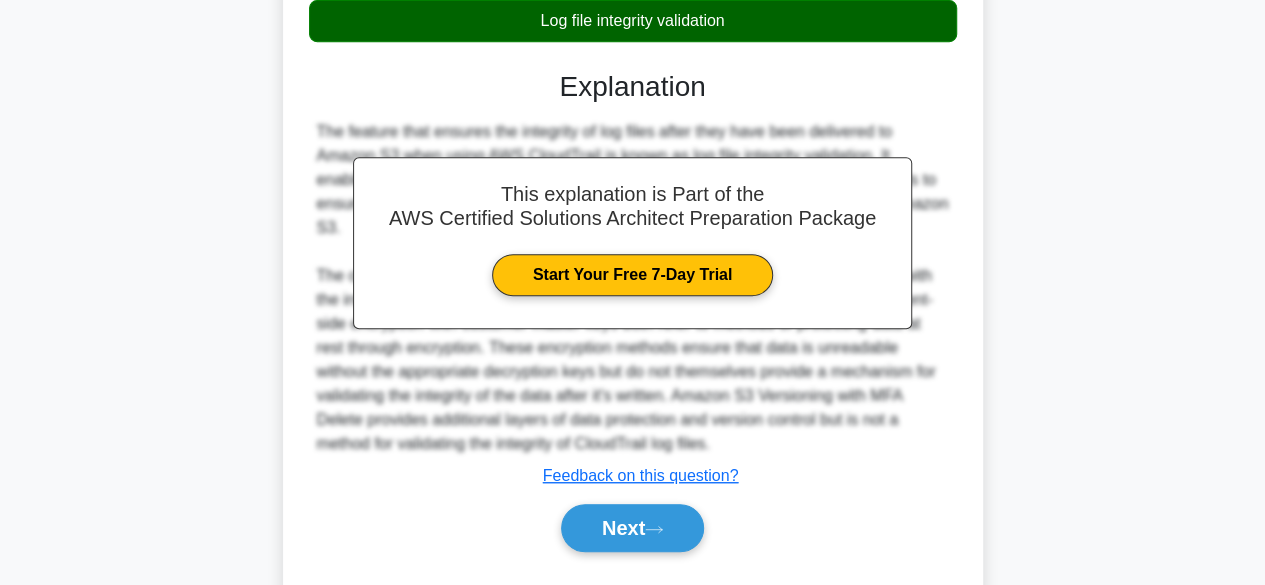 scroll, scrollTop: 495, scrollLeft: 0, axis: vertical 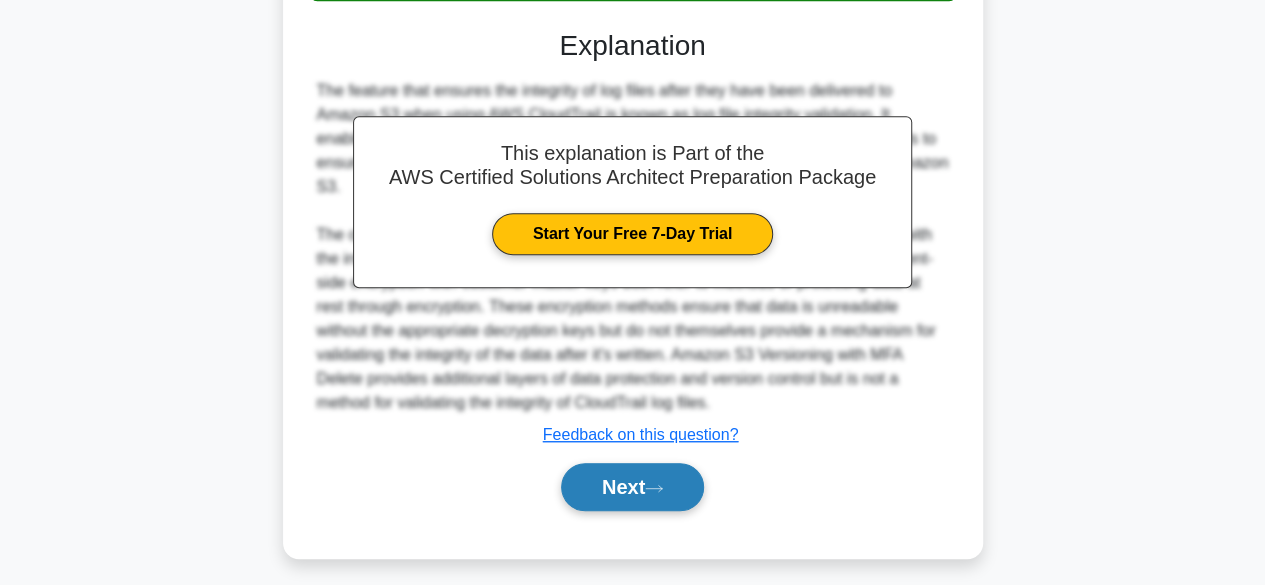 click on "Next" at bounding box center [632, 487] 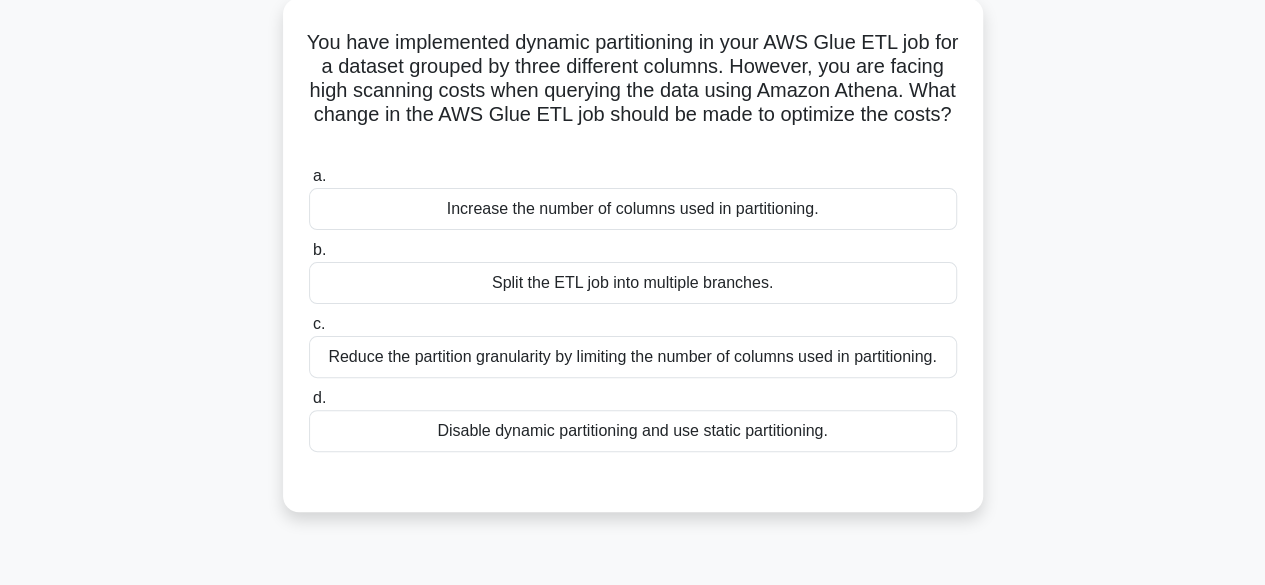 scroll, scrollTop: 104, scrollLeft: 0, axis: vertical 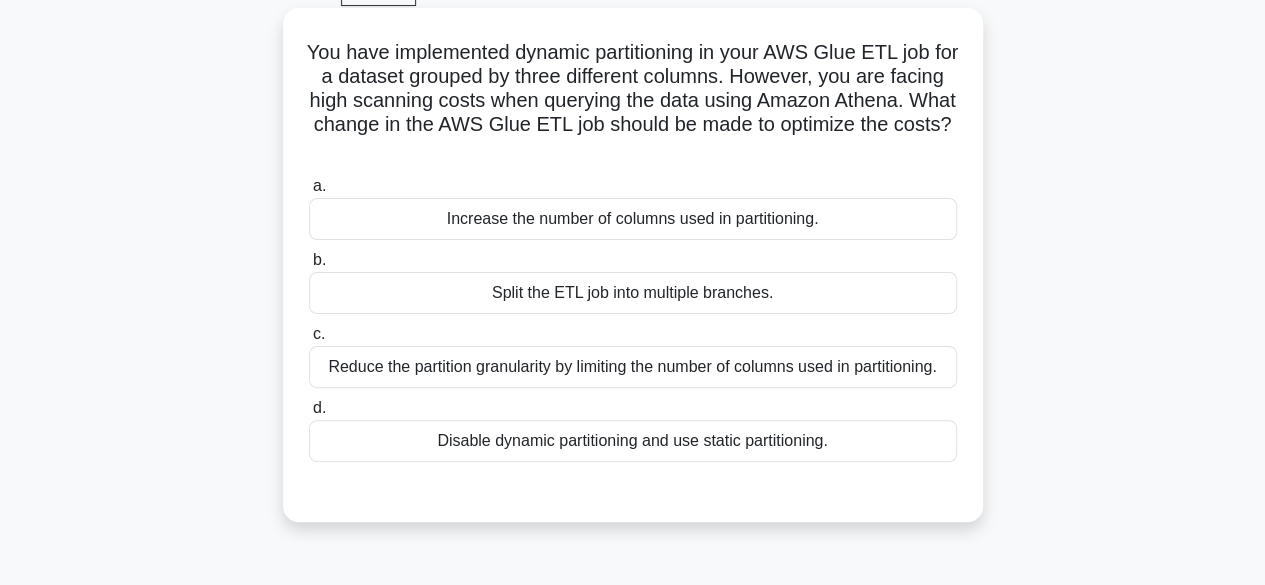 click on "Increase the number of columns used in partitioning." at bounding box center (633, 219) 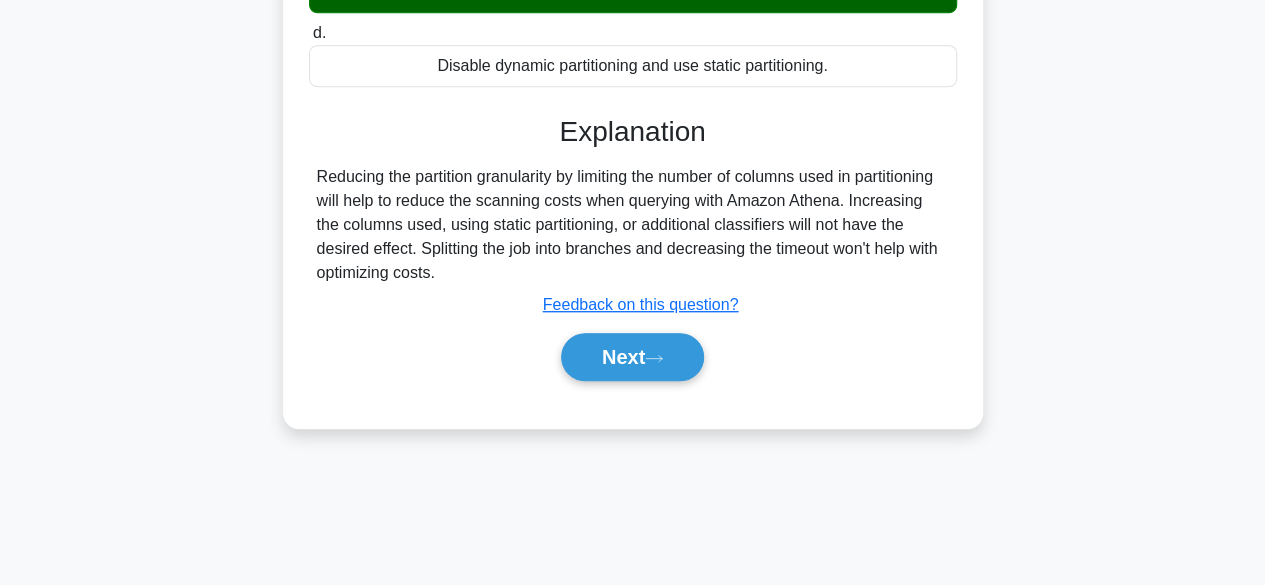 scroll, scrollTop: 495, scrollLeft: 0, axis: vertical 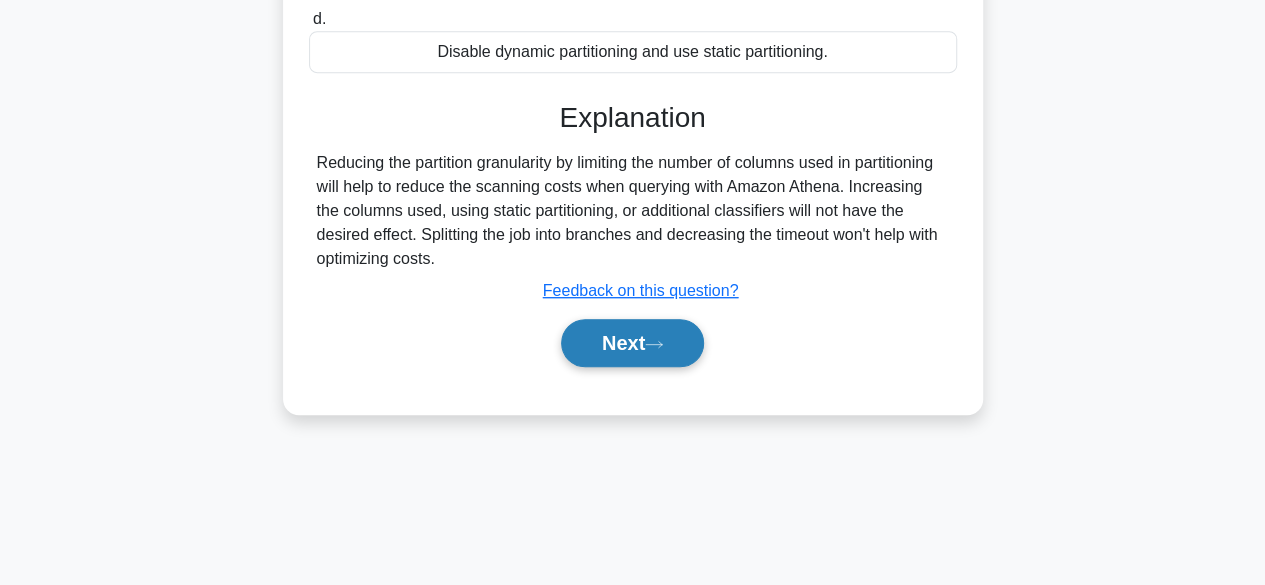 click on "Next" at bounding box center (632, 343) 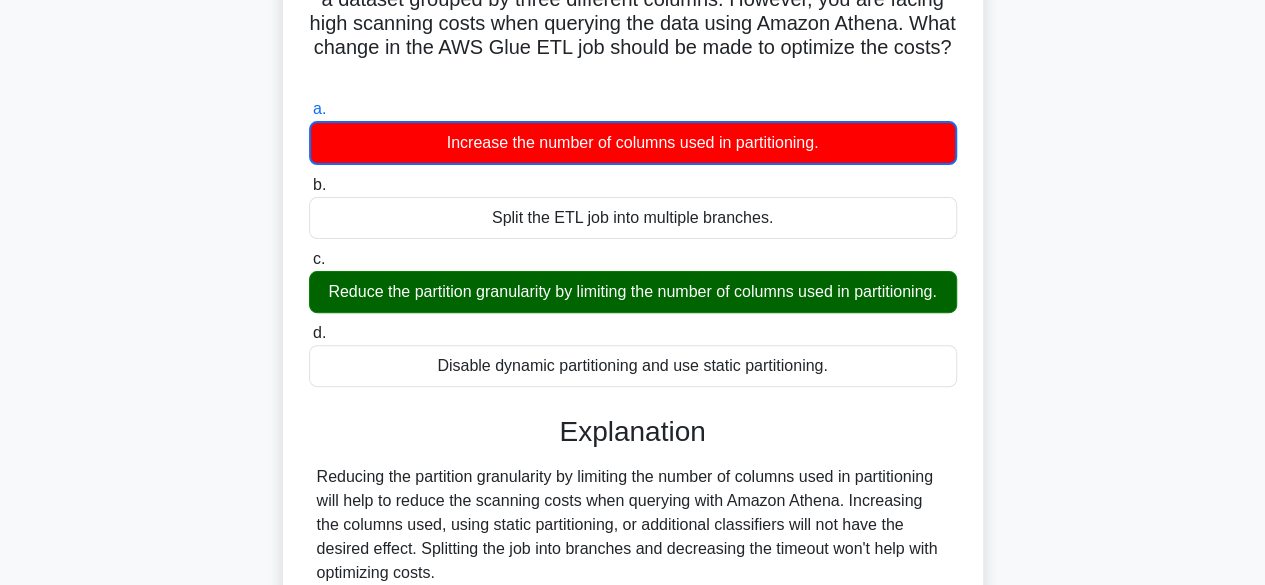 scroll, scrollTop: 185, scrollLeft: 0, axis: vertical 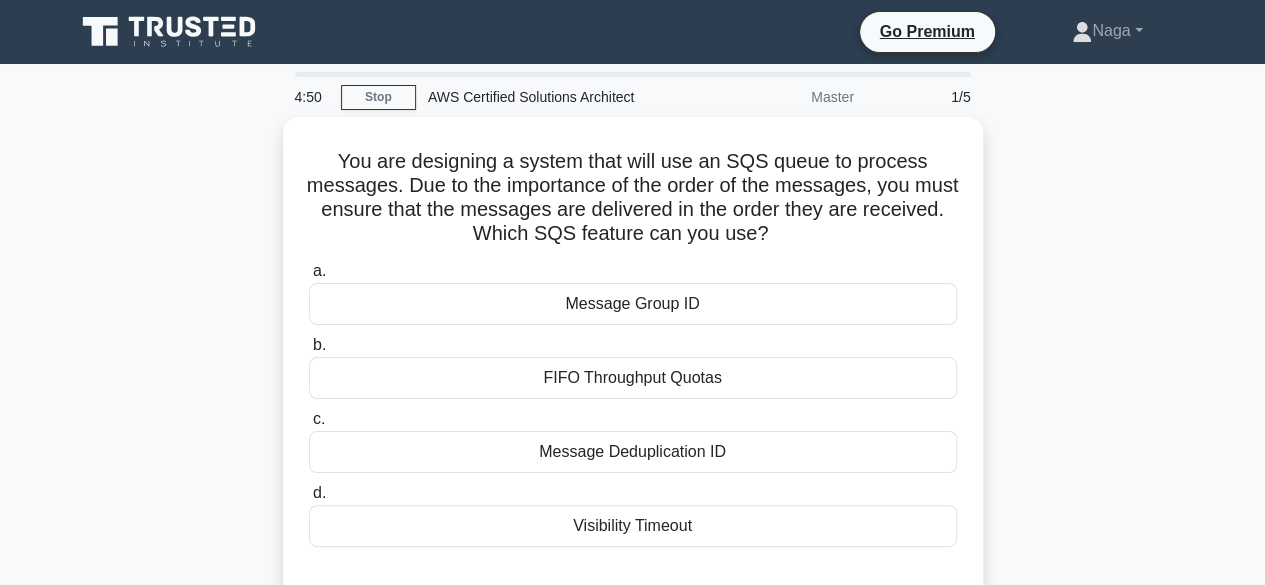 click on "You are designing a system that will use an SQS queue to process messages. Due to the importance of the order of the messages, you must ensure that the messages are delivered in the order they are received. Which SQS feature can you use?
.spinner_0XTQ{transform-origin:center;animation:spinner_y6GP .75s linear infinite}@keyframes spinner_y6GP{100%{transform:rotate(360deg)}}
a.
Message Group ID
b." at bounding box center (633, 374) 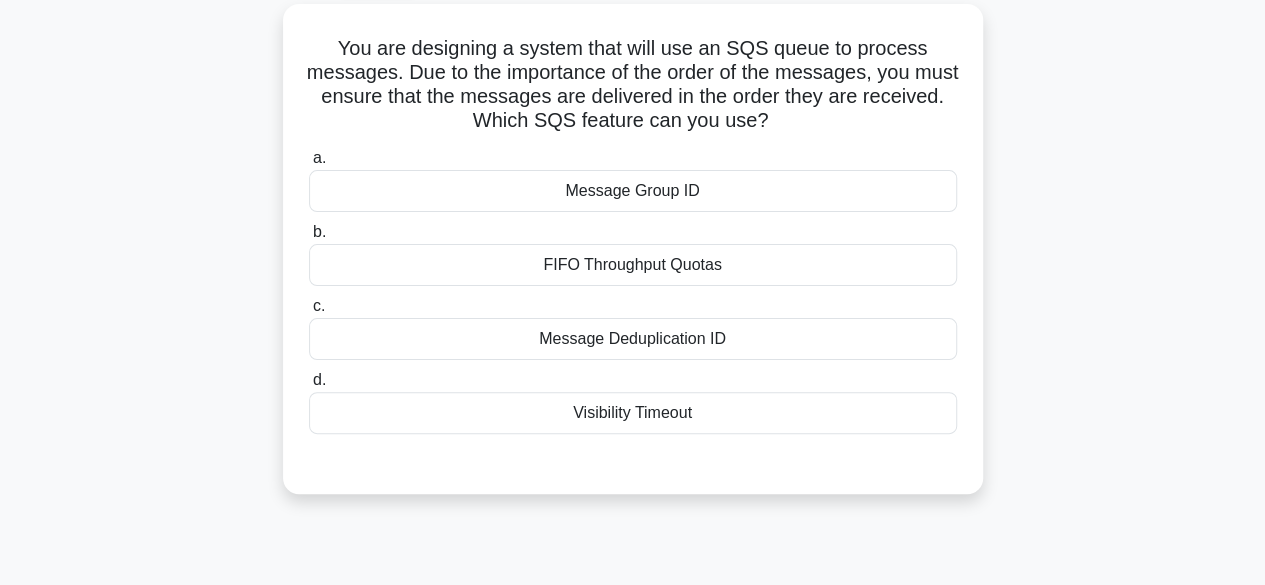 scroll, scrollTop: 131, scrollLeft: 0, axis: vertical 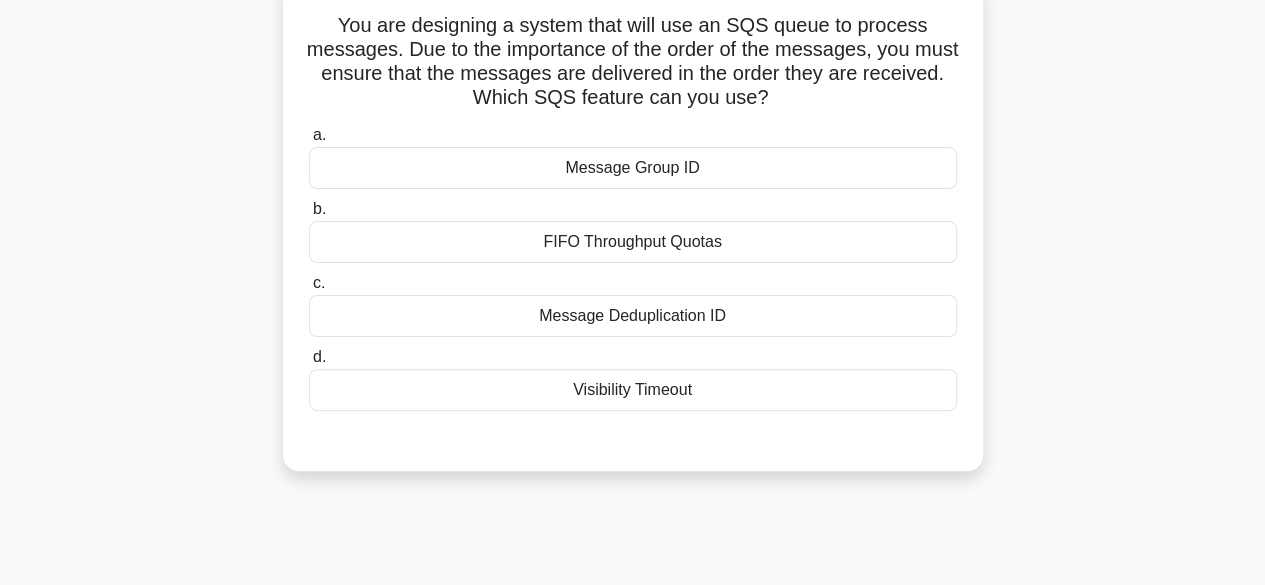 click on "Message Deduplication ID" at bounding box center (633, 316) 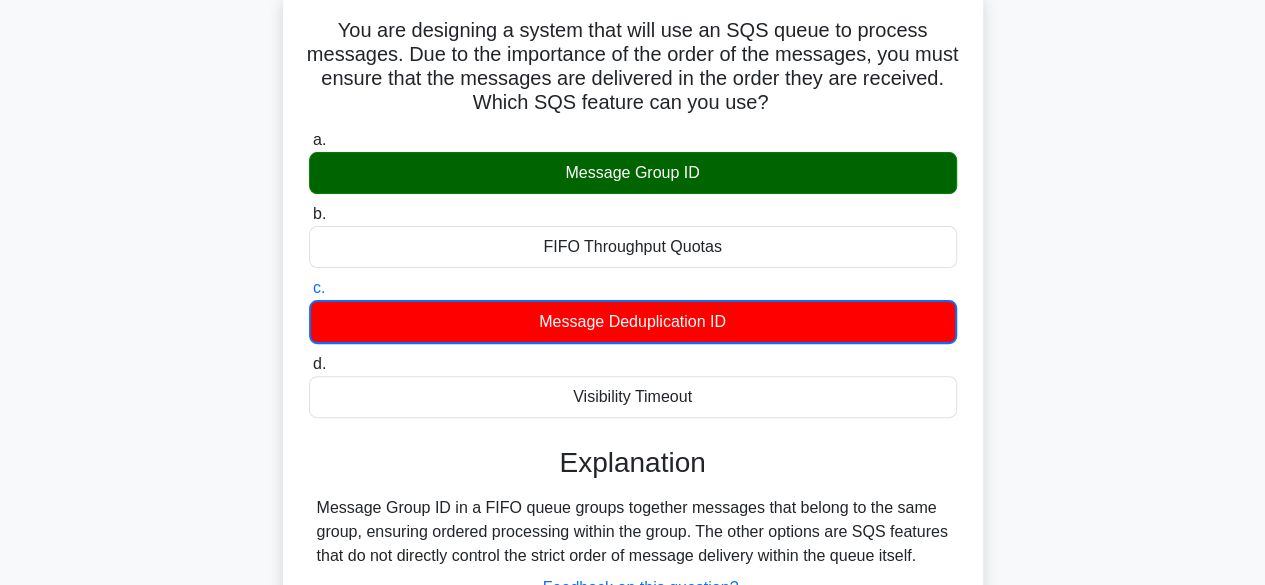 scroll, scrollTop: 495, scrollLeft: 0, axis: vertical 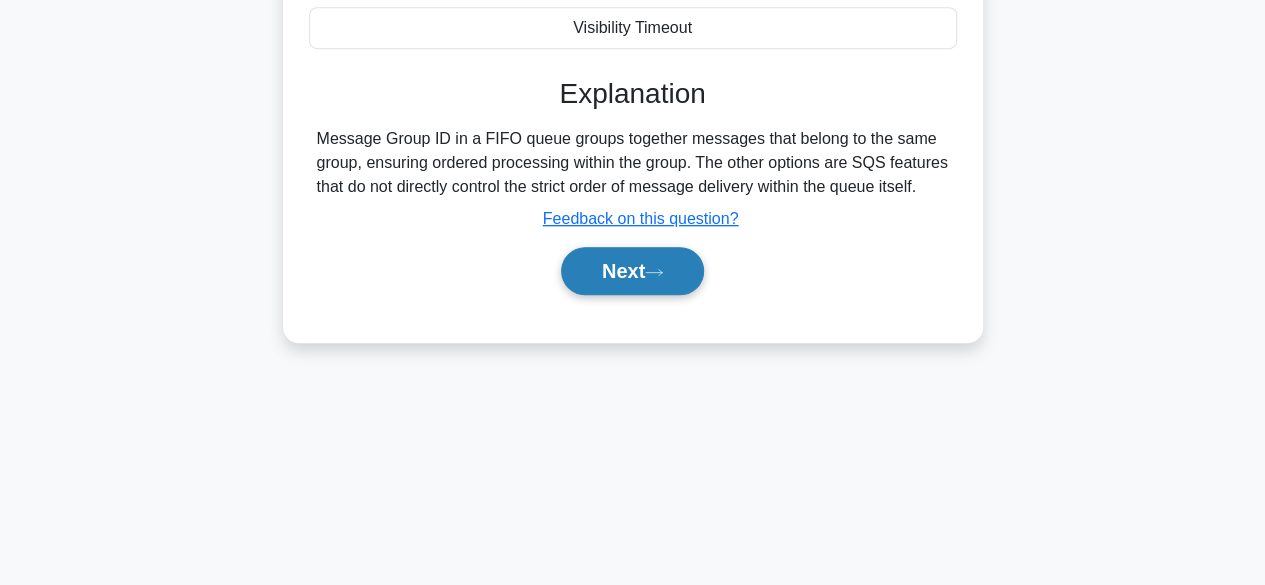 click on "Next" at bounding box center [632, 271] 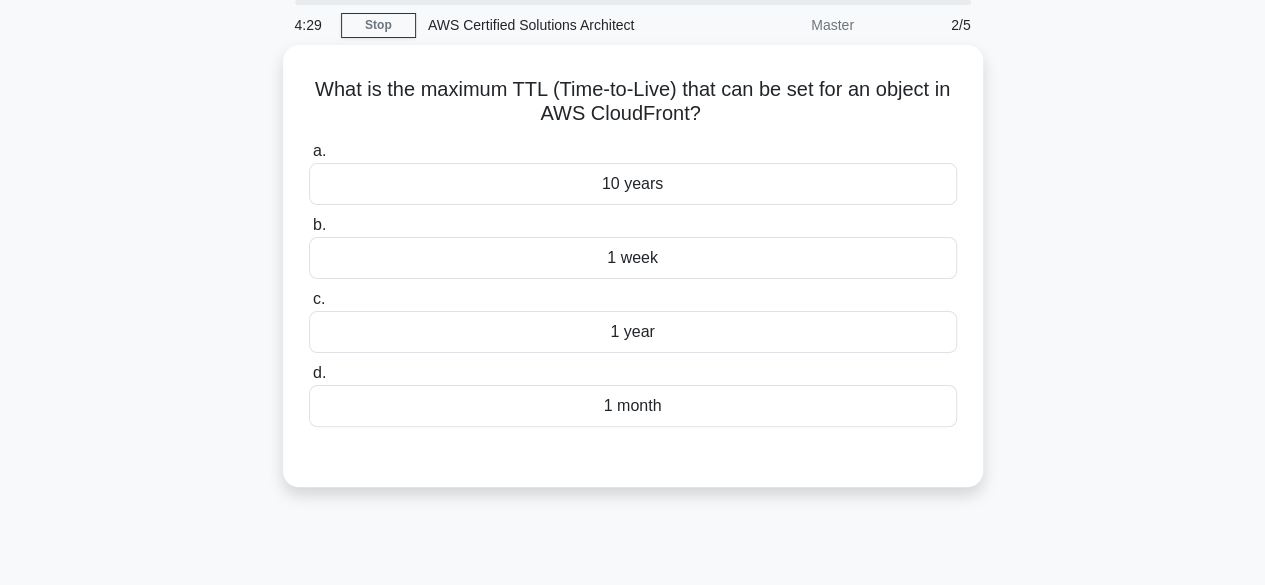 scroll, scrollTop: 81, scrollLeft: 0, axis: vertical 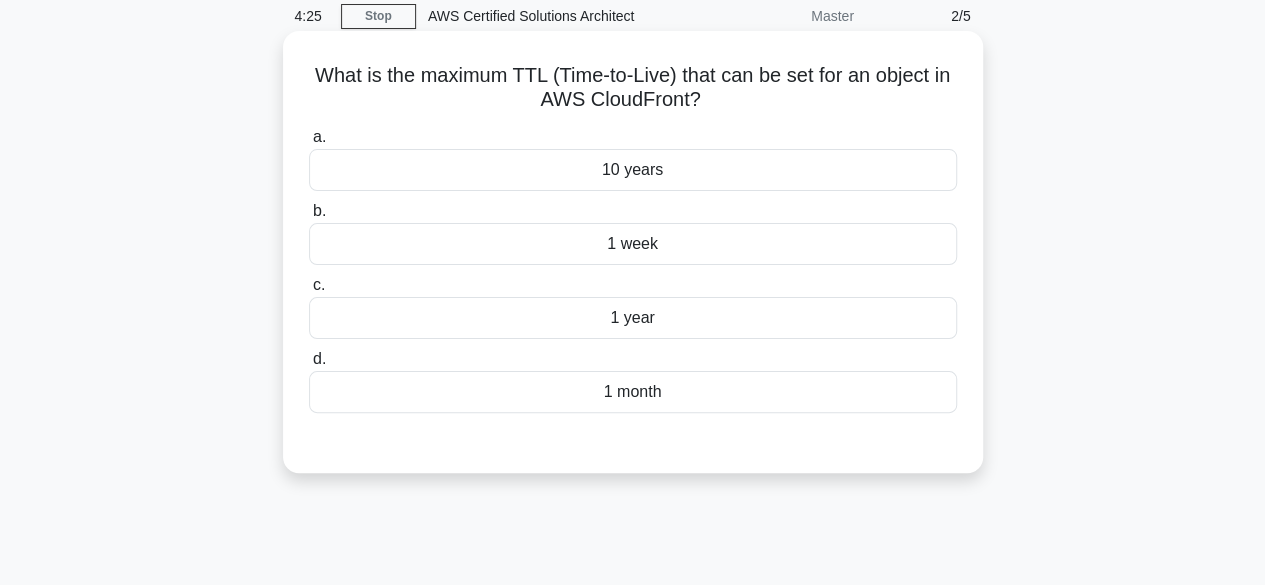 click on "1 year" at bounding box center [633, 318] 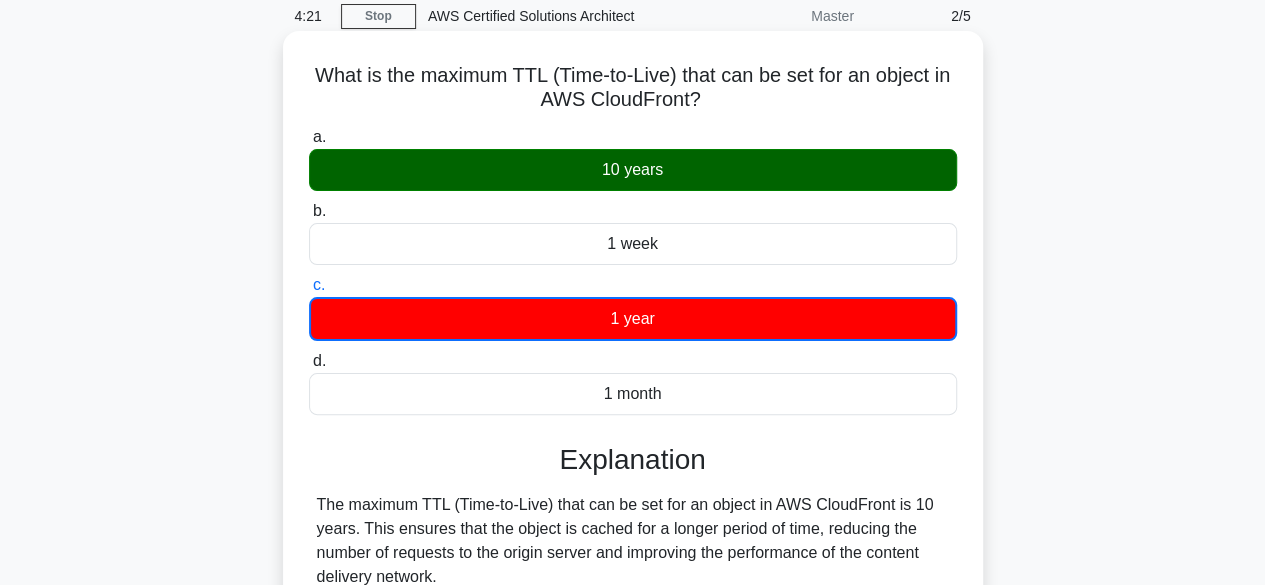drag, startPoint x: 322, startPoint y: 64, endPoint x: 781, endPoint y: 105, distance: 460.8275 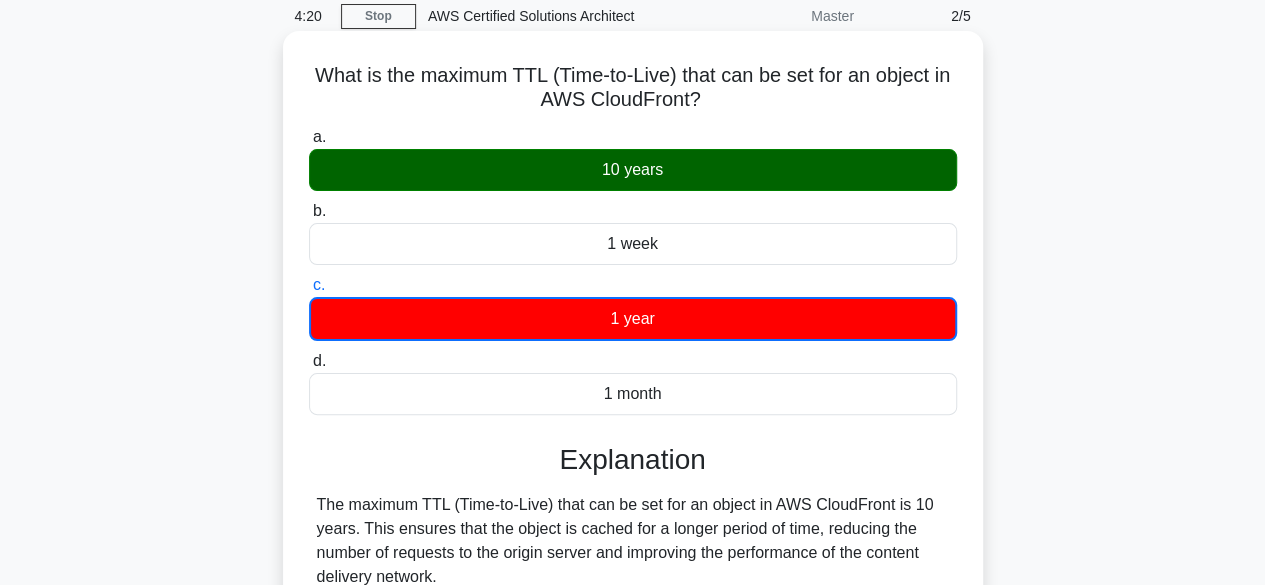 copy on "What is the maximum TTL (Time-to-Live) that can be set for an object in AWS CloudFront?" 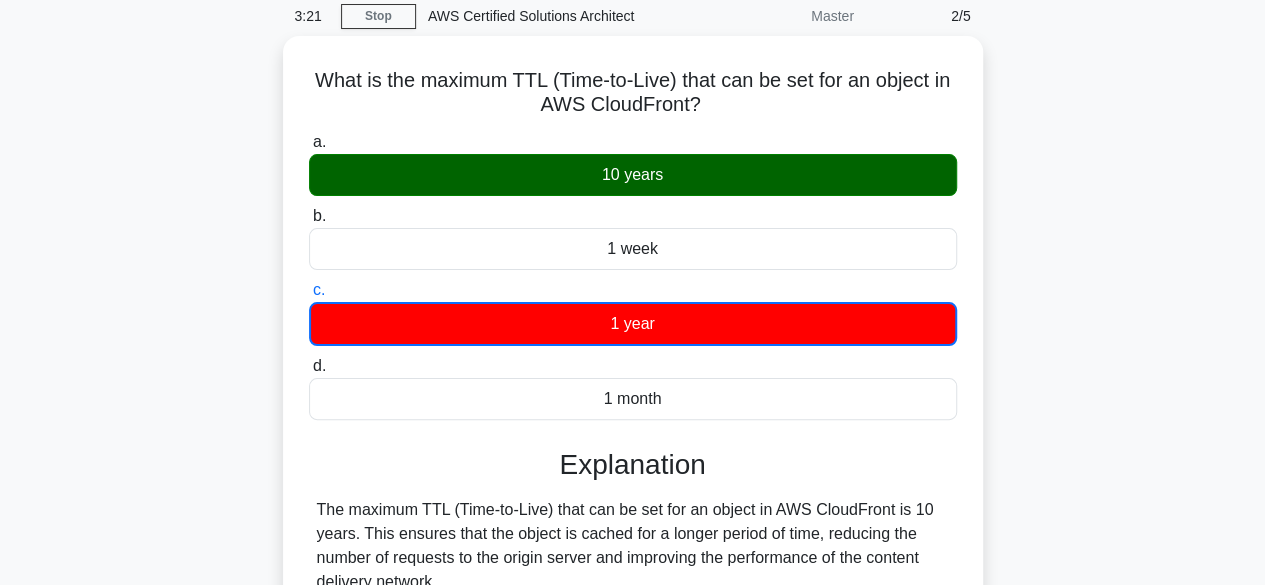 click on "What is the maximum TTL (Time-to-Live) that can be set for an object in AWS CloudFront?
.spinner_0XTQ{transform-origin:center;animation:spinner_y6GP .75s linear infinite}@keyframes spinner_y6GP{100%{transform:rotate(360deg)}}
a.
10 years
b. c. d." at bounding box center (633, 398) 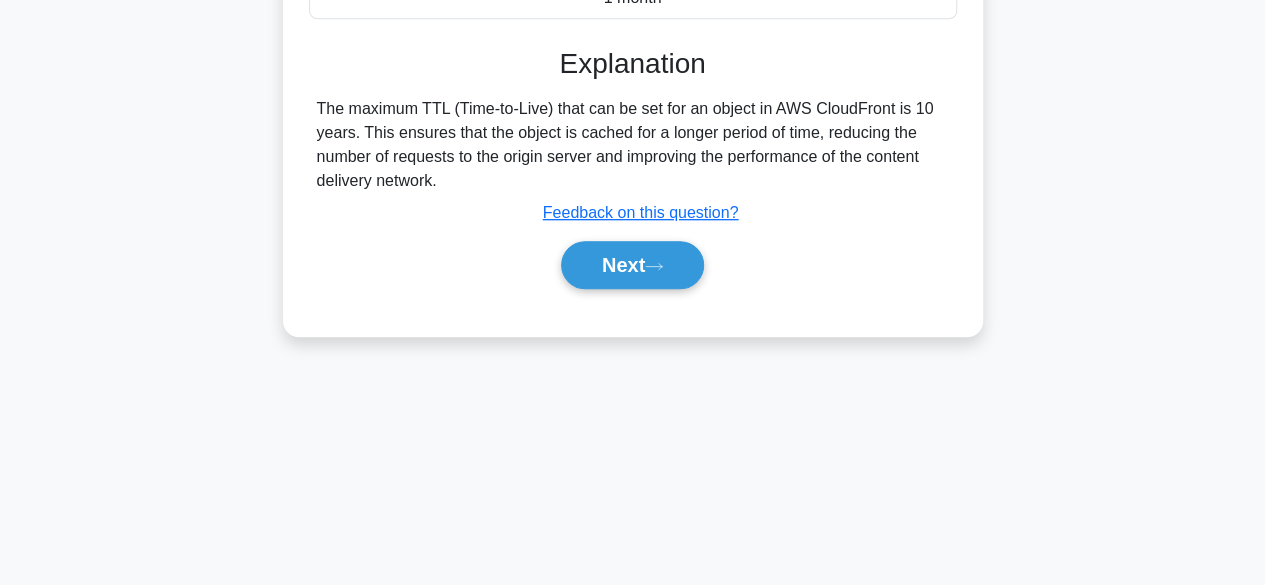 scroll, scrollTop: 495, scrollLeft: 0, axis: vertical 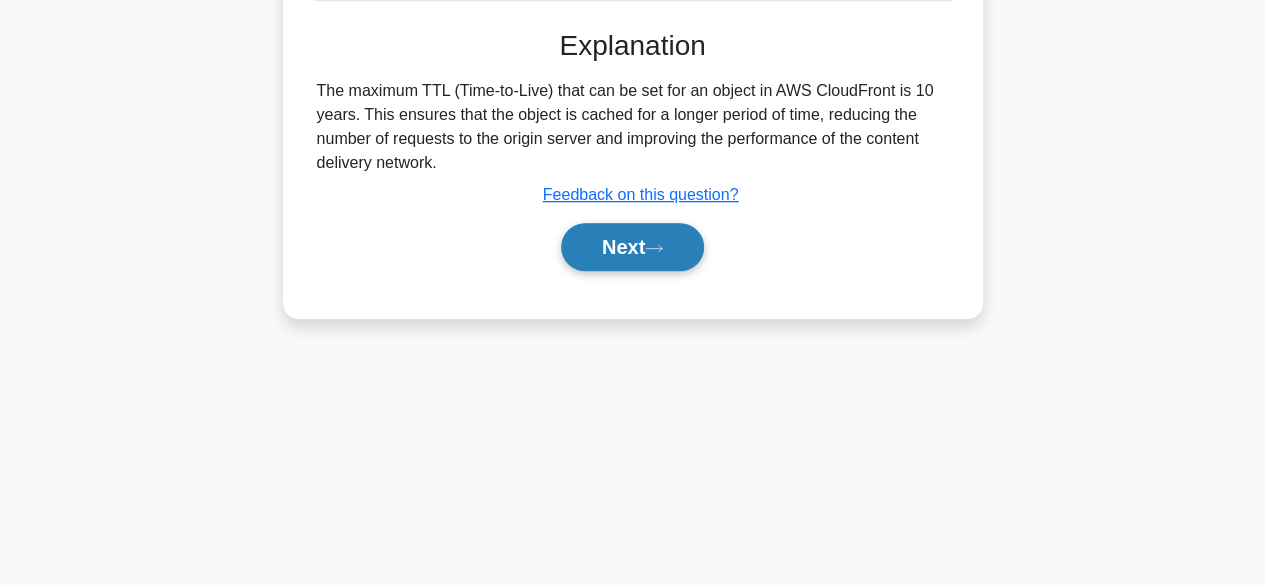 click on "Next" at bounding box center [632, 247] 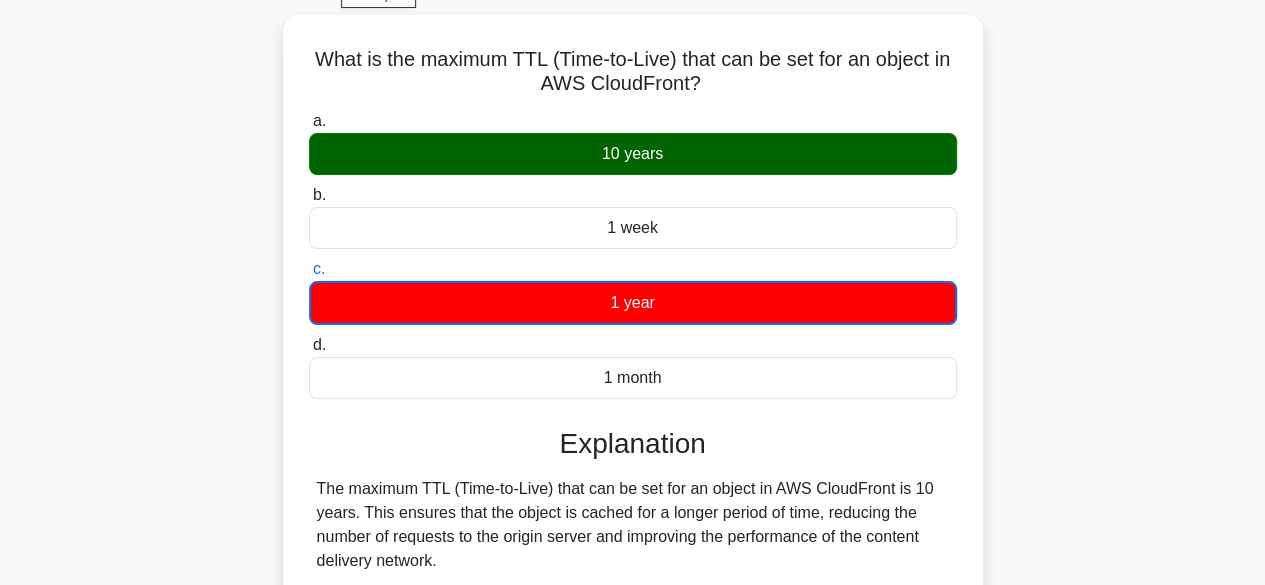 scroll, scrollTop: 101, scrollLeft: 0, axis: vertical 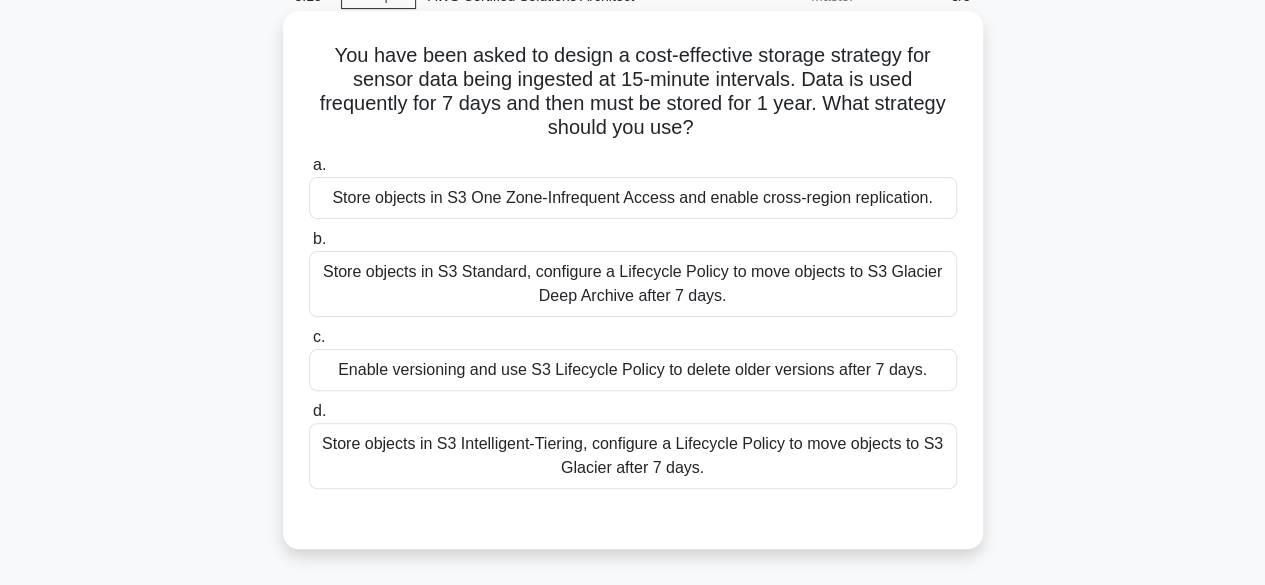 click on "Store objects in S3 Standard, configure a Lifecycle Policy to move objects to S3 Glacier Deep Archive after 7 days." at bounding box center [633, 284] 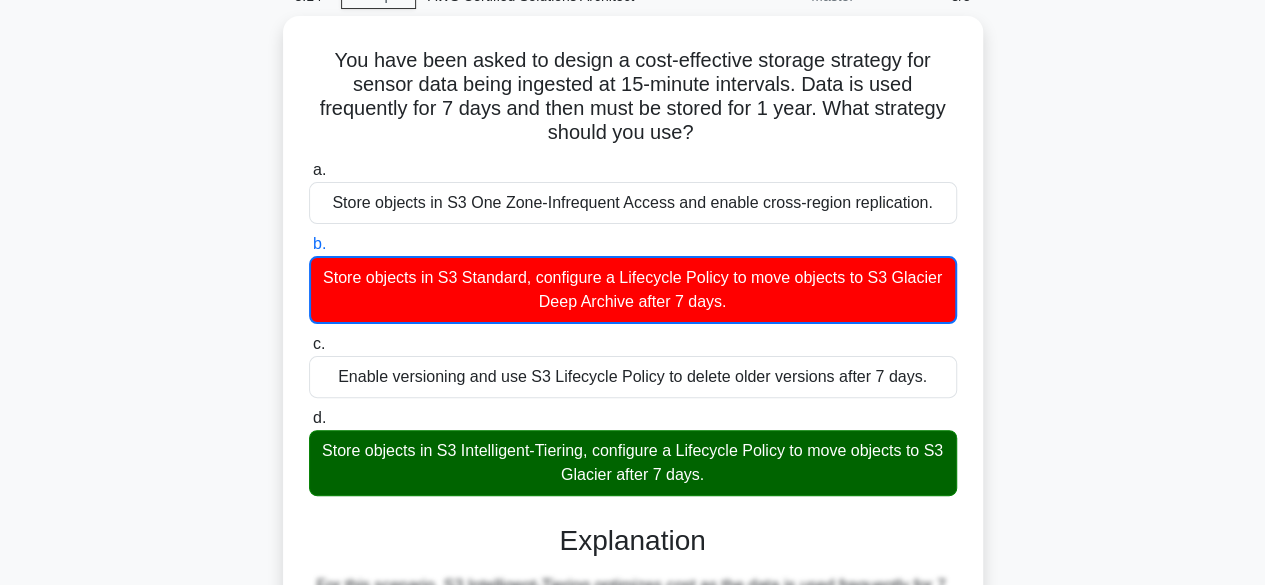 scroll, scrollTop: 504, scrollLeft: 0, axis: vertical 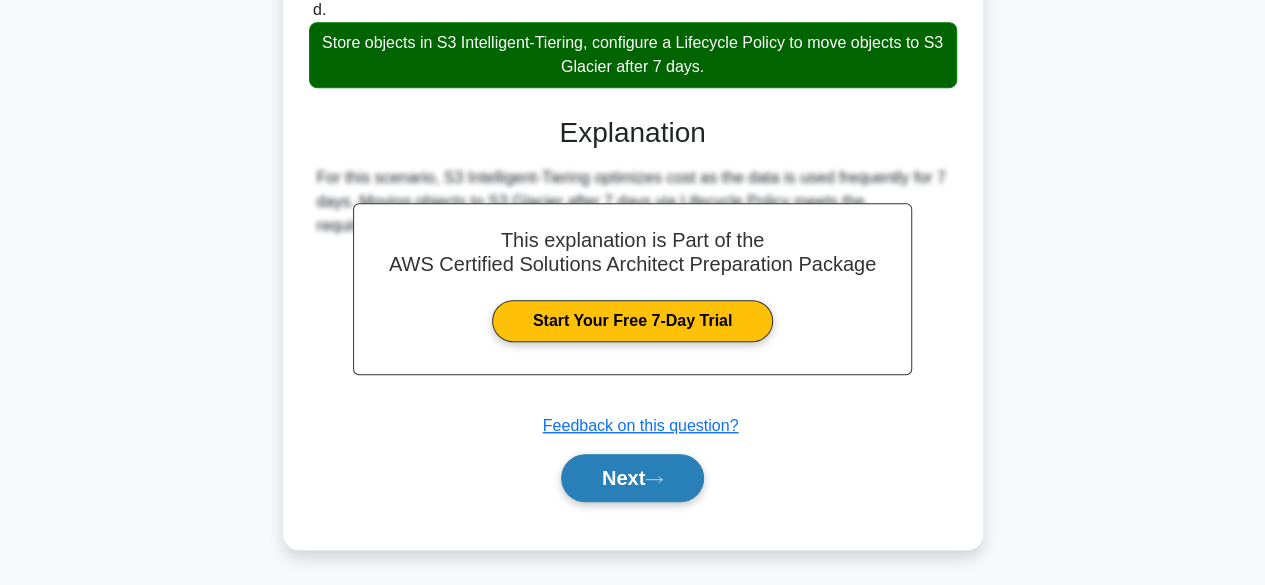 click on "Next" at bounding box center (632, 478) 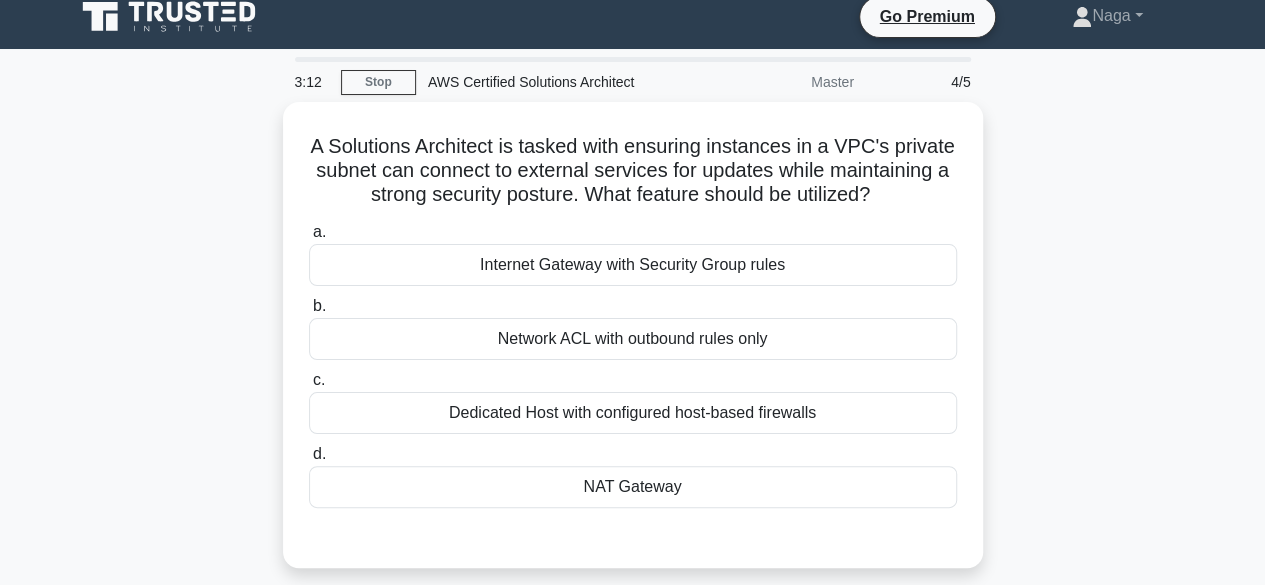 scroll, scrollTop: 0, scrollLeft: 0, axis: both 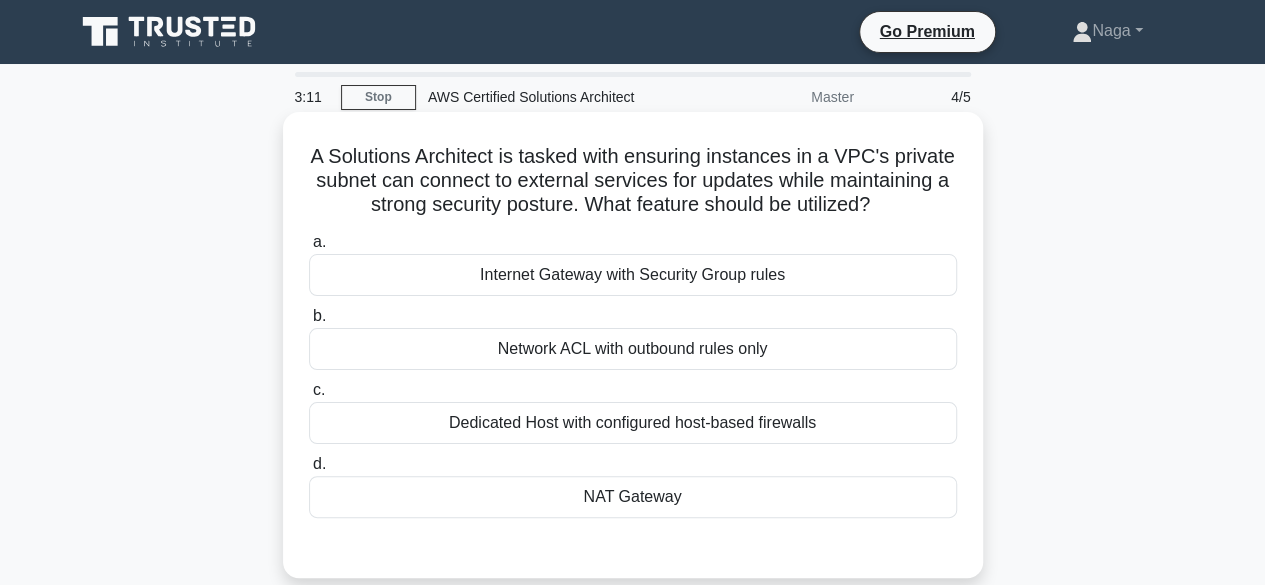click on "Internet Gateway with Security Group rules" at bounding box center [633, 275] 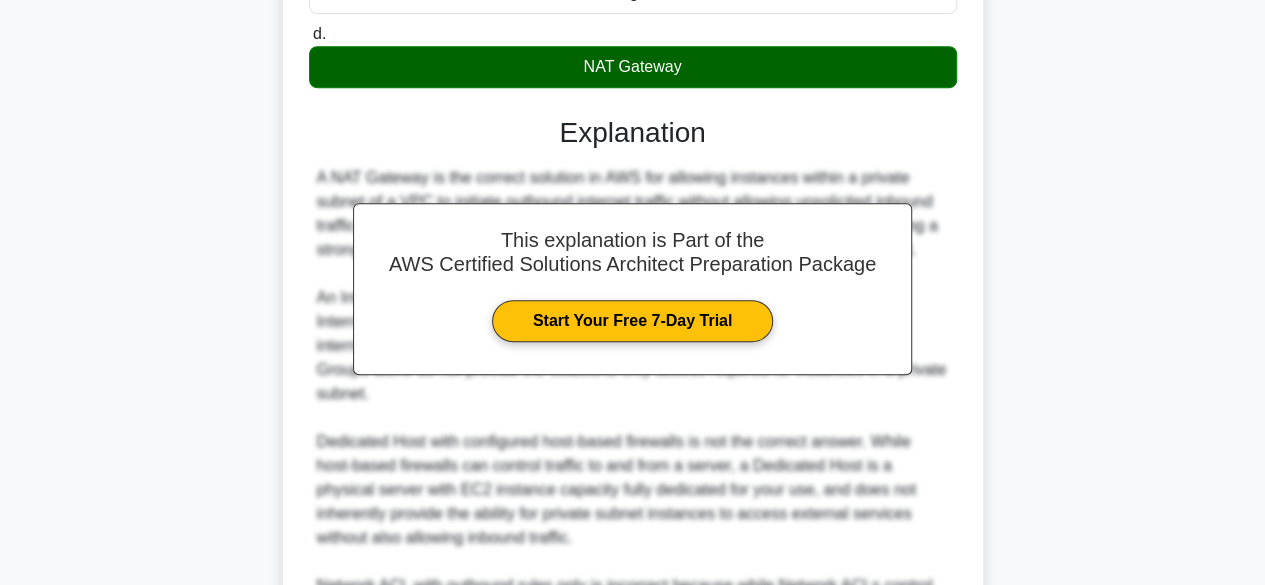 scroll, scrollTop: 696, scrollLeft: 0, axis: vertical 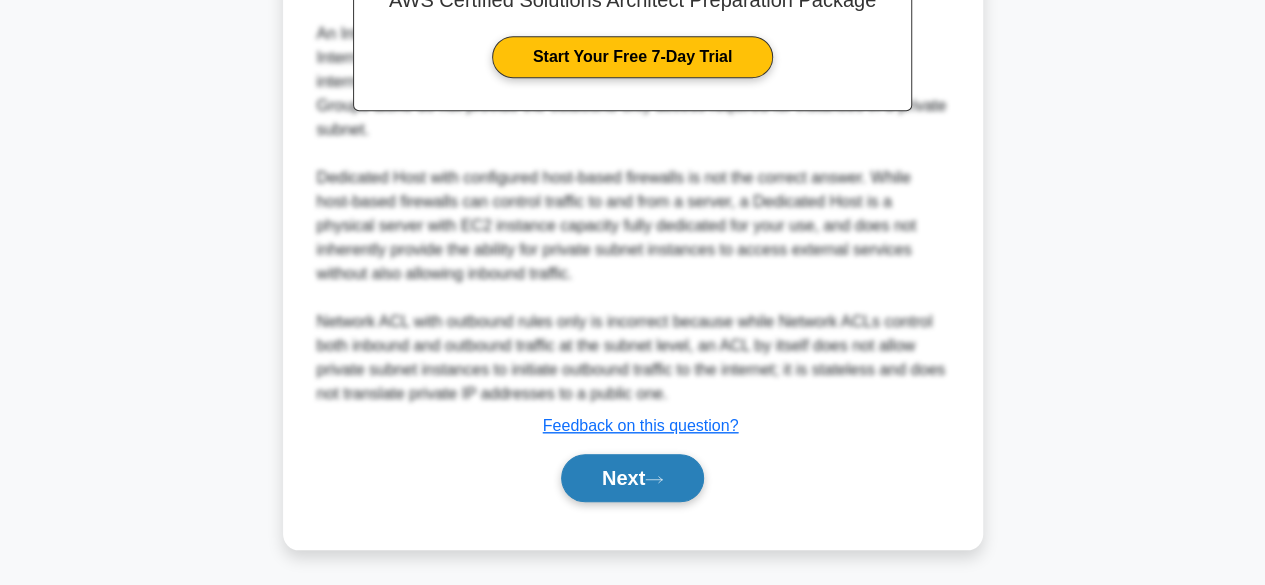 click on "Next" at bounding box center (632, 478) 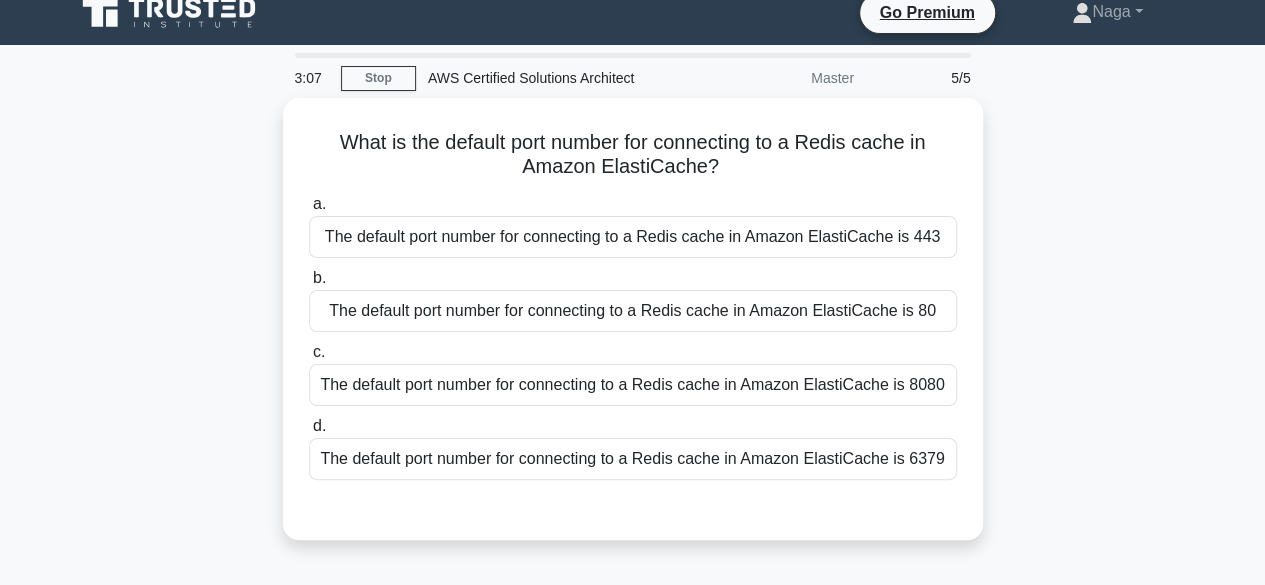 scroll, scrollTop: 18, scrollLeft: 0, axis: vertical 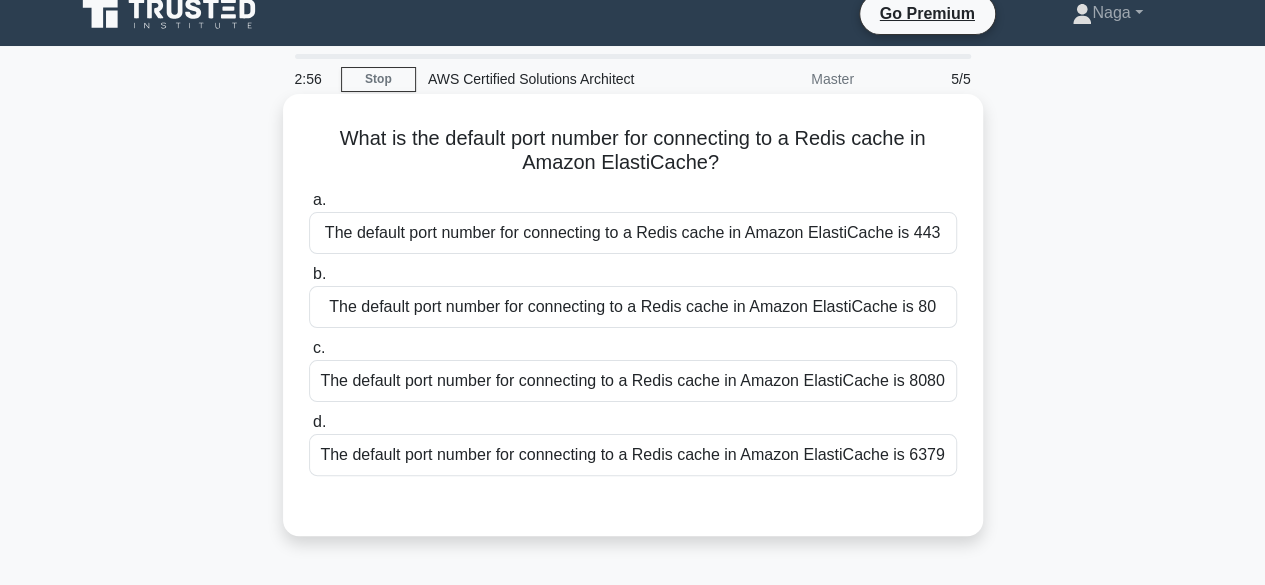 click on "The default port number for connecting to a Redis cache in Amazon ElastiCache is 443" at bounding box center [633, 233] 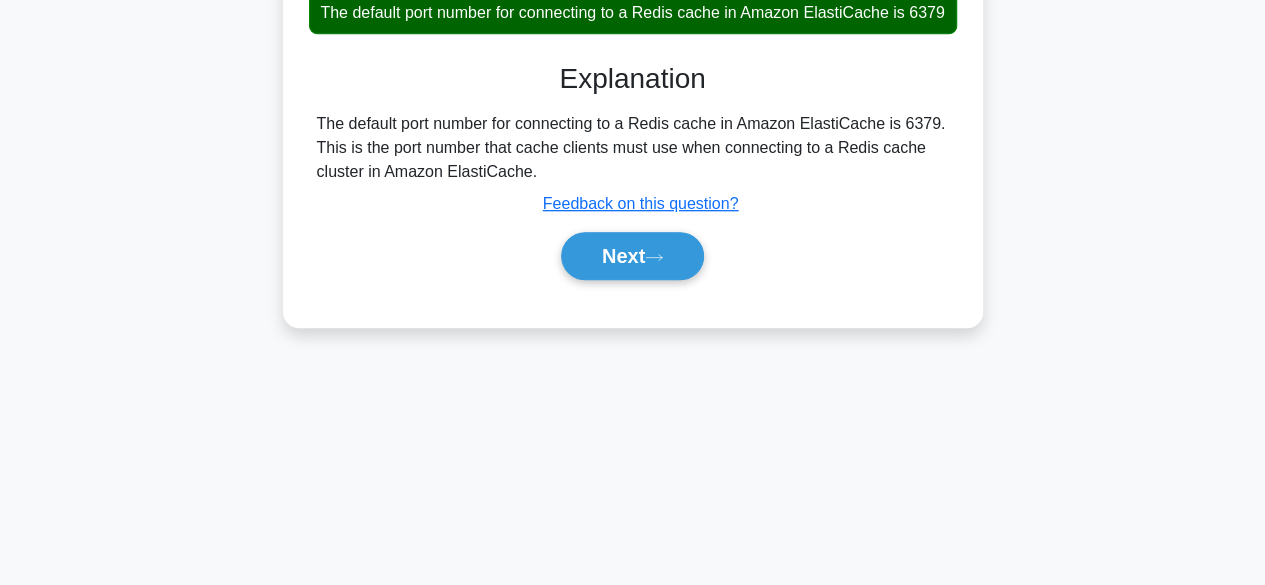 scroll, scrollTop: 469, scrollLeft: 0, axis: vertical 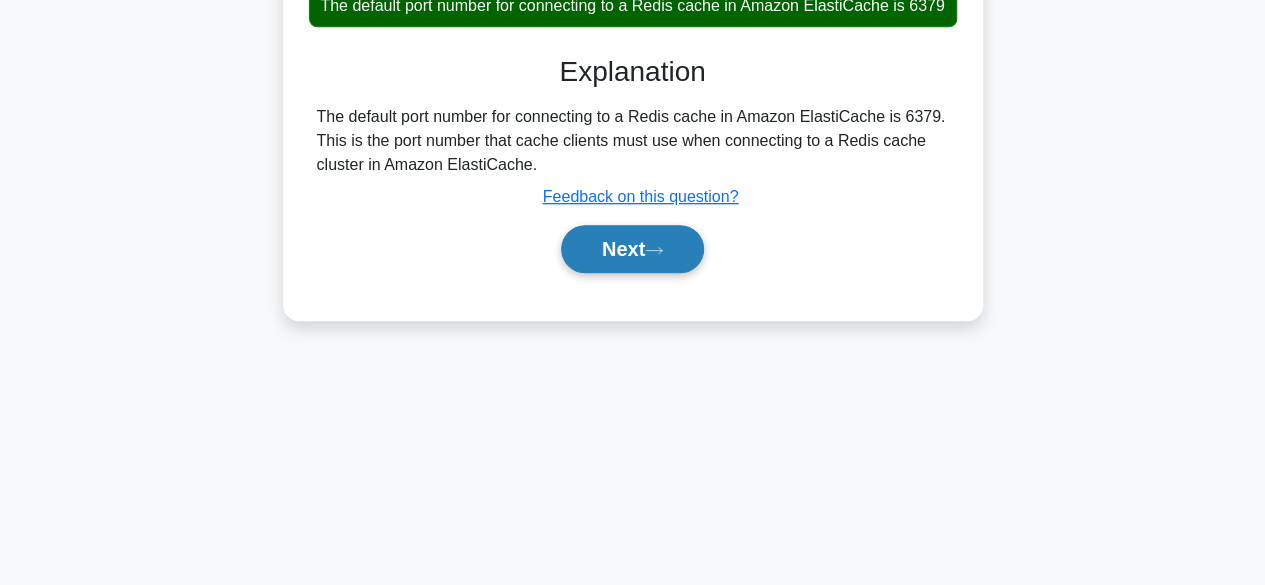 click on "Next" at bounding box center (632, 249) 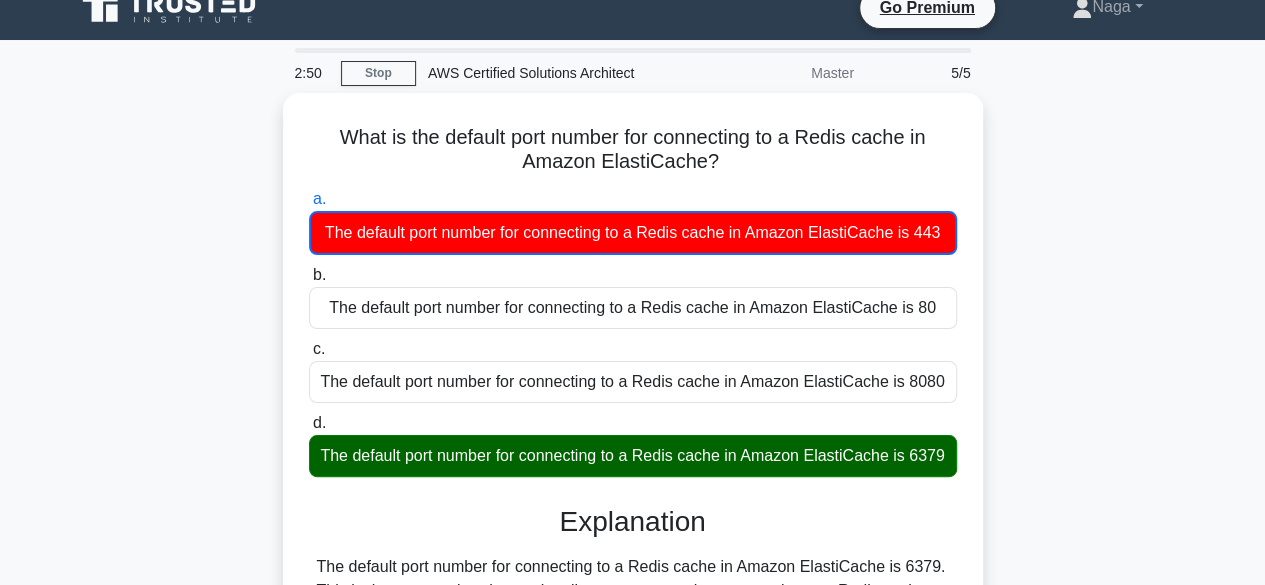 scroll, scrollTop: 21, scrollLeft: 0, axis: vertical 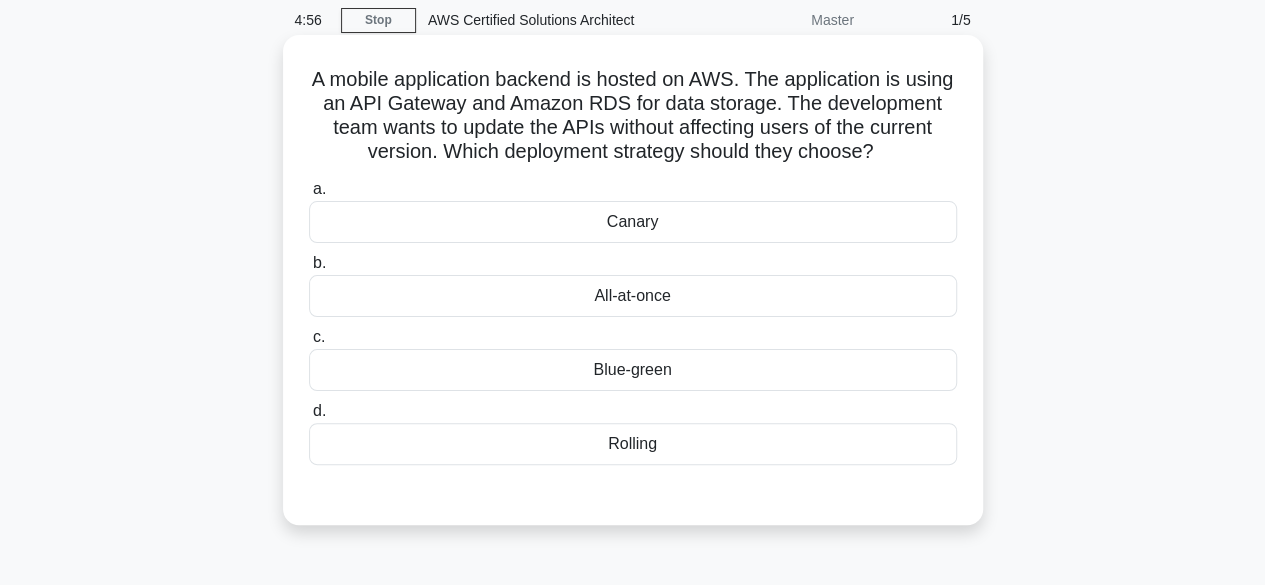 click on "Rolling" at bounding box center [633, 444] 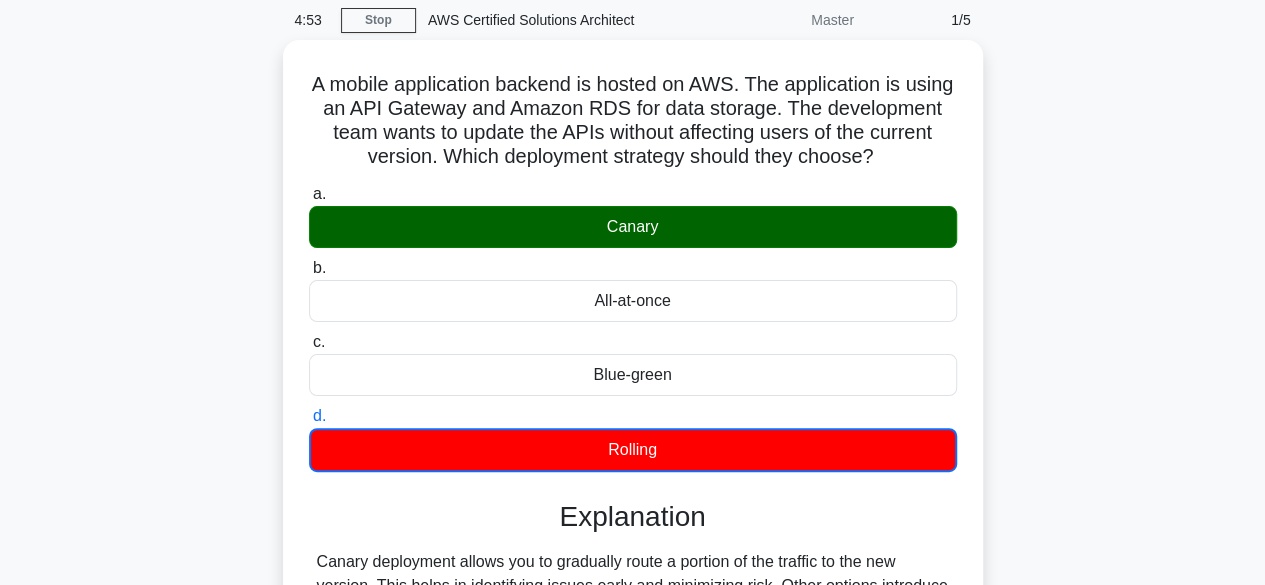 scroll, scrollTop: 495, scrollLeft: 0, axis: vertical 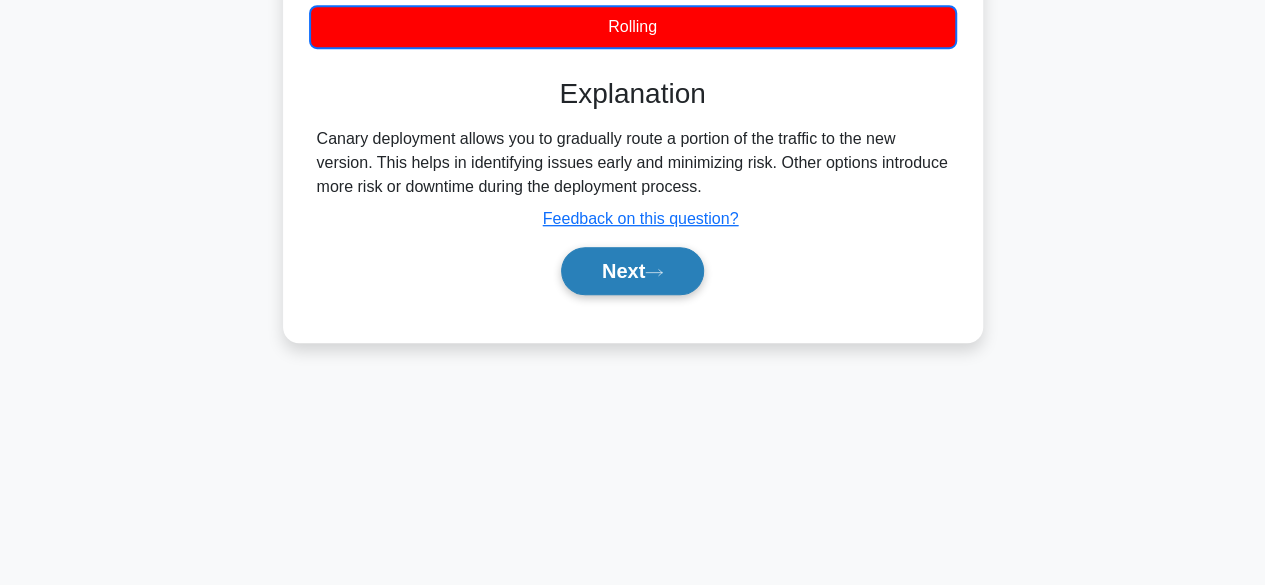 click on "Next" at bounding box center [632, 271] 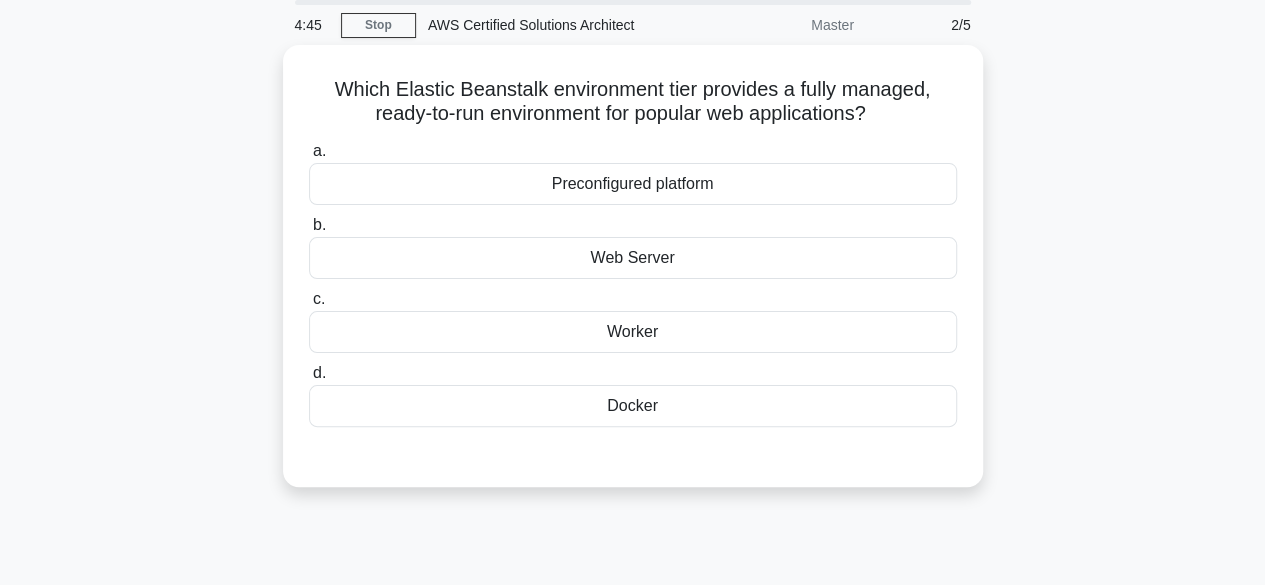 scroll, scrollTop: 57, scrollLeft: 0, axis: vertical 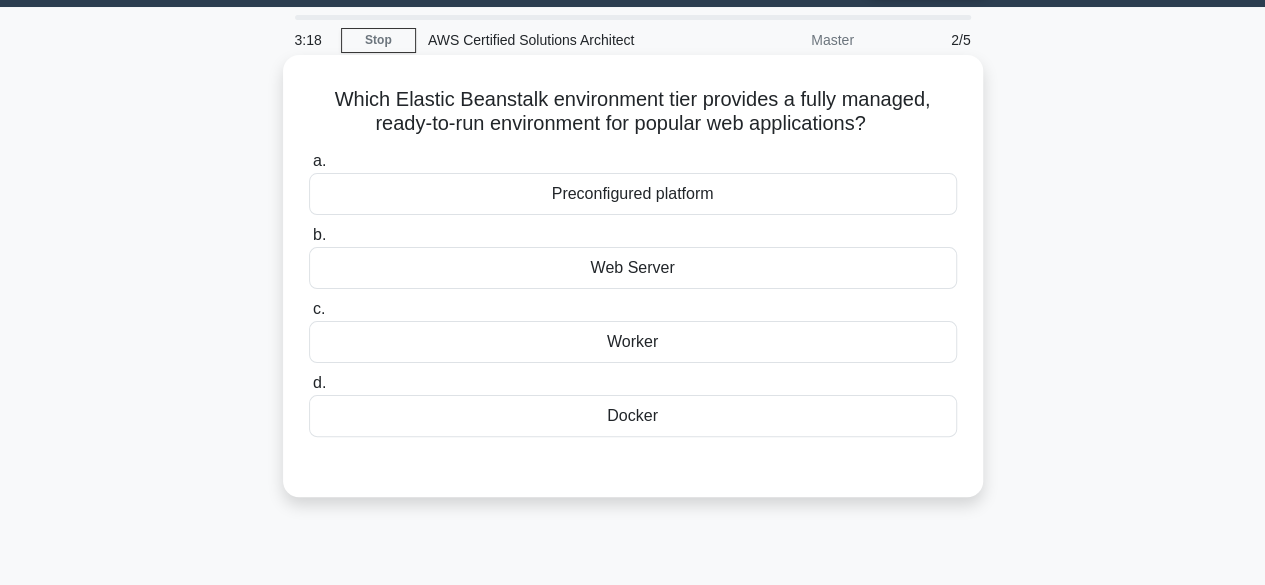 click on "Docker" at bounding box center [633, 416] 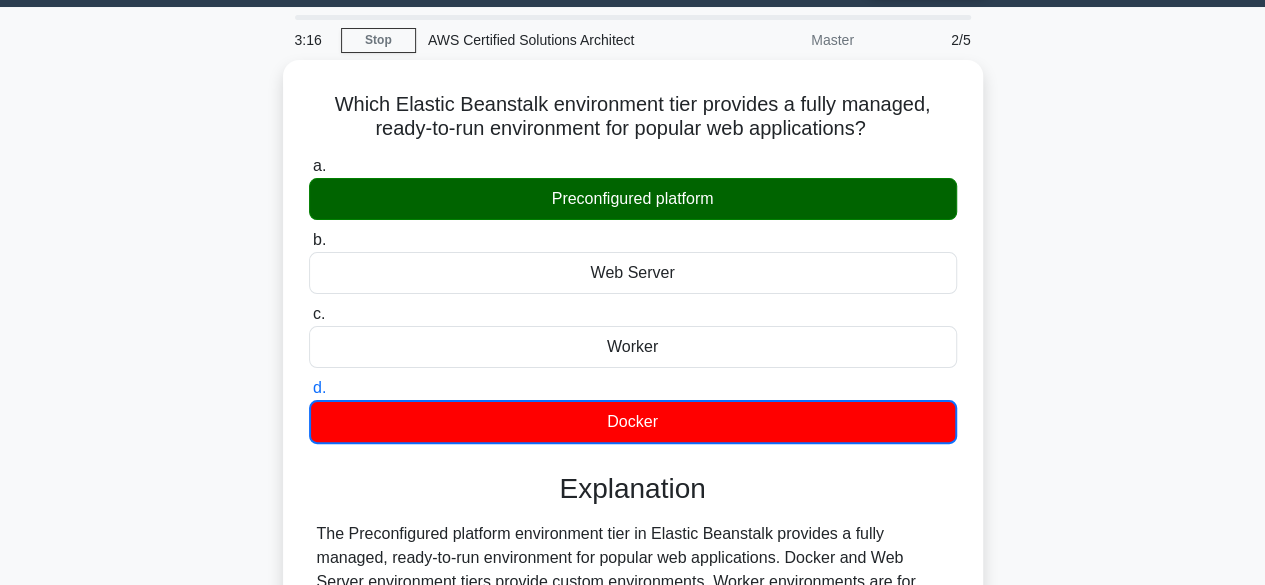 scroll, scrollTop: 495, scrollLeft: 0, axis: vertical 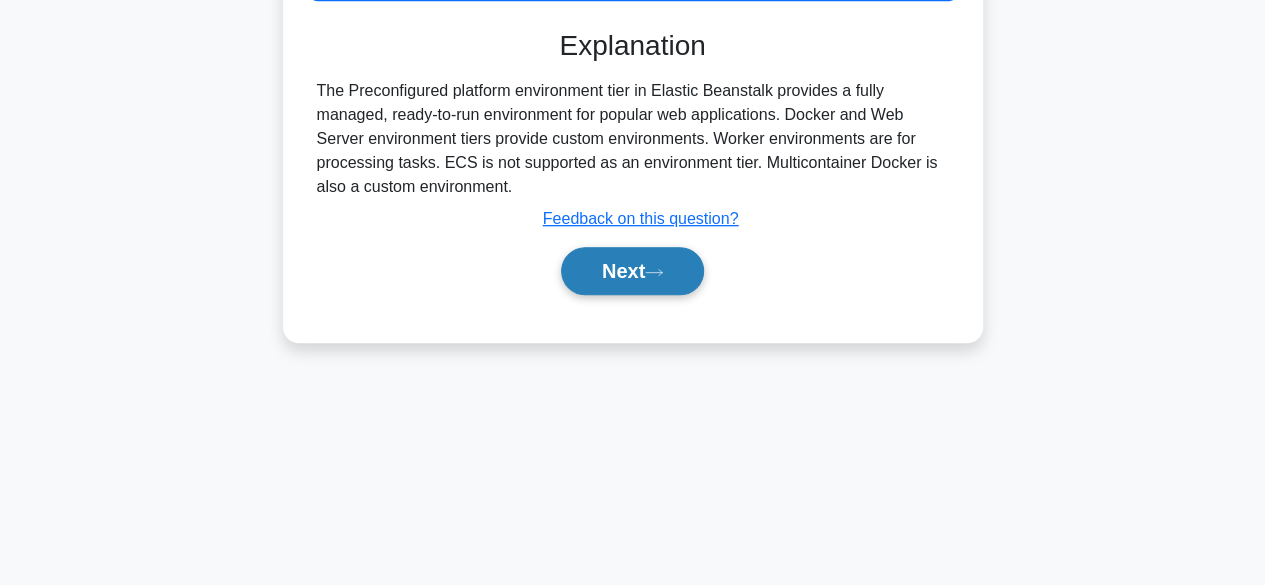 click on "Next" at bounding box center [632, 271] 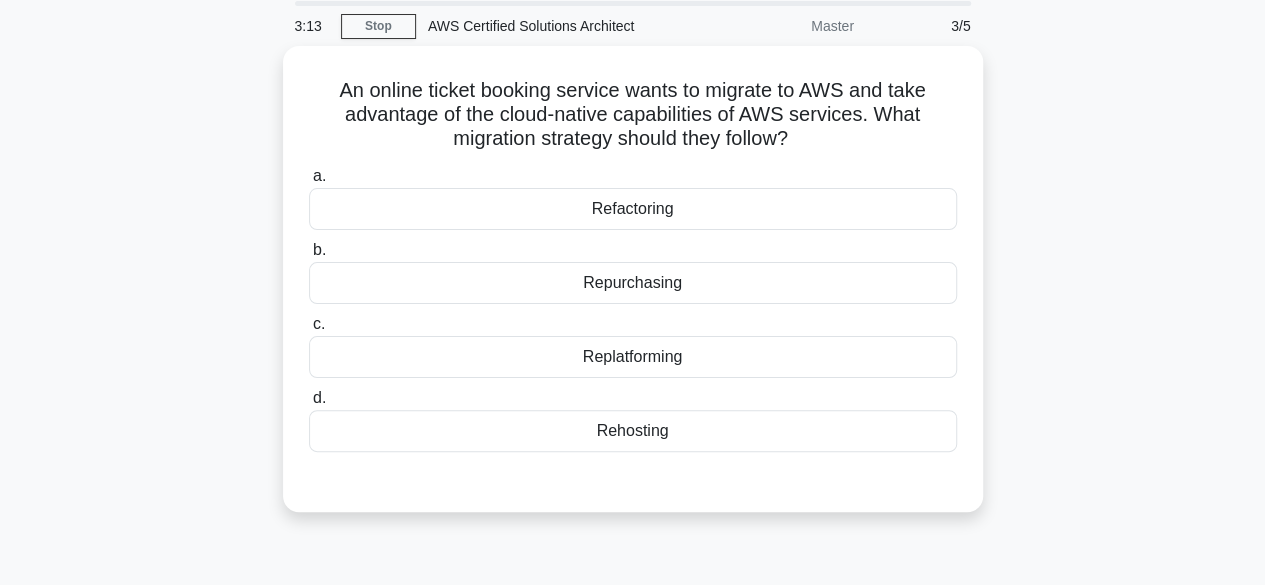 scroll, scrollTop: 83, scrollLeft: 0, axis: vertical 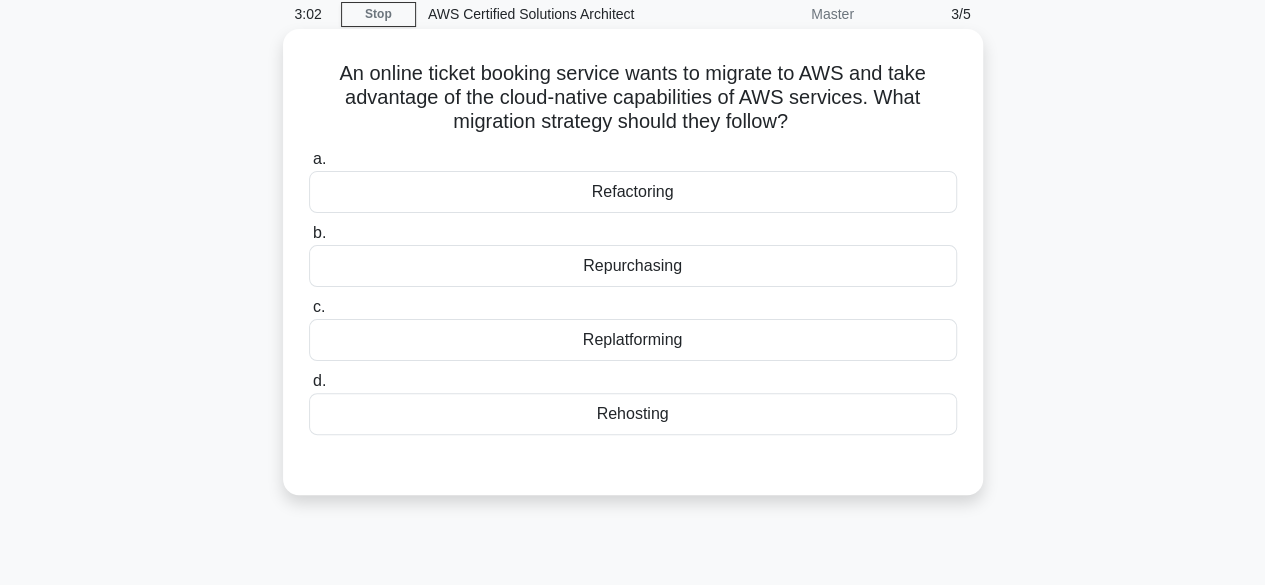 click on "Replatforming" at bounding box center (633, 340) 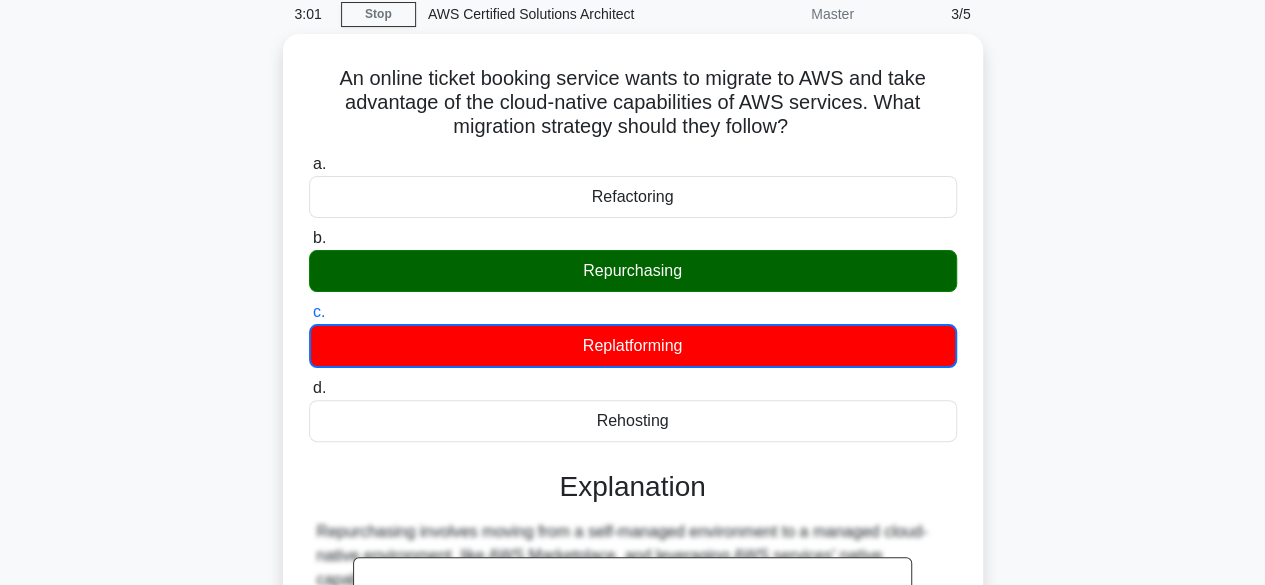 scroll, scrollTop: 495, scrollLeft: 0, axis: vertical 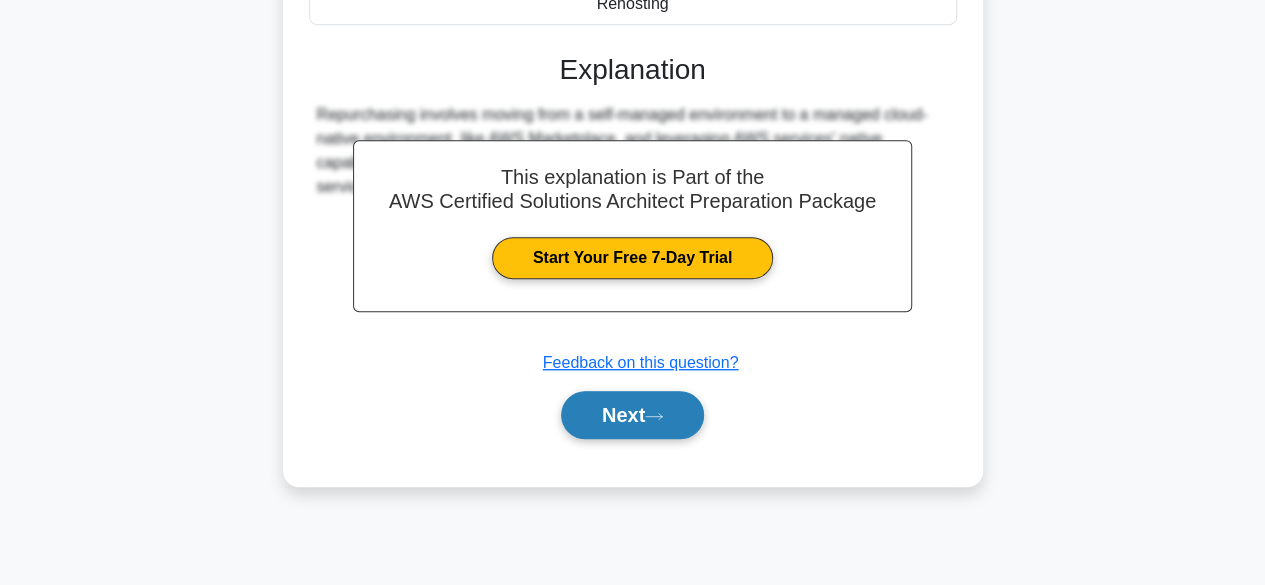 click on "Next" at bounding box center [632, 415] 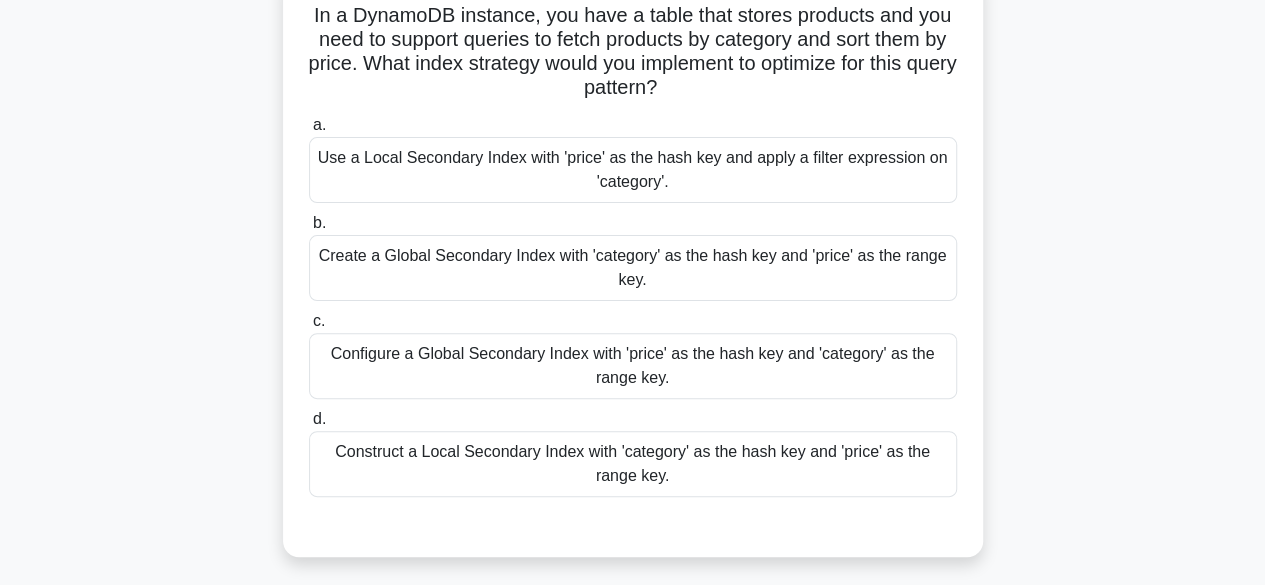 scroll, scrollTop: 145, scrollLeft: 0, axis: vertical 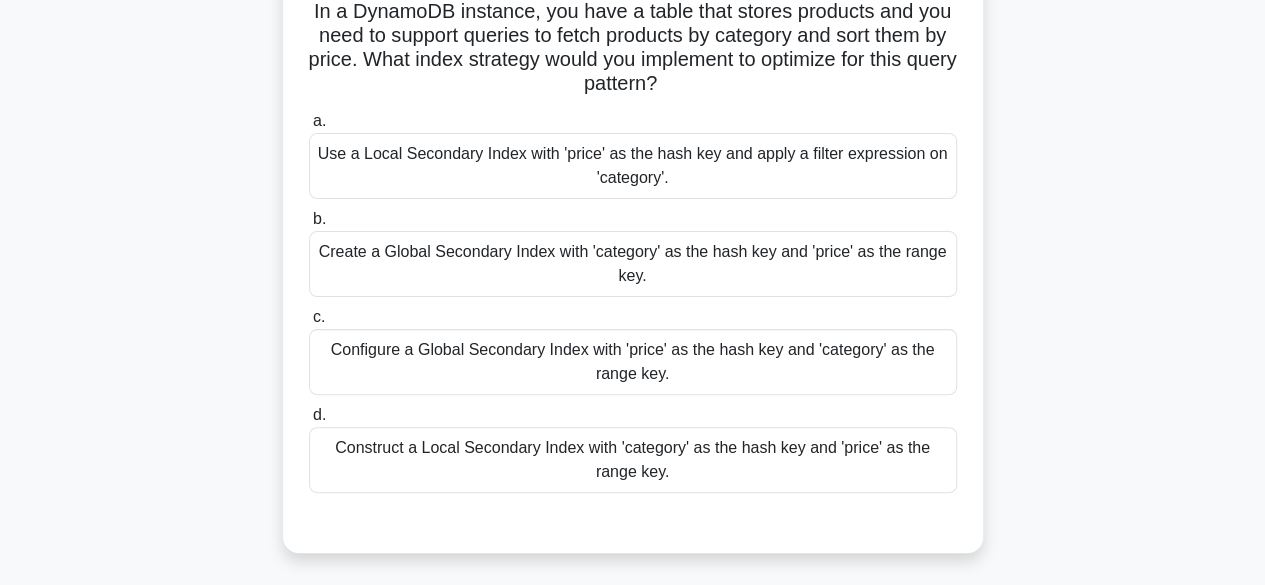click on "Use a Local Secondary Index with 'price' as the hash key and apply a filter expression on 'category'." at bounding box center [633, 166] 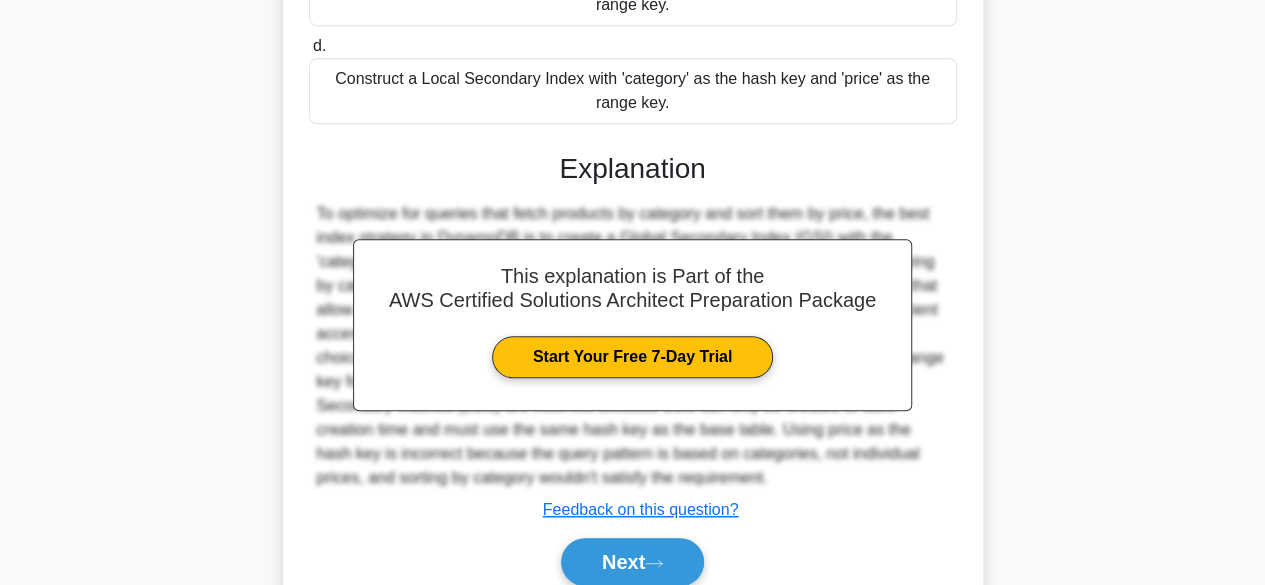 scroll, scrollTop: 600, scrollLeft: 0, axis: vertical 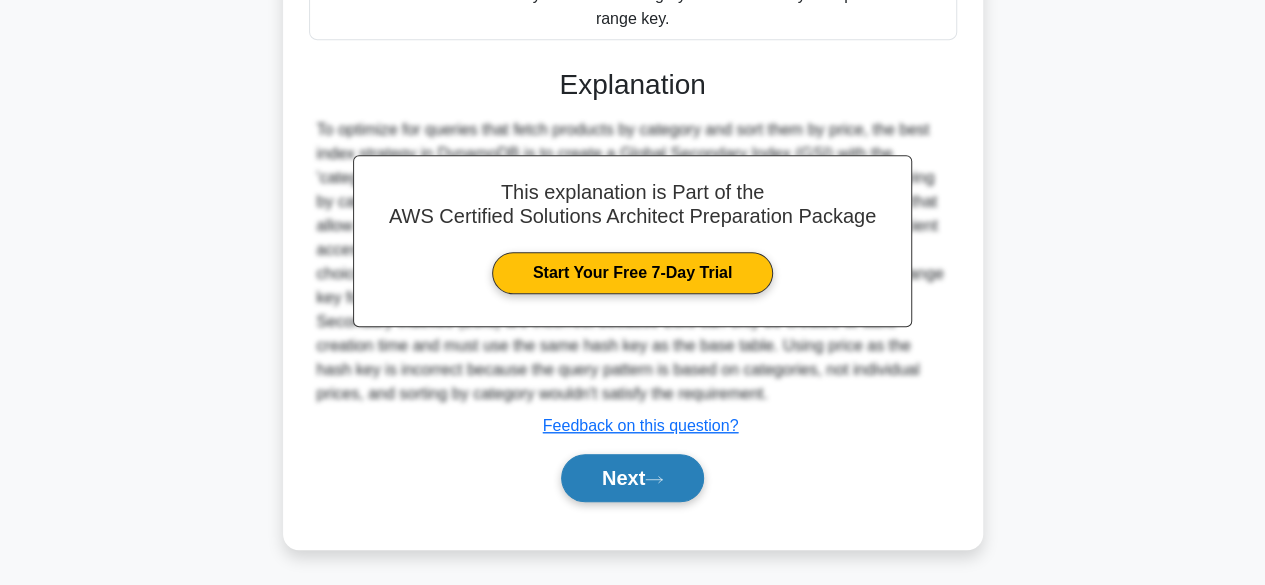 click on "Next" at bounding box center (632, 478) 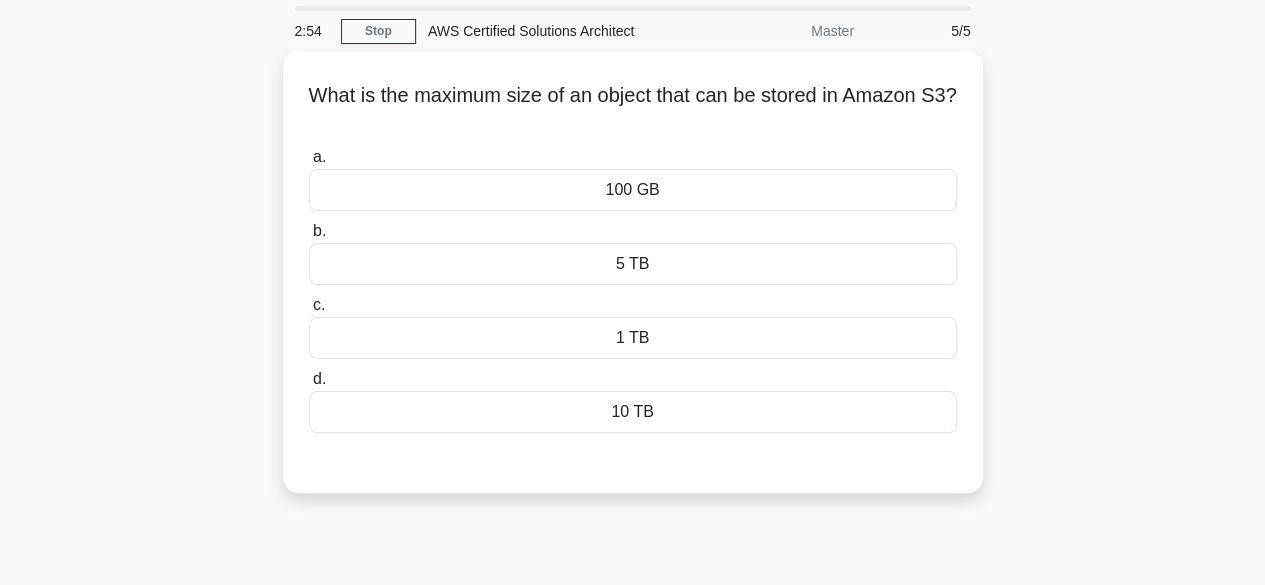 scroll, scrollTop: 65, scrollLeft: 0, axis: vertical 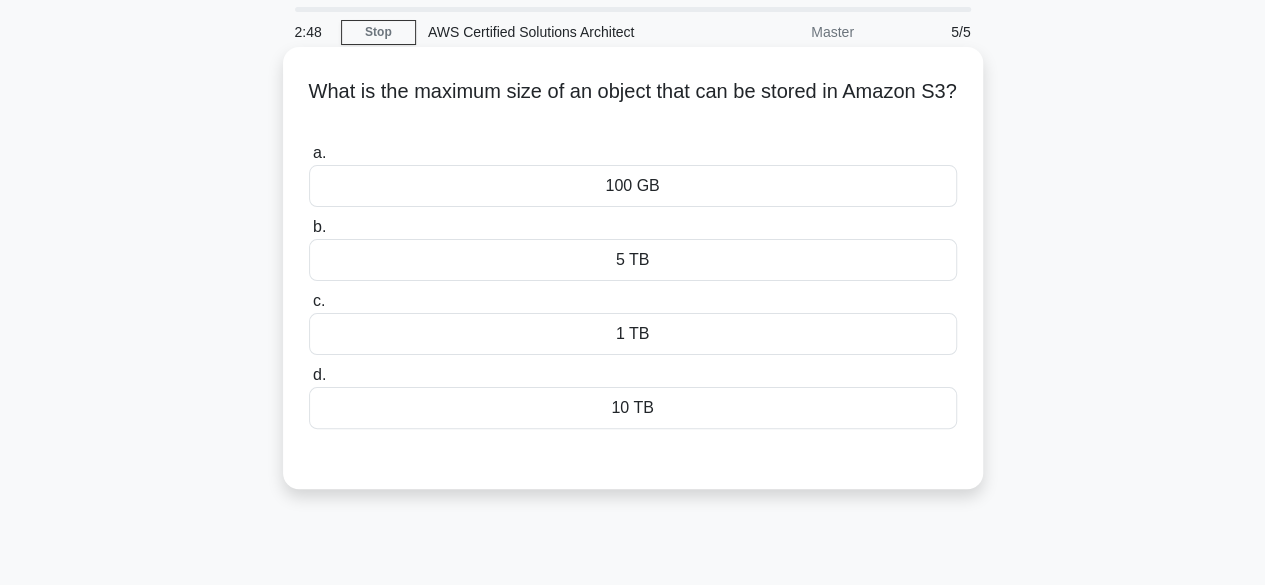 click on "1 TB" at bounding box center [633, 334] 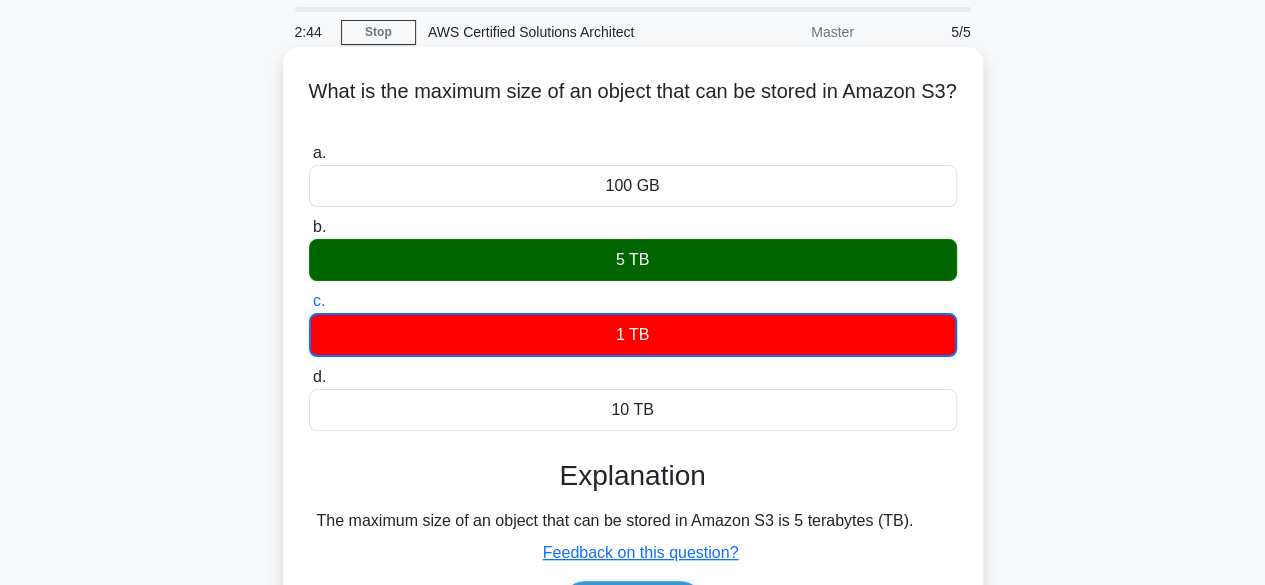 drag, startPoint x: 319, startPoint y: 92, endPoint x: 716, endPoint y: 108, distance: 397.3223 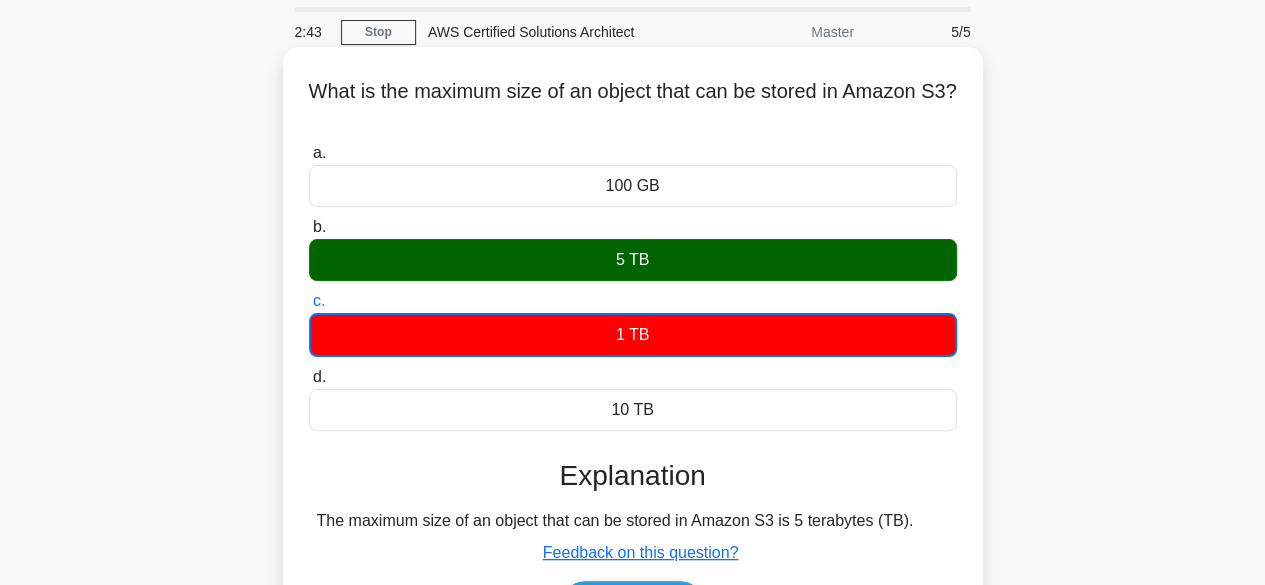 copy on "What is the maximum size of an object that can be stored in Amazon S3?" 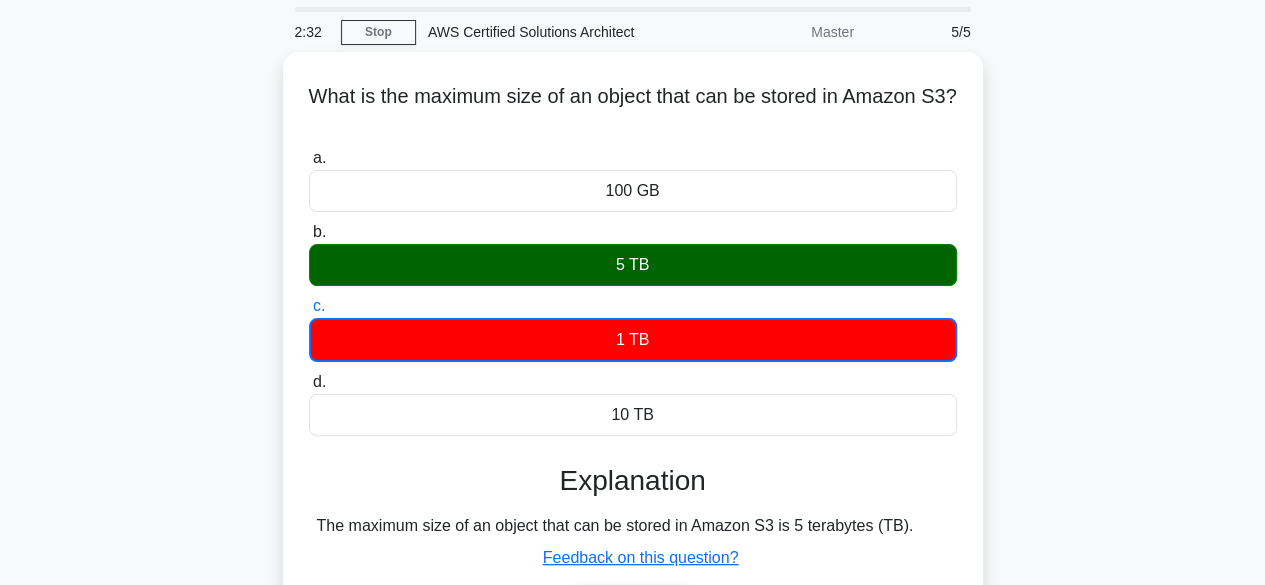 click on "What is the maximum size of an object that can be stored in Amazon S3?
.spinner_0XTQ{transform-origin:center;animation:spinner_y6GP .75s linear infinite}@keyframes spinner_y6GP{100%{transform:rotate(360deg)}}
a.
100 GB
b. c. d." at bounding box center (633, 378) 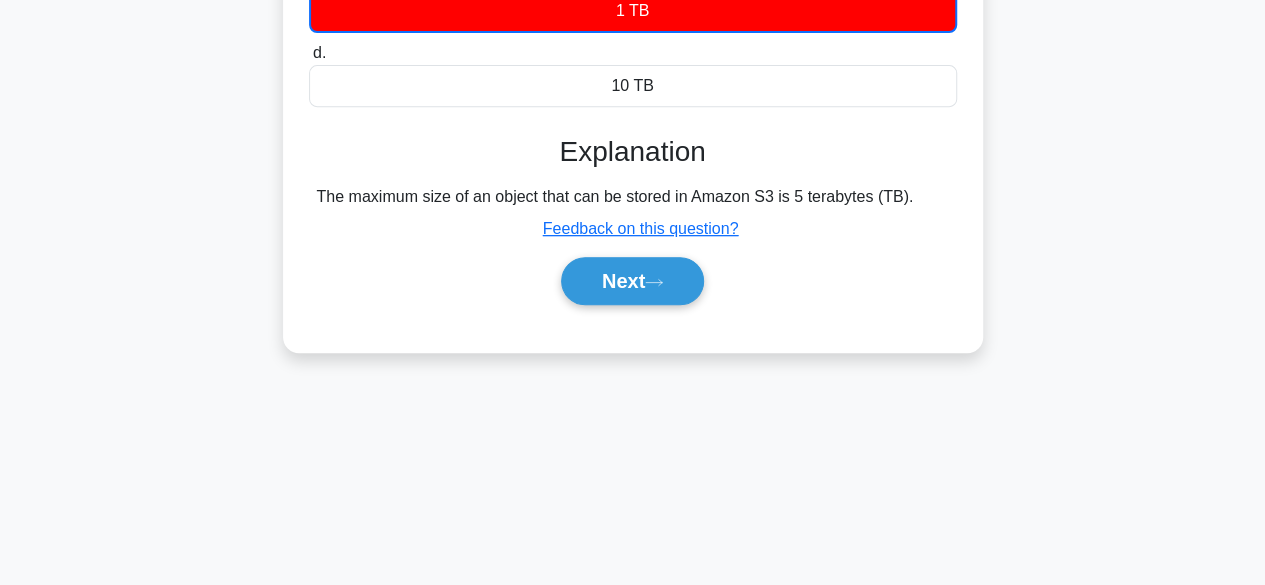 scroll, scrollTop: 426, scrollLeft: 0, axis: vertical 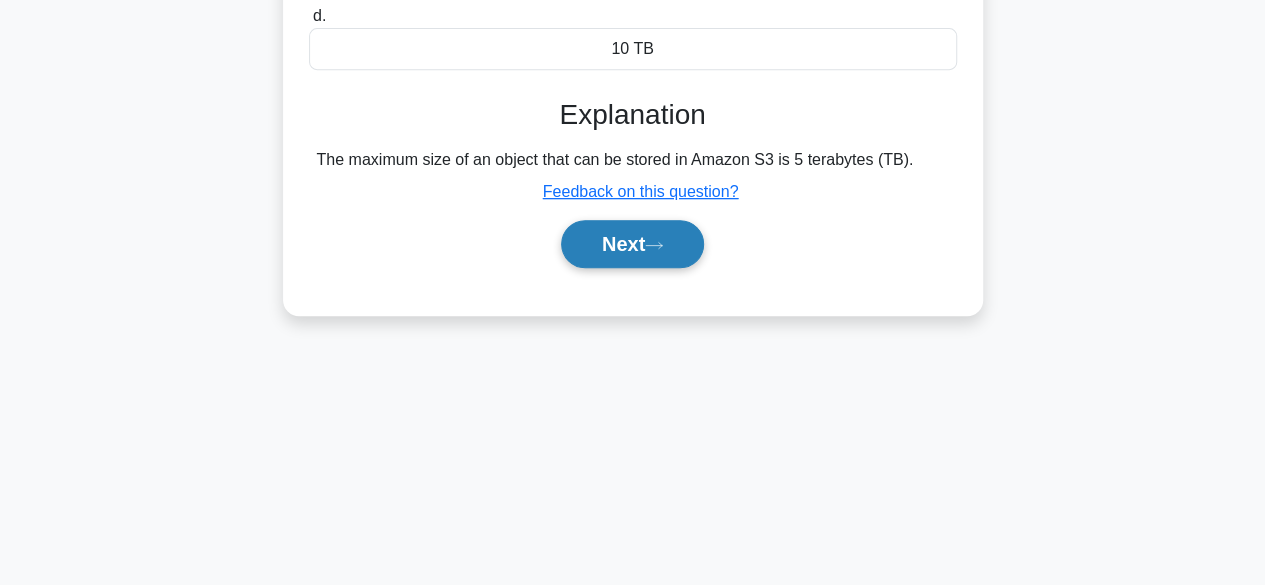 click on "Next" at bounding box center [632, 244] 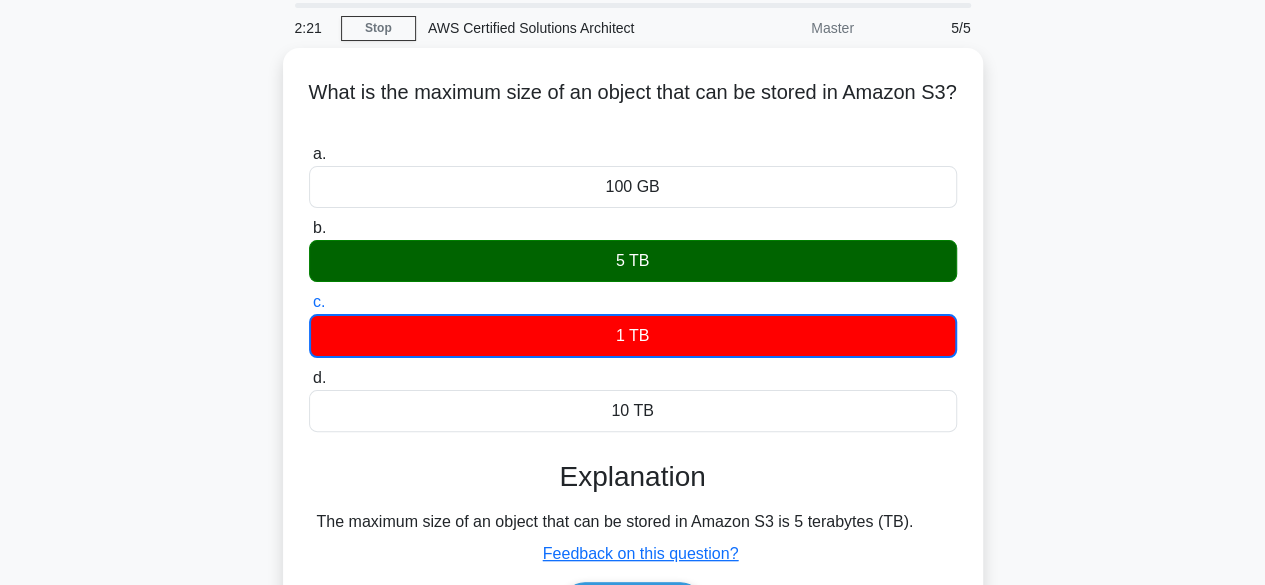 scroll, scrollTop: 63, scrollLeft: 0, axis: vertical 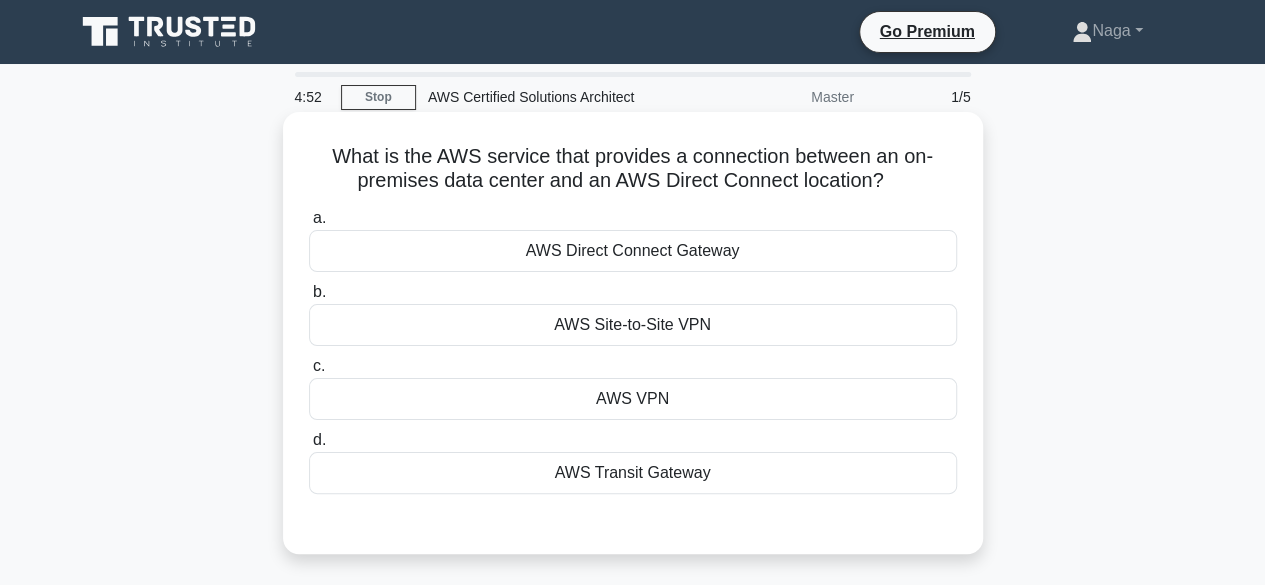 click on "AWS Direct Connect Gateway" at bounding box center (633, 251) 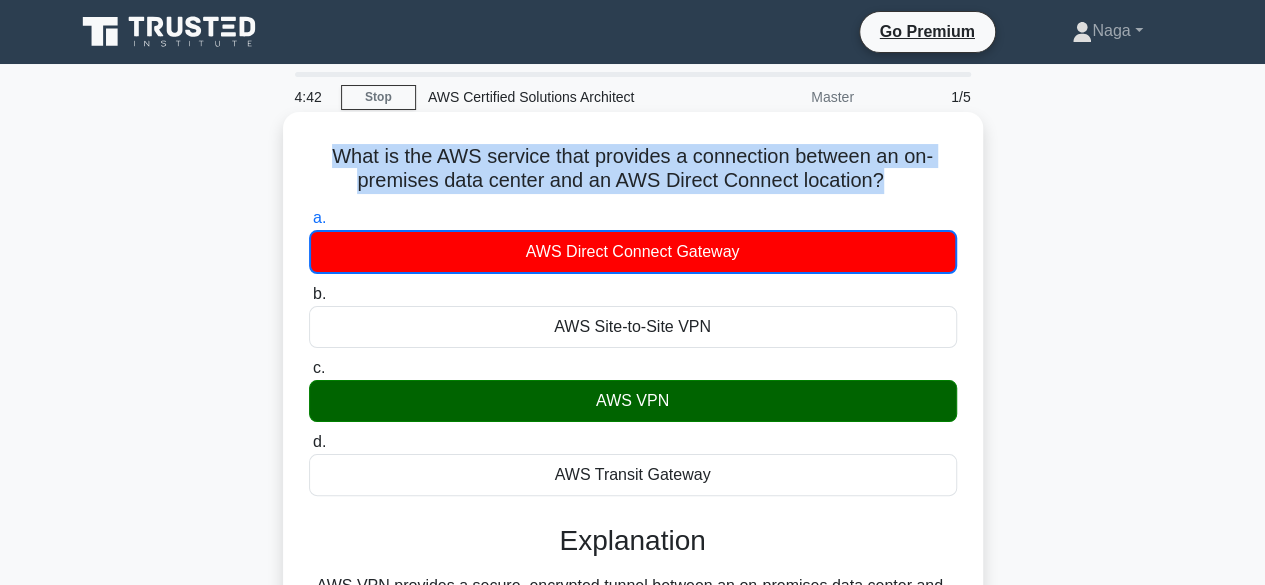 drag, startPoint x: 320, startPoint y: 159, endPoint x: 886, endPoint y: 187, distance: 566.69214 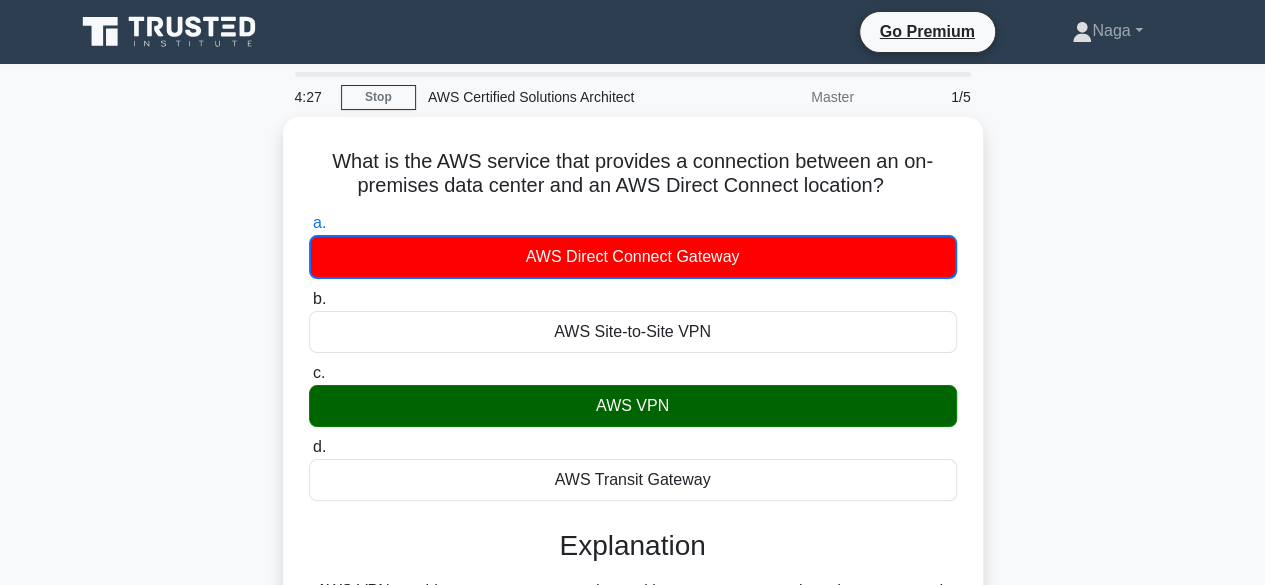 click on "What is the AWS service that provides a connection between an on-premises data center and an AWS Direct Connect location?
.spinner_0XTQ{transform-origin:center;animation:spinner_y6GP .75s linear infinite}@keyframes spinner_y6GP{100%{transform:rotate(360deg)}}
a.
AWS Direct Connect Gateway
b." at bounding box center [633, 467] 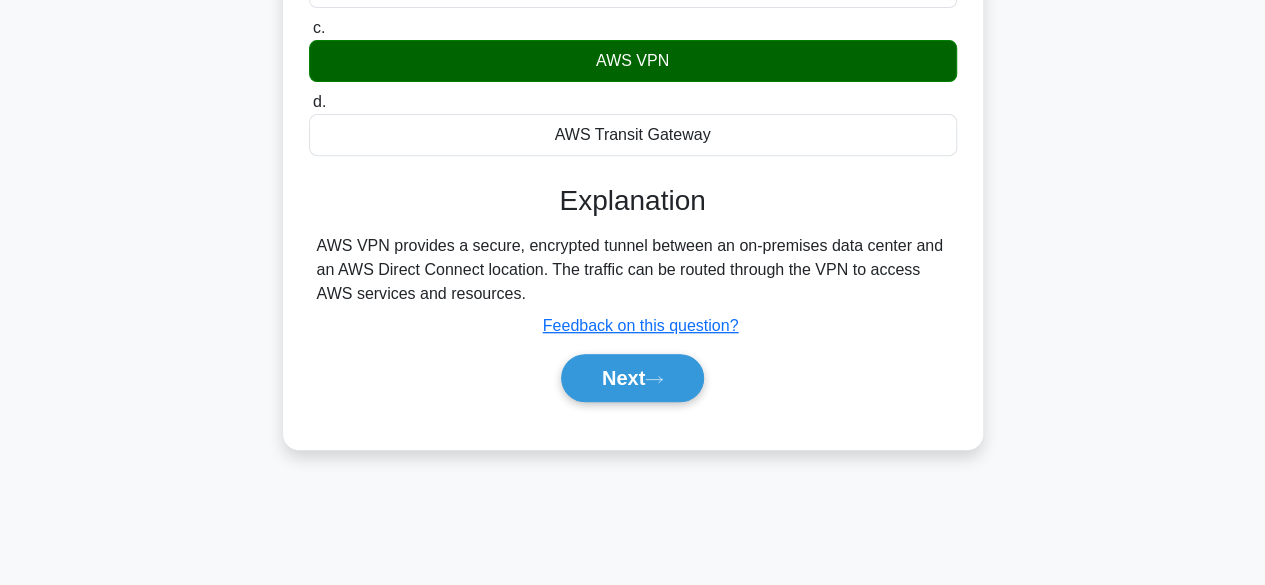scroll, scrollTop: 346, scrollLeft: 0, axis: vertical 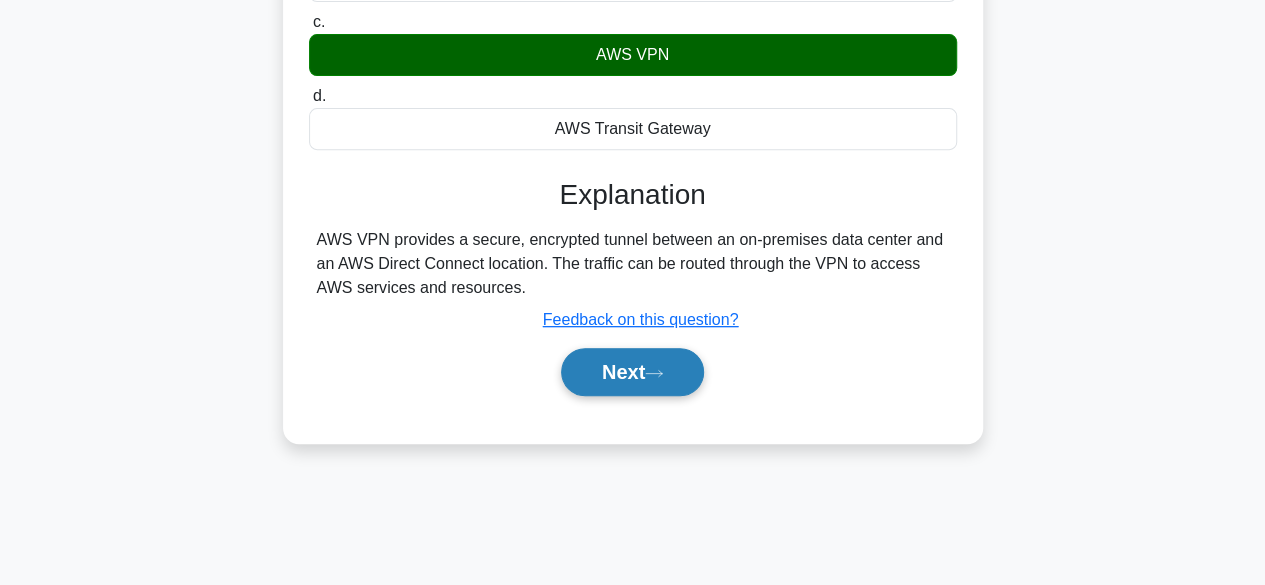 click on "Next" at bounding box center [632, 372] 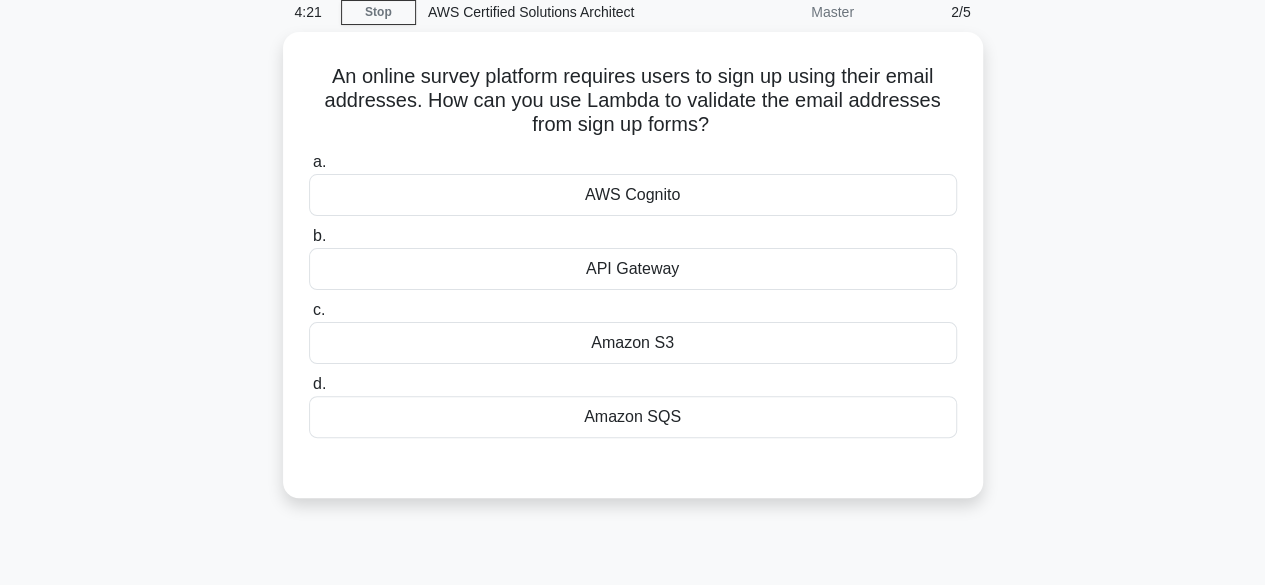 scroll, scrollTop: 87, scrollLeft: 0, axis: vertical 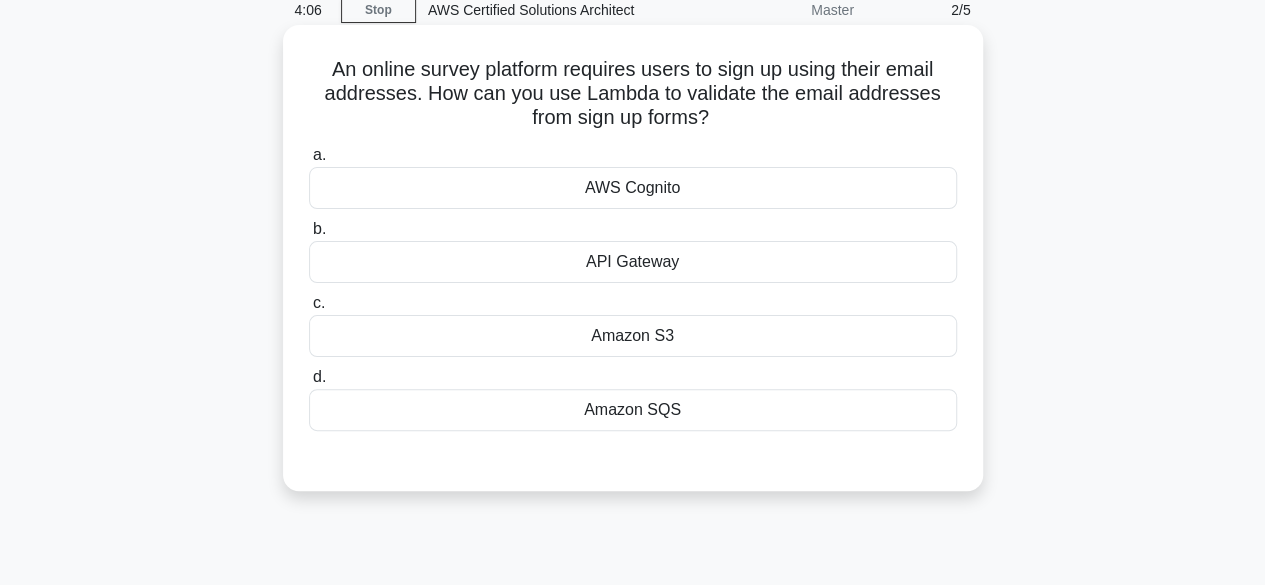 click on "c.
Amazon S3" at bounding box center (633, 324) 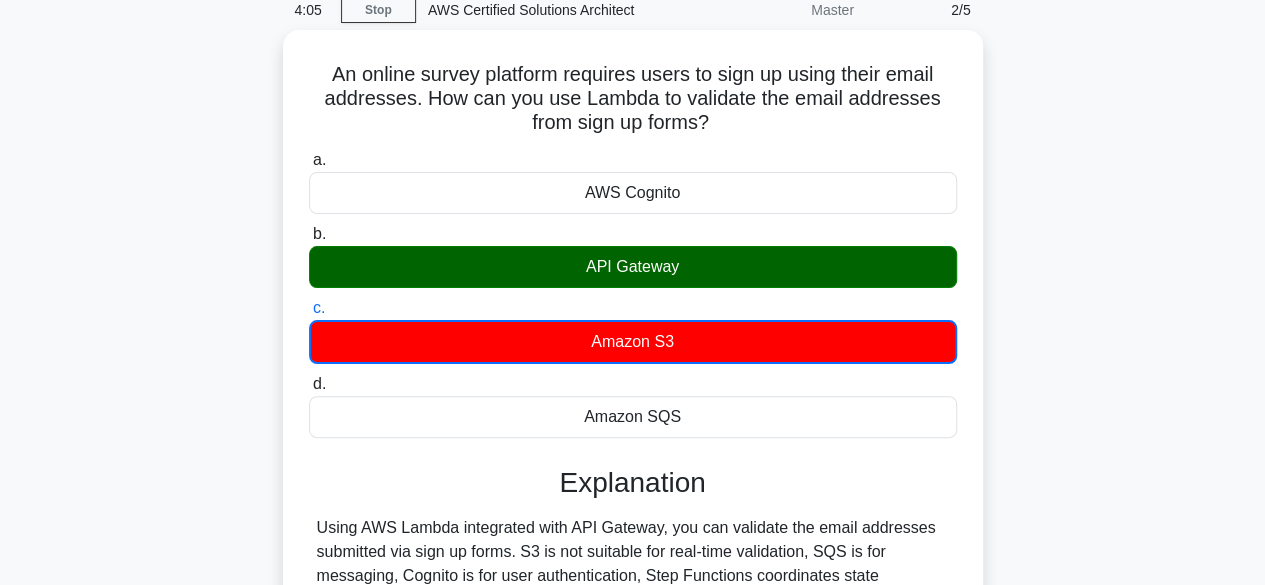 scroll, scrollTop: 495, scrollLeft: 0, axis: vertical 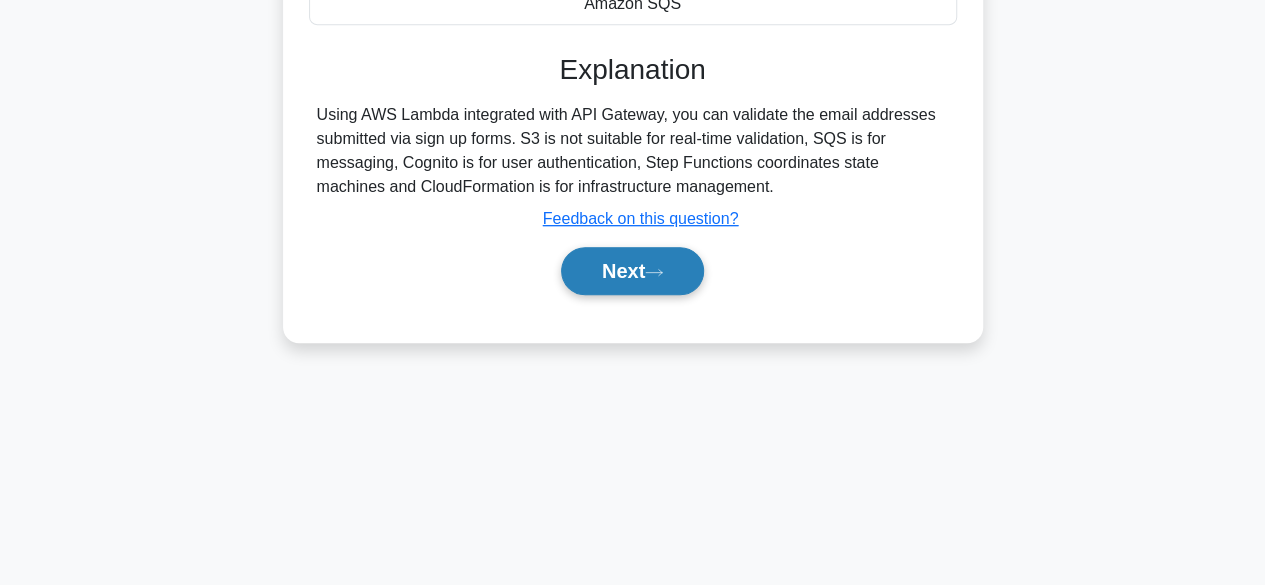 click on "Next" at bounding box center [632, 271] 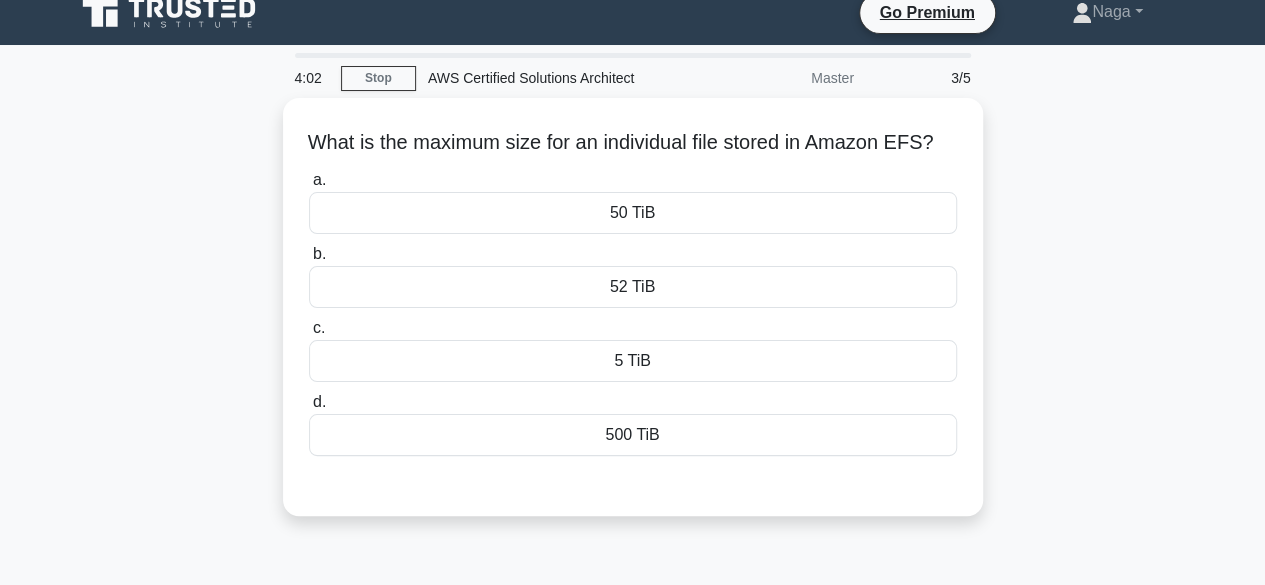 scroll, scrollTop: 18, scrollLeft: 0, axis: vertical 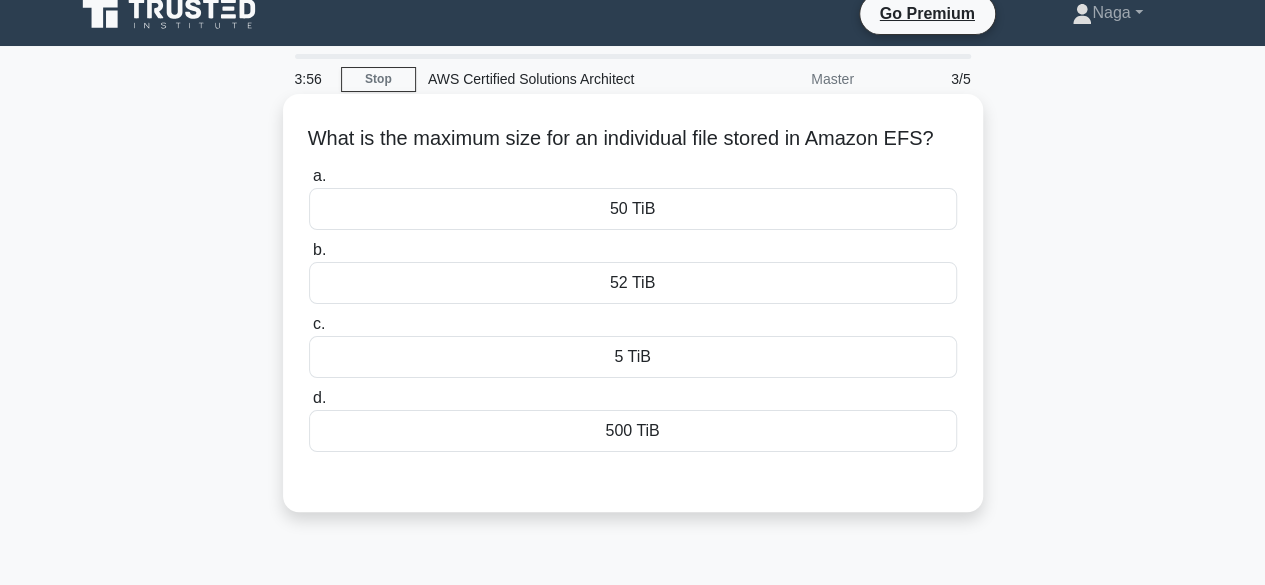 click on "50 TiB" at bounding box center (633, 209) 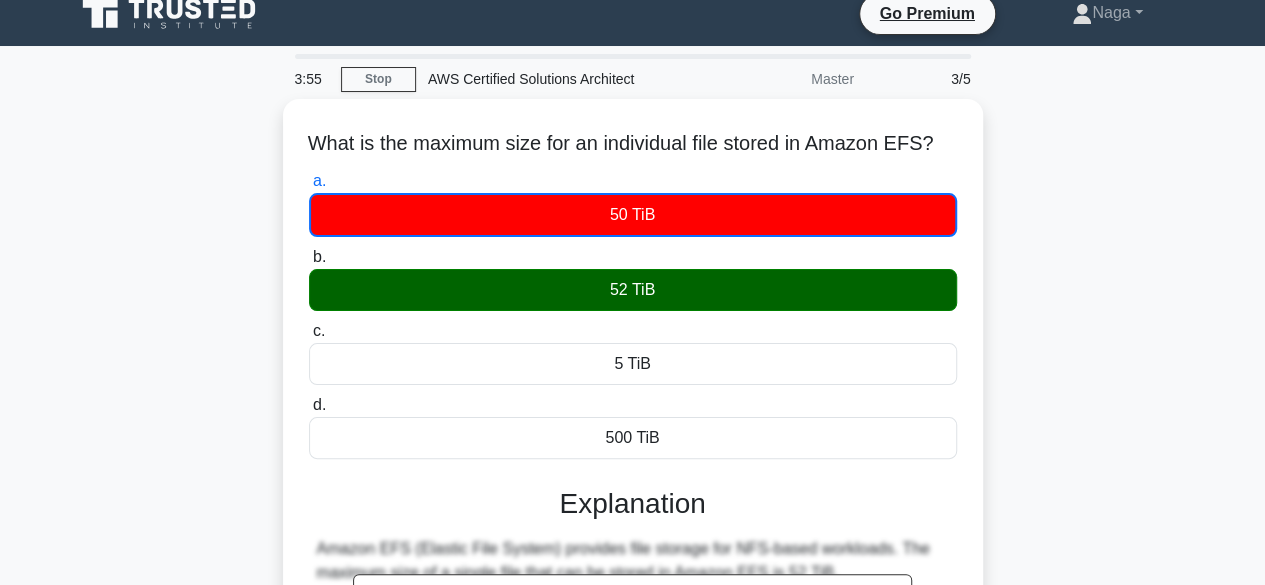 scroll, scrollTop: 495, scrollLeft: 0, axis: vertical 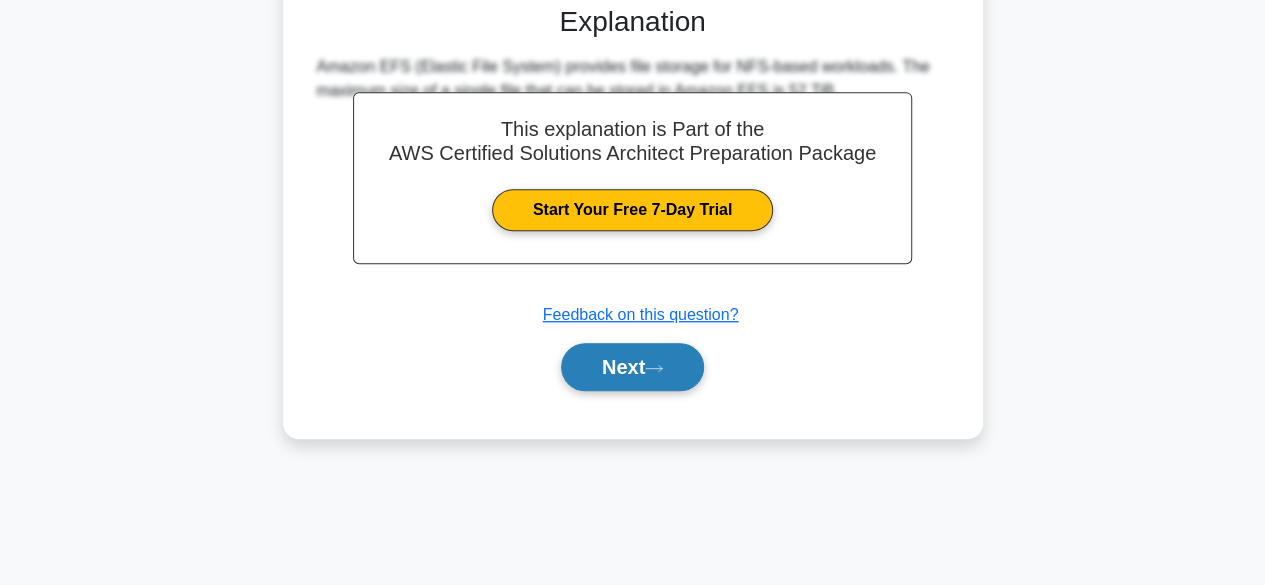 click on "Next" at bounding box center (632, 367) 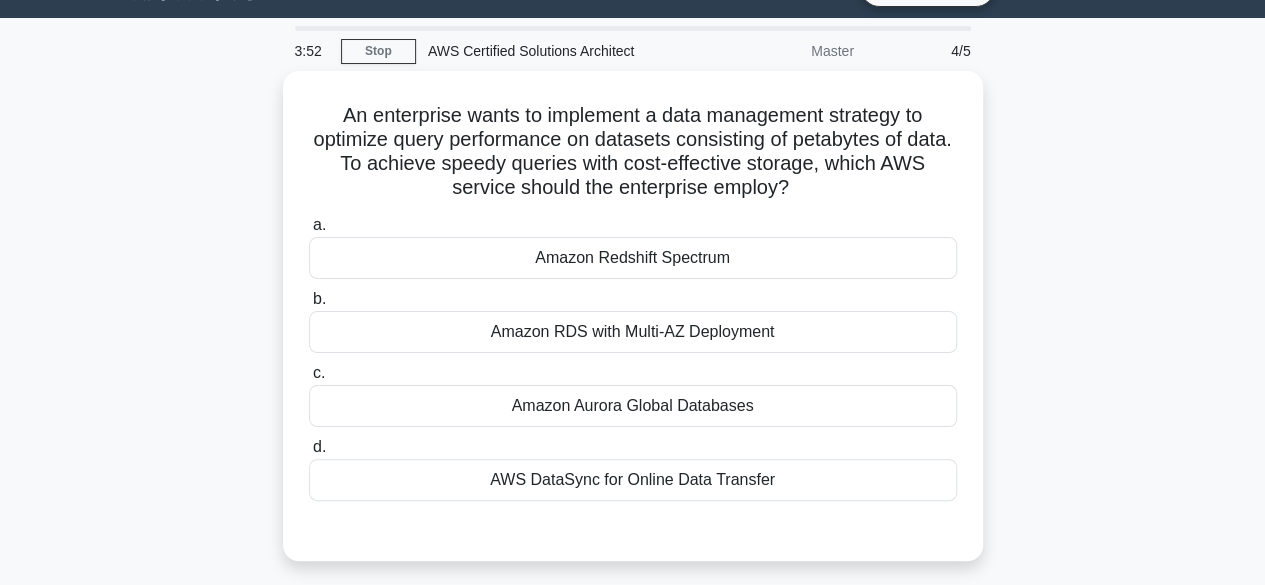 scroll, scrollTop: 45, scrollLeft: 0, axis: vertical 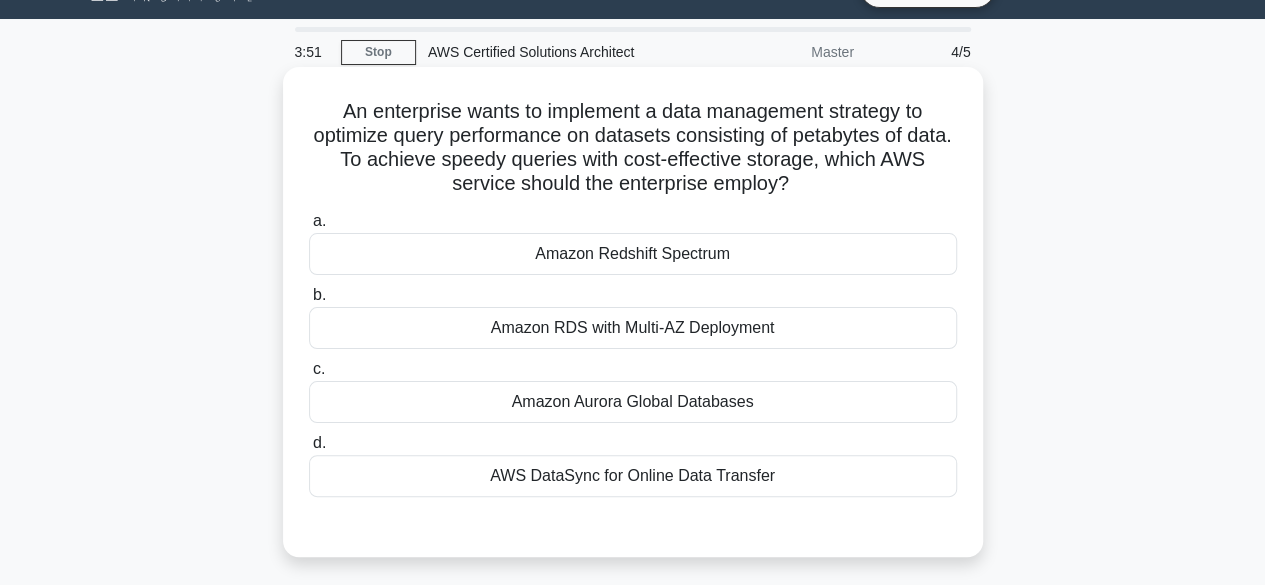 click on "Amazon RDS with Multi-AZ Deployment" at bounding box center [633, 328] 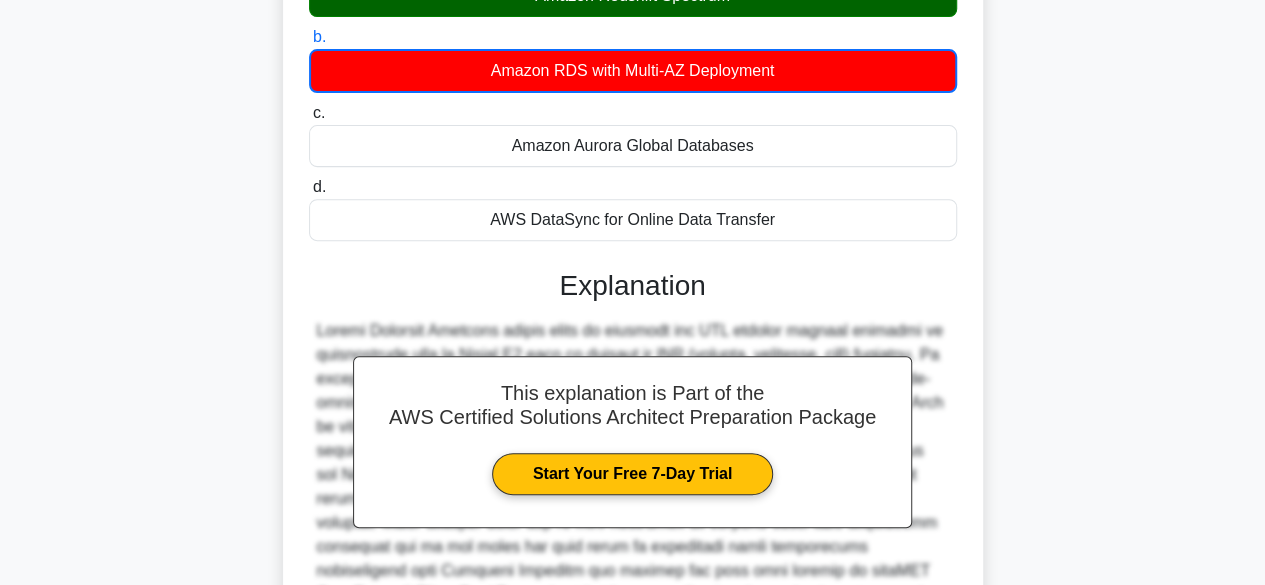 scroll, scrollTop: 576, scrollLeft: 0, axis: vertical 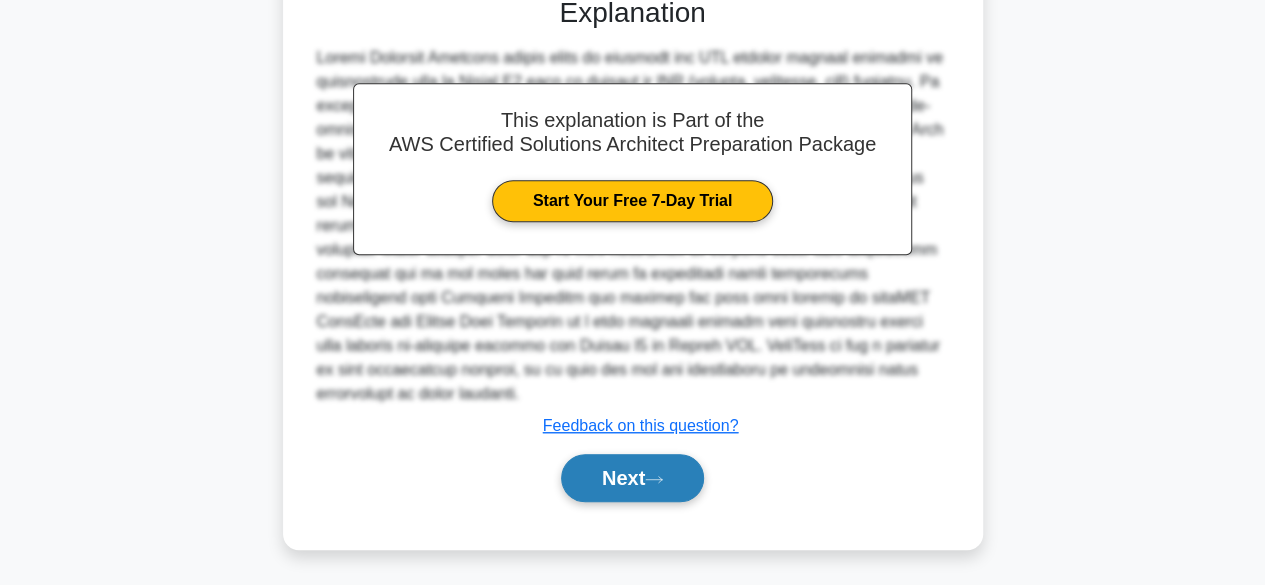 click on "Next" at bounding box center (632, 478) 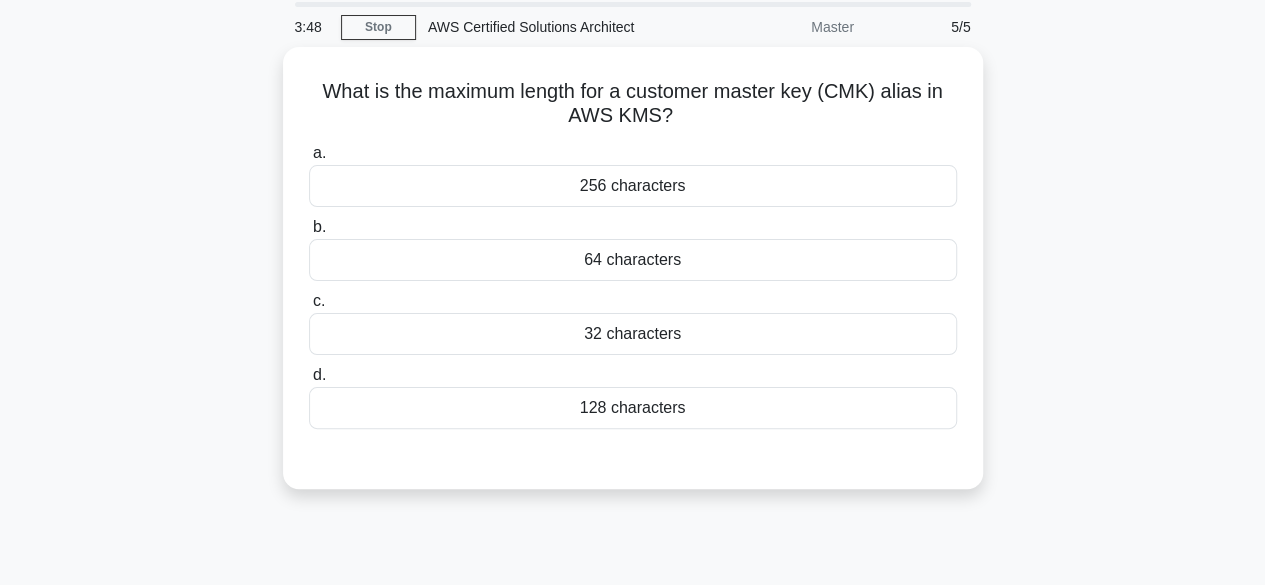 scroll, scrollTop: 67, scrollLeft: 0, axis: vertical 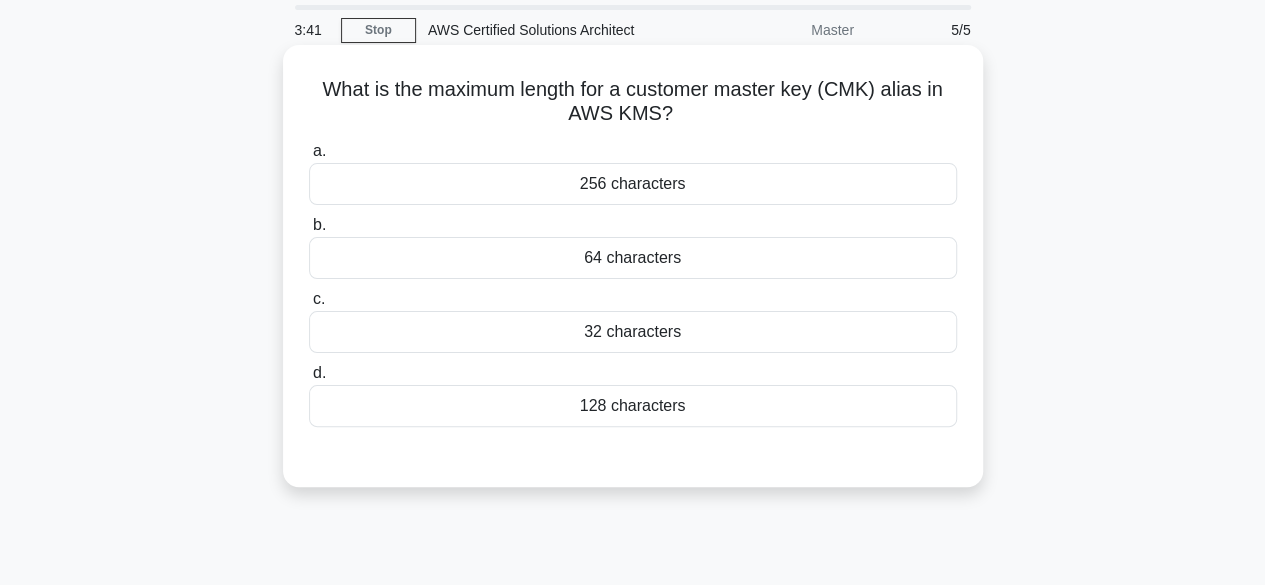 click on "256 characters" at bounding box center [633, 184] 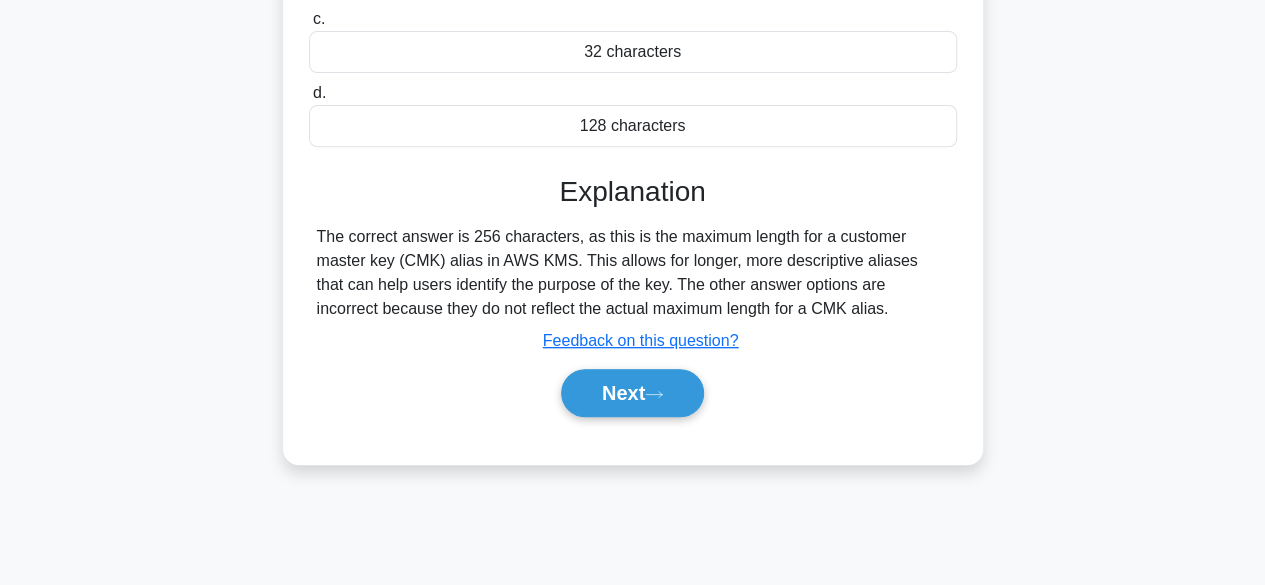 scroll, scrollTop: 495, scrollLeft: 0, axis: vertical 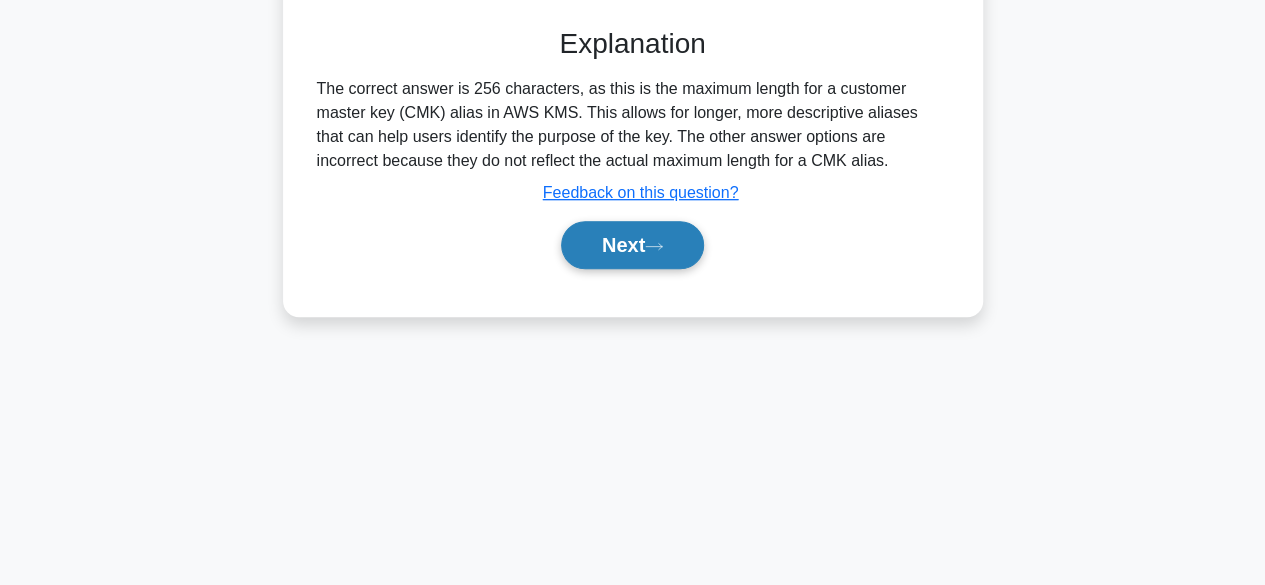 click on "Next" at bounding box center (632, 245) 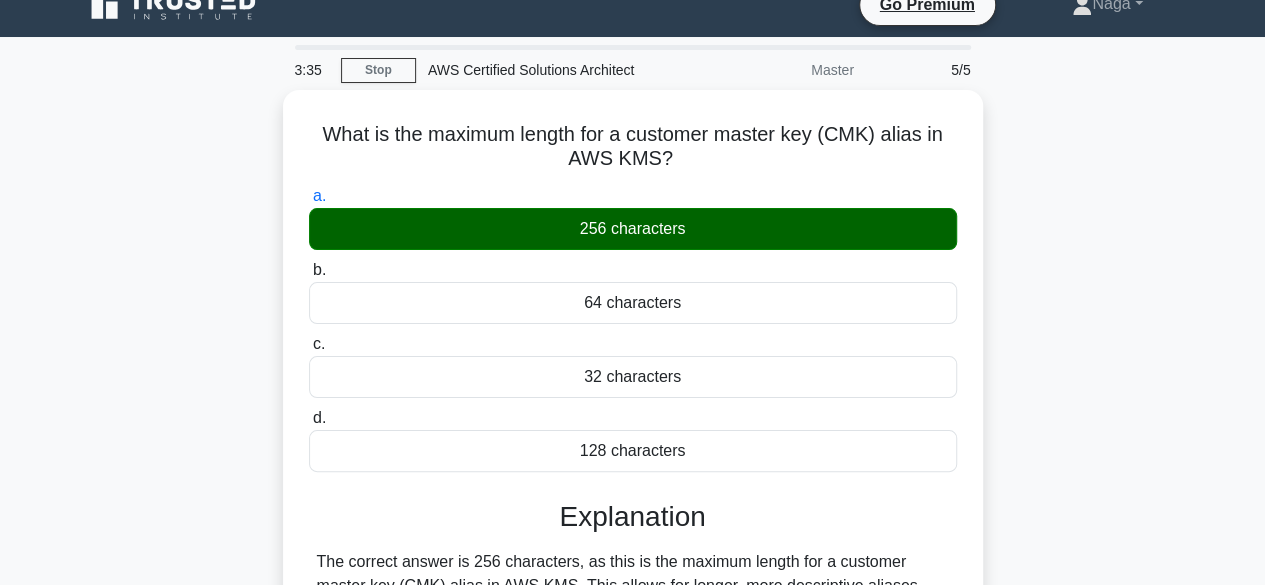 scroll, scrollTop: 21, scrollLeft: 0, axis: vertical 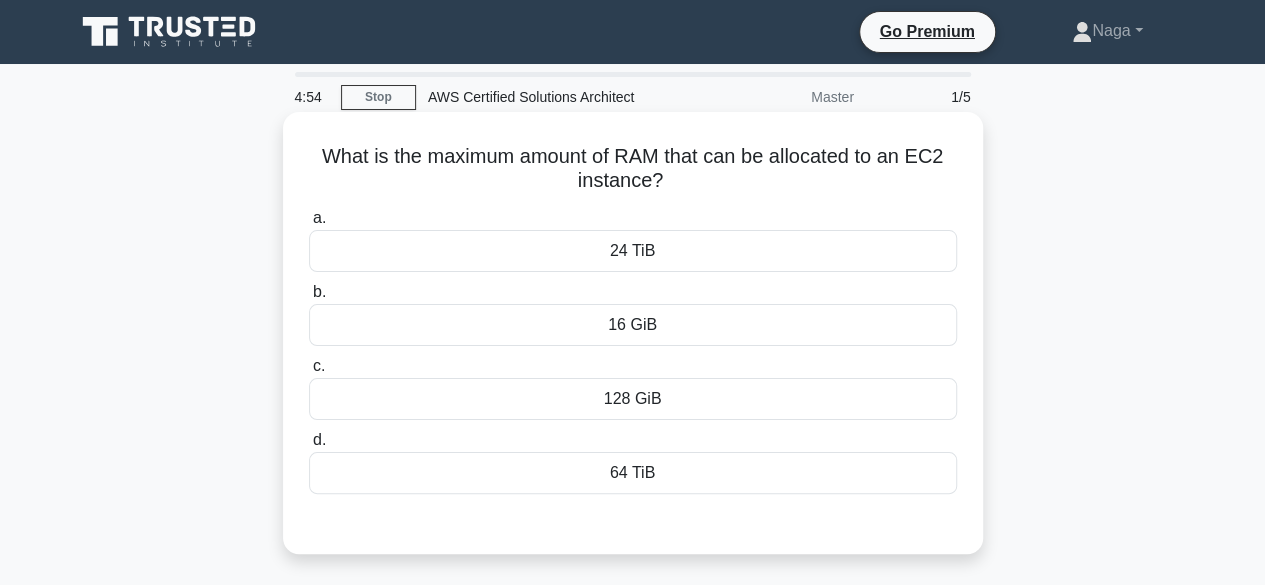 click on "128 GiB" at bounding box center (633, 399) 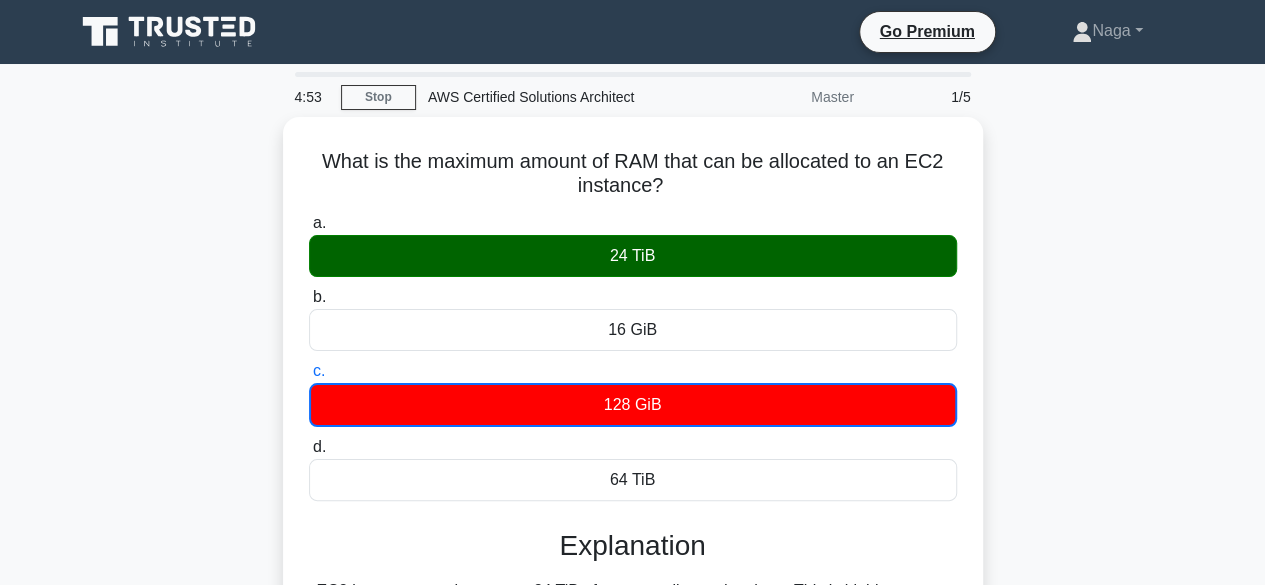 scroll, scrollTop: 495, scrollLeft: 0, axis: vertical 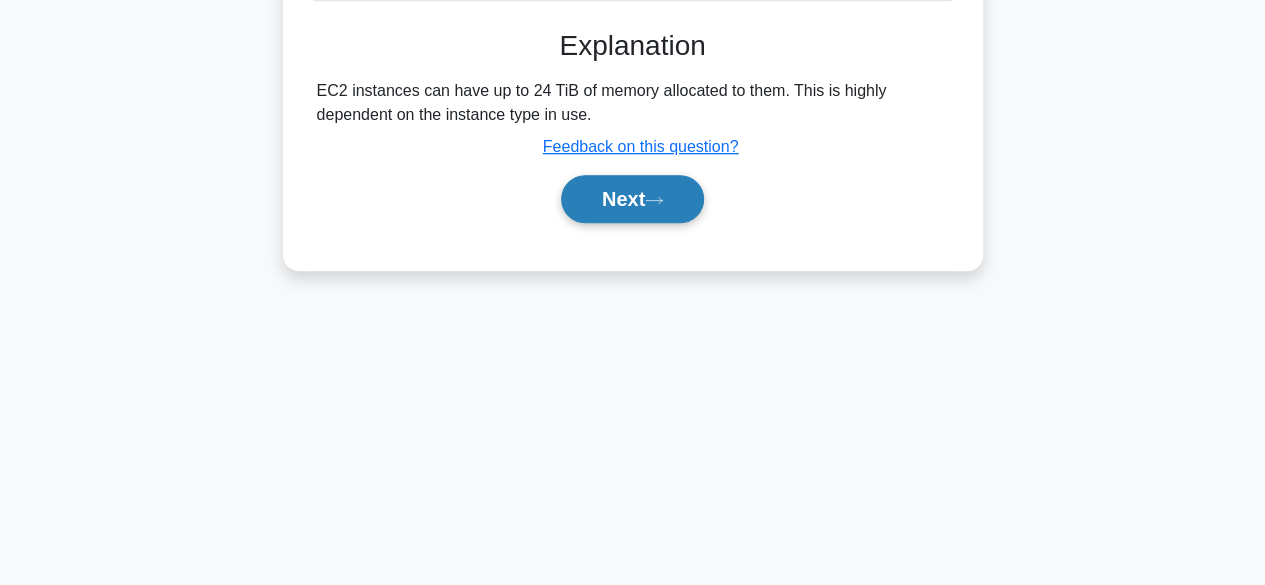 click on "Next" at bounding box center (632, 199) 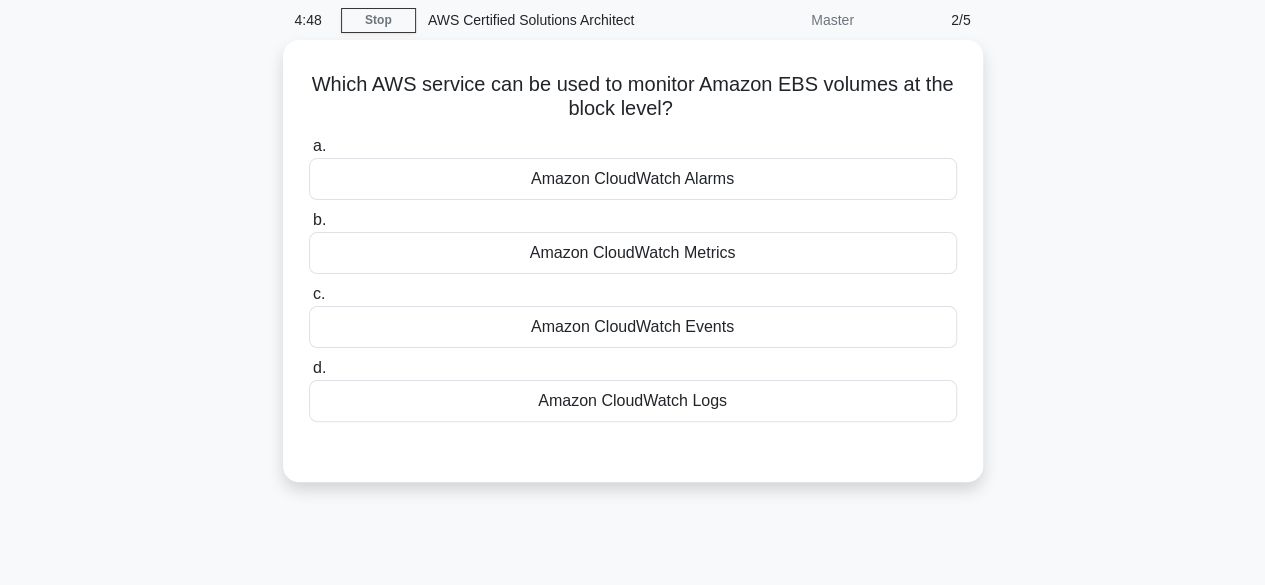 scroll, scrollTop: 76, scrollLeft: 0, axis: vertical 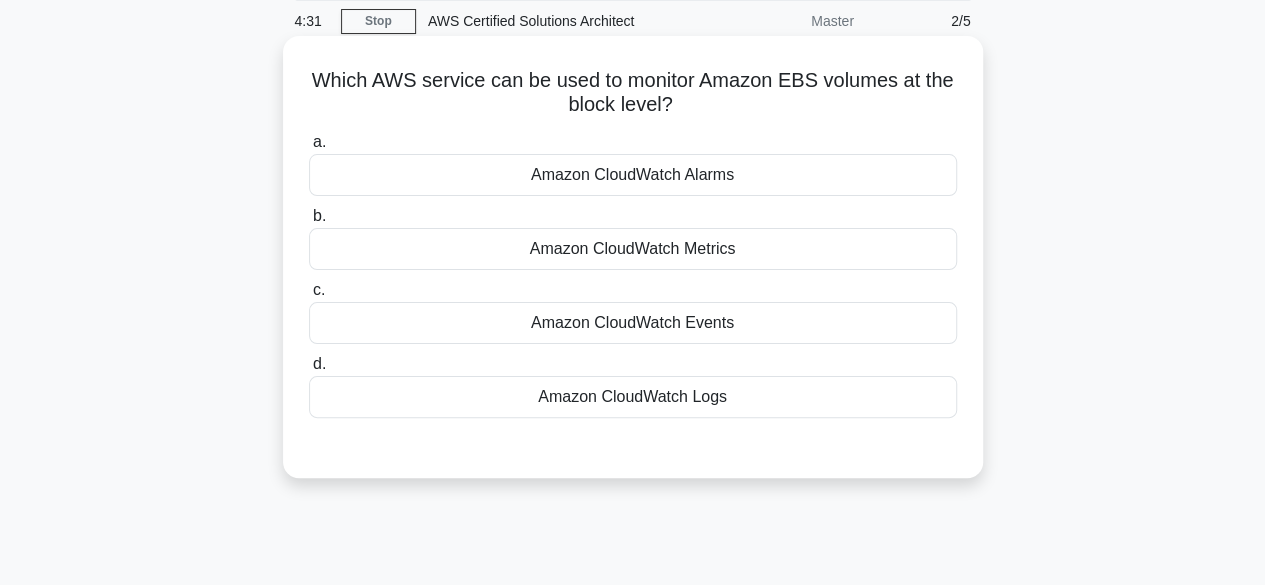 click on "d.
Amazon CloudWatch Logs" at bounding box center (633, 385) 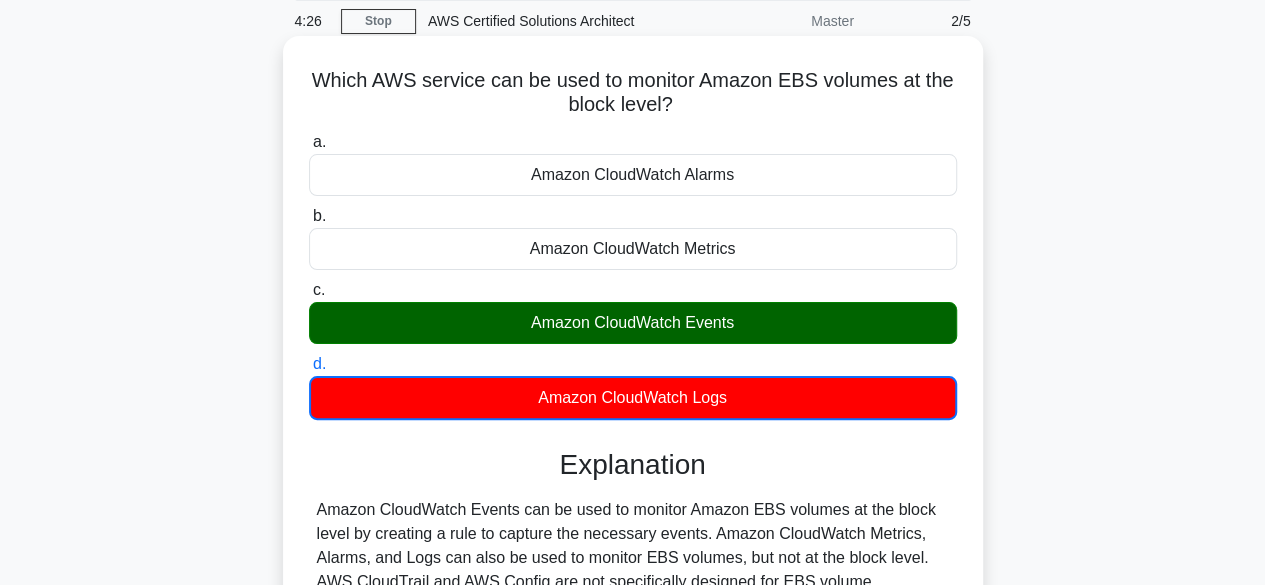 drag, startPoint x: 290, startPoint y: 73, endPoint x: 847, endPoint y: 106, distance: 557.9767 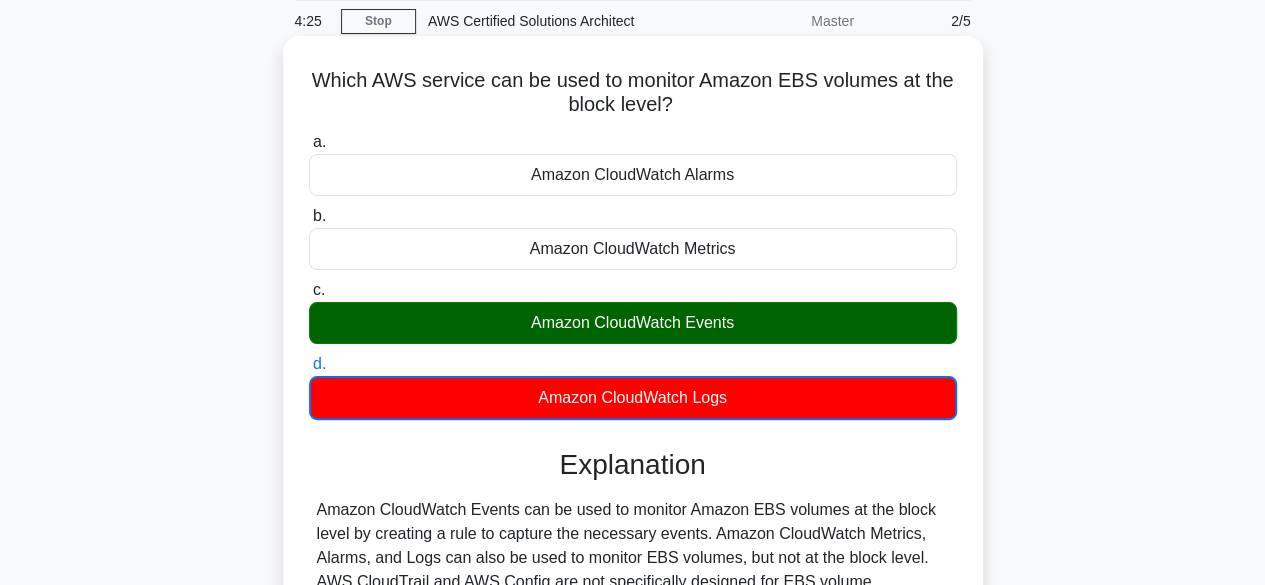copy on "Which AWS service can be used to monitor Amazon EBS volumes at the block level?" 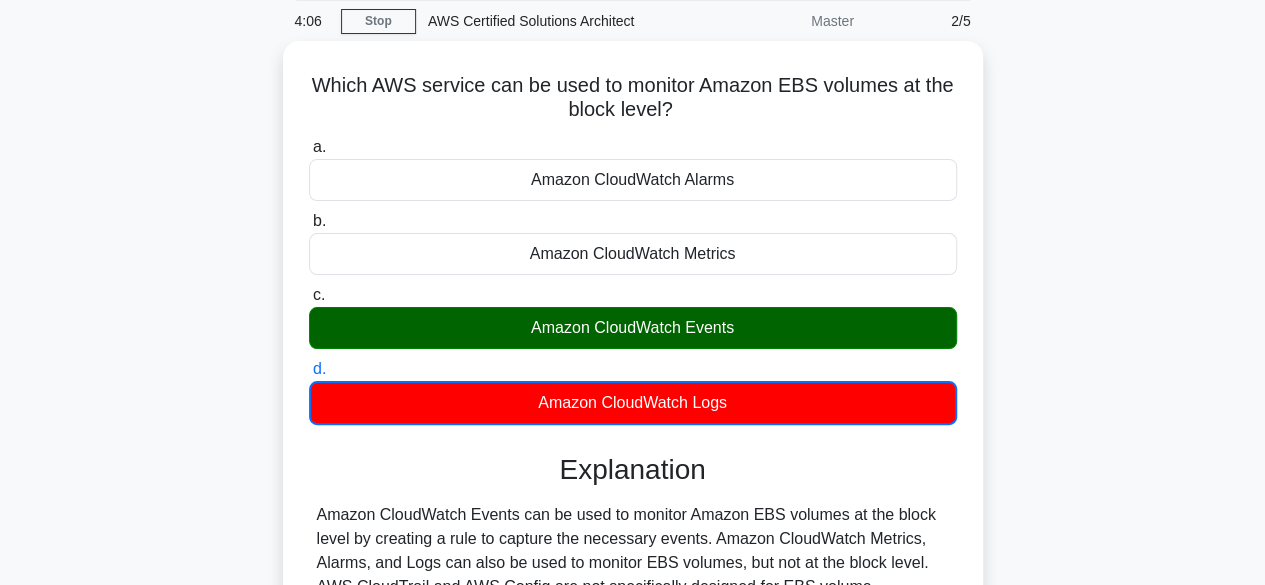 click on "Which AWS service can be used to monitor Amazon EBS volumes at the block level?
.spinner_0XTQ{transform-origin:center;animation:spinner_y6GP .75s linear infinite}@keyframes spinner_y6GP{100%{transform:rotate(360deg)}}
a.
Amazon CloudWatch Alarms
b. c. d." at bounding box center [633, 415] 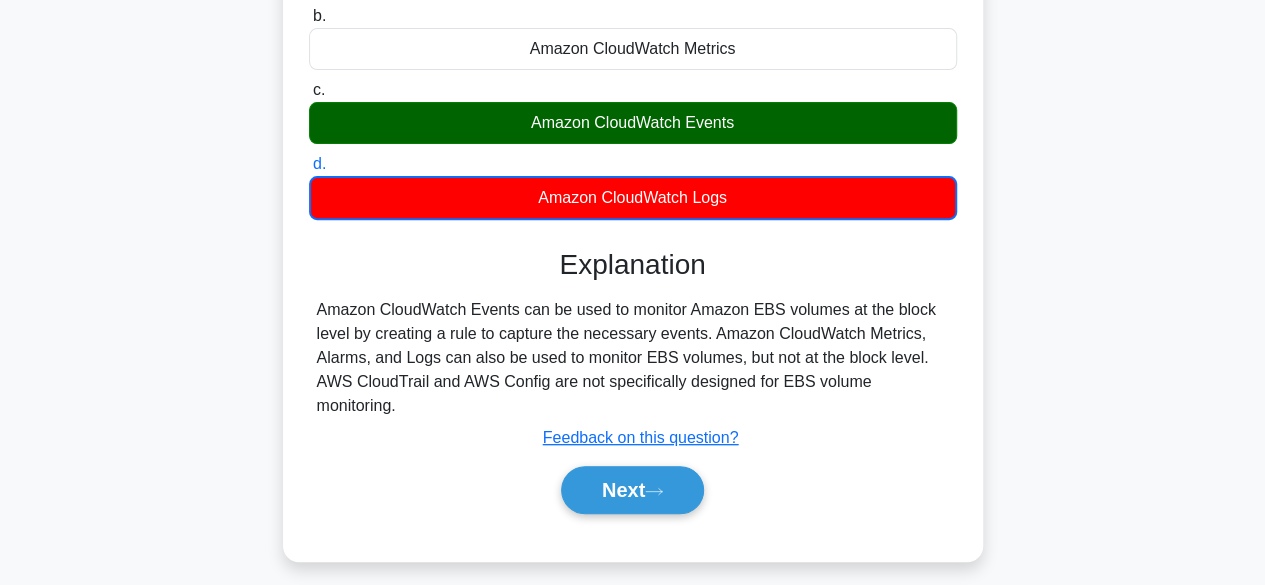 scroll, scrollTop: 495, scrollLeft: 0, axis: vertical 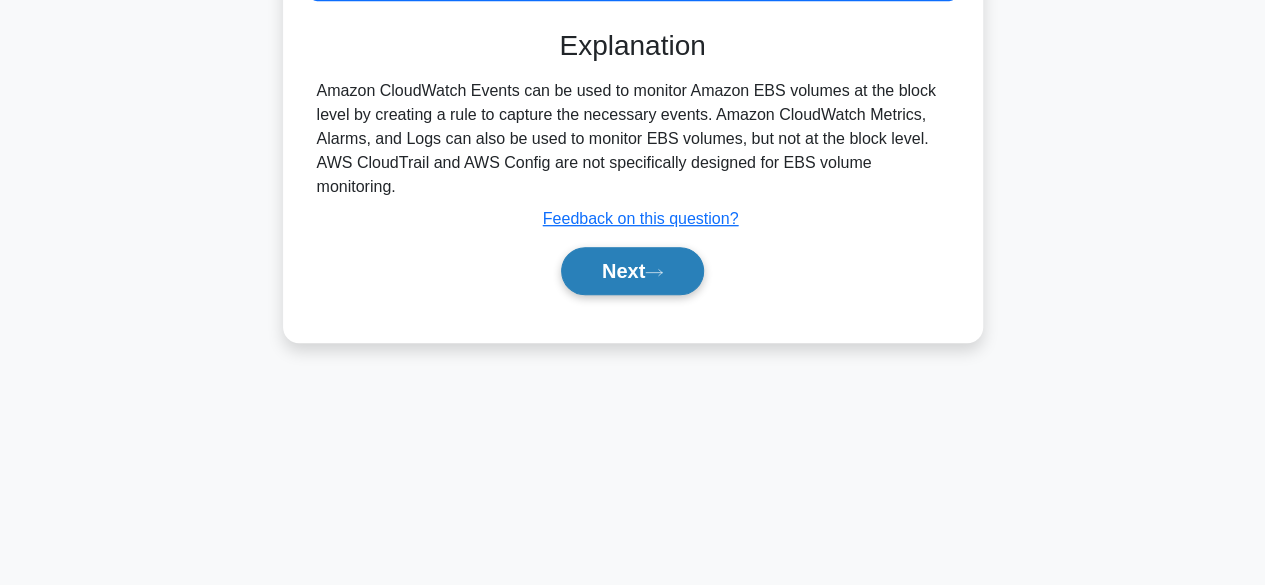 click on "Next" at bounding box center (632, 271) 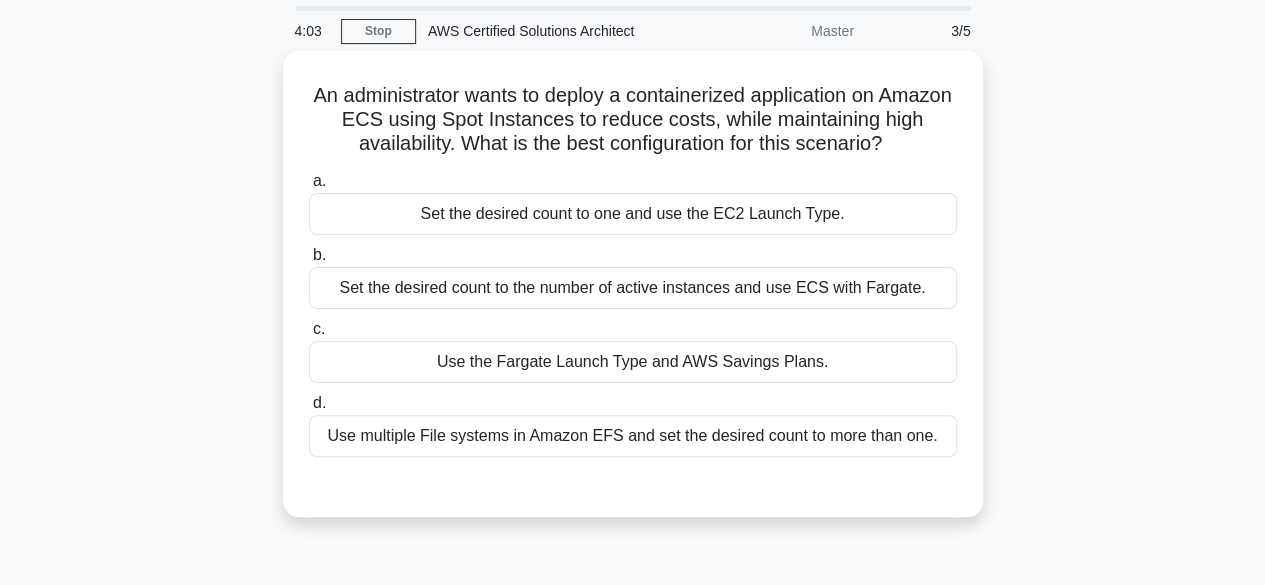 scroll, scrollTop: 65, scrollLeft: 0, axis: vertical 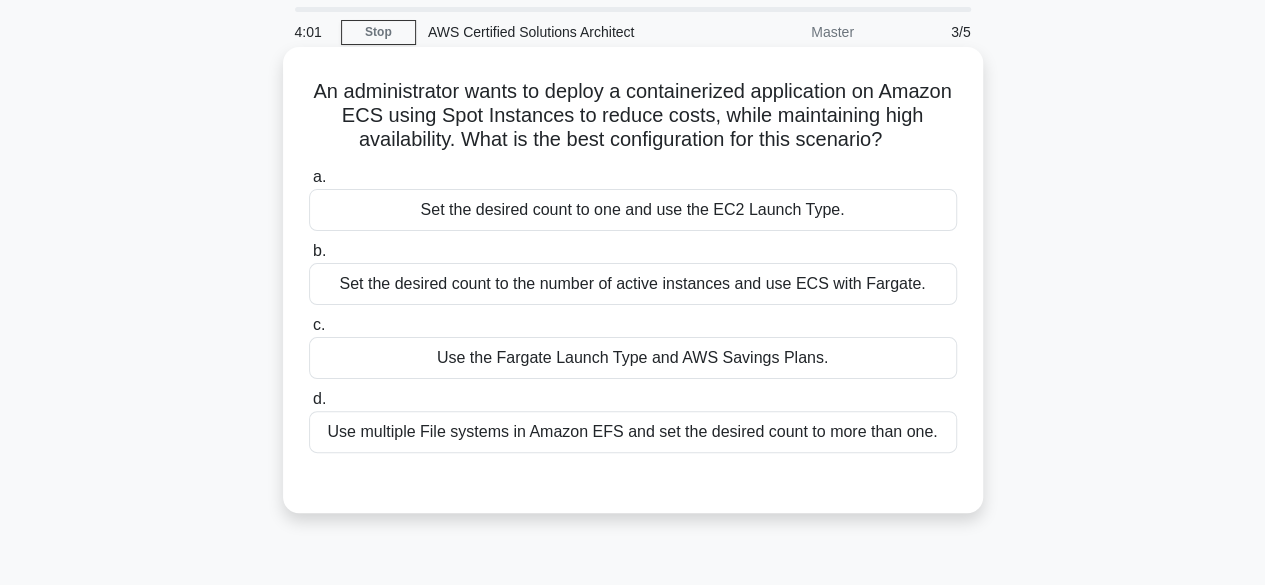 click on "Set the desired count to one and use the EC2 Launch Type." at bounding box center (633, 210) 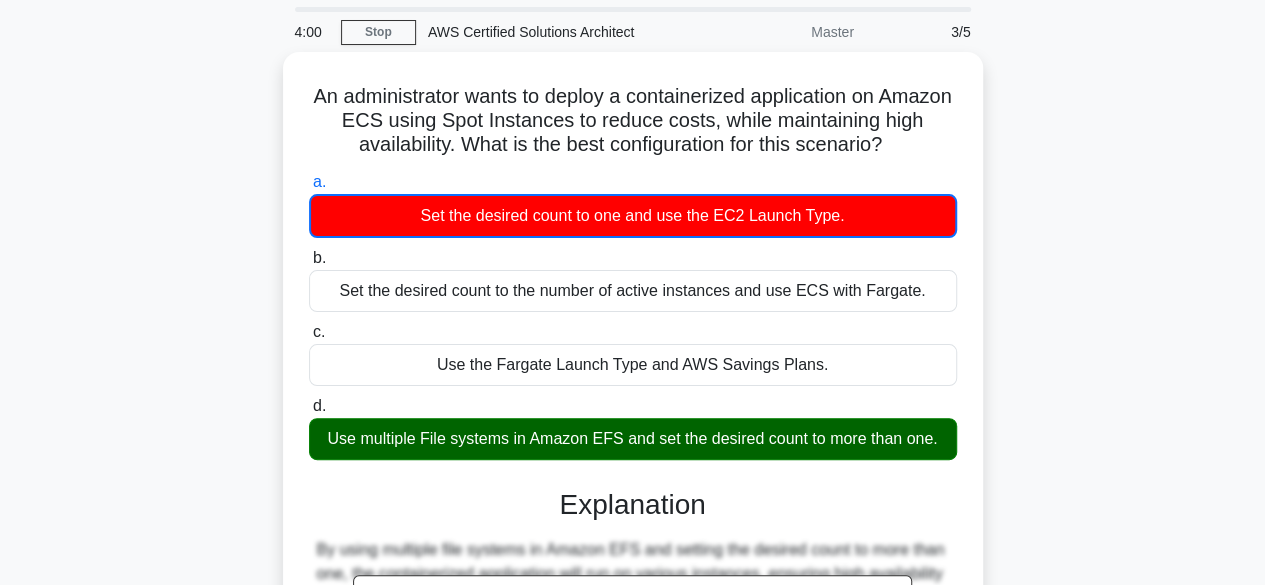 scroll, scrollTop: 495, scrollLeft: 0, axis: vertical 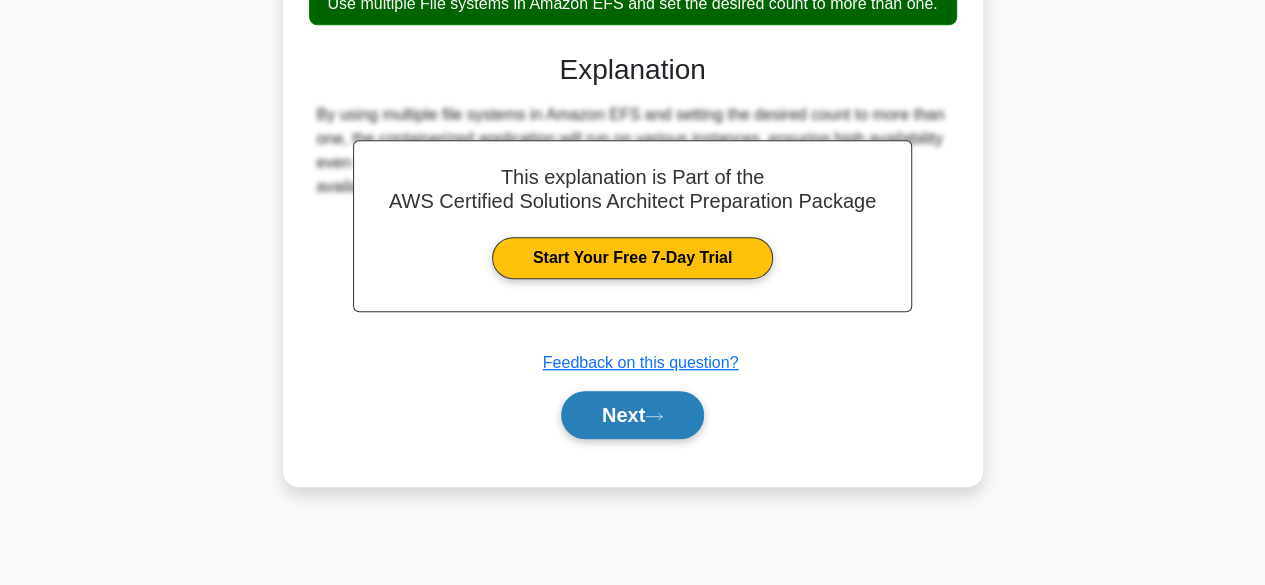 click on "Next" at bounding box center [632, 415] 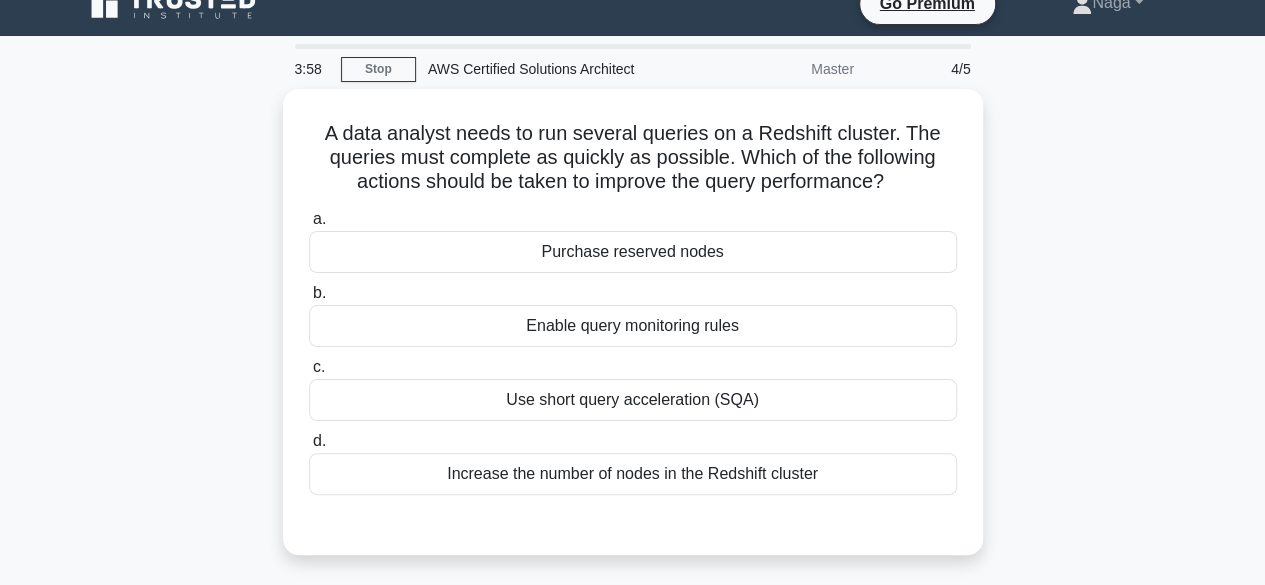 scroll, scrollTop: 26, scrollLeft: 0, axis: vertical 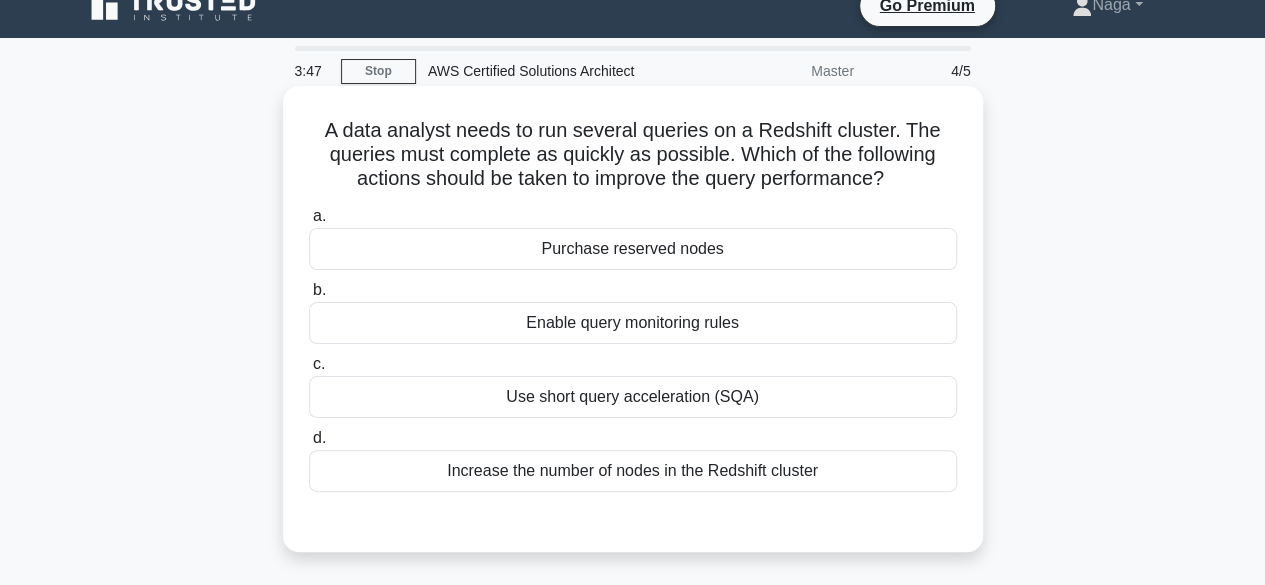 click on "Purchase reserved nodes" at bounding box center (633, 249) 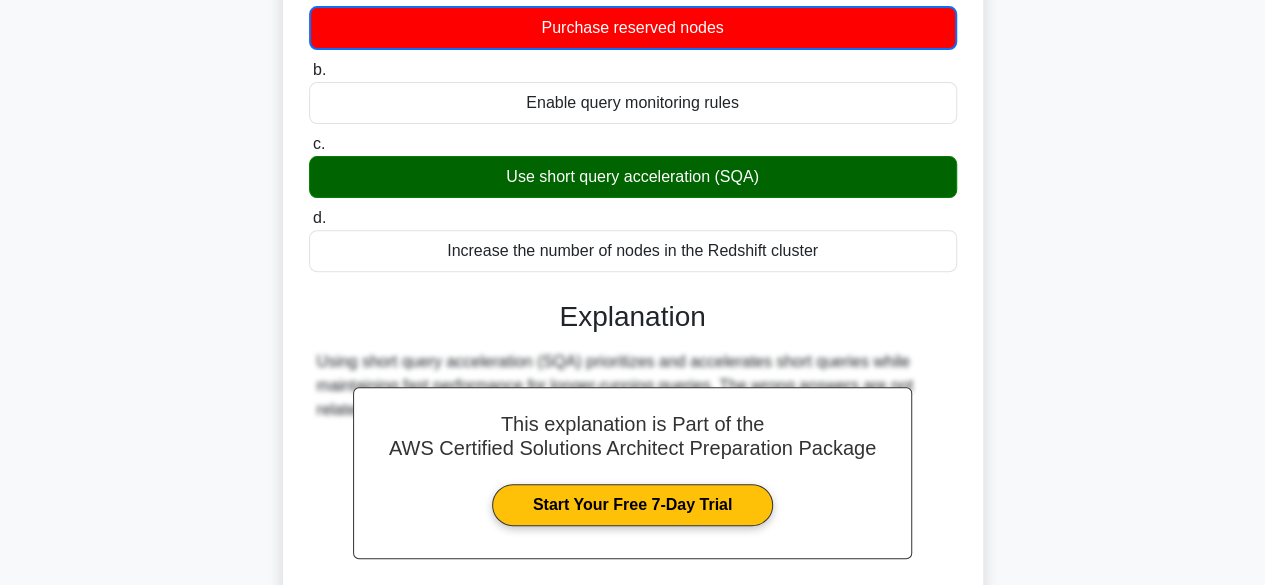 scroll, scrollTop: 495, scrollLeft: 0, axis: vertical 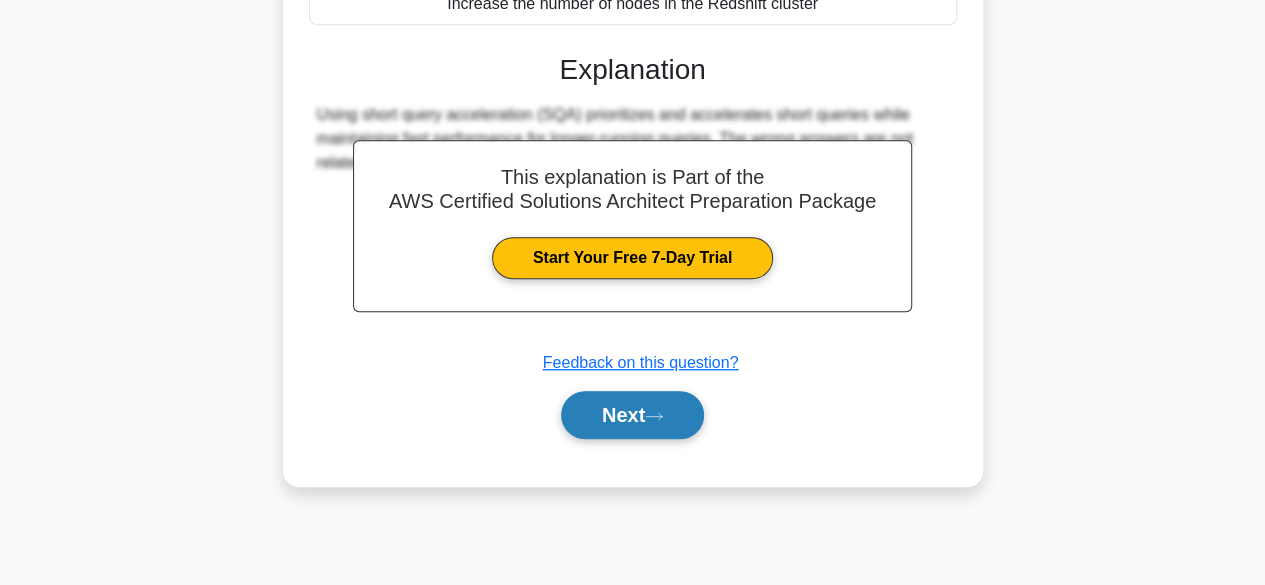 click on "Next" at bounding box center [632, 415] 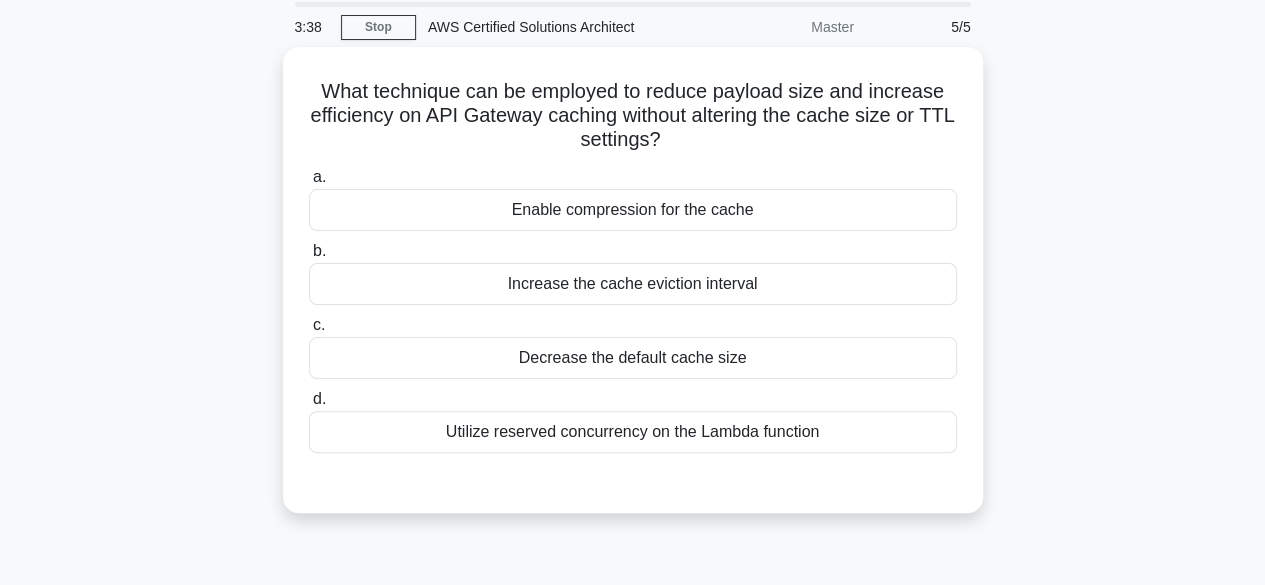 scroll, scrollTop: 71, scrollLeft: 0, axis: vertical 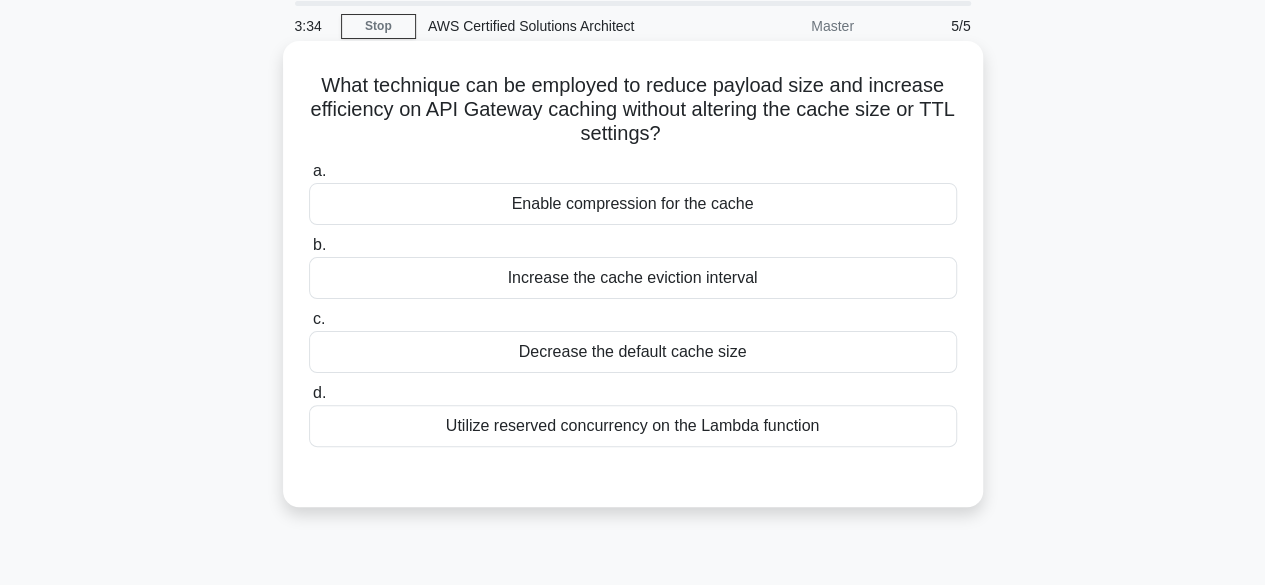 click on "Increase the cache eviction interval" at bounding box center [633, 278] 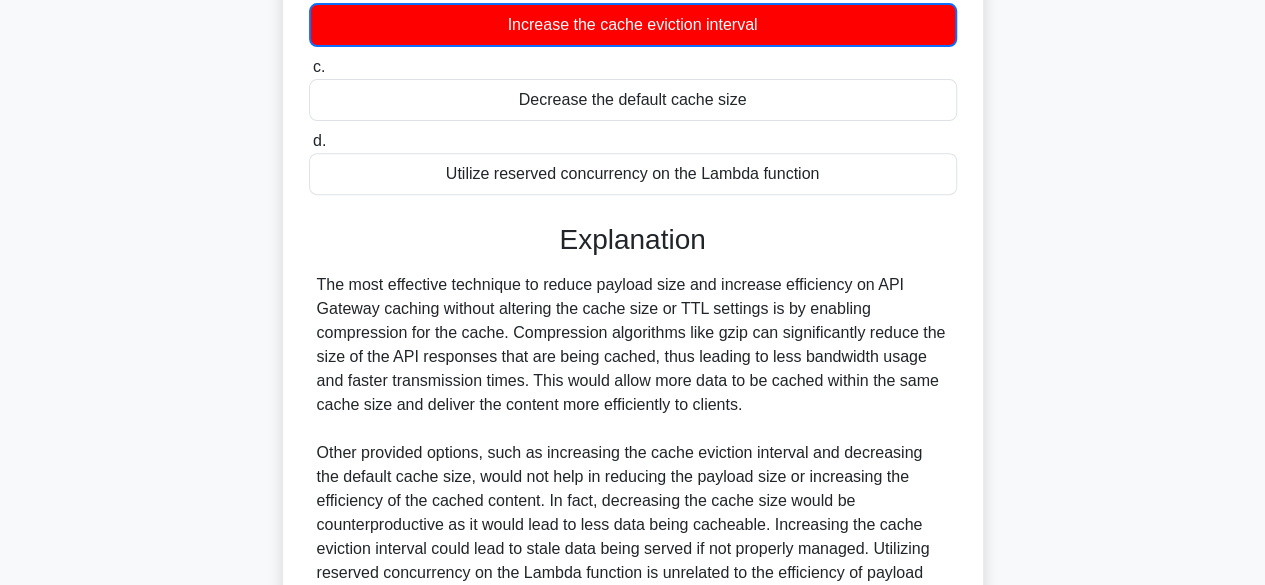 scroll, scrollTop: 552, scrollLeft: 0, axis: vertical 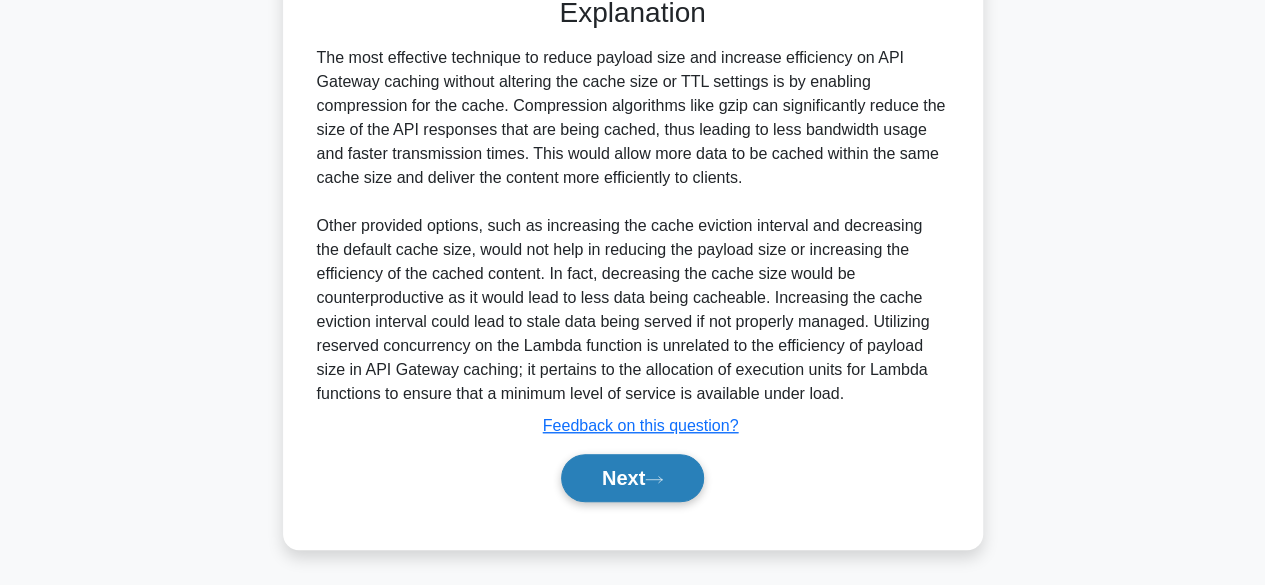 click on "Next" at bounding box center (632, 478) 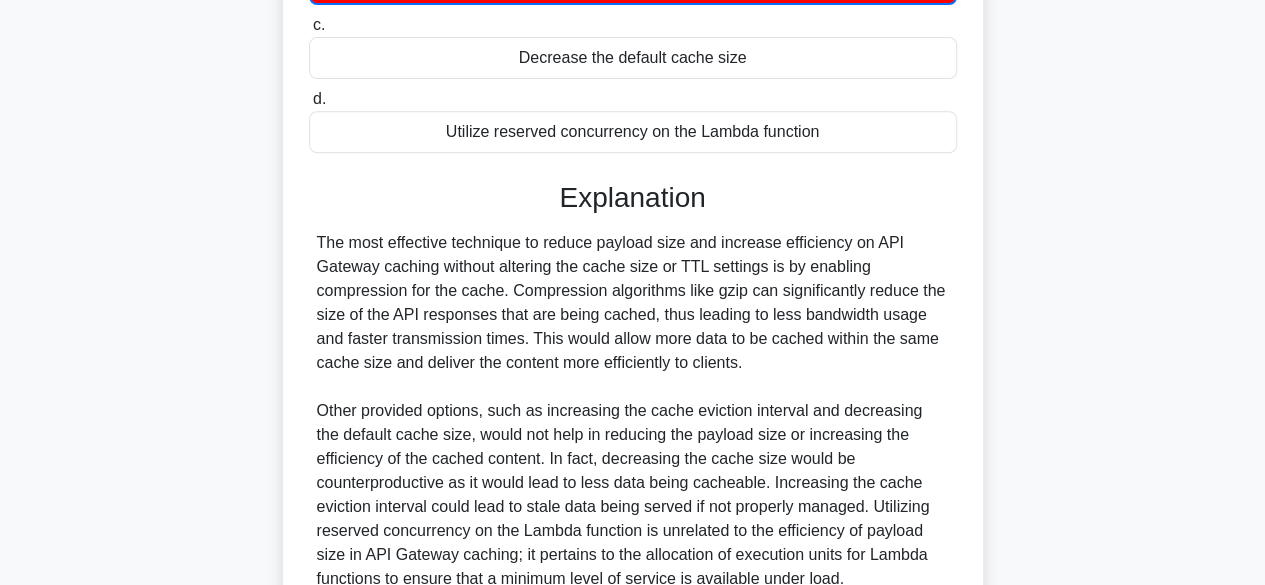 scroll, scrollTop: 266, scrollLeft: 0, axis: vertical 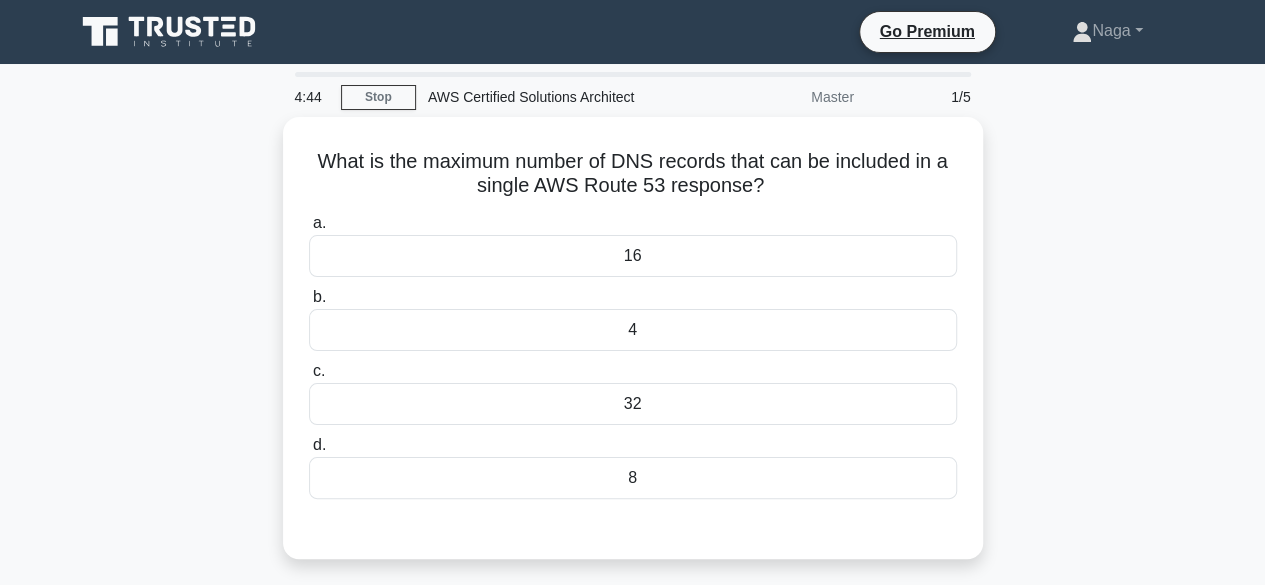 click on "What is the maximum number of DNS records that can be included in a single AWS Route 53 response?
.spinner_0XTQ{transform-origin:center;animation:spinner_y6GP .75s linear infinite}@keyframes spinner_y6GP{100%{transform:rotate(360deg)}}
a.
16
b. c. d." at bounding box center [633, 350] 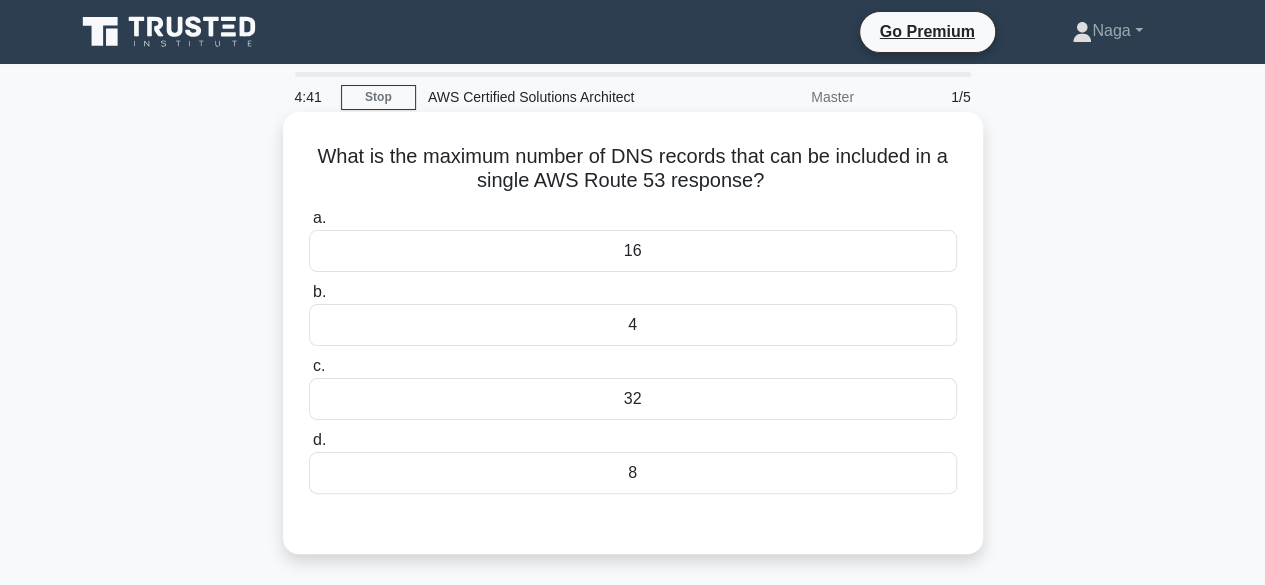 click on "16" at bounding box center (633, 251) 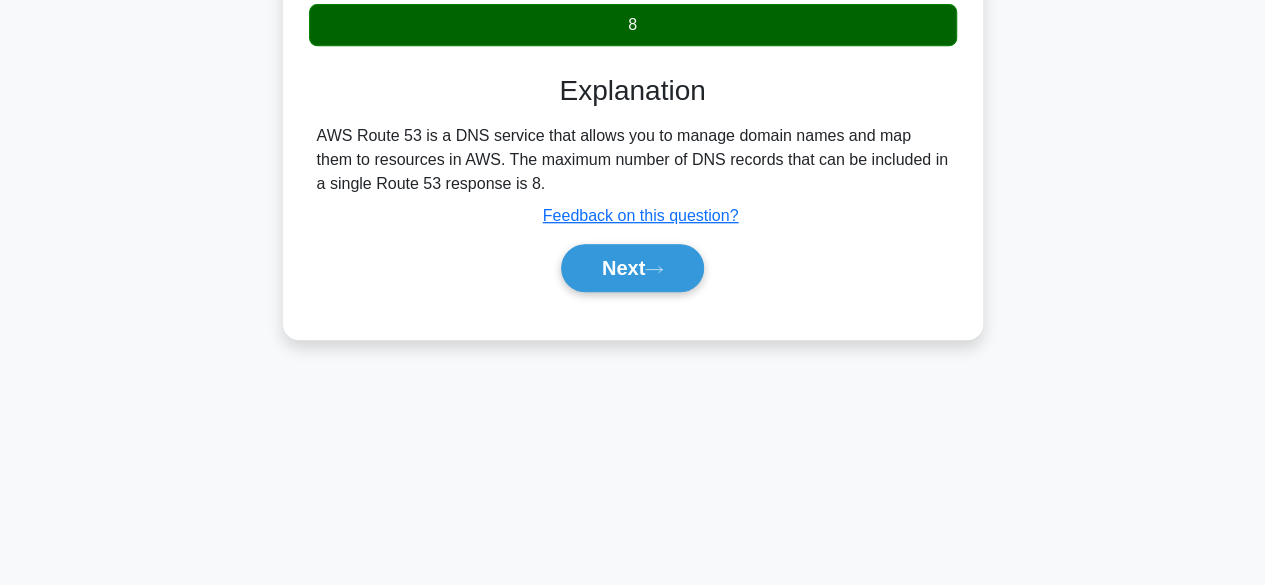 scroll, scrollTop: 479, scrollLeft: 0, axis: vertical 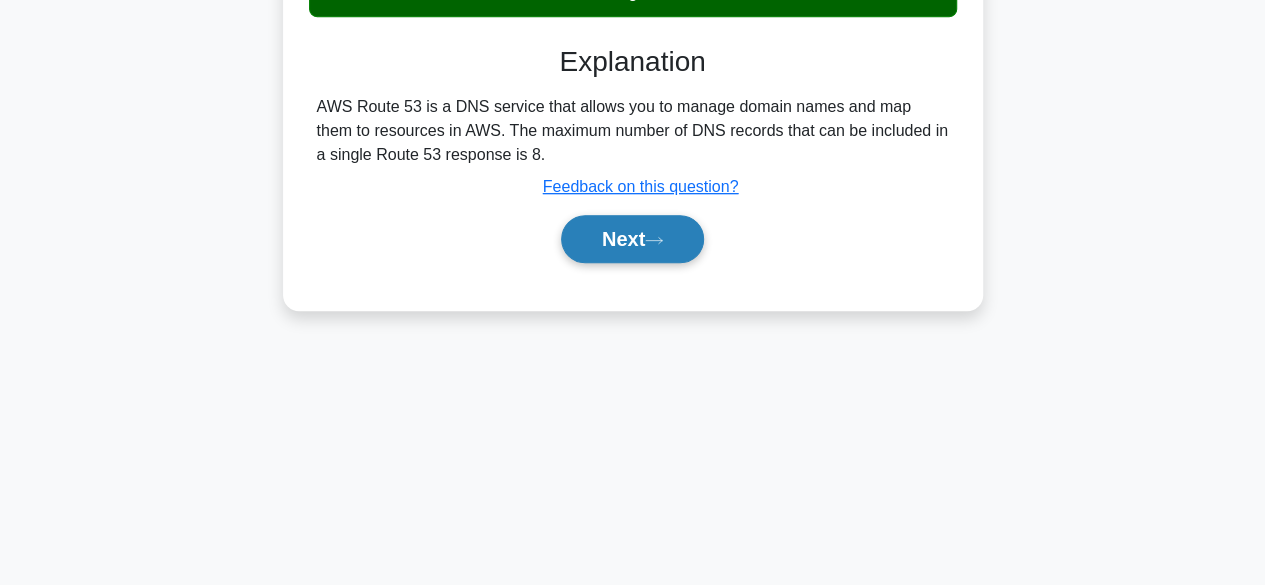 click on "Next" at bounding box center (632, 239) 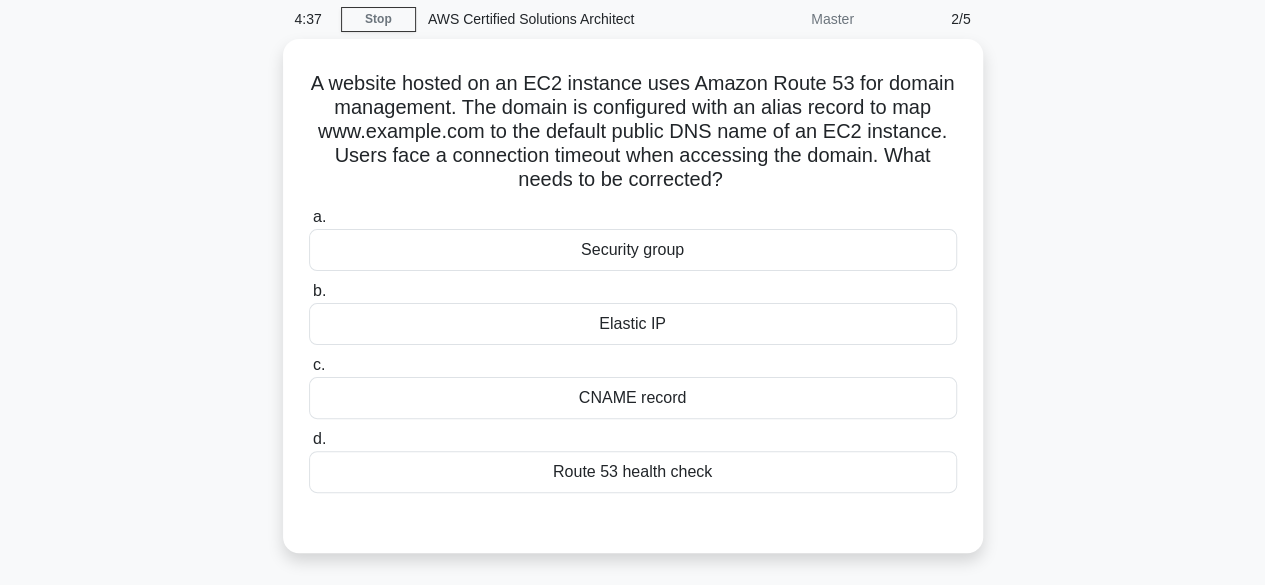 scroll, scrollTop: 82, scrollLeft: 0, axis: vertical 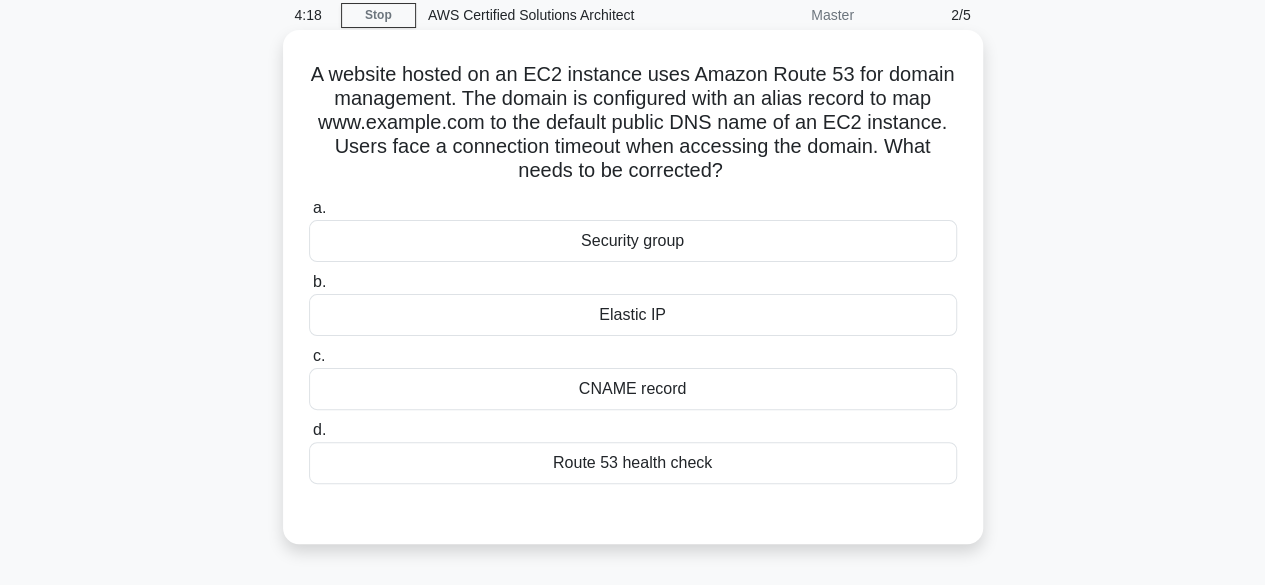 click on "Route 53 health check" at bounding box center (633, 463) 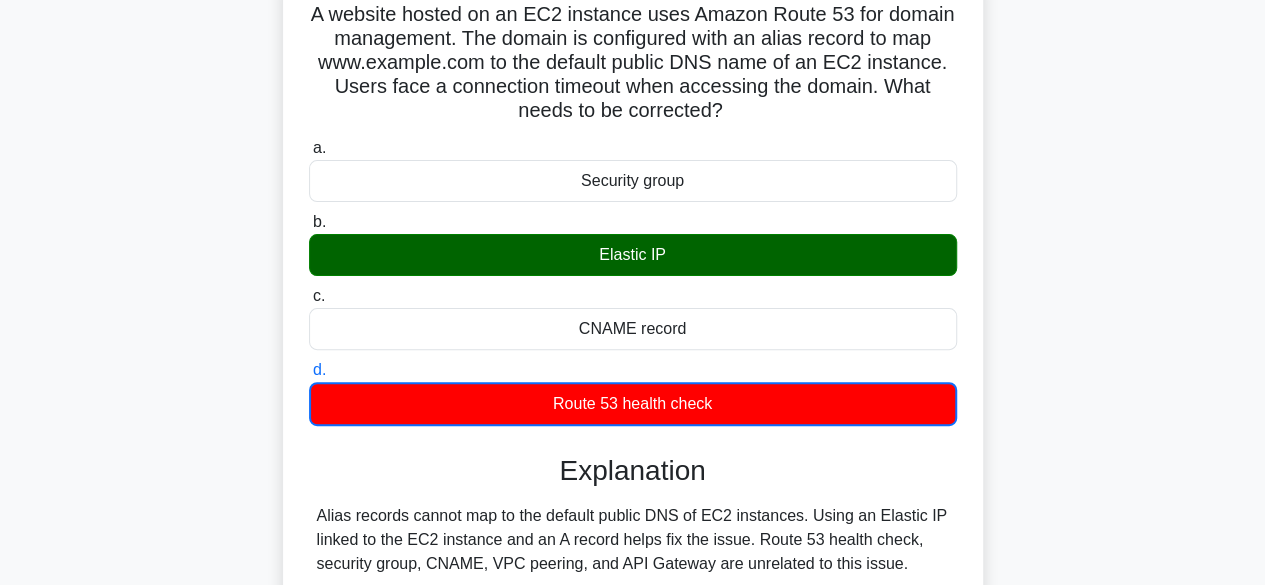 scroll, scrollTop: 495, scrollLeft: 0, axis: vertical 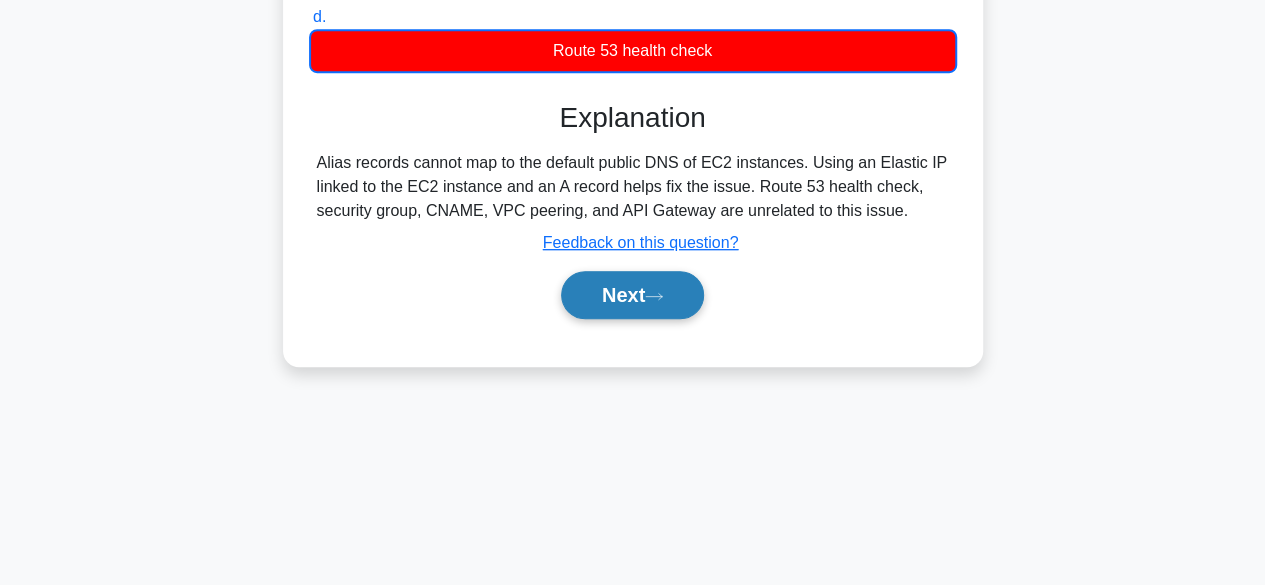 click on "Next" at bounding box center [632, 295] 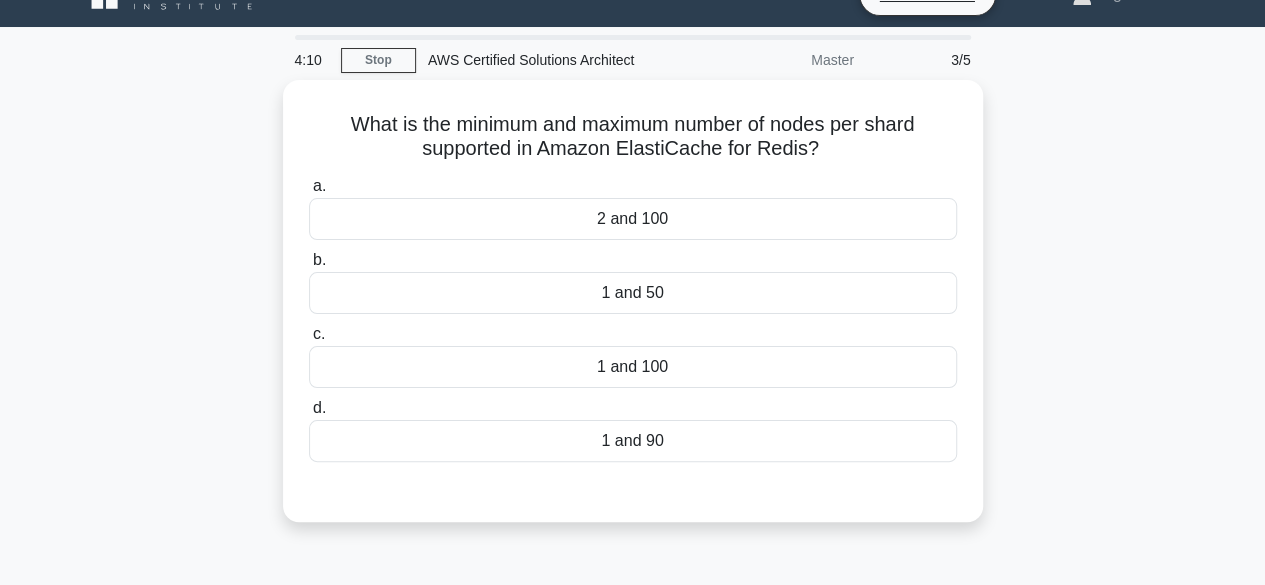 scroll, scrollTop: 35, scrollLeft: 0, axis: vertical 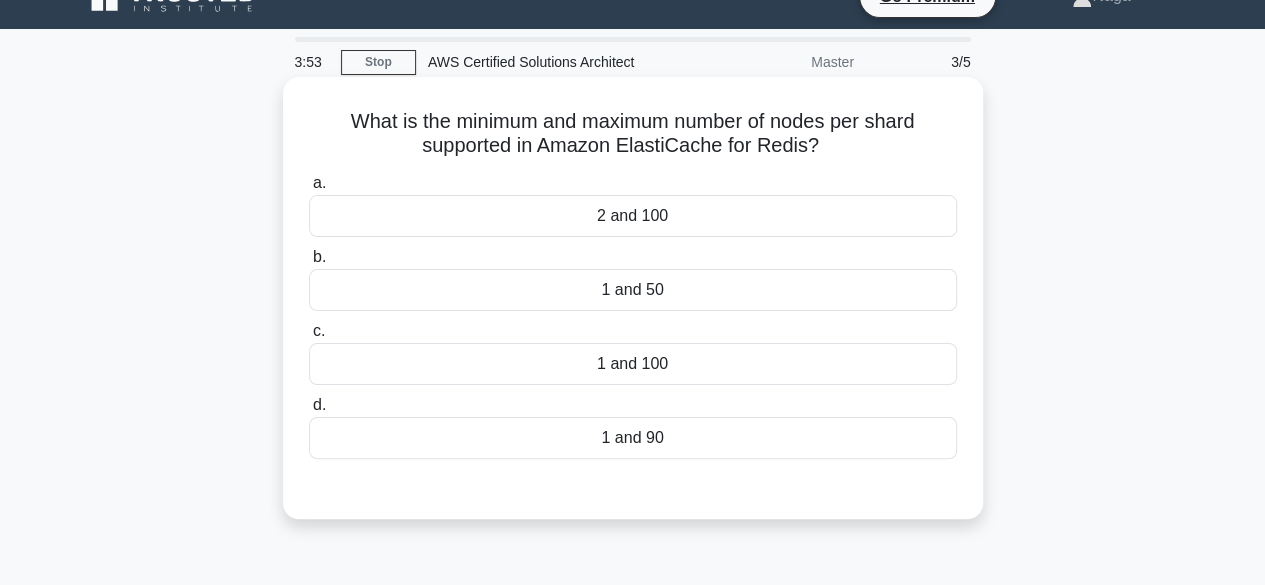 click on "2 and 100" at bounding box center [633, 216] 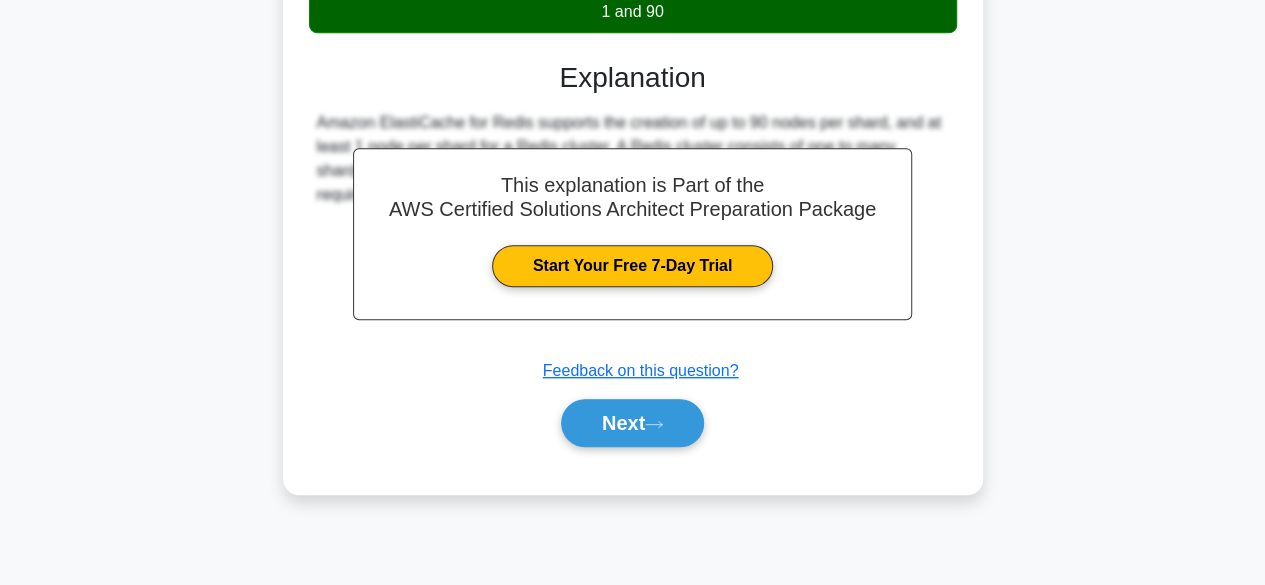 scroll, scrollTop: 495, scrollLeft: 0, axis: vertical 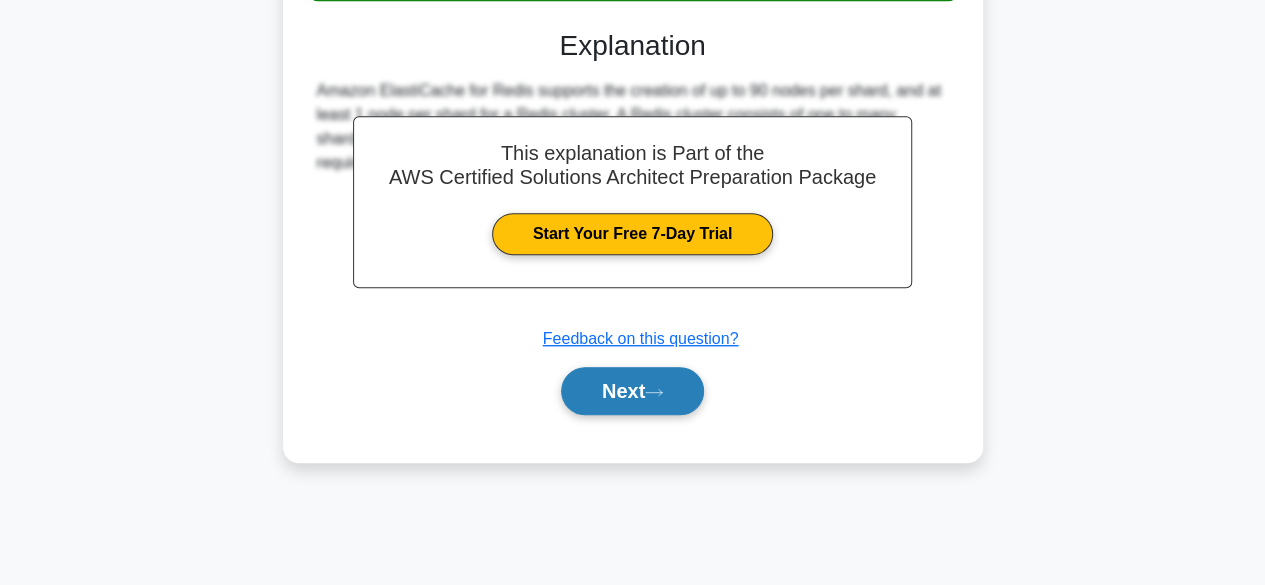 click on "Next" at bounding box center [632, 391] 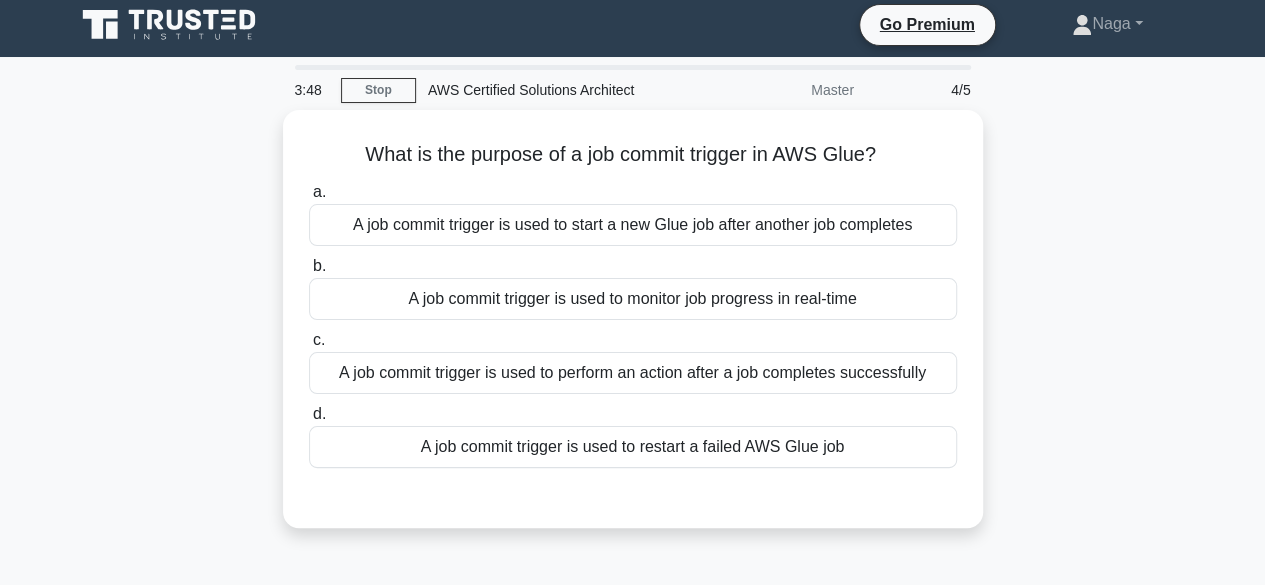 scroll, scrollTop: 0, scrollLeft: 0, axis: both 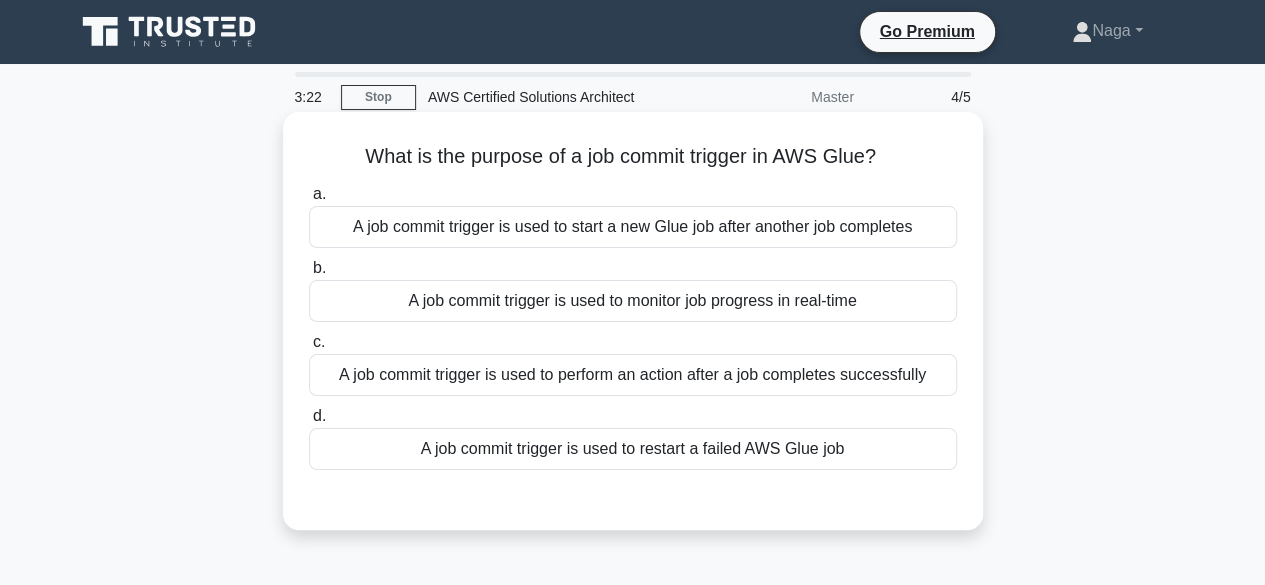 click on "A job commit trigger is used to monitor job progress in real-time" at bounding box center (633, 301) 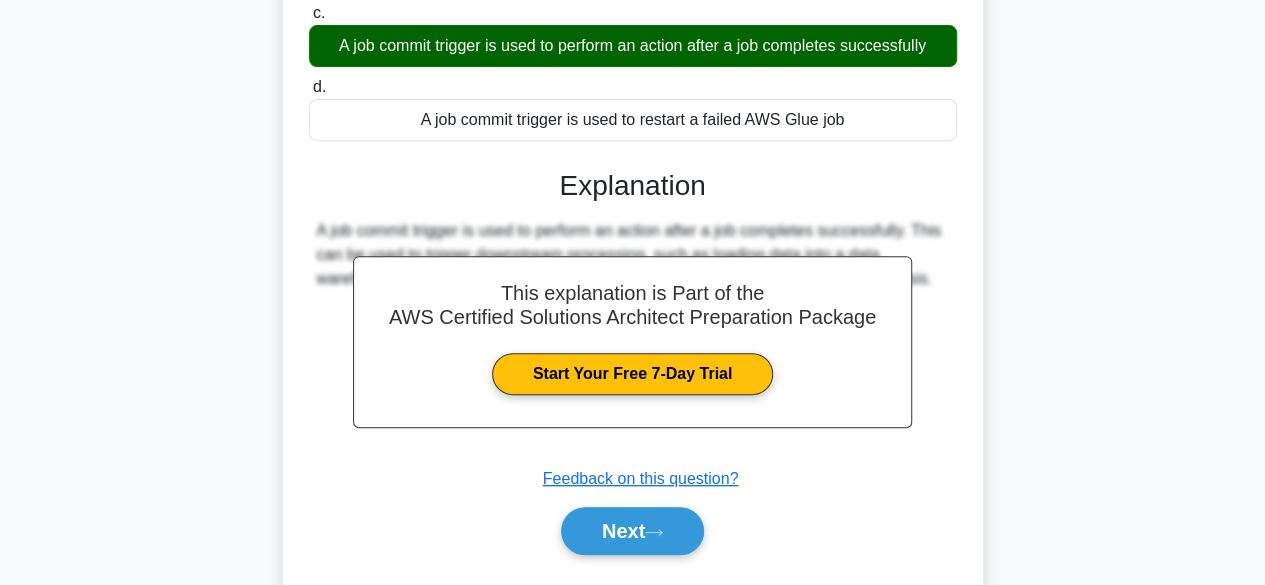 scroll, scrollTop: 495, scrollLeft: 0, axis: vertical 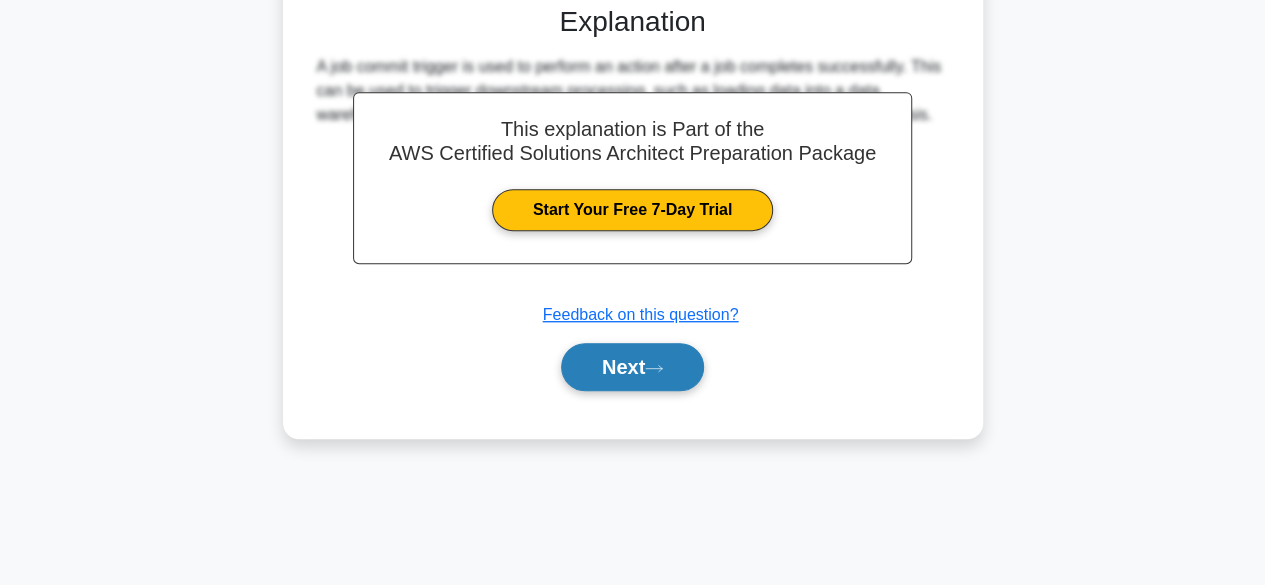 click on "Next" at bounding box center (632, 367) 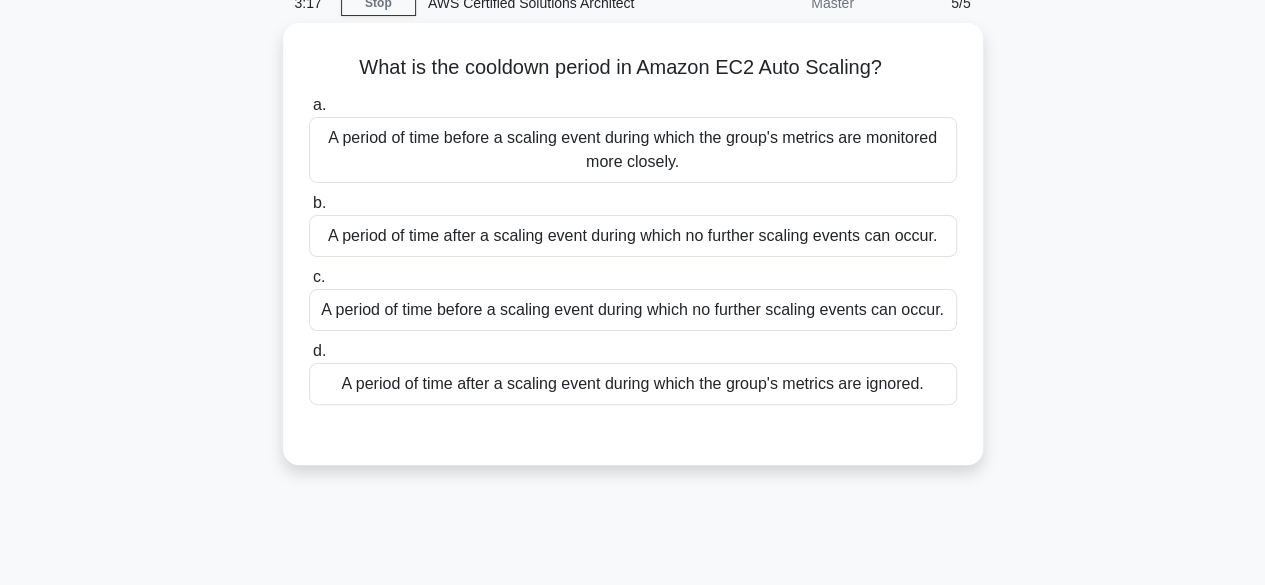 scroll, scrollTop: 93, scrollLeft: 0, axis: vertical 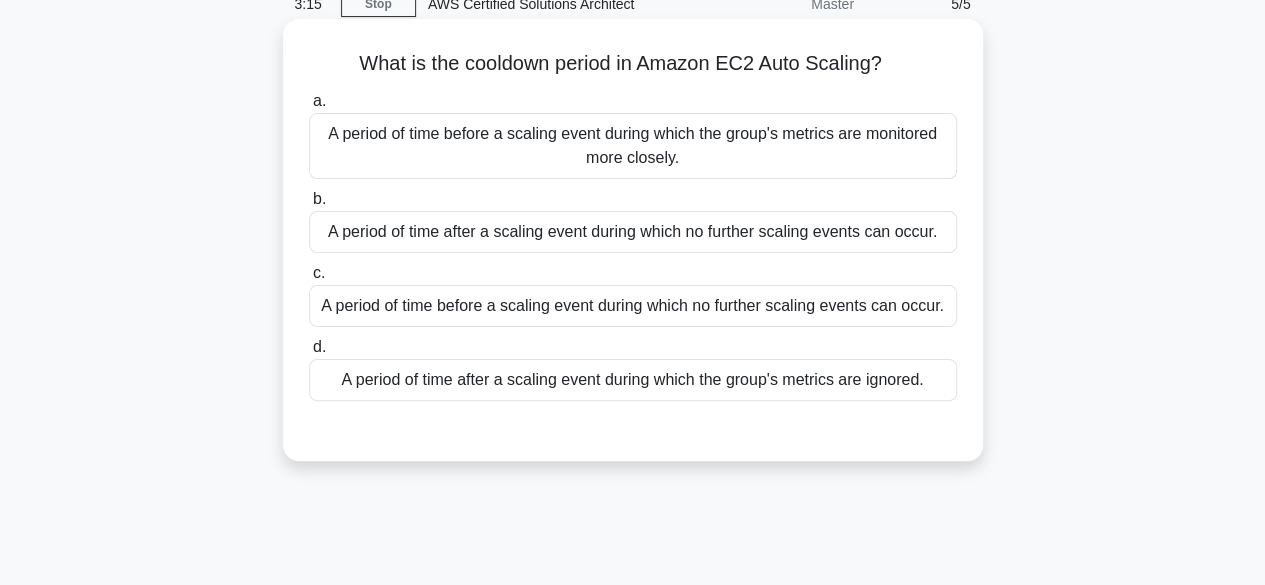 click on "A period of time before a scaling event during which no further scaling events can occur." at bounding box center (633, 306) 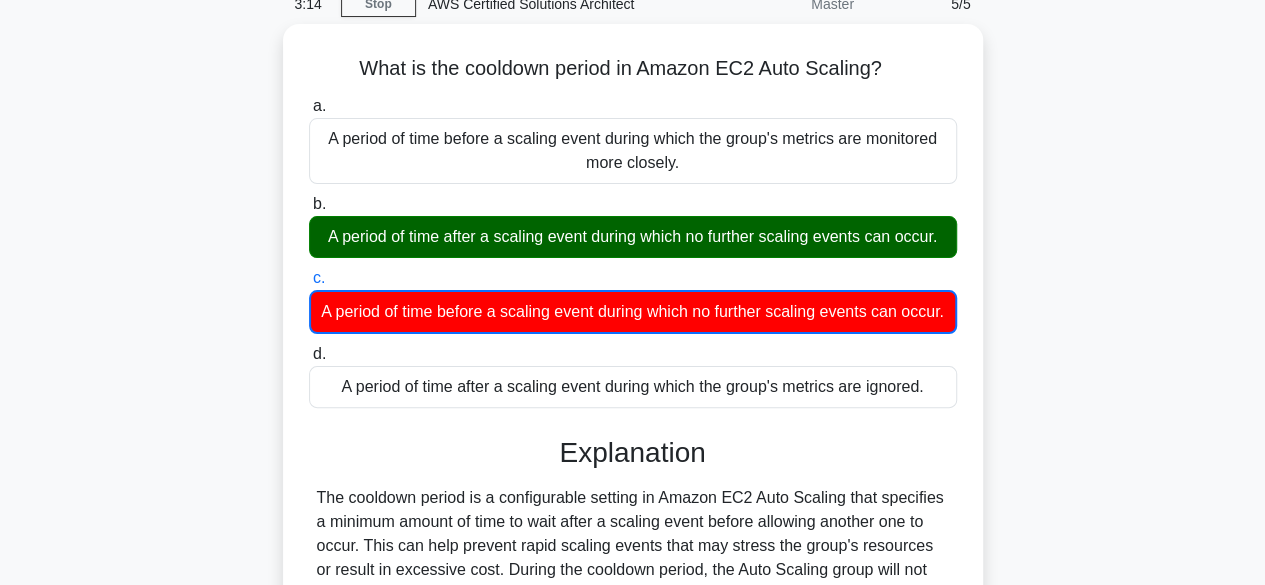 scroll, scrollTop: 495, scrollLeft: 0, axis: vertical 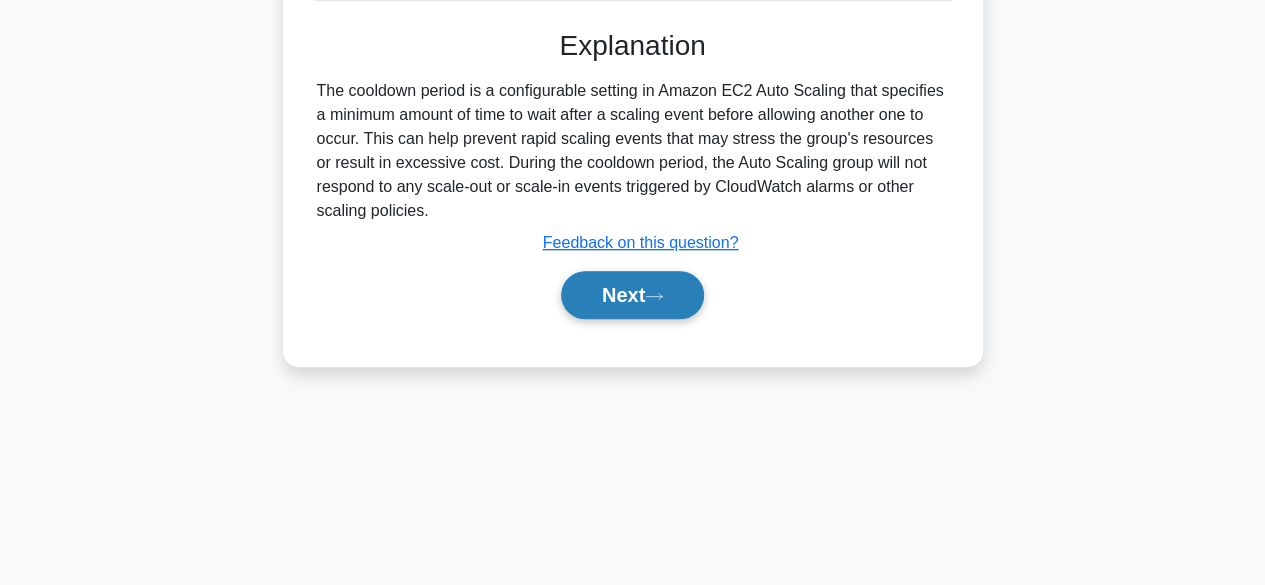 click on "Next" at bounding box center [632, 295] 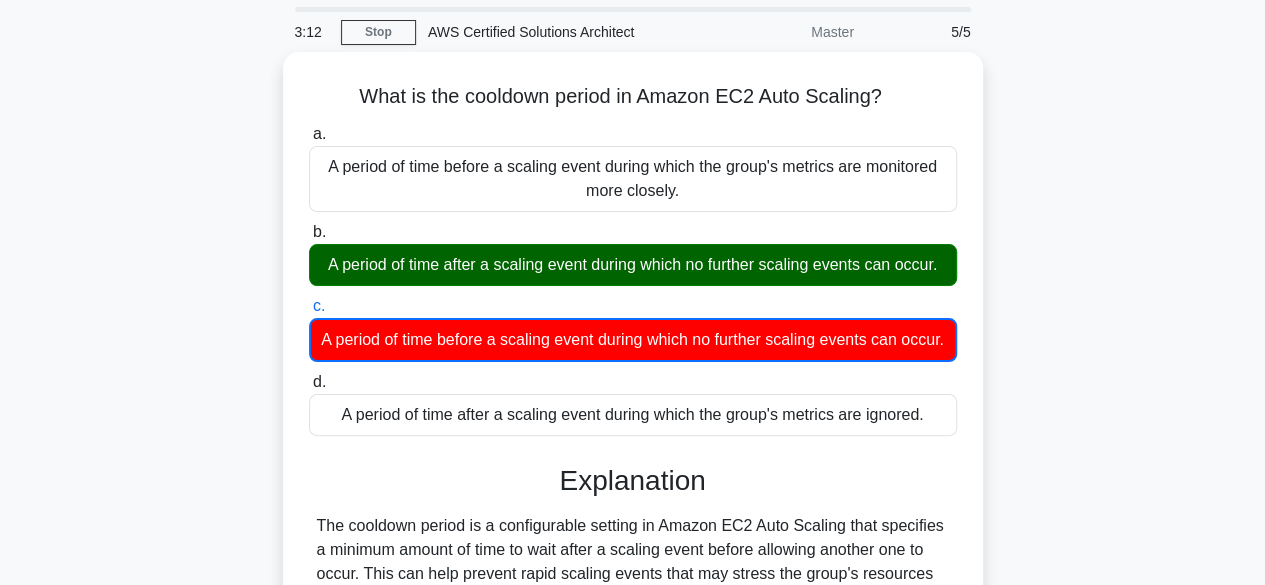 scroll, scrollTop: 44, scrollLeft: 0, axis: vertical 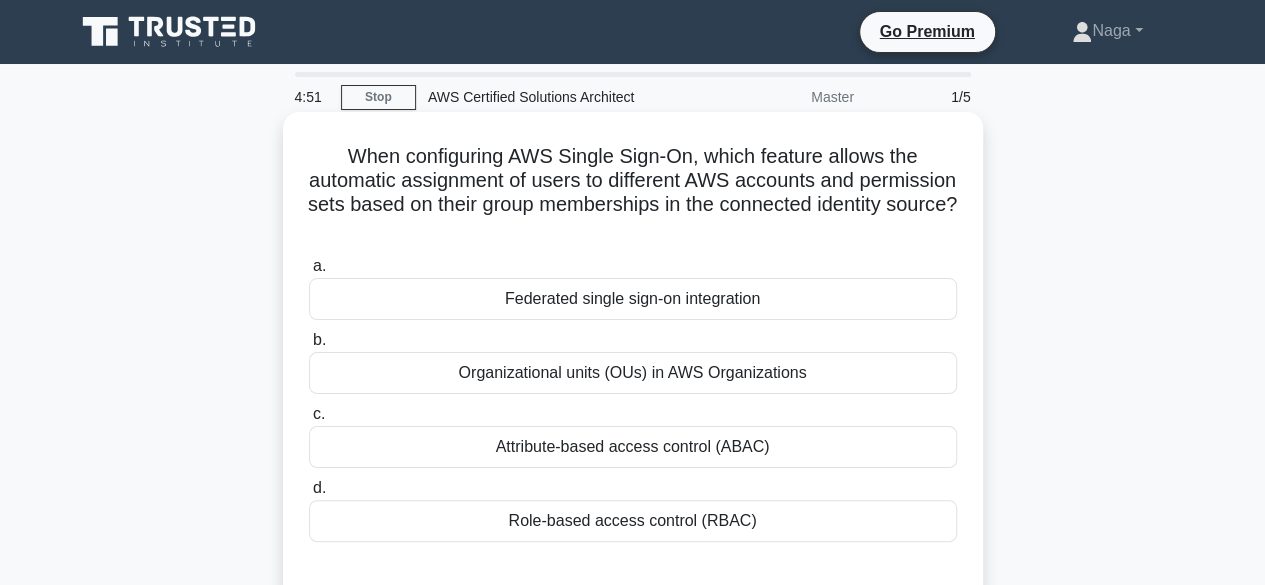 click on "Role-based access control (RBAC)" at bounding box center [633, 521] 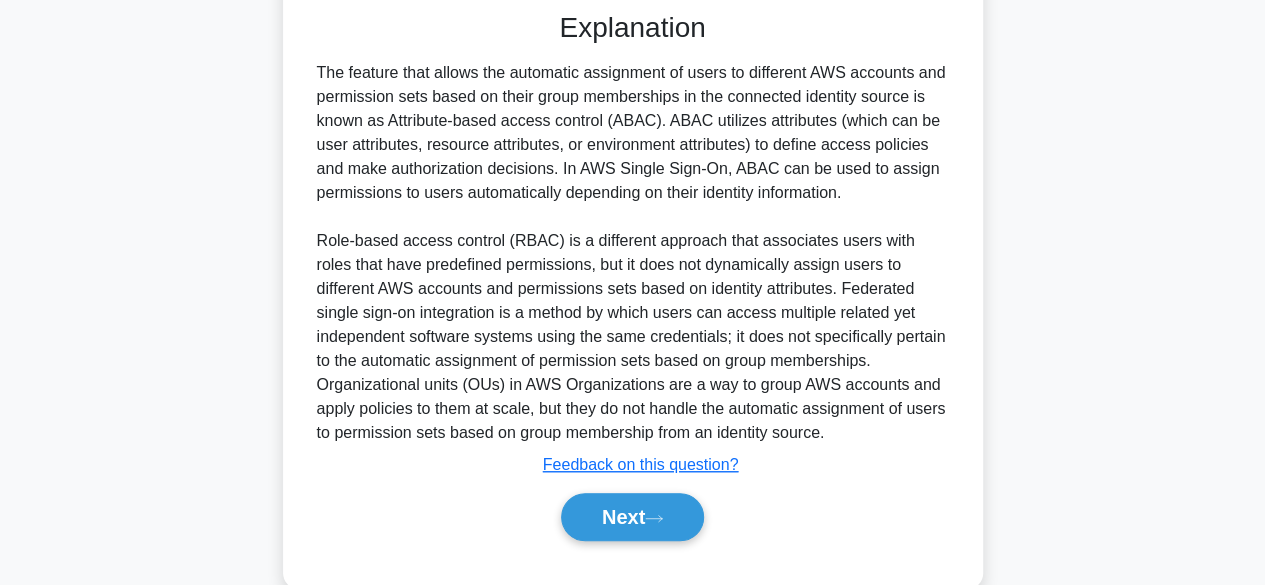 scroll, scrollTop: 576, scrollLeft: 0, axis: vertical 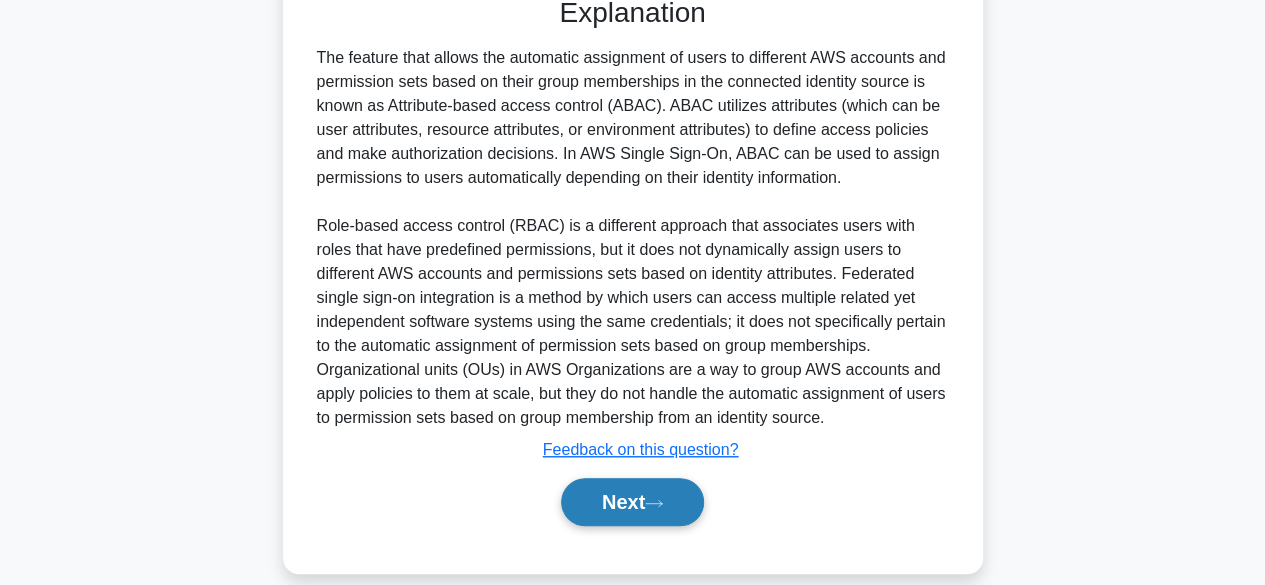 click on "Next" at bounding box center (632, 502) 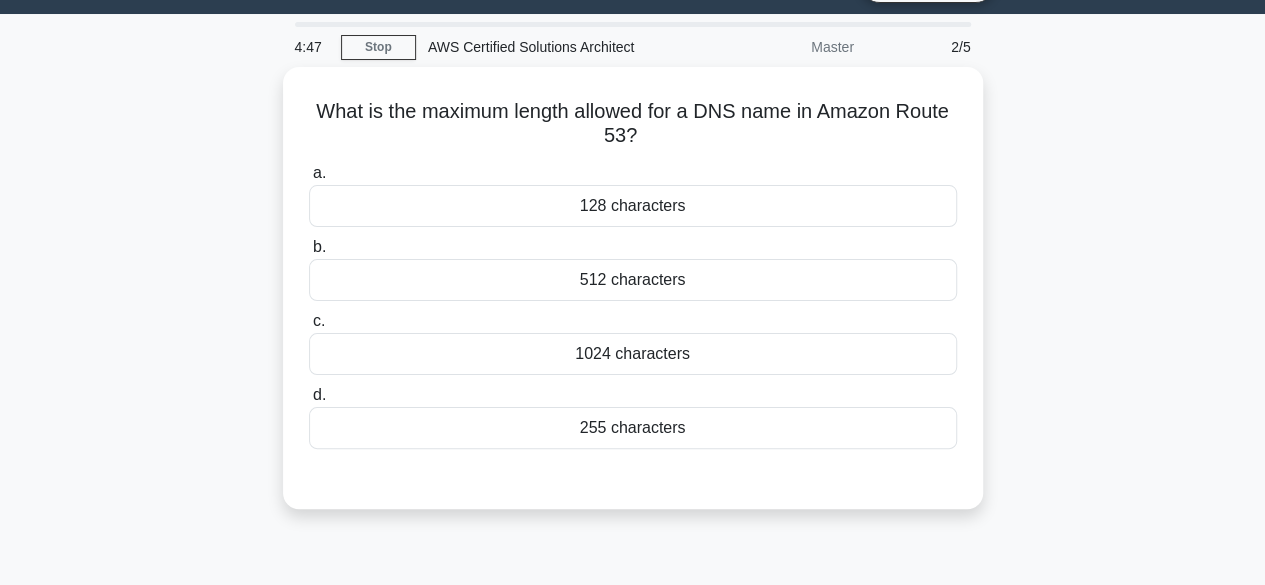 scroll, scrollTop: 46, scrollLeft: 0, axis: vertical 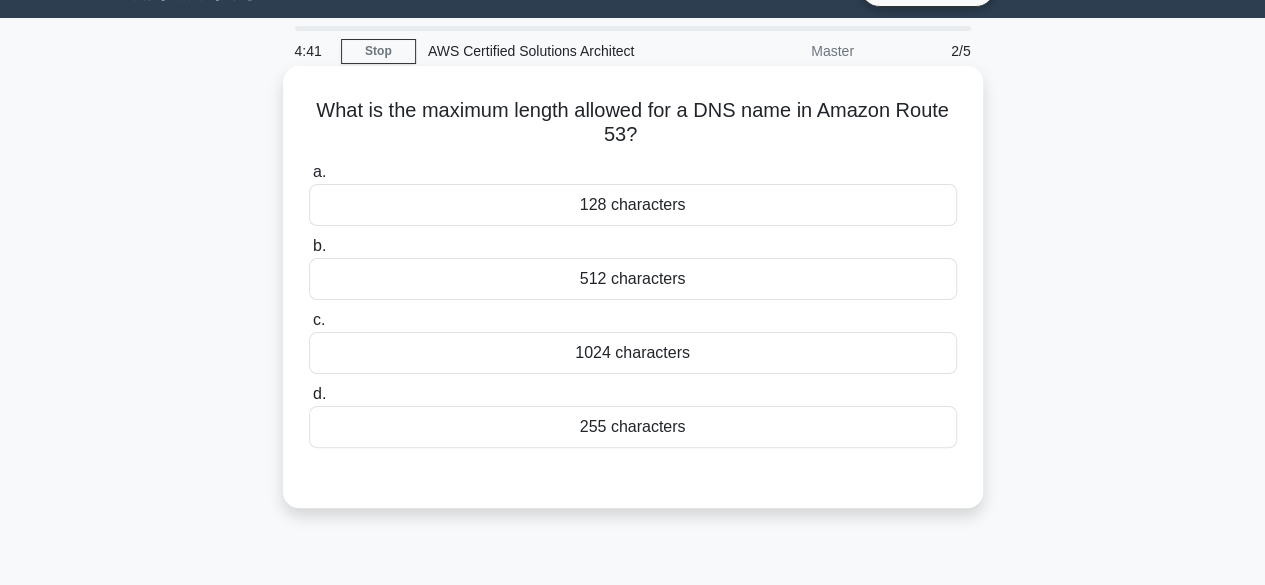 click on "1024 characters" at bounding box center (633, 353) 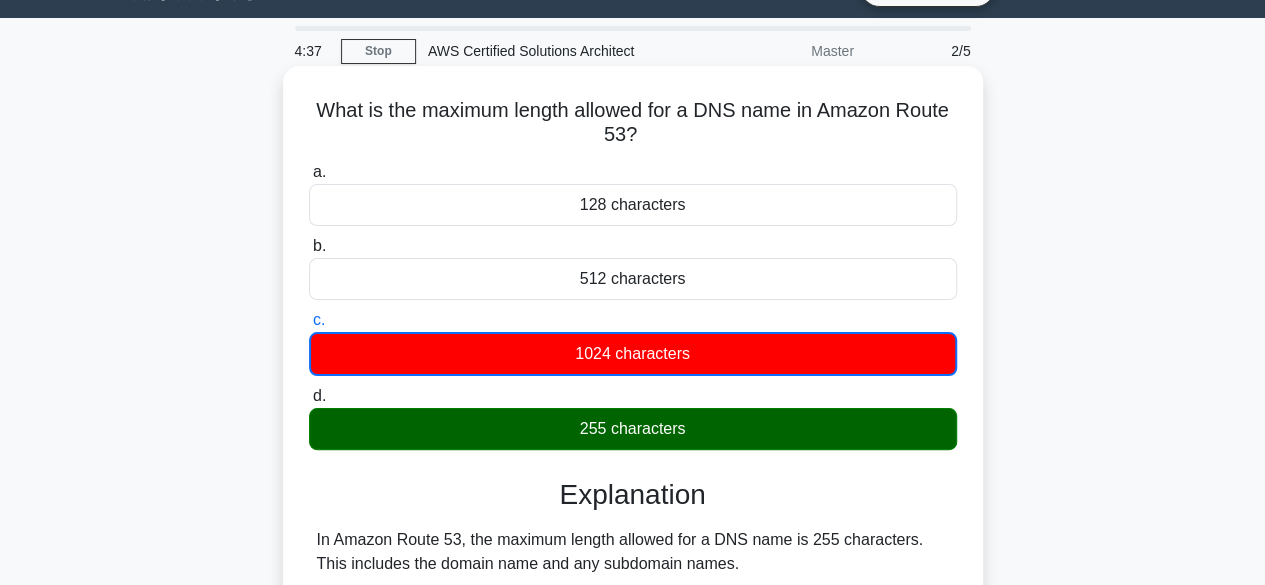 drag, startPoint x: 311, startPoint y: 108, endPoint x: 649, endPoint y: 133, distance: 338.9233 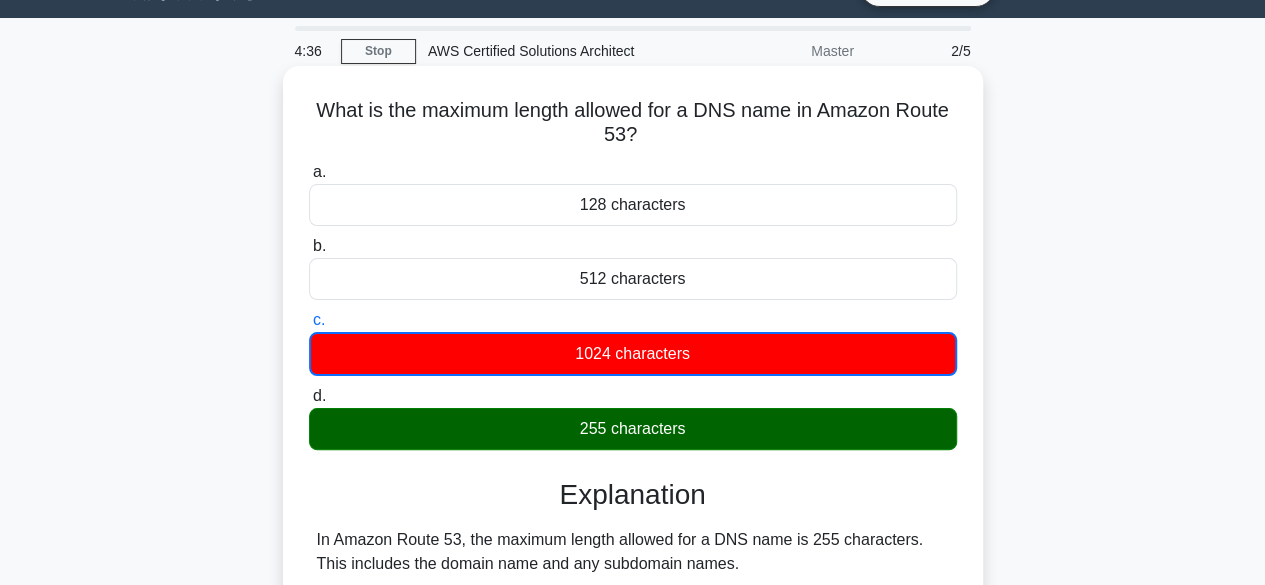 copy on "What is the maximum length allowed for a DNS name in Amazon Route 53?" 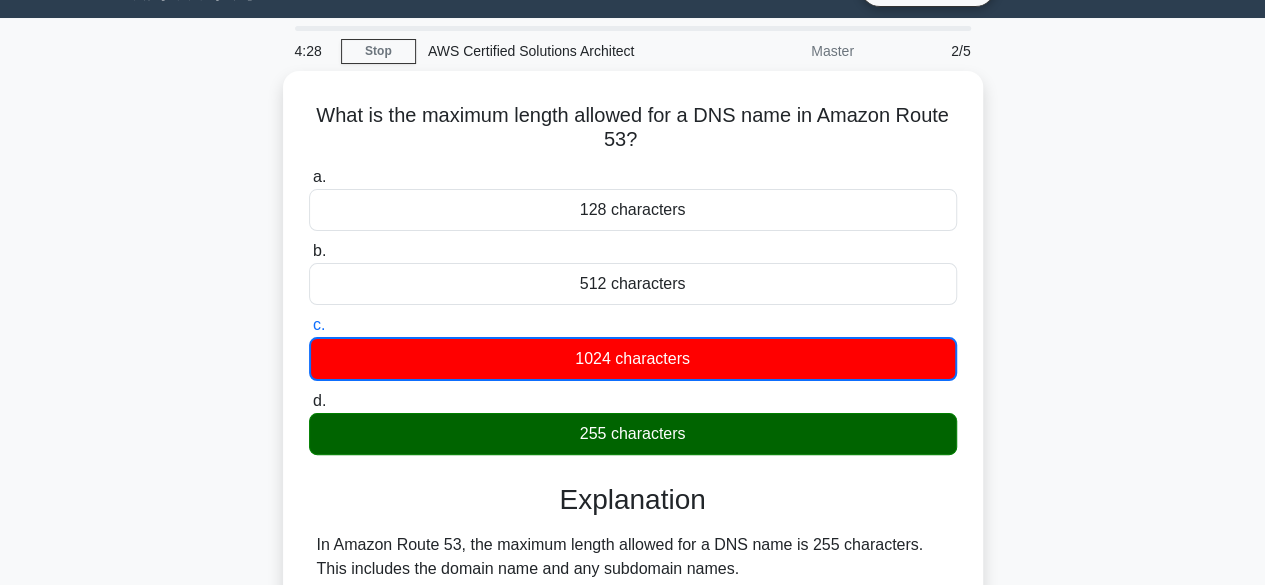 click on "What is the maximum length allowed for a DNS name in Amazon Route 53?
.spinner_0XTQ{transform-origin:center;animation:spinner_y6GP .75s linear infinite}@keyframes spinner_y6GP{100%{transform:rotate(360deg)}}
a.
128 characters
b." at bounding box center [633, 409] 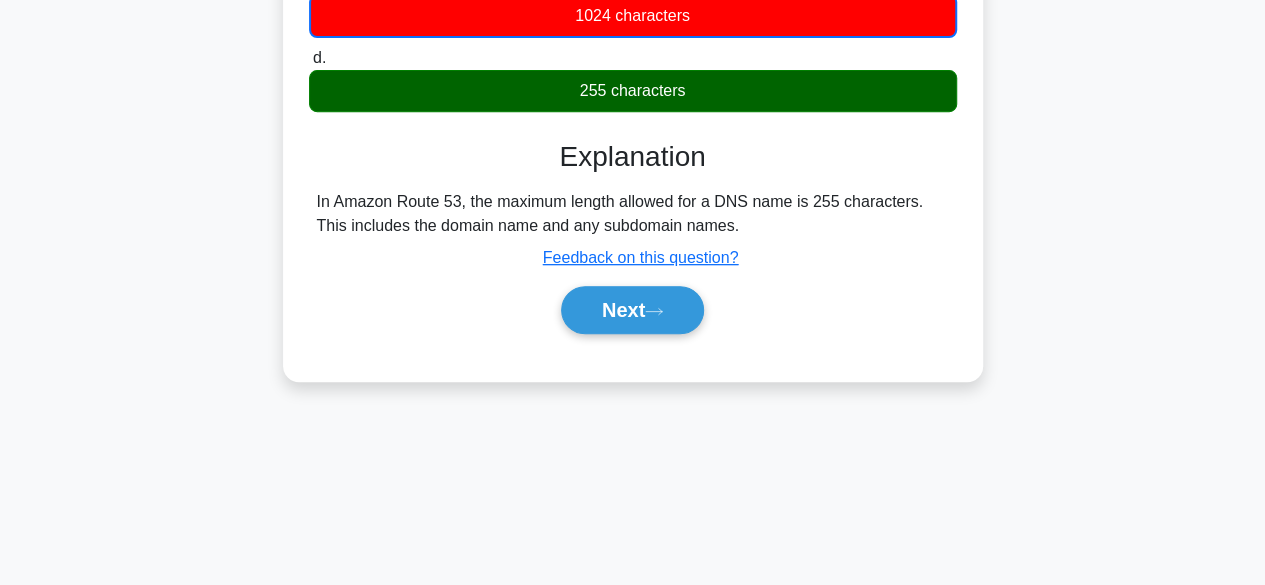 scroll, scrollTop: 495, scrollLeft: 0, axis: vertical 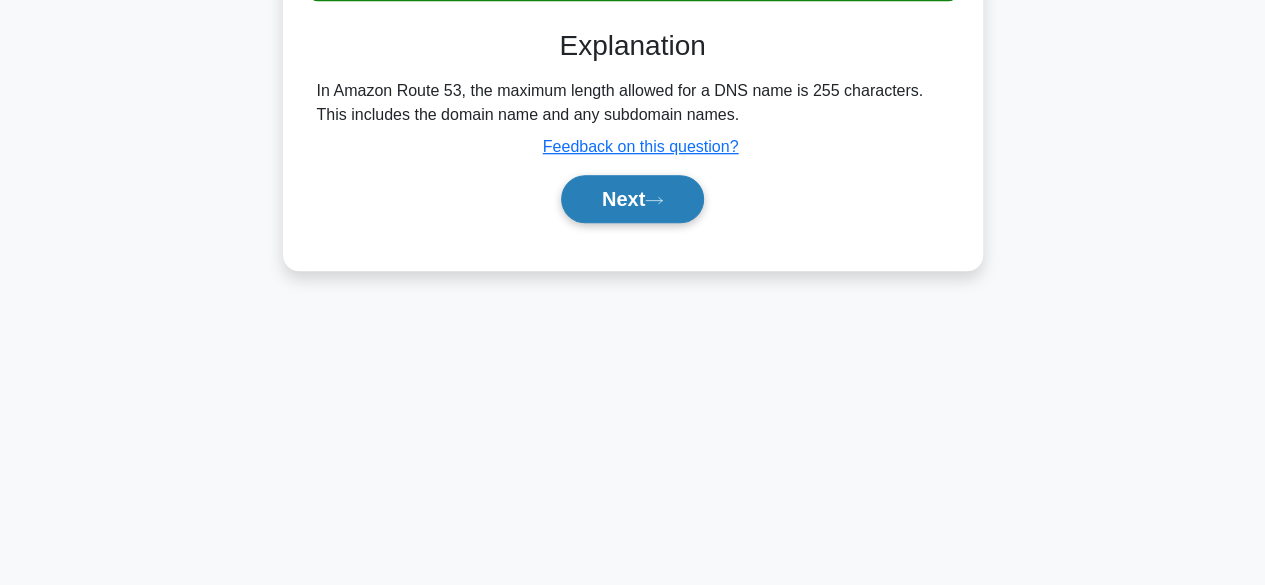 click on "Next" at bounding box center [632, 199] 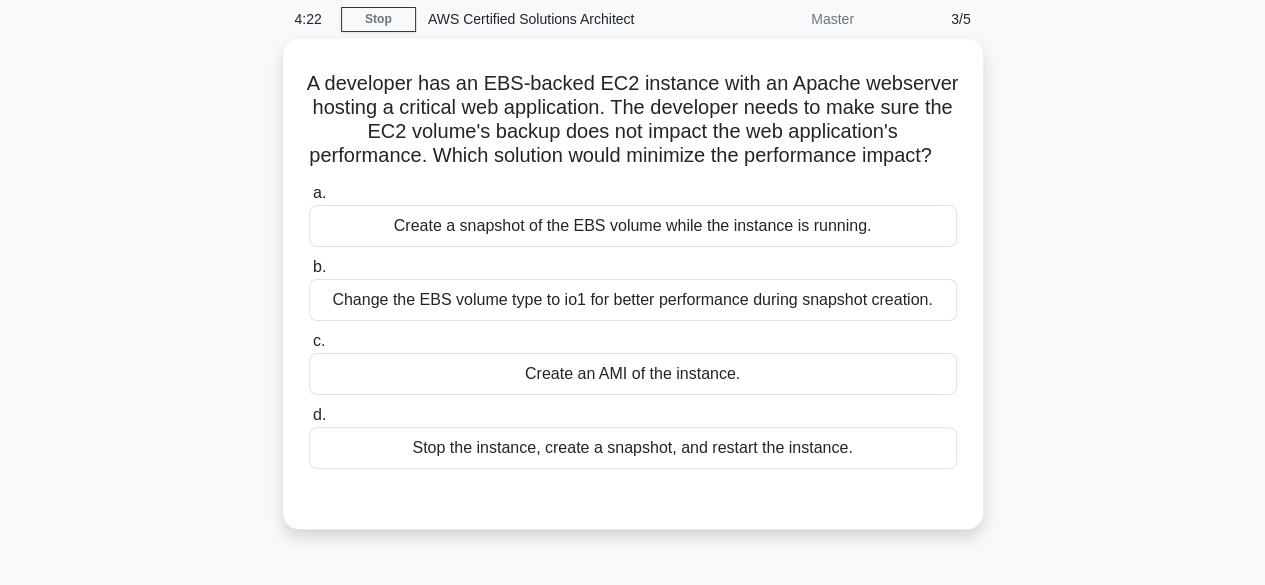 scroll, scrollTop: 75, scrollLeft: 0, axis: vertical 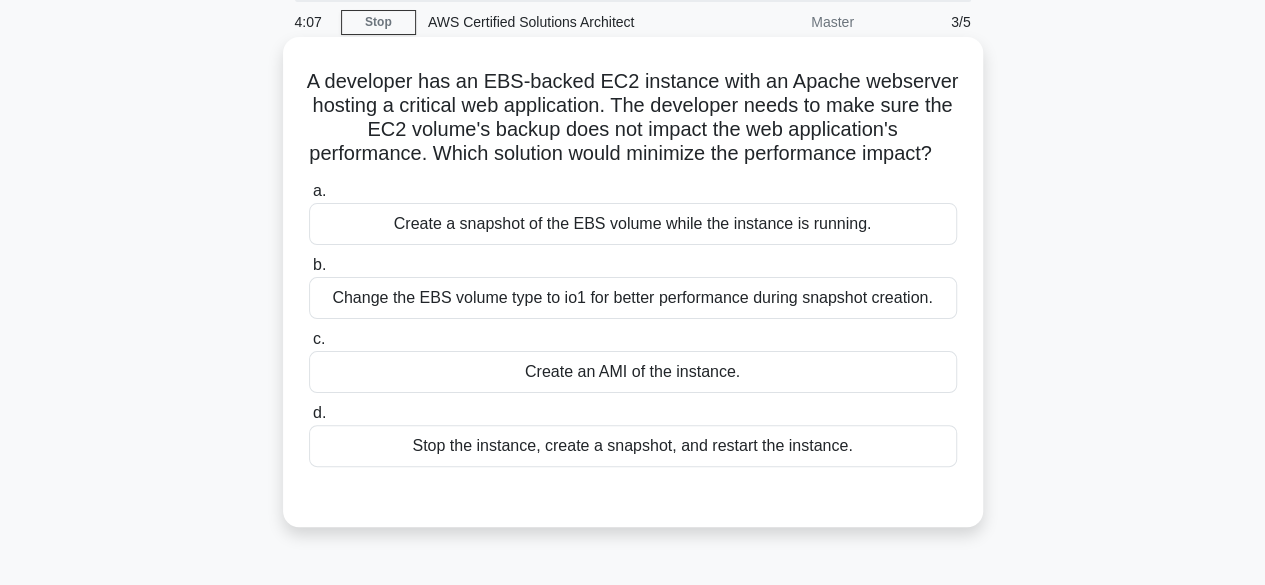 click on "Create an AMI of the instance." at bounding box center [633, 372] 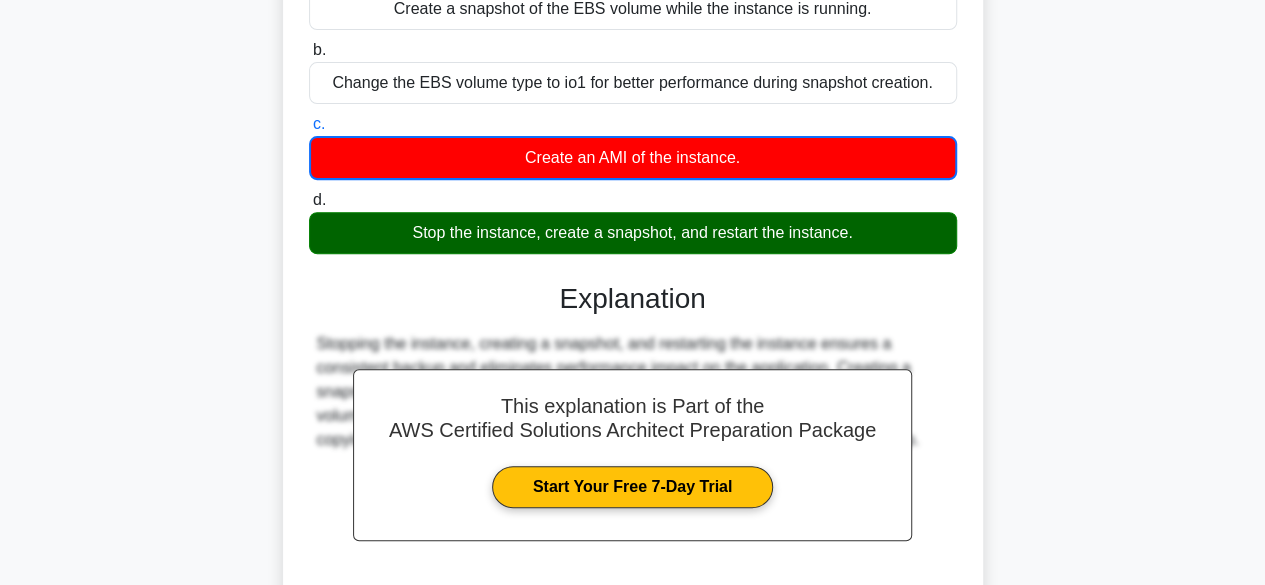 scroll, scrollTop: 495, scrollLeft: 0, axis: vertical 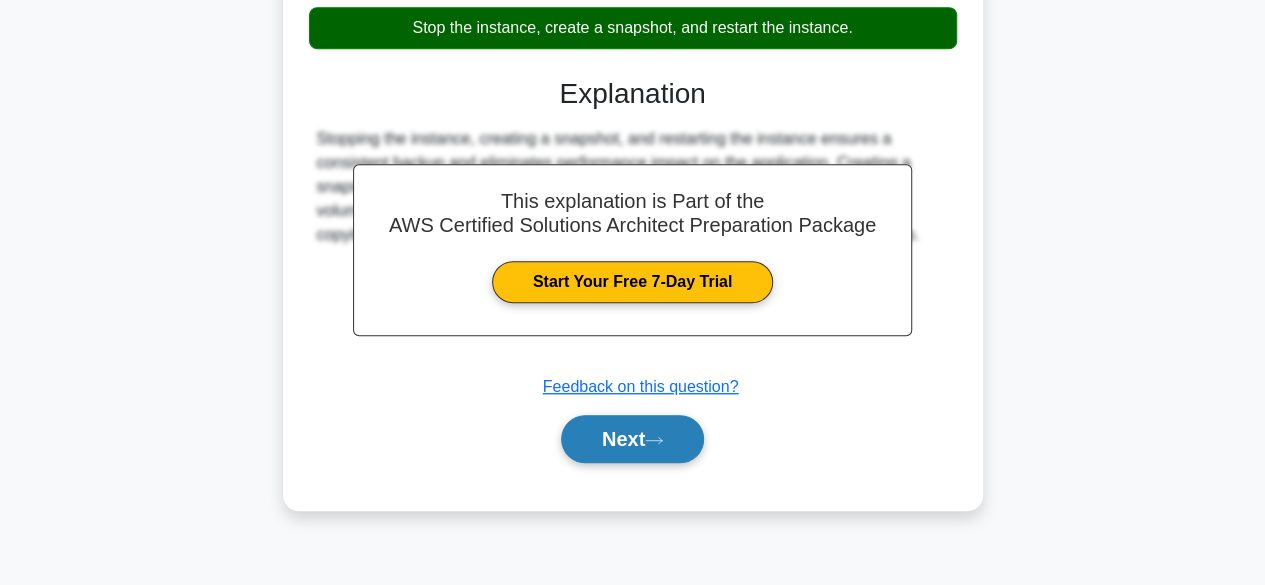 click on "Next" at bounding box center [632, 439] 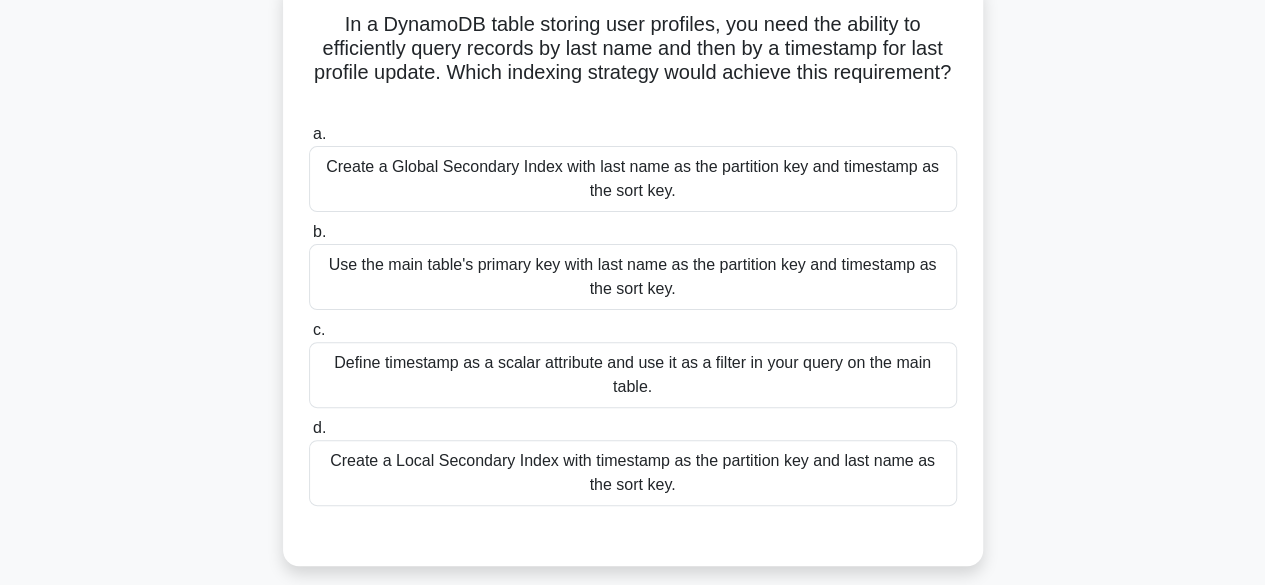 scroll, scrollTop: 139, scrollLeft: 0, axis: vertical 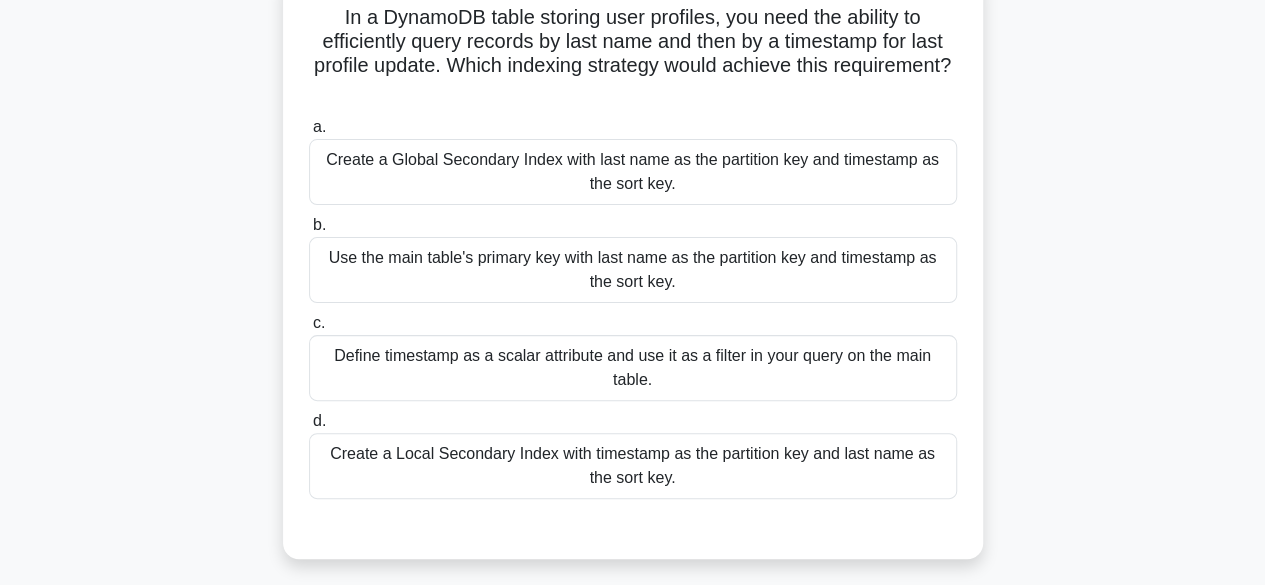 click on "Define timestamp as a scalar attribute and use it as a filter in your query on the main table." at bounding box center [633, 368] 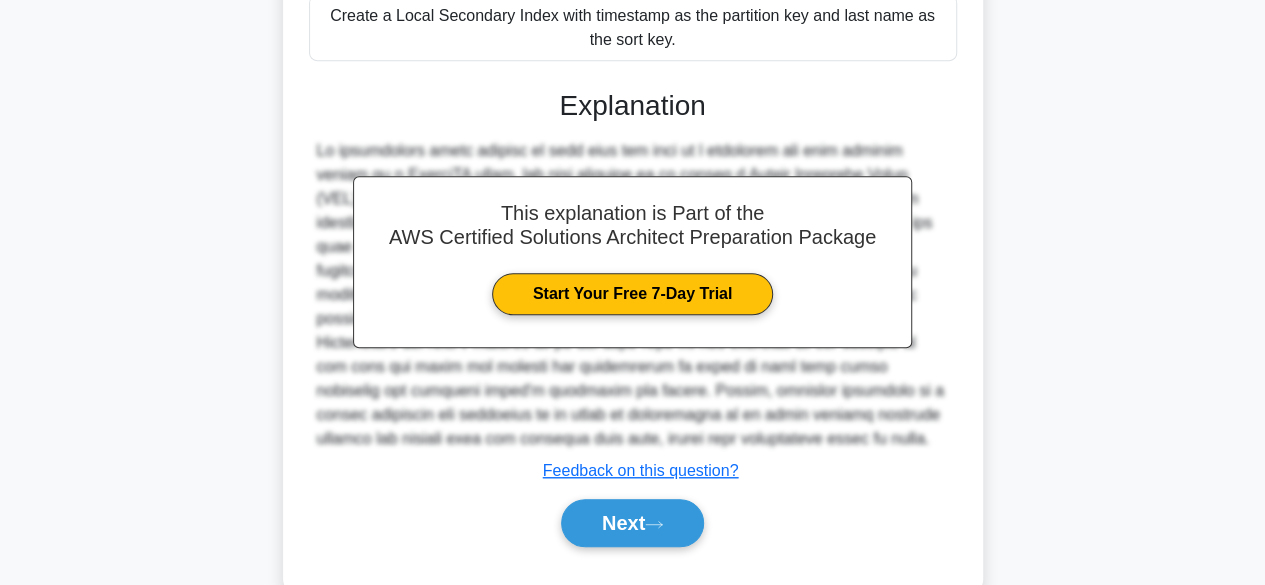 scroll, scrollTop: 624, scrollLeft: 0, axis: vertical 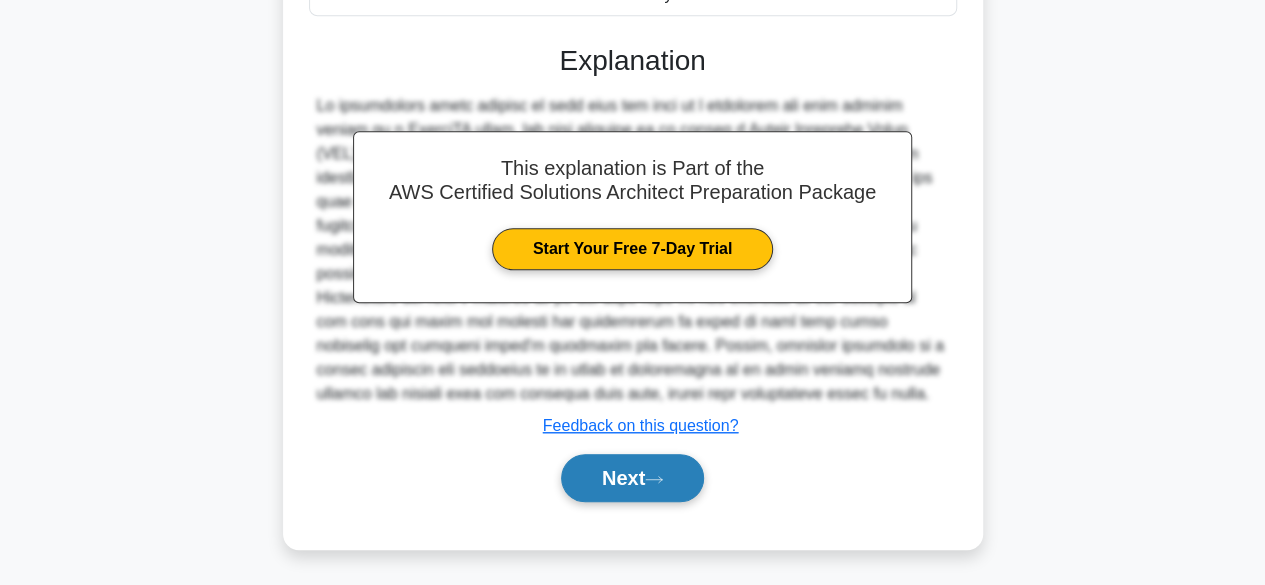 click on "Next" at bounding box center [632, 478] 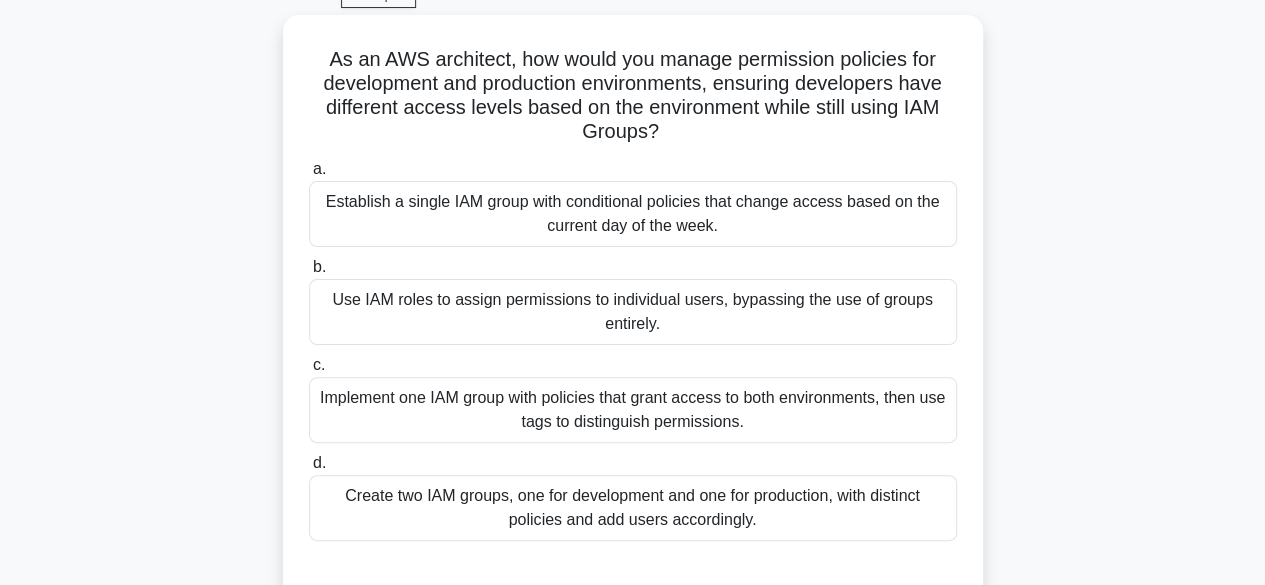 scroll, scrollTop: 101, scrollLeft: 0, axis: vertical 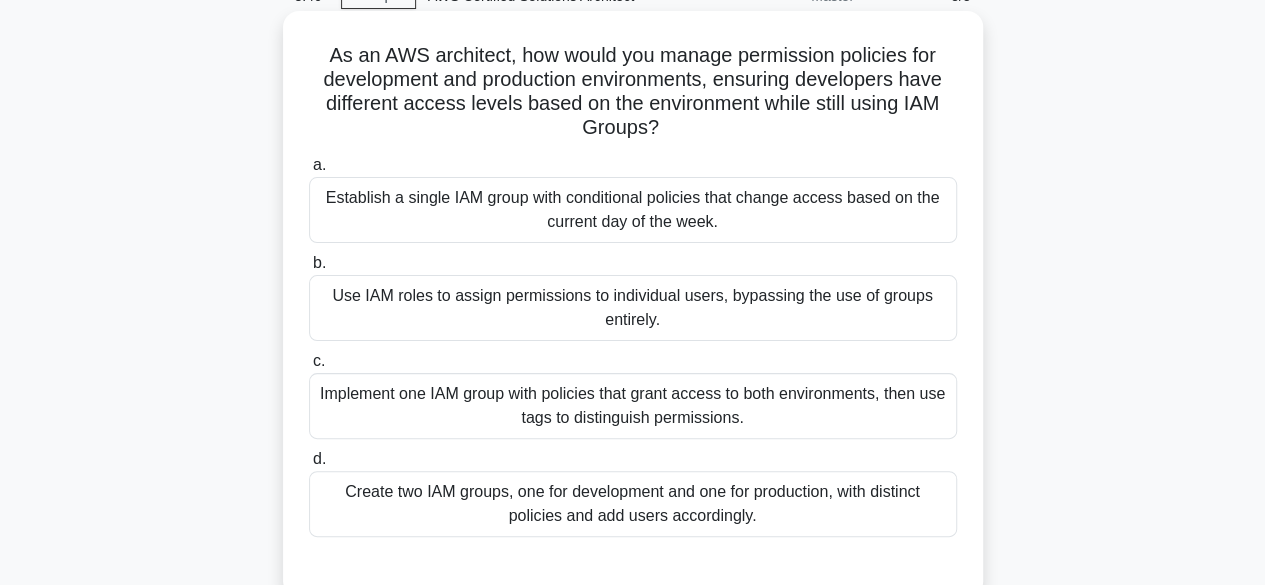 click on "Implement one IAM group with policies that grant access to both environments, then use tags to distinguish permissions." at bounding box center (633, 406) 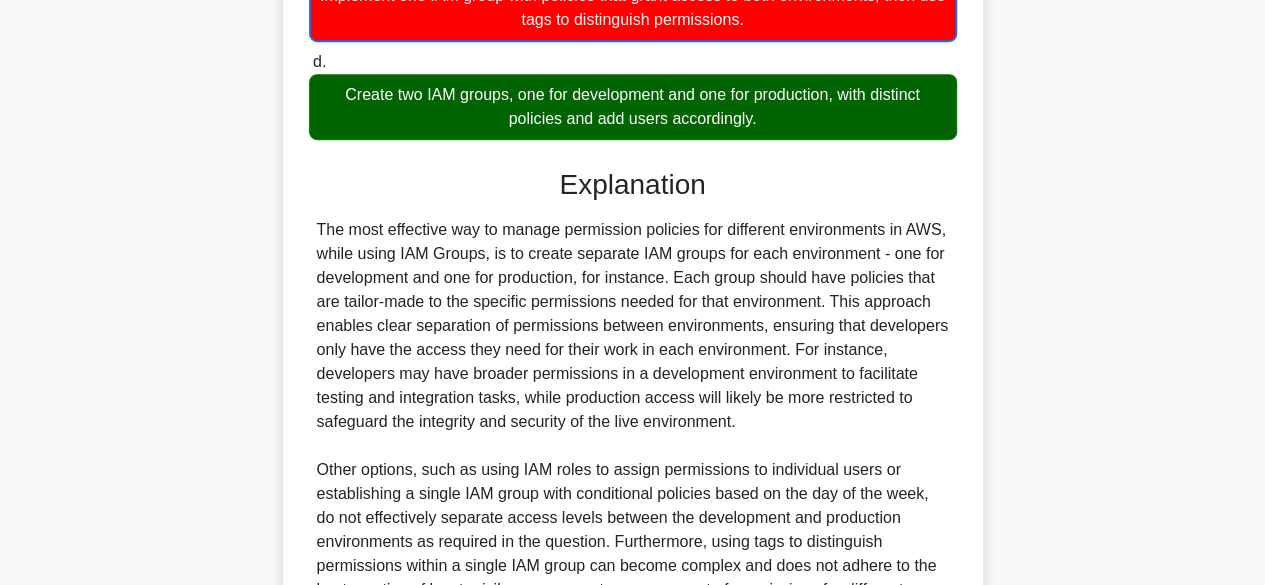 scroll, scrollTop: 744, scrollLeft: 0, axis: vertical 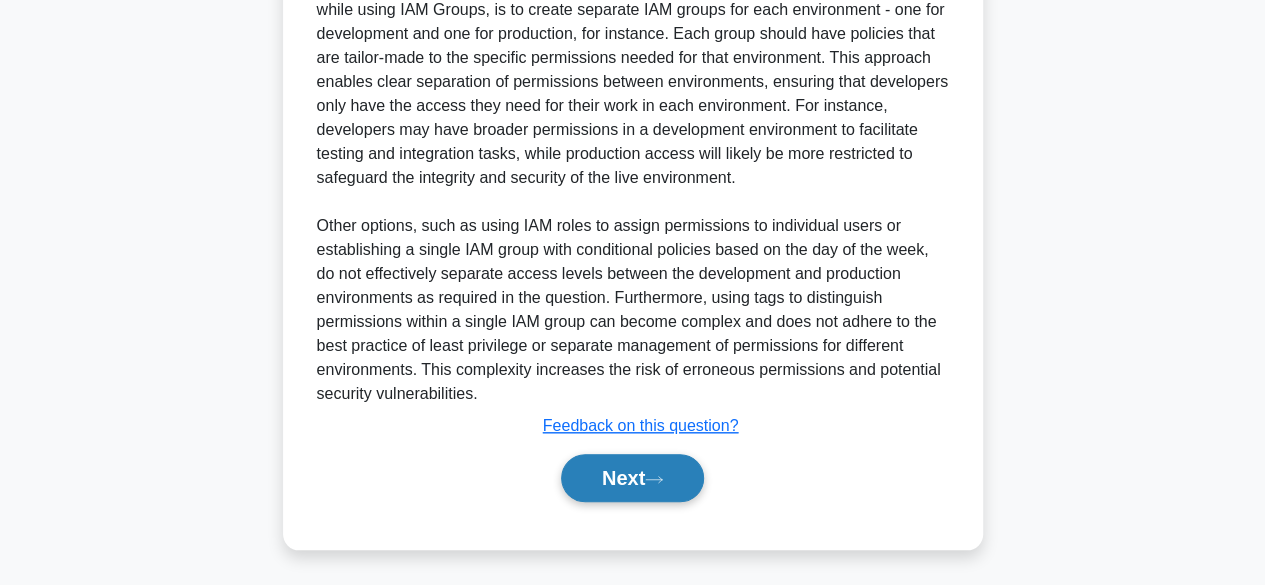 click on "Next" at bounding box center [632, 478] 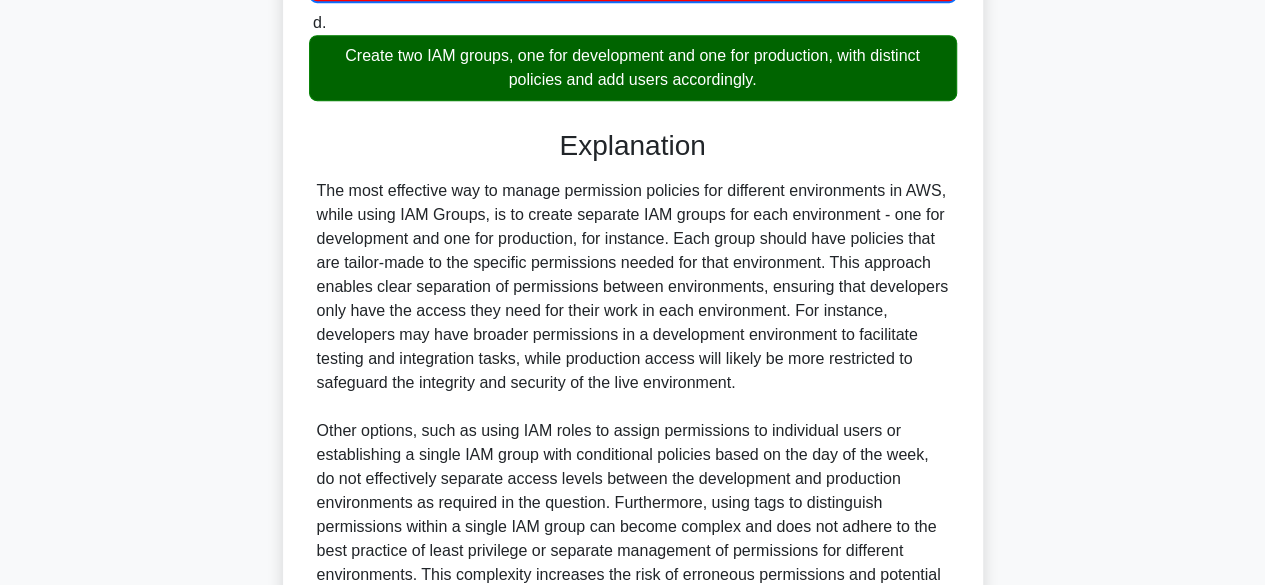 scroll, scrollTop: 491, scrollLeft: 0, axis: vertical 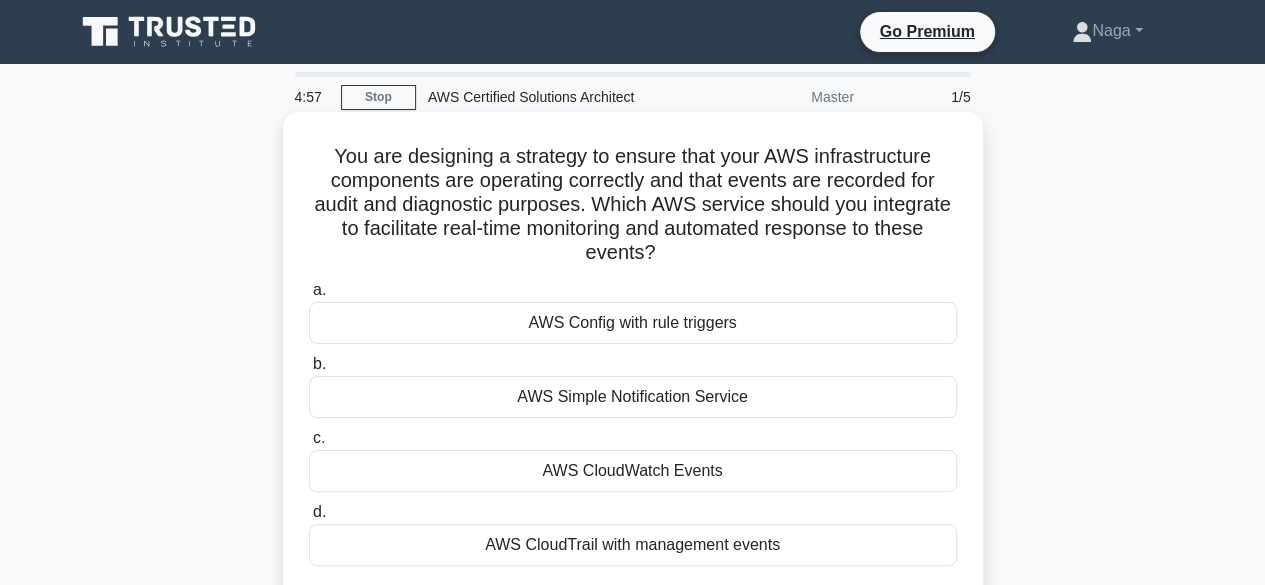 click on "AWS Simple Notification Service" at bounding box center (633, 397) 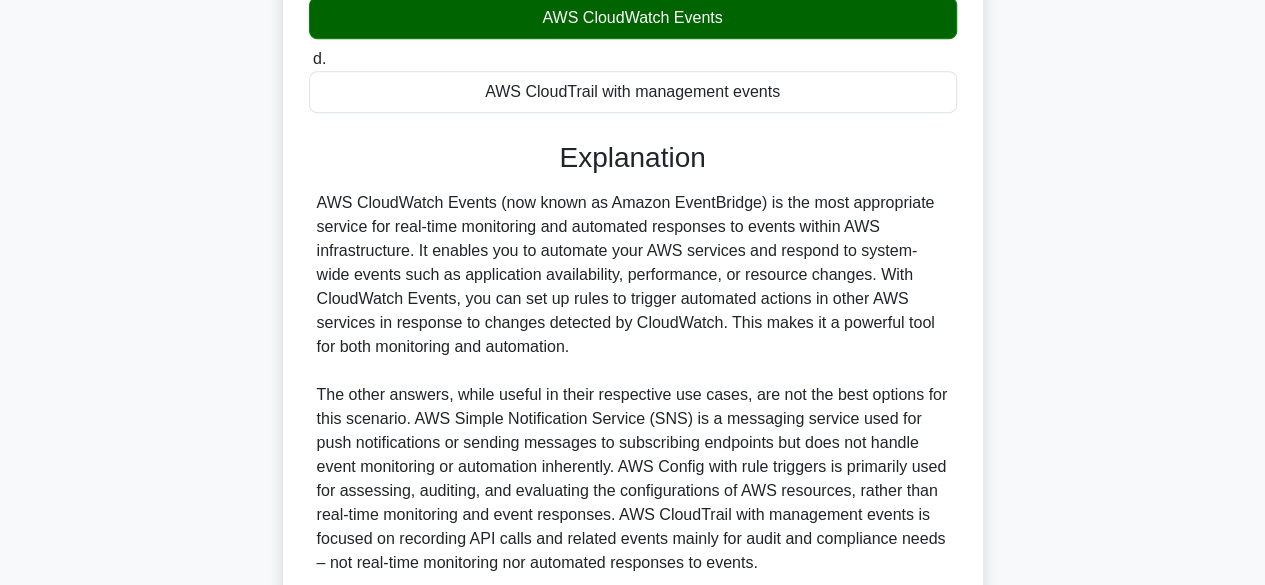 scroll, scrollTop: 568, scrollLeft: 0, axis: vertical 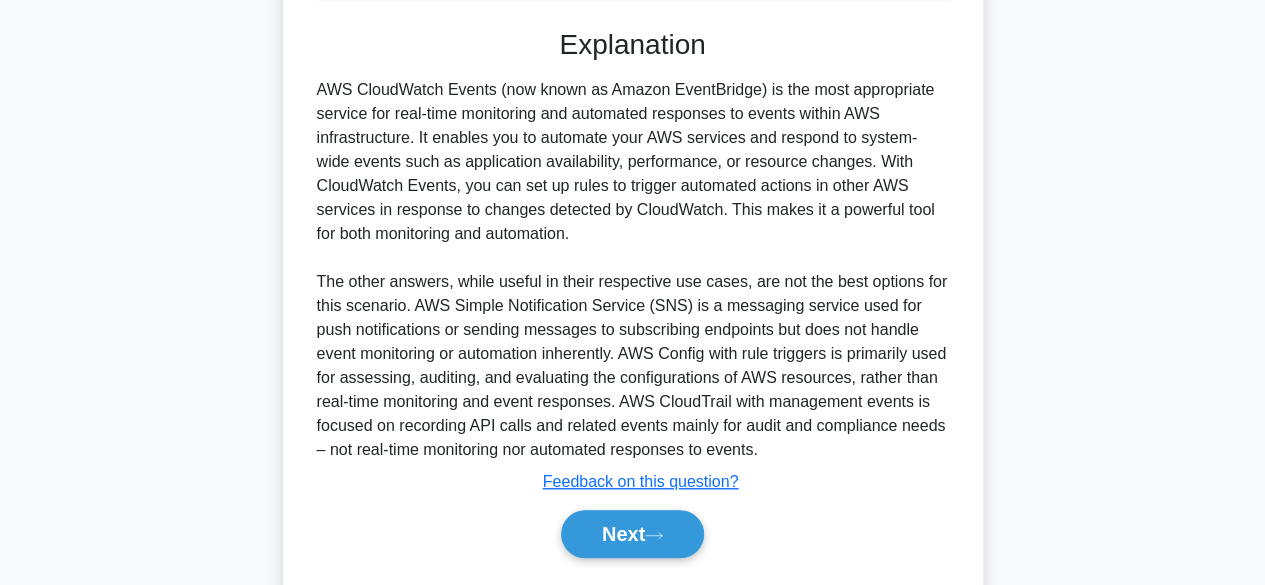click on "Explanation
AWS CloudWatch Events (now known as Amazon EventBridge) is the most appropriate service for real-time monitoring and automated responses to events within AWS infrastructure. It enables you to automate your AWS services and respond to system-wide events such as application availability, performance, or resource changes. With CloudWatch Events, you can set up rules to trigger automated actions in other AWS services in response to changes detected by CloudWatch. This makes it a powerful tool for both monitoring and automation.
Submit feedback
Feedback on this question?
Next" at bounding box center (633, 297) 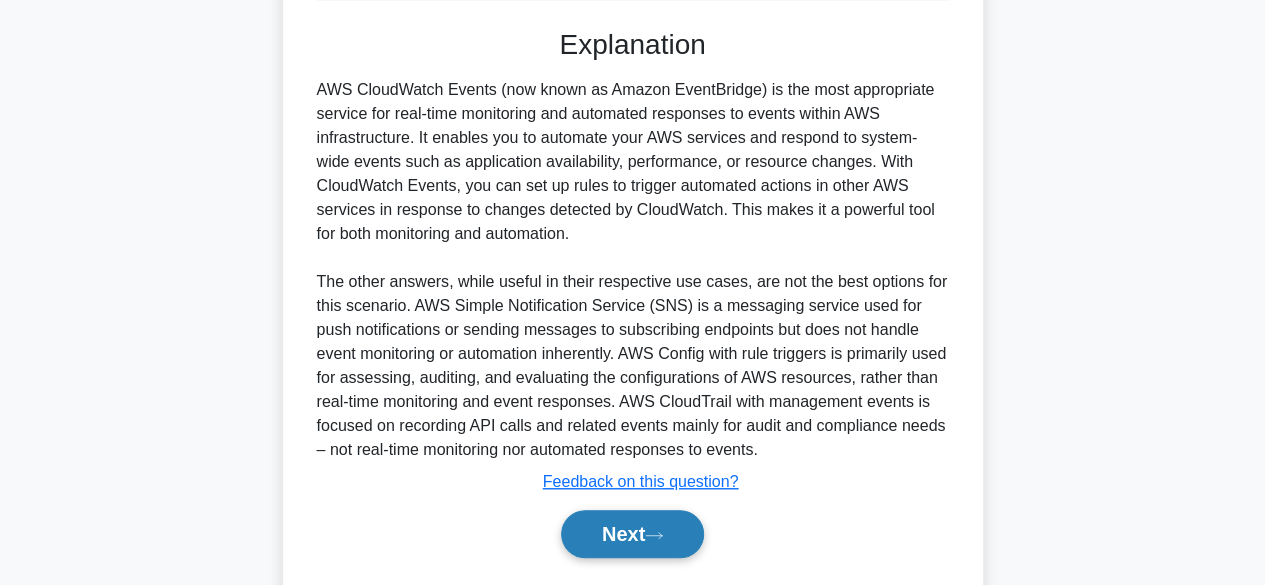 click on "Next" at bounding box center [632, 534] 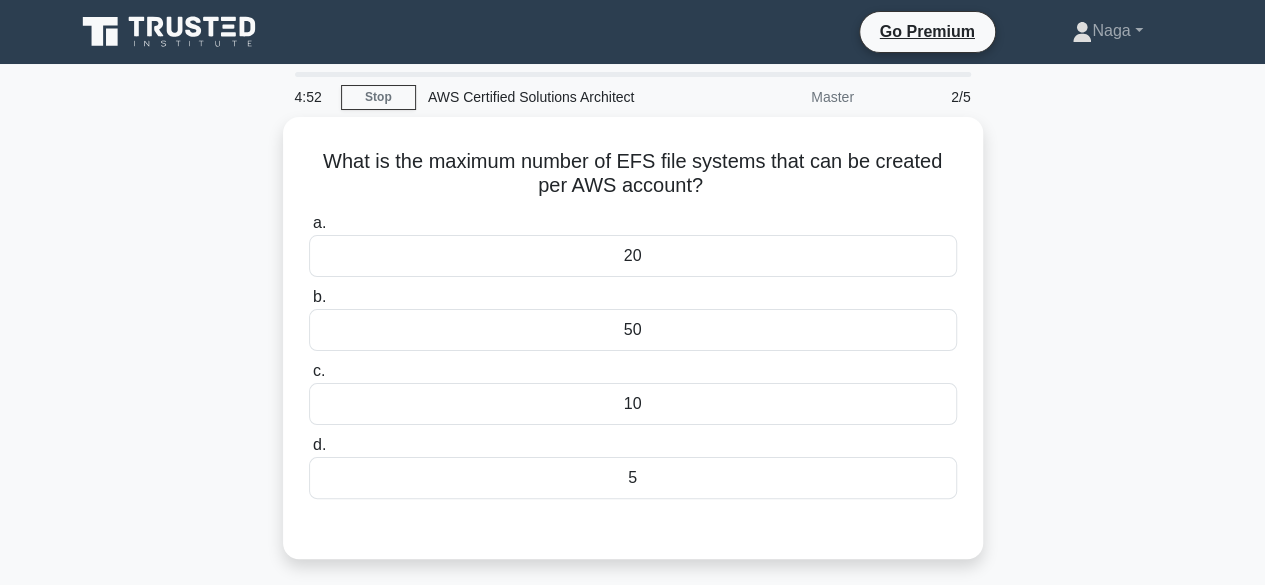 scroll, scrollTop: 0, scrollLeft: 0, axis: both 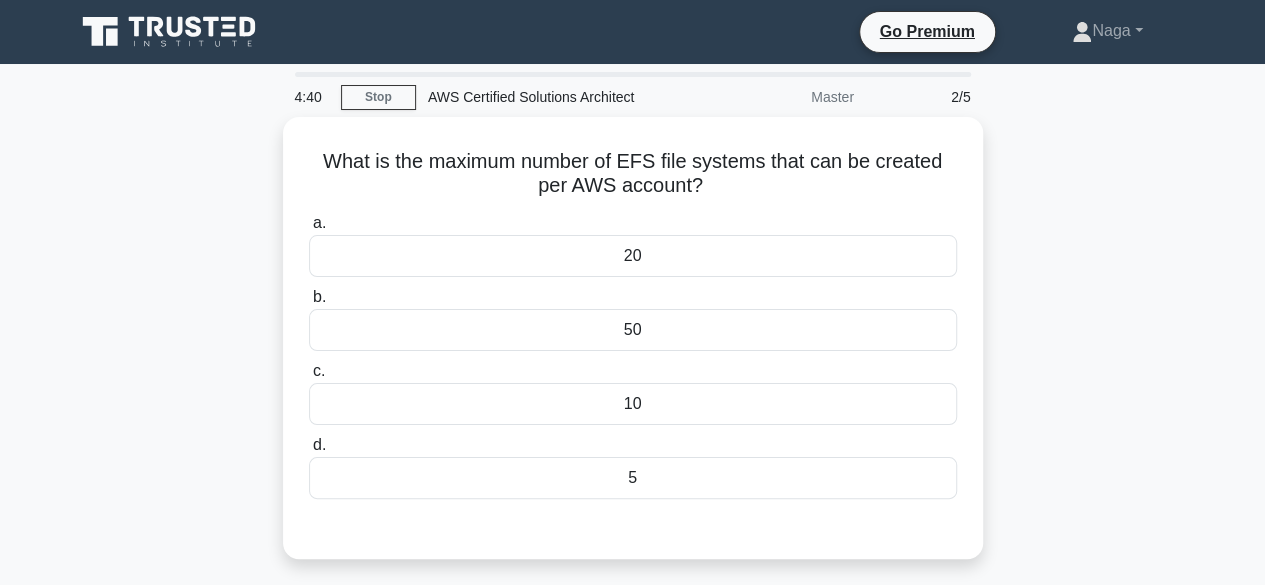 click on "What is the maximum number of EFS file systems that can be created per AWS account?
.spinner_0XTQ{transform-origin:center;animation:spinner_y6GP .75s linear infinite}@keyframes spinner_y6GP{100%{transform:rotate(360deg)}}
a.
20" at bounding box center (633, 350) 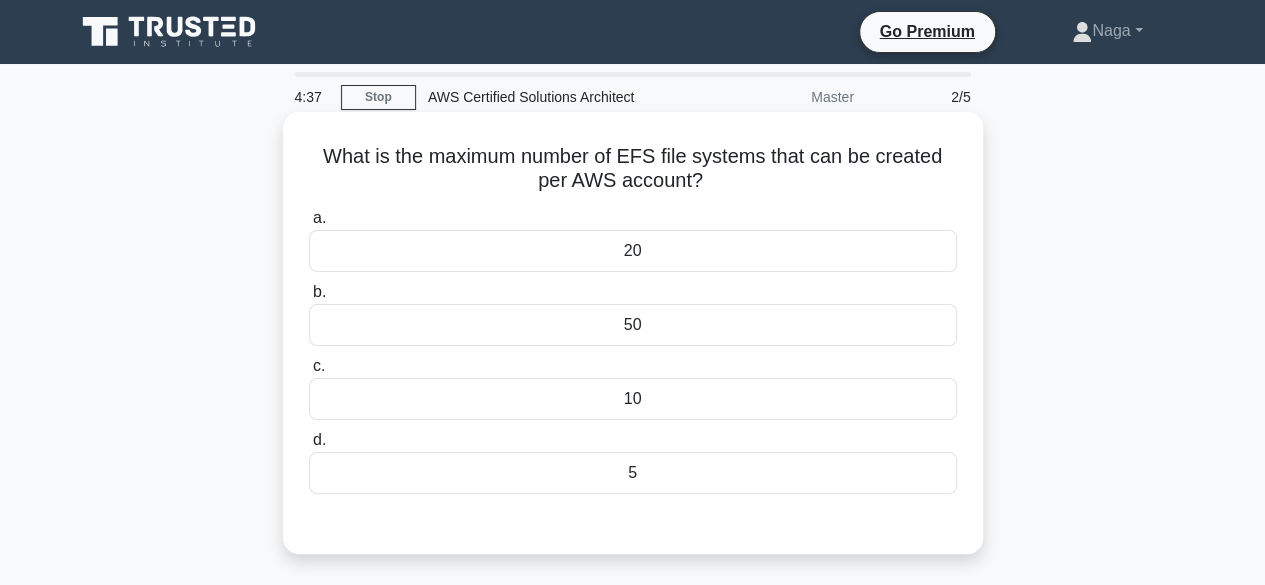 click on "50" at bounding box center (633, 325) 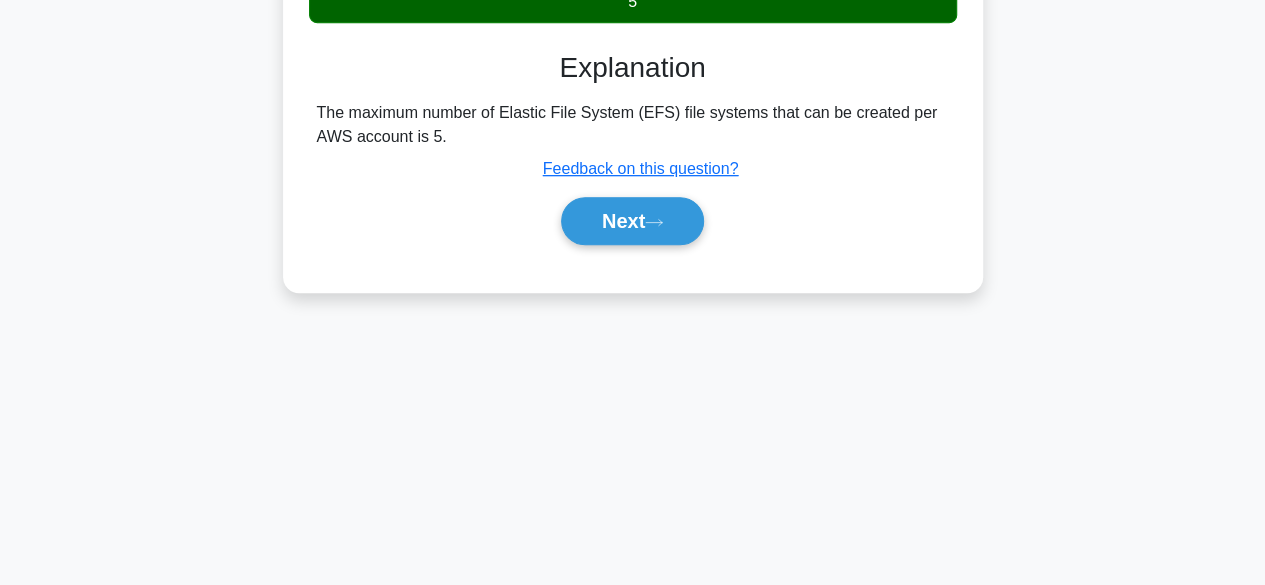 scroll, scrollTop: 495, scrollLeft: 0, axis: vertical 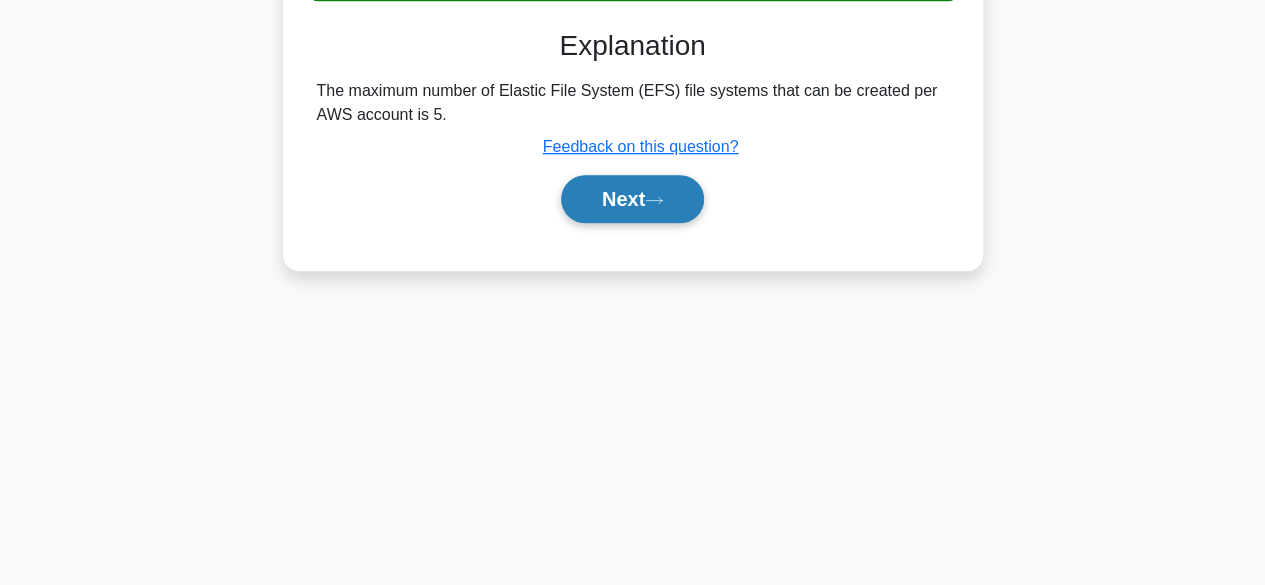 click on "Next" at bounding box center (632, 199) 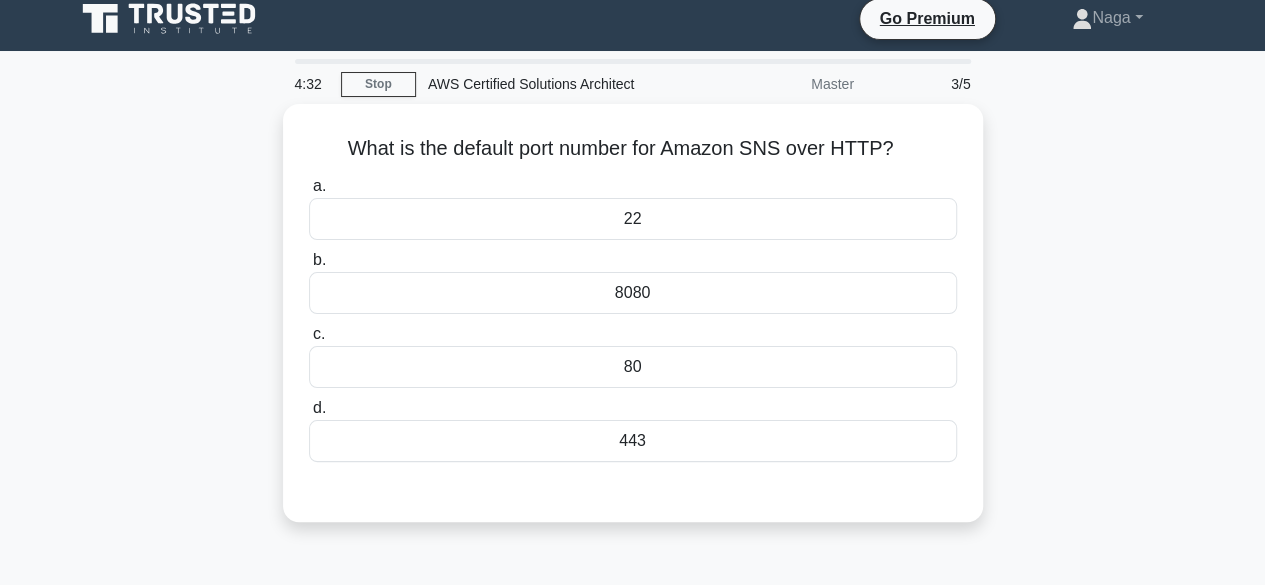 scroll, scrollTop: 12, scrollLeft: 0, axis: vertical 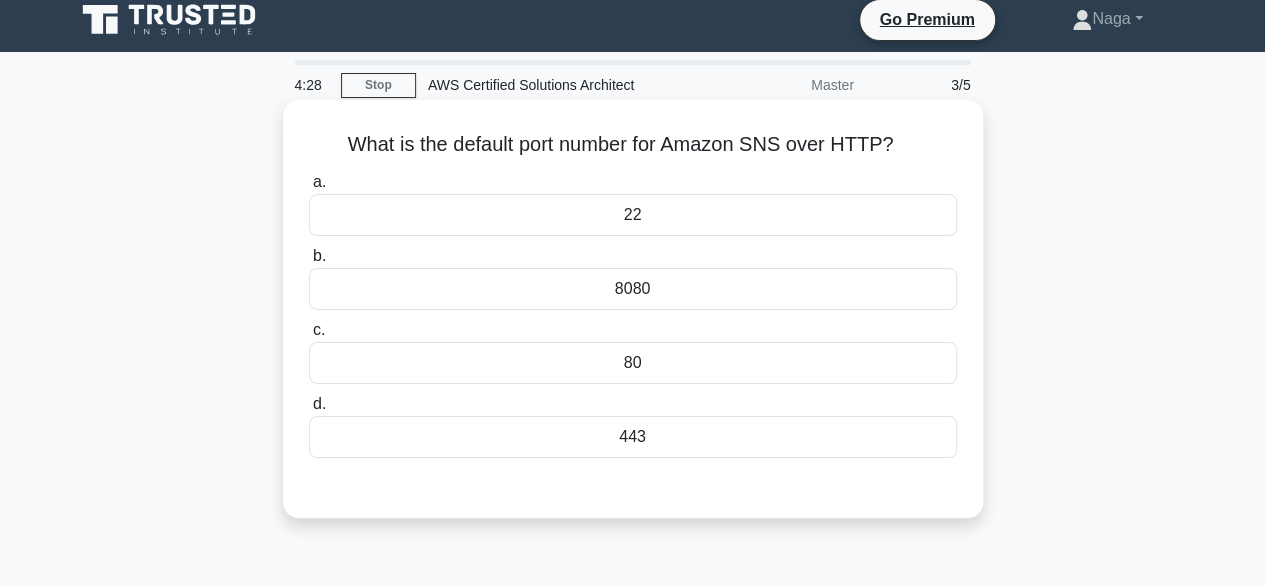 click on "443" at bounding box center (633, 437) 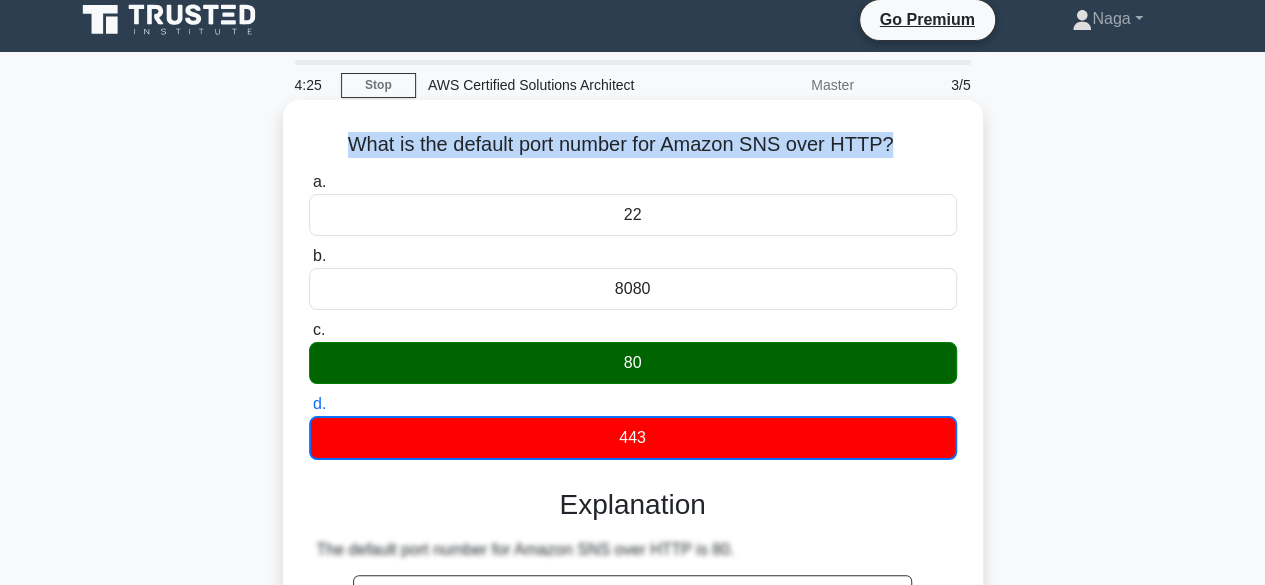 drag, startPoint x: 336, startPoint y: 132, endPoint x: 900, endPoint y: 152, distance: 564.3545 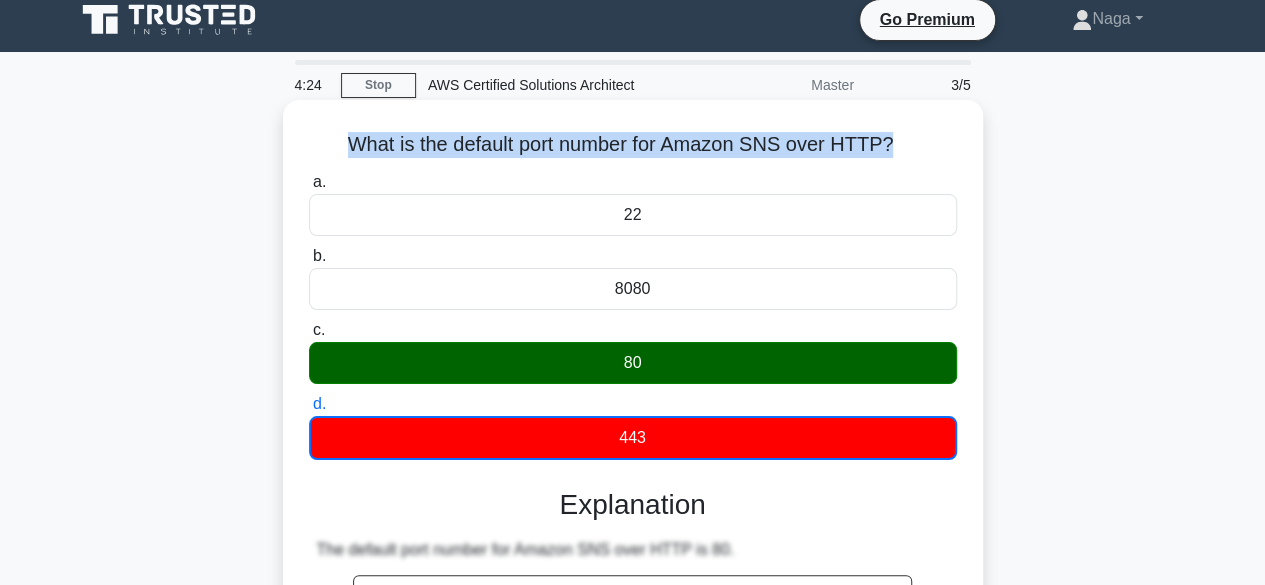 copy on "What is the default port number for Amazon SNS over HTTP?" 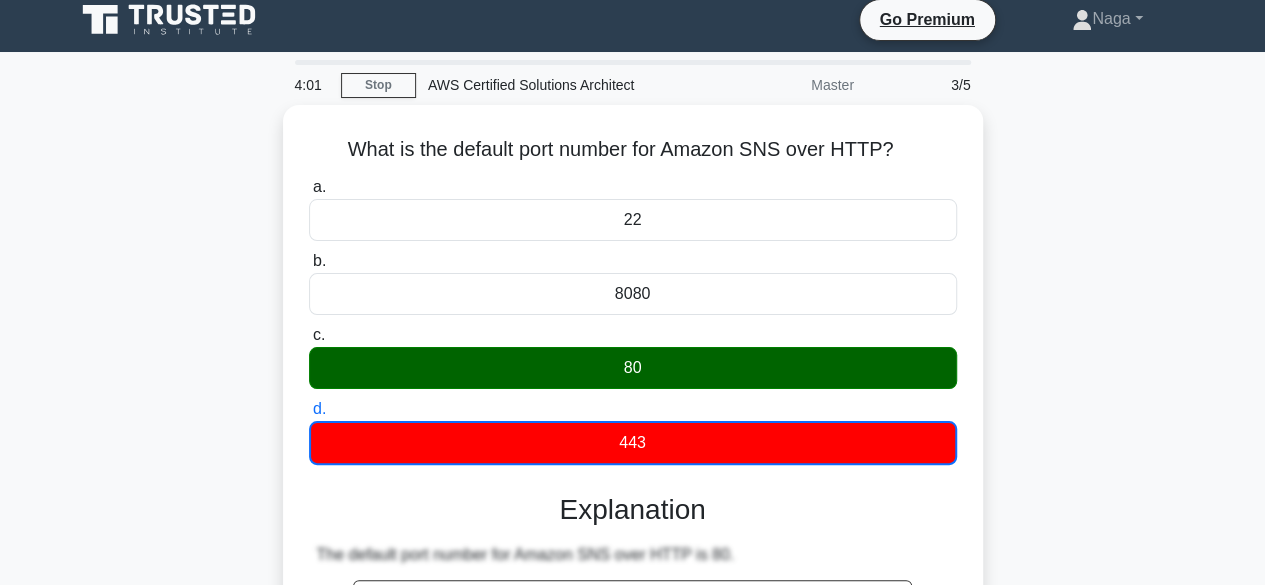 click on "What is the default port number for Amazon SNS over HTTP?
.spinner_0XTQ{transform-origin:center;animation:spinner_y6GP .75s linear infinite}@keyframes spinner_y6GP{100%{transform:rotate(360deg)}}
a.
22
b. c. d." at bounding box center (633, 527) 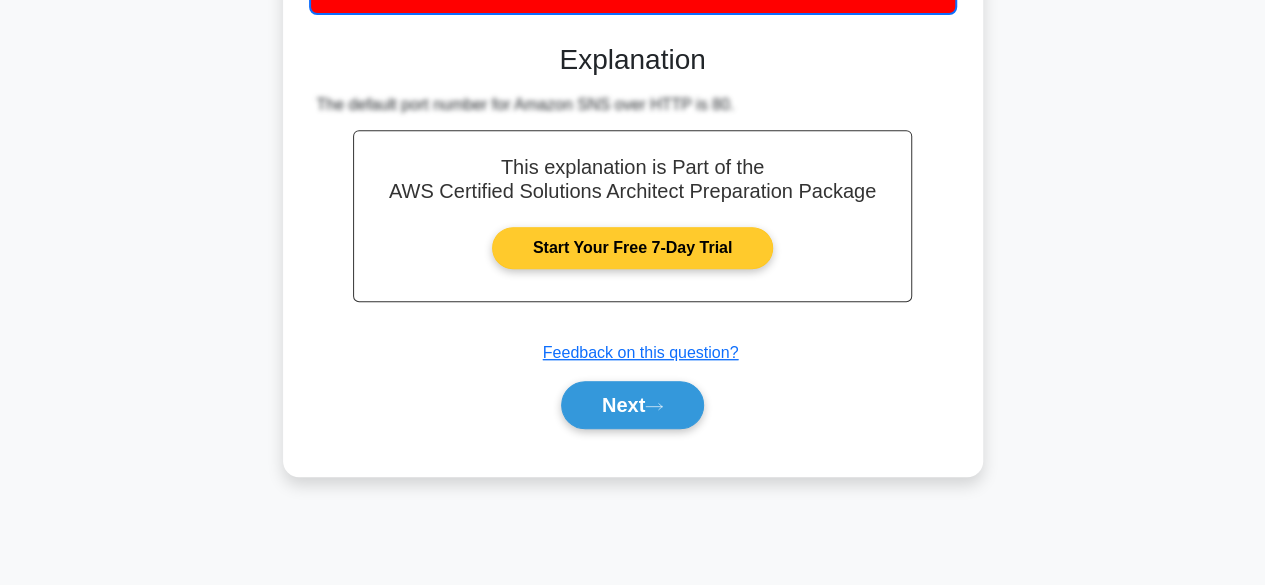 scroll, scrollTop: 495, scrollLeft: 0, axis: vertical 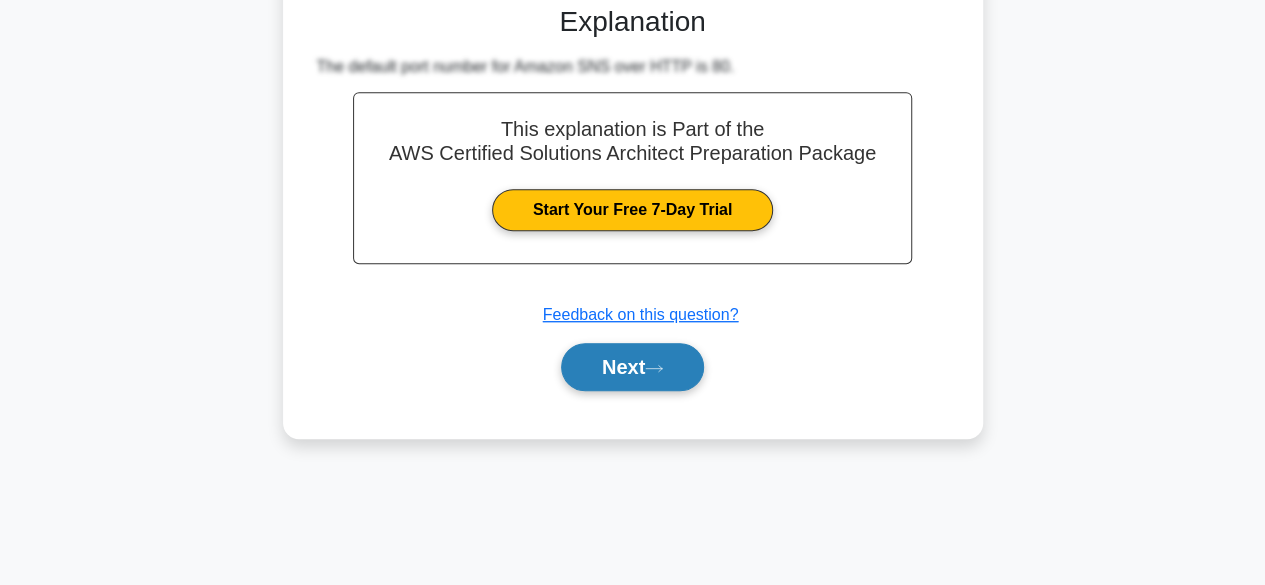 click on "Next" at bounding box center (632, 367) 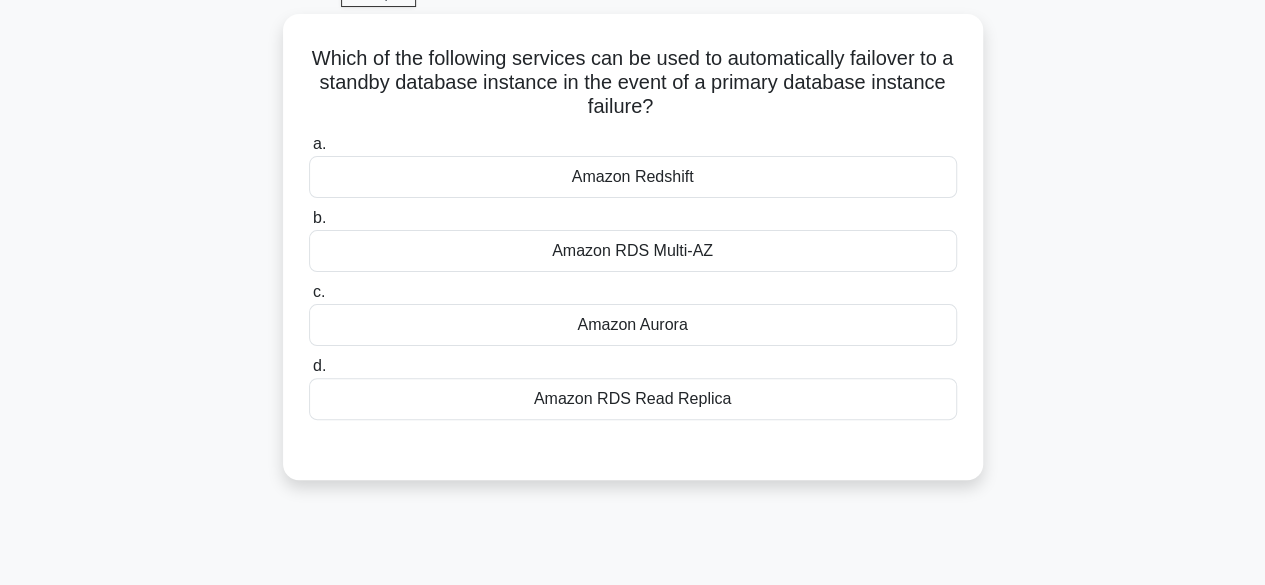 scroll, scrollTop: 99, scrollLeft: 0, axis: vertical 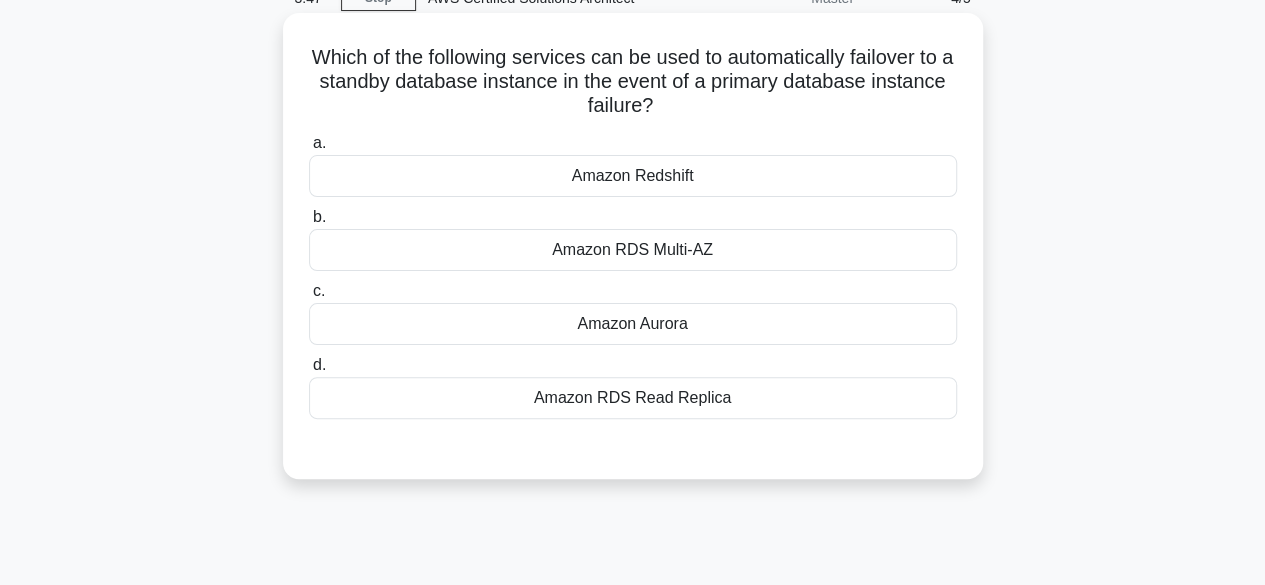 click on "Amazon RDS Multi-AZ" at bounding box center [633, 250] 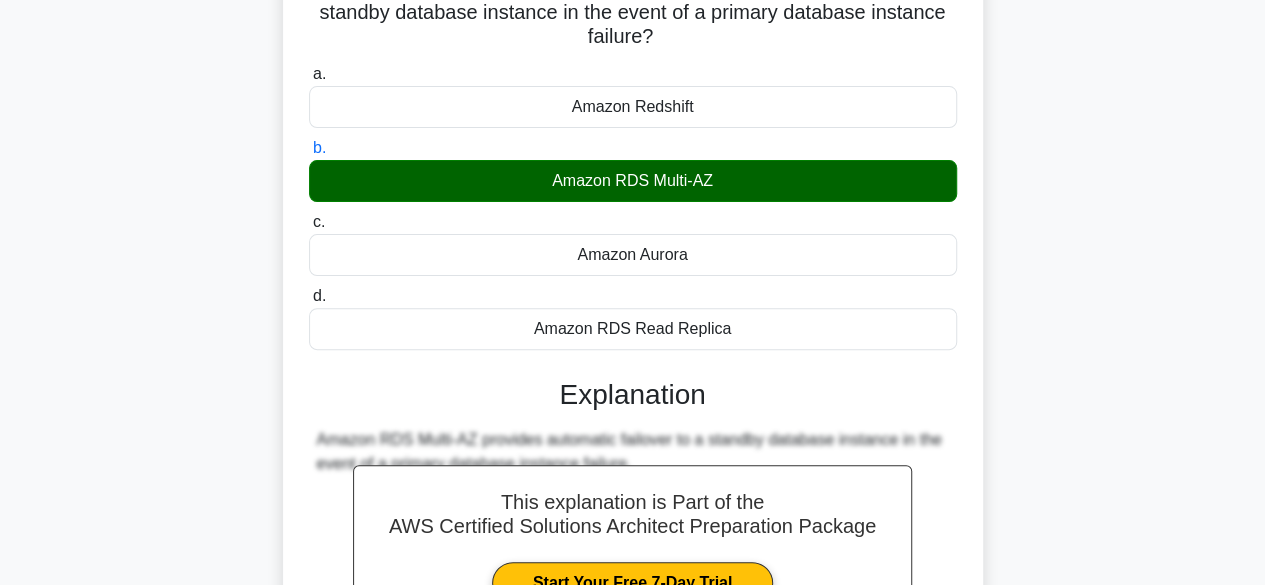 scroll, scrollTop: 495, scrollLeft: 0, axis: vertical 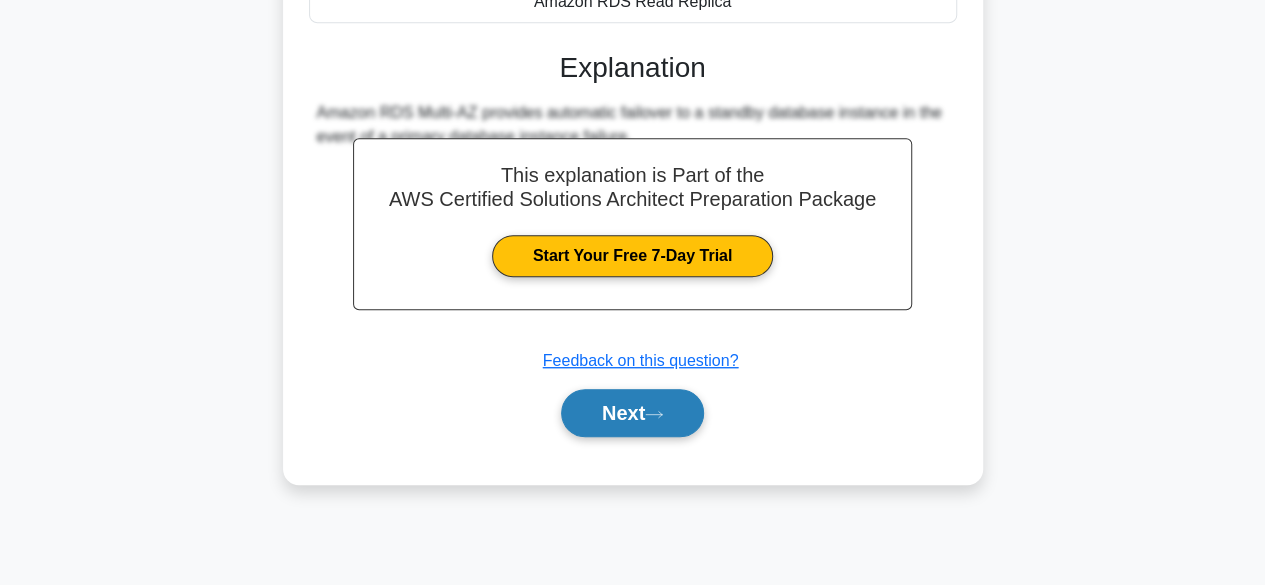 click on "Next" at bounding box center [632, 413] 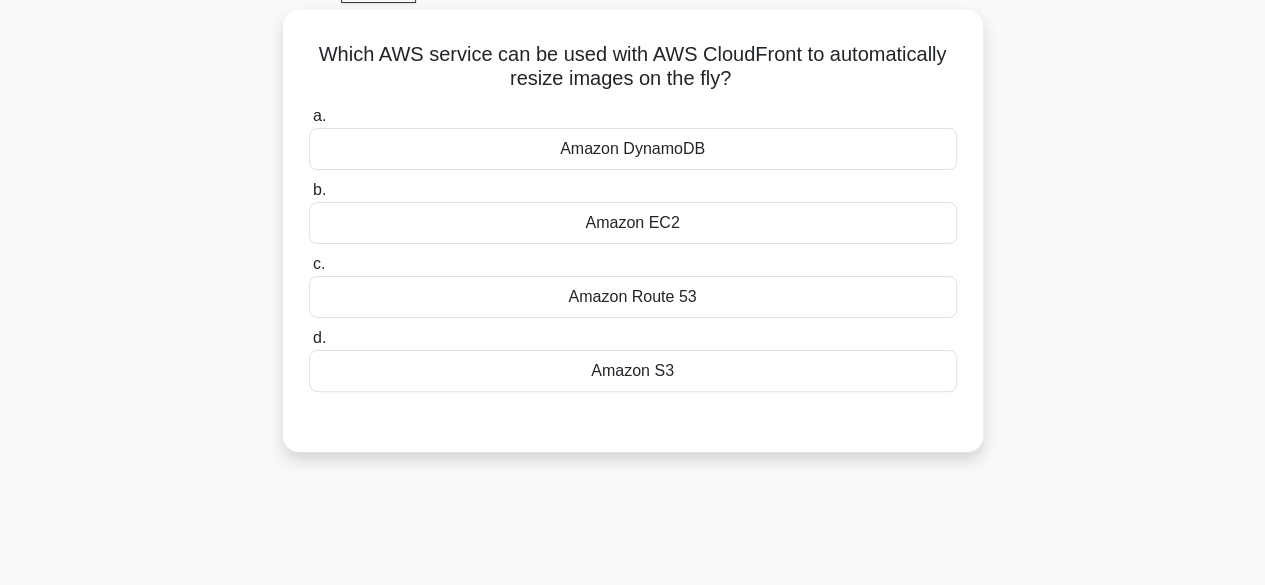 scroll, scrollTop: 106, scrollLeft: 0, axis: vertical 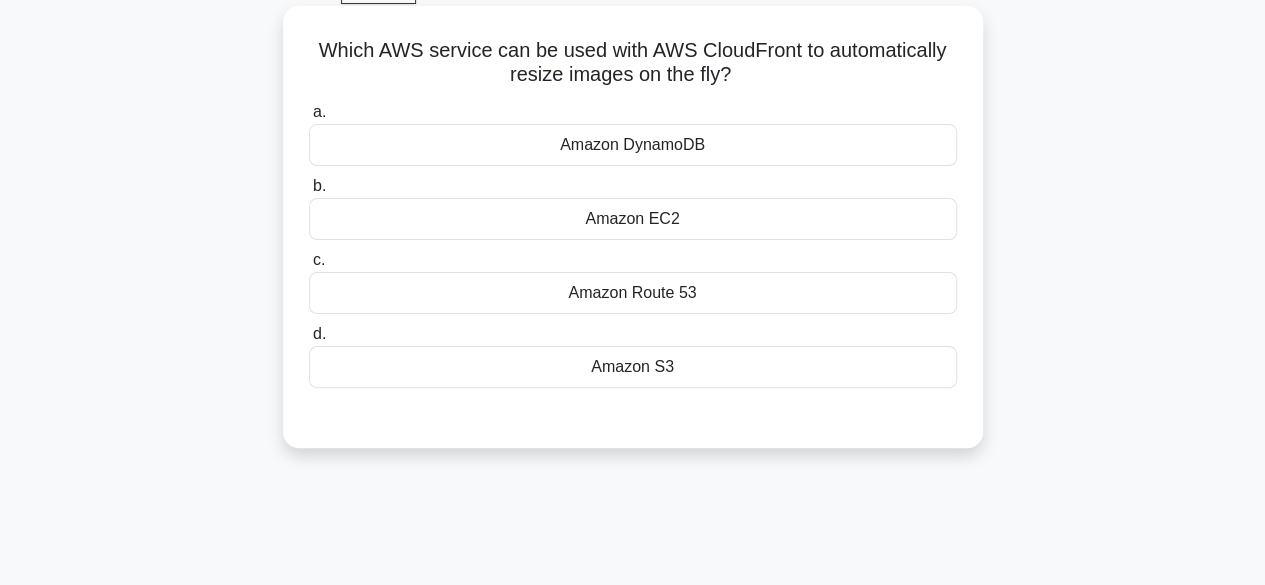 click on "Amazon EC2" at bounding box center [633, 219] 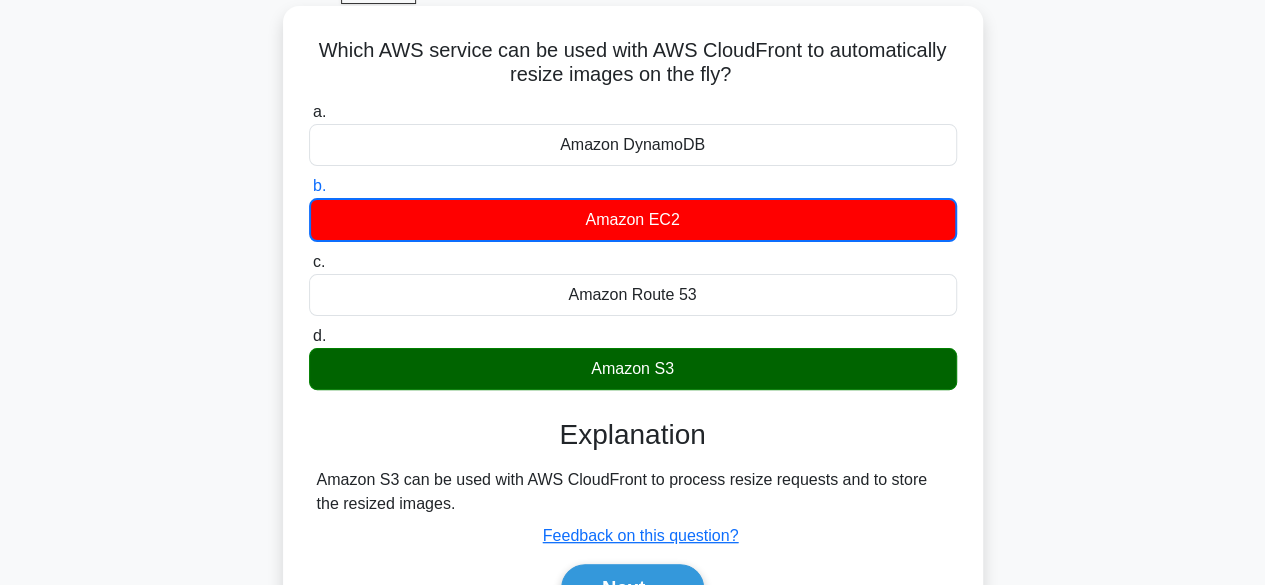drag, startPoint x: 308, startPoint y: 44, endPoint x: 759, endPoint y: 85, distance: 452.8598 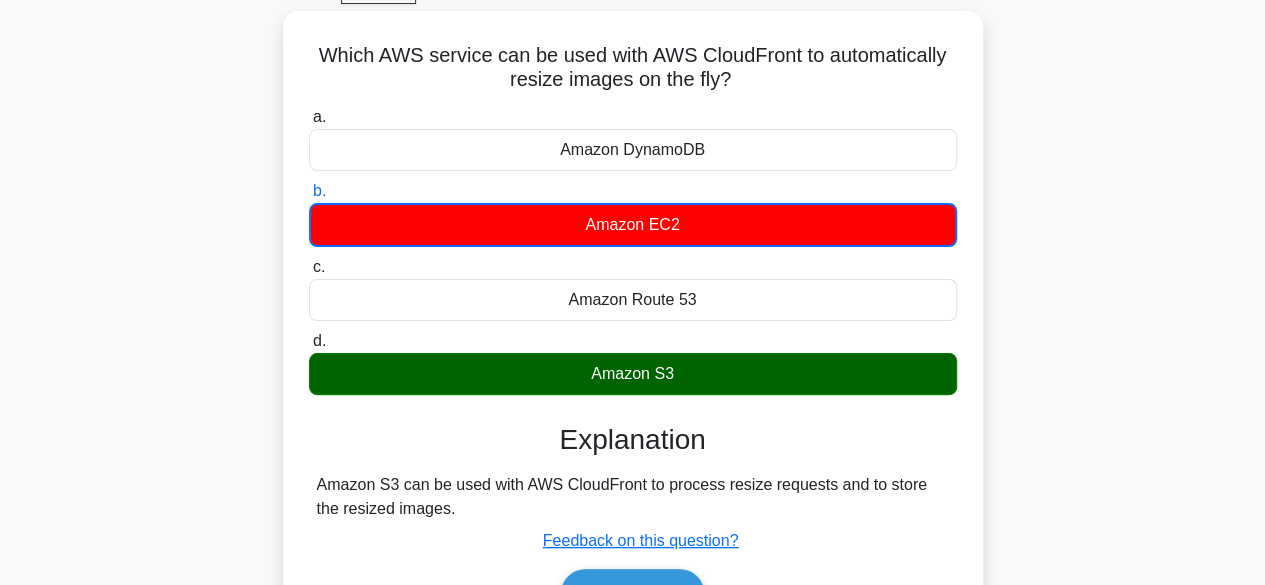 click on "Which AWS service can be used with AWS CloudFront to automatically resize images on the fly?
.spinner_0XTQ{transform-origin:center;animation:spinner_y6GP .75s linear infinite}@keyframes spinner_y6GP{100%{transform:rotate(360deg)}}
a.
Amazon DynamoDB
b. c. d." at bounding box center (633, 349) 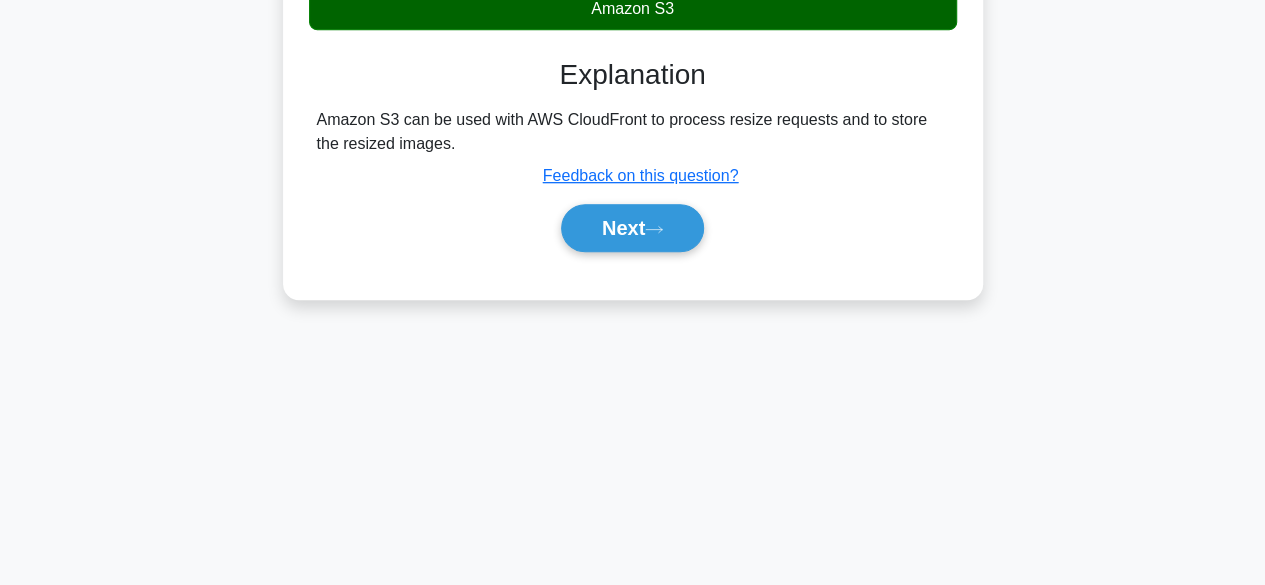 scroll, scrollTop: 495, scrollLeft: 0, axis: vertical 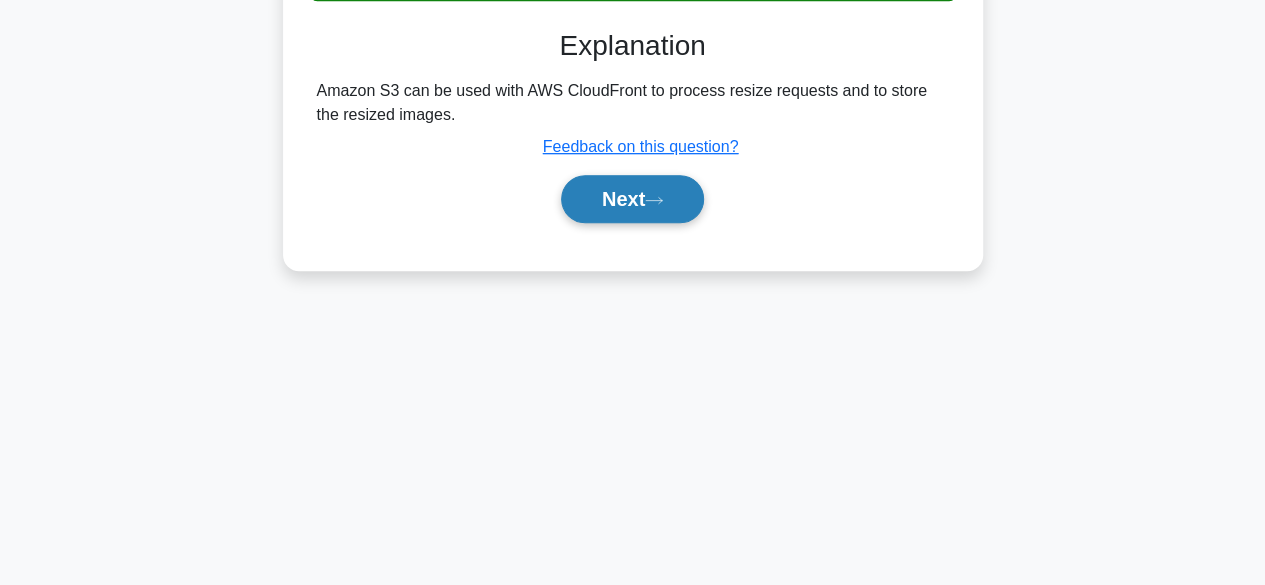 click on "Next" at bounding box center [632, 199] 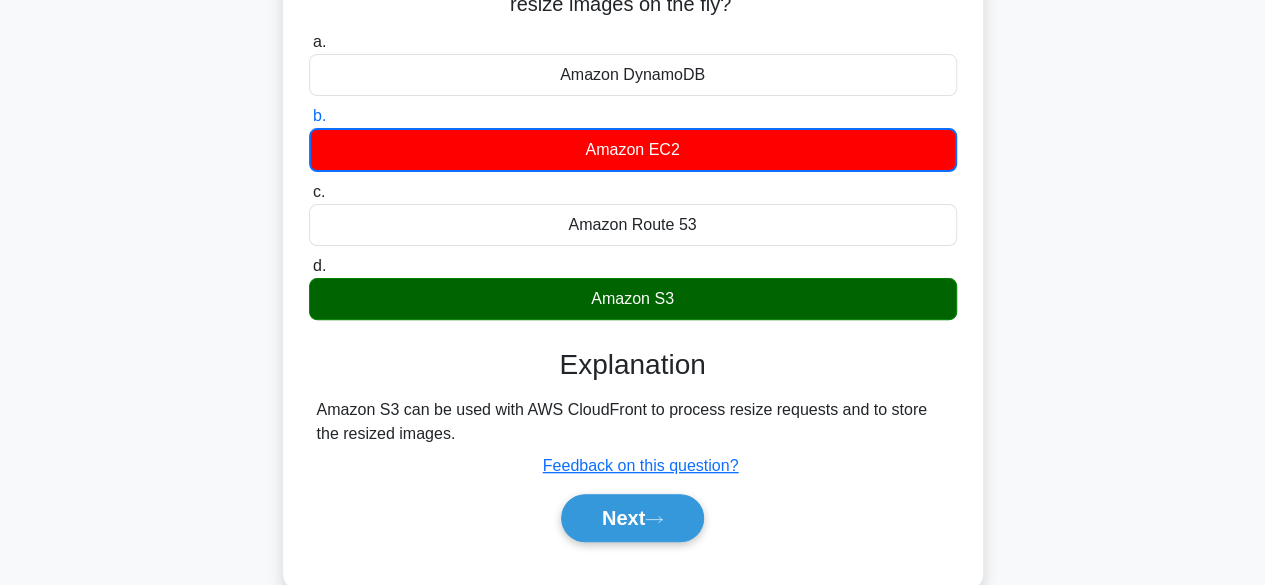 scroll, scrollTop: 81, scrollLeft: 0, axis: vertical 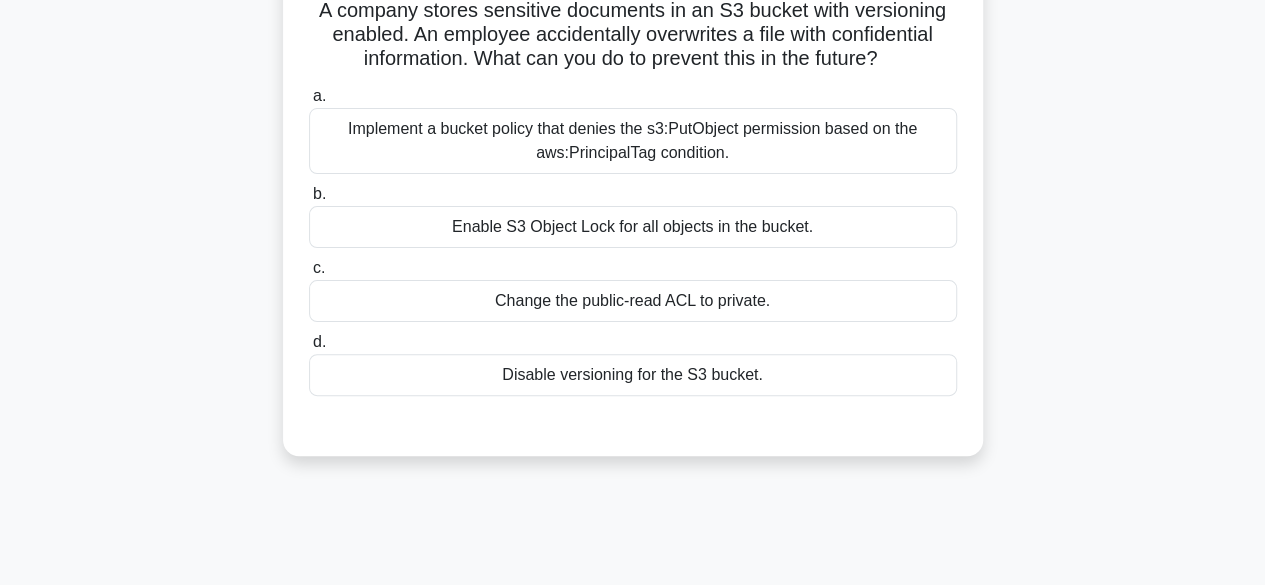 drag, startPoint x: 0, startPoint y: 0, endPoint x: 576, endPoint y: 227, distance: 619.11633 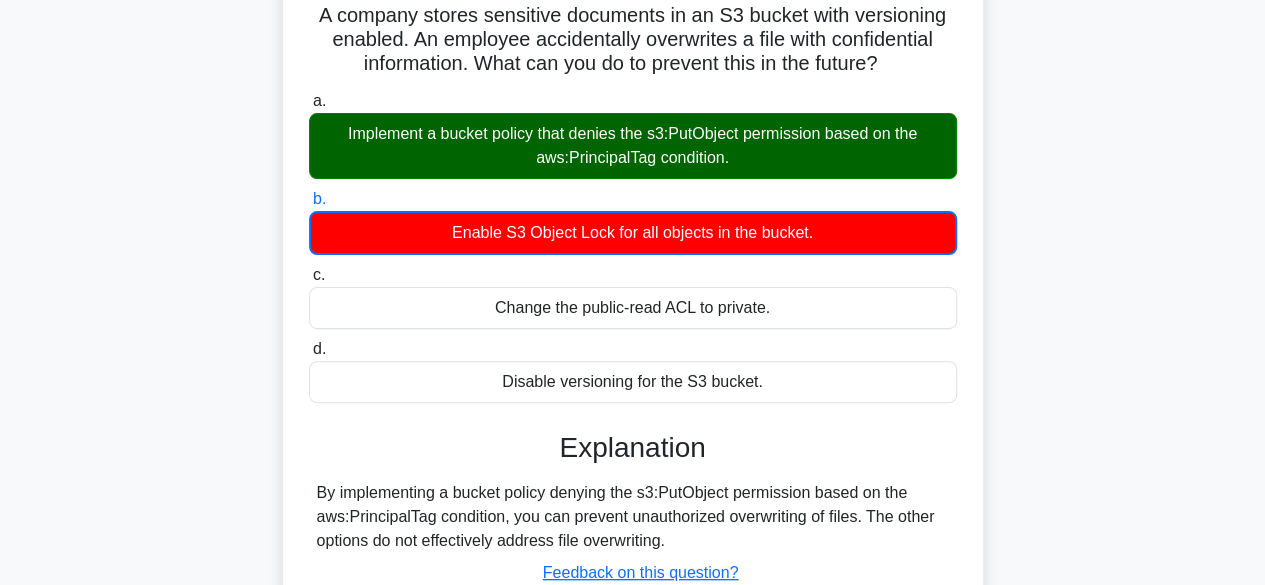 scroll, scrollTop: 495, scrollLeft: 0, axis: vertical 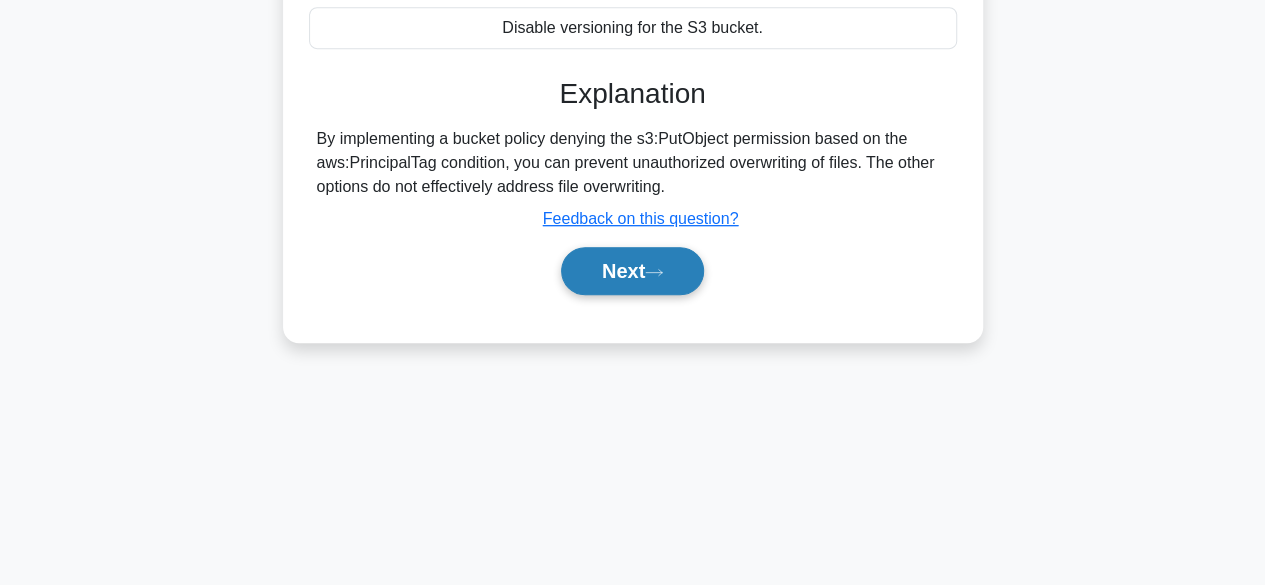 click on "Next" at bounding box center [632, 271] 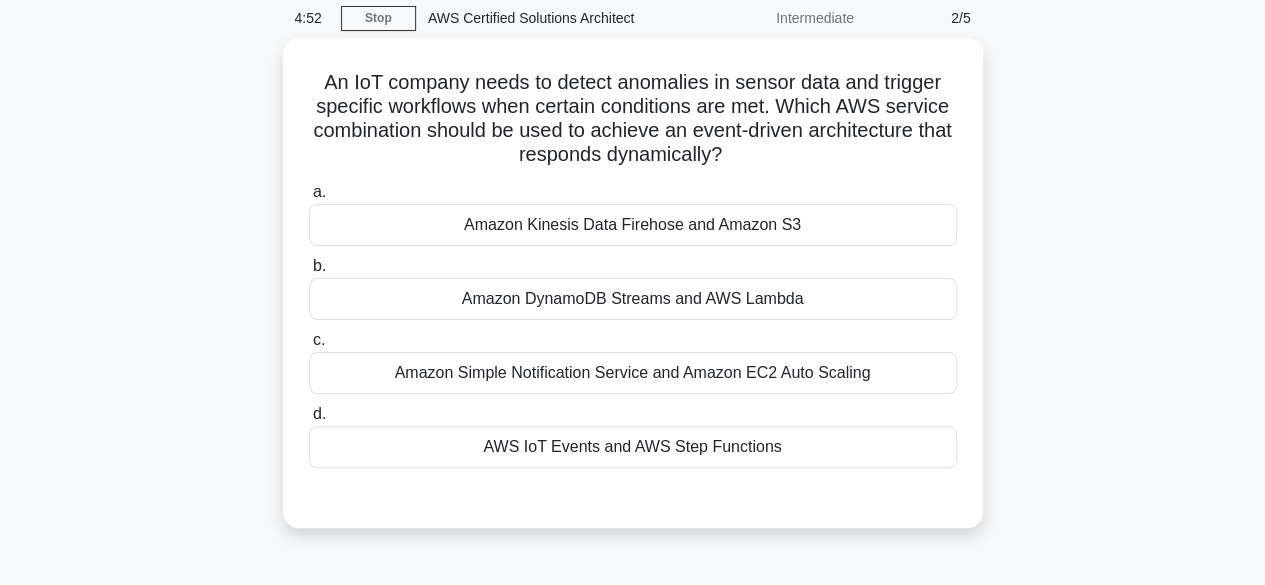 scroll, scrollTop: 76, scrollLeft: 0, axis: vertical 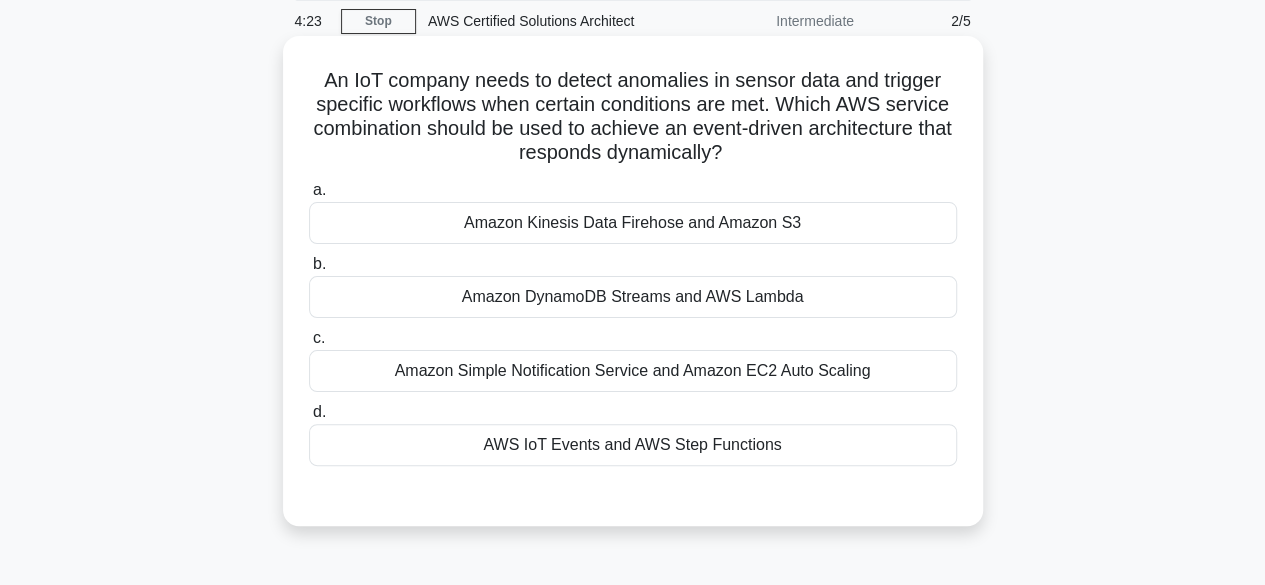 click on "Amazon DynamoDB Streams and AWS Lambda" at bounding box center [633, 297] 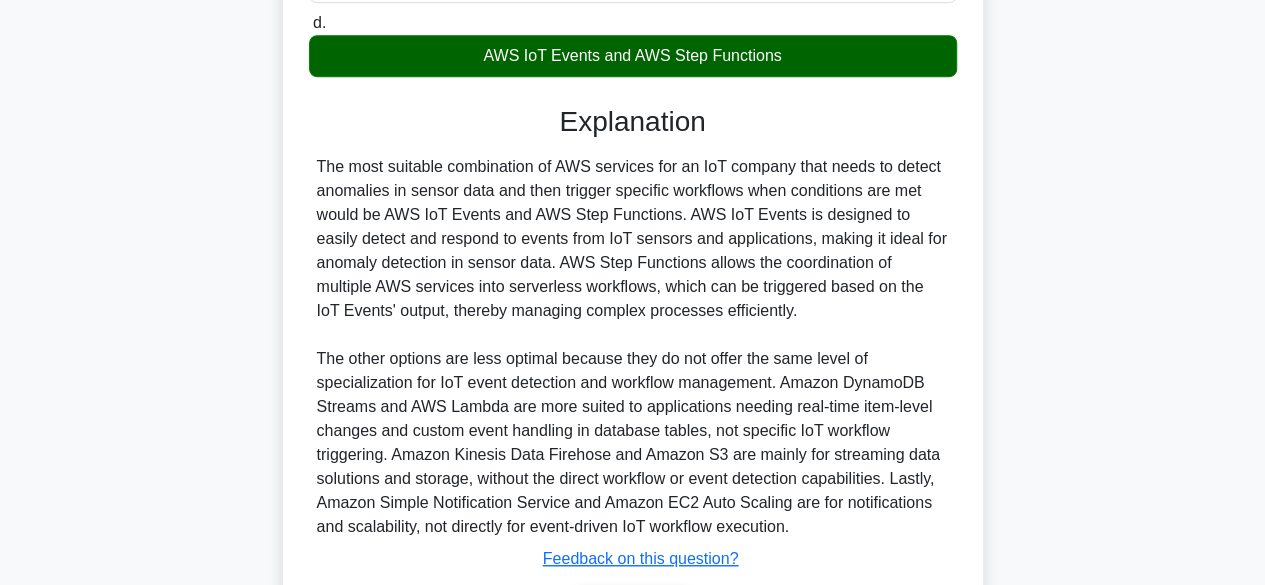 scroll, scrollTop: 600, scrollLeft: 0, axis: vertical 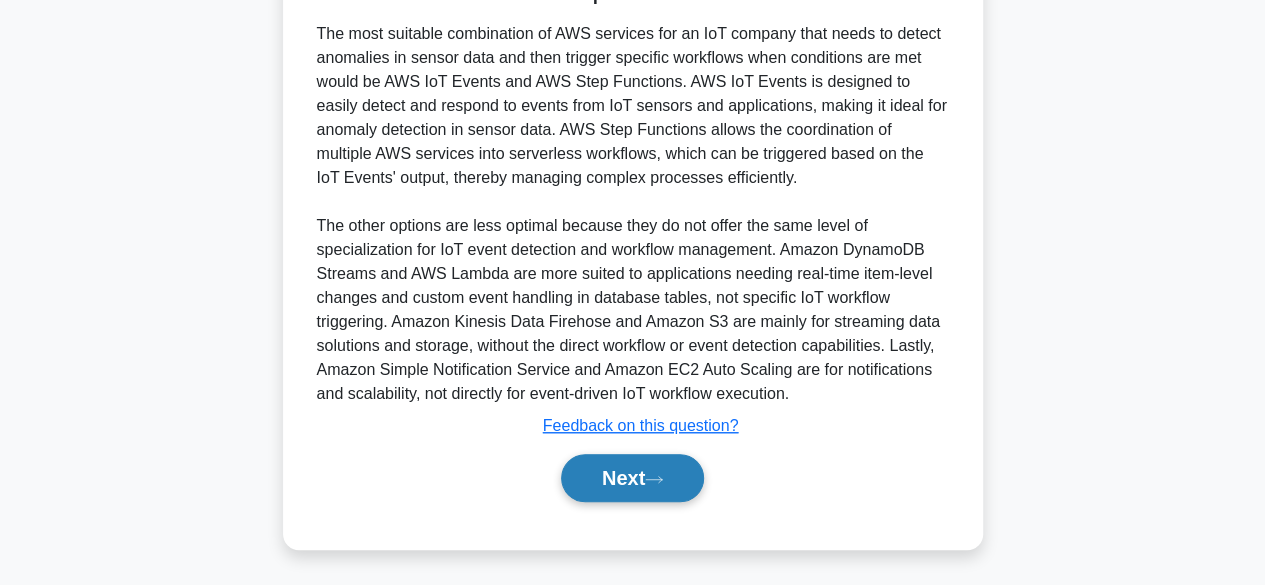 click on "Next" at bounding box center [632, 478] 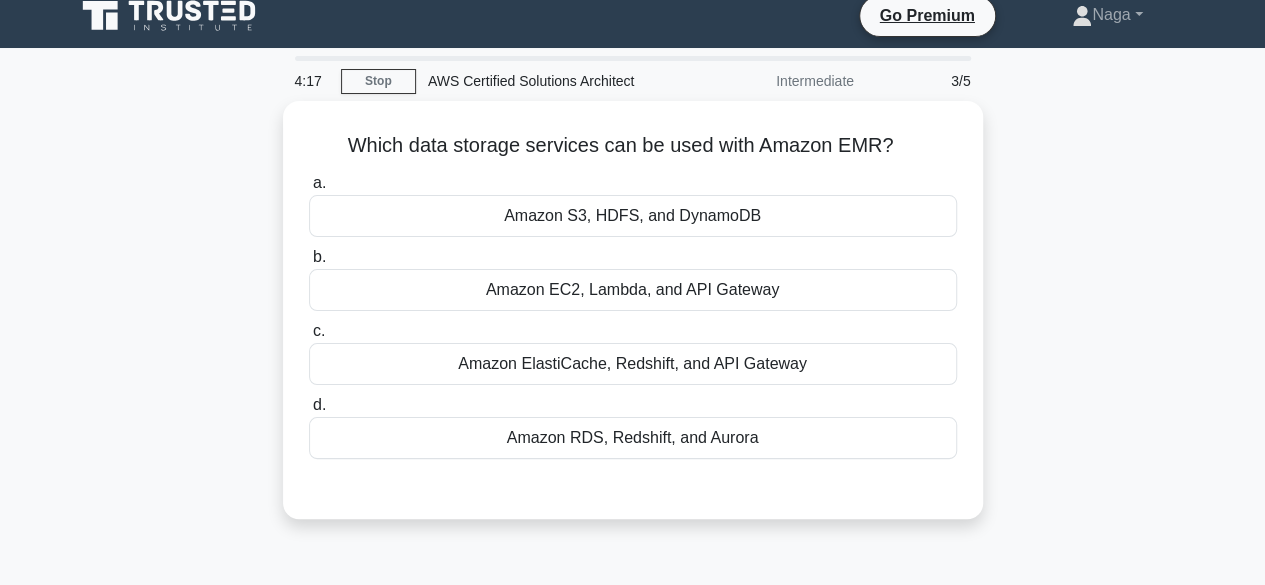 scroll, scrollTop: 17, scrollLeft: 0, axis: vertical 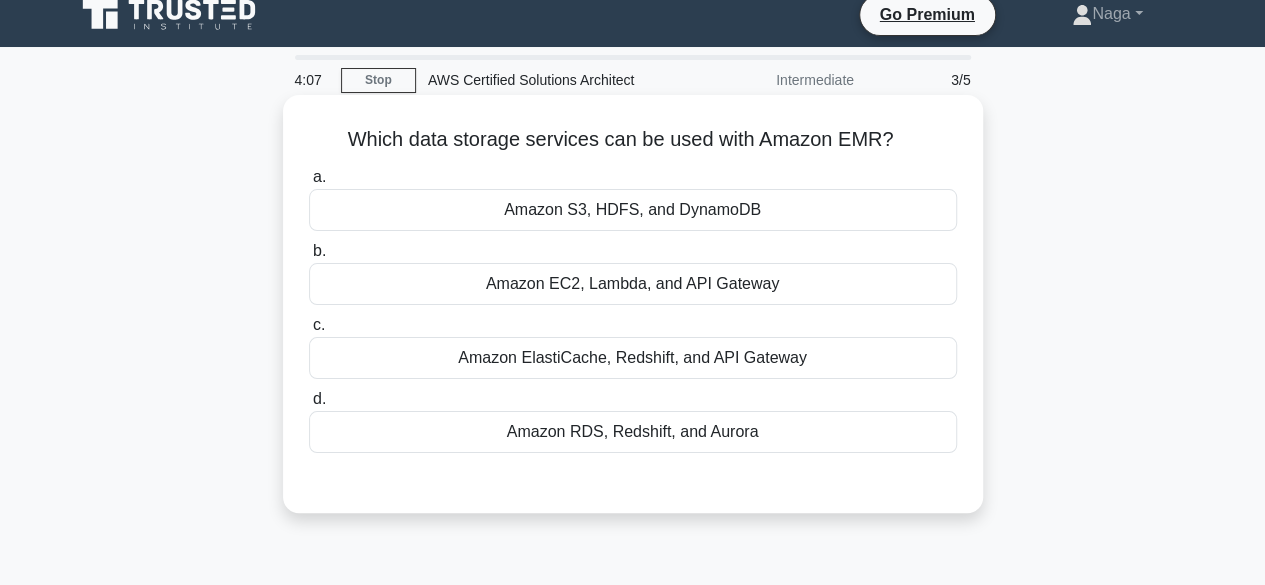 click on "b.
Amazon EC2, Lambda, and API Gateway" at bounding box center (633, 272) 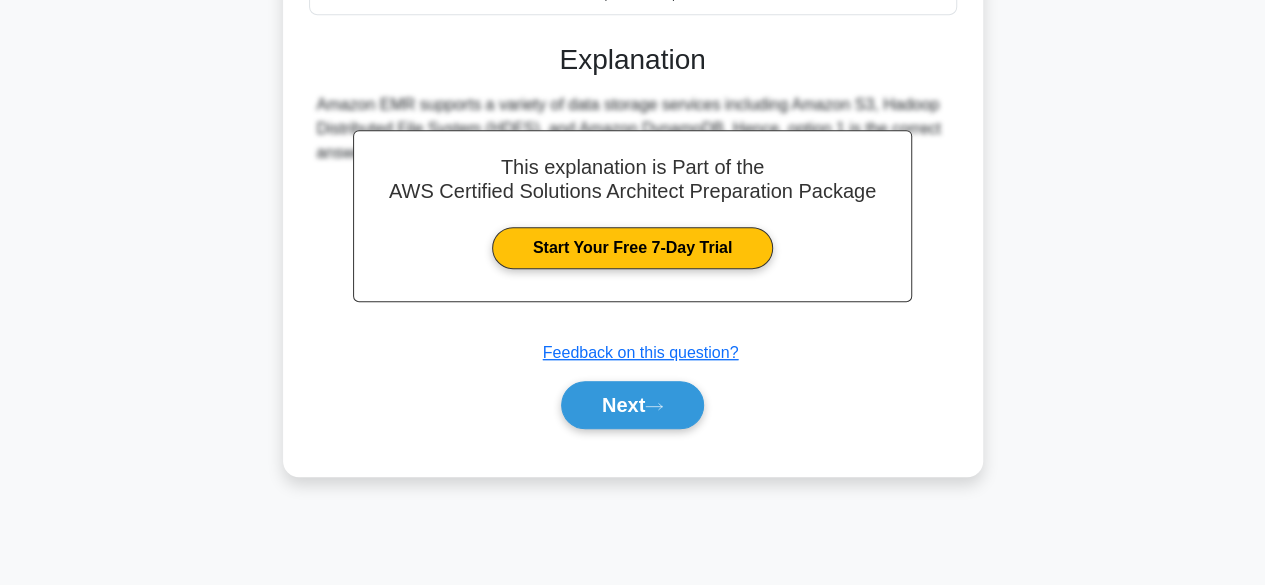 scroll, scrollTop: 495, scrollLeft: 0, axis: vertical 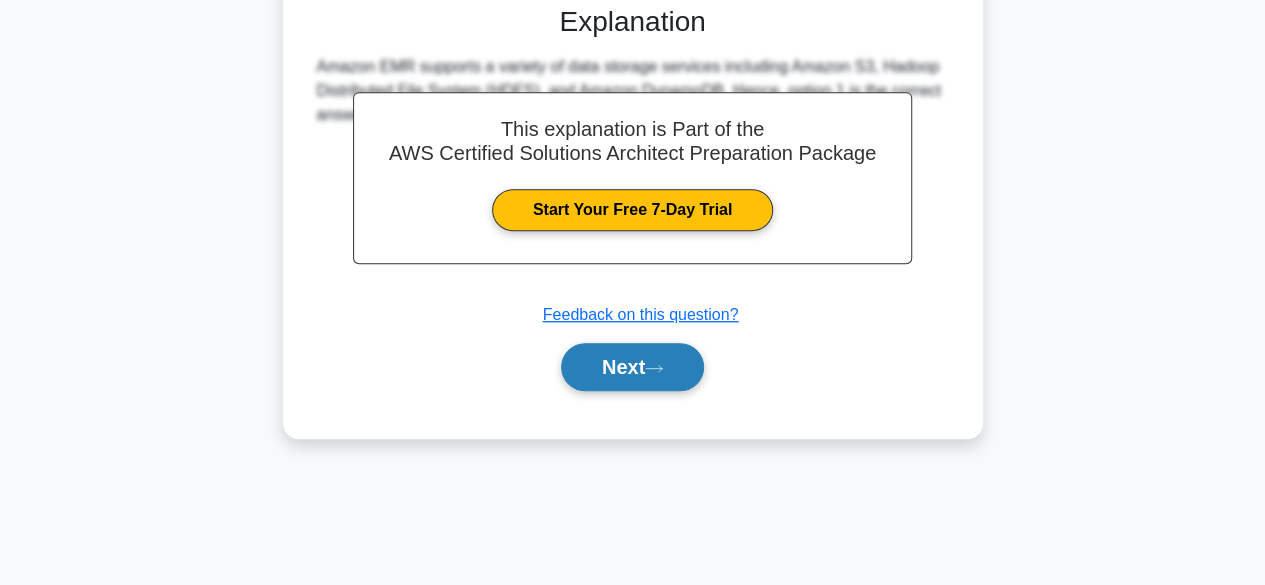 click on "Next" at bounding box center [632, 367] 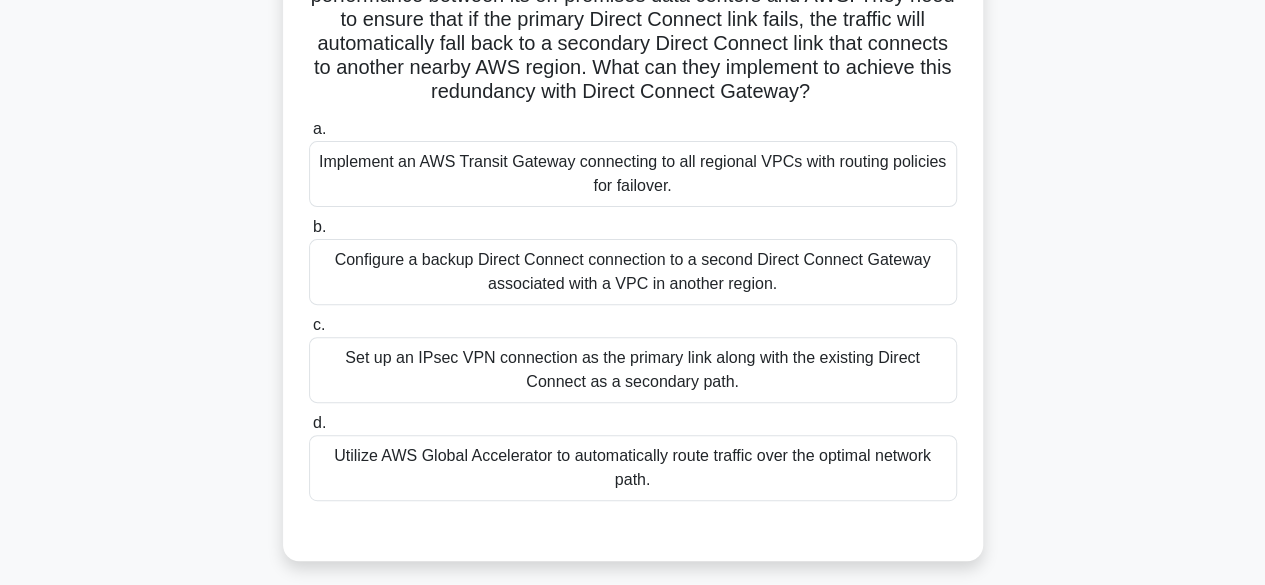 scroll, scrollTop: 177, scrollLeft: 0, axis: vertical 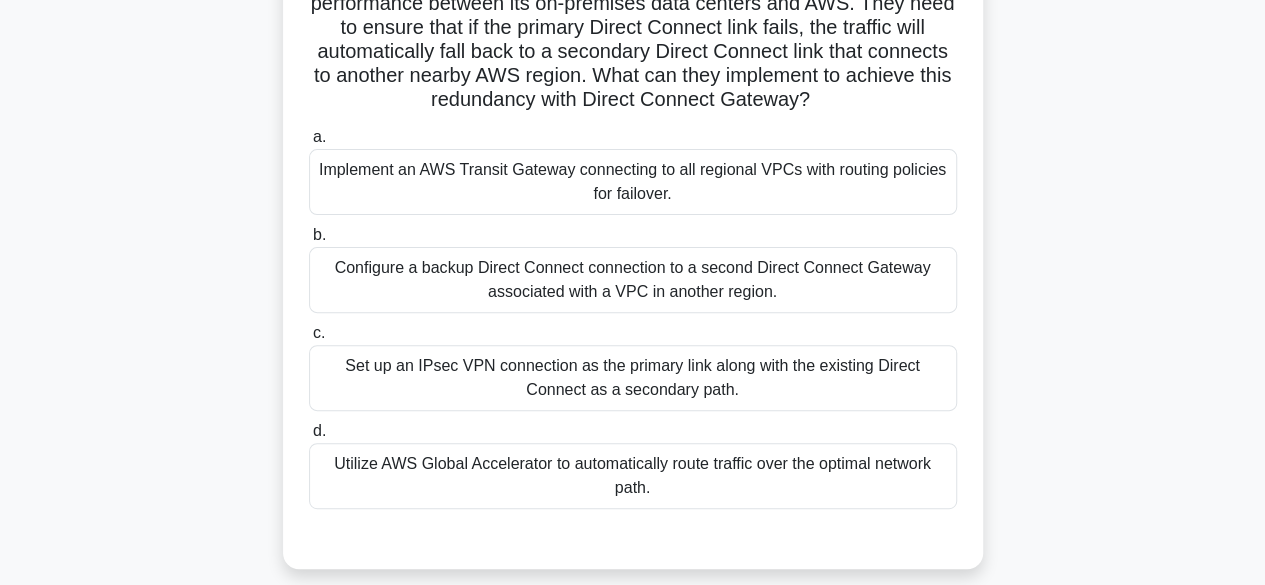 click on "Configure a backup Direct Connect connection to a second Direct Connect Gateway associated with a VPC in another region." at bounding box center (633, 280) 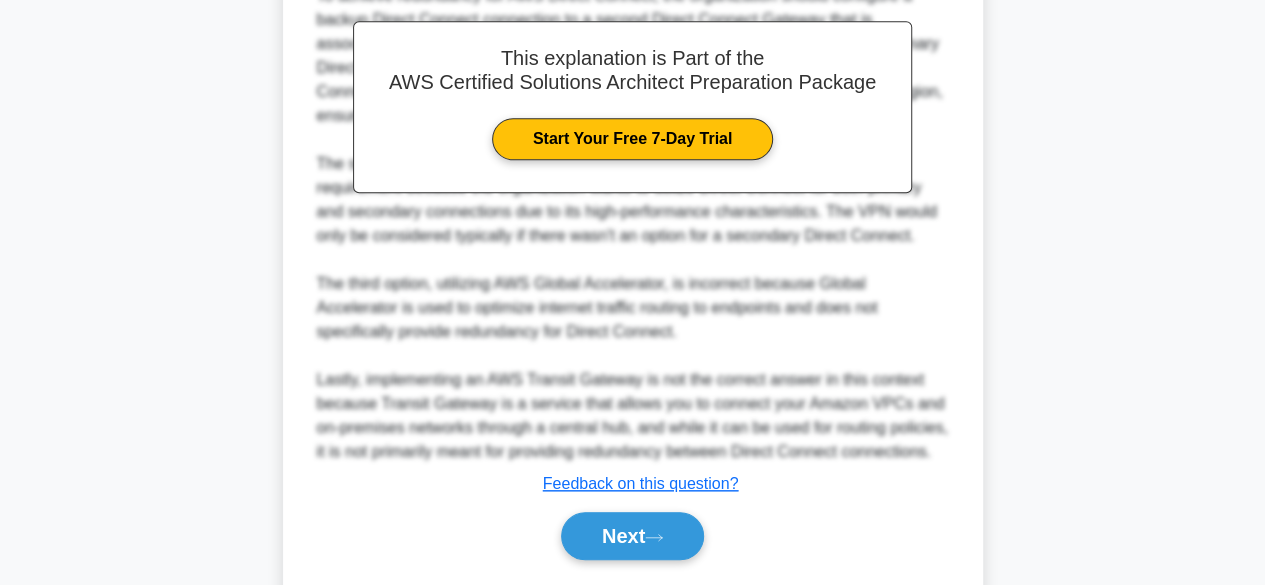 scroll, scrollTop: 861, scrollLeft: 0, axis: vertical 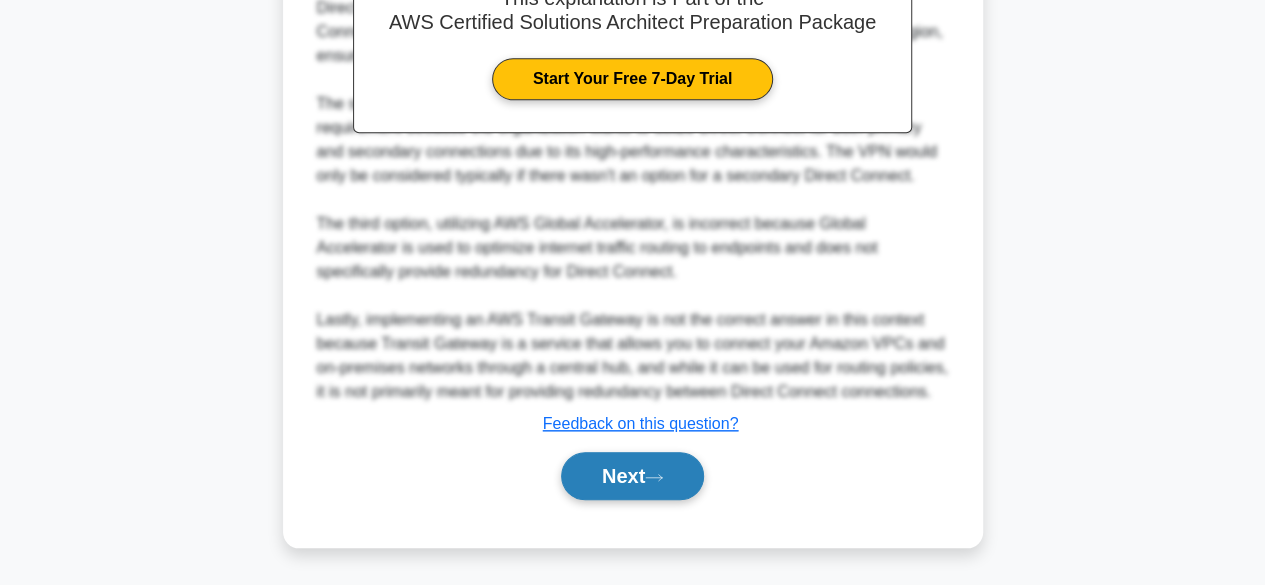 click on "Next" at bounding box center [632, 476] 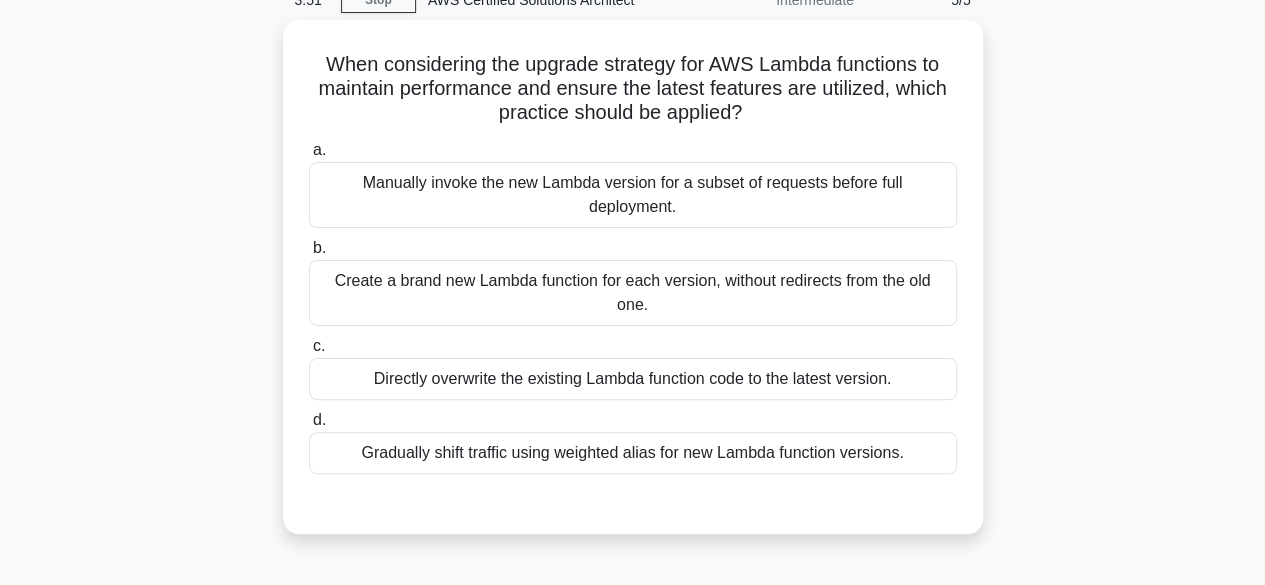 scroll, scrollTop: 72, scrollLeft: 0, axis: vertical 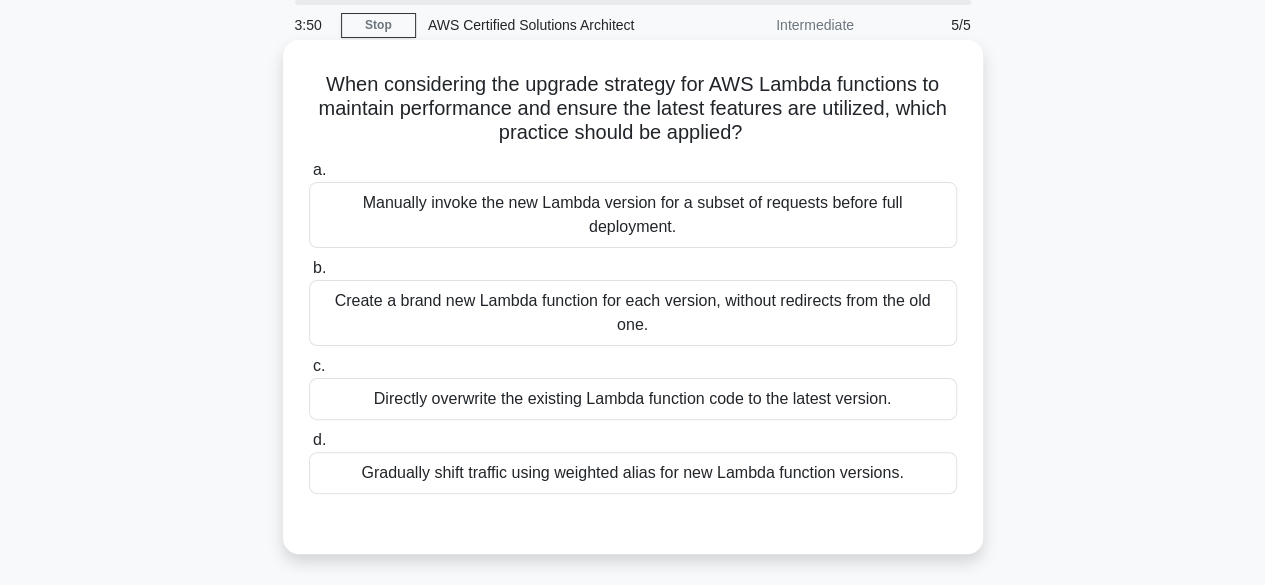 click on "Create a brand new Lambda function for each version, without redirects from the old one." at bounding box center [633, 313] 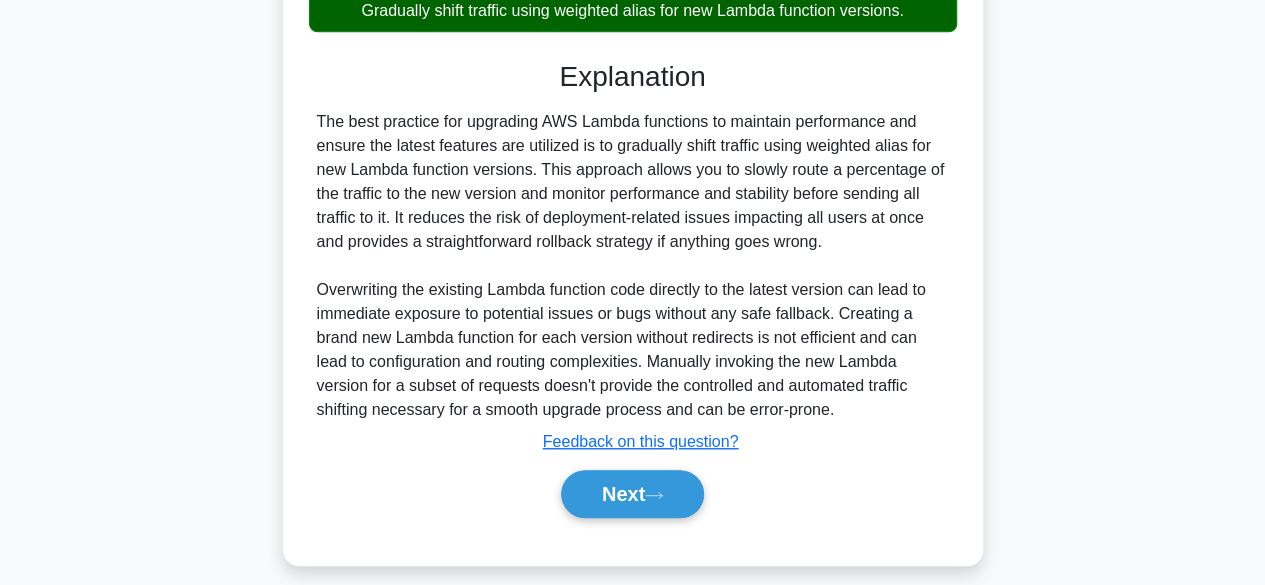 scroll, scrollTop: 552, scrollLeft: 0, axis: vertical 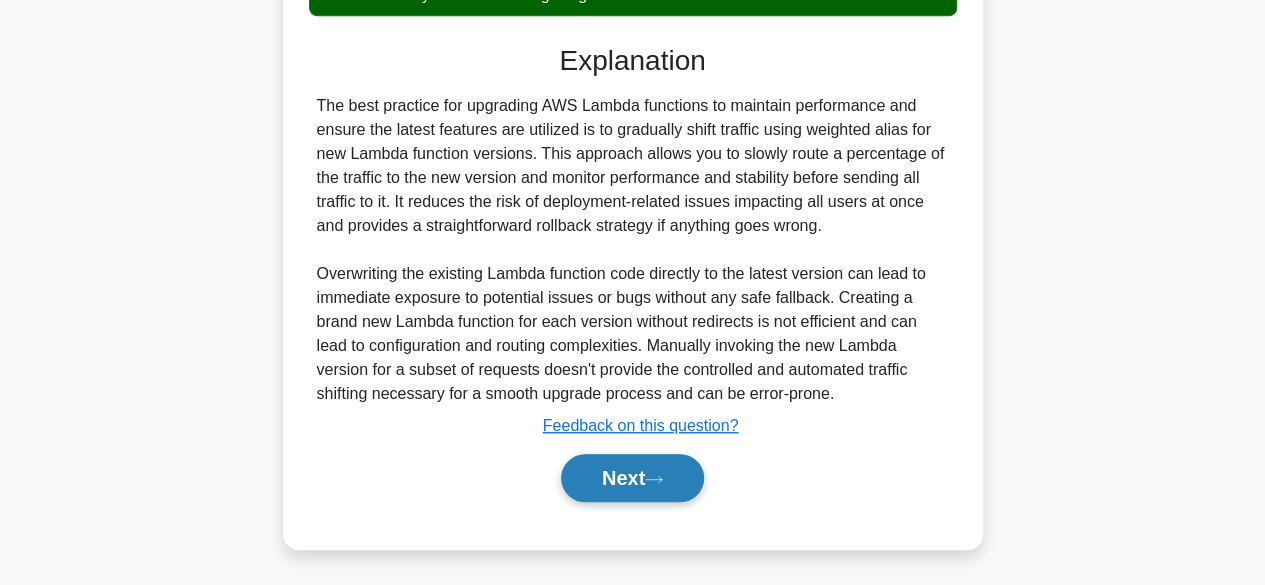 click on "Next" at bounding box center (632, 478) 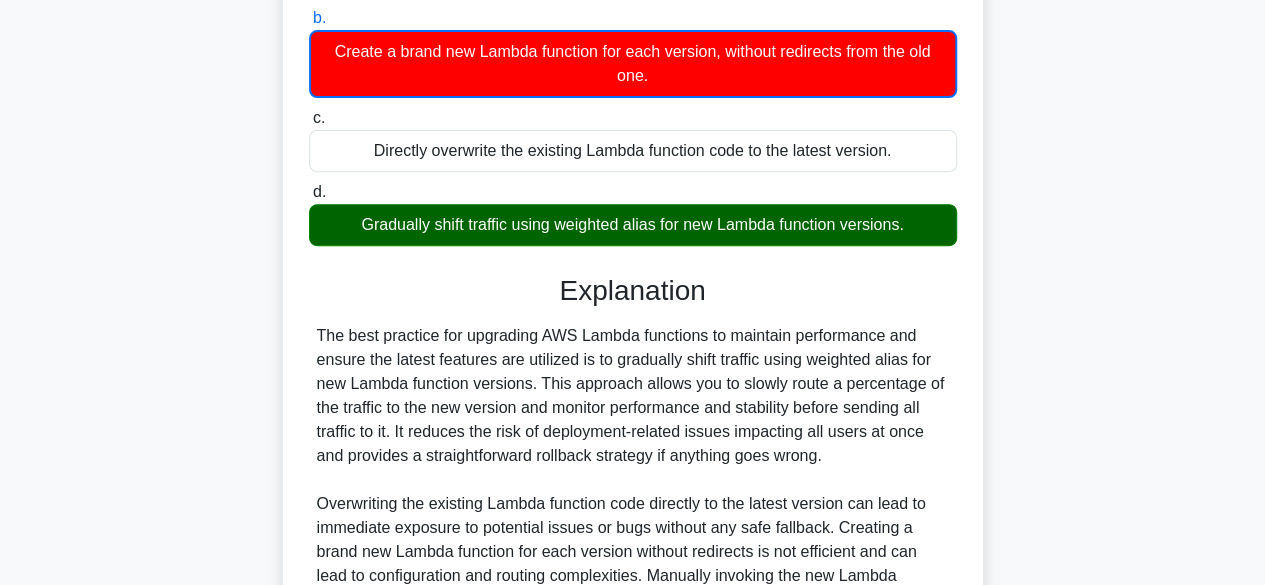 scroll, scrollTop: 236, scrollLeft: 0, axis: vertical 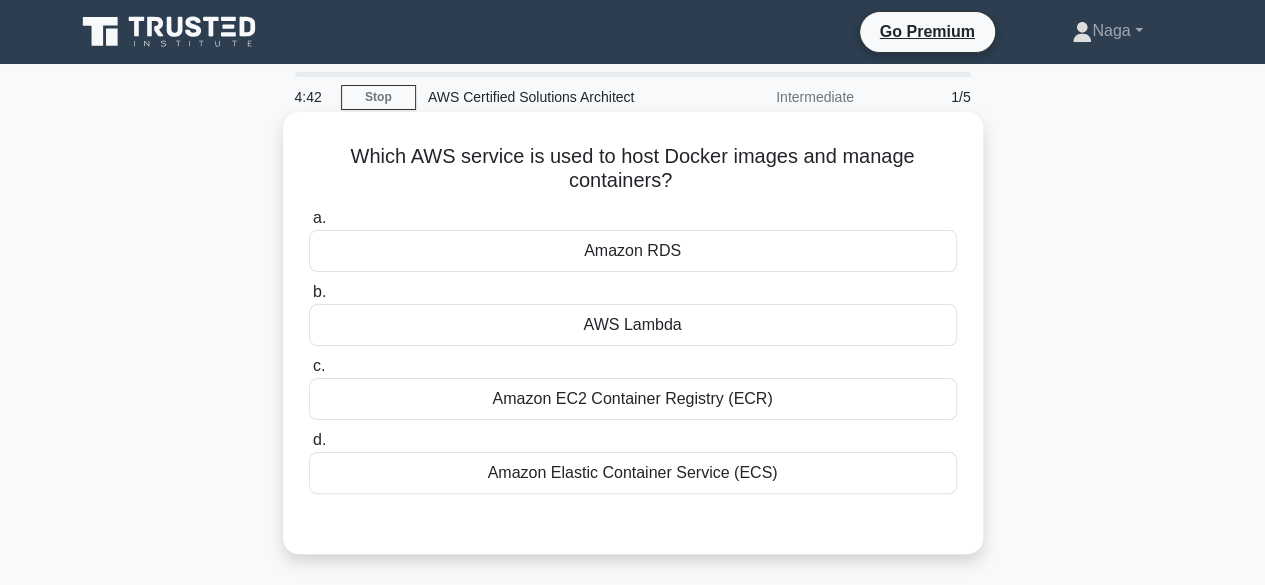 click on "Amazon EC2 Container Registry (ECR)" at bounding box center [633, 399] 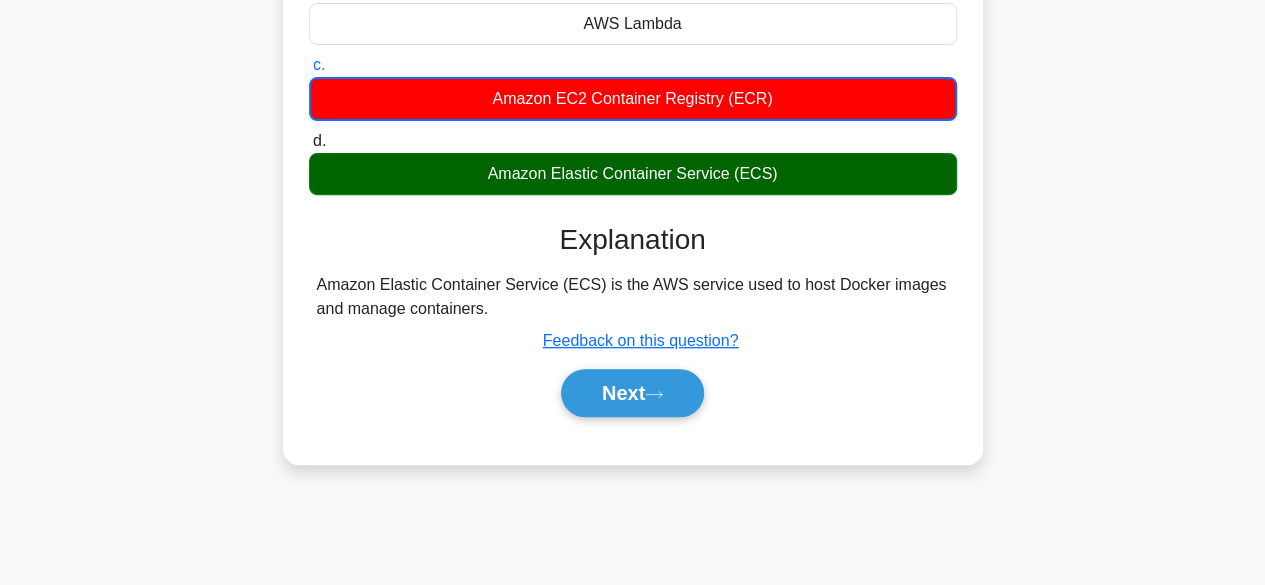scroll, scrollTop: 302, scrollLeft: 0, axis: vertical 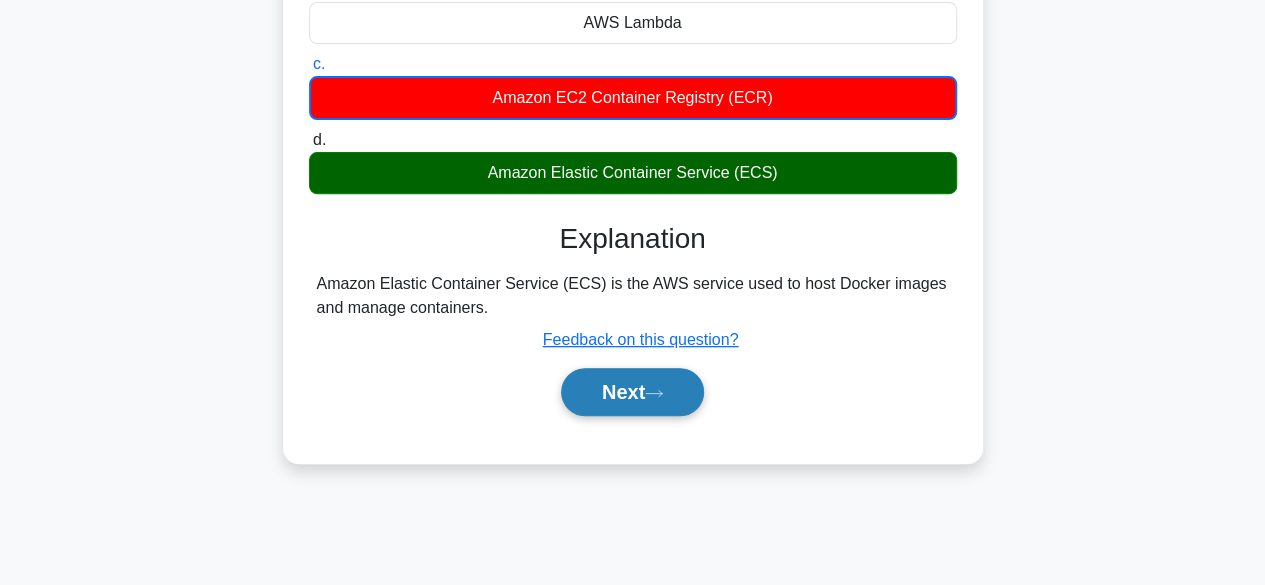 click on "Next" at bounding box center (632, 392) 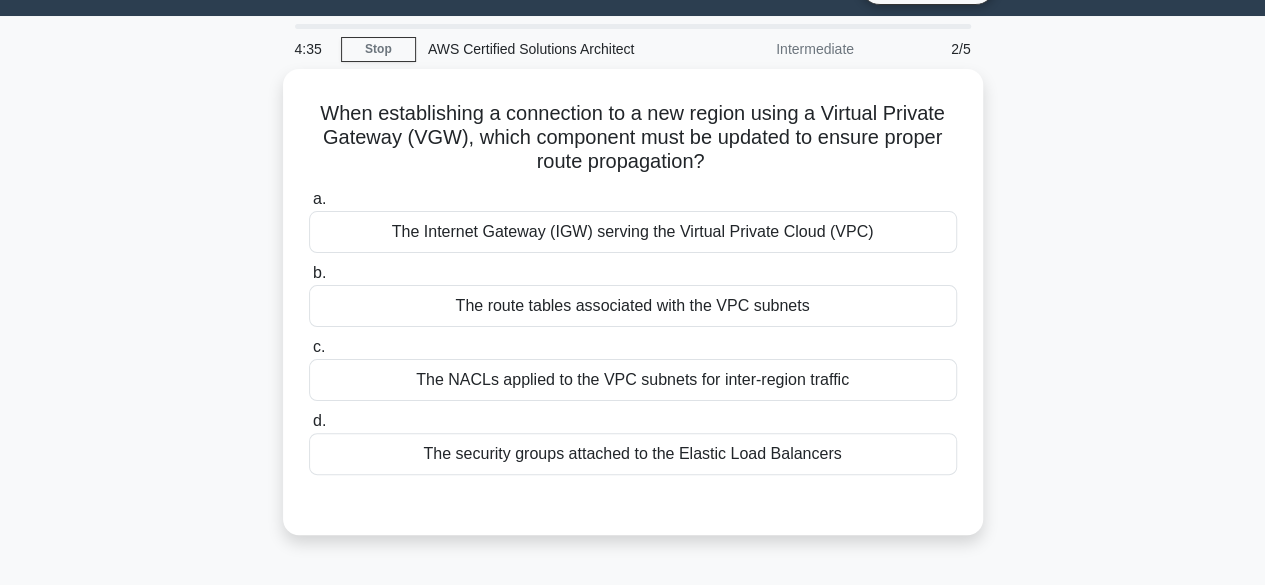 scroll, scrollTop: 46, scrollLeft: 0, axis: vertical 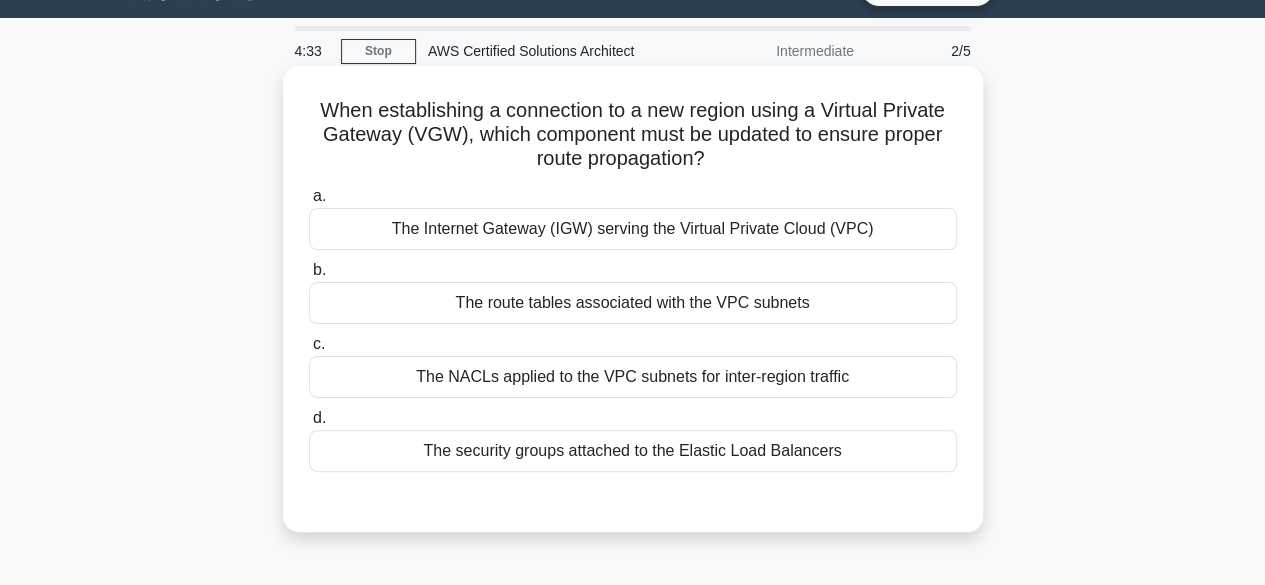 click on "The Internet Gateway (IGW) serving the Virtual Private Cloud (VPC)" at bounding box center (633, 229) 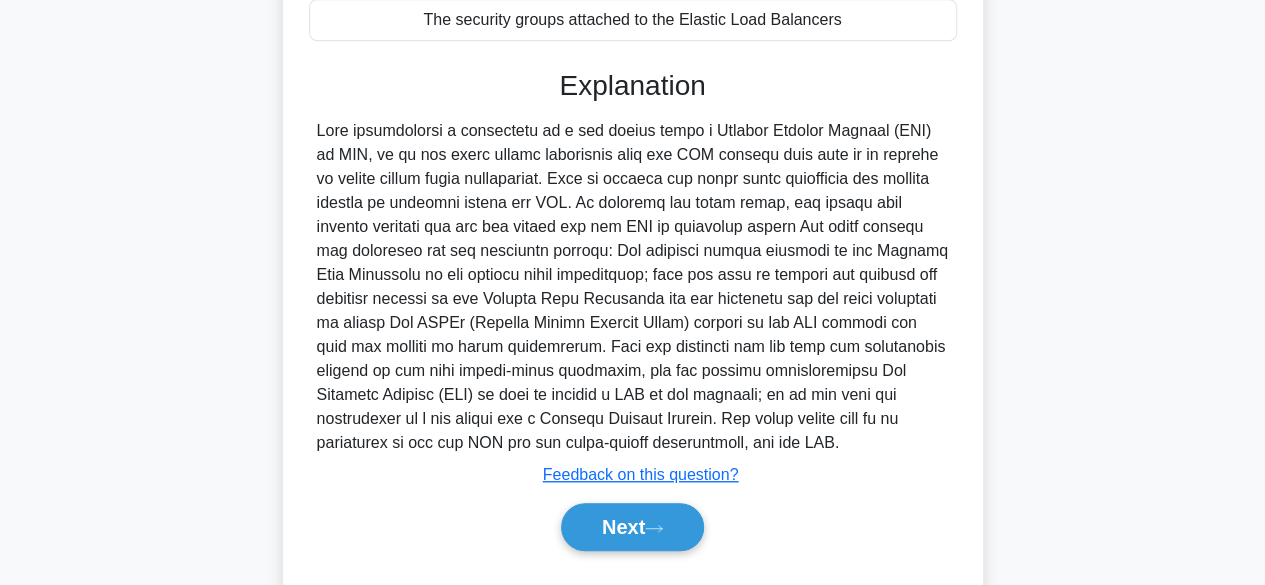 scroll, scrollTop: 528, scrollLeft: 0, axis: vertical 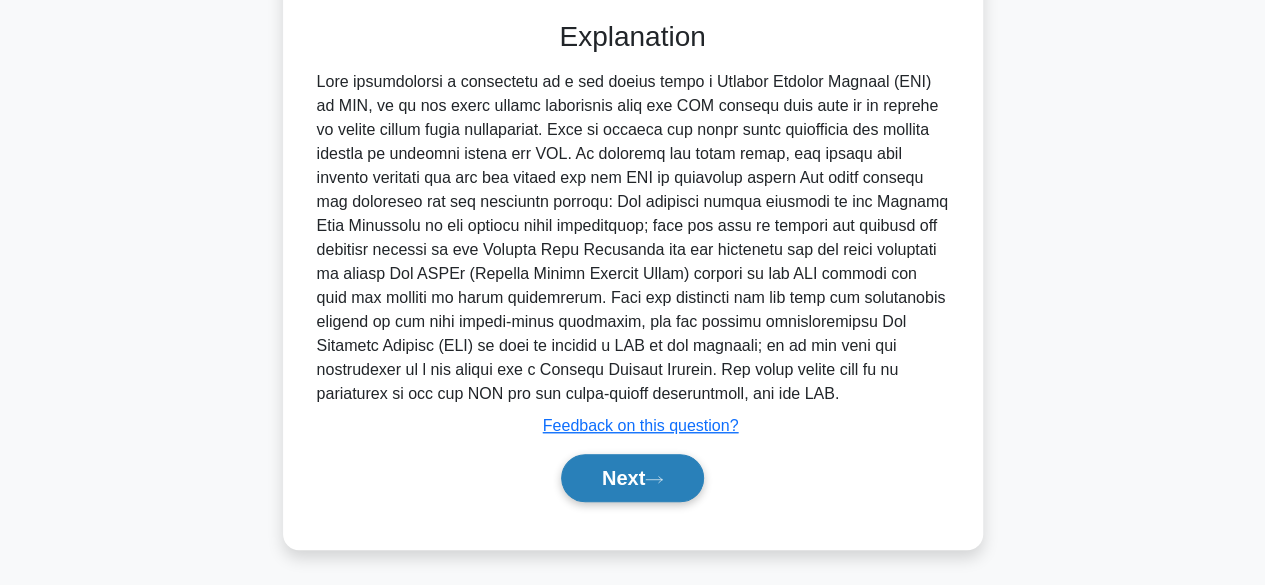 click on "Next" at bounding box center [632, 478] 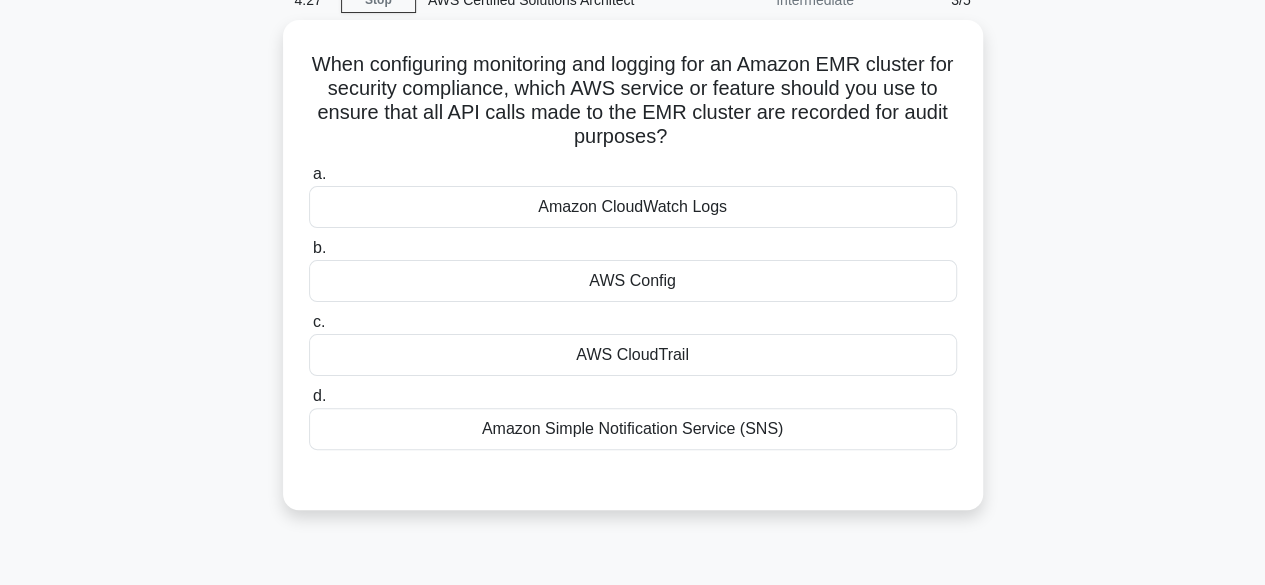 scroll, scrollTop: 87, scrollLeft: 0, axis: vertical 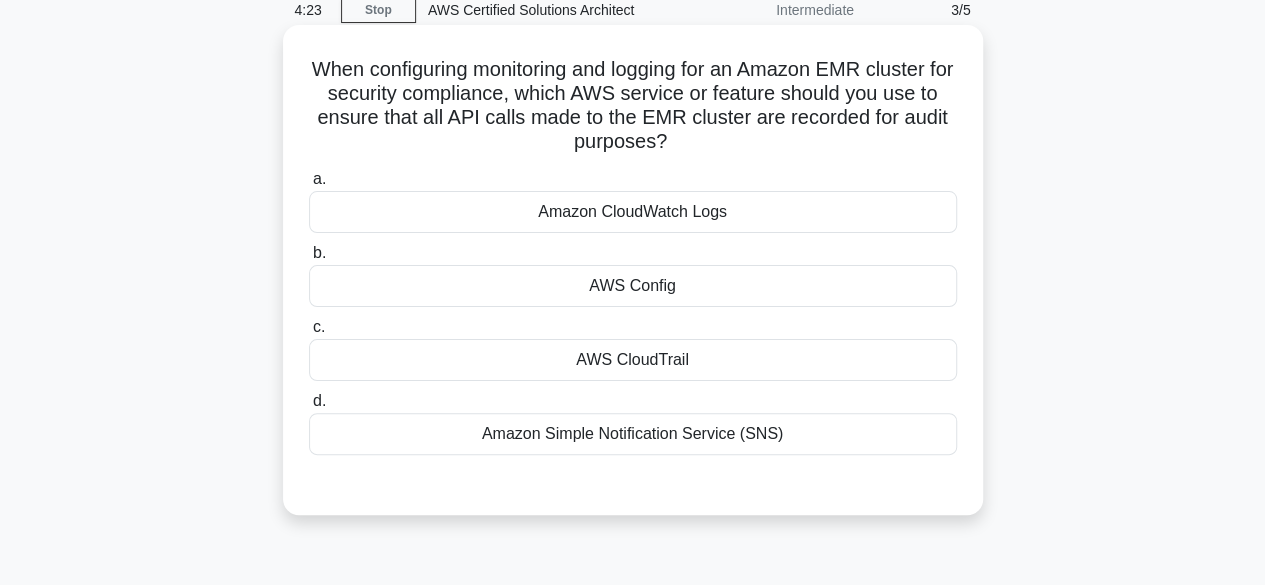 click on "Amazon Simple Notification Service (SNS)" at bounding box center (633, 434) 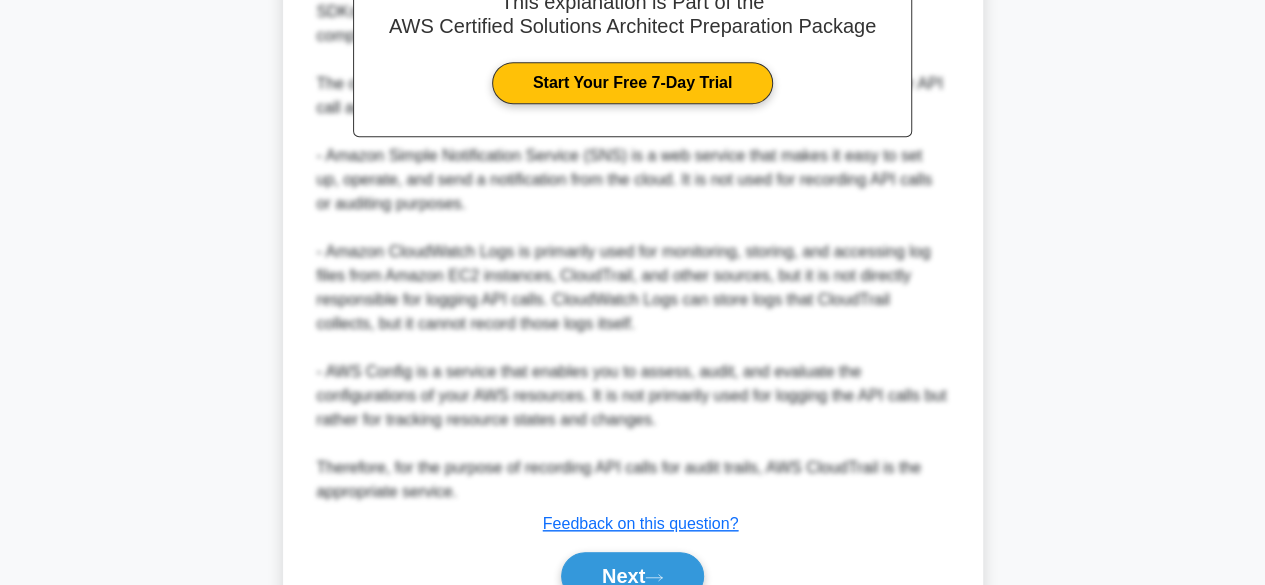 scroll, scrollTop: 792, scrollLeft: 0, axis: vertical 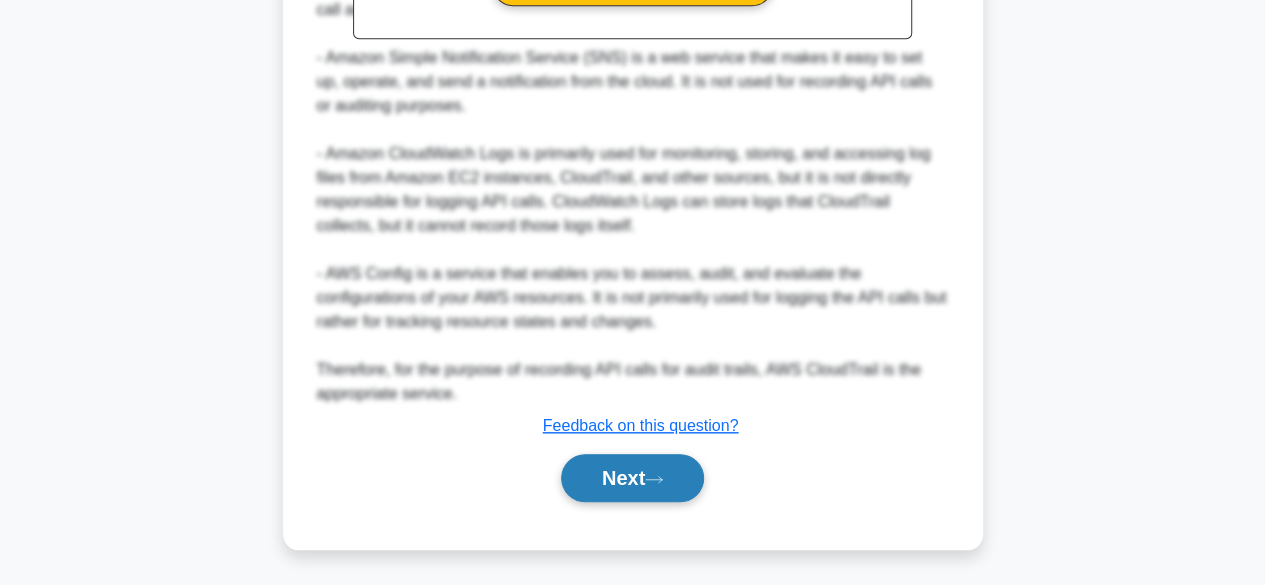 click on "Next" at bounding box center [632, 478] 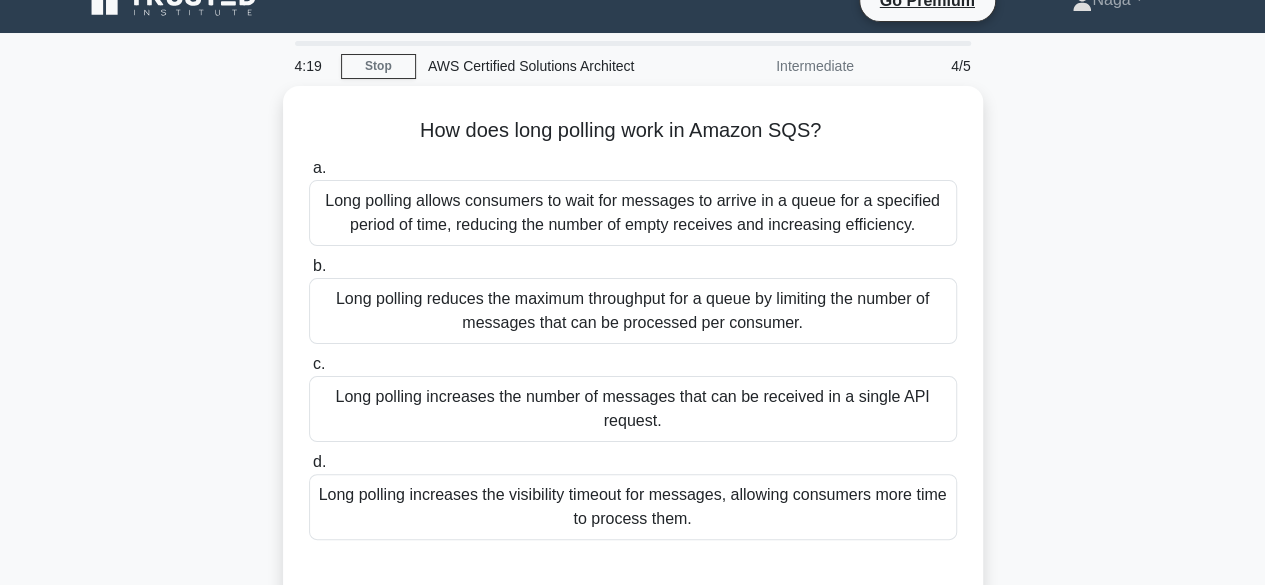 scroll, scrollTop: 0, scrollLeft: 0, axis: both 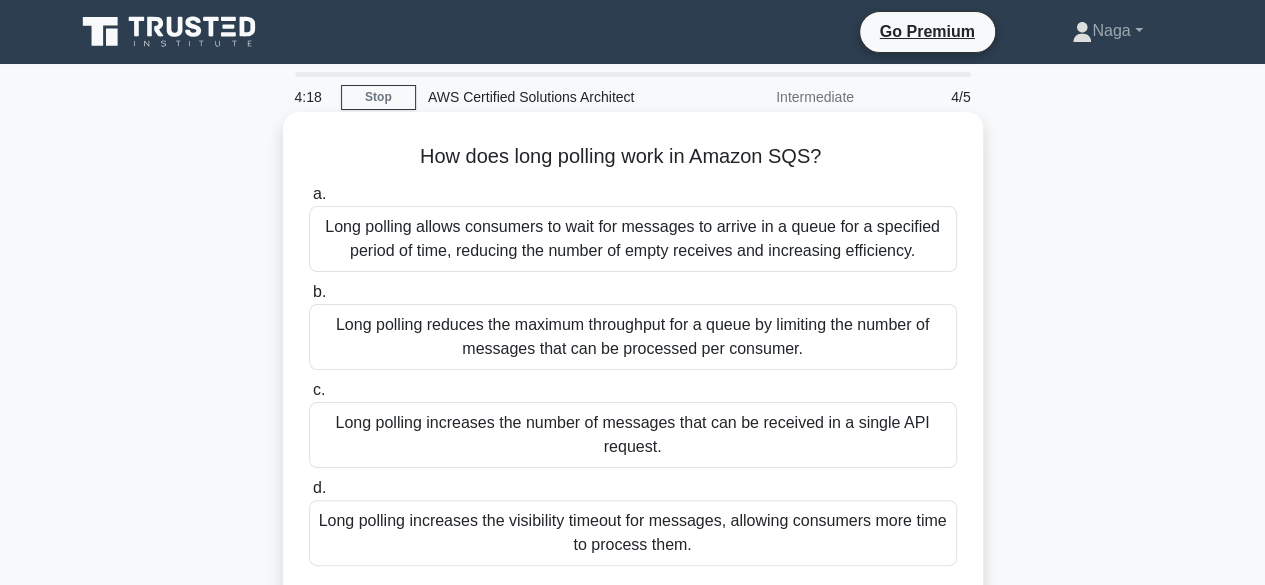 click on "Long polling allows consumers to wait for messages to arrive in a queue for a specified period of time, reducing the number of empty receives and increasing efficiency." at bounding box center [633, 239] 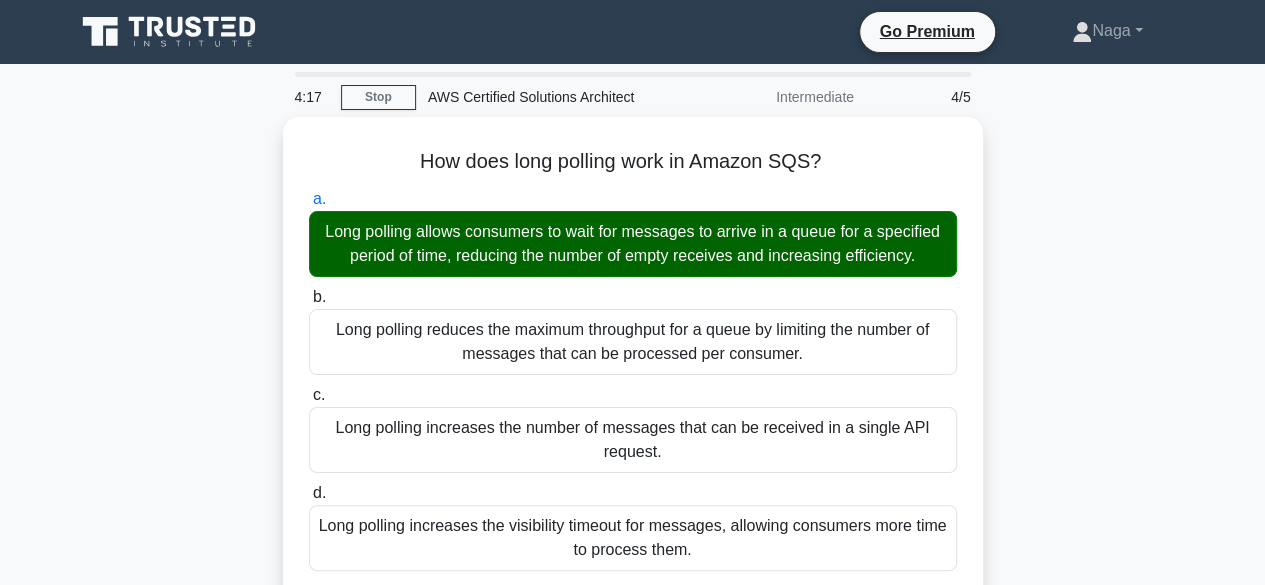 scroll, scrollTop: 495, scrollLeft: 0, axis: vertical 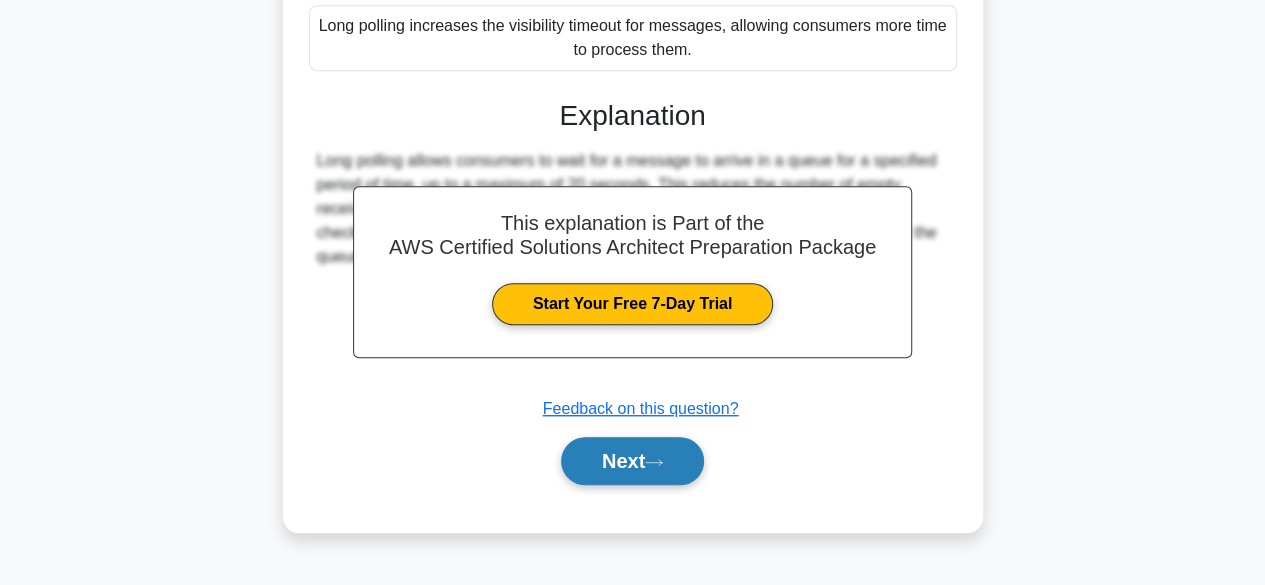 click on "Next" at bounding box center [632, 461] 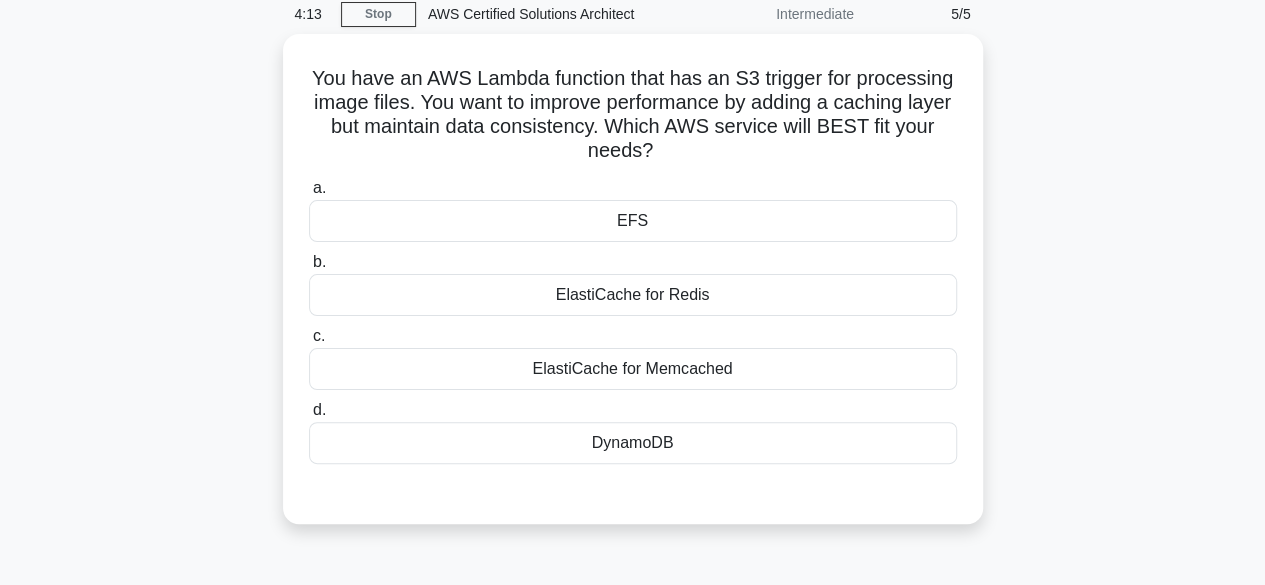 scroll, scrollTop: 82, scrollLeft: 0, axis: vertical 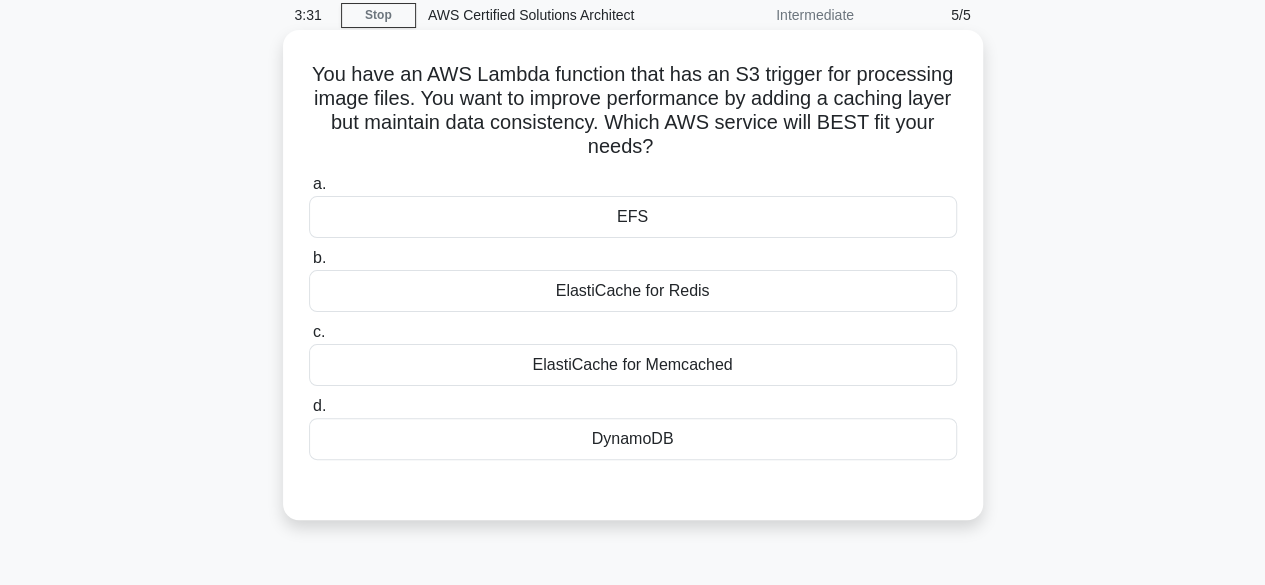 click on "EFS" at bounding box center [633, 217] 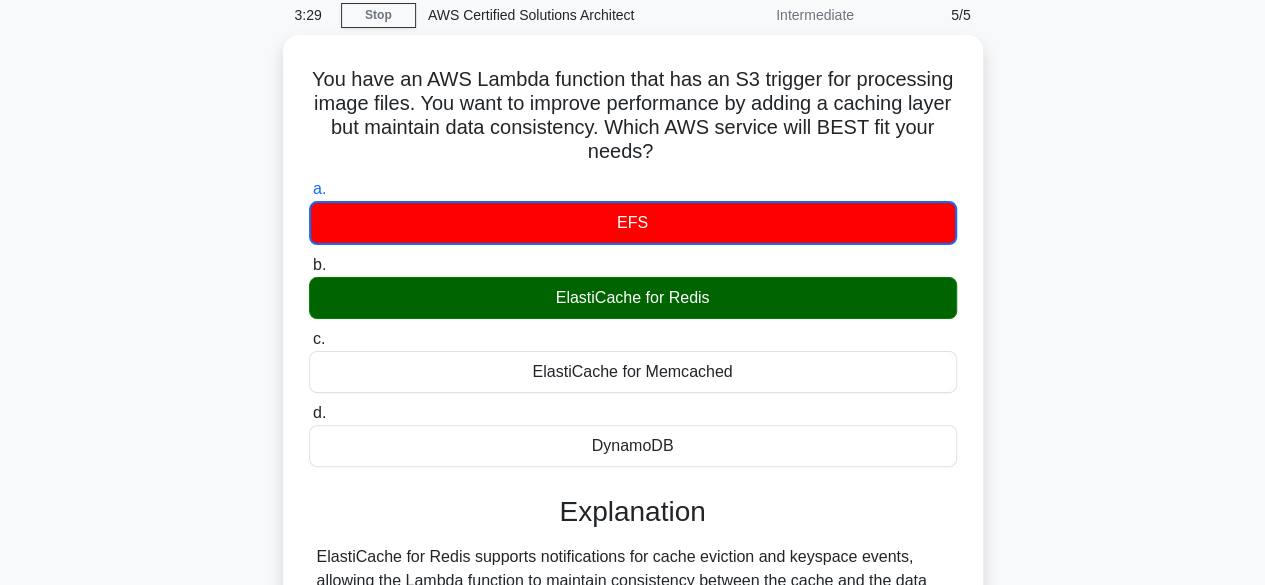 scroll, scrollTop: 495, scrollLeft: 0, axis: vertical 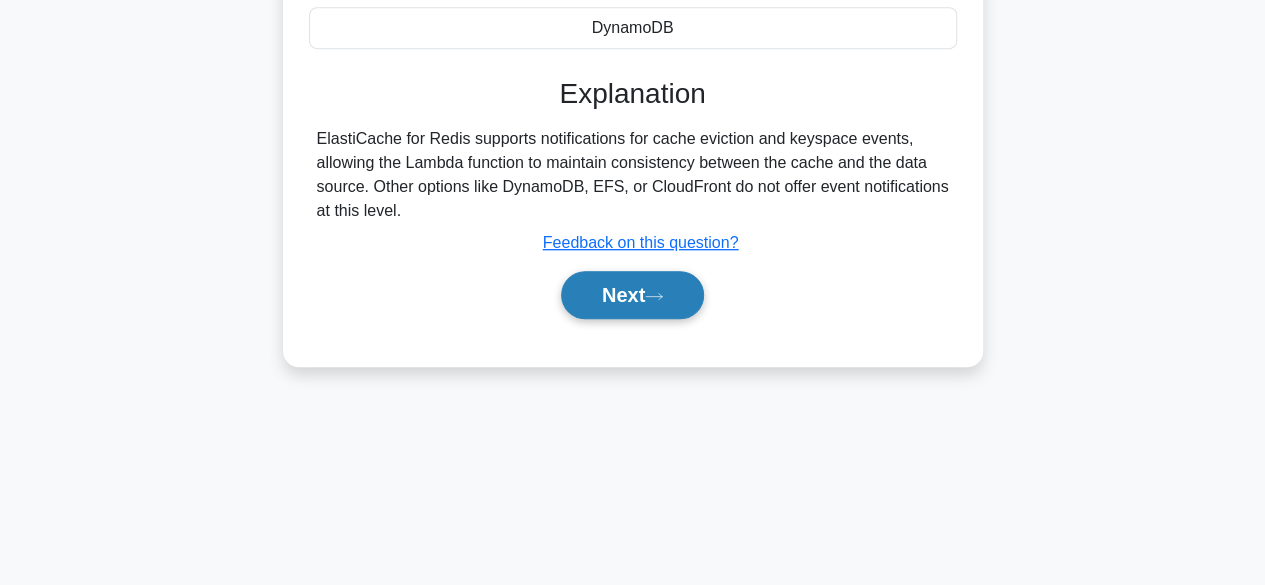 click on "Next" at bounding box center [632, 295] 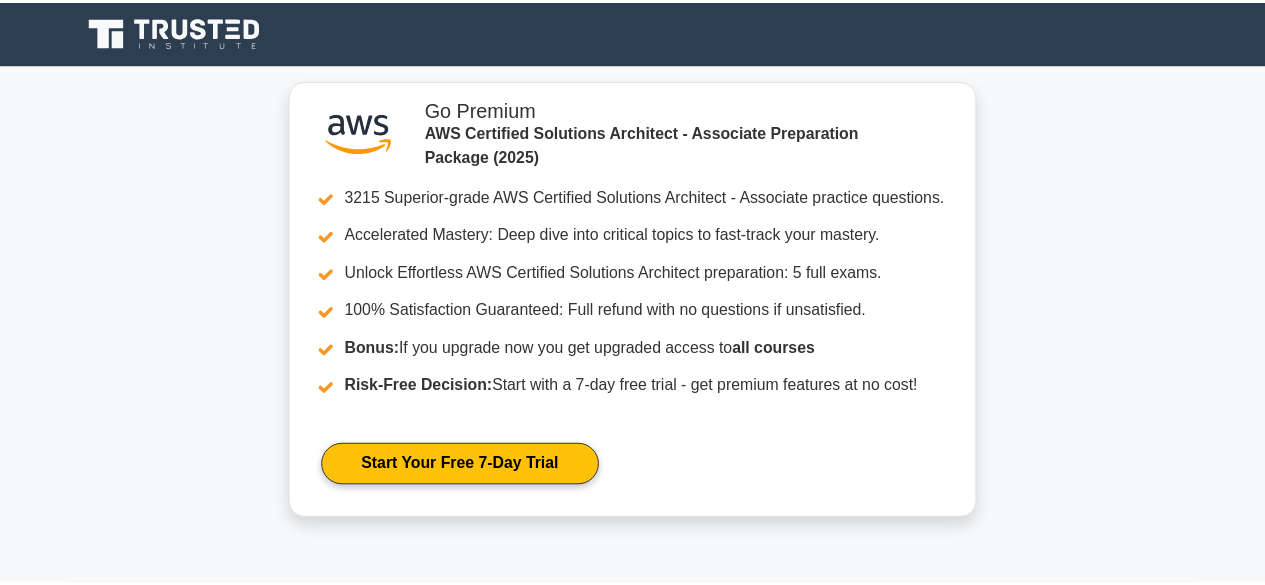 scroll, scrollTop: 0, scrollLeft: 0, axis: both 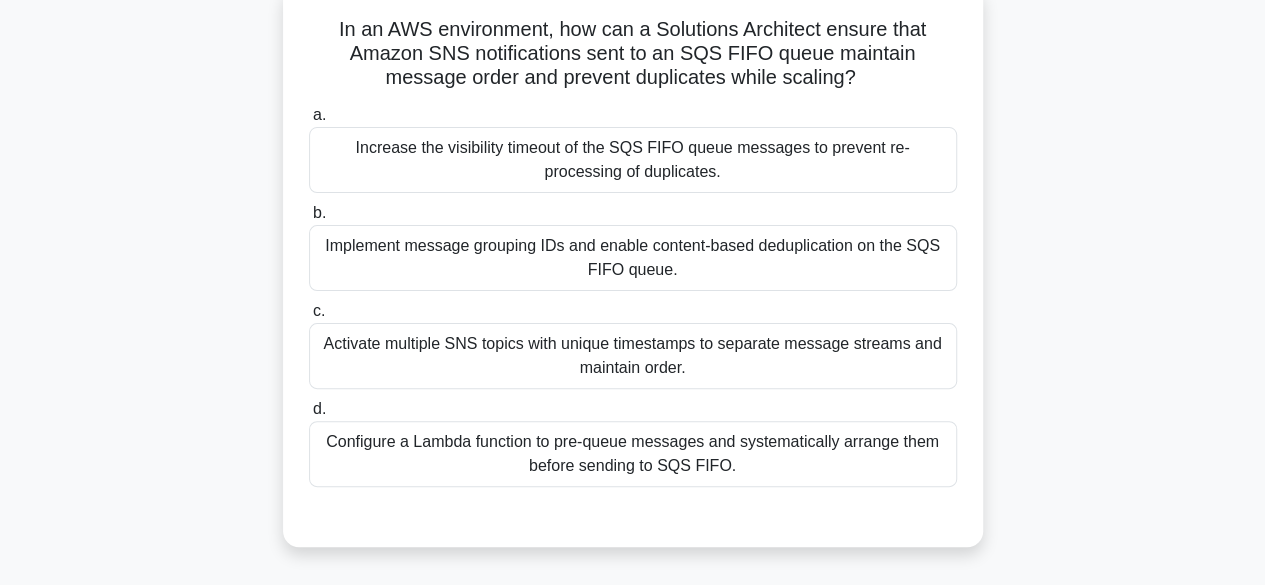click on "Implement message grouping IDs and enable content-based deduplication on the SQS FIFO queue." at bounding box center [633, 258] 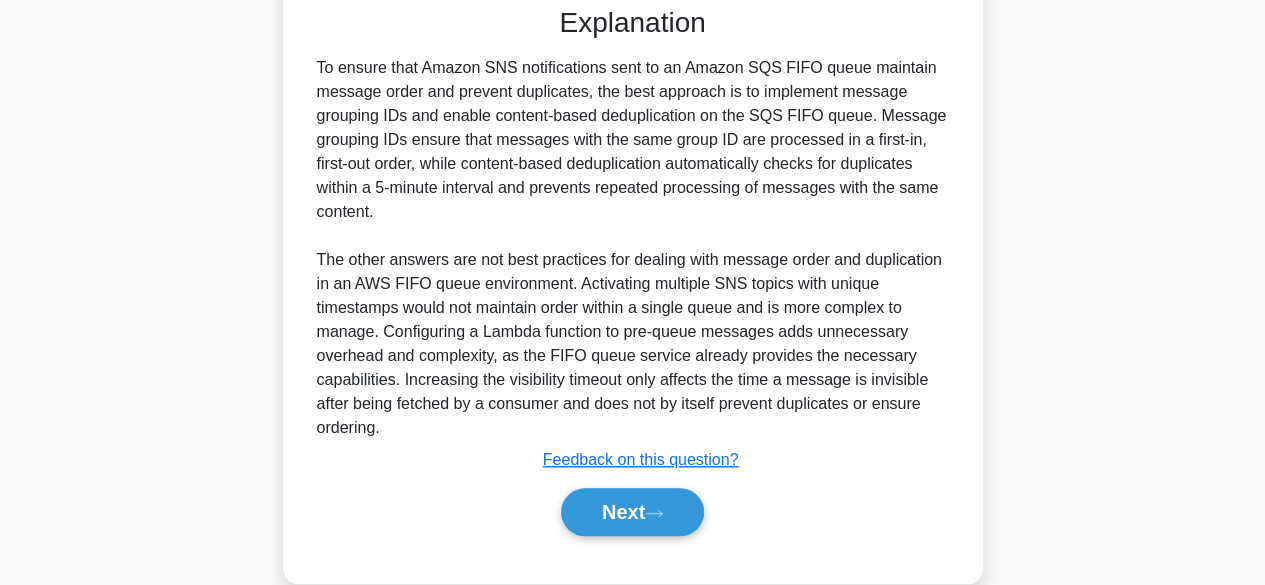 scroll, scrollTop: 649, scrollLeft: 0, axis: vertical 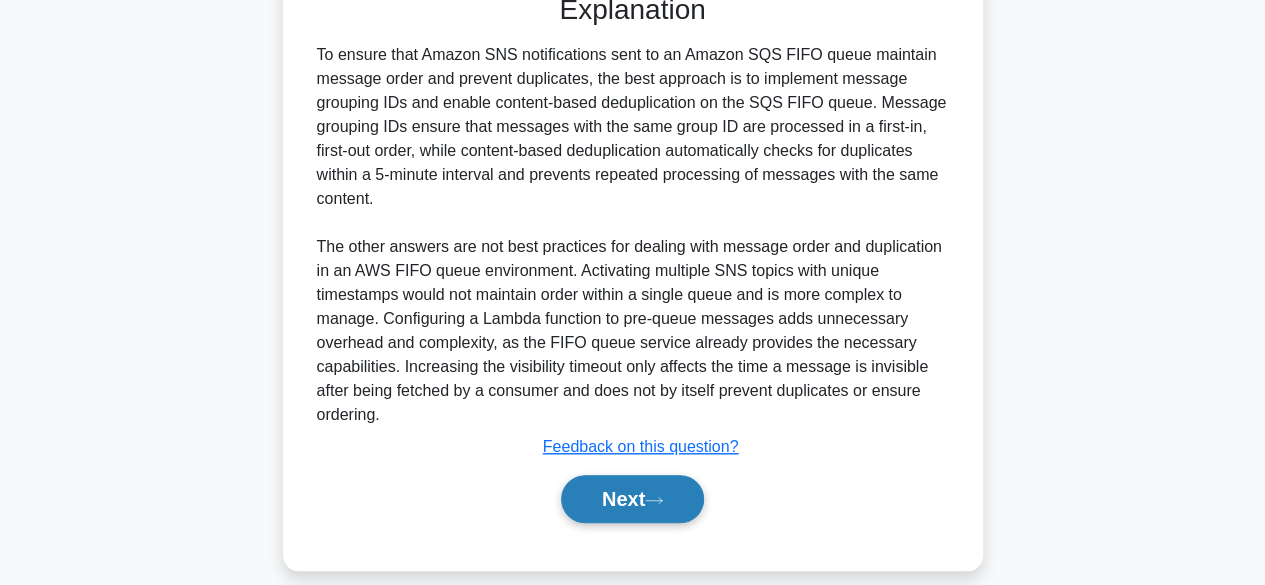 click on "Next" at bounding box center (632, 499) 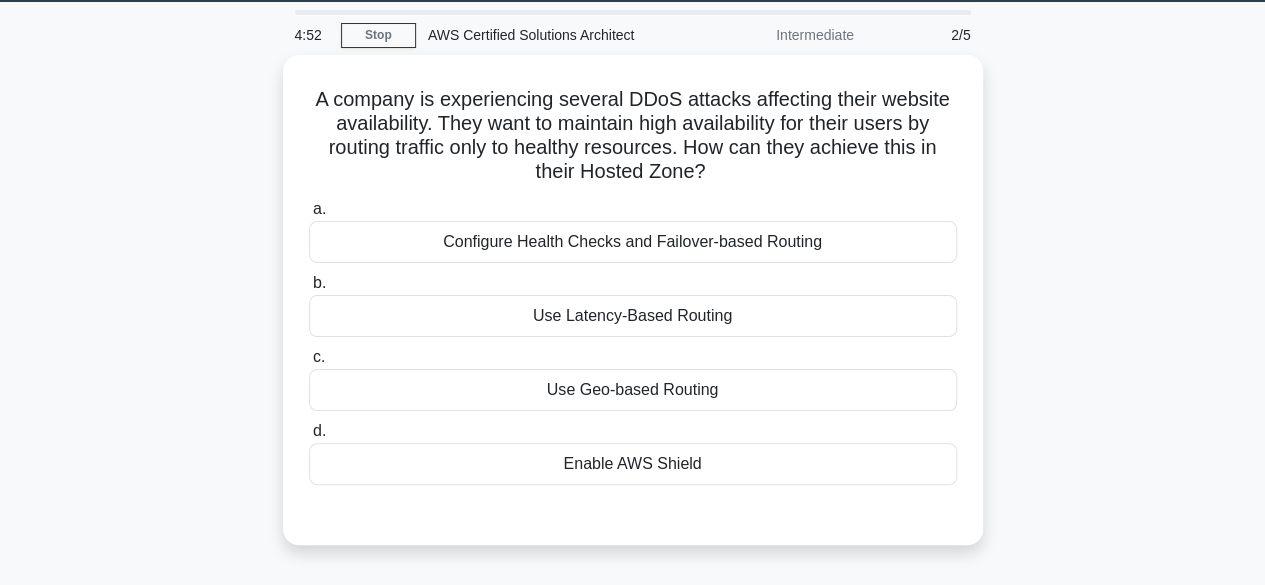 scroll, scrollTop: 57, scrollLeft: 0, axis: vertical 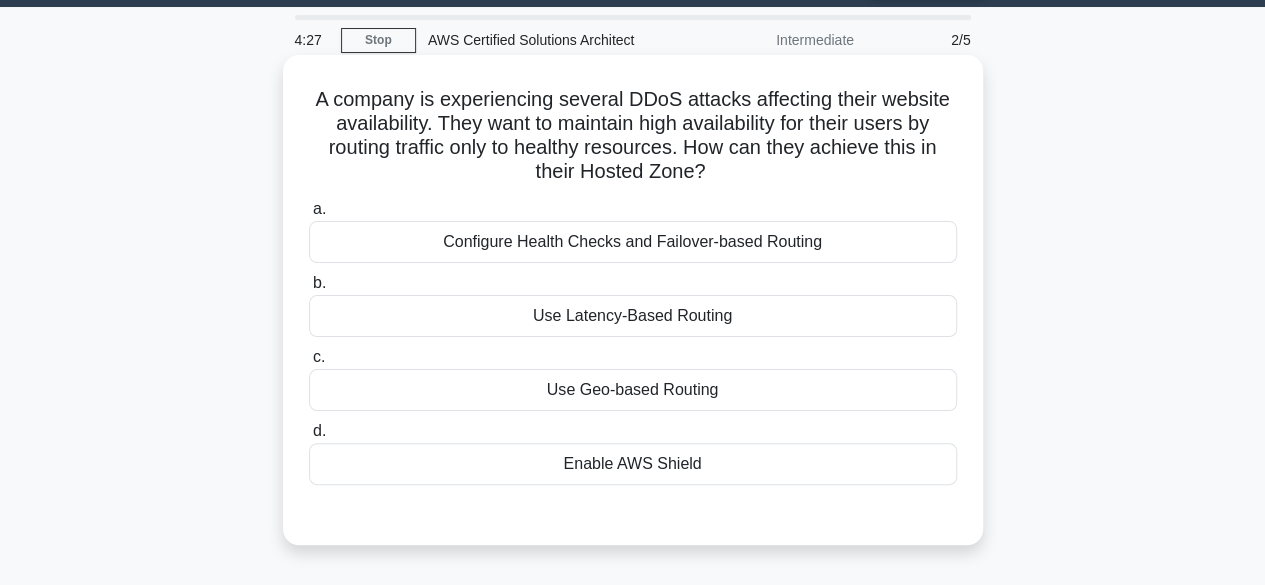 click on "Configure Health Checks and Failover-based Routing" at bounding box center (633, 242) 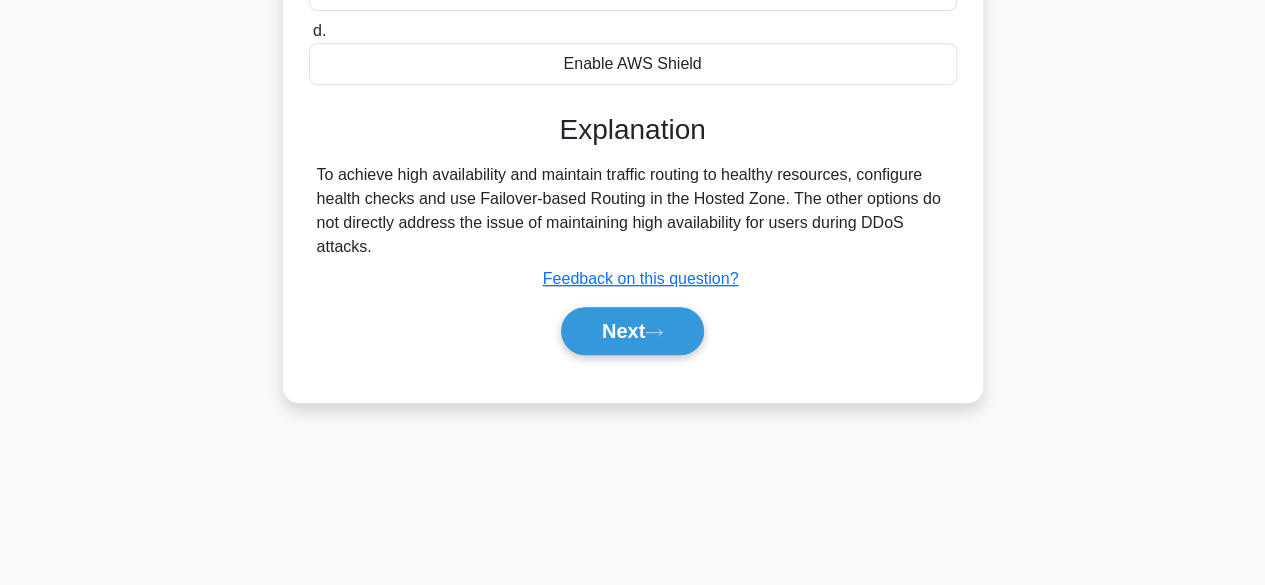 scroll, scrollTop: 495, scrollLeft: 0, axis: vertical 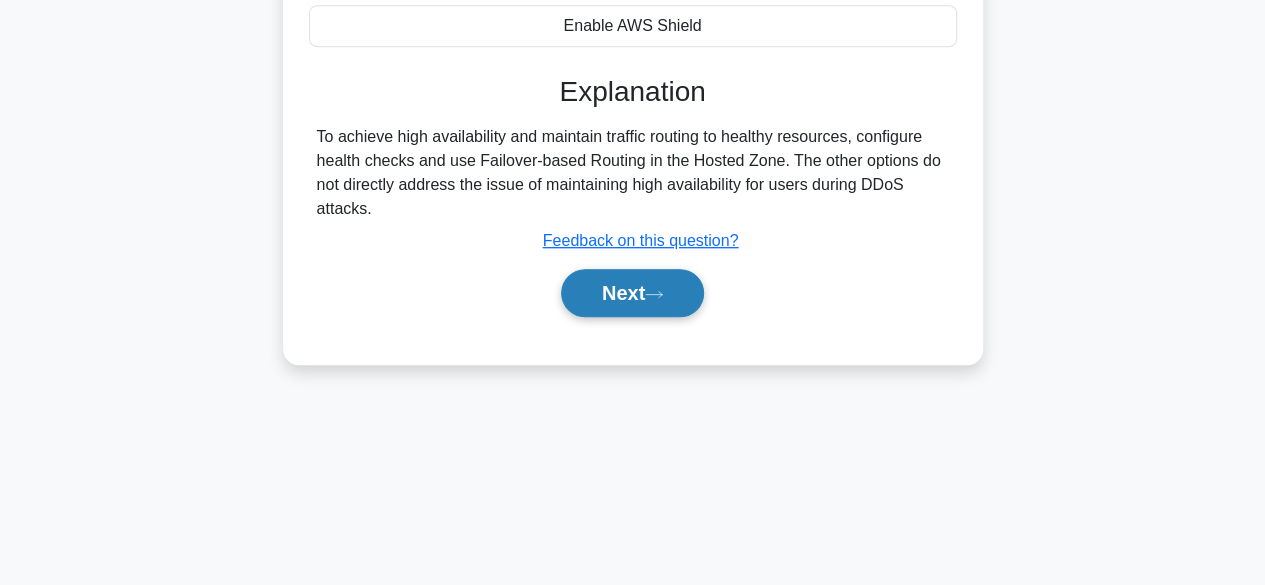 click on "Next" at bounding box center (632, 293) 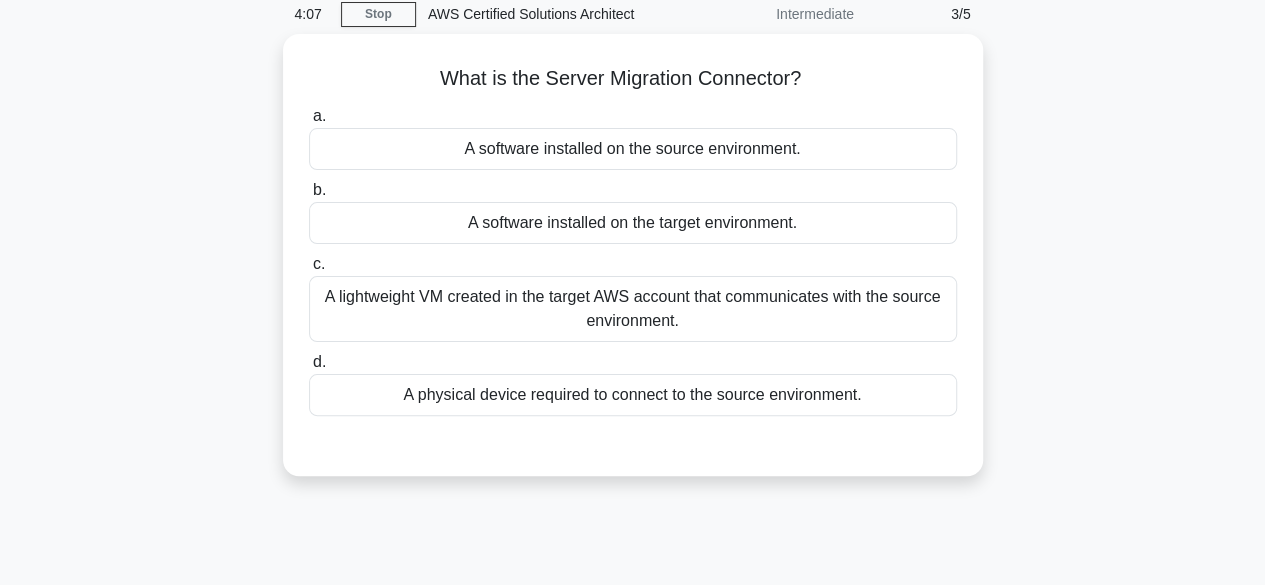 scroll, scrollTop: 80, scrollLeft: 0, axis: vertical 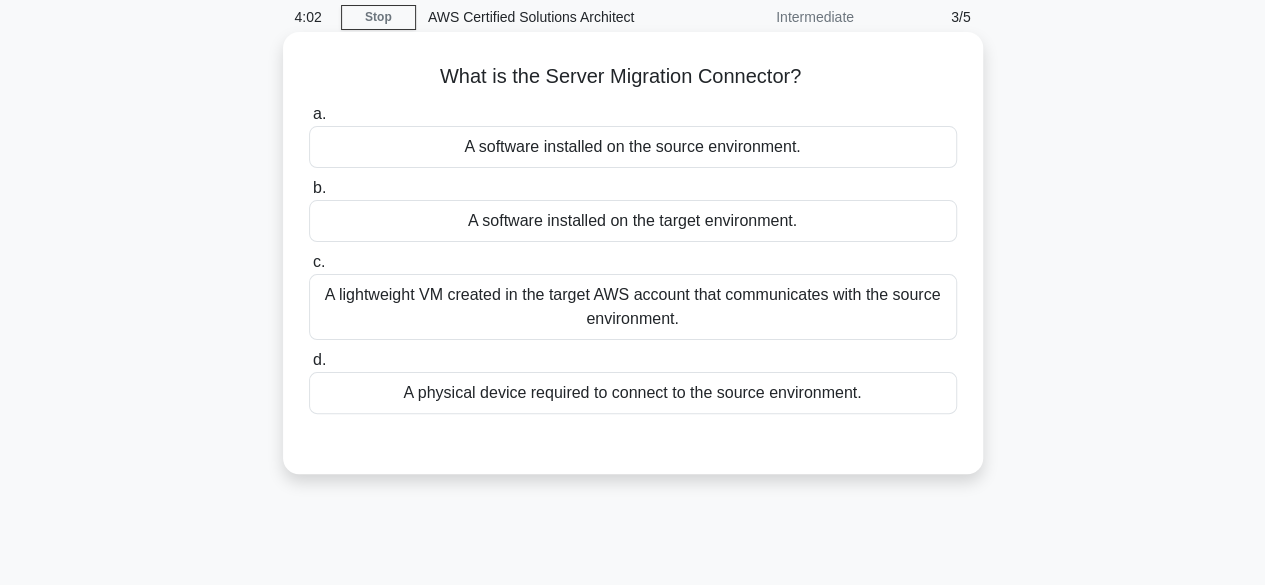click on "A software installed on the source environment." at bounding box center (633, 147) 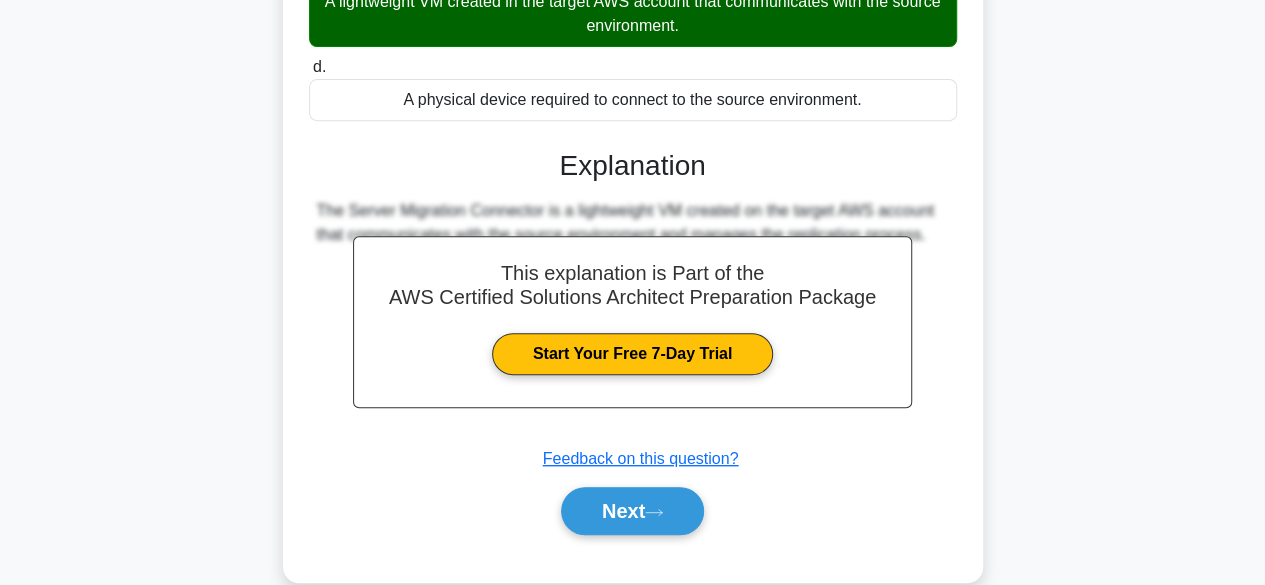 scroll, scrollTop: 495, scrollLeft: 0, axis: vertical 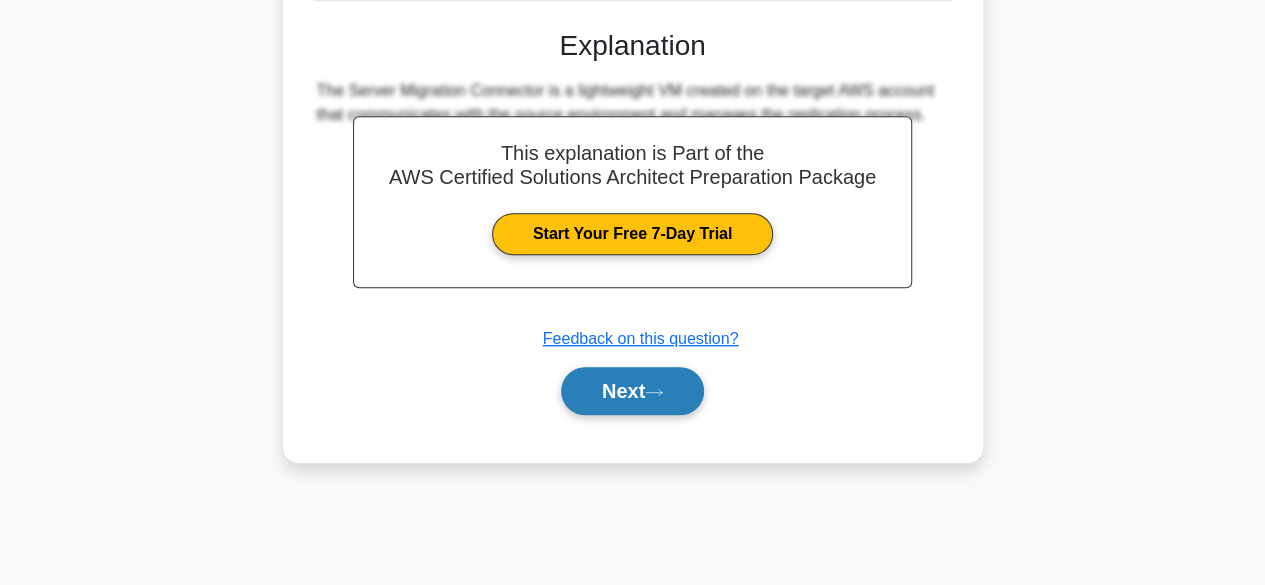 click on "Next" at bounding box center [632, 391] 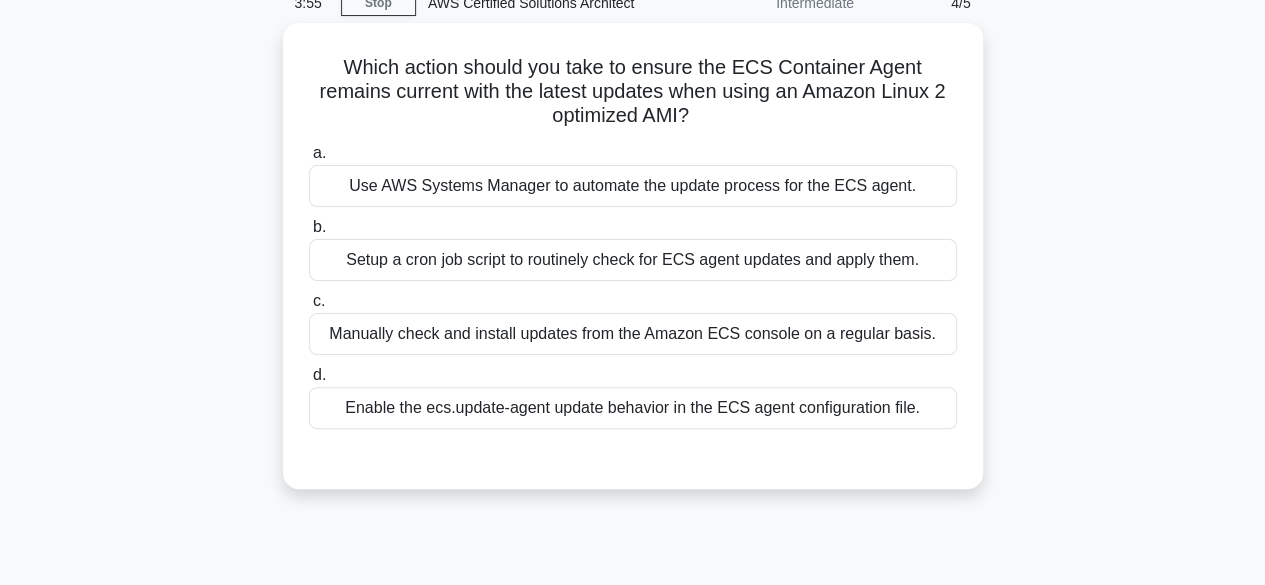 scroll, scrollTop: 93, scrollLeft: 0, axis: vertical 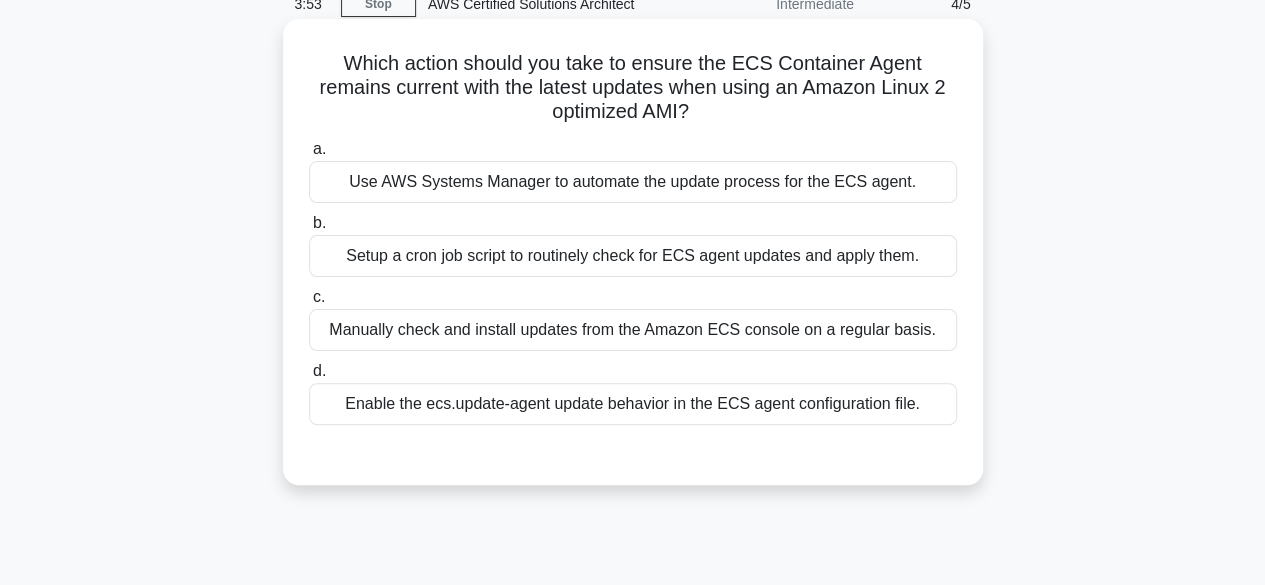 click on "Setup a cron job script to routinely check for ECS agent updates and apply them." at bounding box center (633, 256) 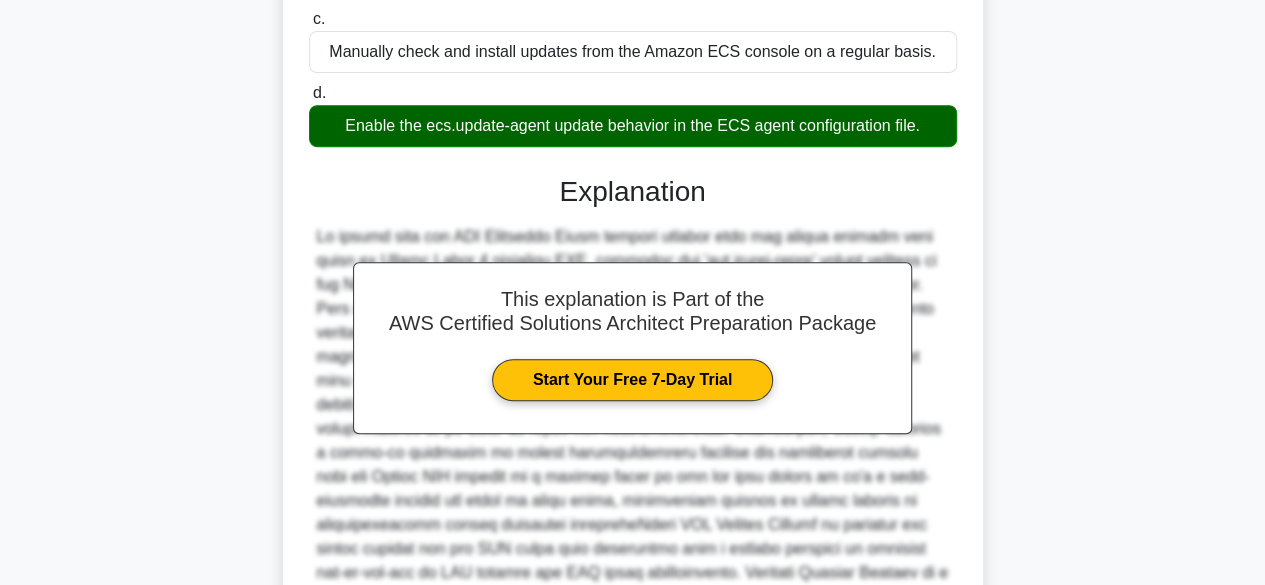 scroll, scrollTop: 600, scrollLeft: 0, axis: vertical 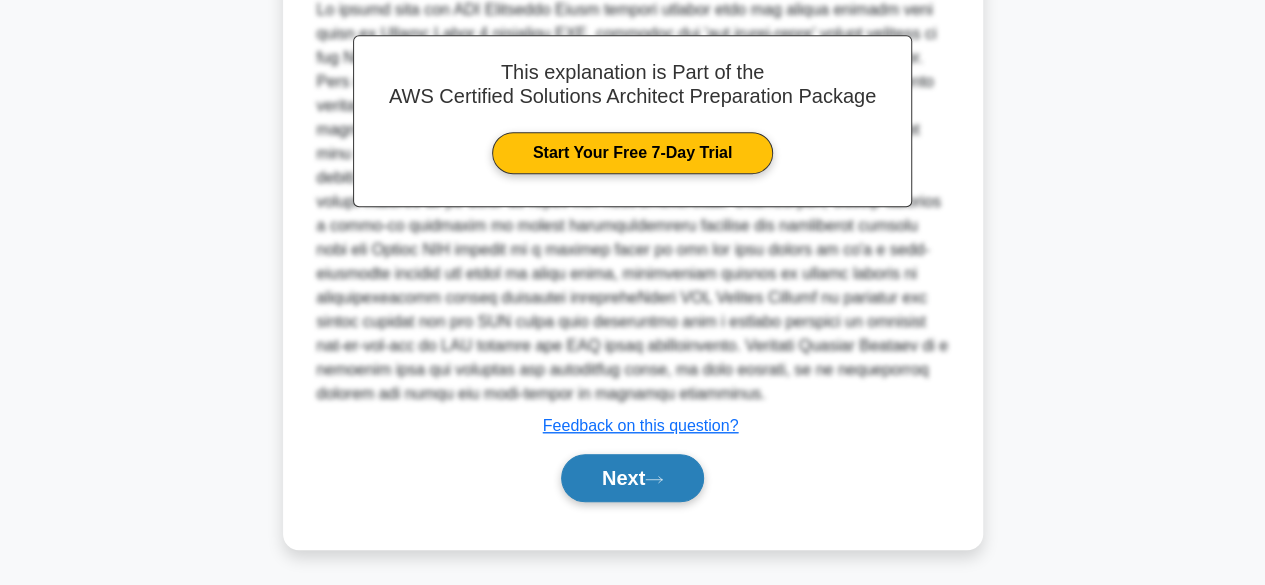 drag, startPoint x: 609, startPoint y: 444, endPoint x: 591, endPoint y: 481, distance: 41.14608 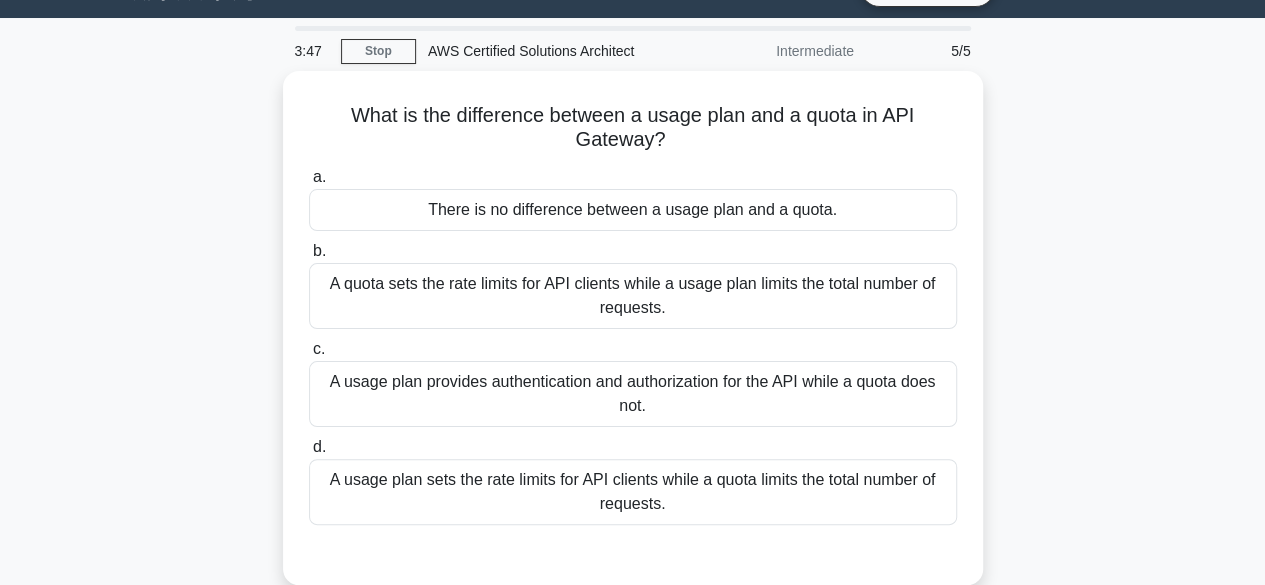 scroll, scrollTop: 45, scrollLeft: 0, axis: vertical 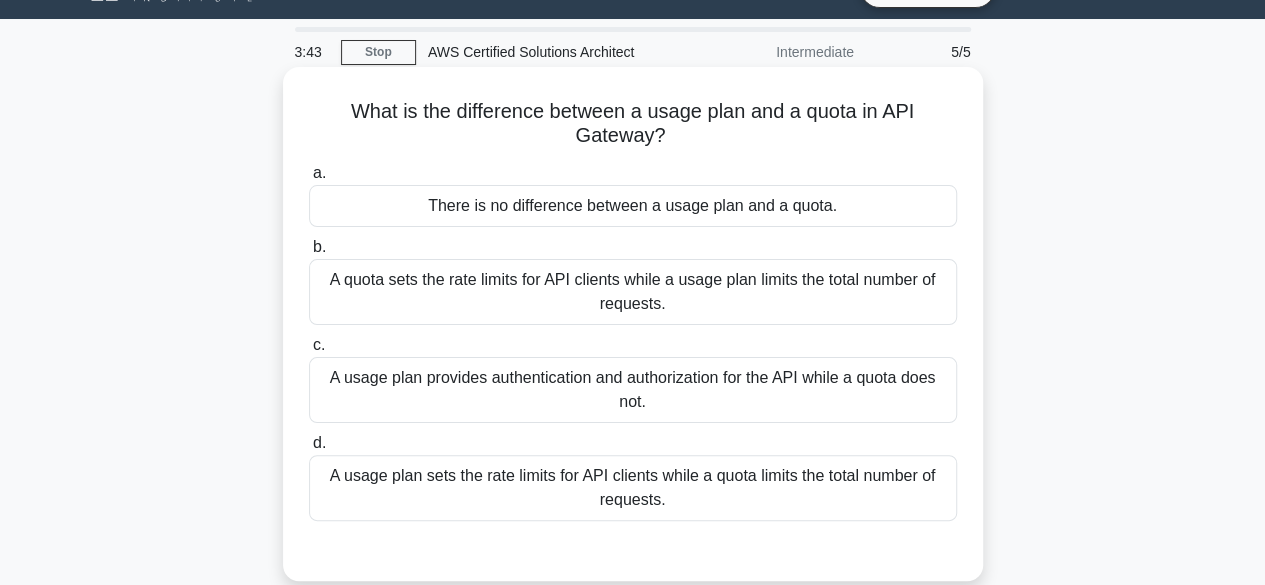 click on "A quota sets the rate limits for API clients while a usage plan limits the total number of requests." at bounding box center [633, 292] 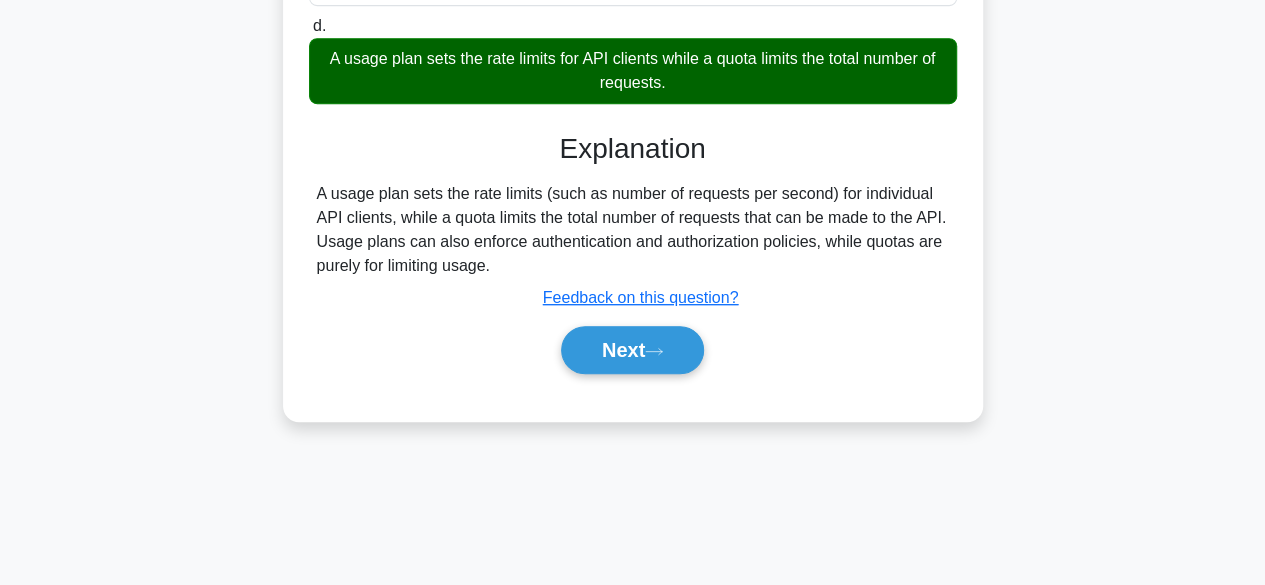 scroll, scrollTop: 495, scrollLeft: 0, axis: vertical 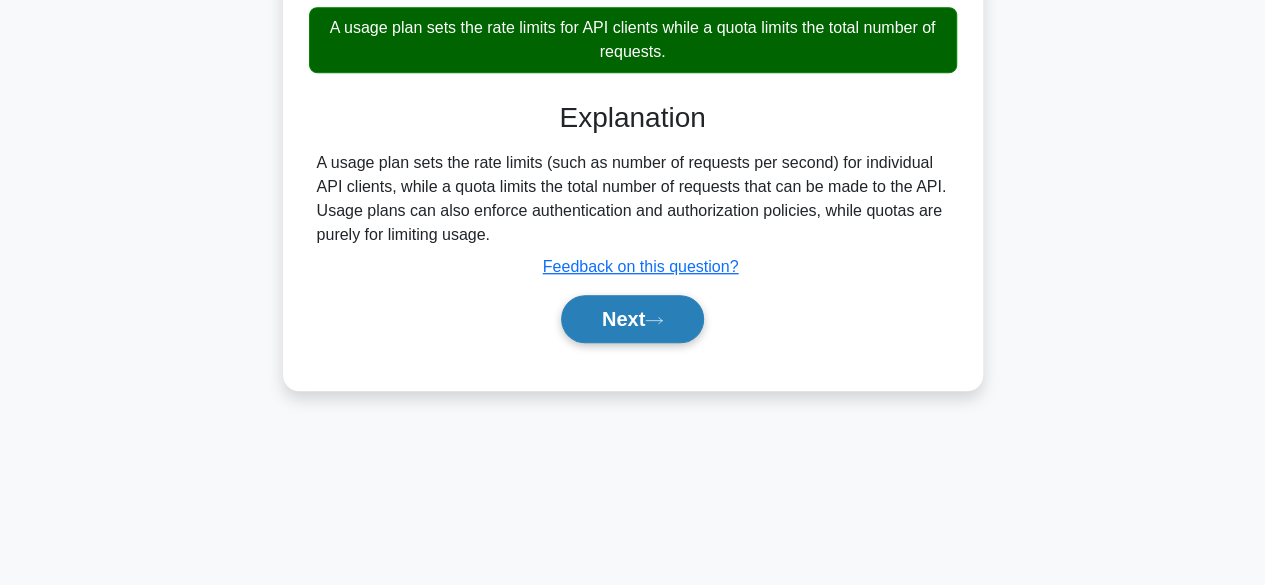 click on "Next" at bounding box center [632, 319] 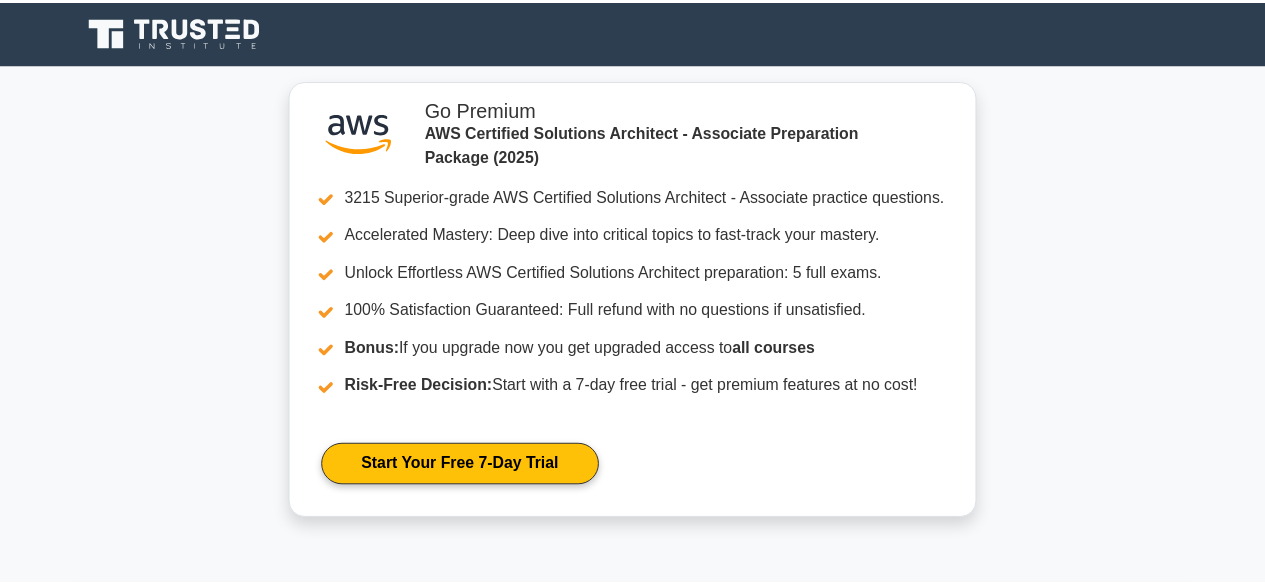 scroll, scrollTop: 0, scrollLeft: 0, axis: both 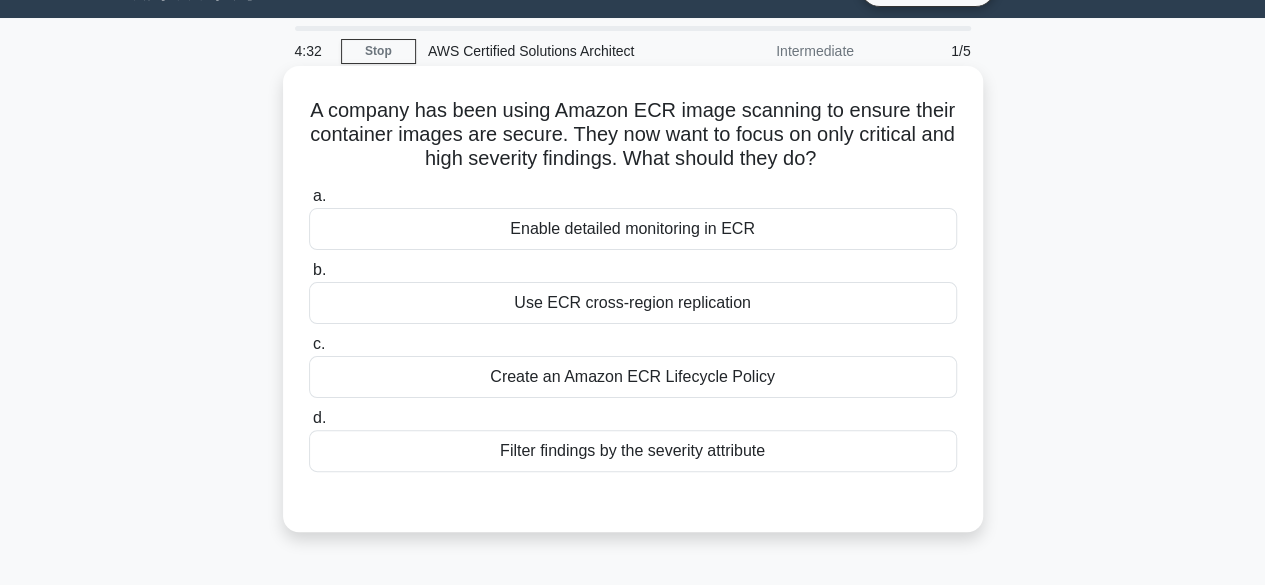 click on "Create an Amazon ECR Lifecycle Policy" at bounding box center [633, 377] 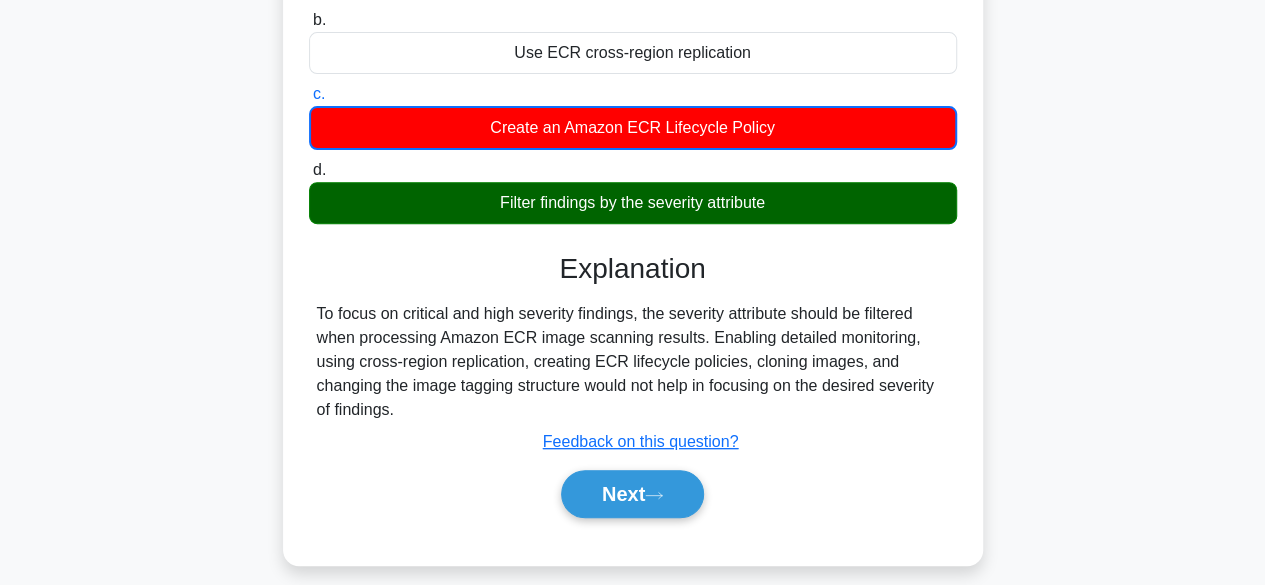 scroll, scrollTop: 495, scrollLeft: 0, axis: vertical 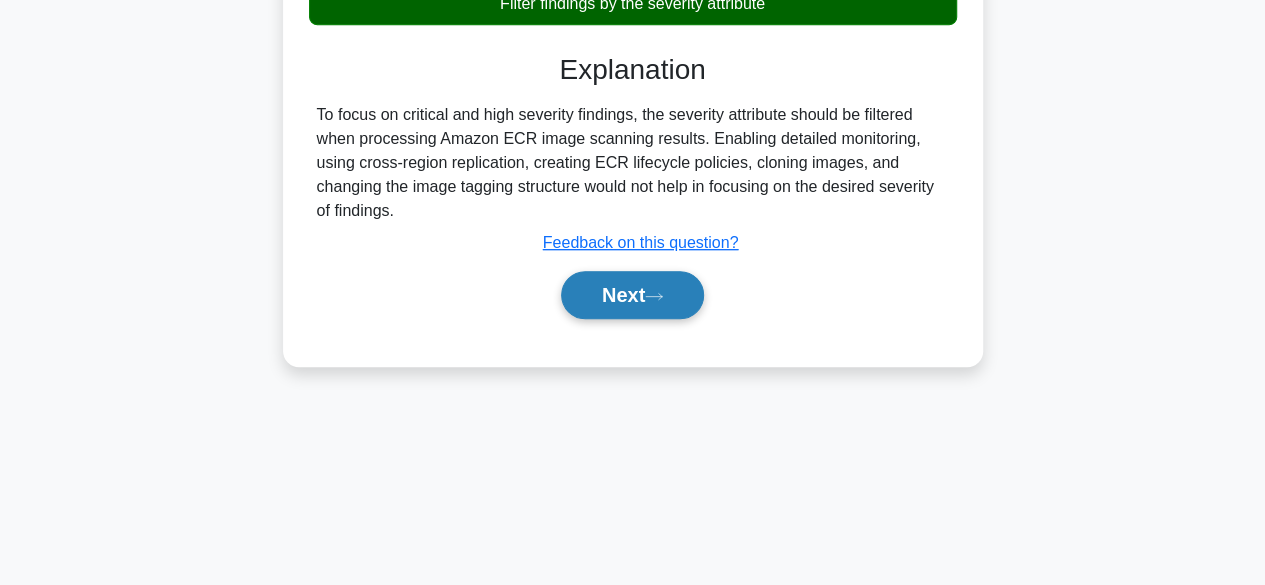 click on "Next" at bounding box center [632, 295] 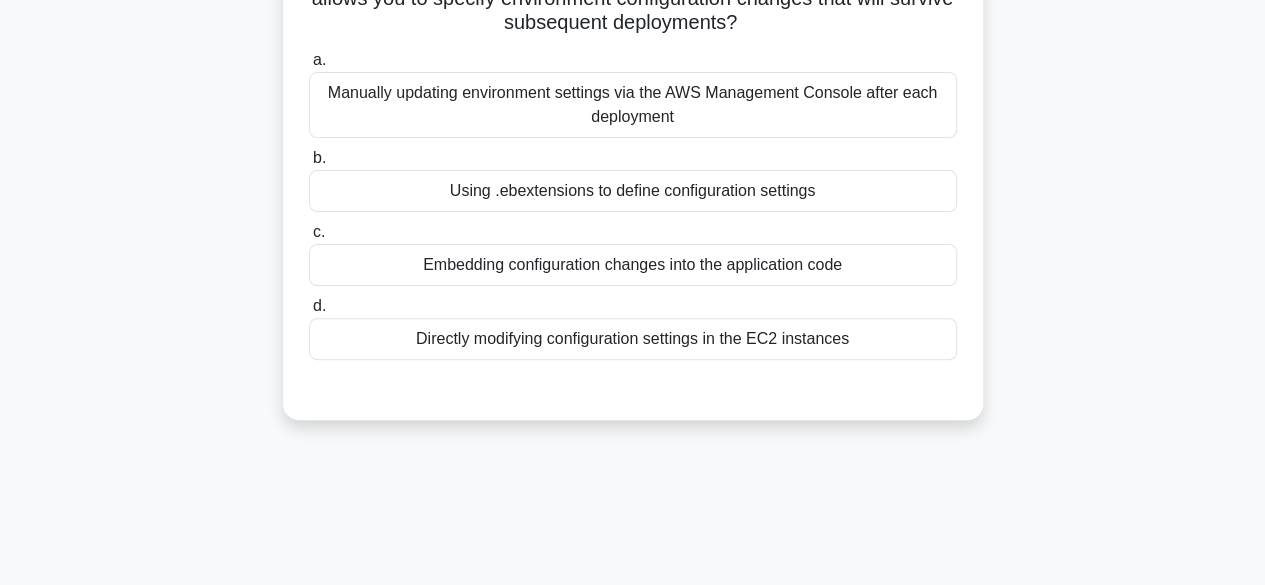scroll, scrollTop: 99, scrollLeft: 0, axis: vertical 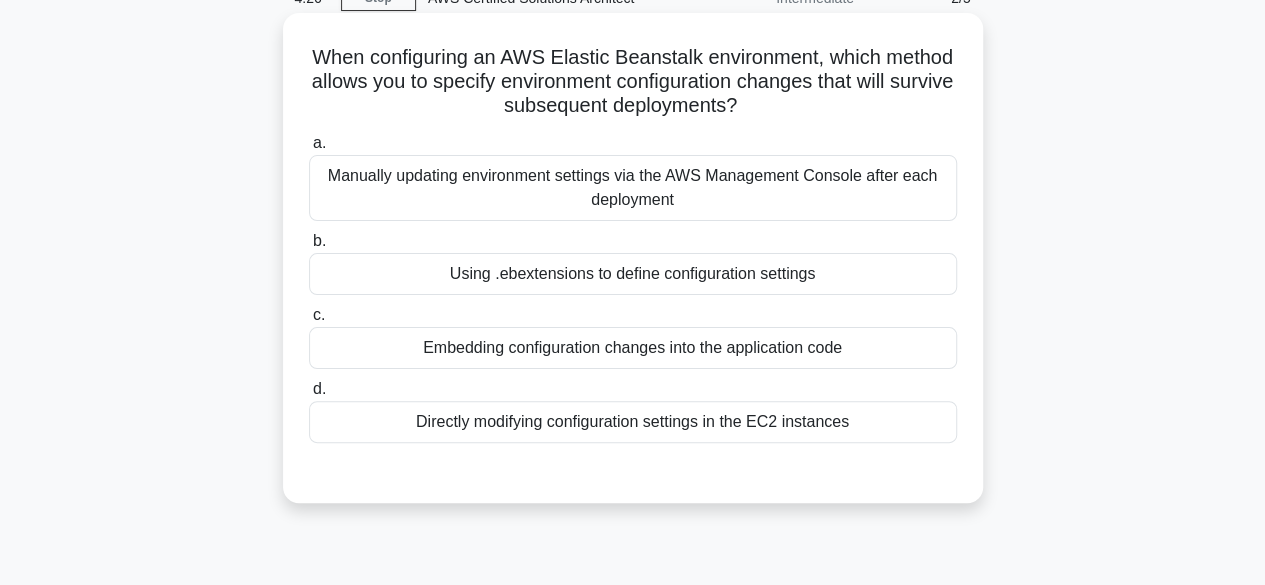 click on "Manually updating environment settings via the AWS Management Console after each deployment" at bounding box center (633, 188) 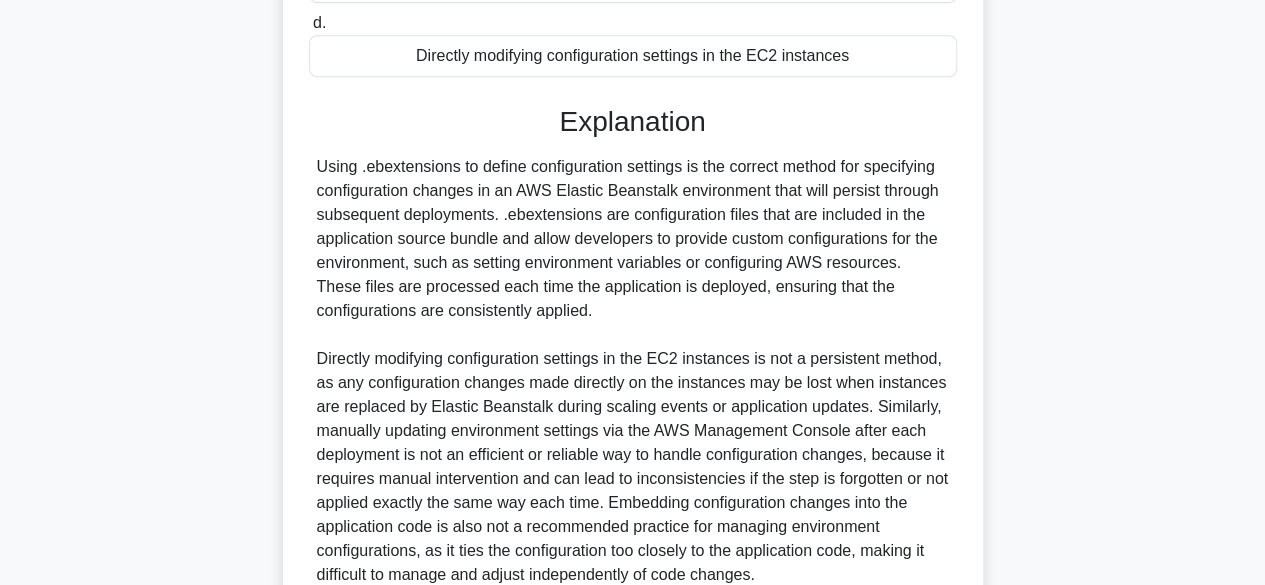 scroll, scrollTop: 626, scrollLeft: 0, axis: vertical 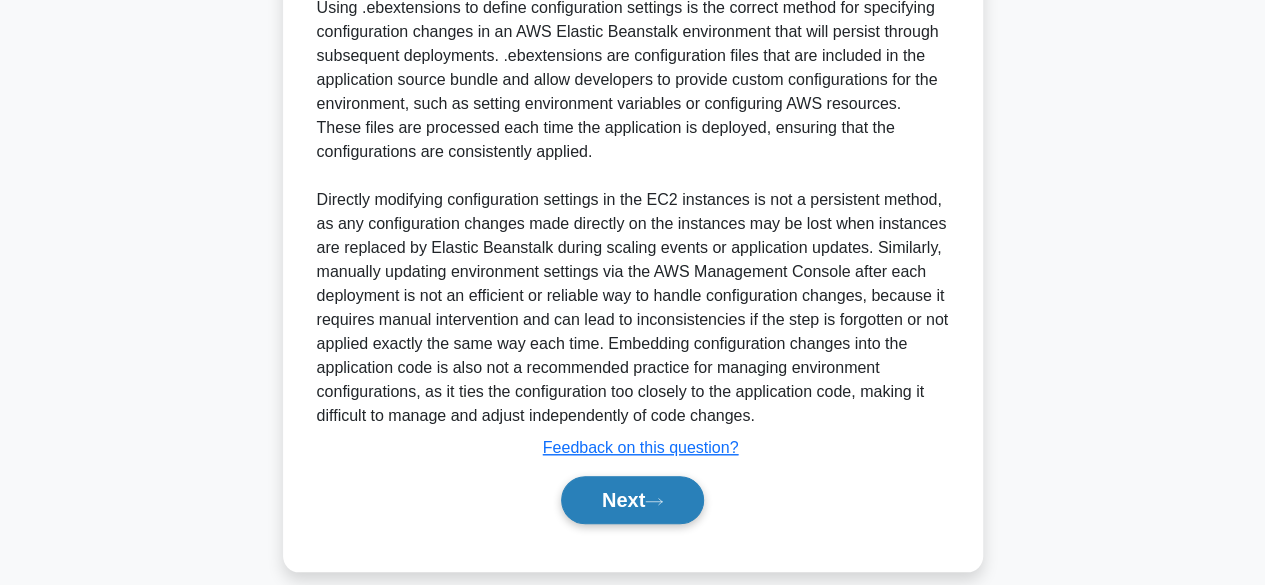 click on "Next" at bounding box center [632, 500] 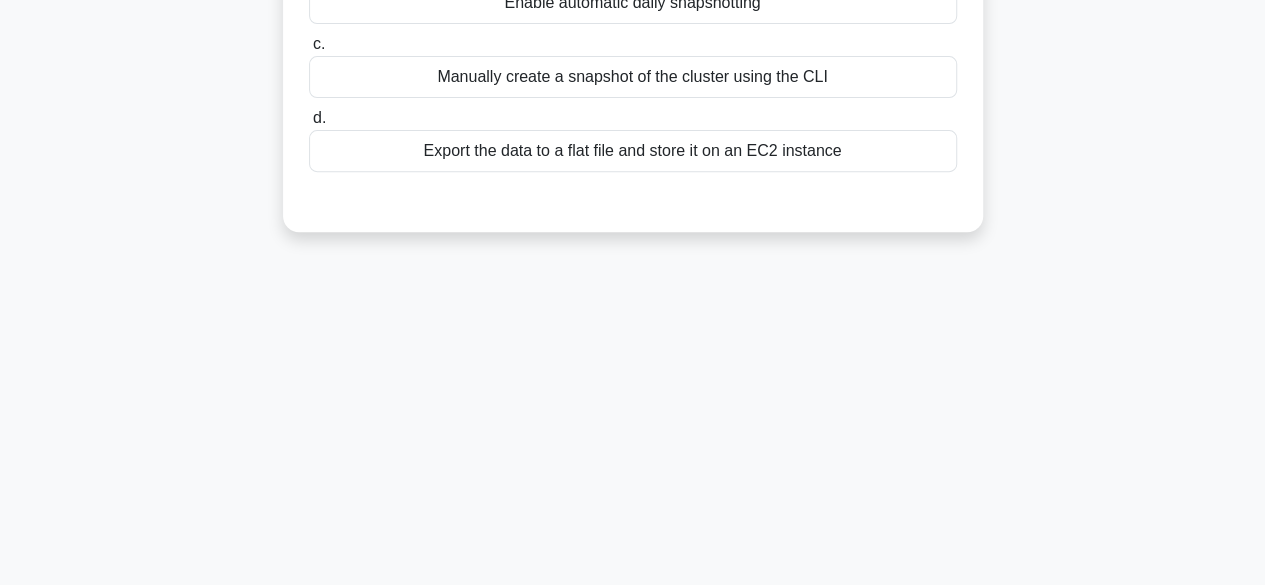 scroll, scrollTop: 0, scrollLeft: 0, axis: both 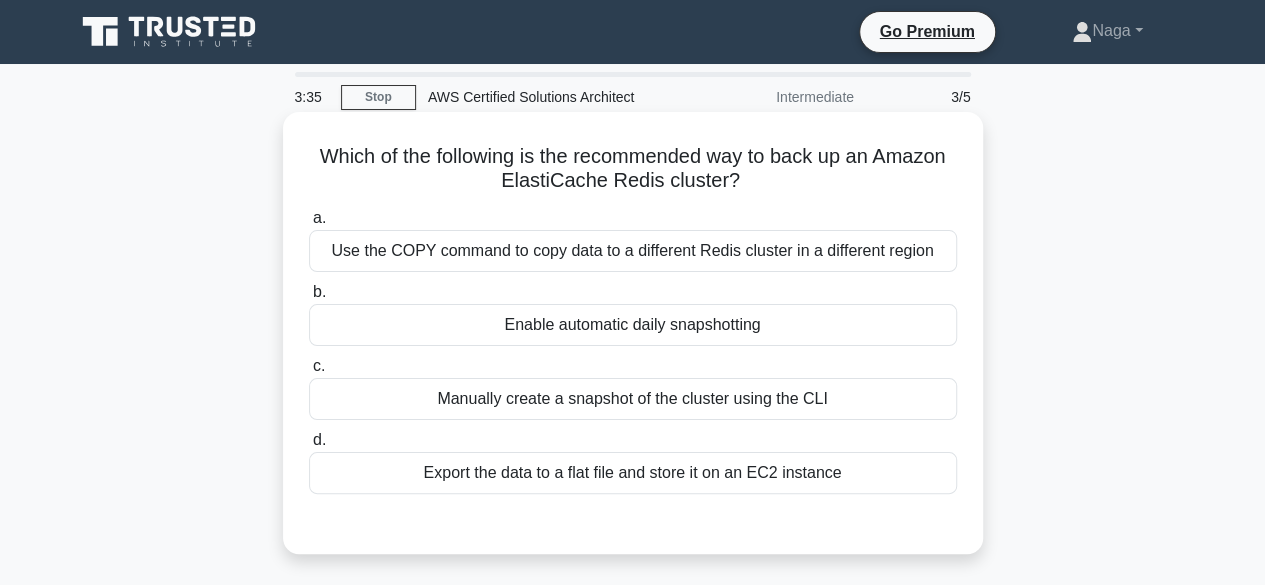 click on "Enable automatic daily snapshotting" at bounding box center (633, 325) 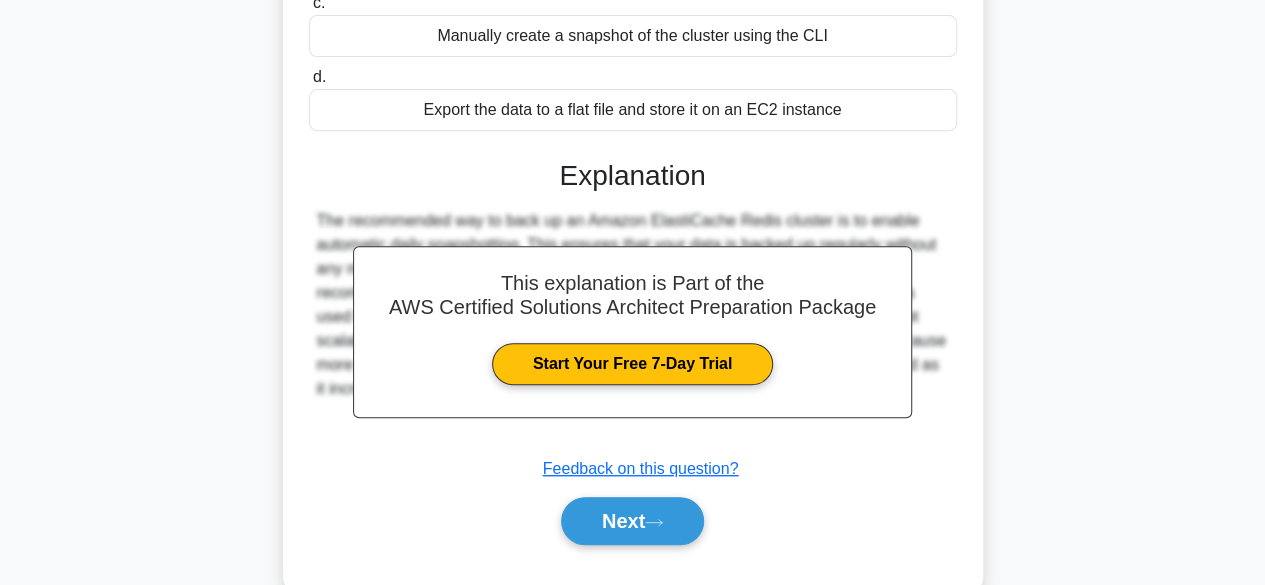 scroll, scrollTop: 410, scrollLeft: 0, axis: vertical 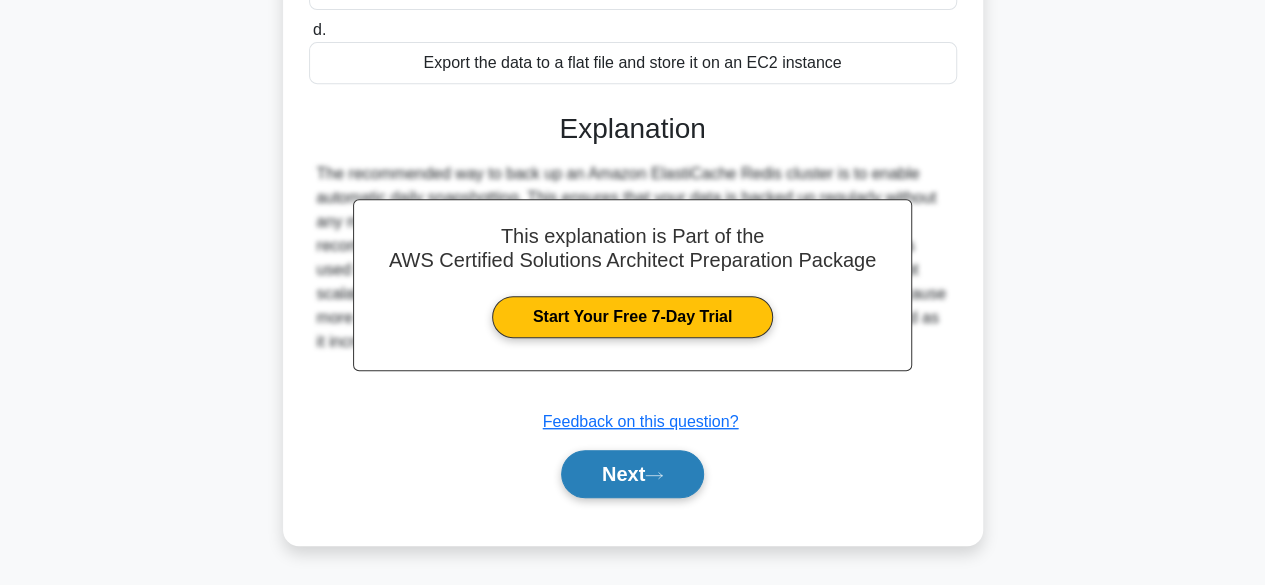 click on "Next" at bounding box center [632, 474] 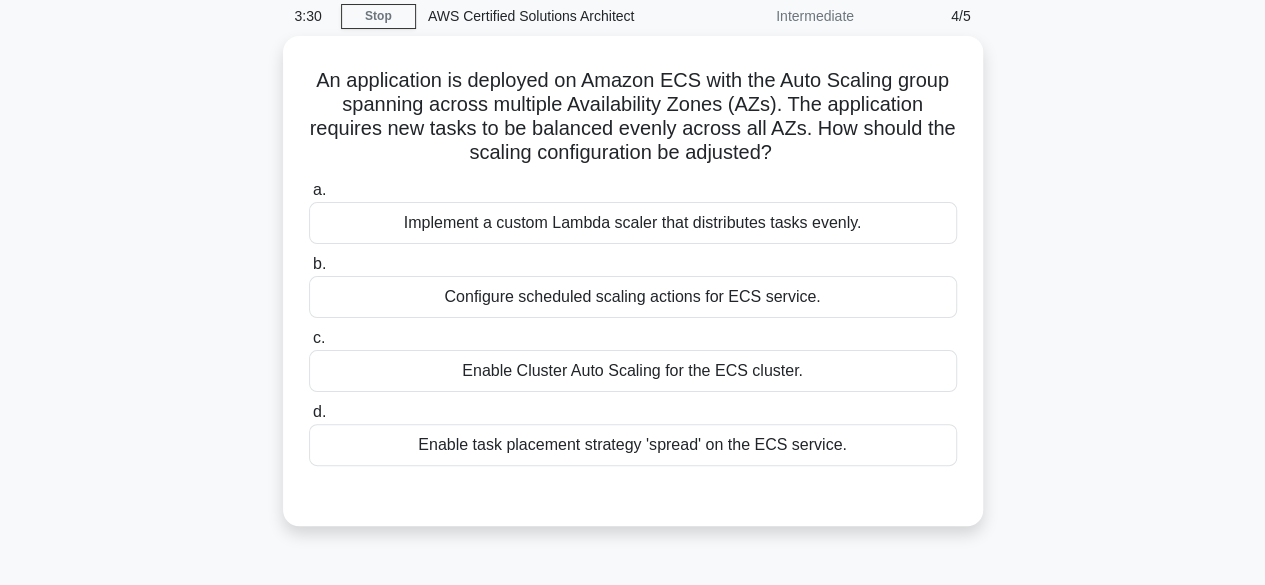 scroll, scrollTop: 80, scrollLeft: 0, axis: vertical 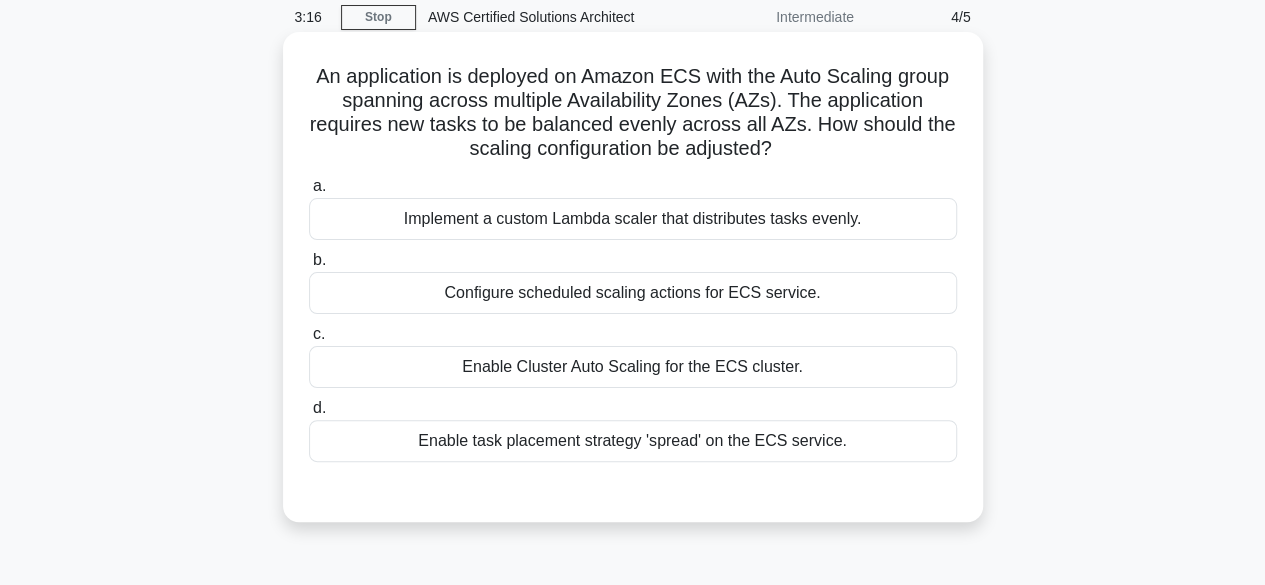click on "Enable Cluster Auto Scaling for the ECS cluster." at bounding box center (633, 367) 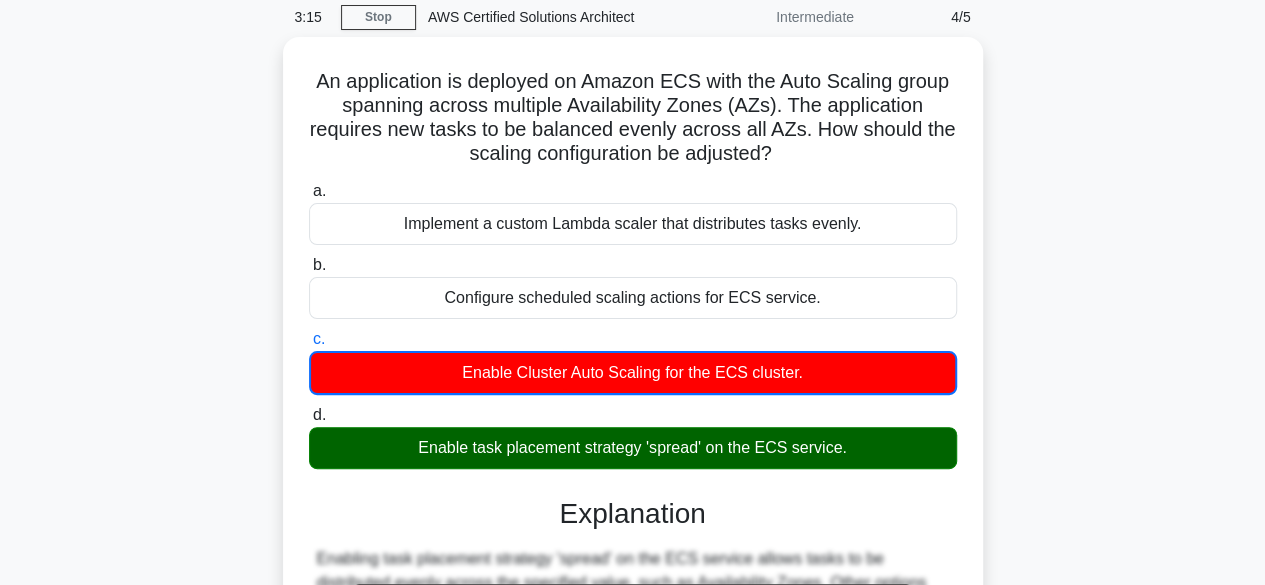 scroll, scrollTop: 495, scrollLeft: 0, axis: vertical 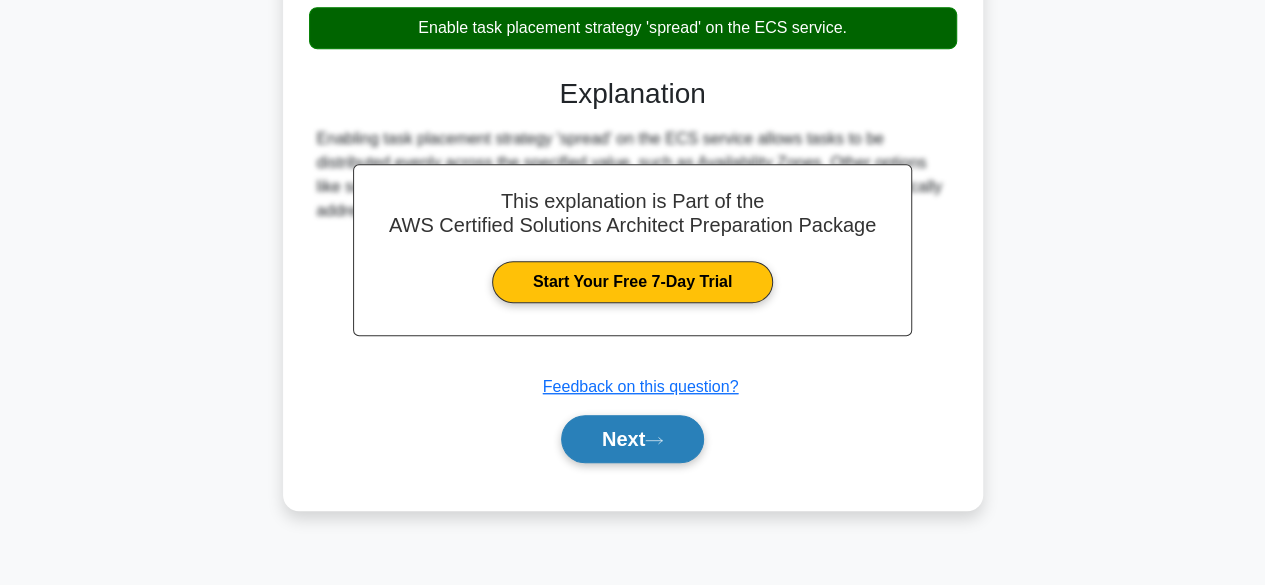 click on "Next" at bounding box center [632, 439] 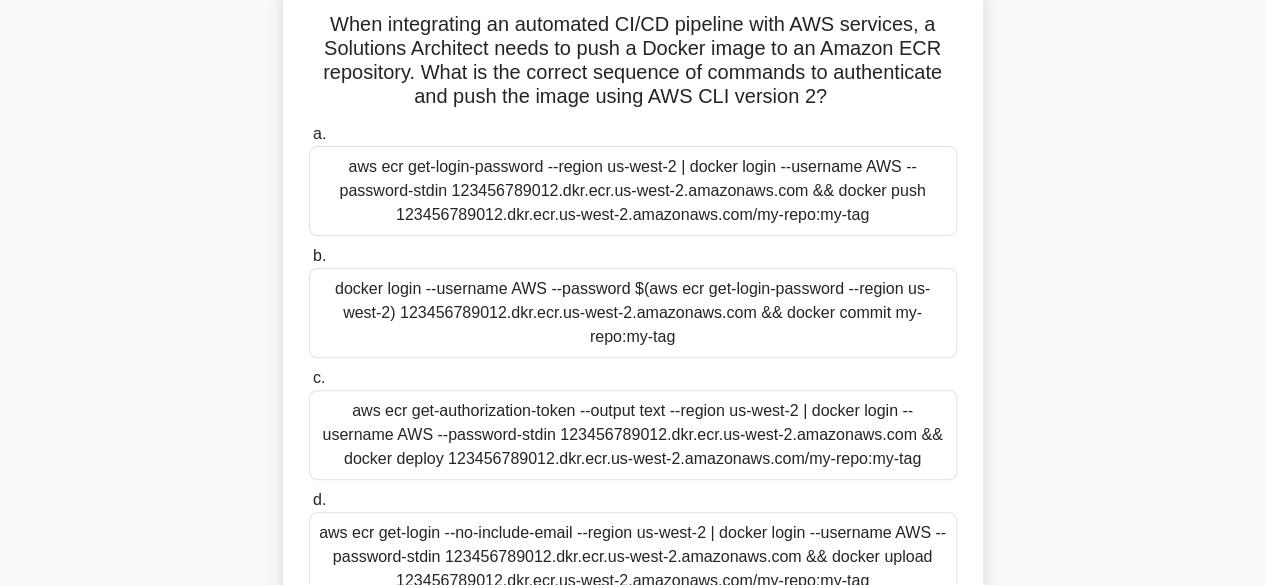 scroll, scrollTop: 136, scrollLeft: 0, axis: vertical 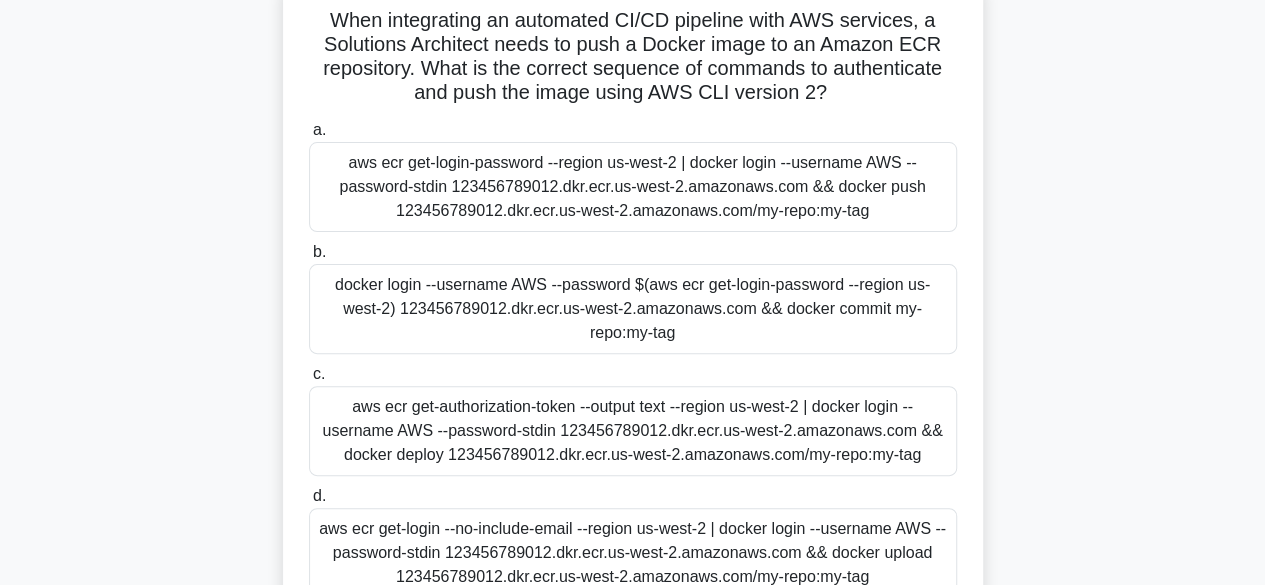 click on "docker login --username AWS --password $(aws ecr get-login-password --region us-west-2) 123456789012.dkr.ecr.us-west-2.amazonaws.com && docker commit my-repo:my-tag" at bounding box center [633, 309] 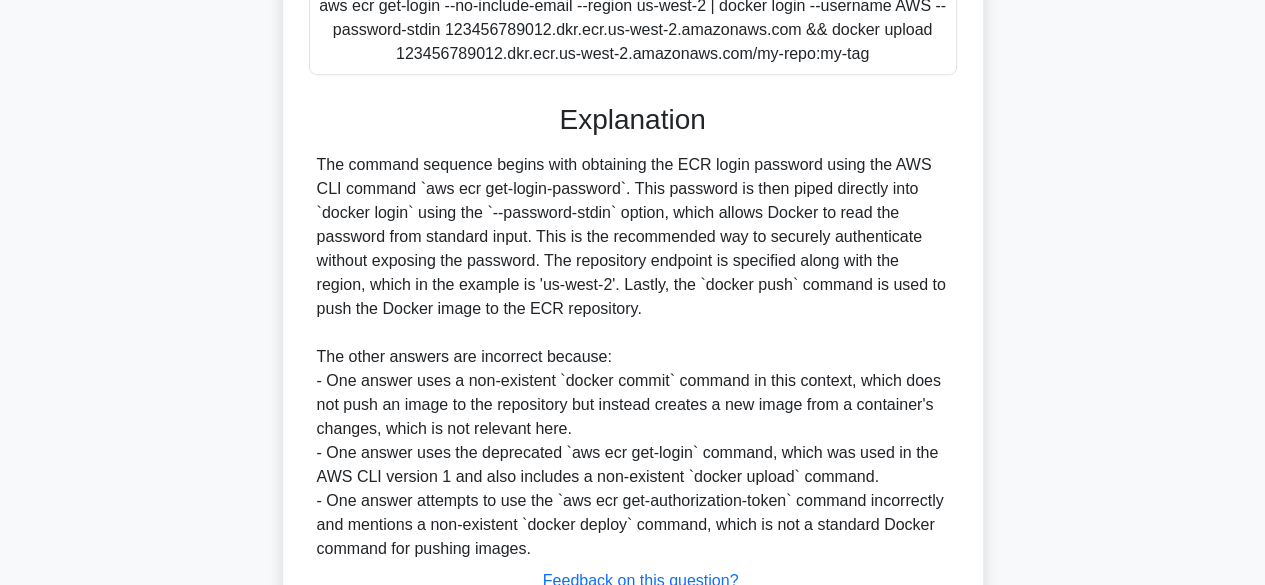 scroll, scrollTop: 816, scrollLeft: 0, axis: vertical 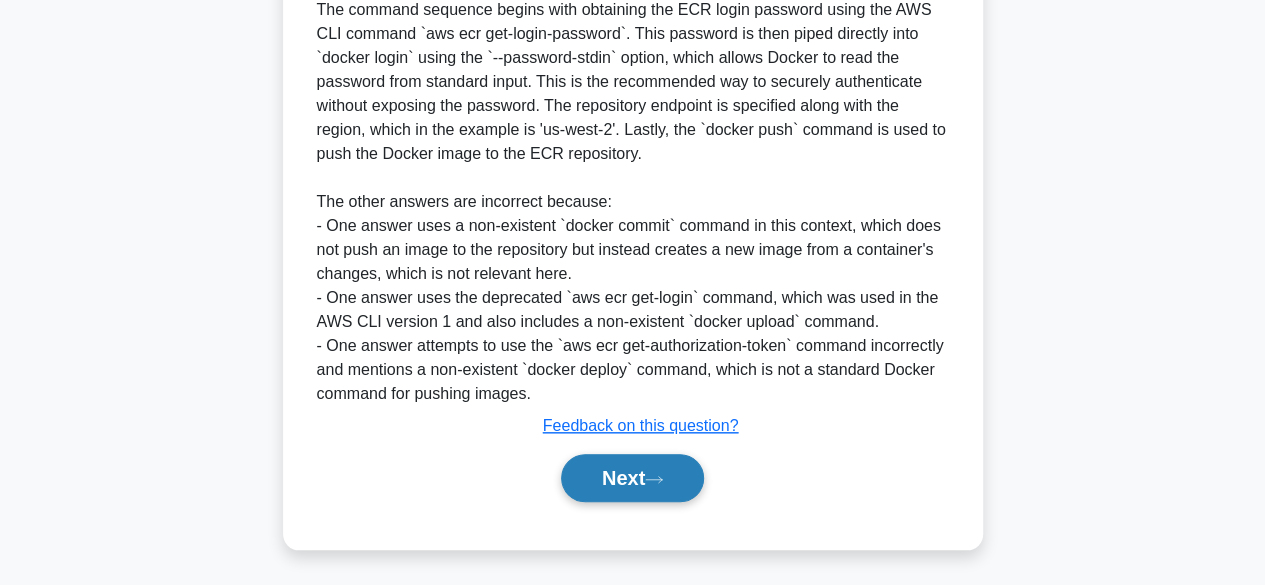 click on "Next" at bounding box center (632, 478) 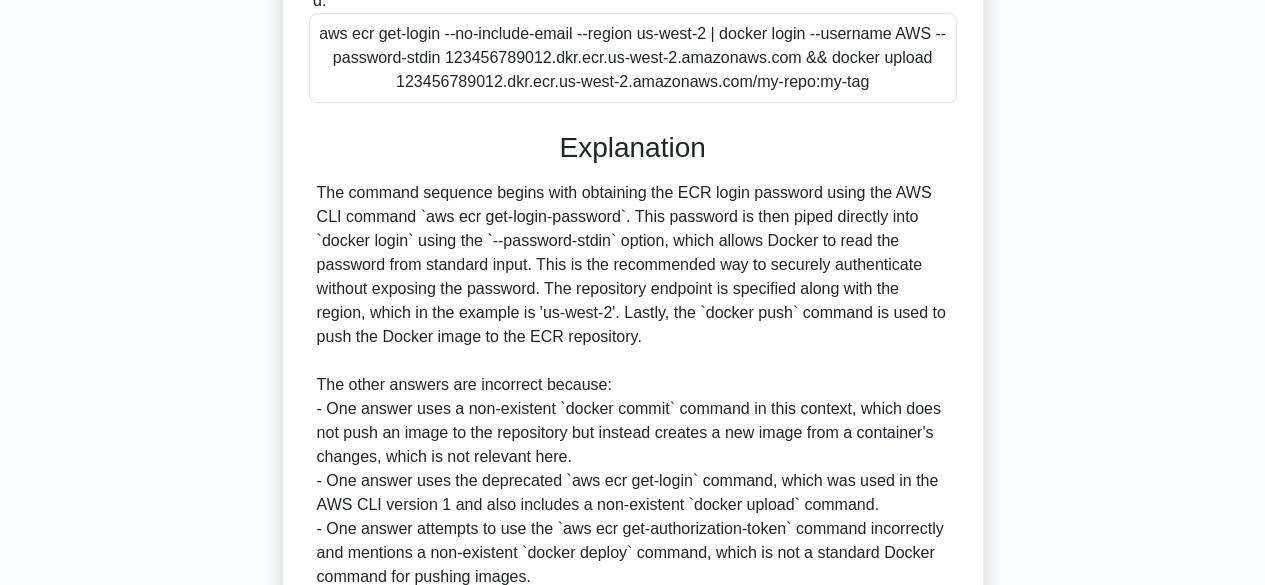 scroll, scrollTop: 631, scrollLeft: 0, axis: vertical 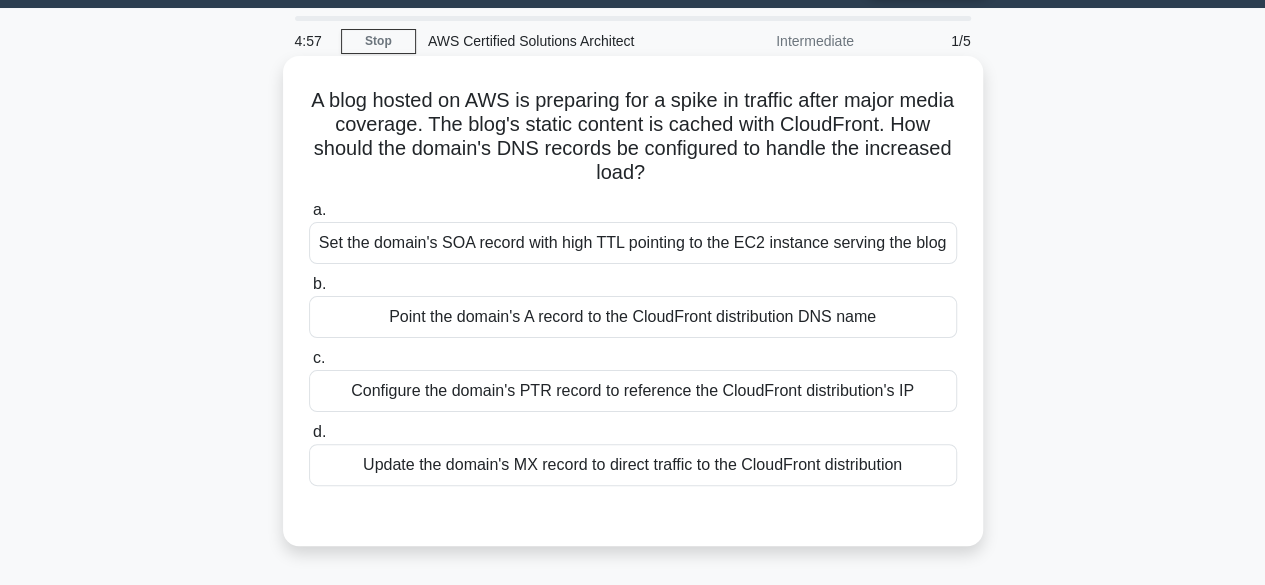 click on "Set the domain's SOA record with high TTL pointing to the EC2 instance serving the blog" at bounding box center (633, 243) 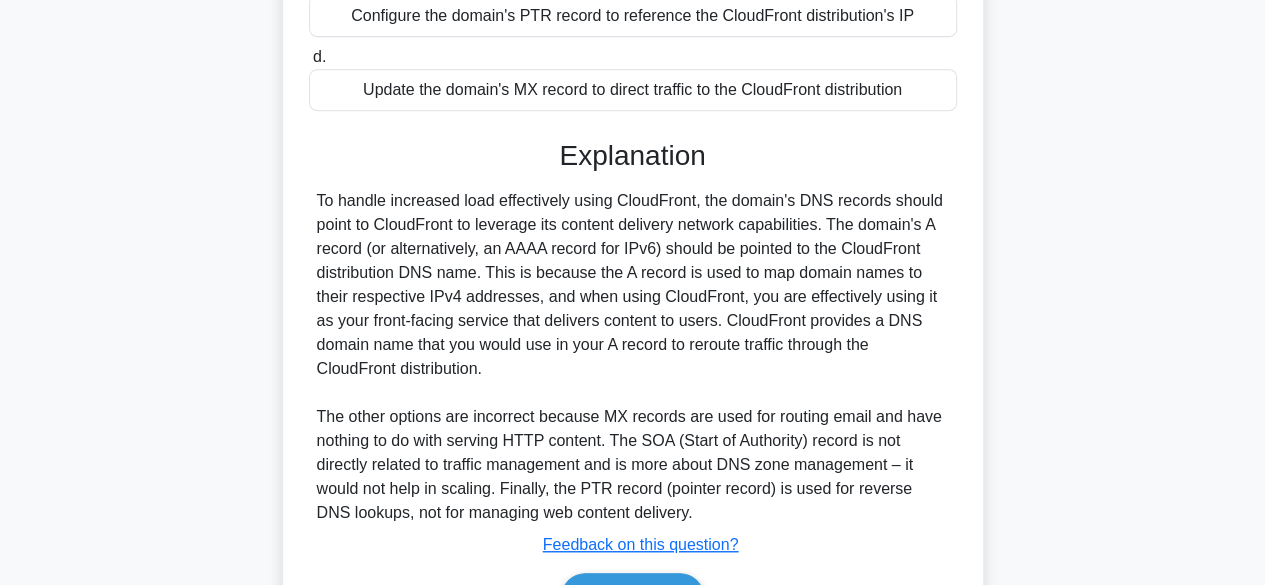 scroll, scrollTop: 488, scrollLeft: 0, axis: vertical 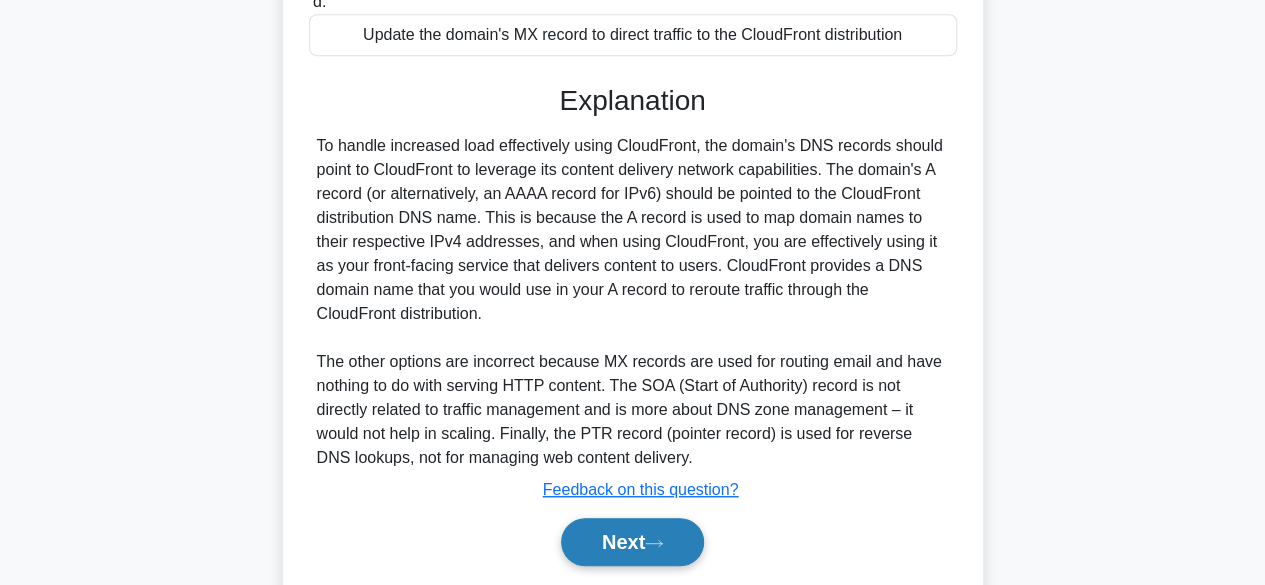 click on "Next" at bounding box center (632, 542) 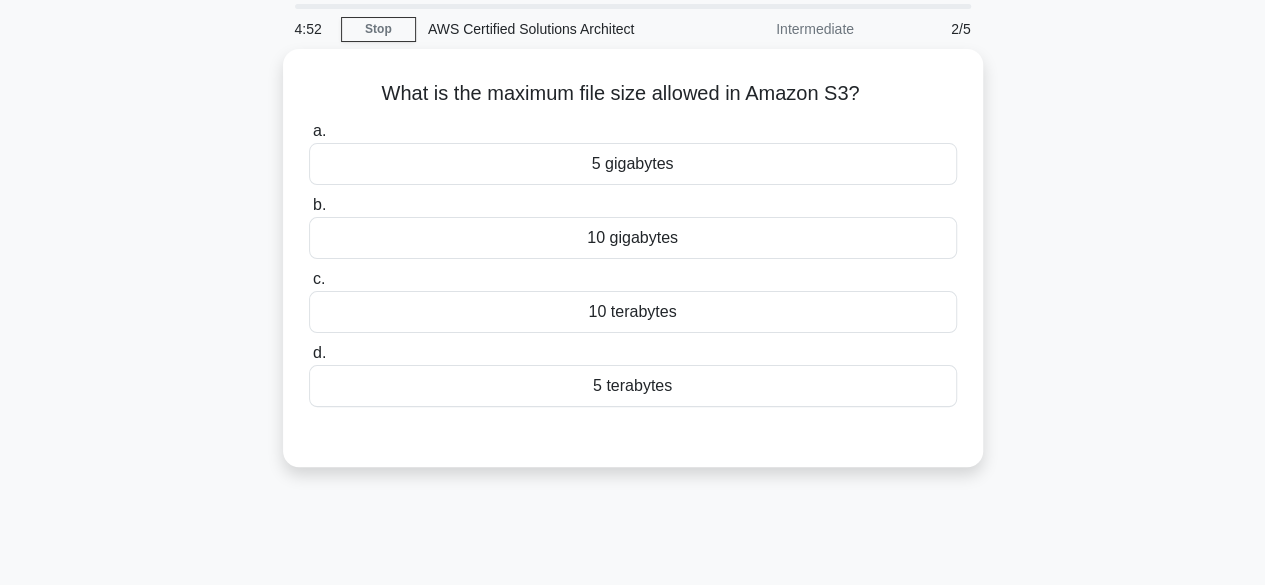 scroll, scrollTop: 62, scrollLeft: 0, axis: vertical 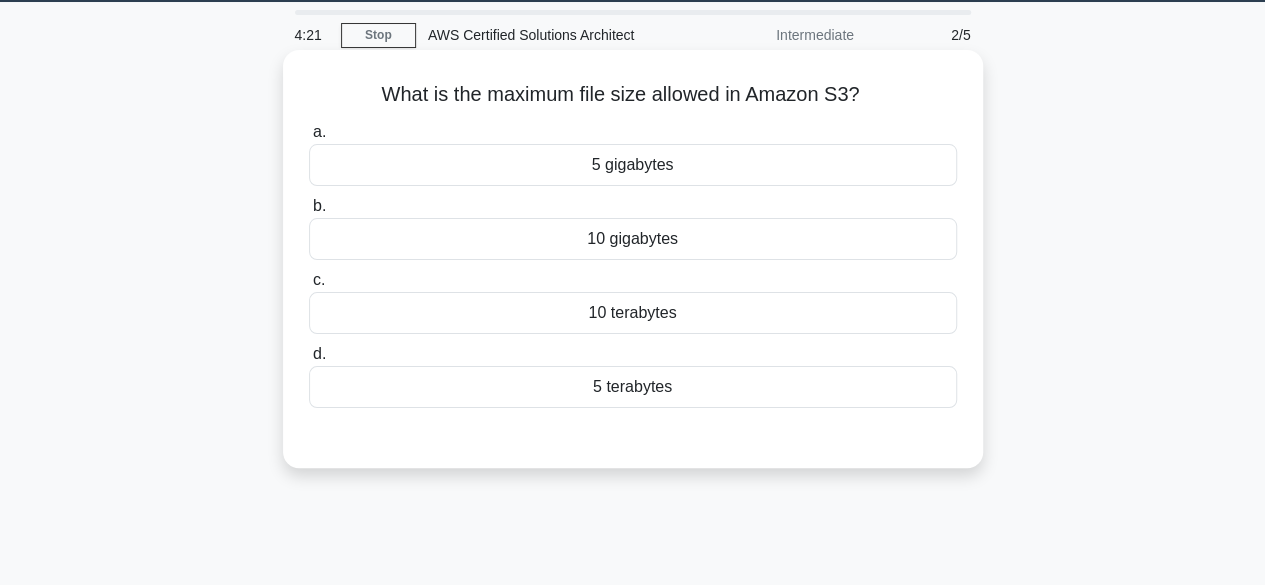 click on "a.
5 gigabytes
b.
10 gigabytes
c. d." at bounding box center (633, 264) 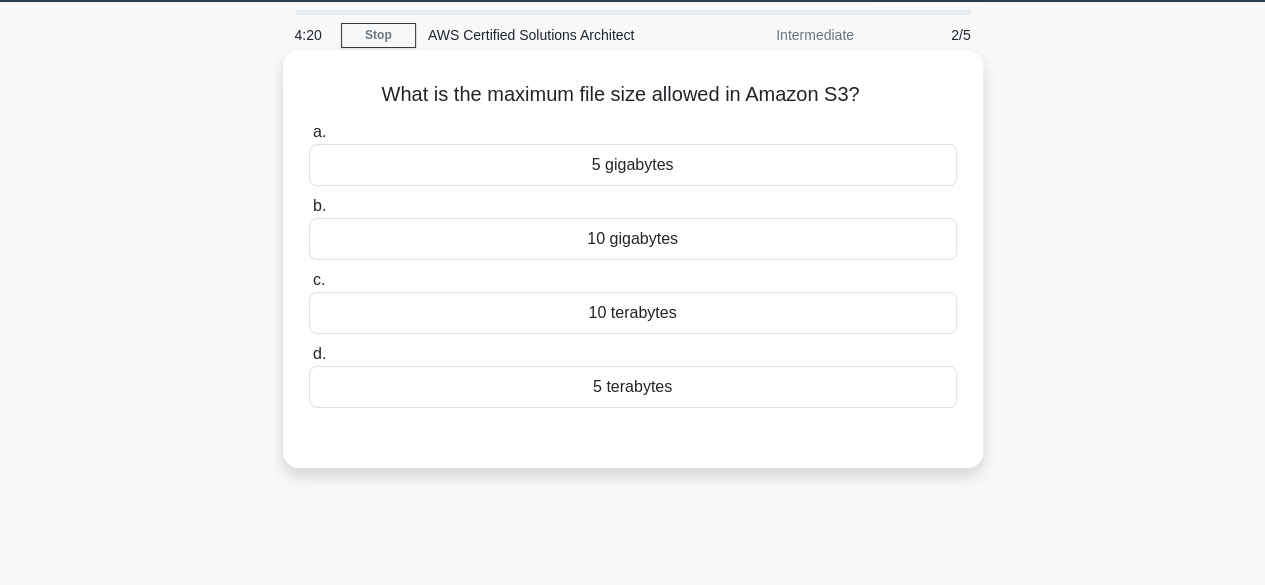 click on "10 terabytes" at bounding box center (633, 313) 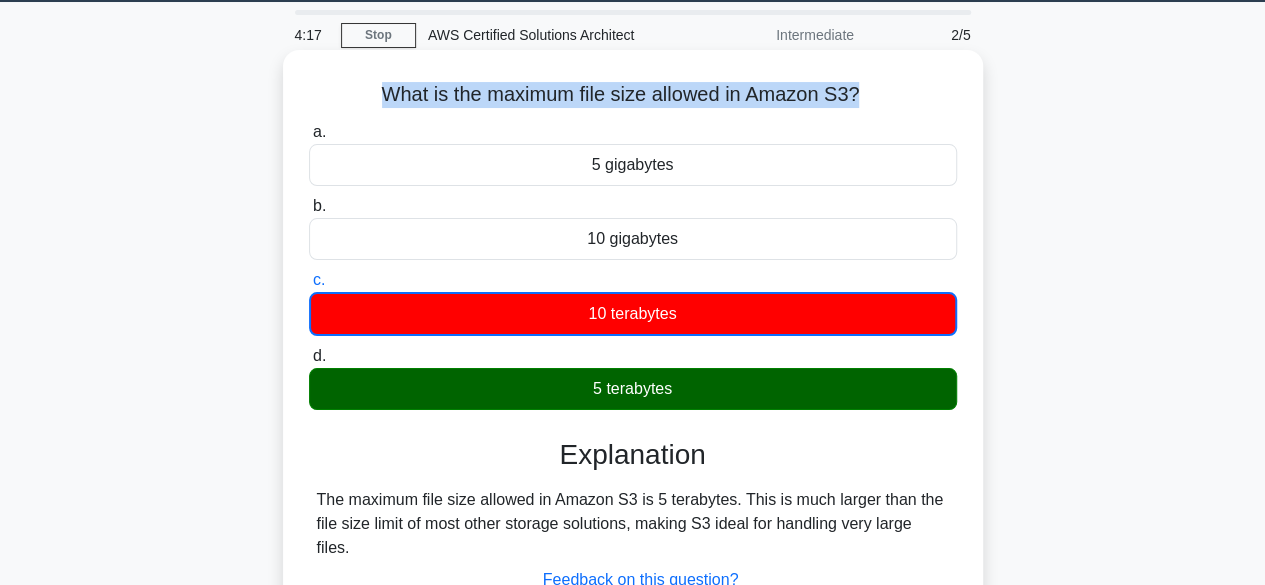 drag, startPoint x: 370, startPoint y: 93, endPoint x: 863, endPoint y: 98, distance: 493.02536 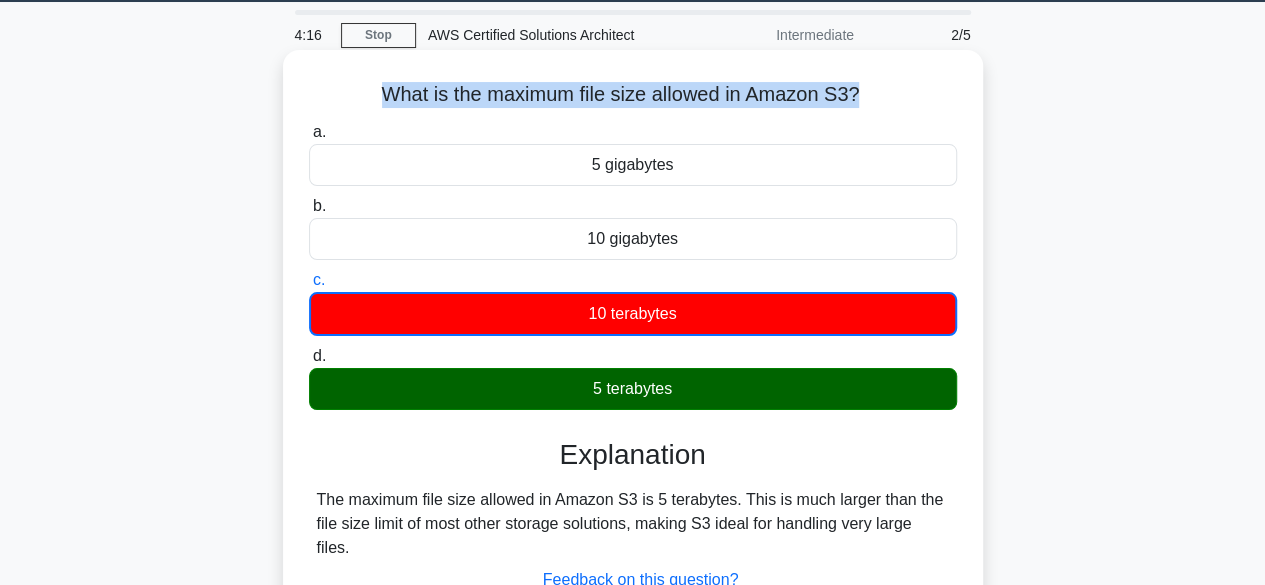 copy on "What is the maximum file size allowed in Amazon S3?" 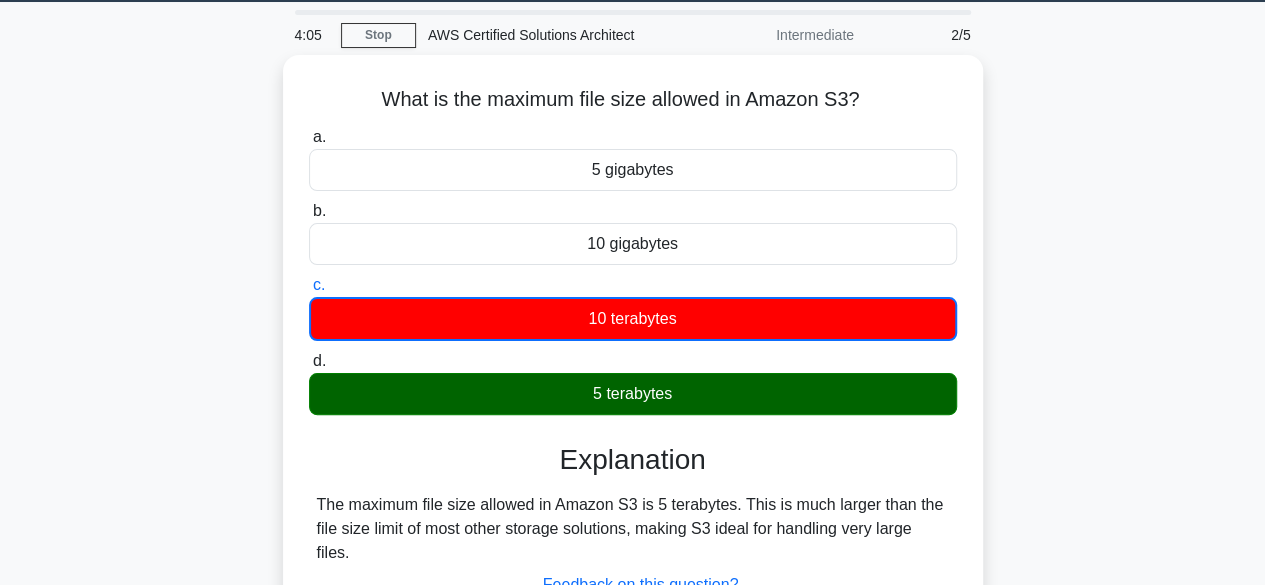 click on "What is the maximum file size allowed in Amazon S3?
.spinner_0XTQ{transform-origin:center;animation:spinner_y6GP .75s linear infinite}@keyframes spinner_y6GP{100%{transform:rotate(360deg)}}
a.
5 gigabytes
b. c. d." at bounding box center [633, 393] 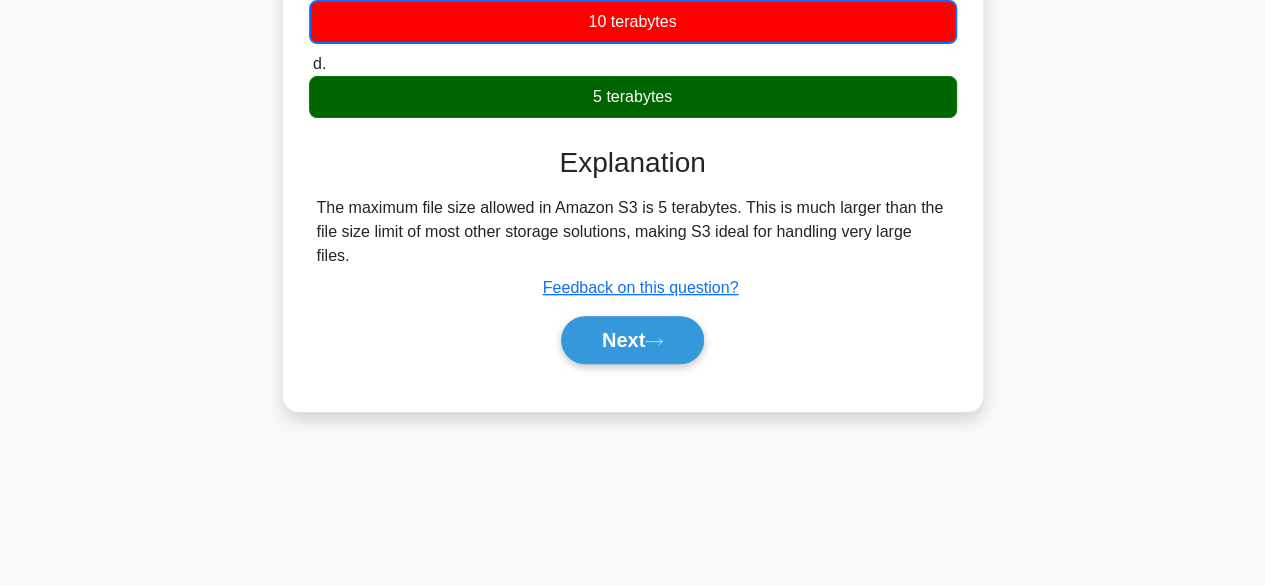 scroll, scrollTop: 356, scrollLeft: 0, axis: vertical 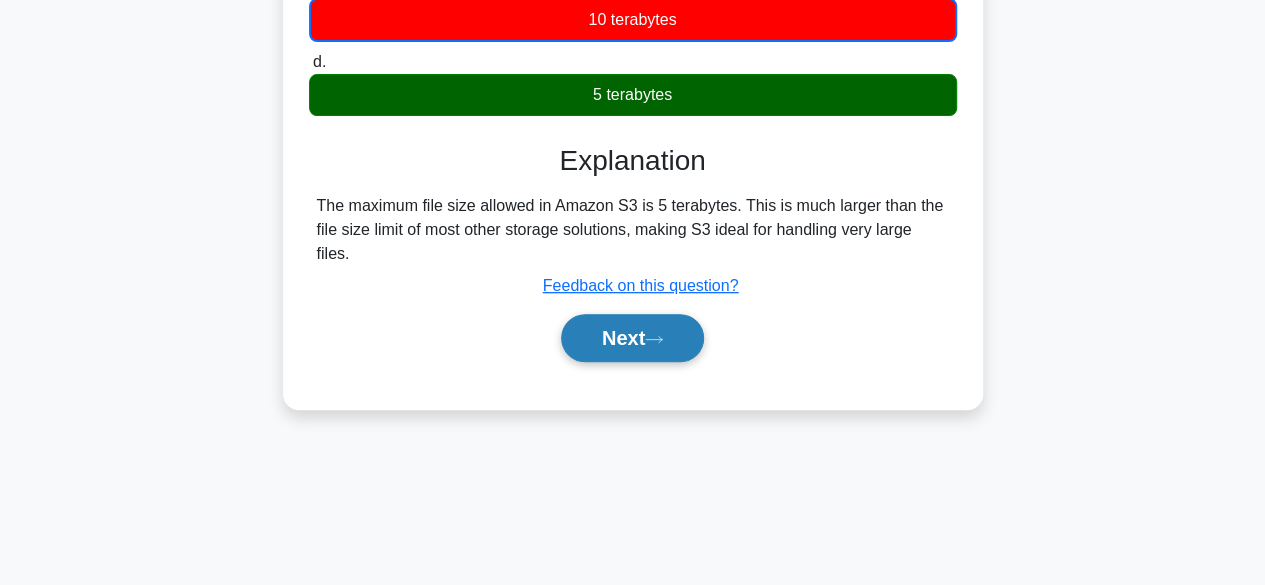 click on "Next" at bounding box center (632, 338) 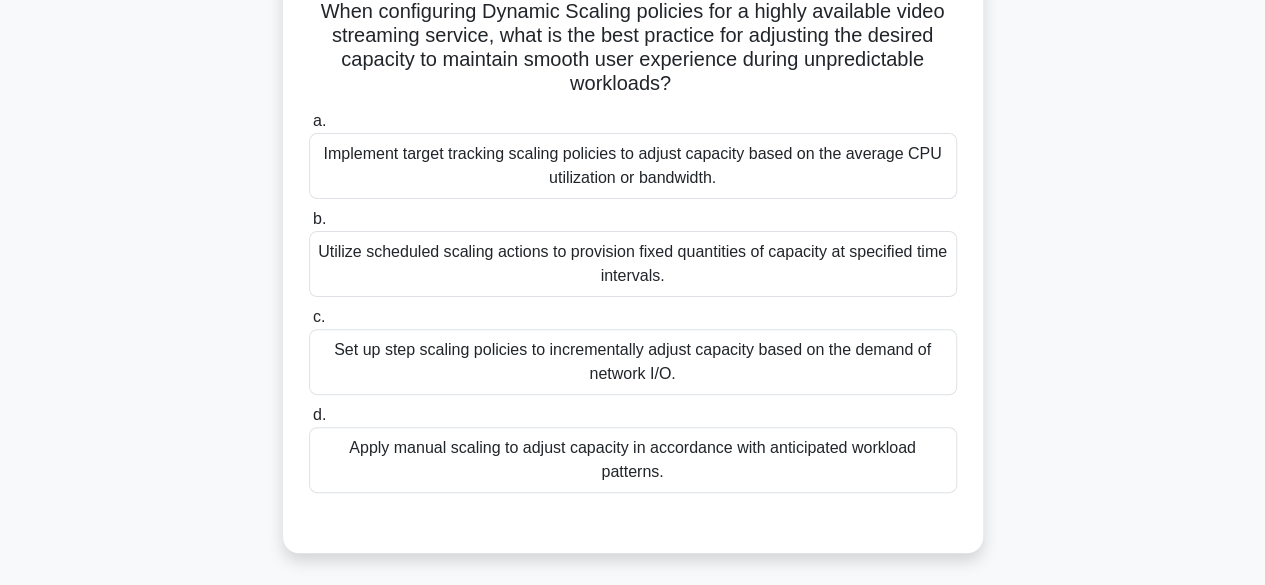 scroll, scrollTop: 93, scrollLeft: 0, axis: vertical 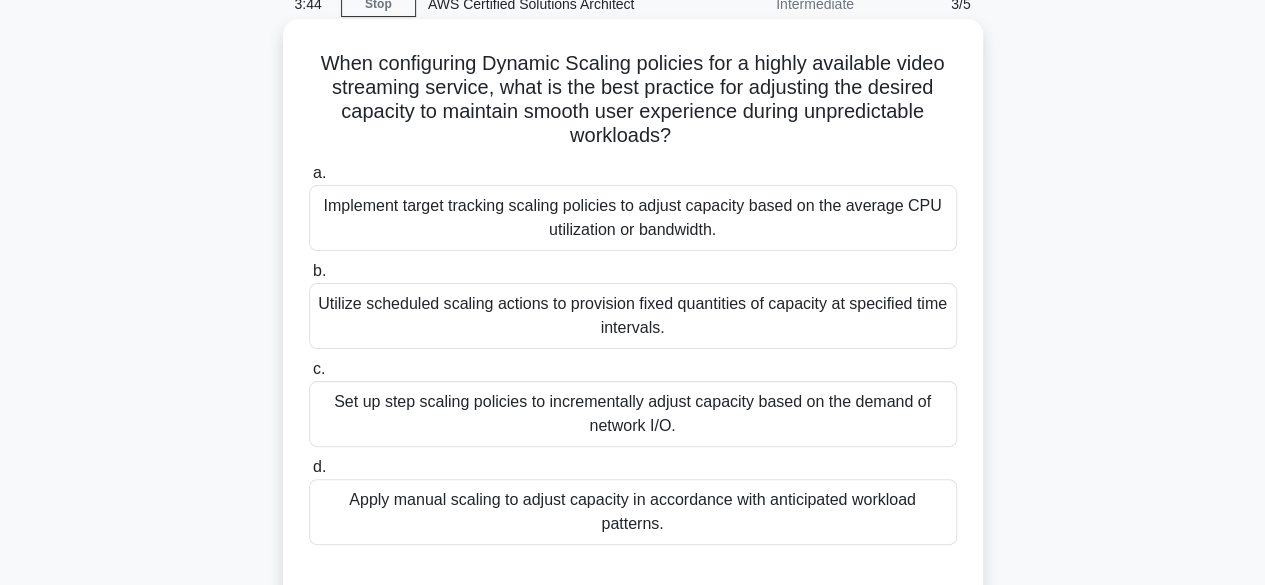 click on "Implement target tracking scaling policies to adjust capacity based on the average CPU utilization or bandwidth." at bounding box center [633, 218] 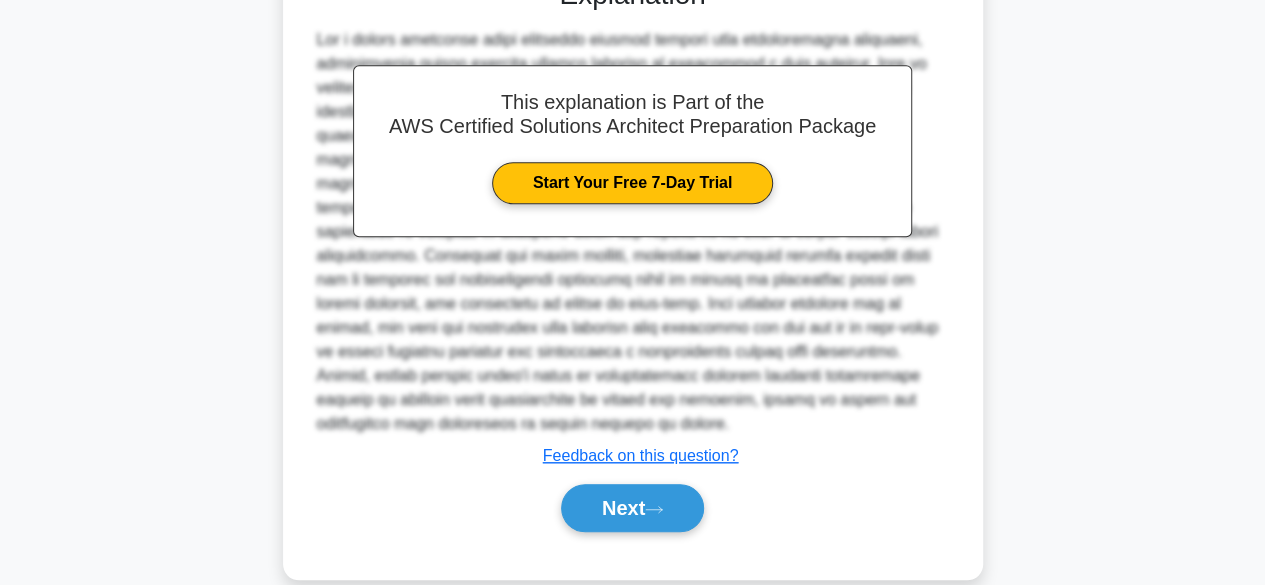 scroll, scrollTop: 717, scrollLeft: 0, axis: vertical 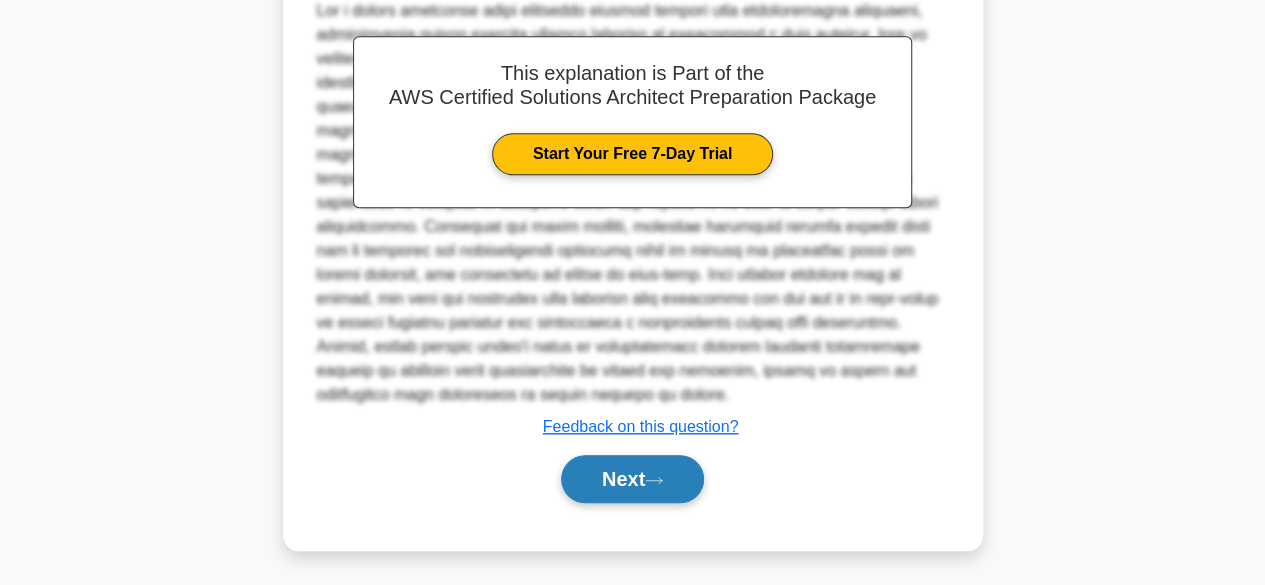 click on "Next" at bounding box center [632, 479] 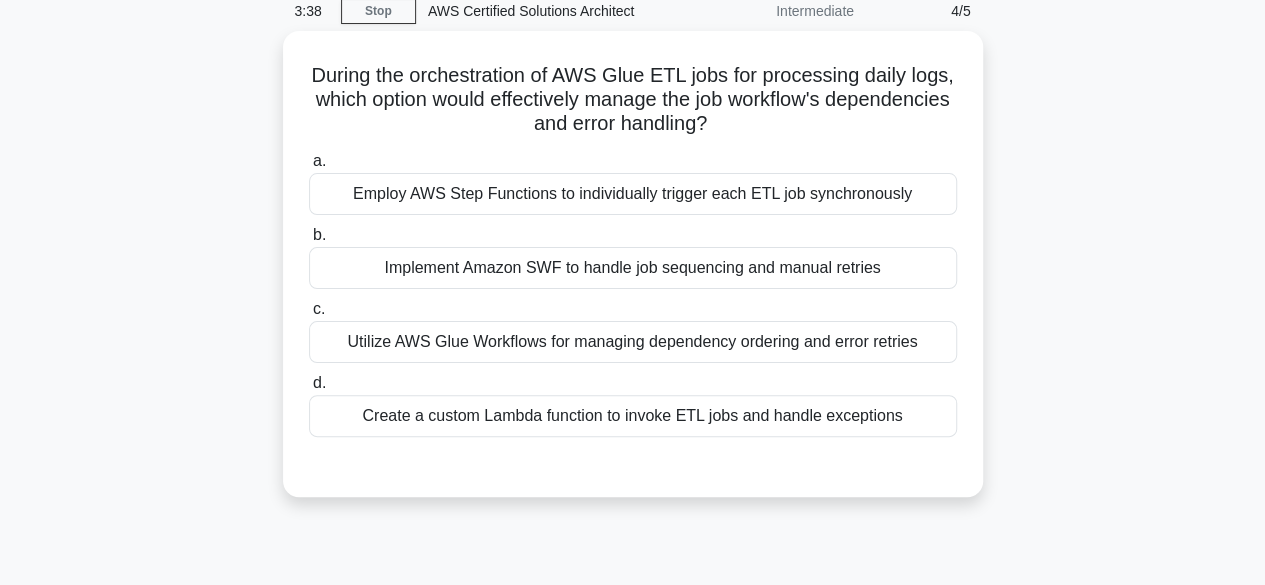 scroll, scrollTop: 85, scrollLeft: 0, axis: vertical 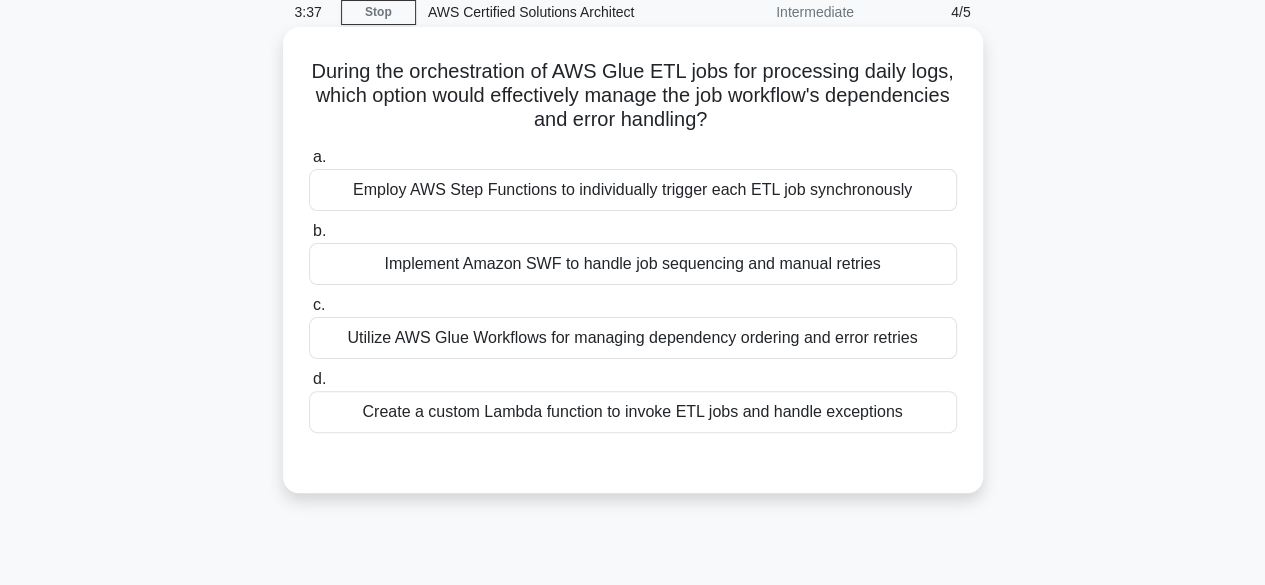 click on "Employ AWS Step Functions to individually trigger each ETL job synchronously" at bounding box center (633, 190) 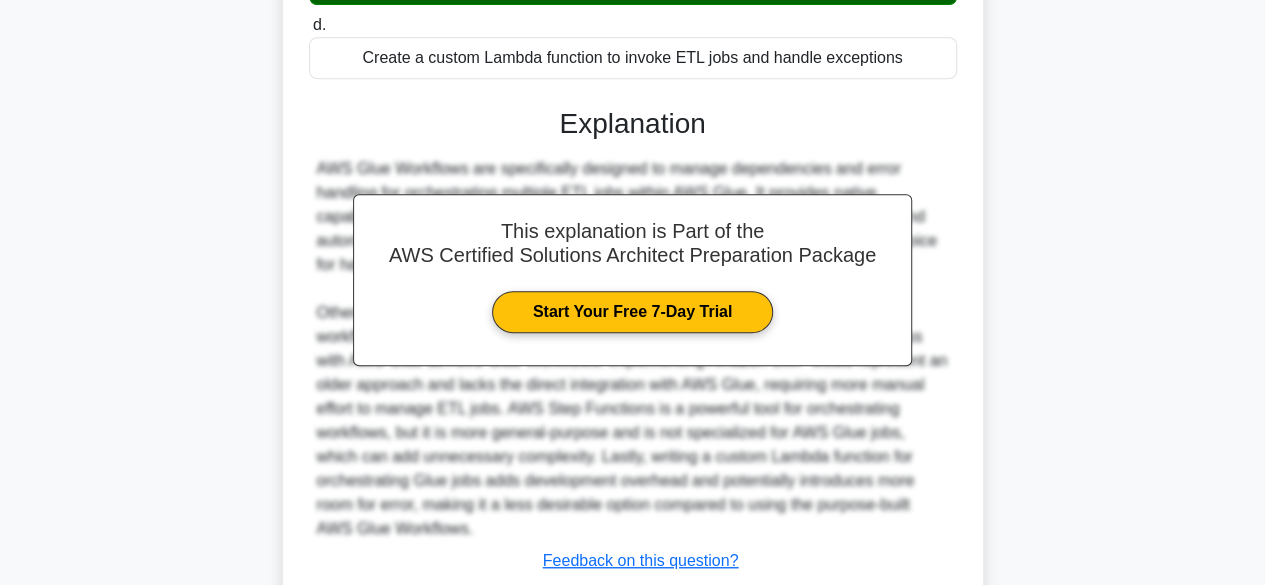 scroll, scrollTop: 576, scrollLeft: 0, axis: vertical 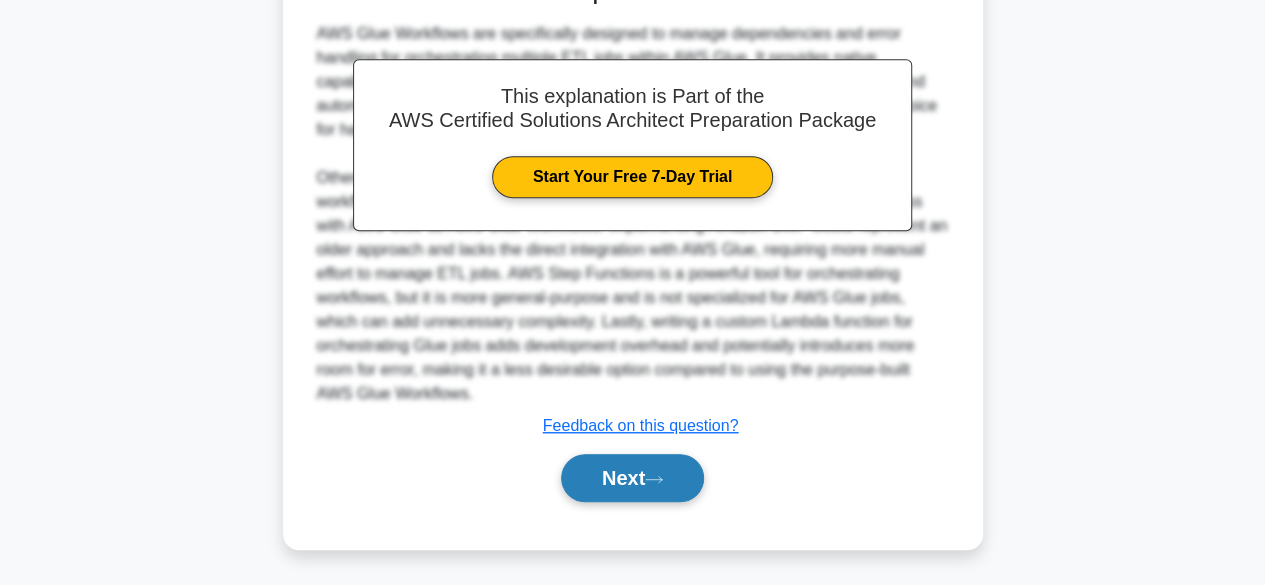click on "Next" at bounding box center [632, 478] 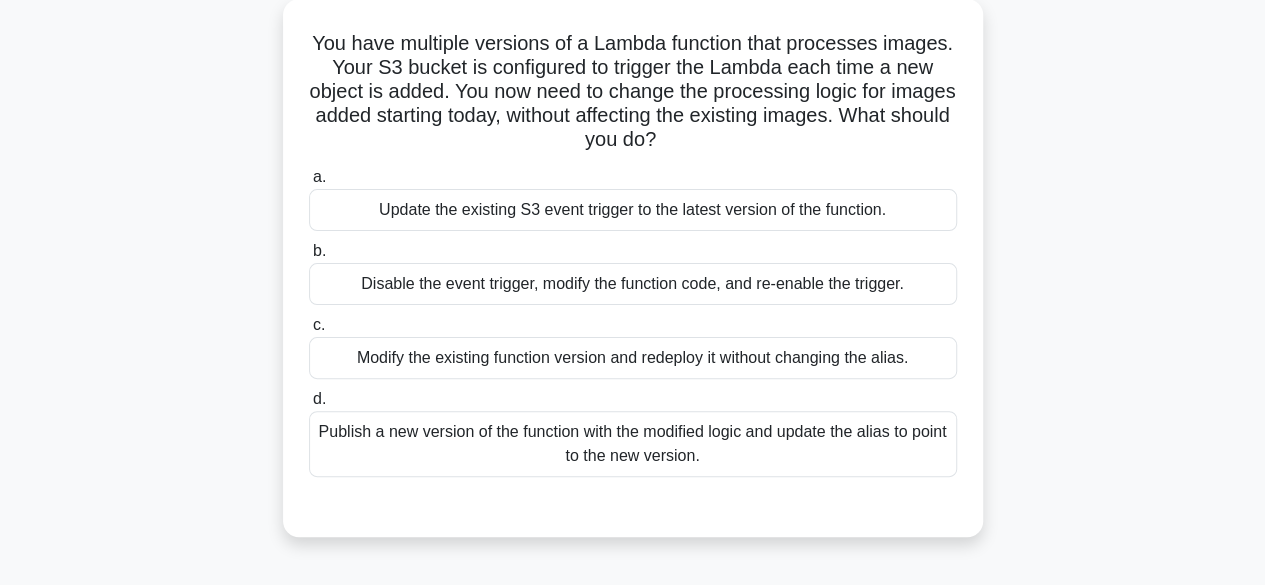 scroll, scrollTop: 116, scrollLeft: 0, axis: vertical 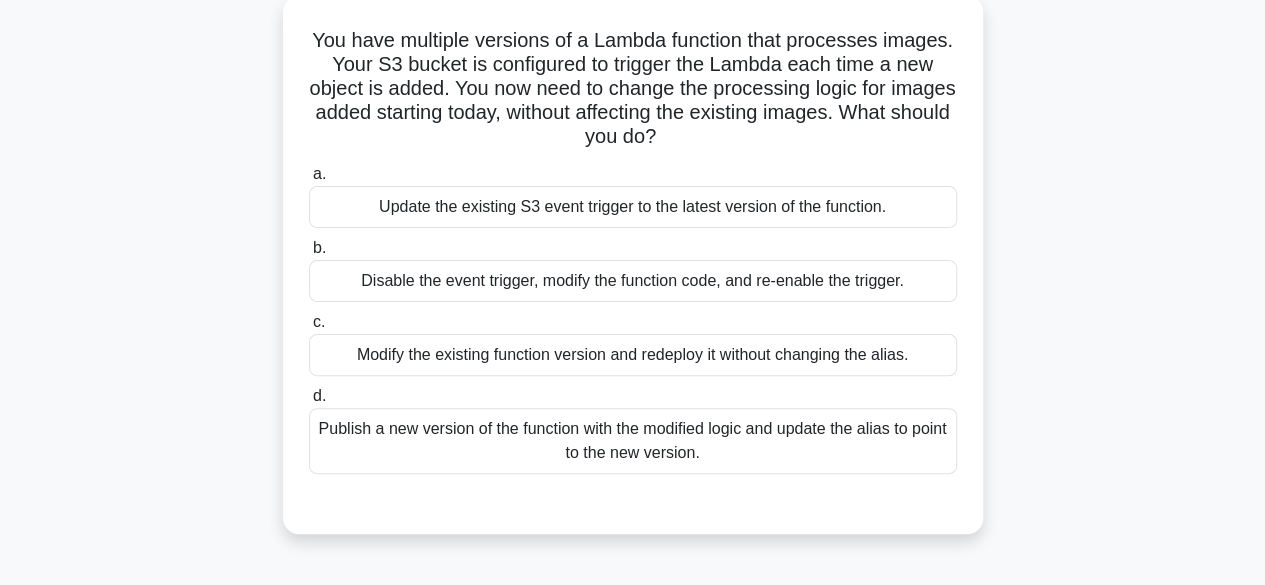 click on "Update the existing S3 event trigger to the latest version of the function." at bounding box center [633, 207] 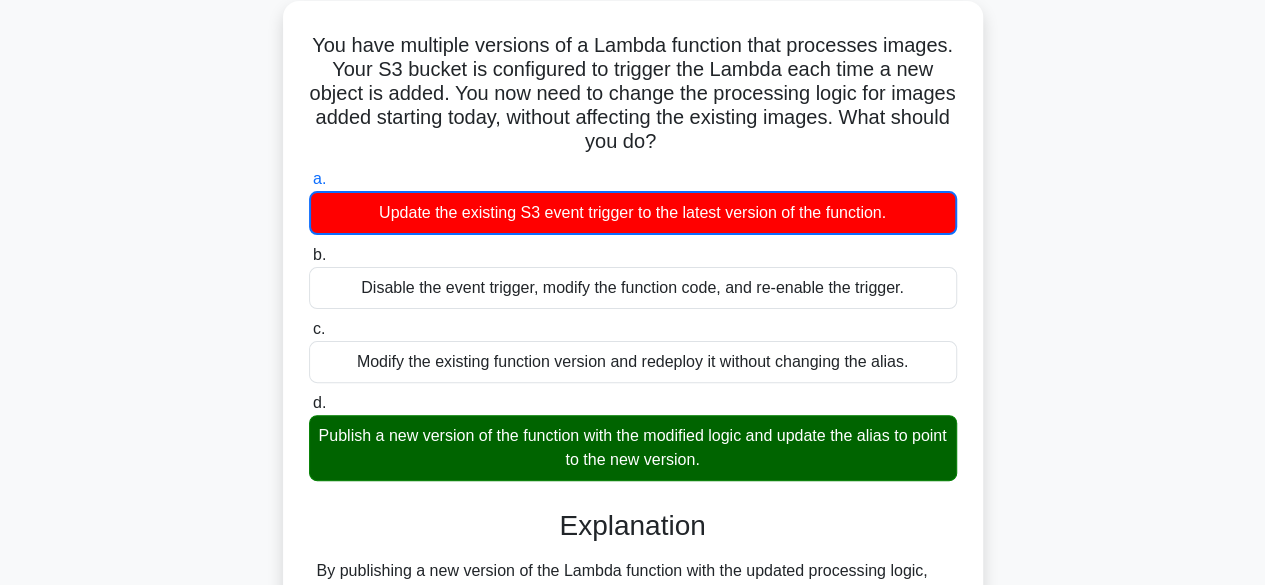 scroll, scrollTop: 495, scrollLeft: 0, axis: vertical 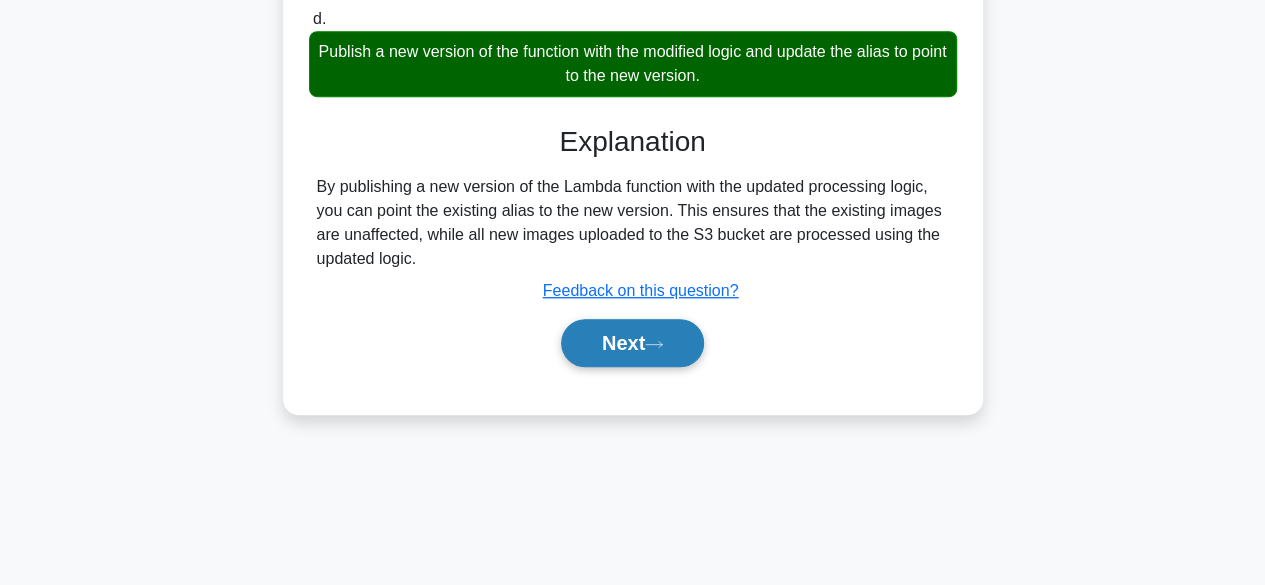 click 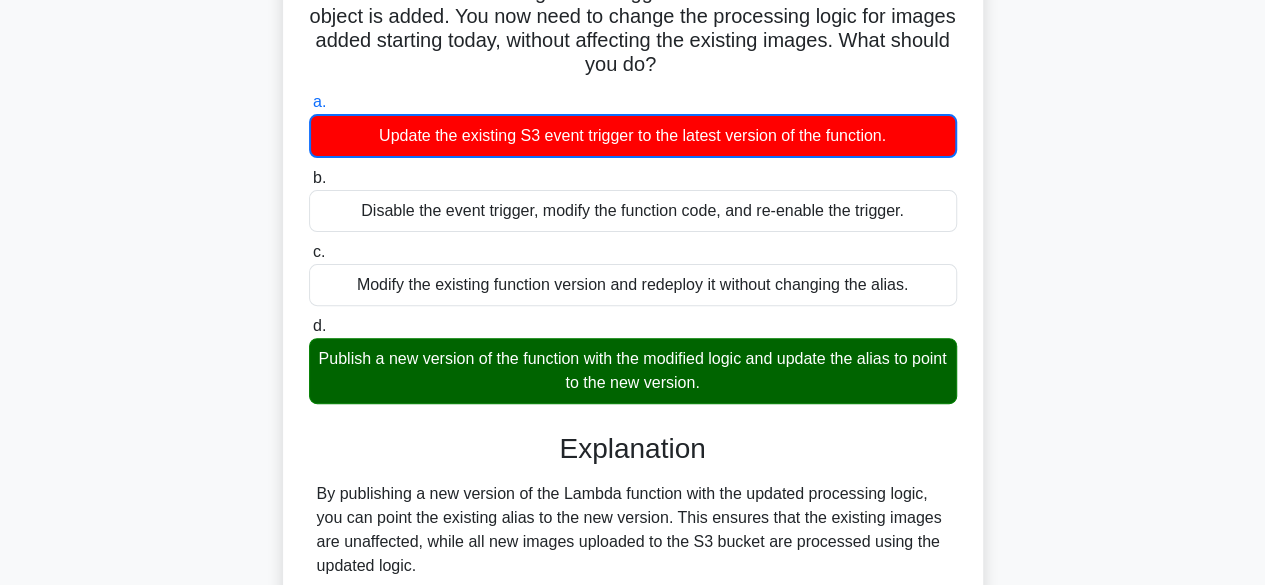 scroll, scrollTop: 187, scrollLeft: 0, axis: vertical 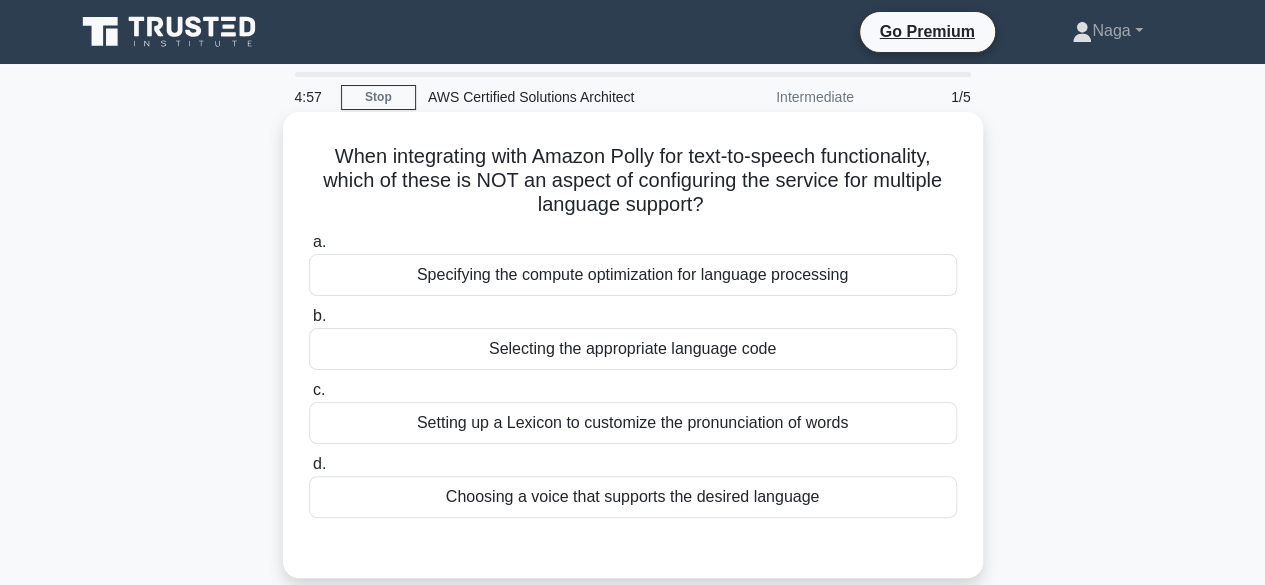 click on "Specifying the compute optimization for language processing" at bounding box center [633, 275] 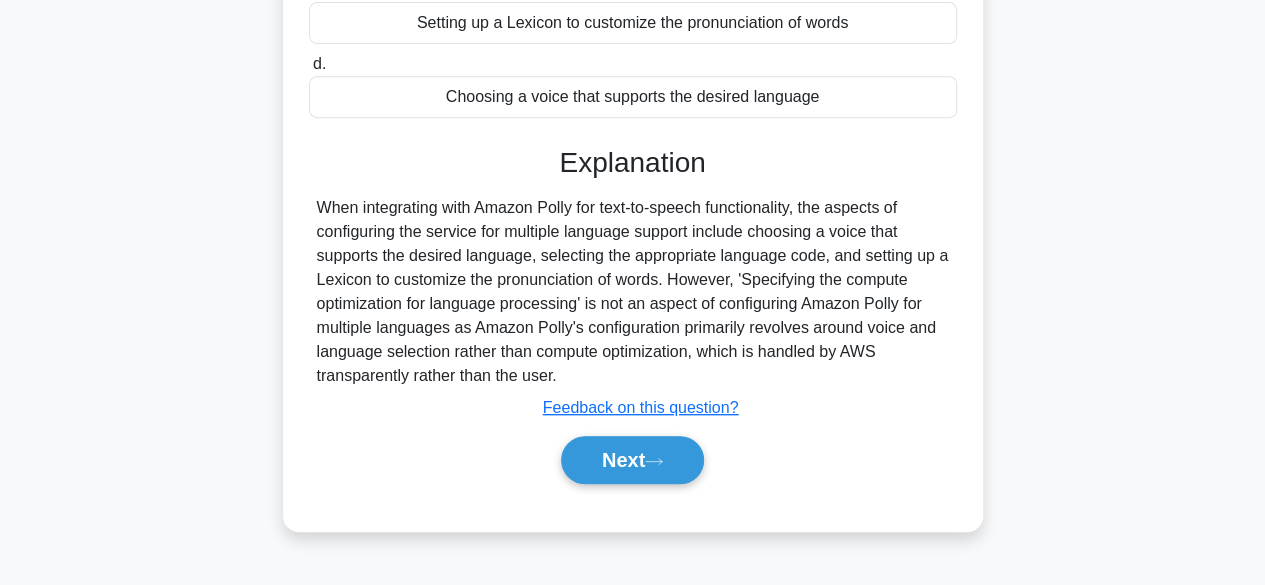 scroll, scrollTop: 495, scrollLeft: 0, axis: vertical 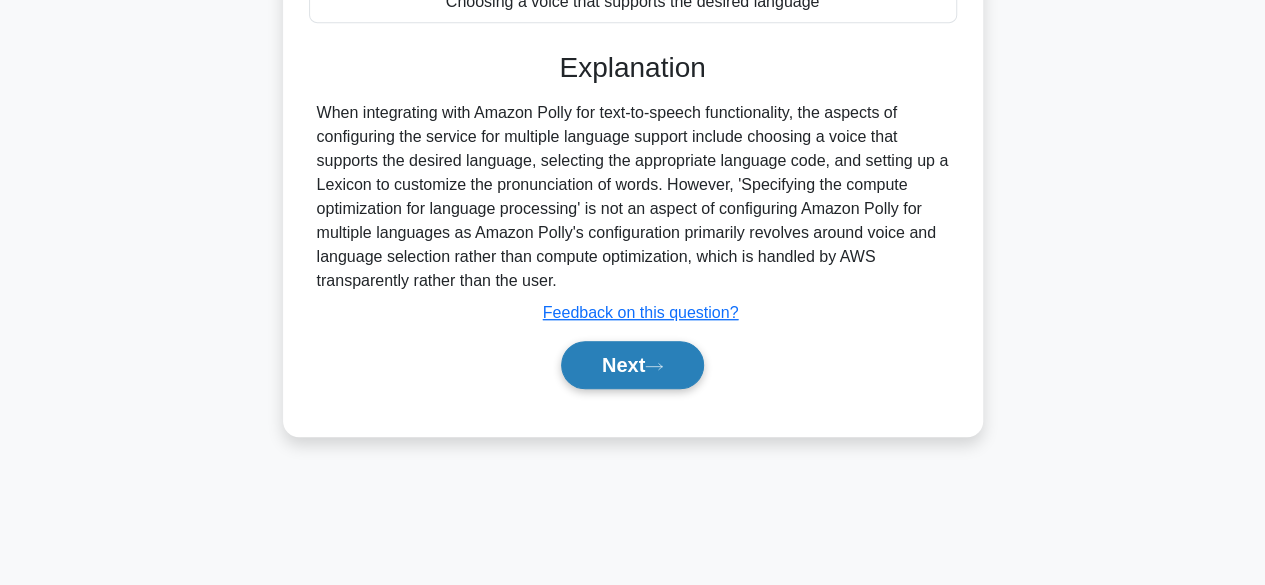 click on "Next" at bounding box center [632, 365] 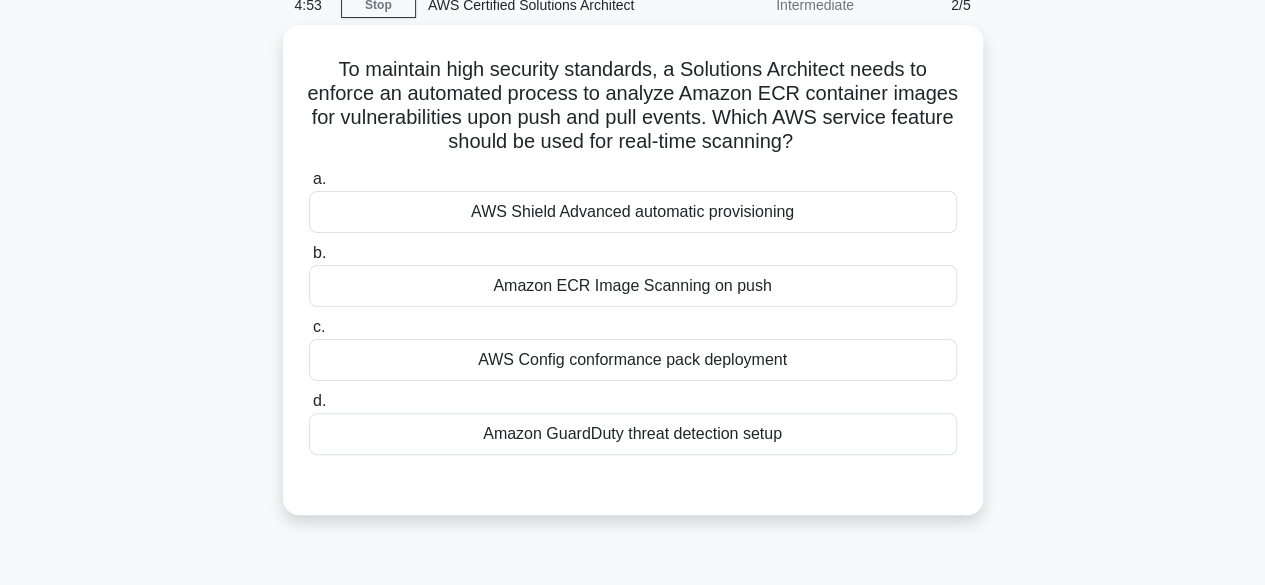 scroll, scrollTop: 91, scrollLeft: 0, axis: vertical 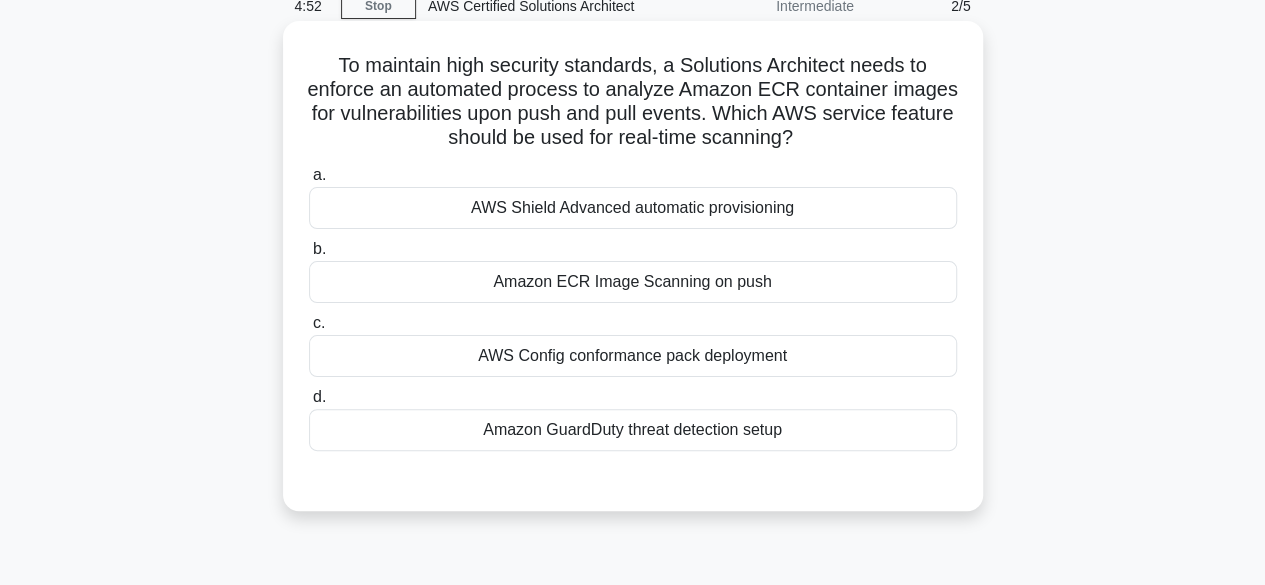 click on "Amazon ECR Image Scanning on push" at bounding box center [633, 282] 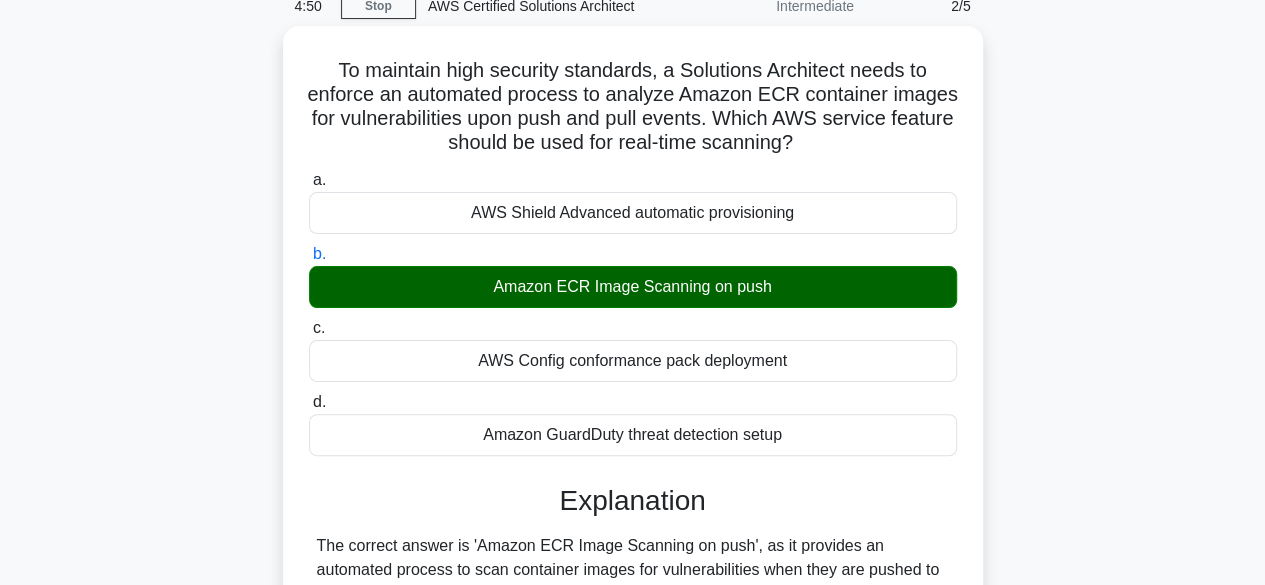 scroll, scrollTop: 549, scrollLeft: 0, axis: vertical 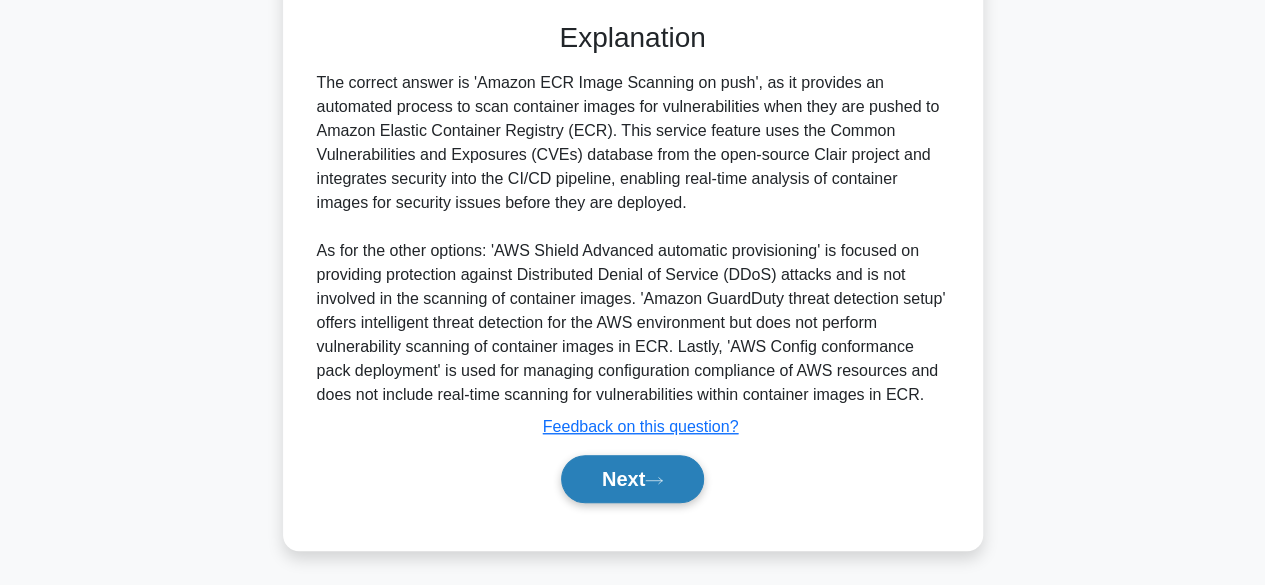 click on "Next" at bounding box center (632, 479) 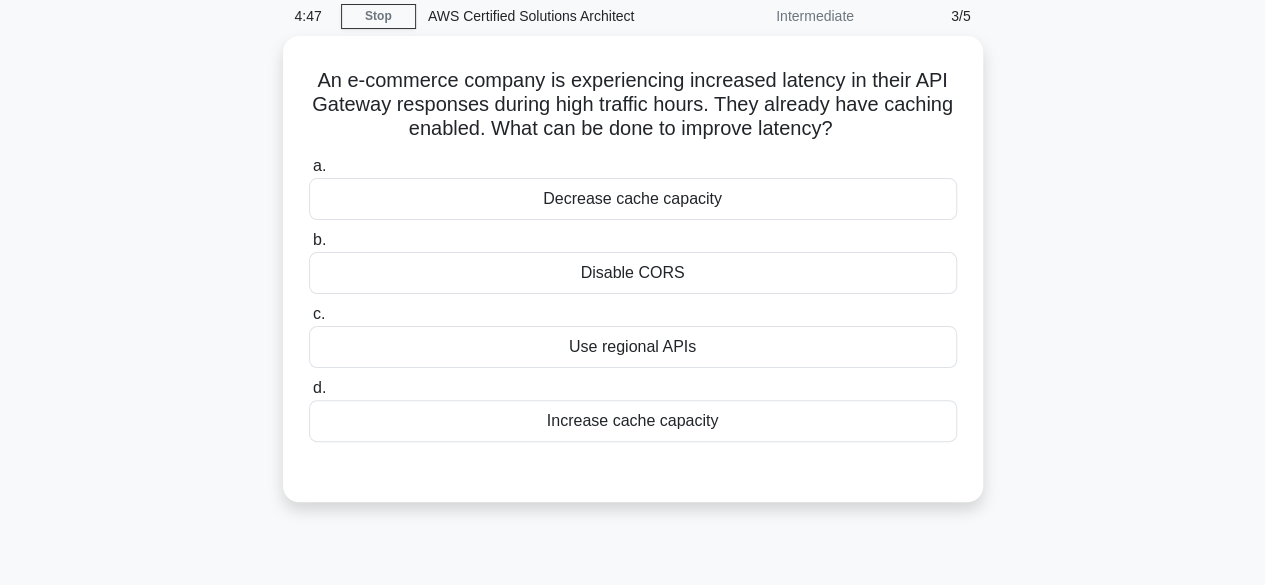 scroll, scrollTop: 80, scrollLeft: 0, axis: vertical 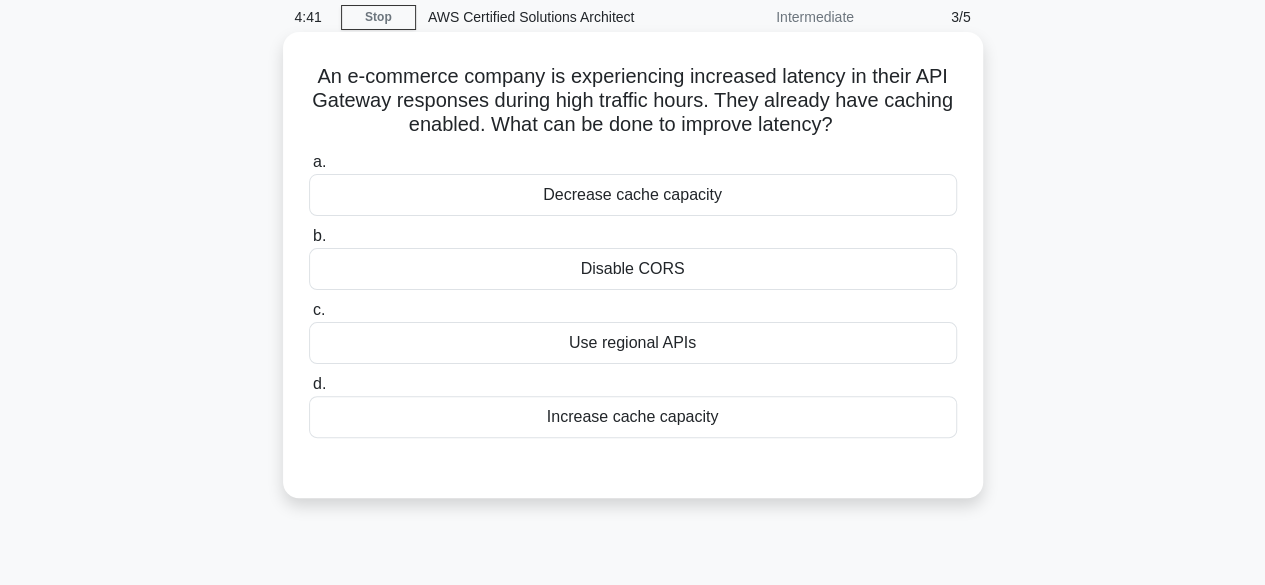 click on "Use regional APIs" at bounding box center [633, 343] 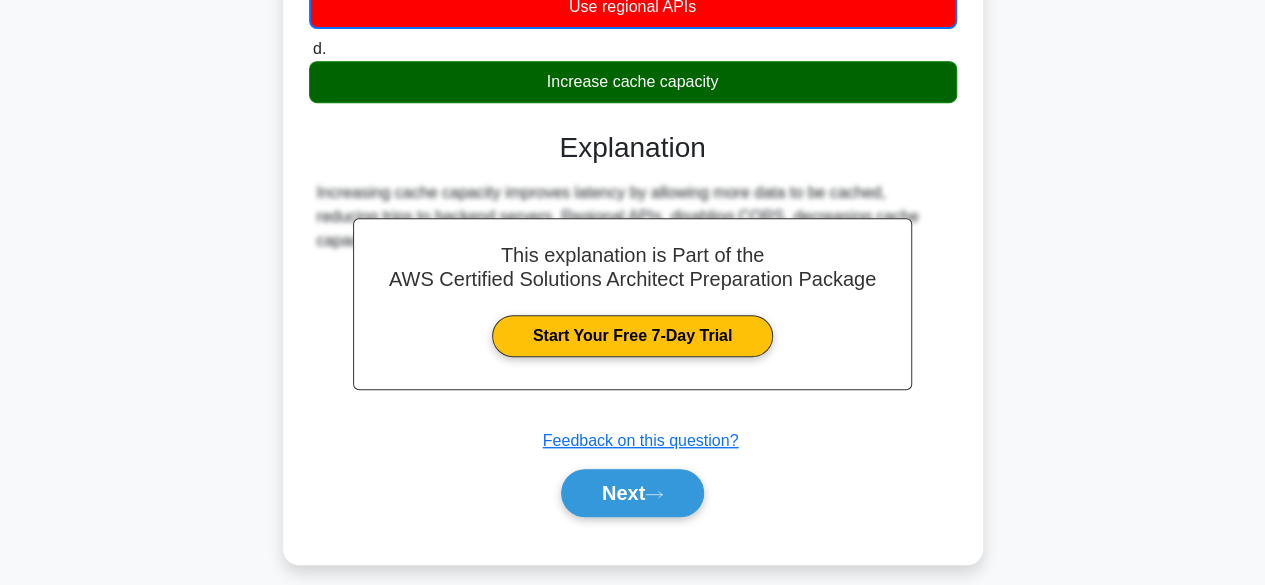 scroll, scrollTop: 495, scrollLeft: 0, axis: vertical 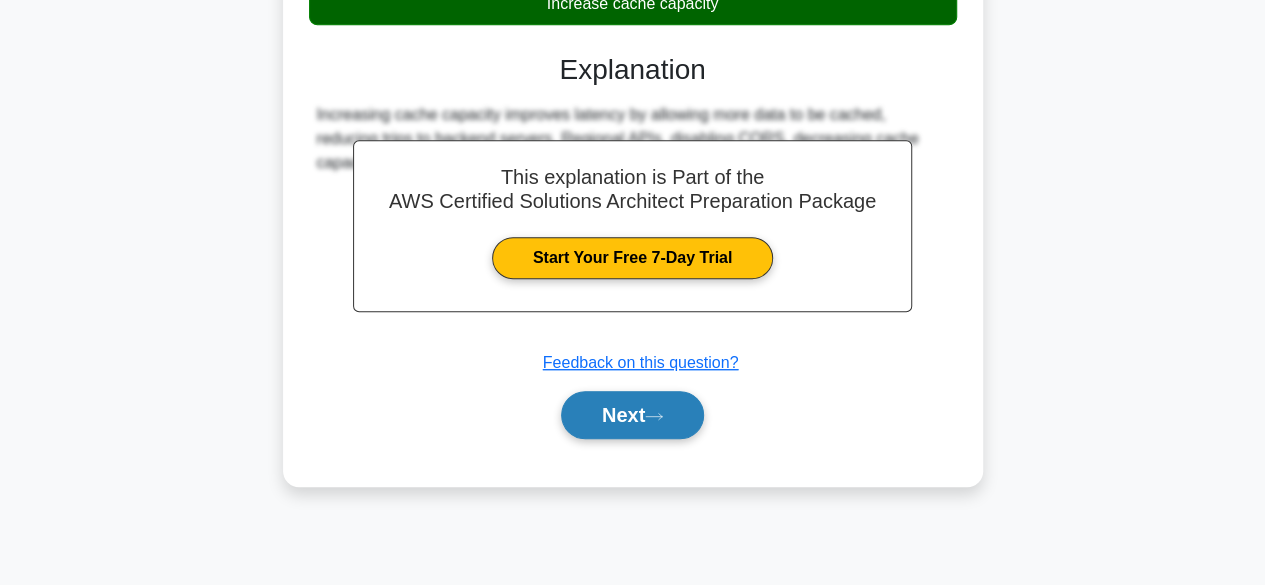 click on "Next" at bounding box center (632, 415) 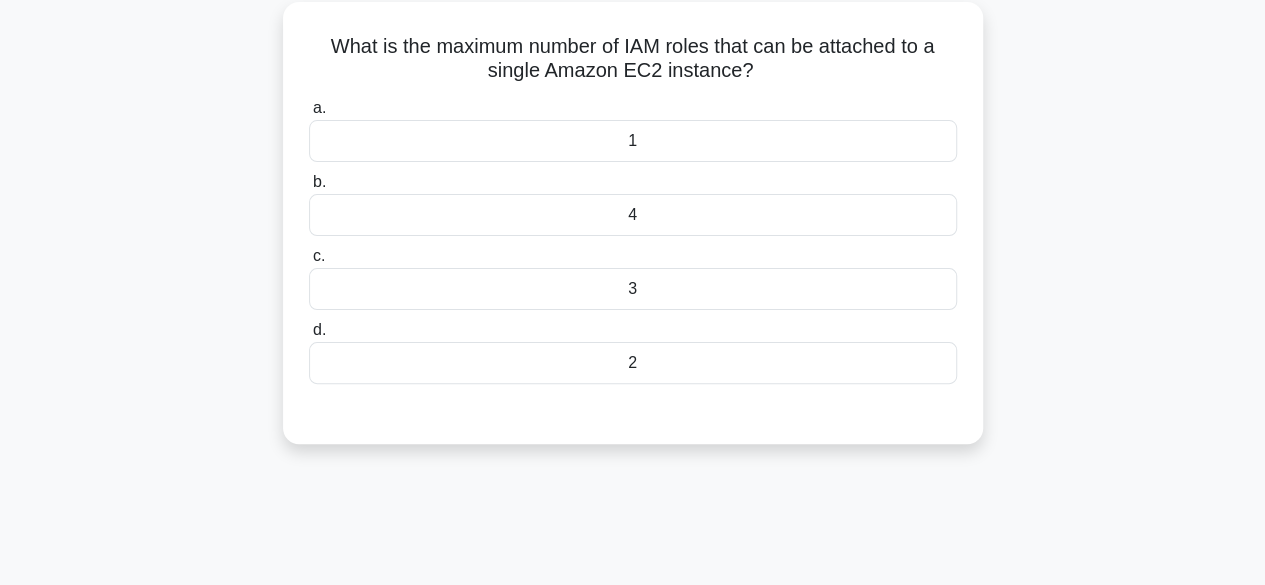 scroll, scrollTop: 0, scrollLeft: 0, axis: both 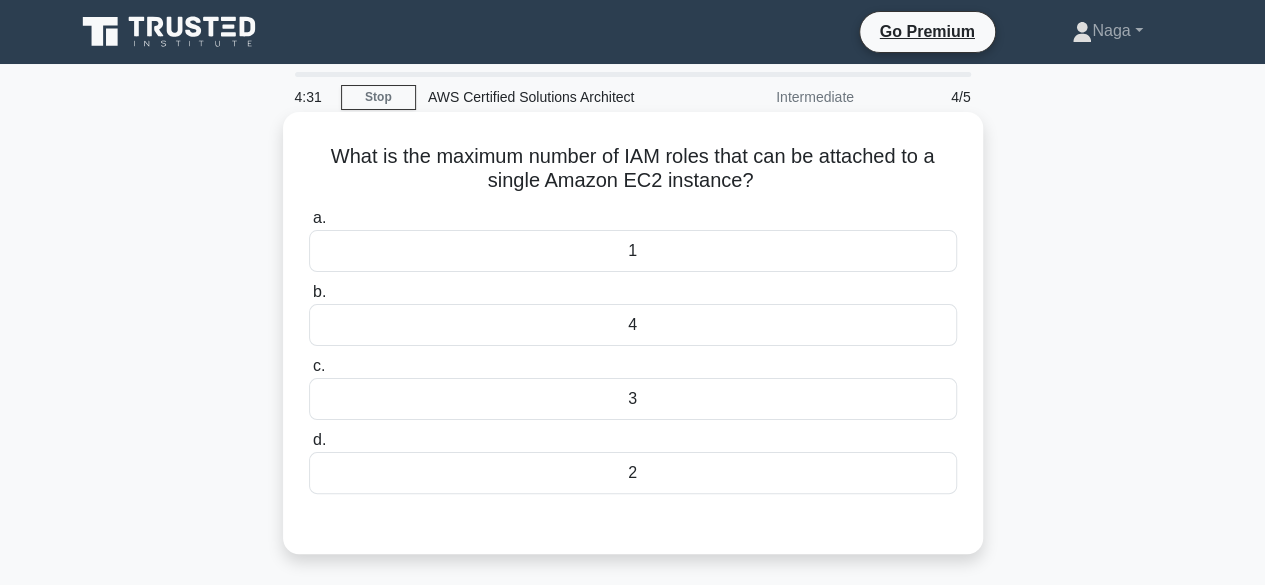 click on "1" at bounding box center (633, 251) 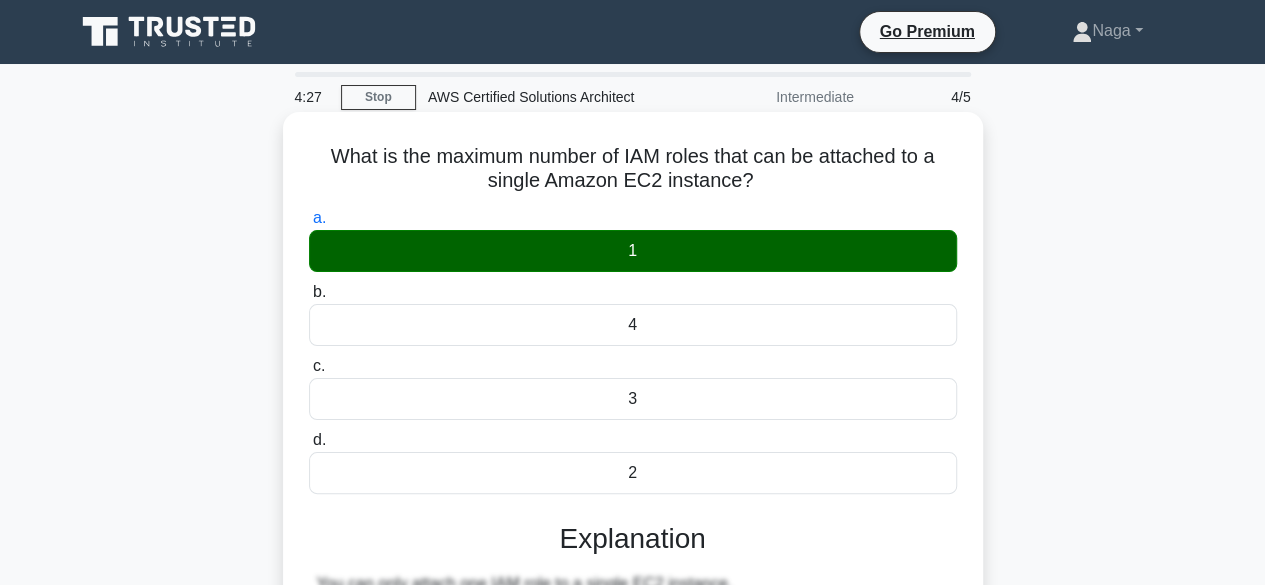 drag, startPoint x: 308, startPoint y: 157, endPoint x: 762, endPoint y: 179, distance: 454.5327 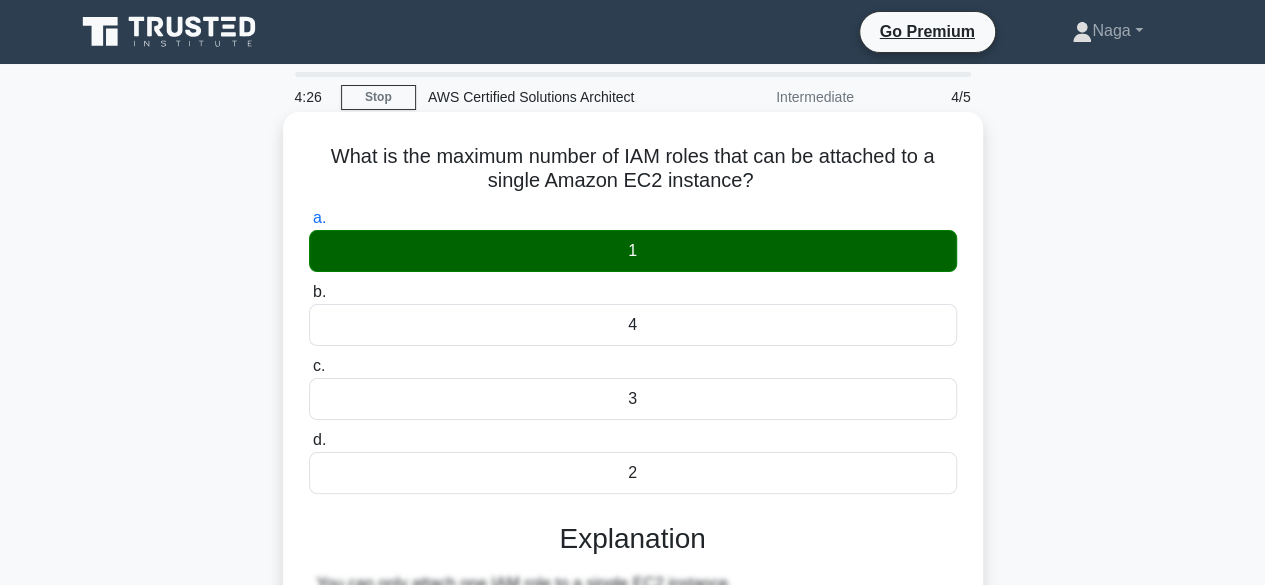copy on "What is the maximum number of IAM roles that can be attached to a single Amazon EC2 instance?" 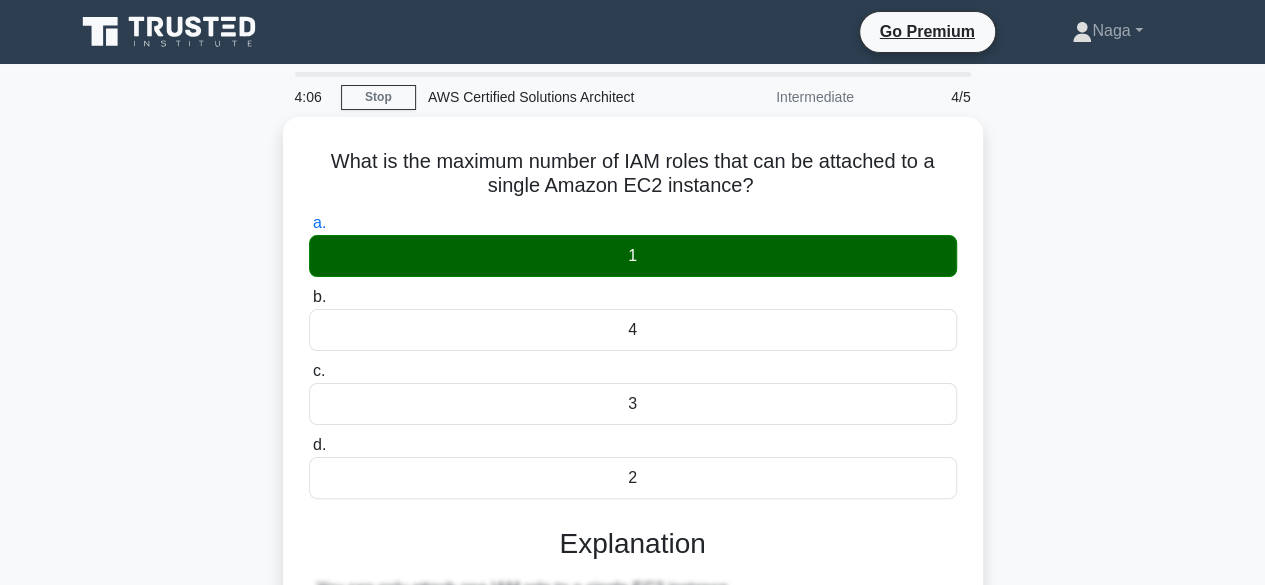 click on "What is the maximum number of IAM roles that can be attached to a single Amazon EC2 instance?
.spinner_0XTQ{transform-origin:center;animation:spinner_y6GP .75s linear infinite}@keyframes spinner_y6GP{100%{transform:rotate(360deg)}}
a.
1
b. c. d." at bounding box center (633, 550) 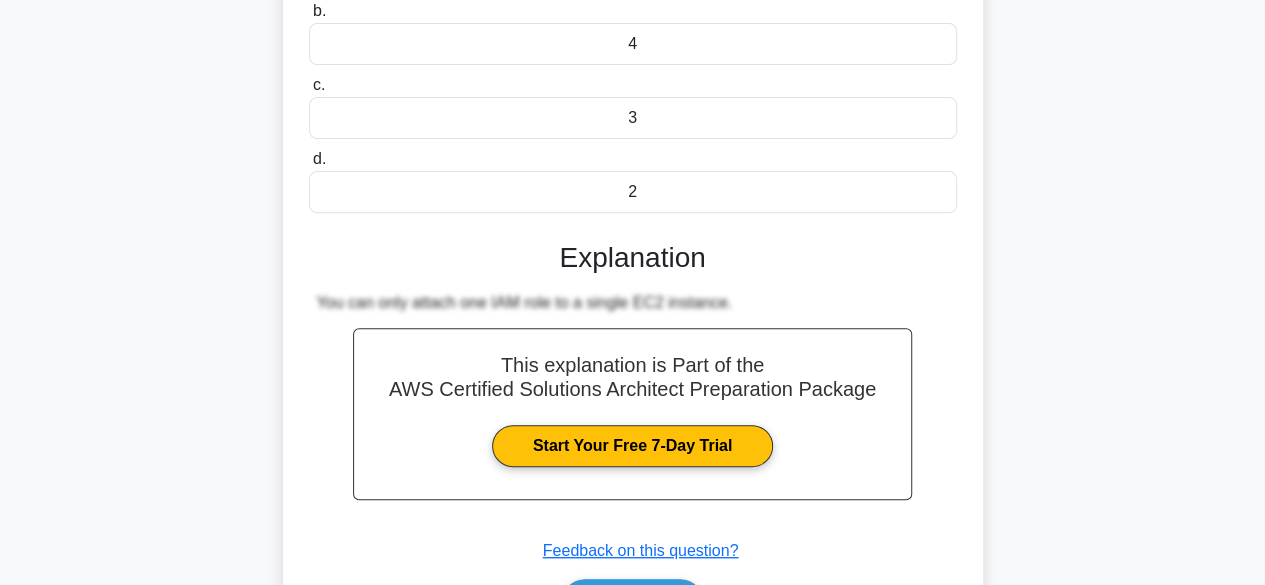 scroll, scrollTop: 495, scrollLeft: 0, axis: vertical 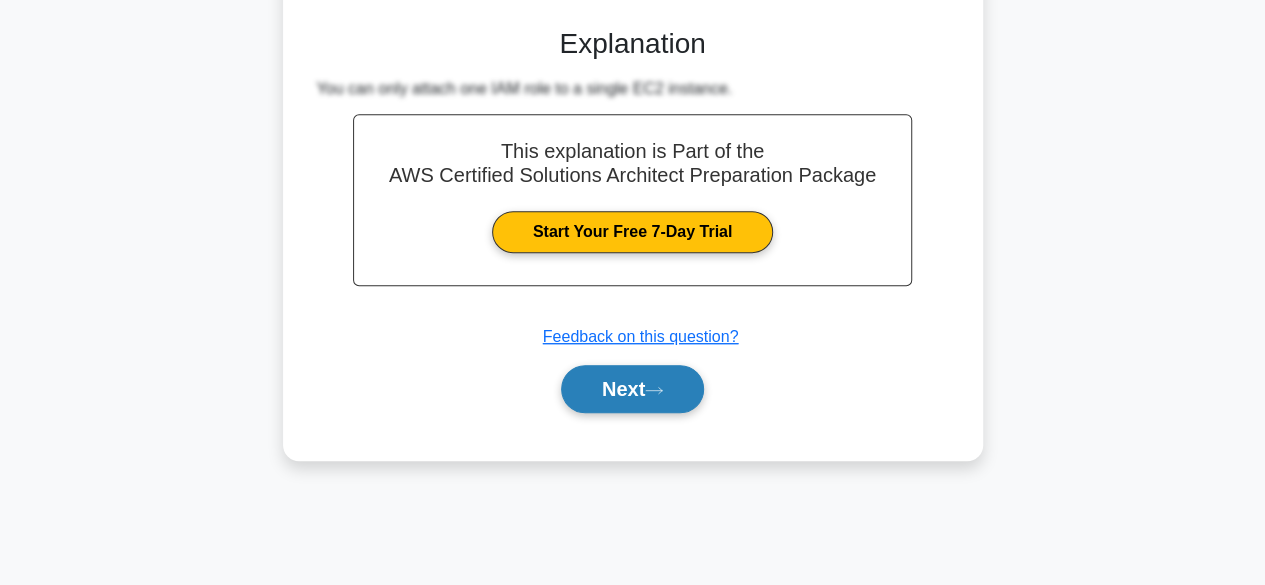 click on "Next" at bounding box center (632, 389) 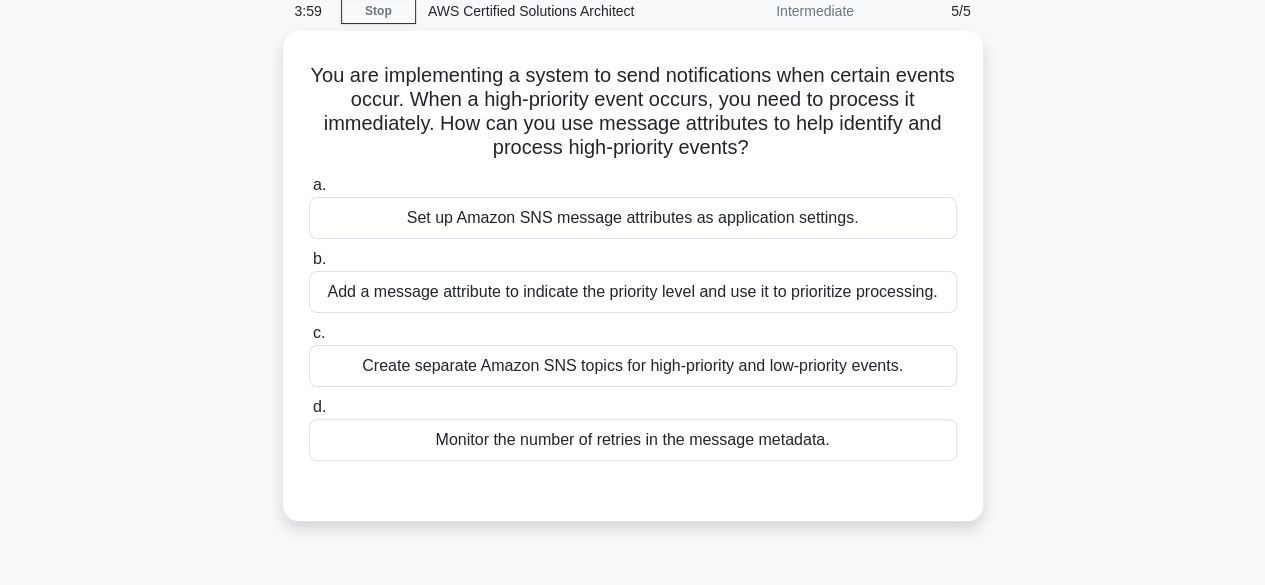 scroll, scrollTop: 85, scrollLeft: 0, axis: vertical 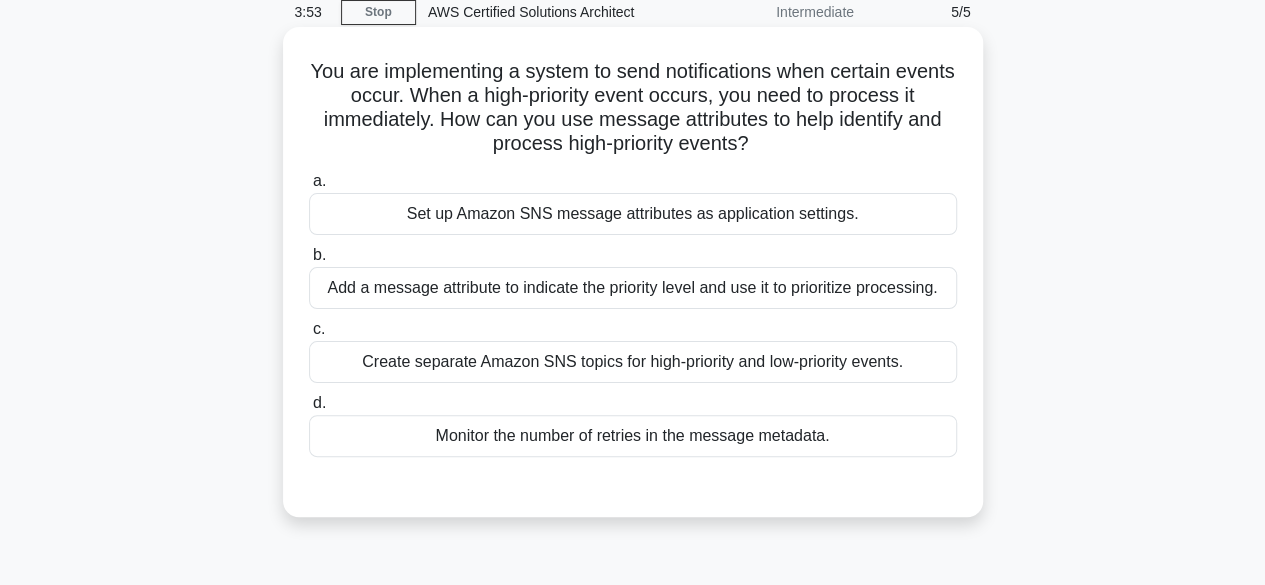 click on "a.
Set up Amazon SNS message attributes as application settings." at bounding box center (633, 202) 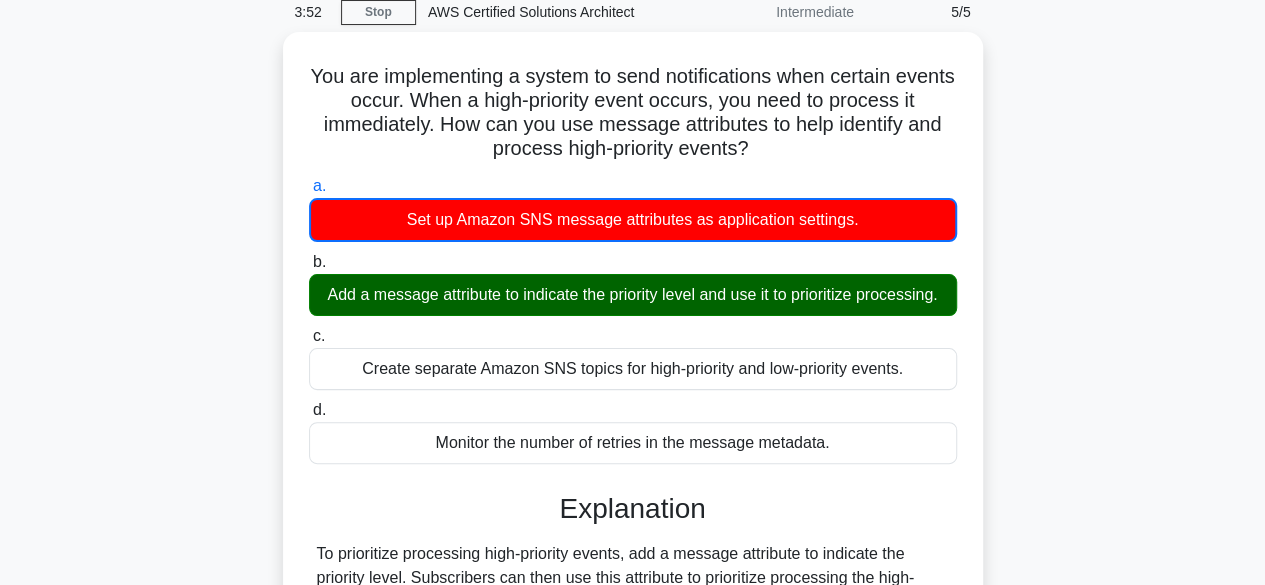 scroll, scrollTop: 495, scrollLeft: 0, axis: vertical 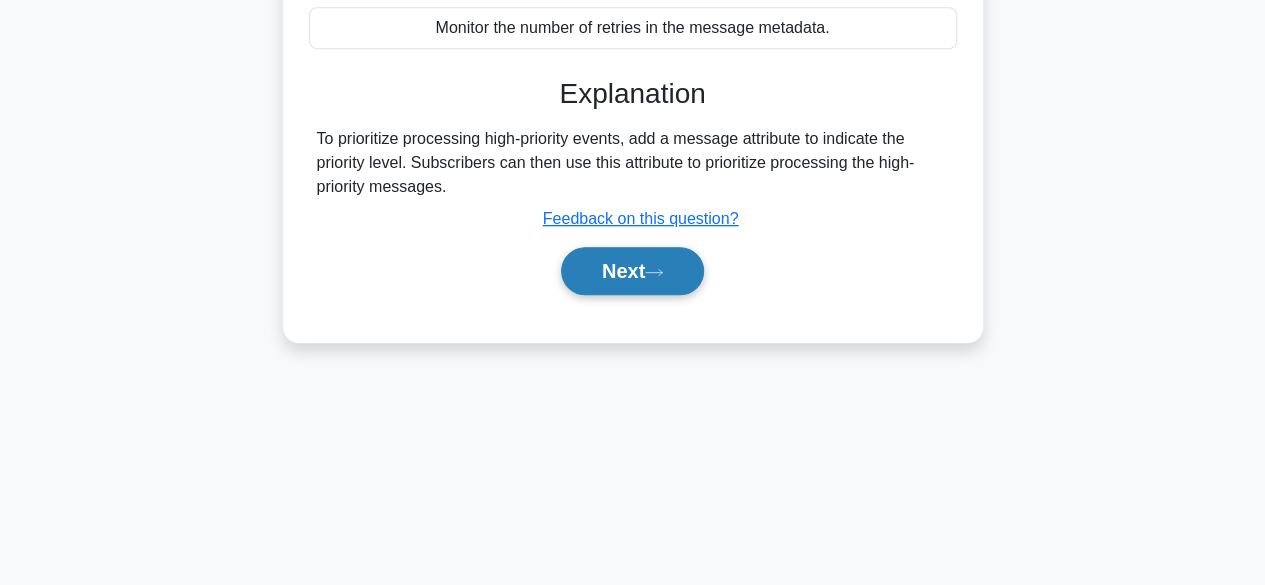 click on "Next" at bounding box center (632, 271) 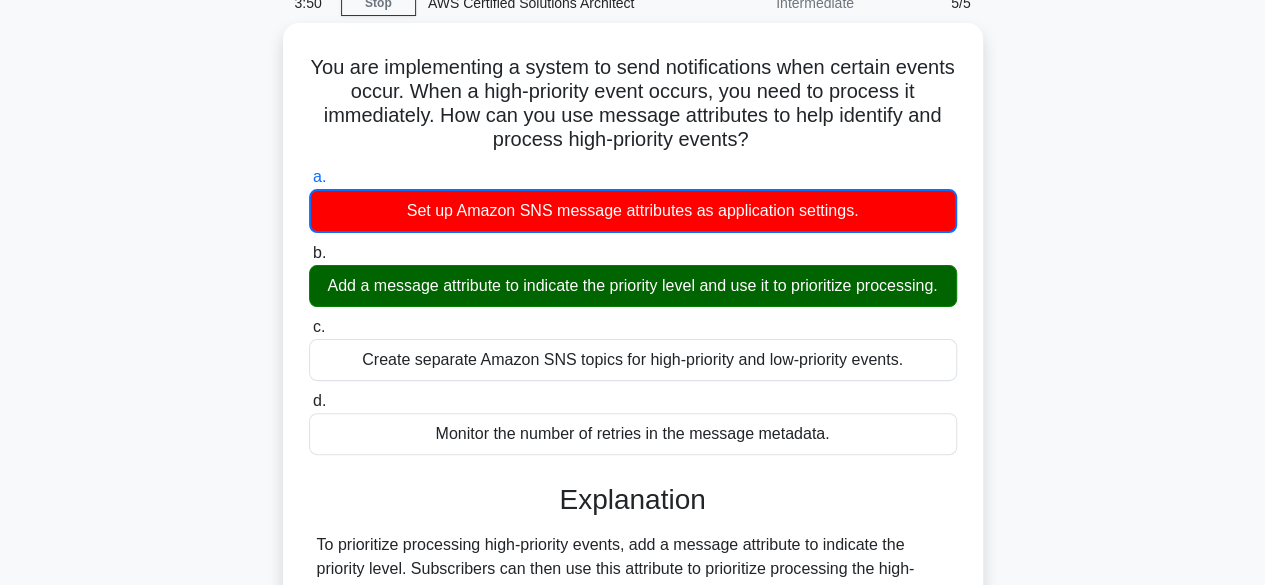 scroll, scrollTop: 93, scrollLeft: 0, axis: vertical 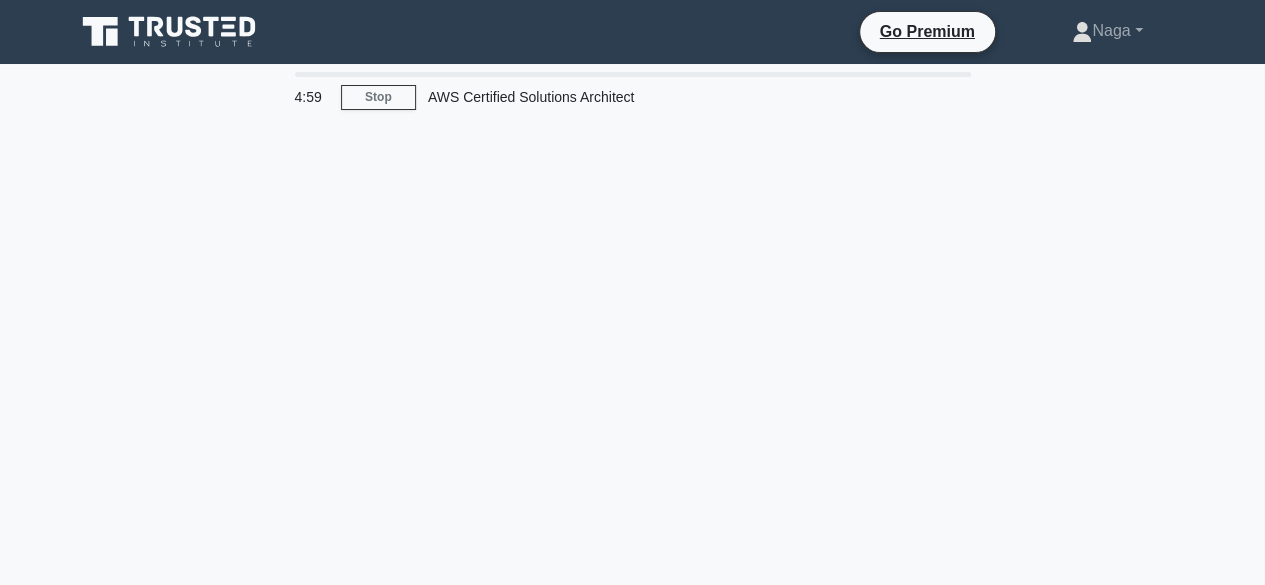 click on "[TIME]
Stop
AWS Certified Solutions Architect" at bounding box center (633, 572) 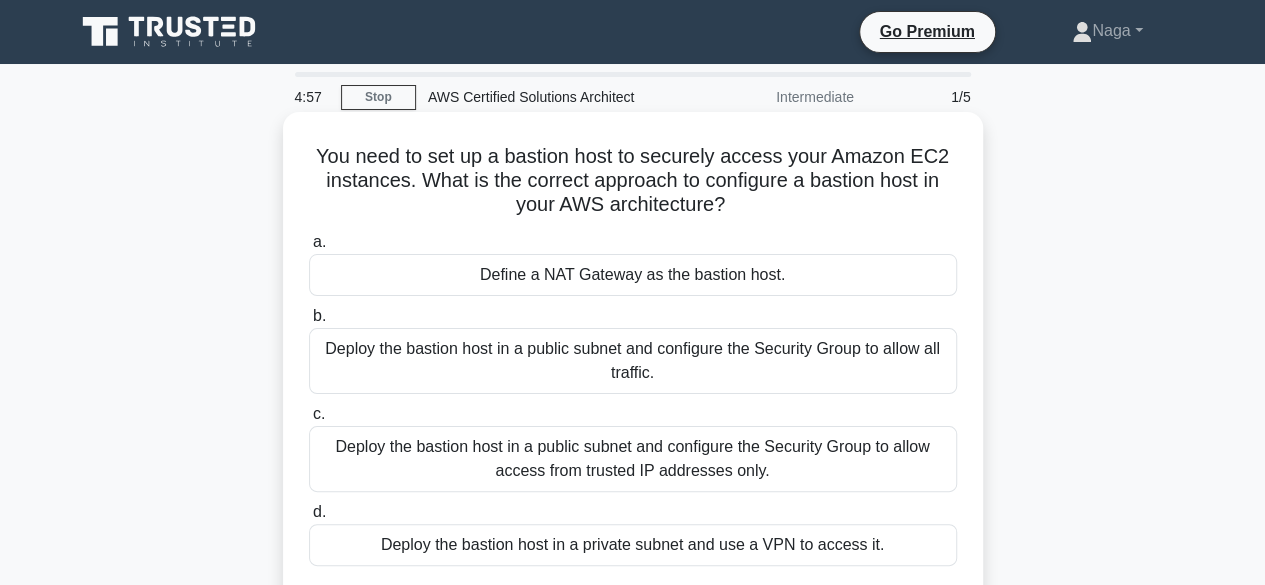 click on "Deploy the bastion host in a public subnet and configure the Security Group to allow all traffic." at bounding box center (633, 361) 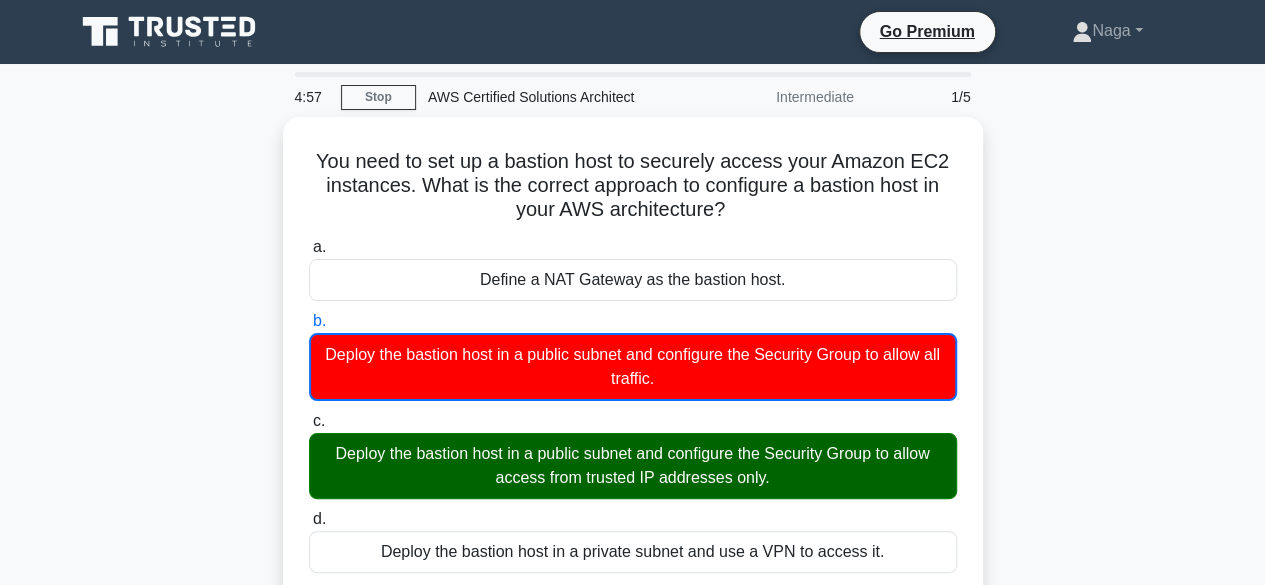 scroll, scrollTop: 495, scrollLeft: 0, axis: vertical 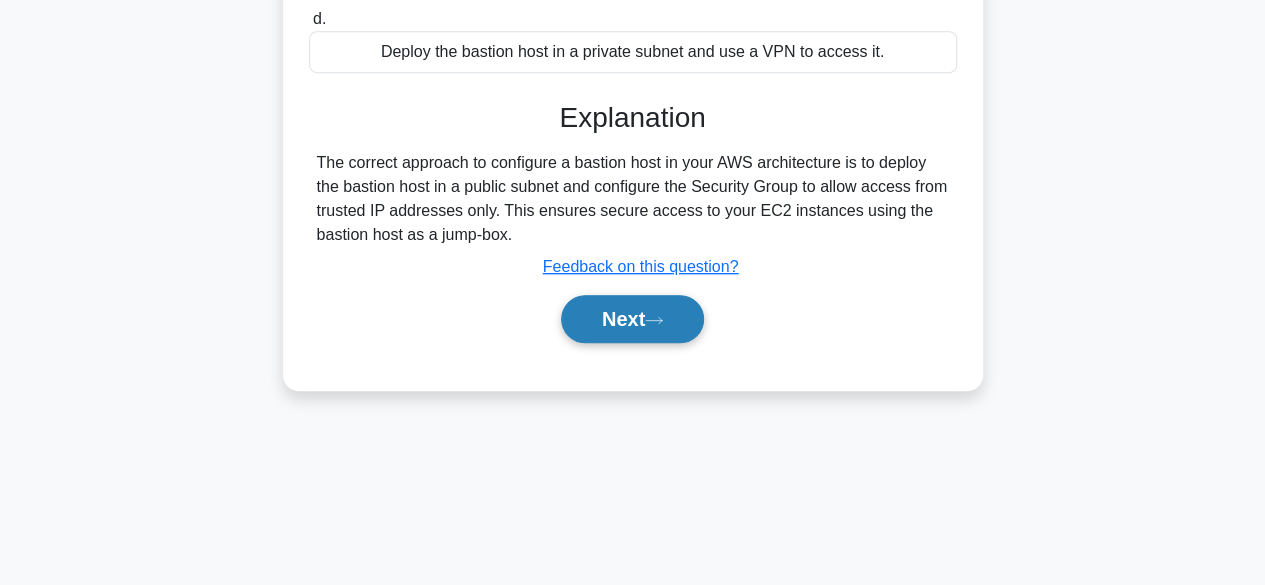 click on "Next" at bounding box center [632, 319] 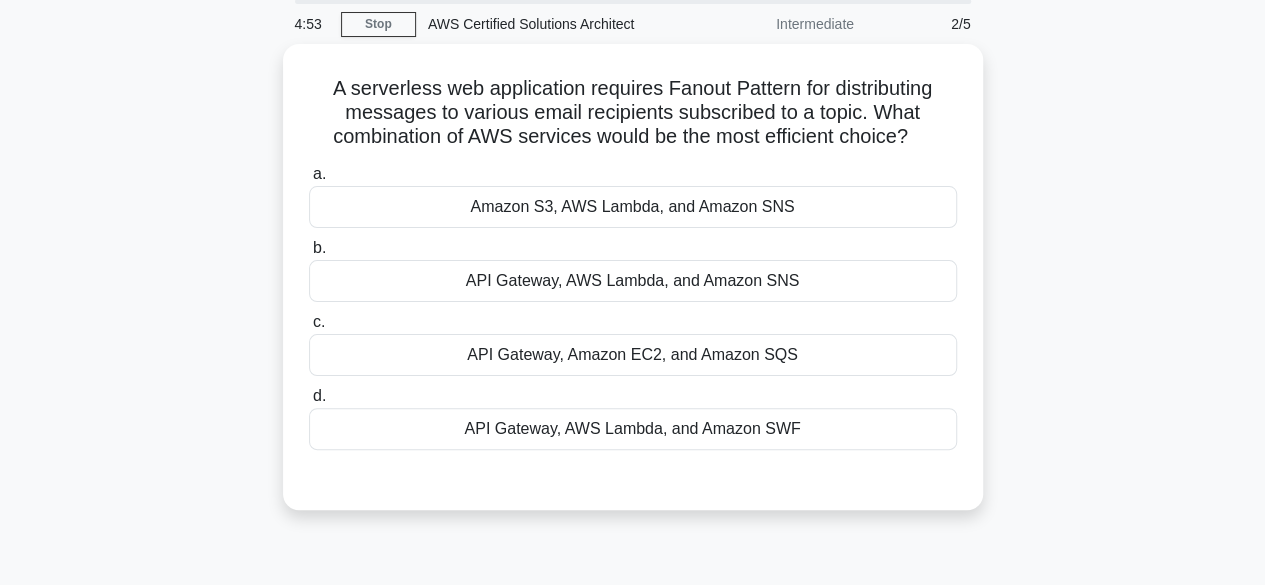 scroll, scrollTop: 52, scrollLeft: 0, axis: vertical 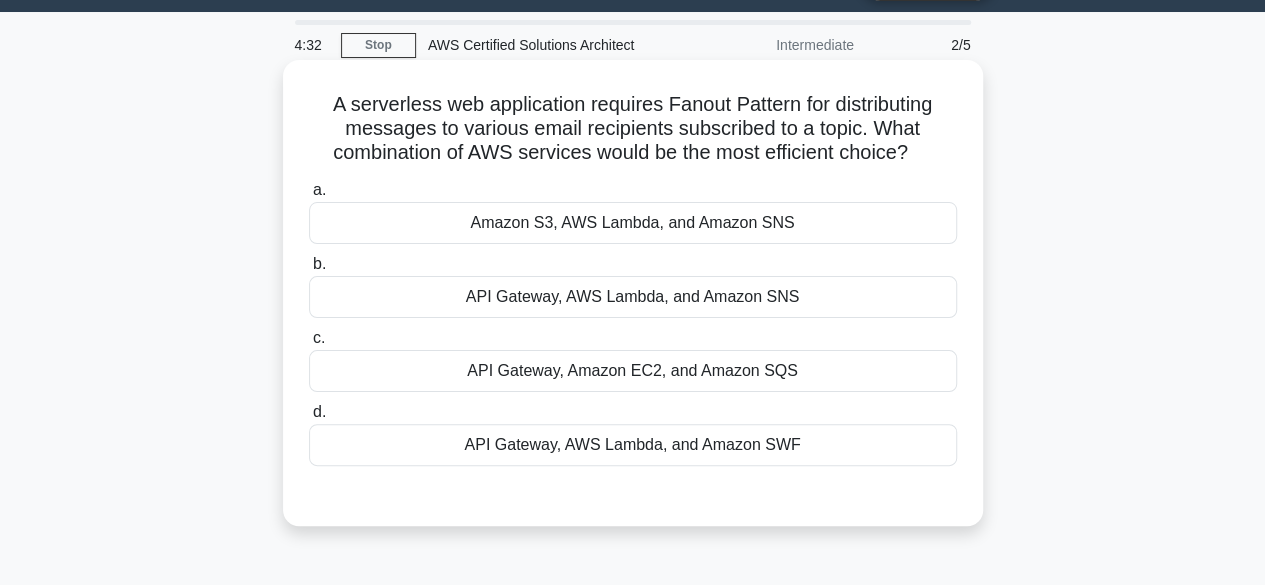 click on "Amazon S3, AWS Lambda, and Amazon SNS" at bounding box center (633, 223) 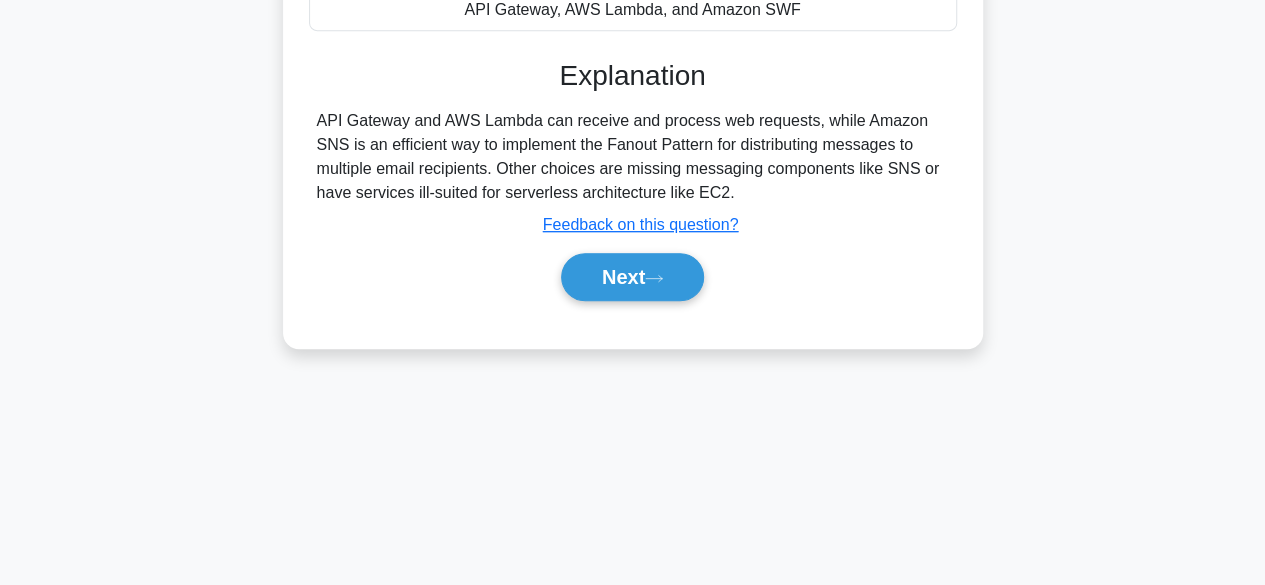 scroll, scrollTop: 495, scrollLeft: 0, axis: vertical 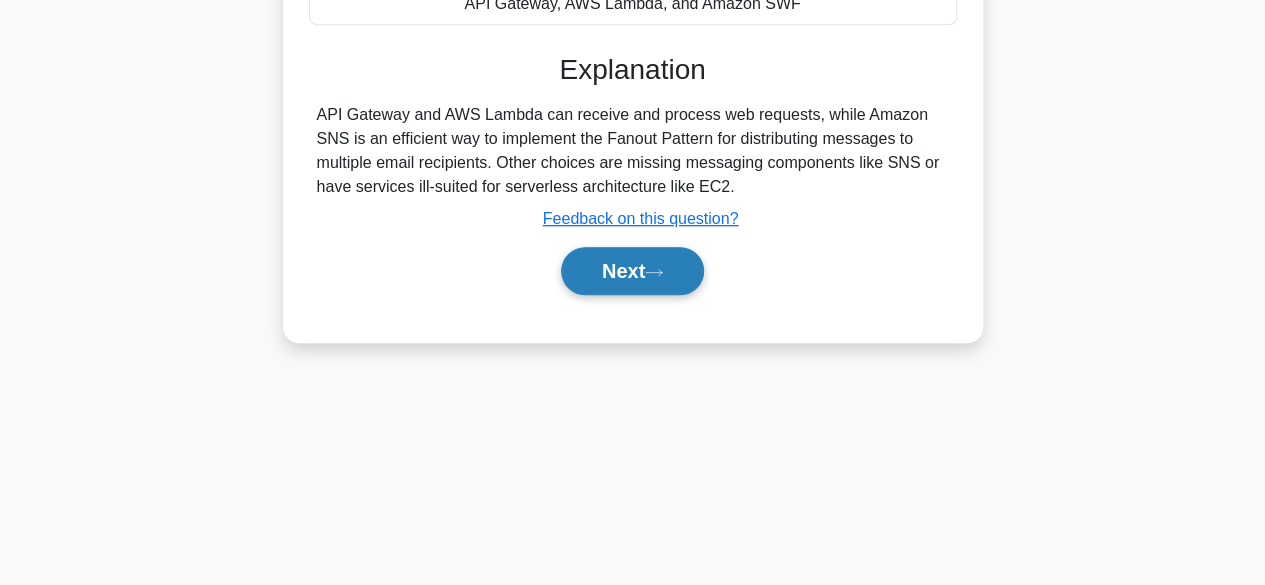 click on "Next" at bounding box center [632, 271] 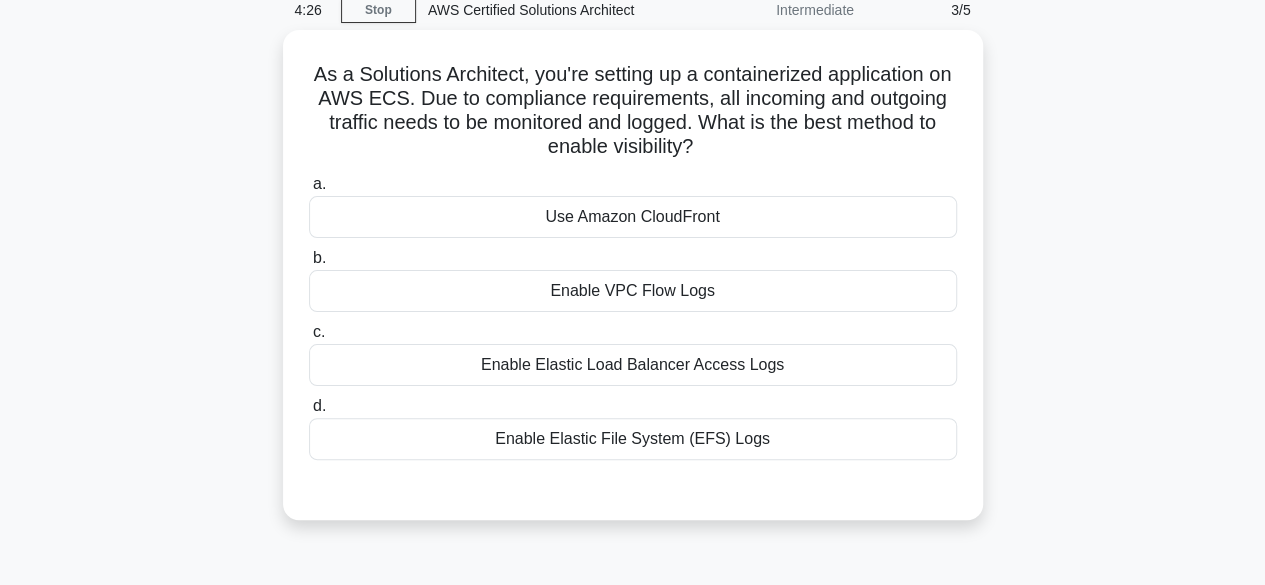 scroll, scrollTop: 77, scrollLeft: 0, axis: vertical 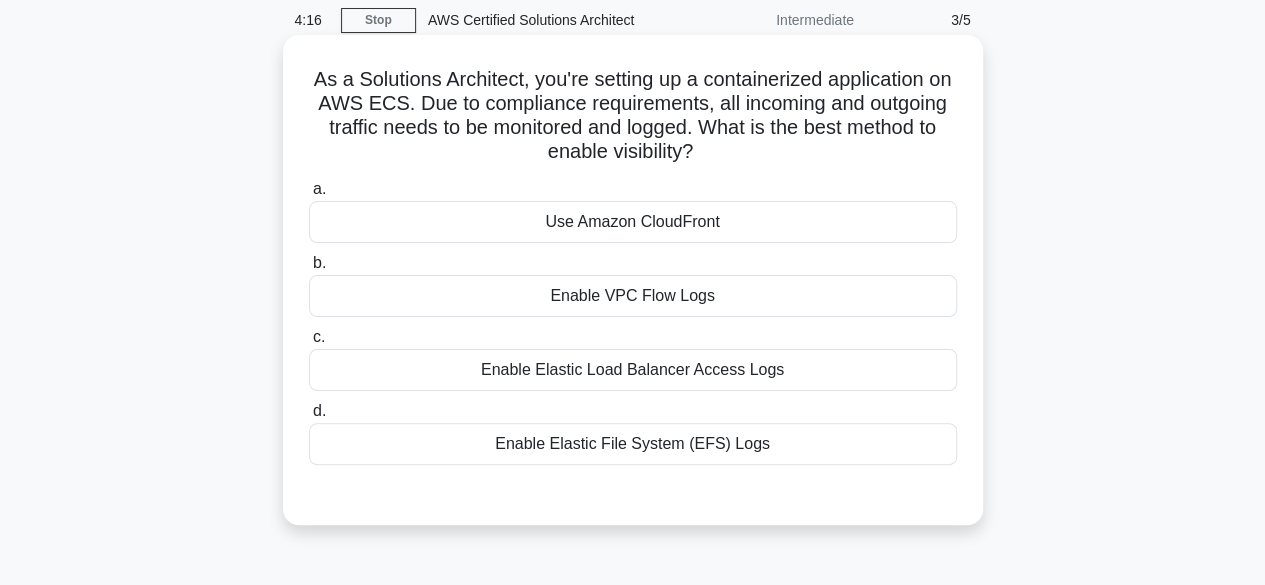 click on "Enable Elastic Load Balancer Access Logs" at bounding box center (633, 370) 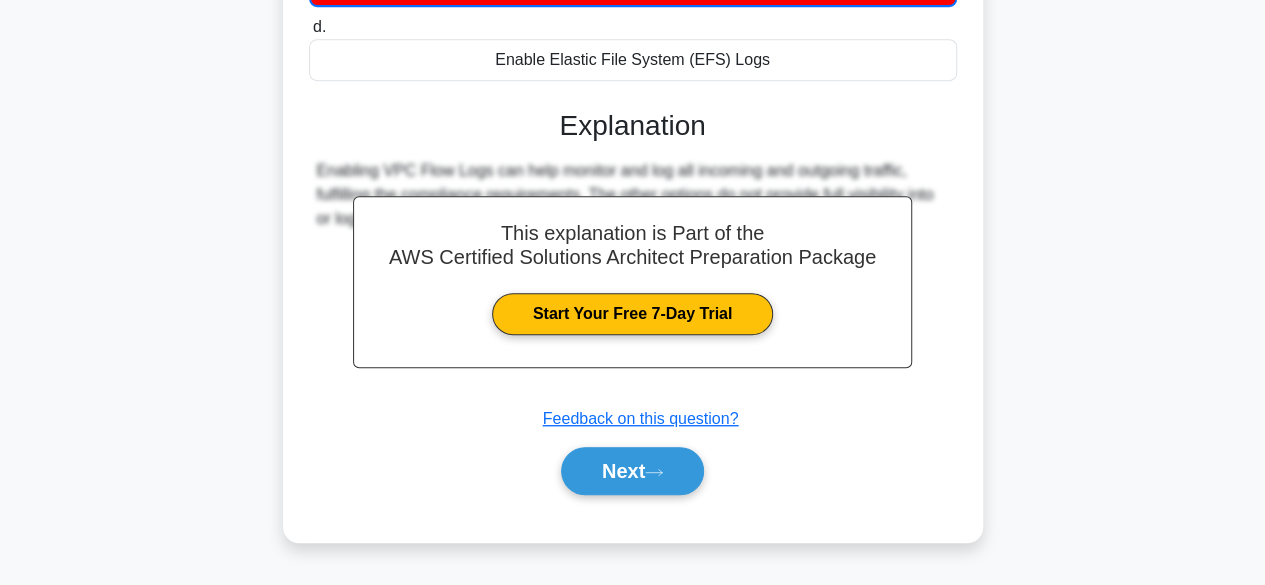 scroll, scrollTop: 495, scrollLeft: 0, axis: vertical 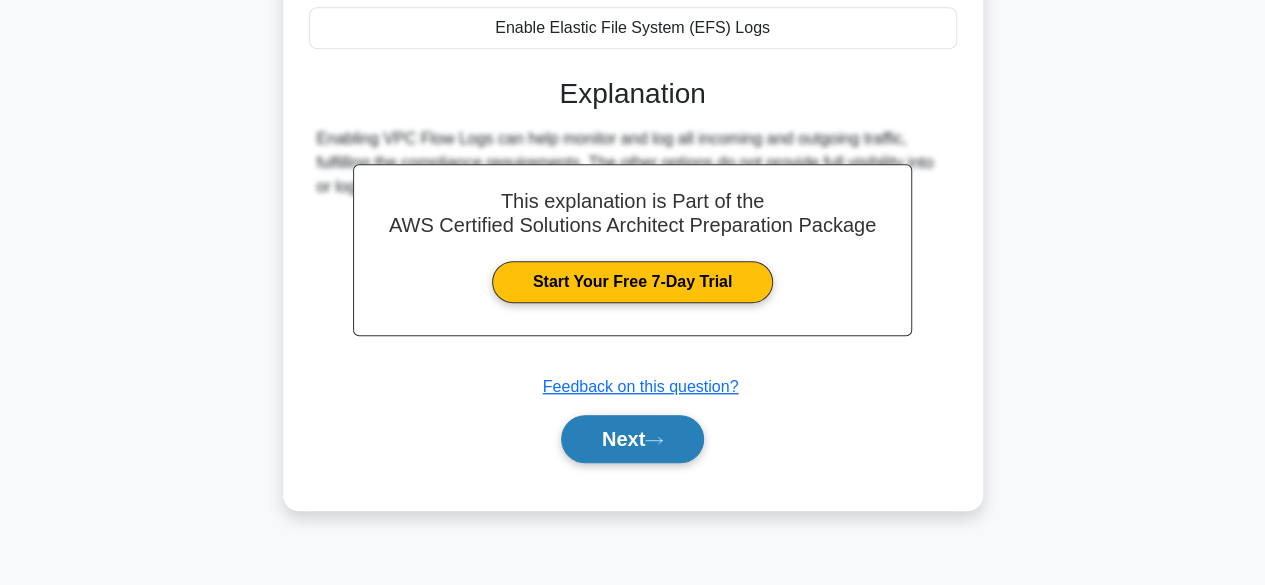 click on "Next" at bounding box center (632, 439) 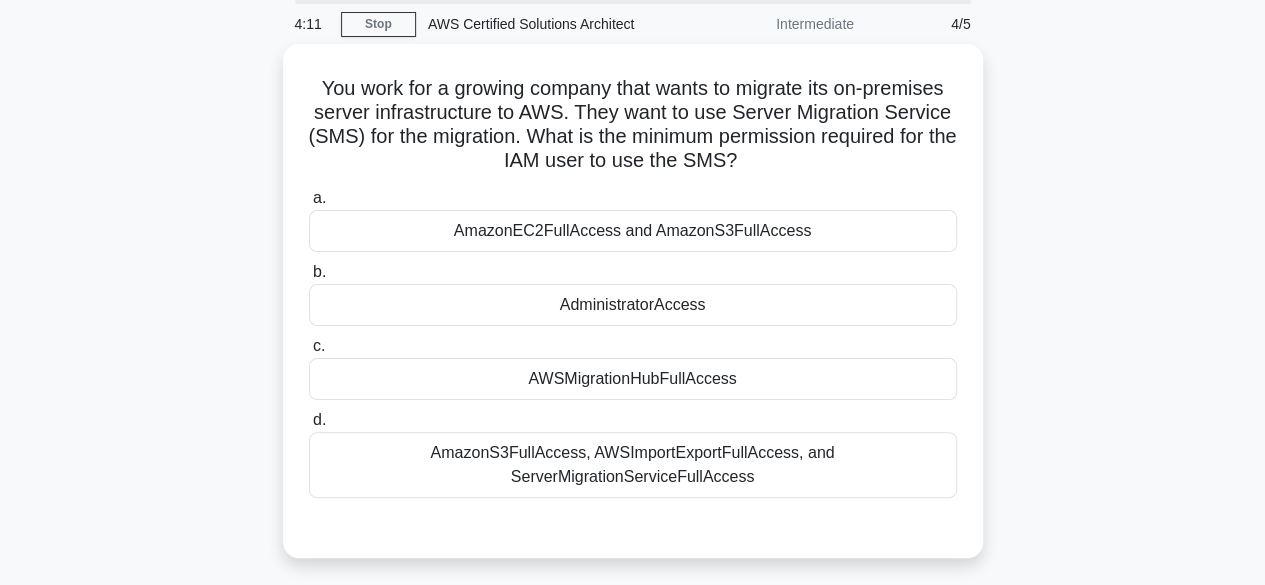 scroll, scrollTop: 70, scrollLeft: 0, axis: vertical 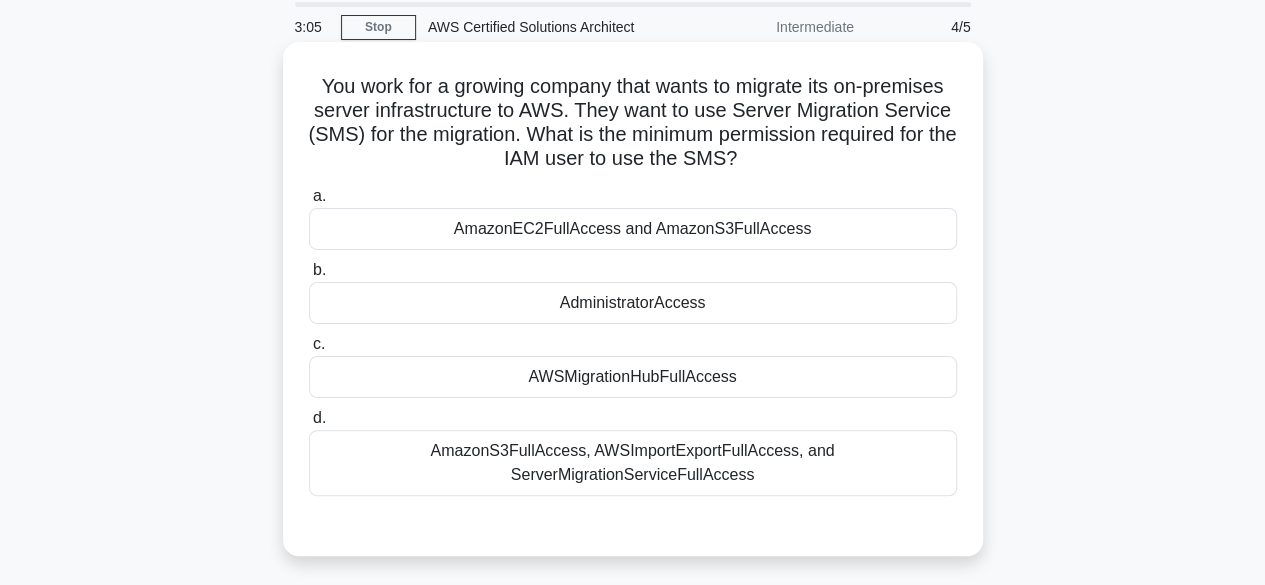 click on "AmazonEC2FullAccess and AmazonS3FullAccess" at bounding box center [633, 229] 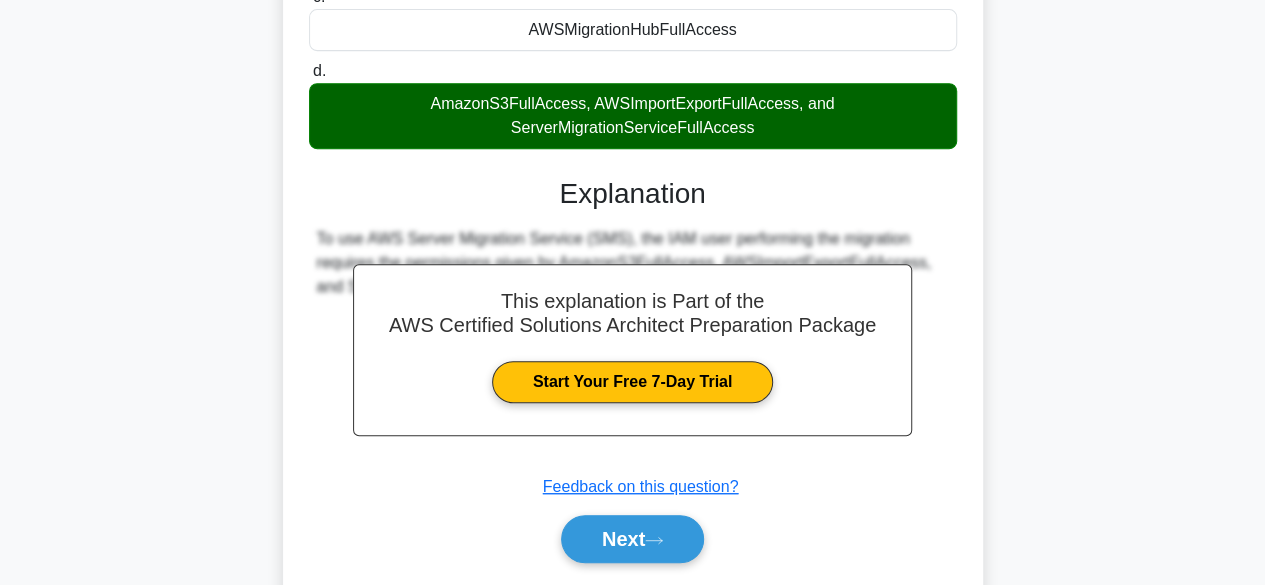 scroll, scrollTop: 495, scrollLeft: 0, axis: vertical 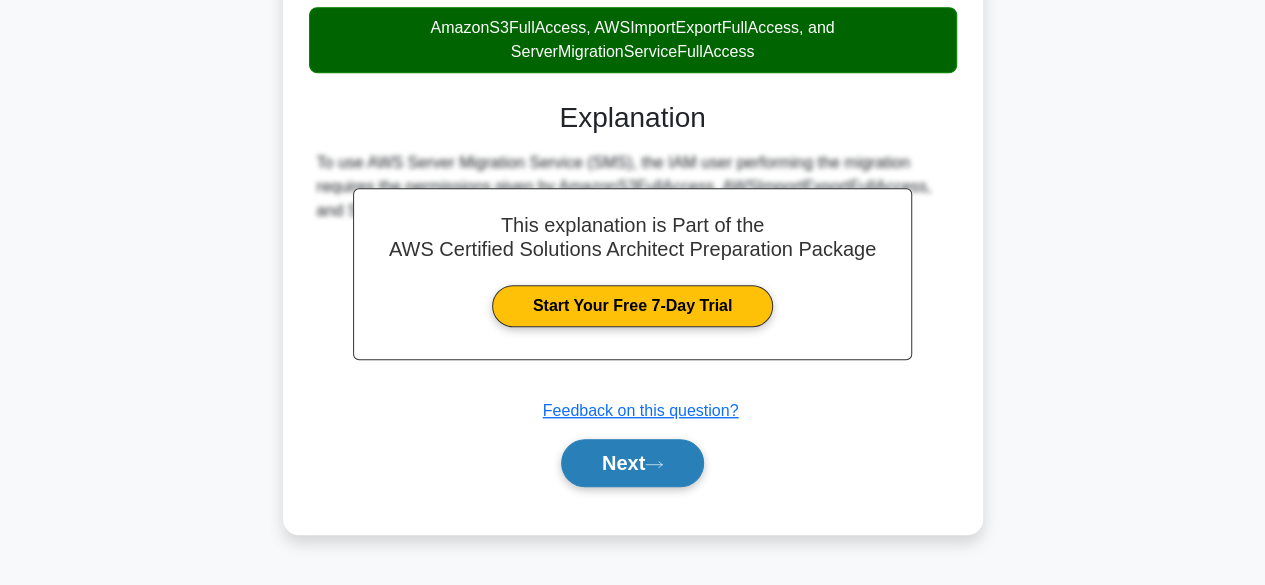 click on "Next" at bounding box center [632, 463] 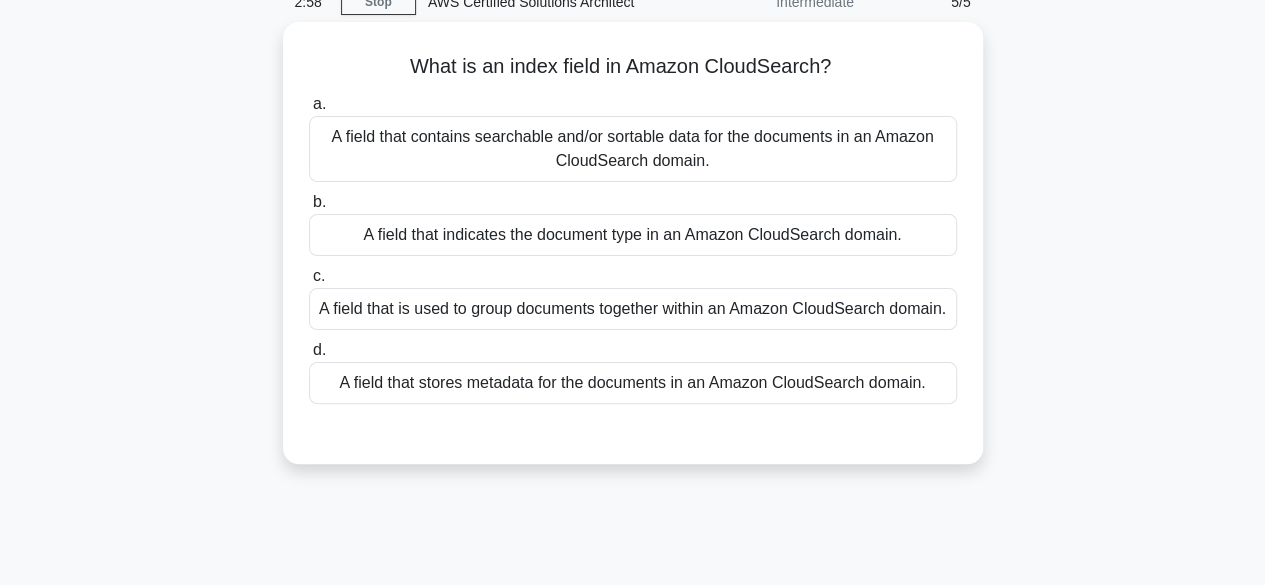 scroll, scrollTop: 91, scrollLeft: 0, axis: vertical 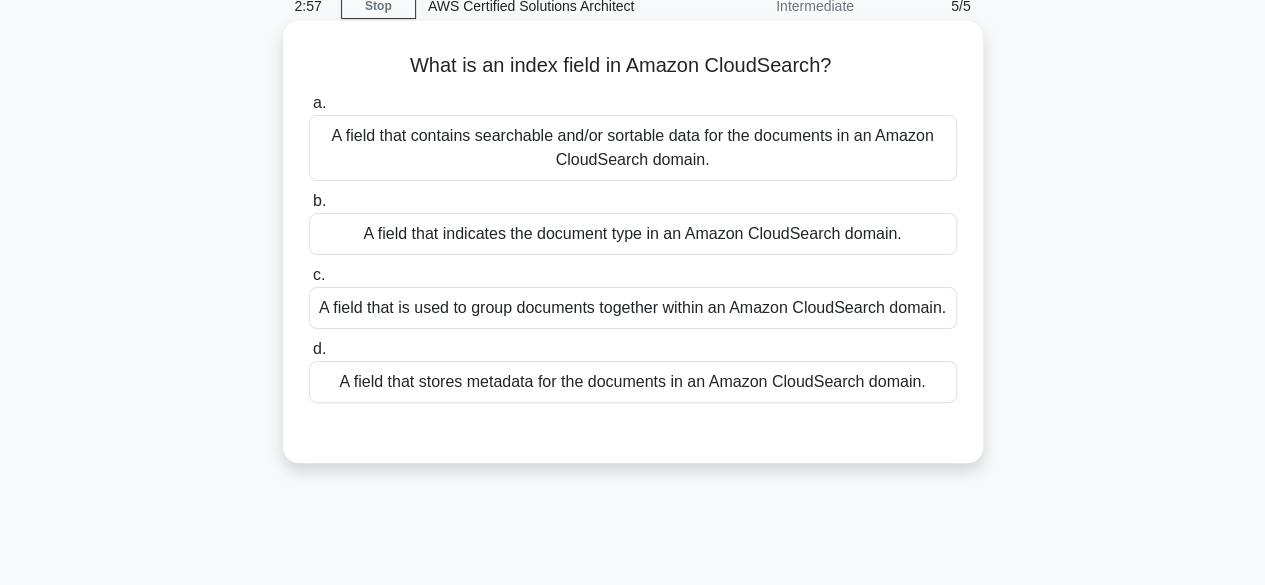click on "A field that indicates the document type in an Amazon CloudSearch domain." at bounding box center (633, 234) 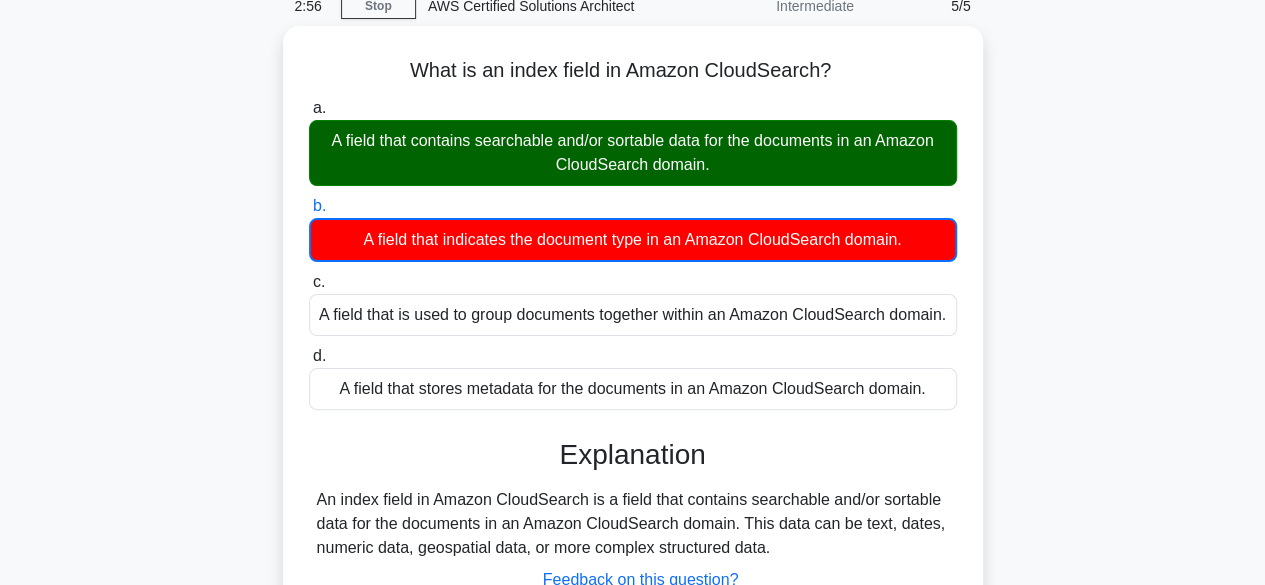 scroll, scrollTop: 495, scrollLeft: 0, axis: vertical 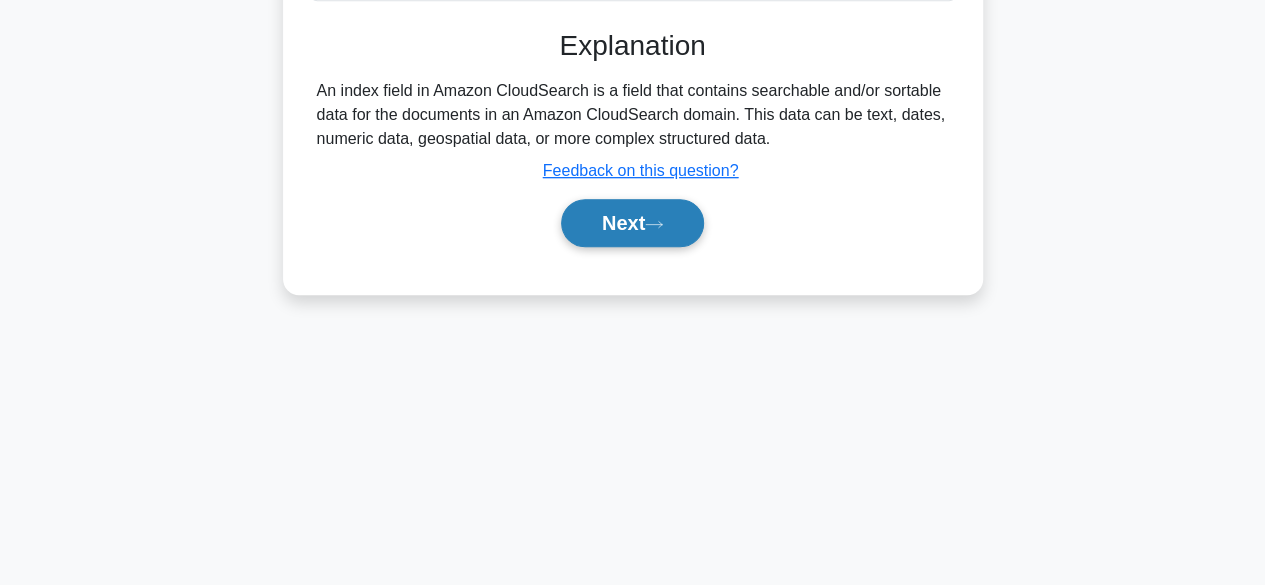 click on "Next" at bounding box center (632, 223) 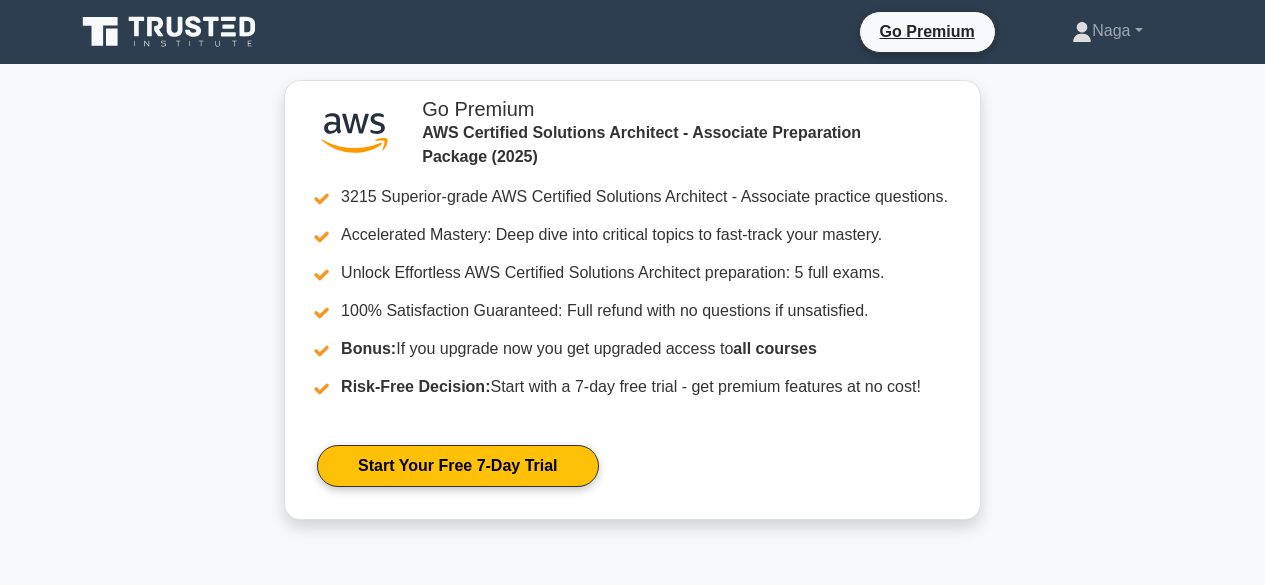 scroll, scrollTop: 0, scrollLeft: 0, axis: both 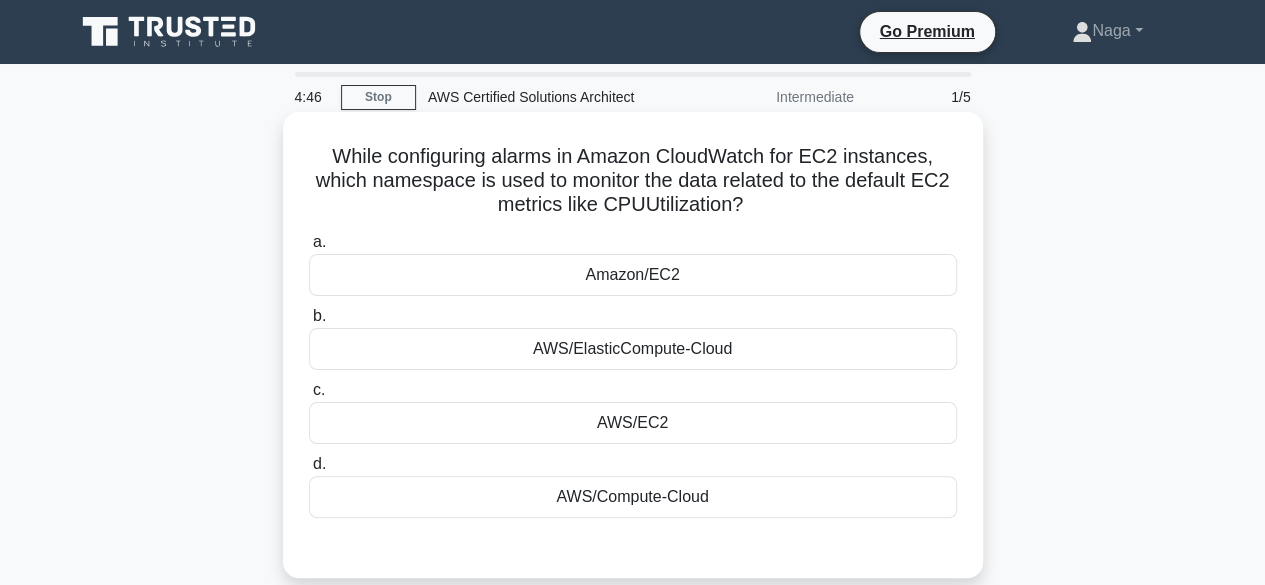 click on "AWS/ElasticCompute-Cloud" at bounding box center (633, 349) 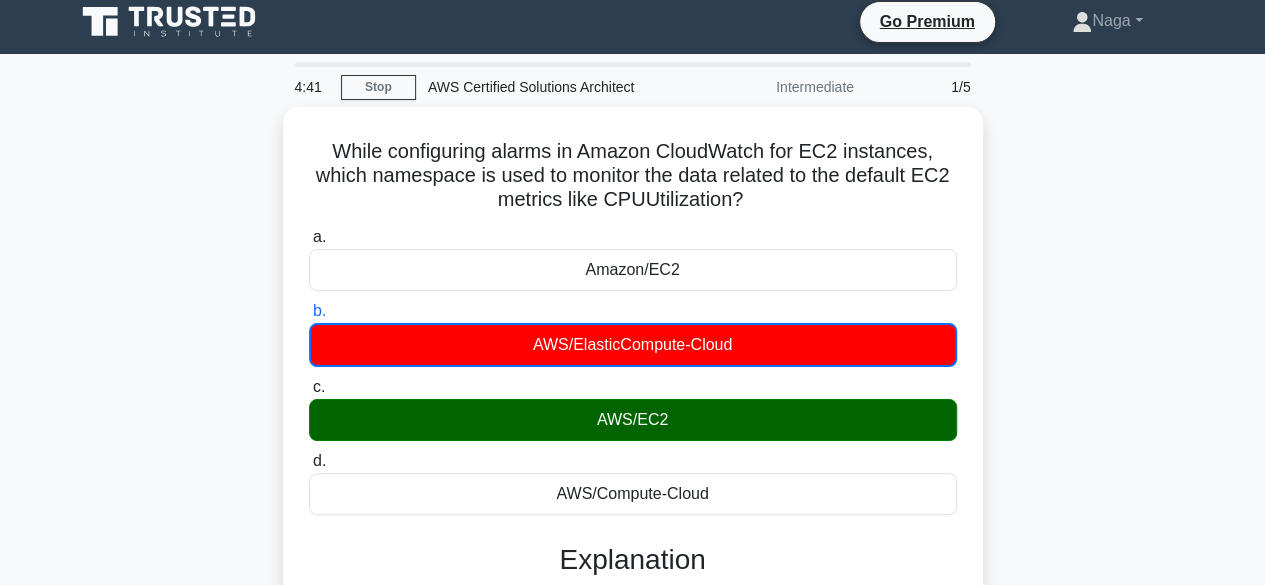scroll, scrollTop: 68, scrollLeft: 0, axis: vertical 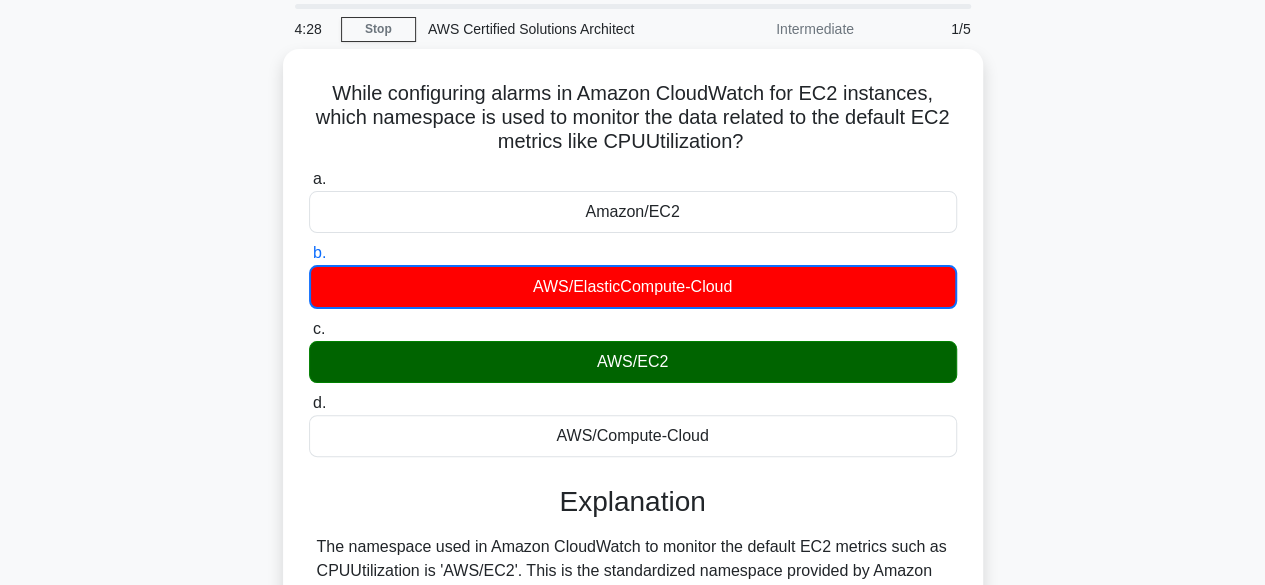 click on "While configuring alarms in Amazon CloudWatch for EC2 instances, which namespace is used to monitor the data related to the default EC2 metrics like CPUUtilization?
.spinner_0XTQ{transform-origin:center;animation:spinner_y6GP .75s linear infinite}@keyframes spinner_y6GP{100%{transform:rotate(360deg)}}
a.
[NAMESPACE]/EC2
b. c. d." at bounding box center [633, 495] 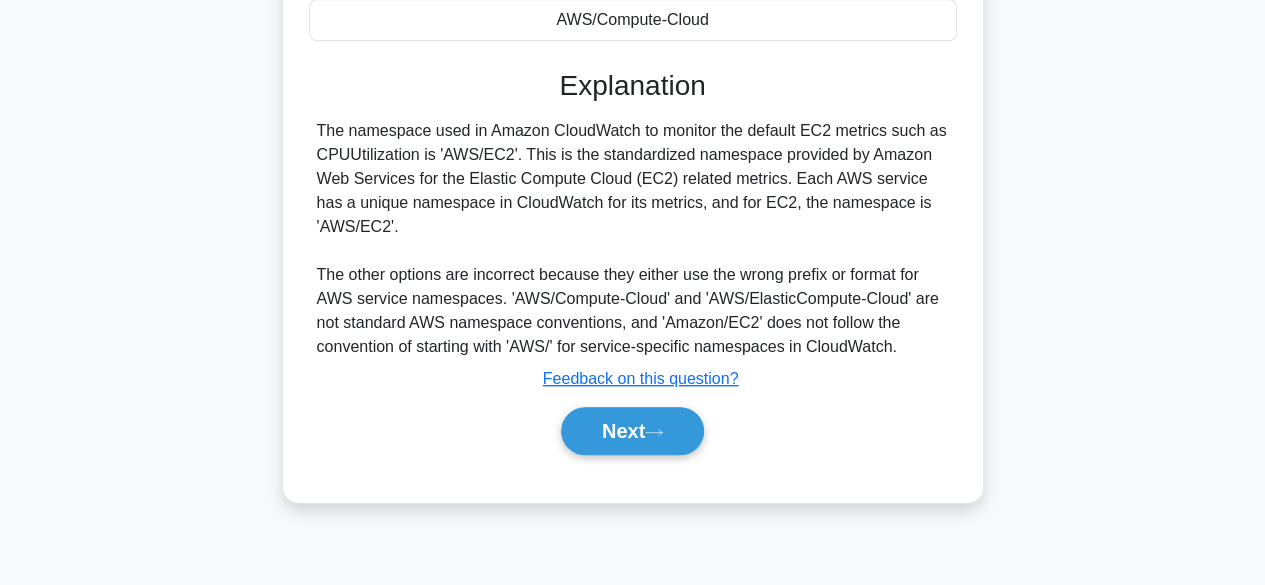 scroll, scrollTop: 494, scrollLeft: 0, axis: vertical 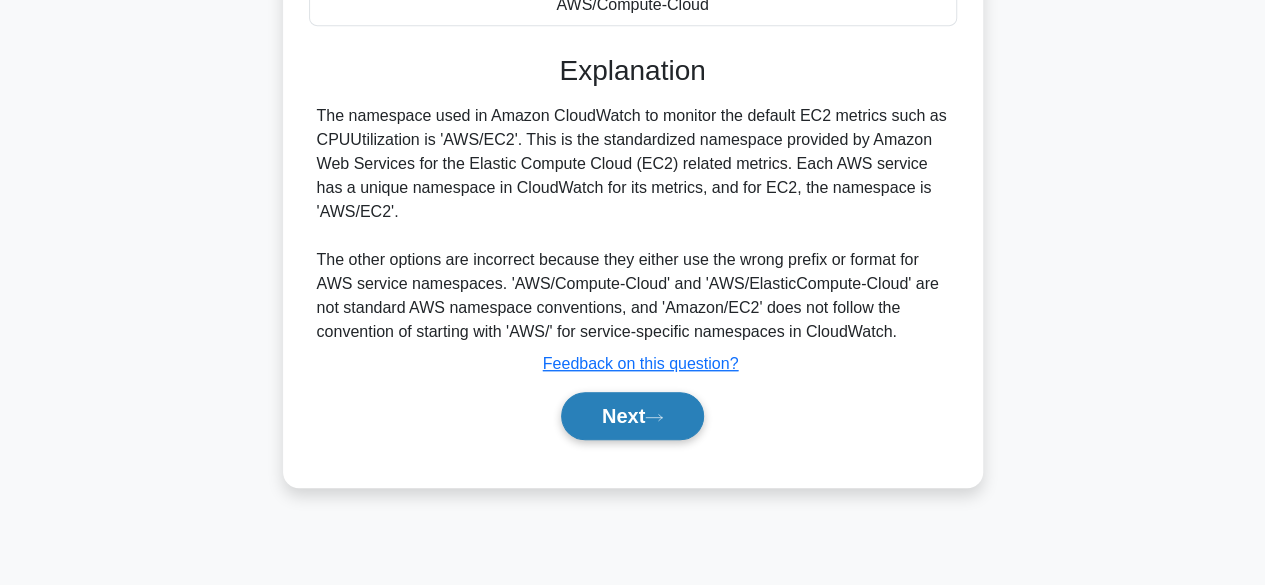 click on "Next" at bounding box center (632, 416) 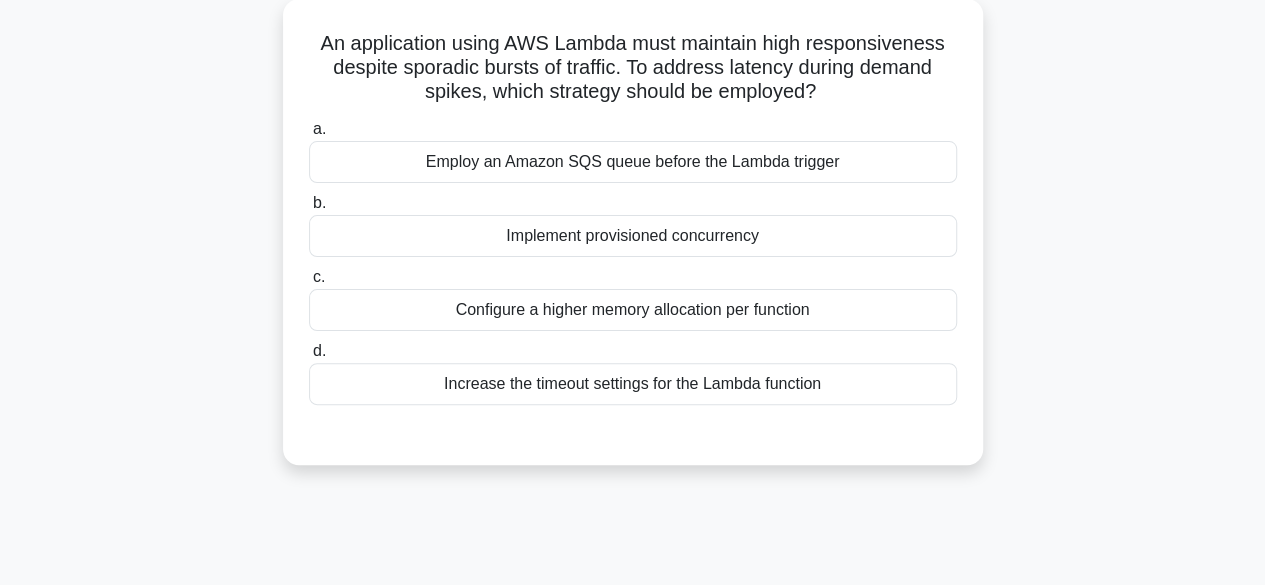 scroll, scrollTop: 116, scrollLeft: 0, axis: vertical 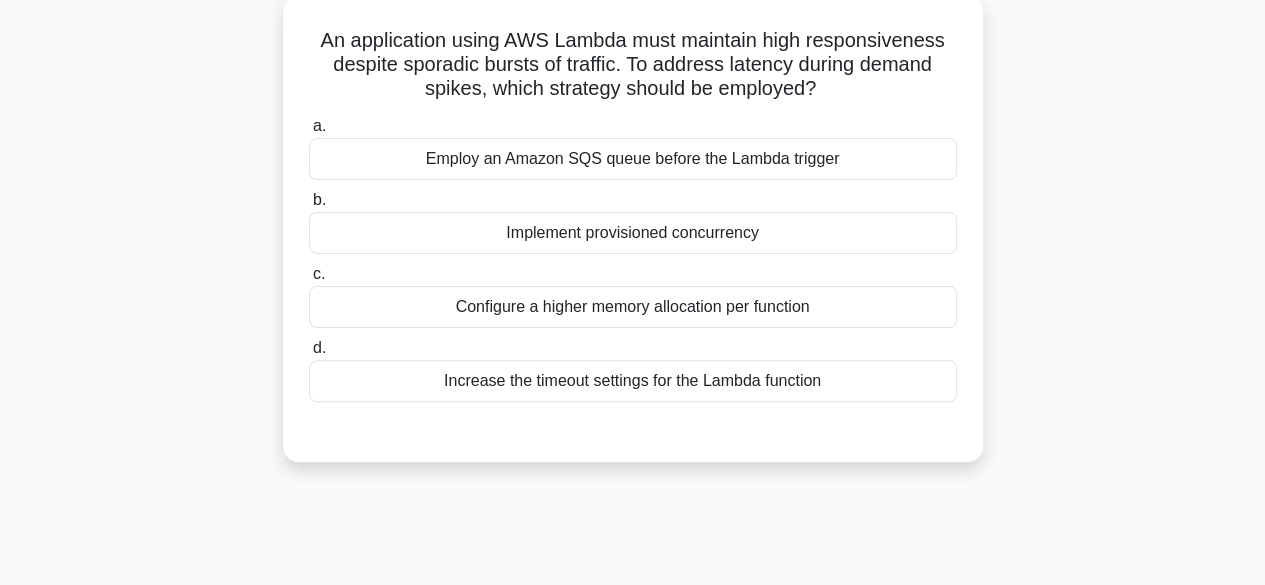 click on "Employ an Amazon SQS queue before the Lambda trigger" at bounding box center (633, 159) 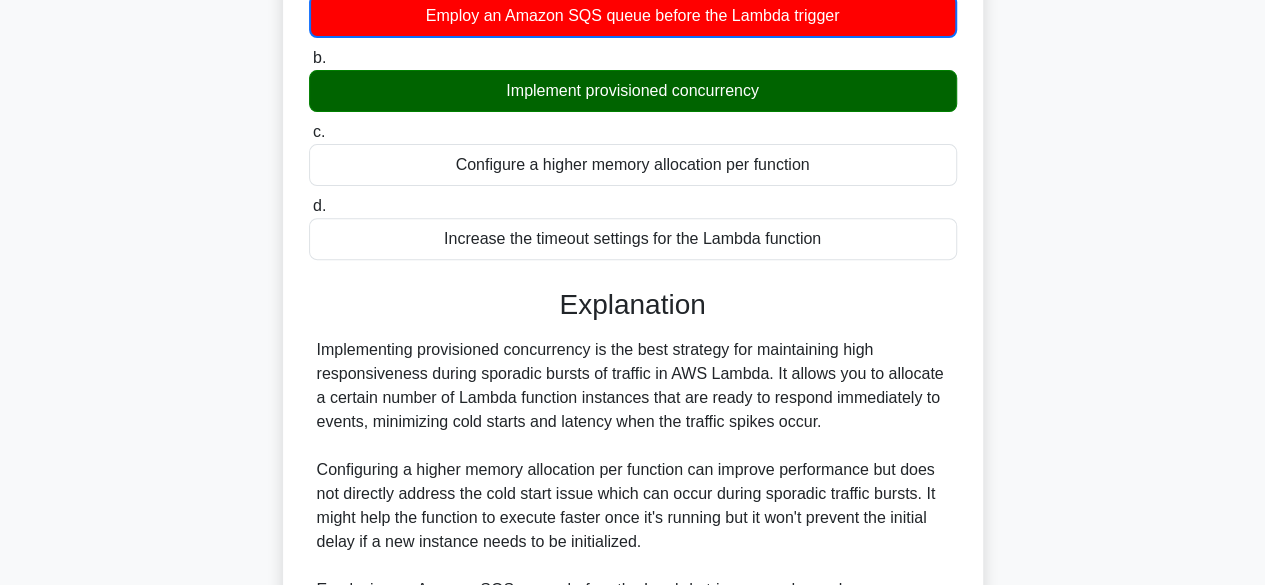 scroll, scrollTop: 648, scrollLeft: 0, axis: vertical 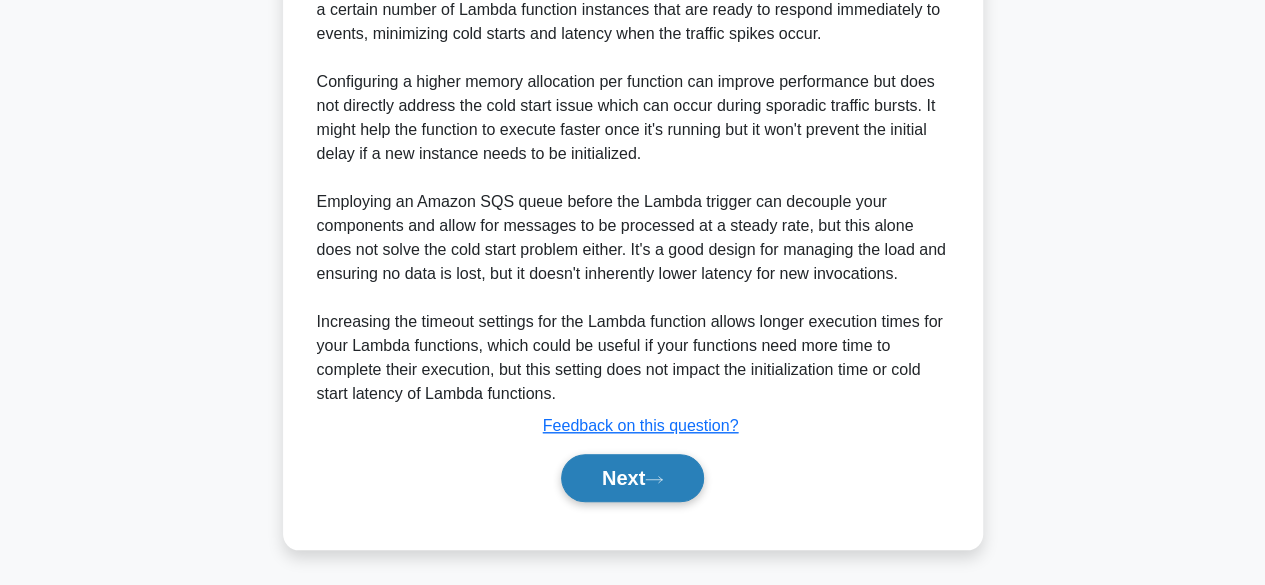 click on "Next" at bounding box center (632, 478) 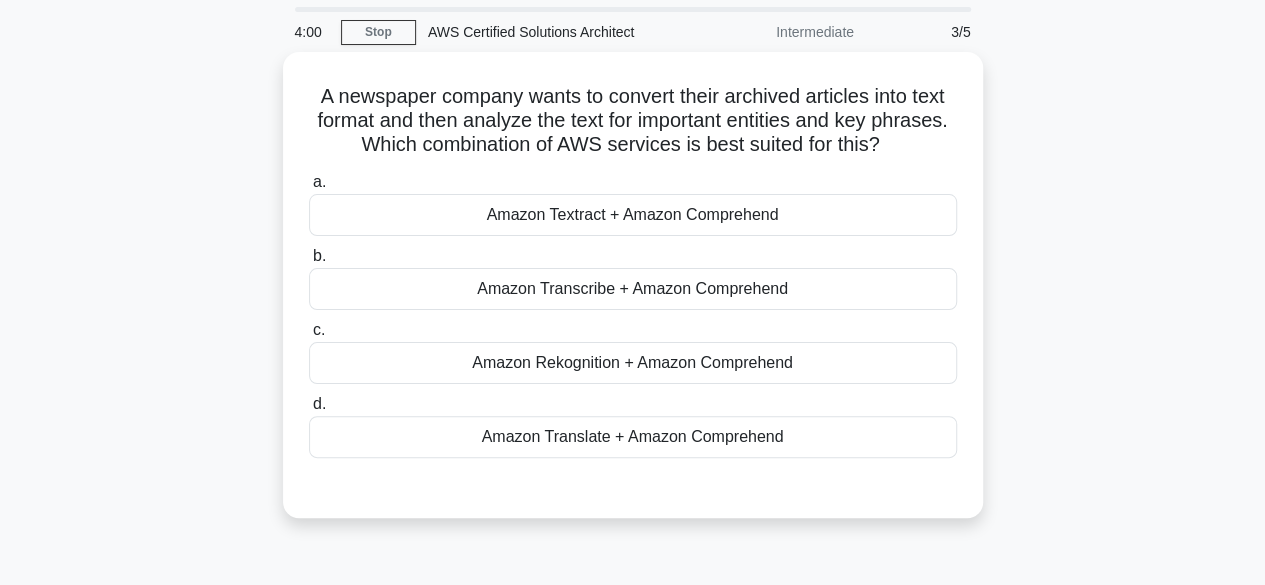 scroll, scrollTop: 56, scrollLeft: 0, axis: vertical 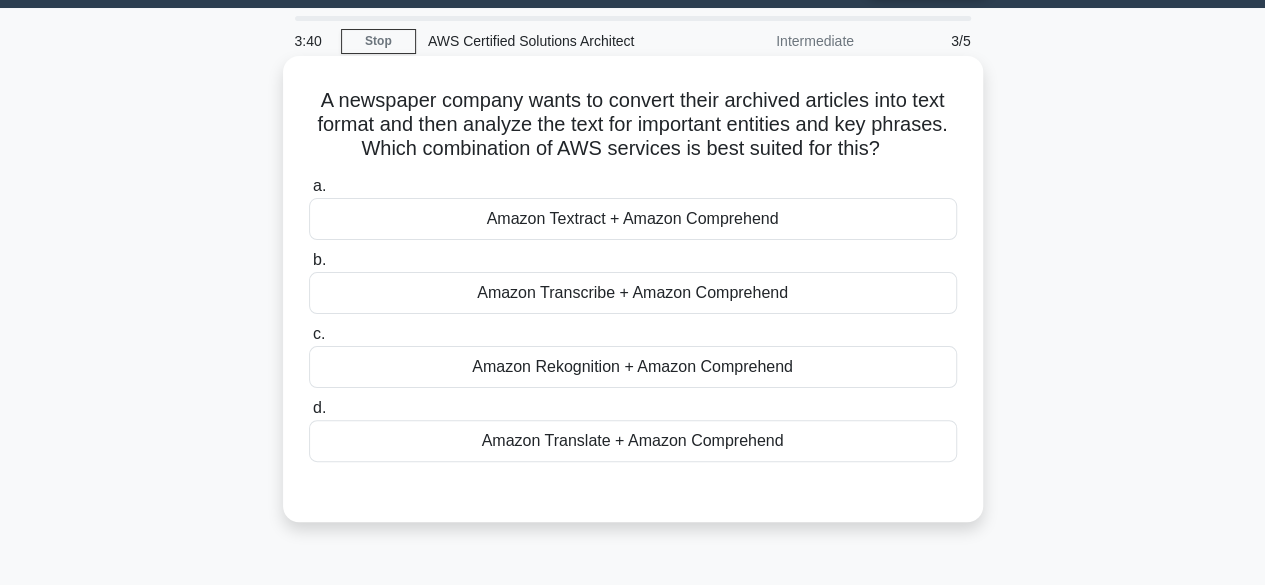 click on "Amazon Rekognition + Amazon Comprehend" at bounding box center (633, 367) 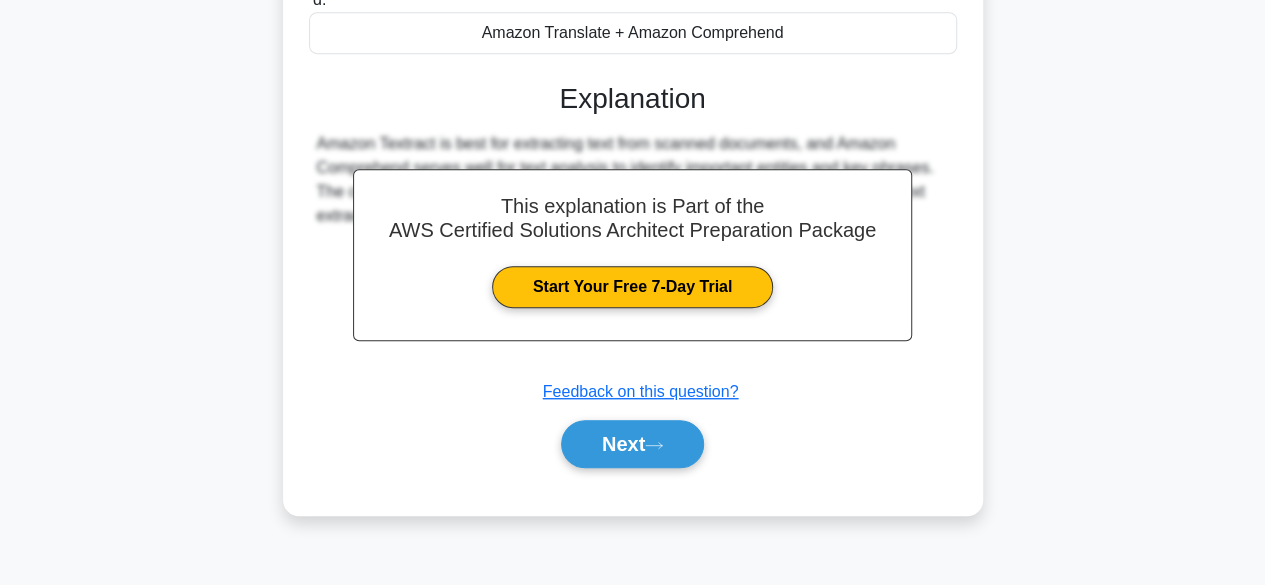 scroll, scrollTop: 495, scrollLeft: 0, axis: vertical 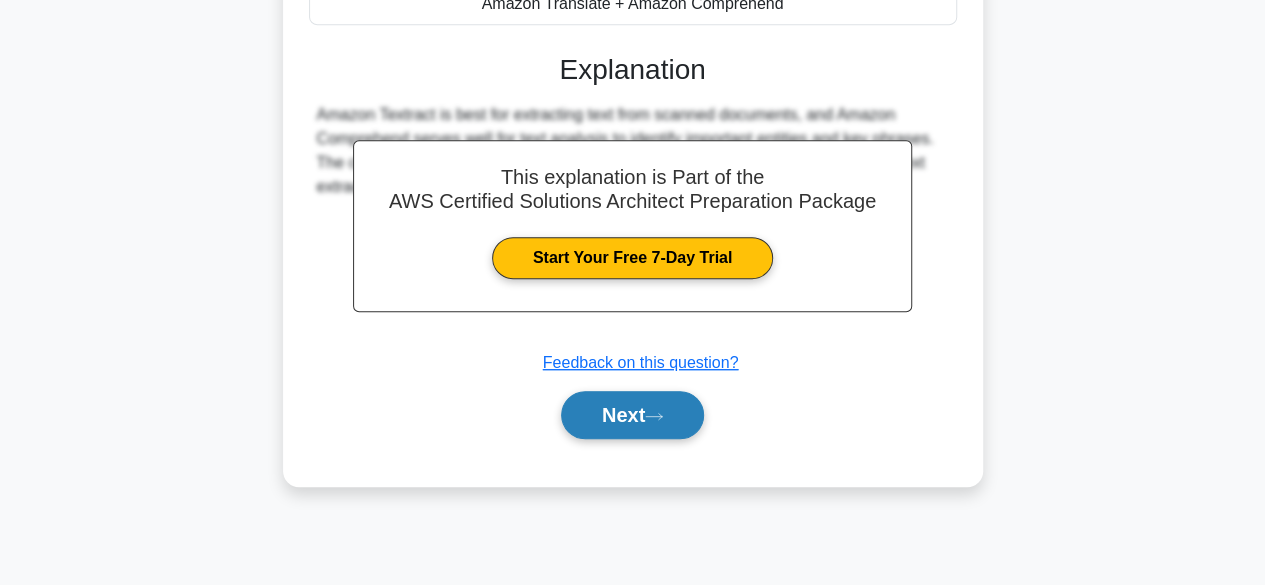click on "Next" at bounding box center (632, 415) 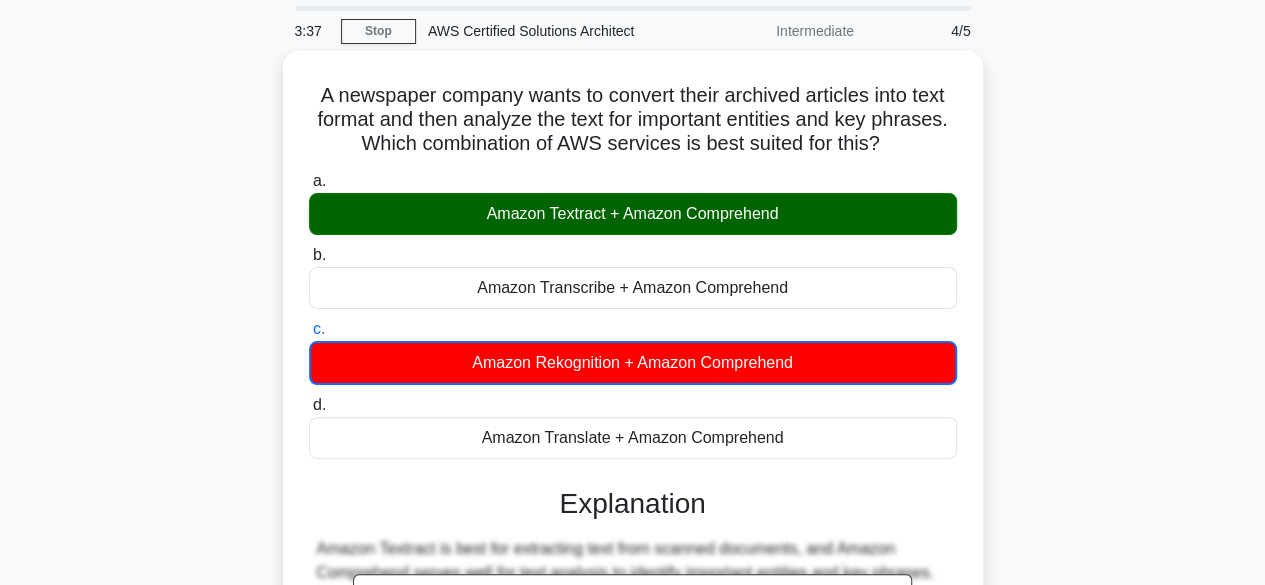 scroll, scrollTop: 65, scrollLeft: 0, axis: vertical 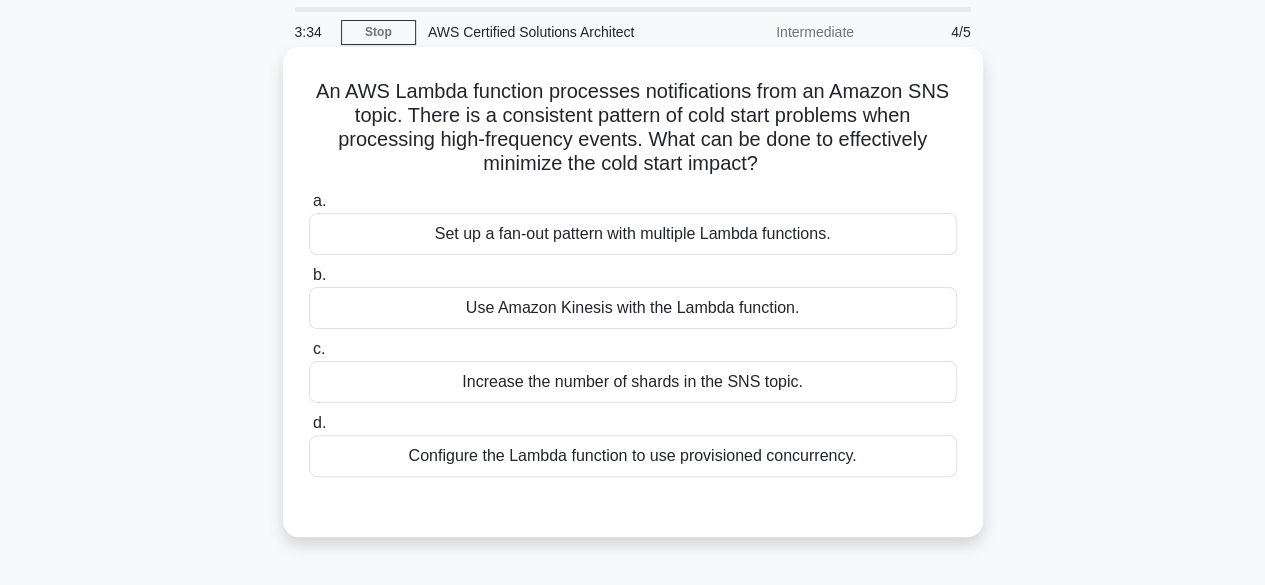 click on "Increase the number of shards in the SNS topic." at bounding box center [633, 382] 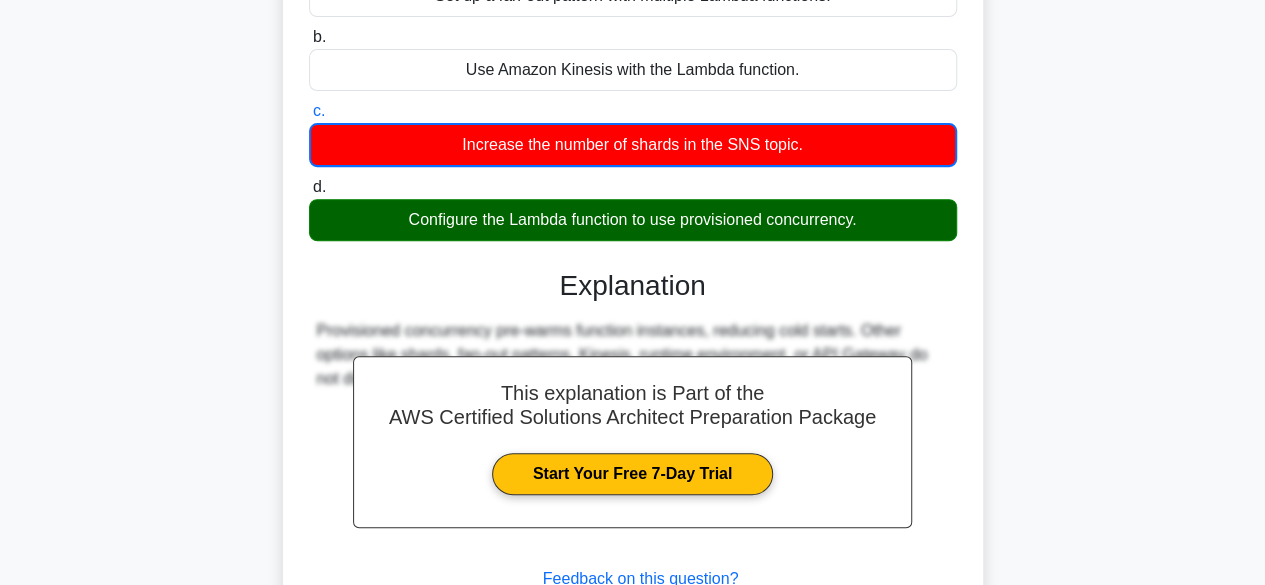 scroll, scrollTop: 495, scrollLeft: 0, axis: vertical 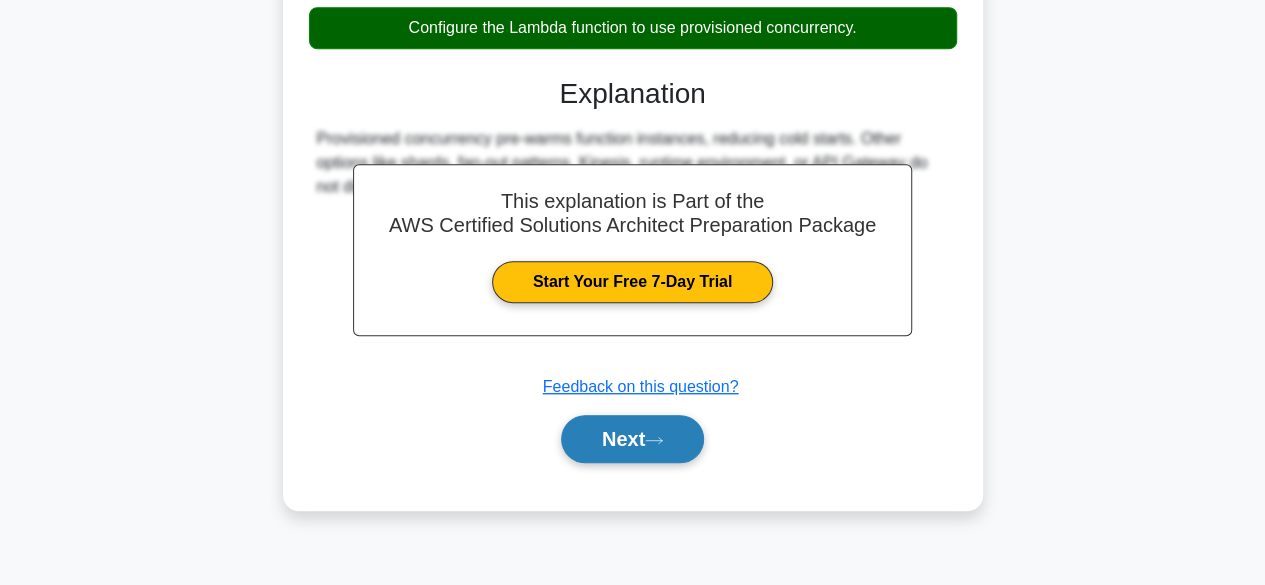 click on "Next" at bounding box center [632, 439] 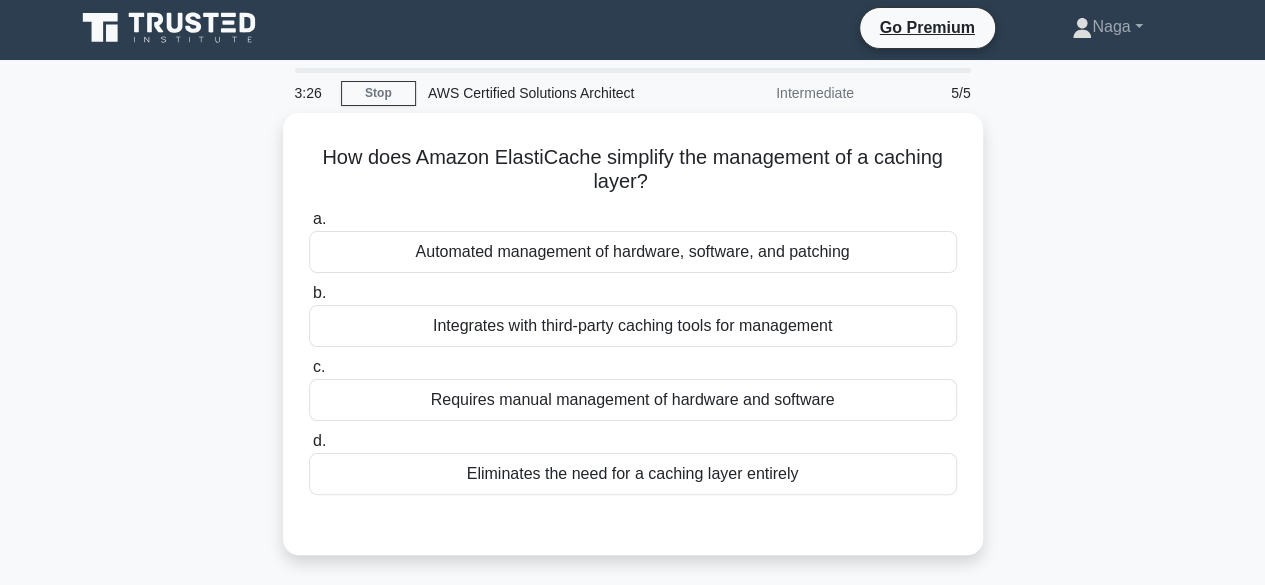 scroll, scrollTop: 3, scrollLeft: 0, axis: vertical 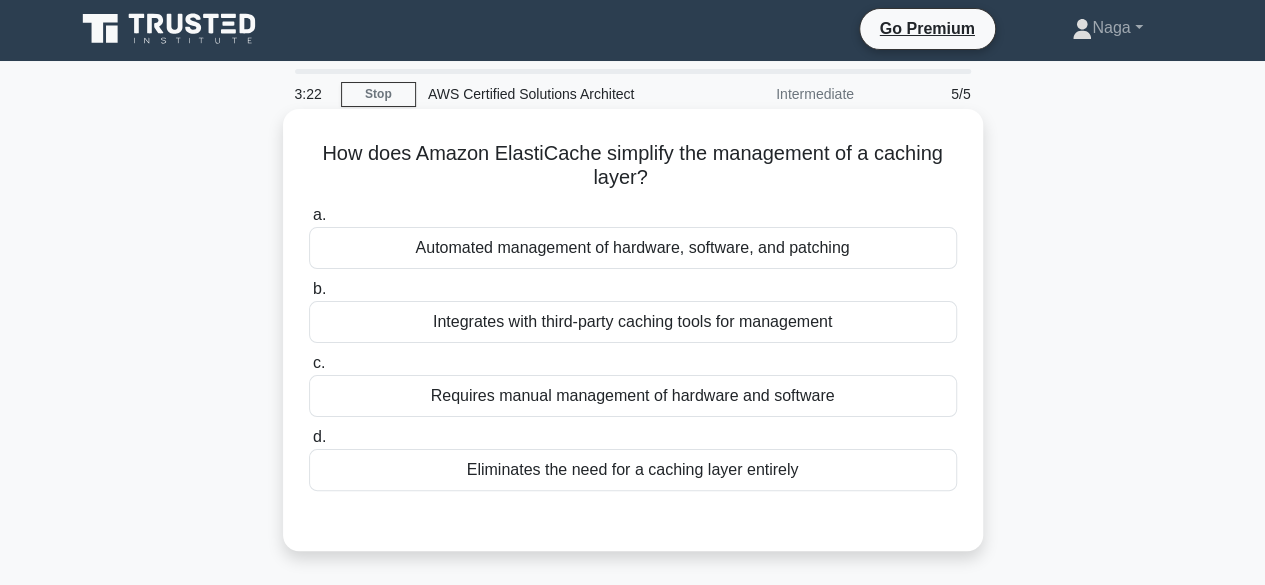 click on "Integrates with third-party caching tools for management" at bounding box center [633, 322] 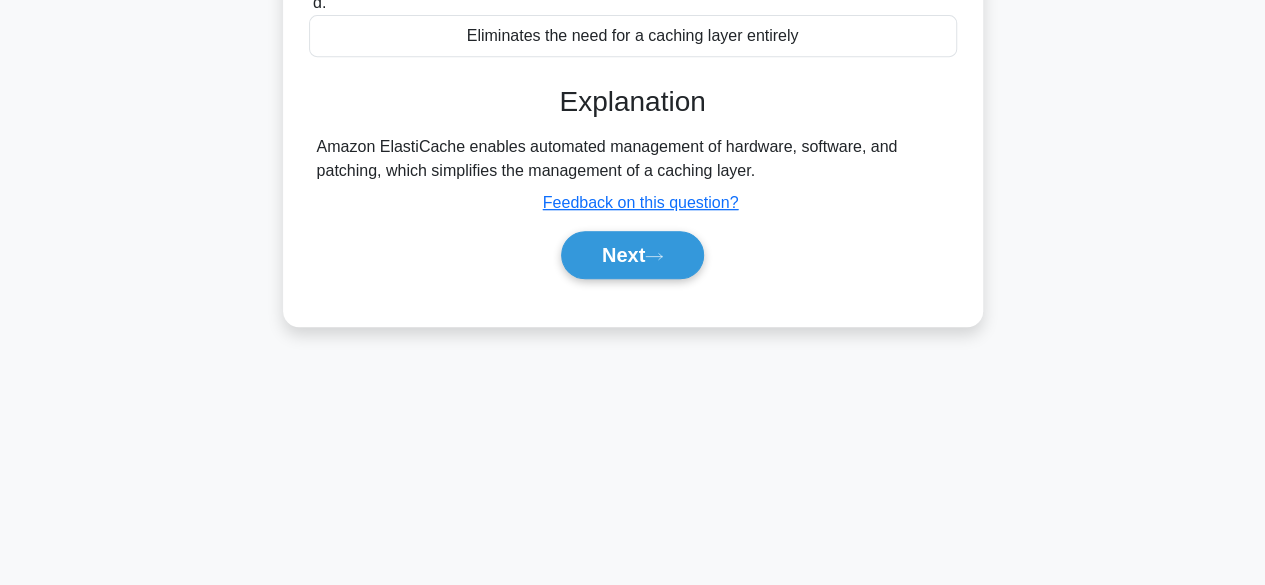 scroll, scrollTop: 485, scrollLeft: 0, axis: vertical 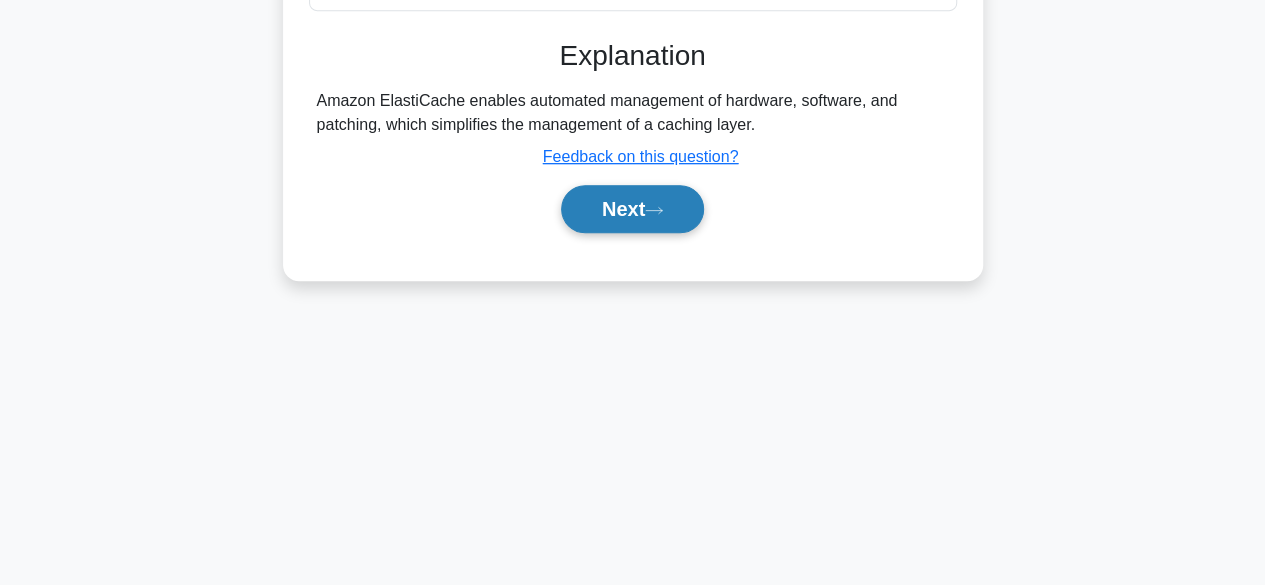 click on "Next" at bounding box center (632, 209) 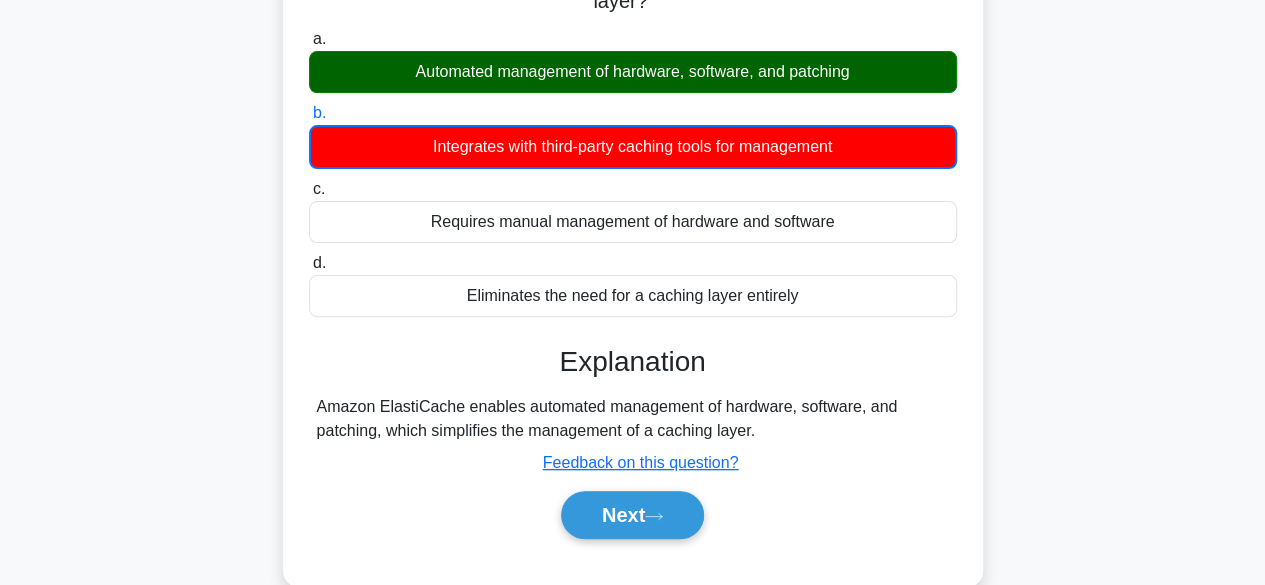 scroll, scrollTop: 177, scrollLeft: 0, axis: vertical 